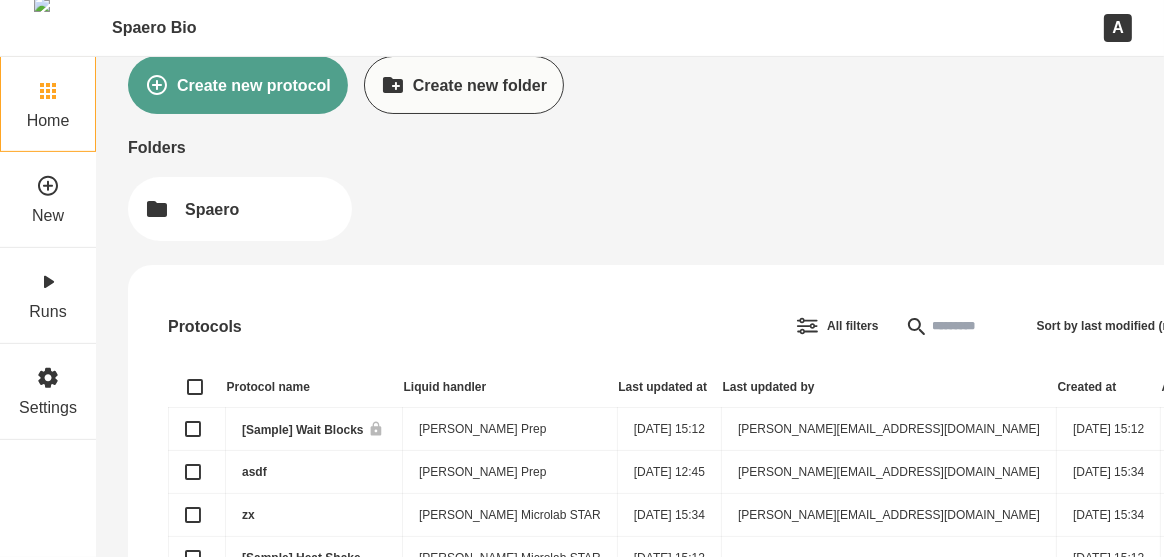 scroll, scrollTop: 210, scrollLeft: 0, axis: vertical 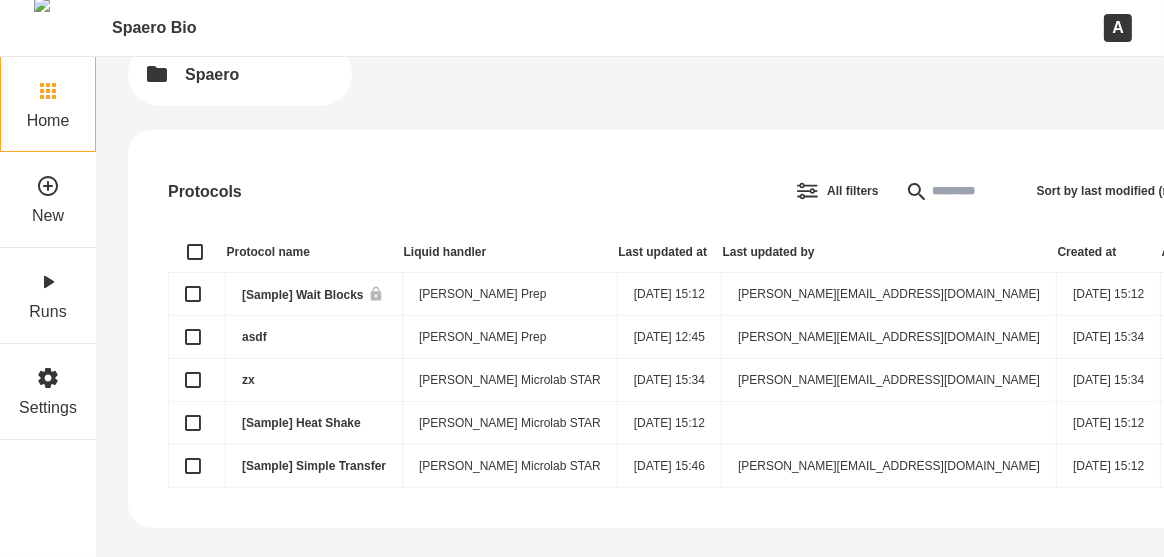 click on "[Sample] Wait Blocks" at bounding box center [313, 295] 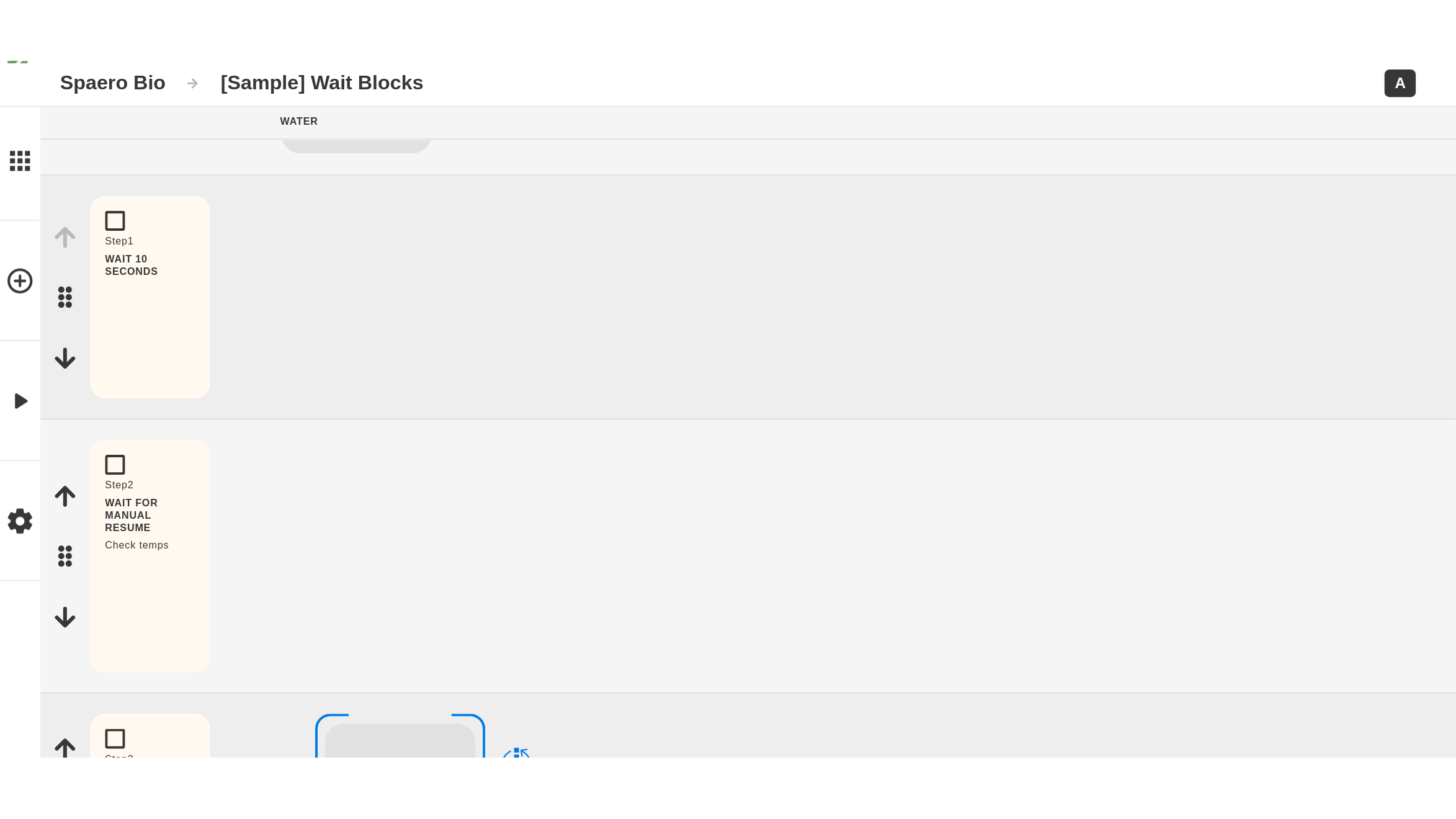 scroll, scrollTop: 0, scrollLeft: 0, axis: both 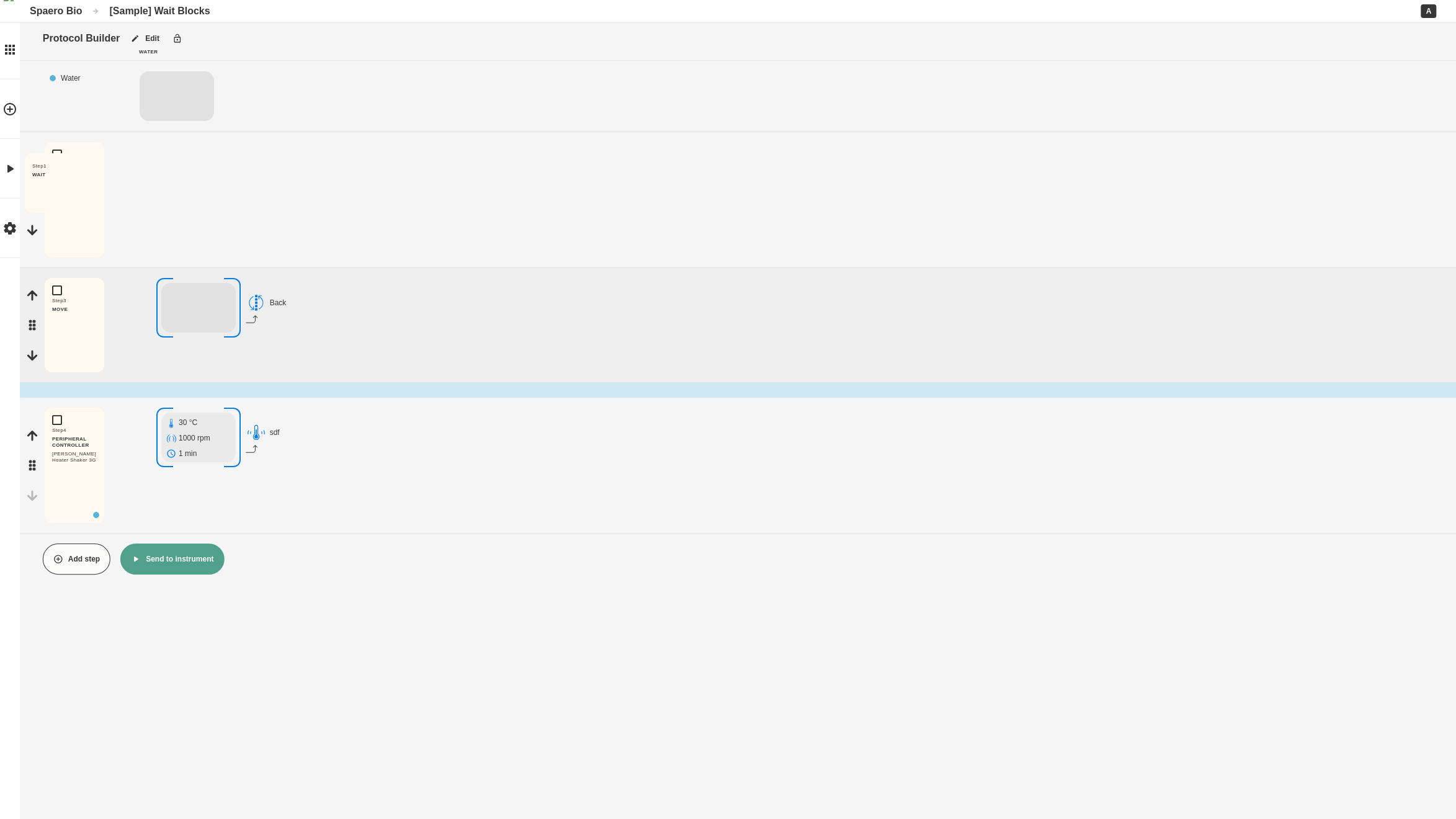 drag, startPoint x: 35, startPoint y: 192, endPoint x: 189, endPoint y: 359, distance: 227.16734 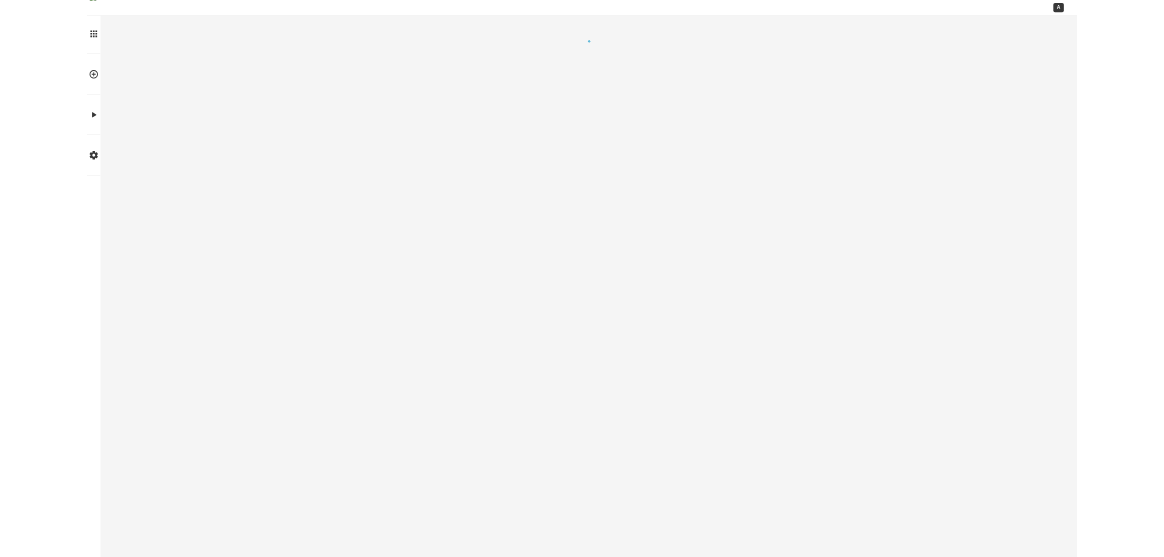 scroll, scrollTop: 0, scrollLeft: 0, axis: both 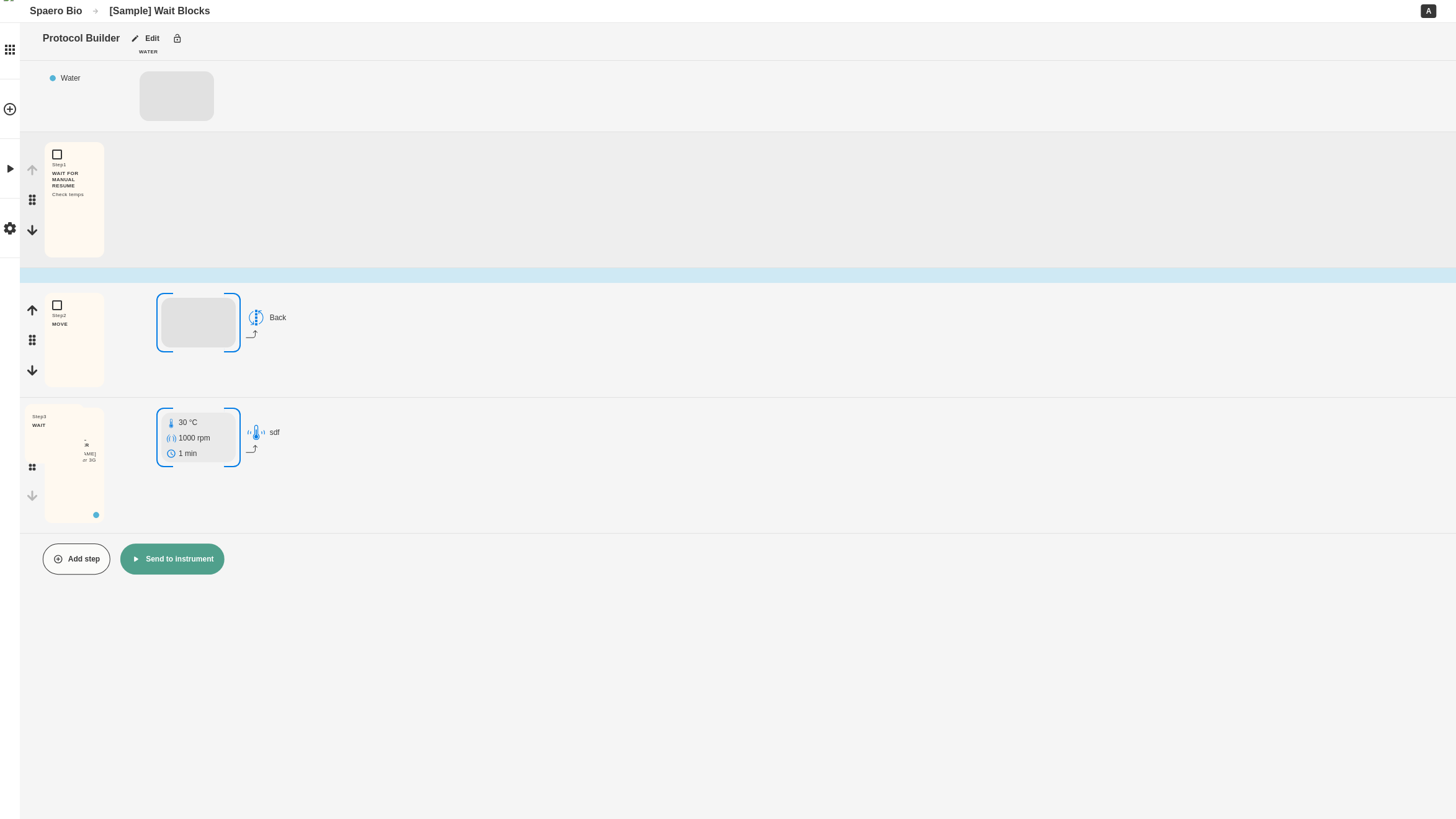 drag, startPoint x: 31, startPoint y: 444, endPoint x: 32, endPoint y: 279, distance: 165.00303 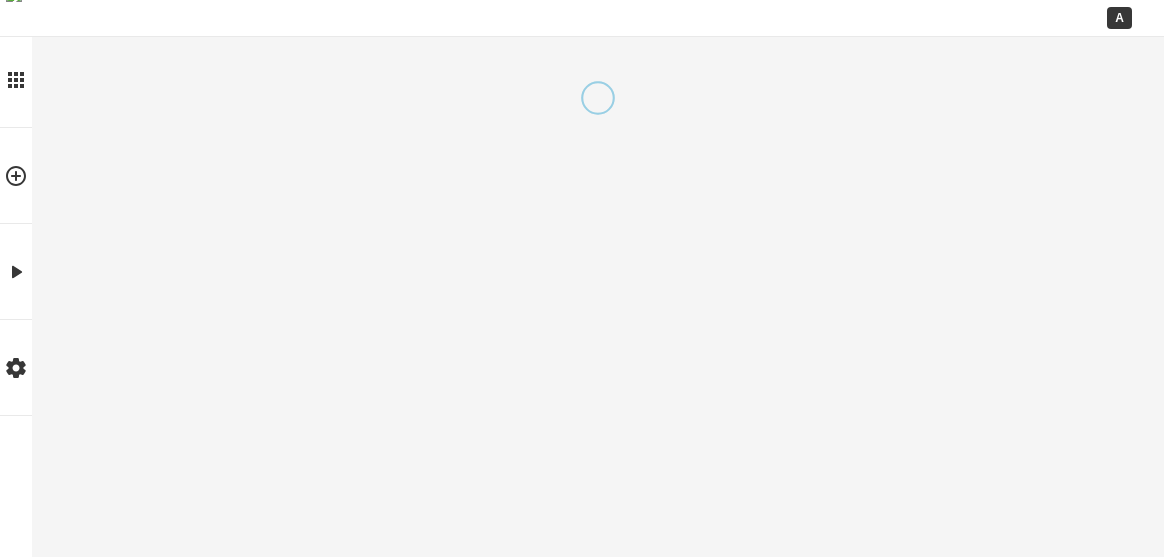 scroll, scrollTop: 0, scrollLeft: 0, axis: both 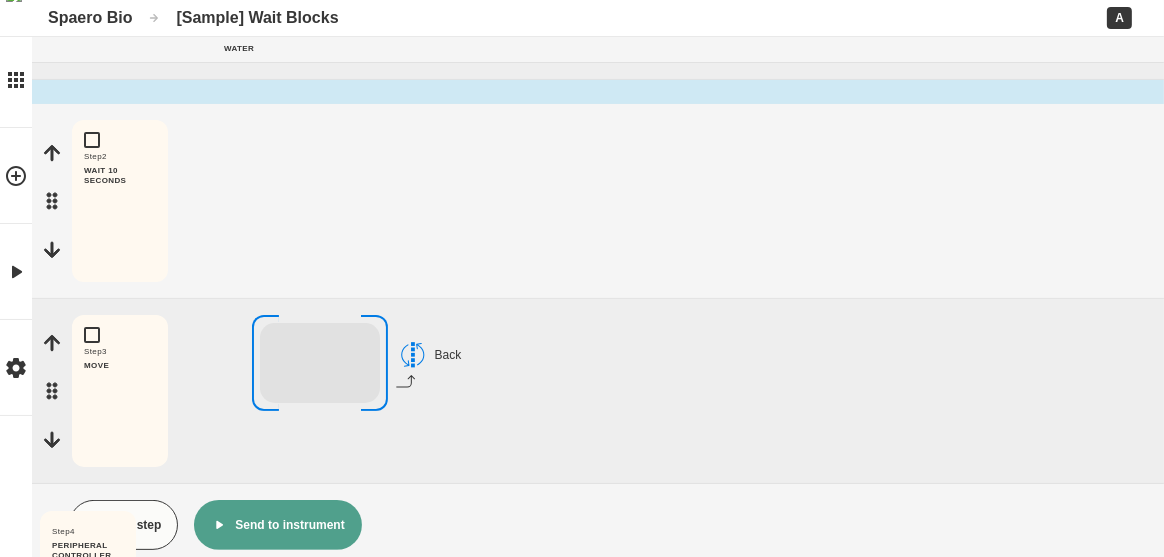 drag, startPoint x: 56, startPoint y: 342, endPoint x: 101, endPoint y: 161, distance: 186.51006 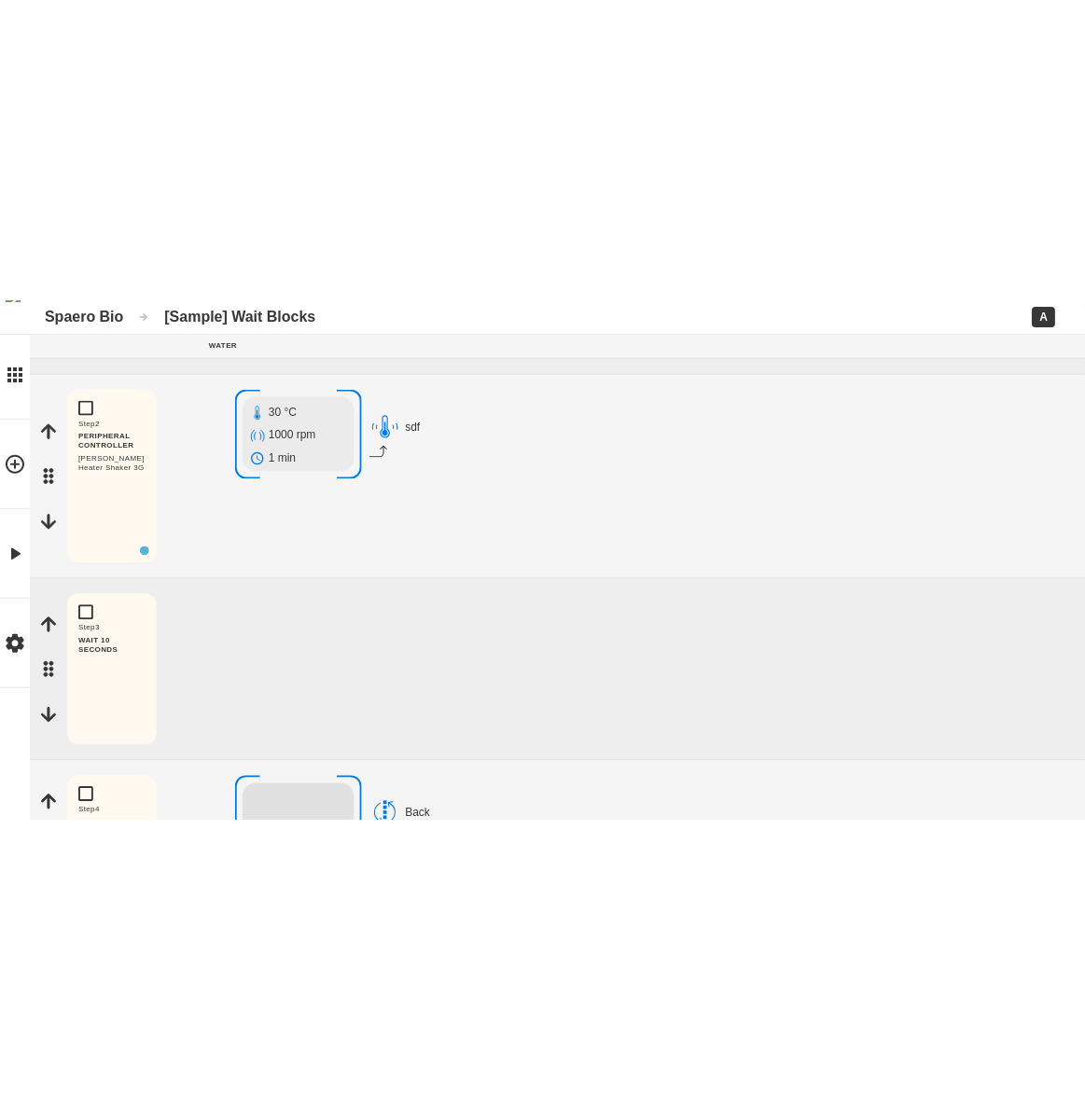 scroll, scrollTop: 0, scrollLeft: 0, axis: both 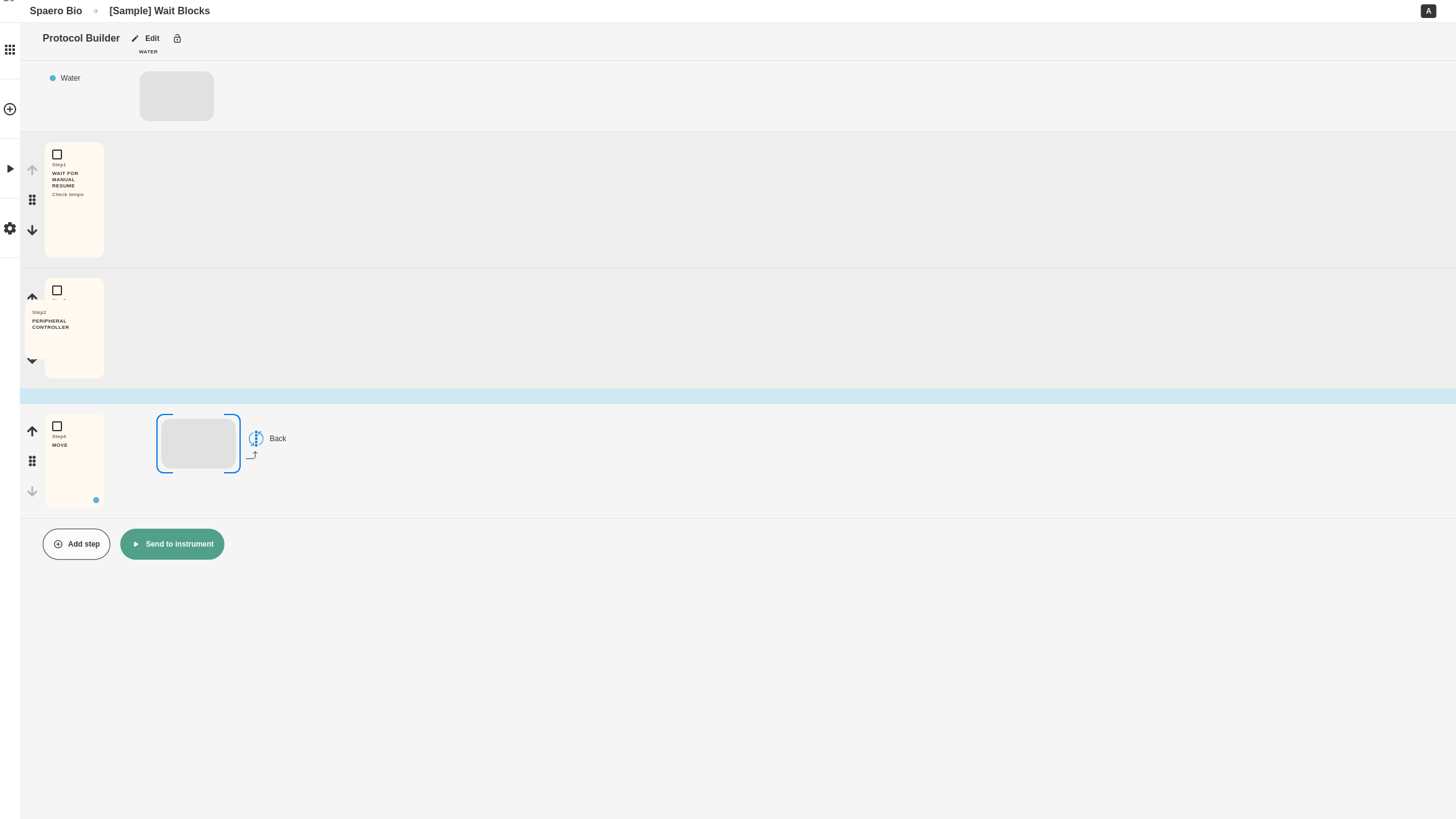 drag, startPoint x: 36, startPoint y: 334, endPoint x: 60, endPoint y: 383, distance: 54.56189 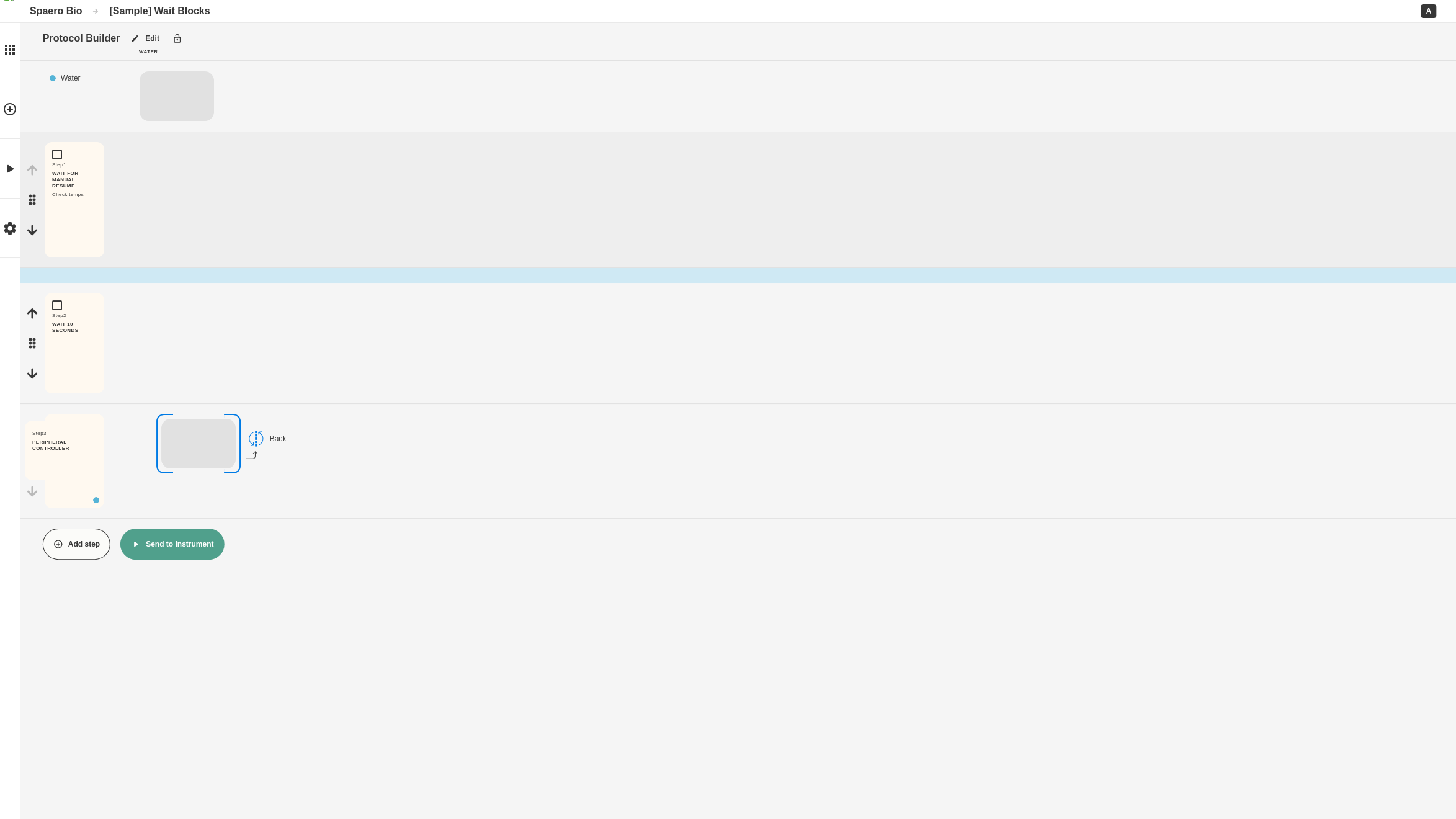 drag, startPoint x: 29, startPoint y: 462, endPoint x: 114, endPoint y: 306, distance: 177.6542 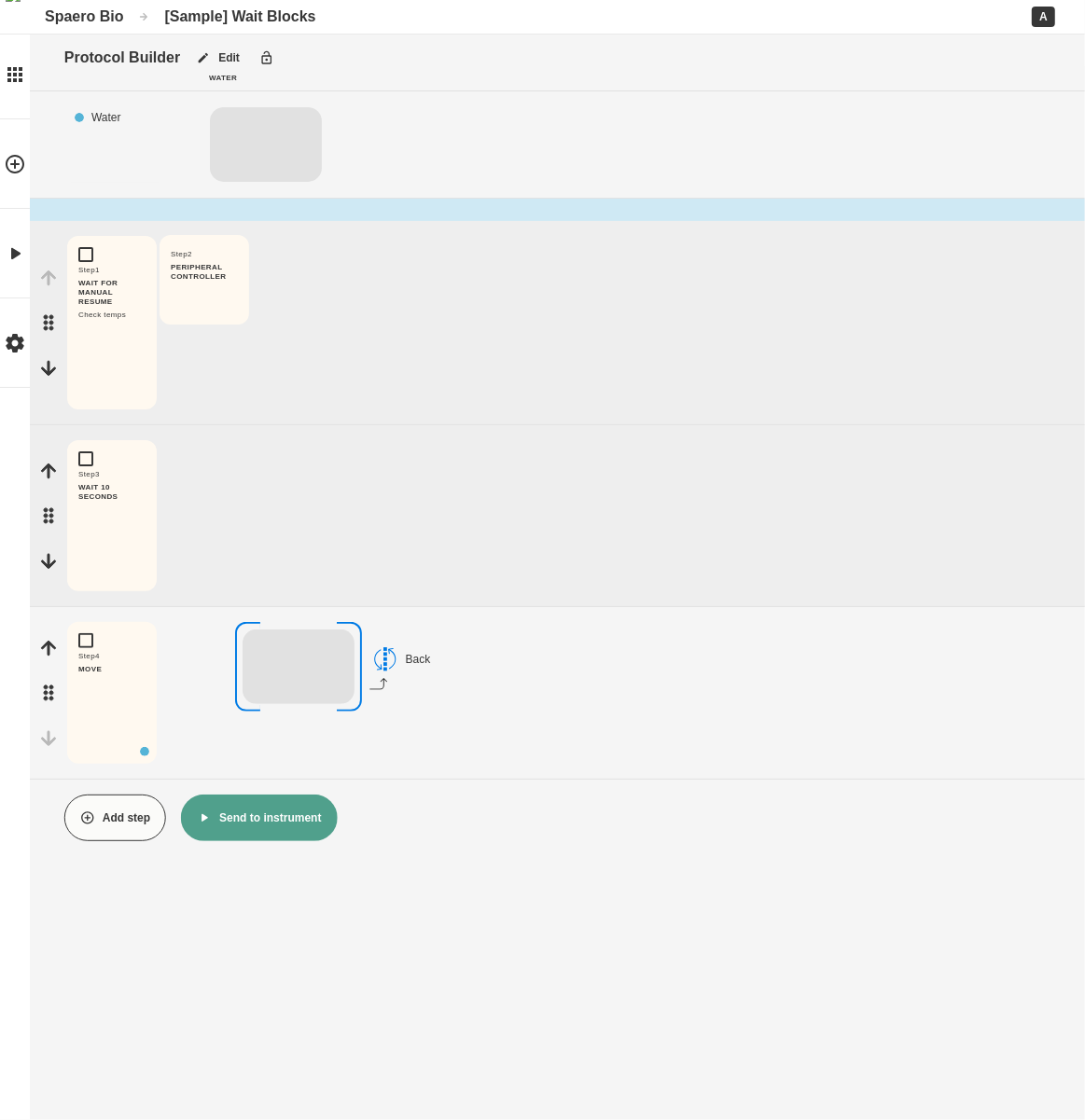 drag, startPoint x: 49, startPoint y: 509, endPoint x: 164, endPoint y: 283, distance: 253.57642 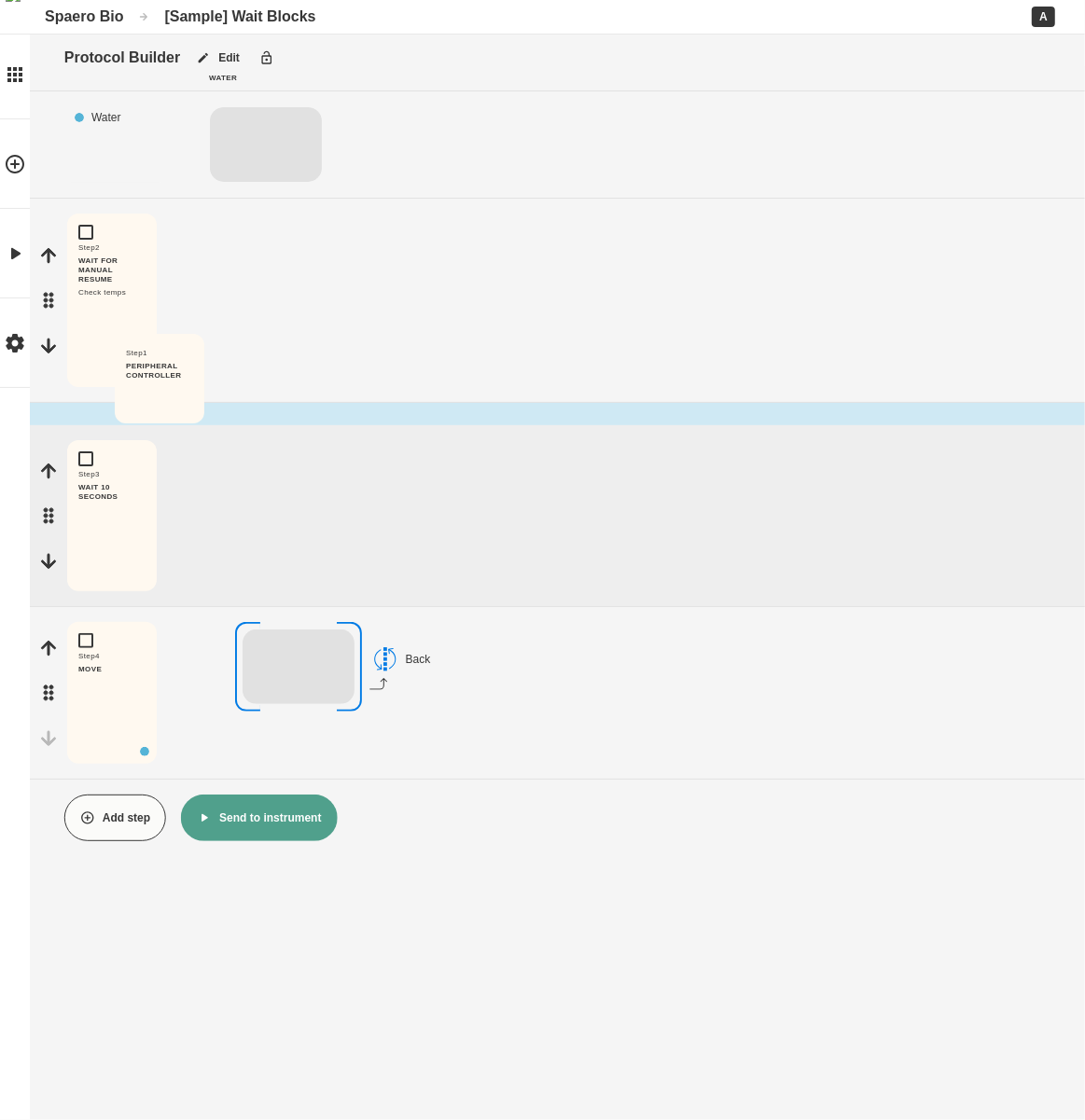 drag, startPoint x: 45, startPoint y: 305, endPoint x: 107, endPoint y: 393, distance: 107.64757 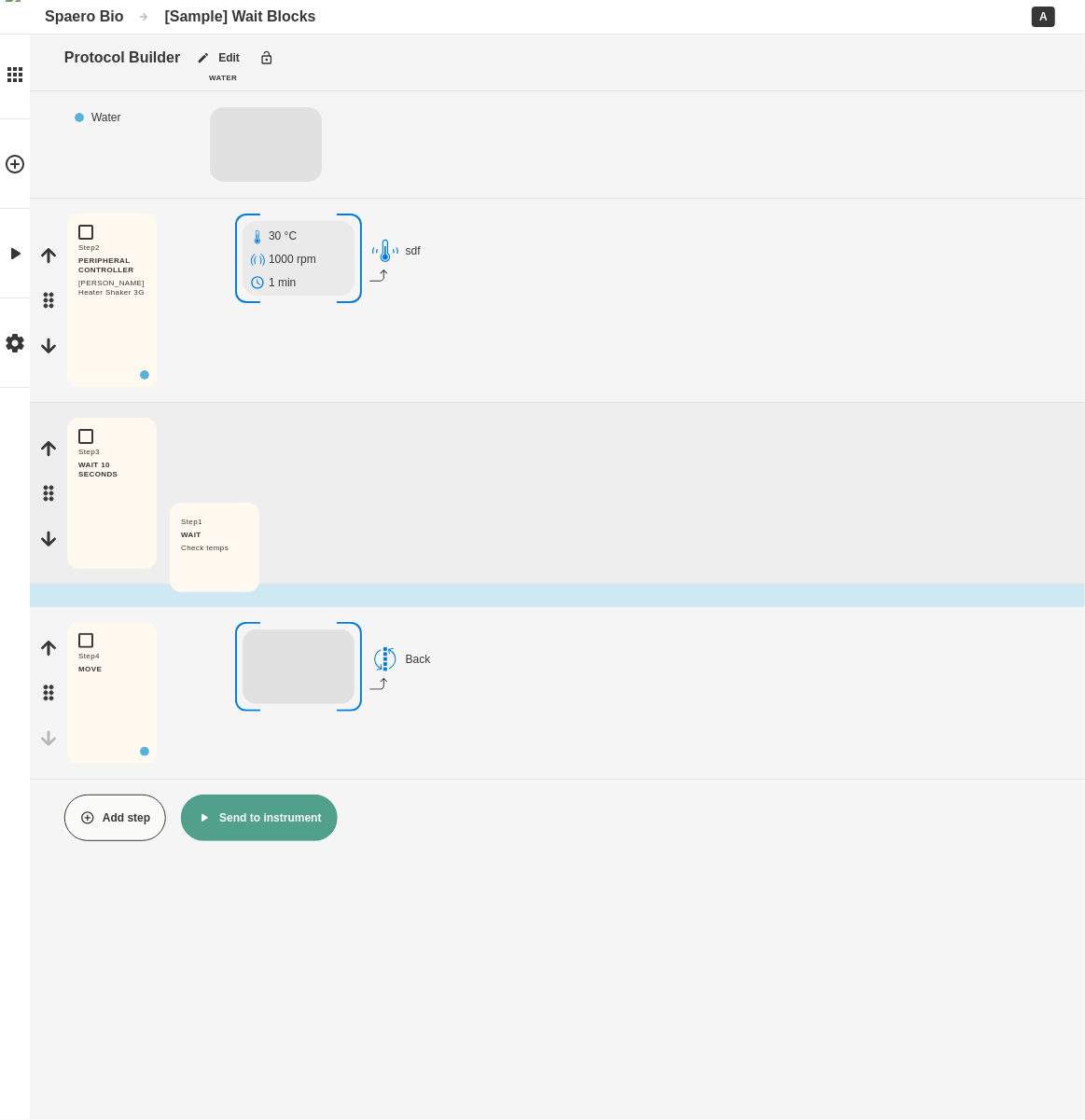 drag, startPoint x: 40, startPoint y: 296, endPoint x: 160, endPoint y: 558, distance: 288.17356 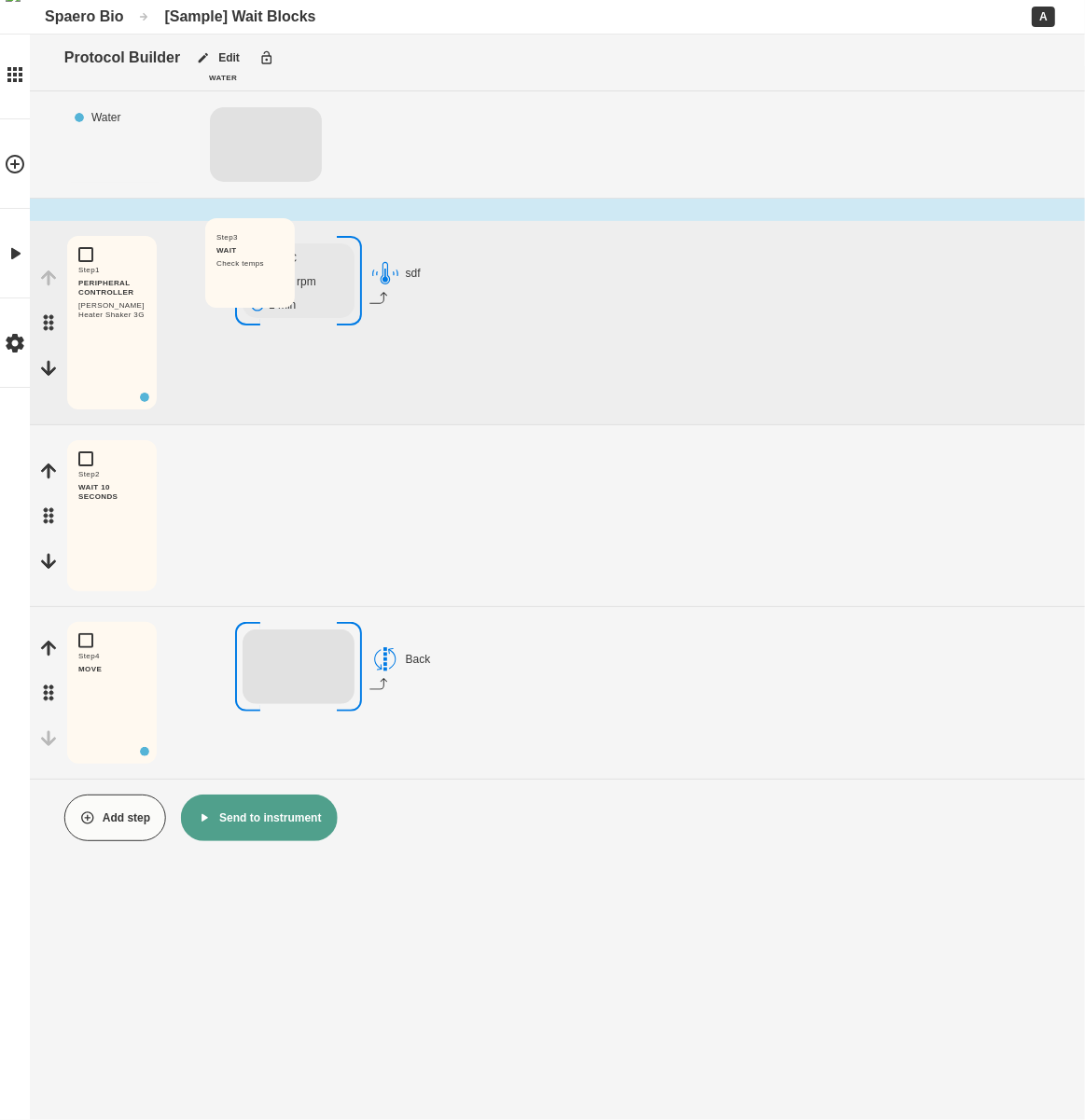 drag, startPoint x: 47, startPoint y: 696, endPoint x: 201, endPoint y: 277, distance: 446.4045 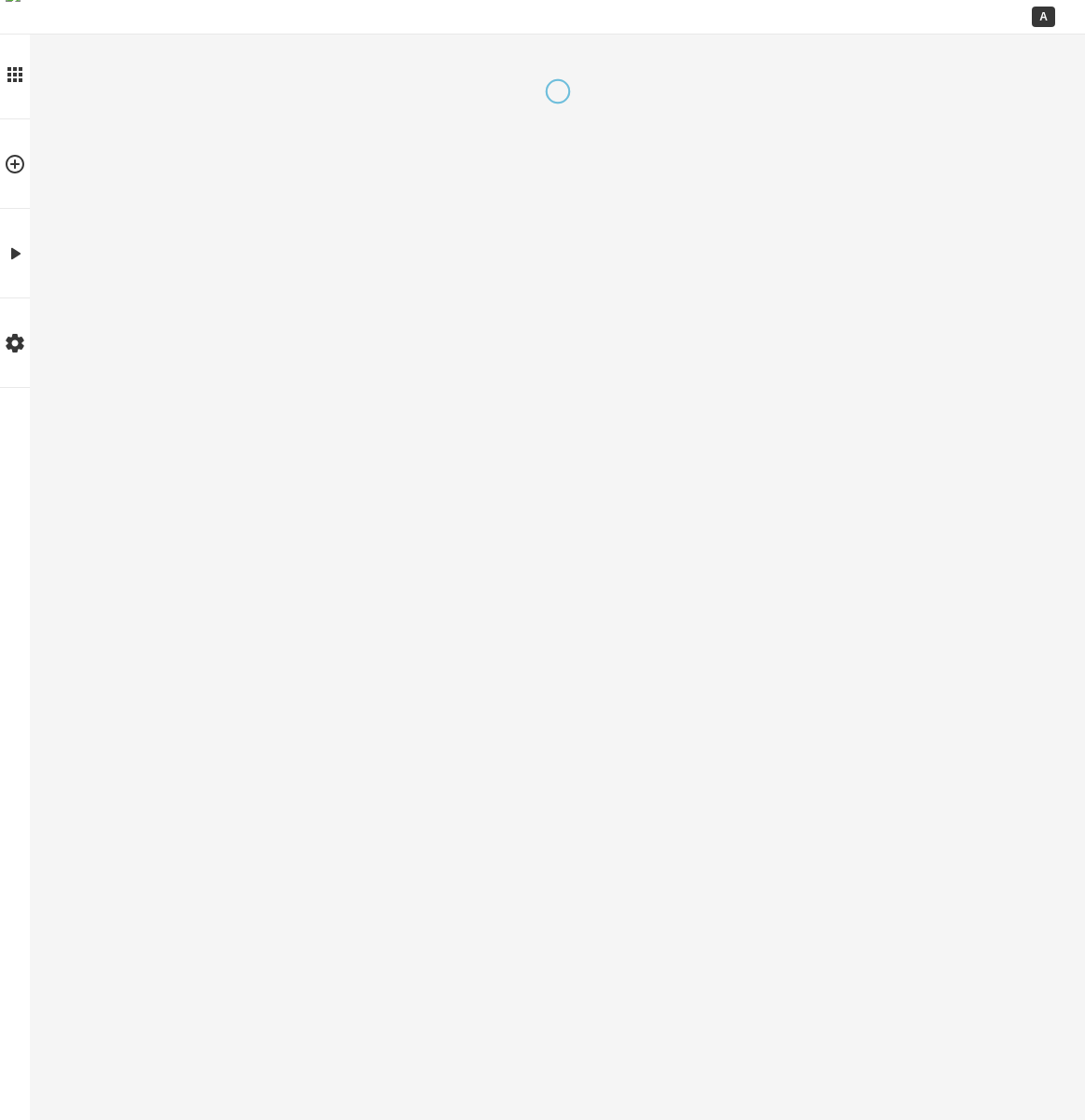scroll, scrollTop: 0, scrollLeft: 0, axis: both 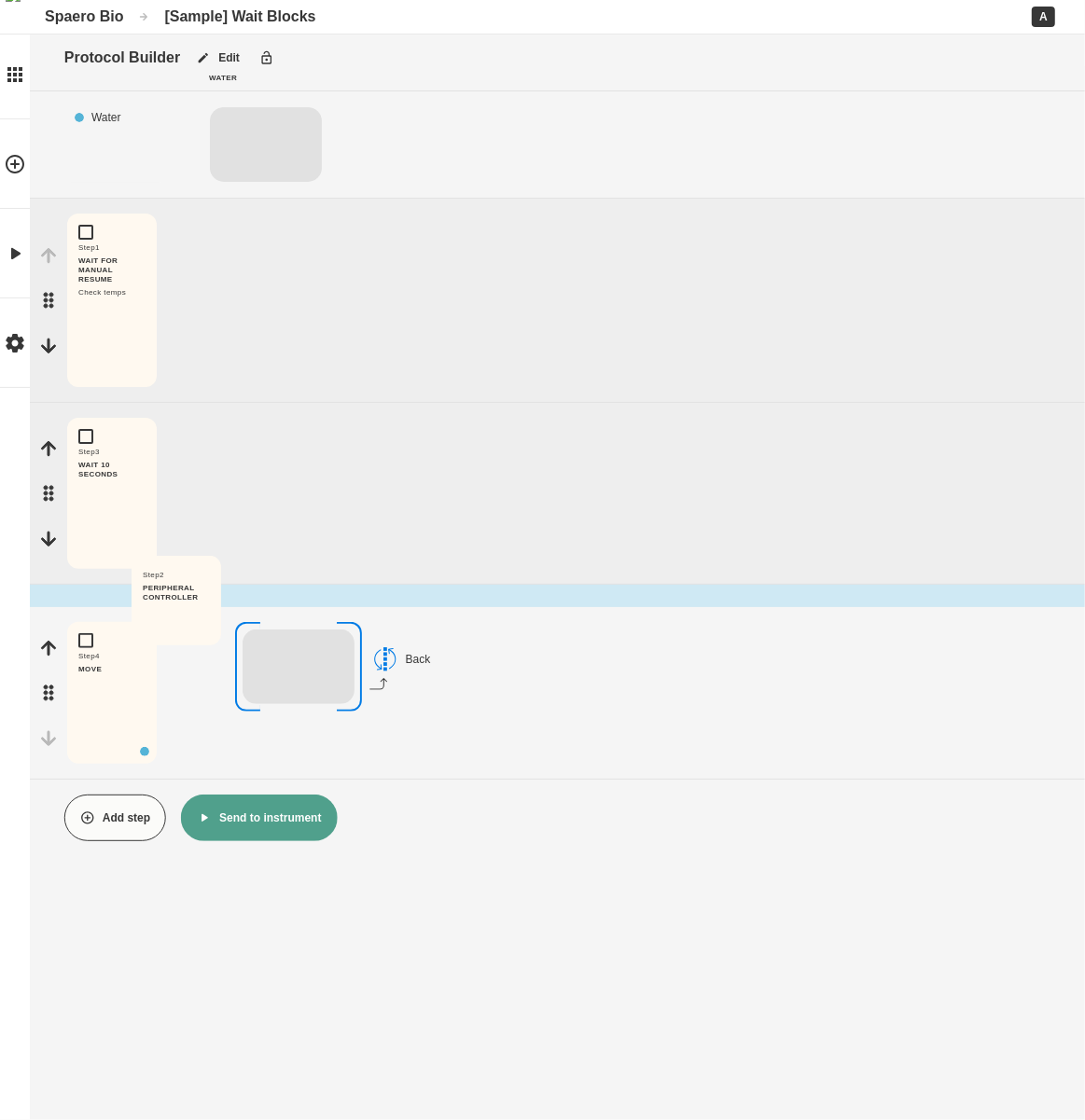 drag, startPoint x: 54, startPoint y: 510, endPoint x: 133, endPoint y: 615, distance: 131.40015 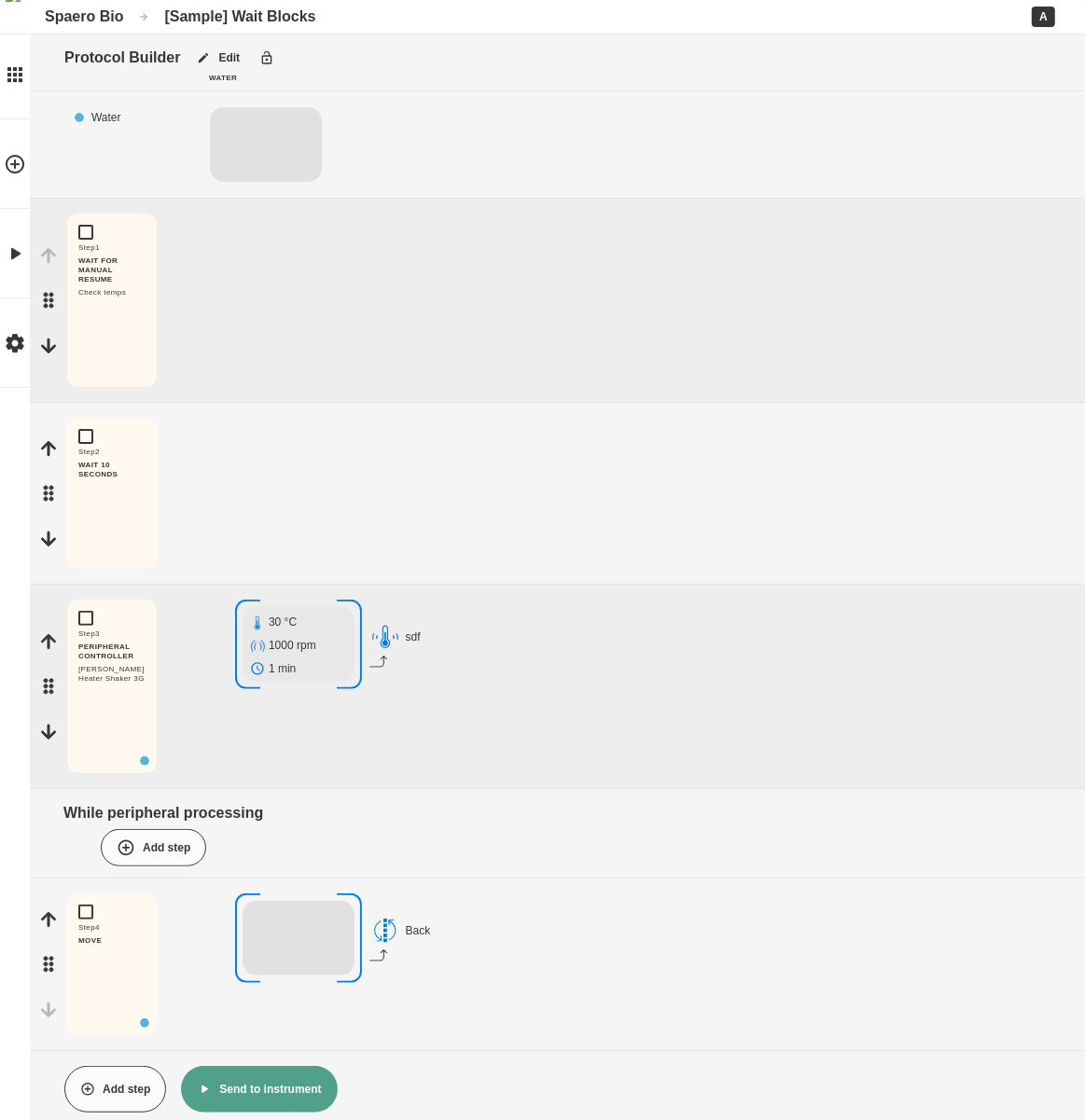 scroll, scrollTop: 31, scrollLeft: 0, axis: vertical 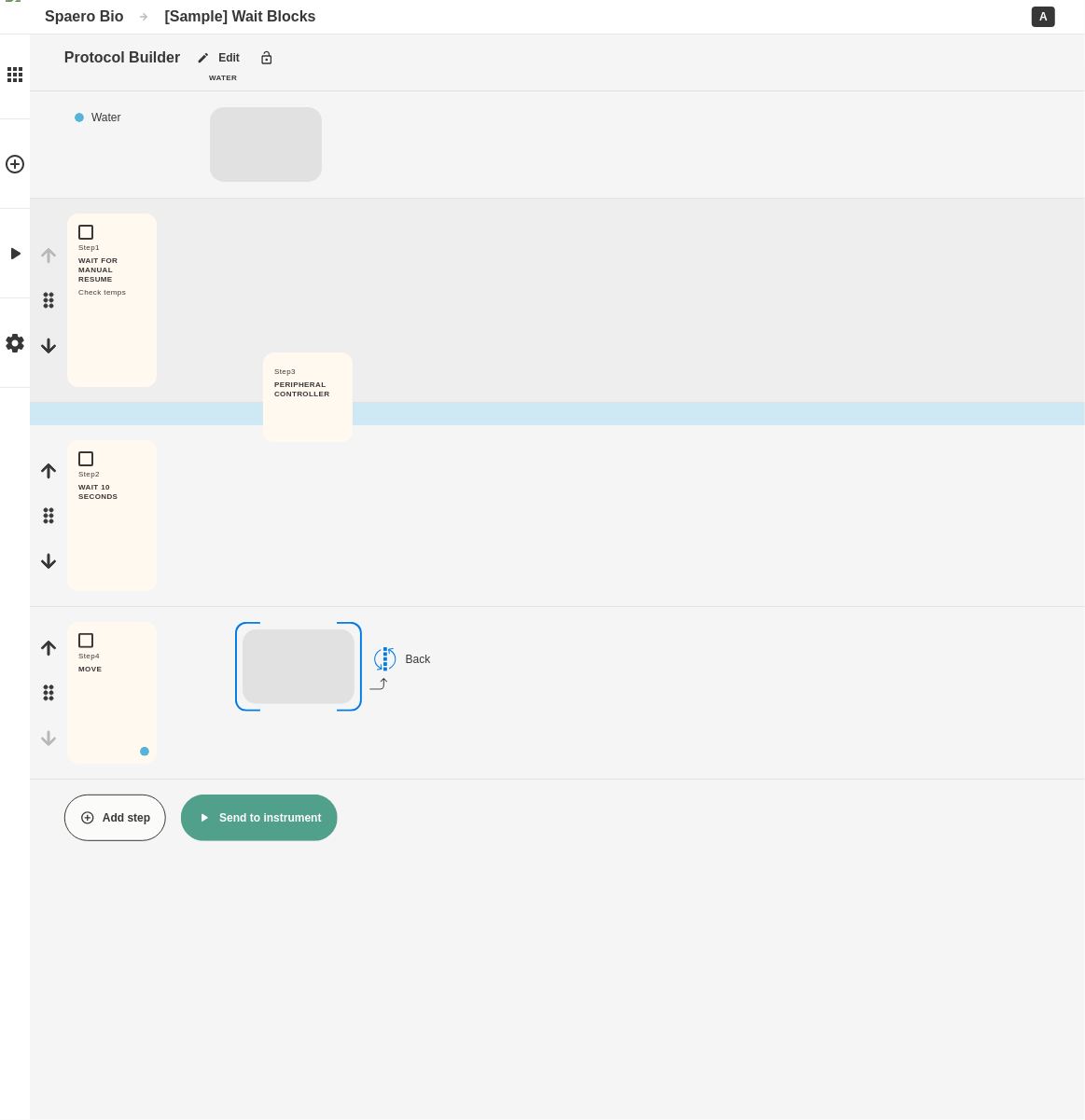 drag, startPoint x: 56, startPoint y: 656, endPoint x: 266, endPoint y: 407, distance: 325.73148 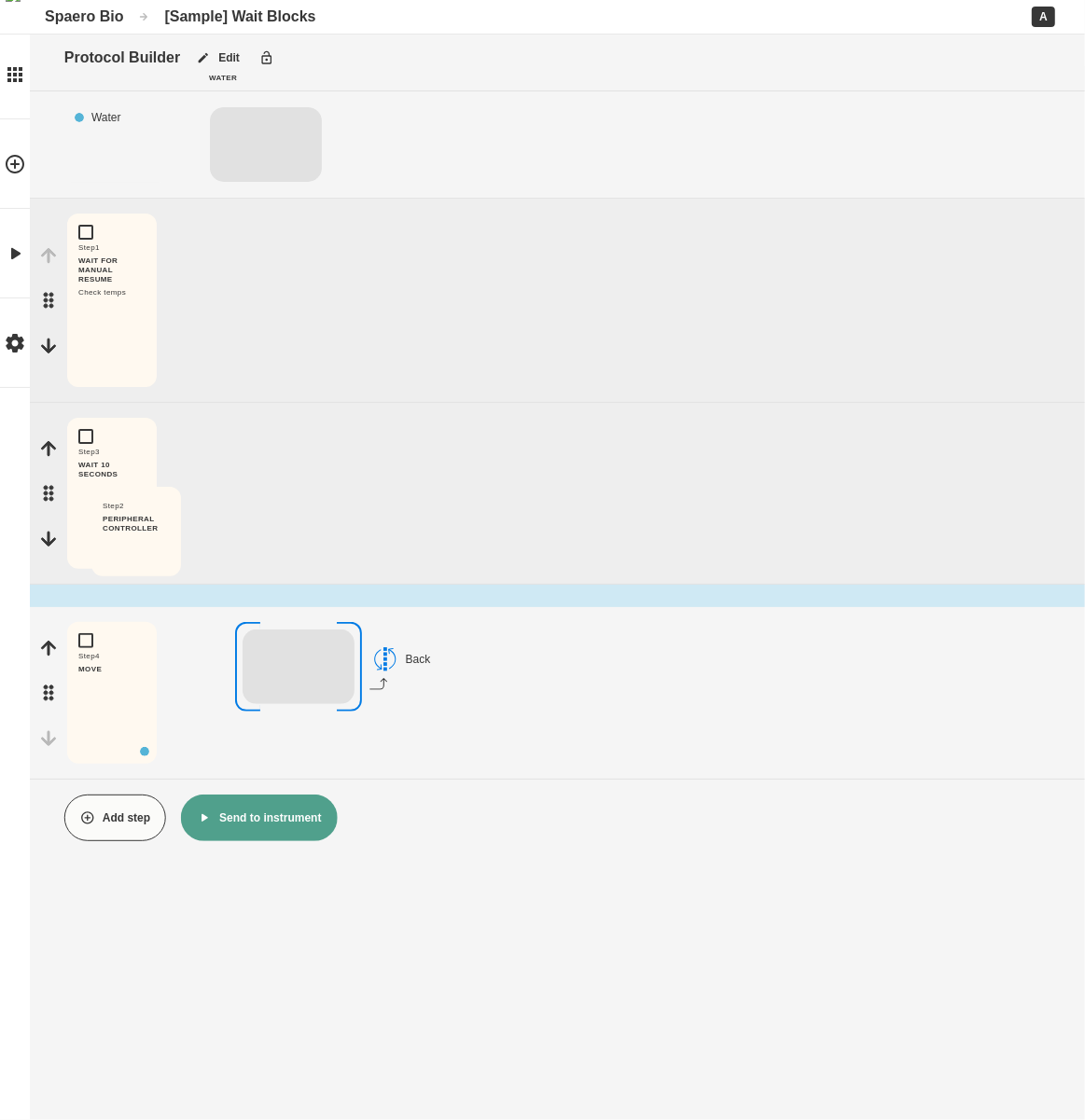 drag, startPoint x: 47, startPoint y: 506, endPoint x: 91, endPoint y: 546, distance: 59.46427 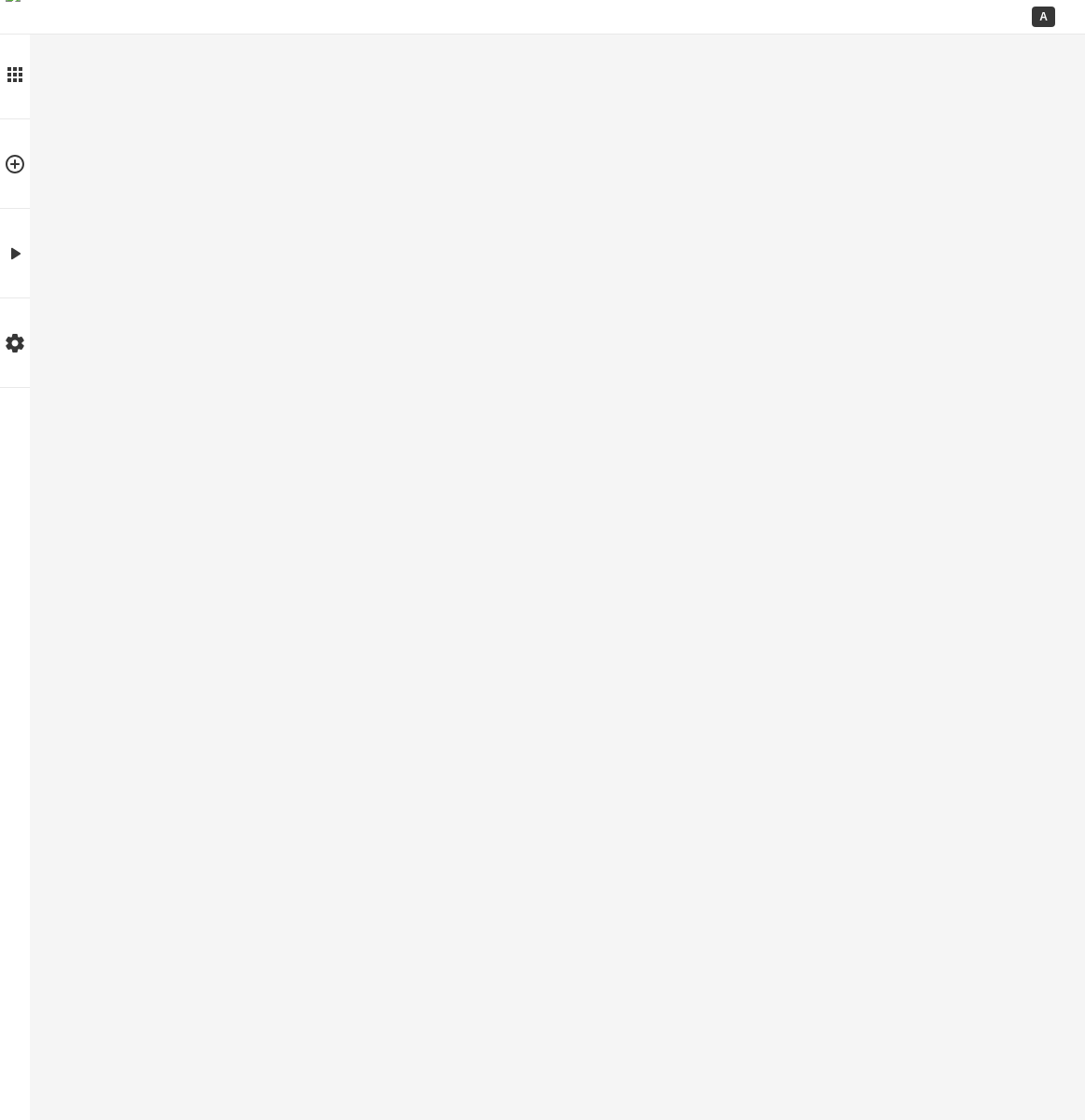 scroll, scrollTop: 0, scrollLeft: 0, axis: both 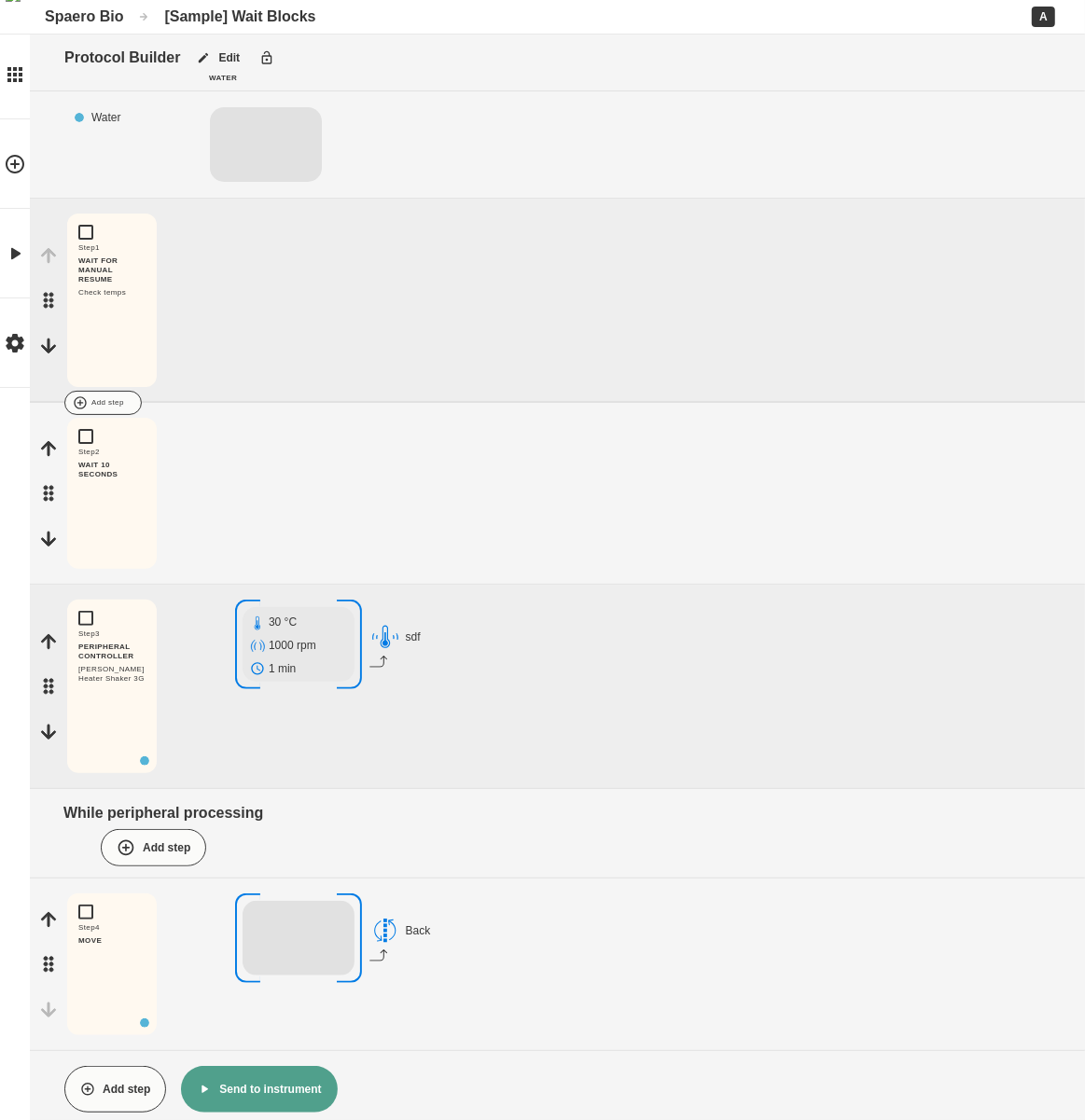 drag, startPoint x: 426, startPoint y: 275, endPoint x: 448, endPoint y: 410, distance: 136.7808 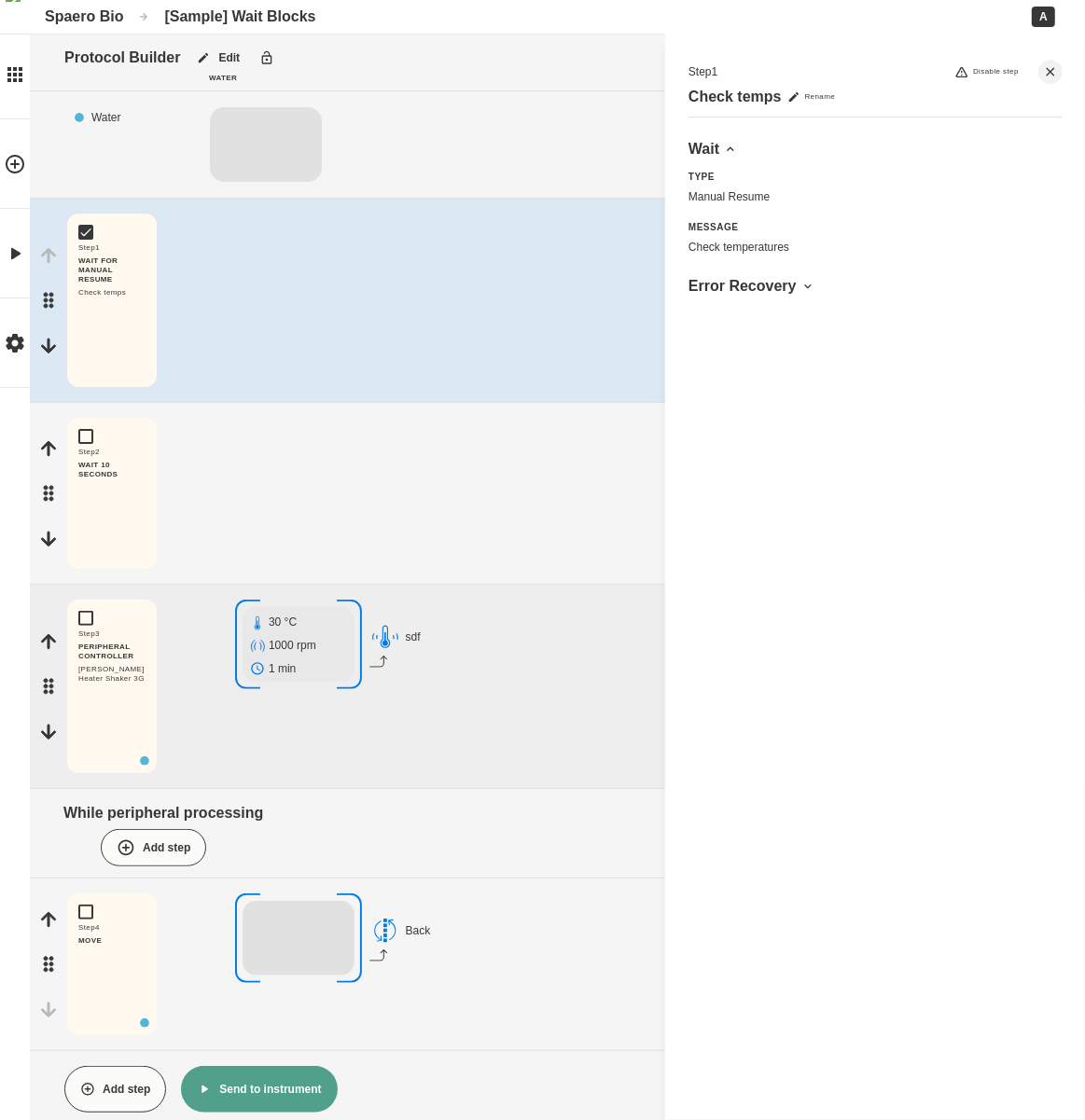 click on "Step  2 WAIT 10 SECONDS Edit Copy Delete" at bounding box center (557, 493) 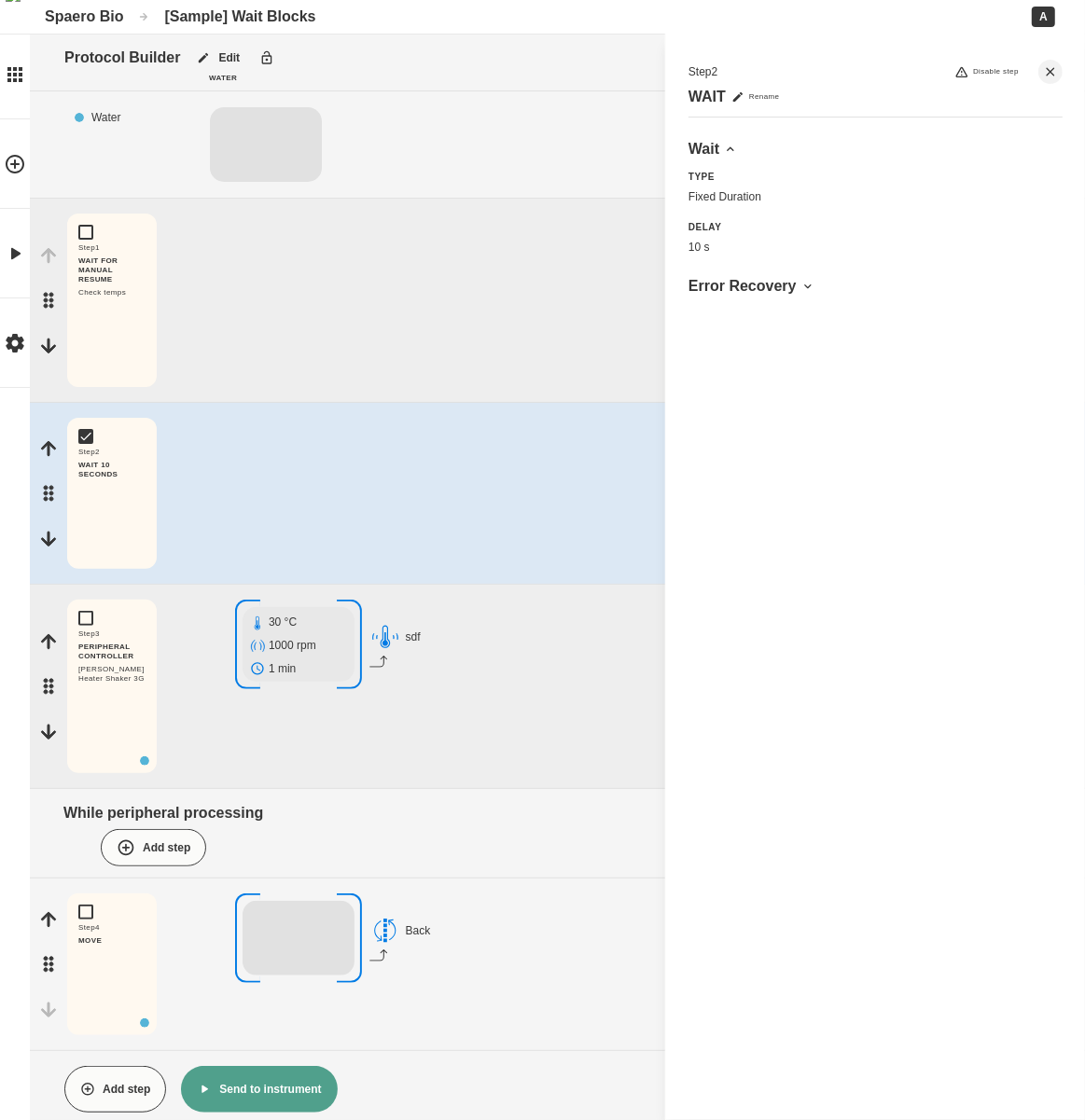 drag, startPoint x: 583, startPoint y: 234, endPoint x: 578, endPoint y: 263, distance: 29.427878 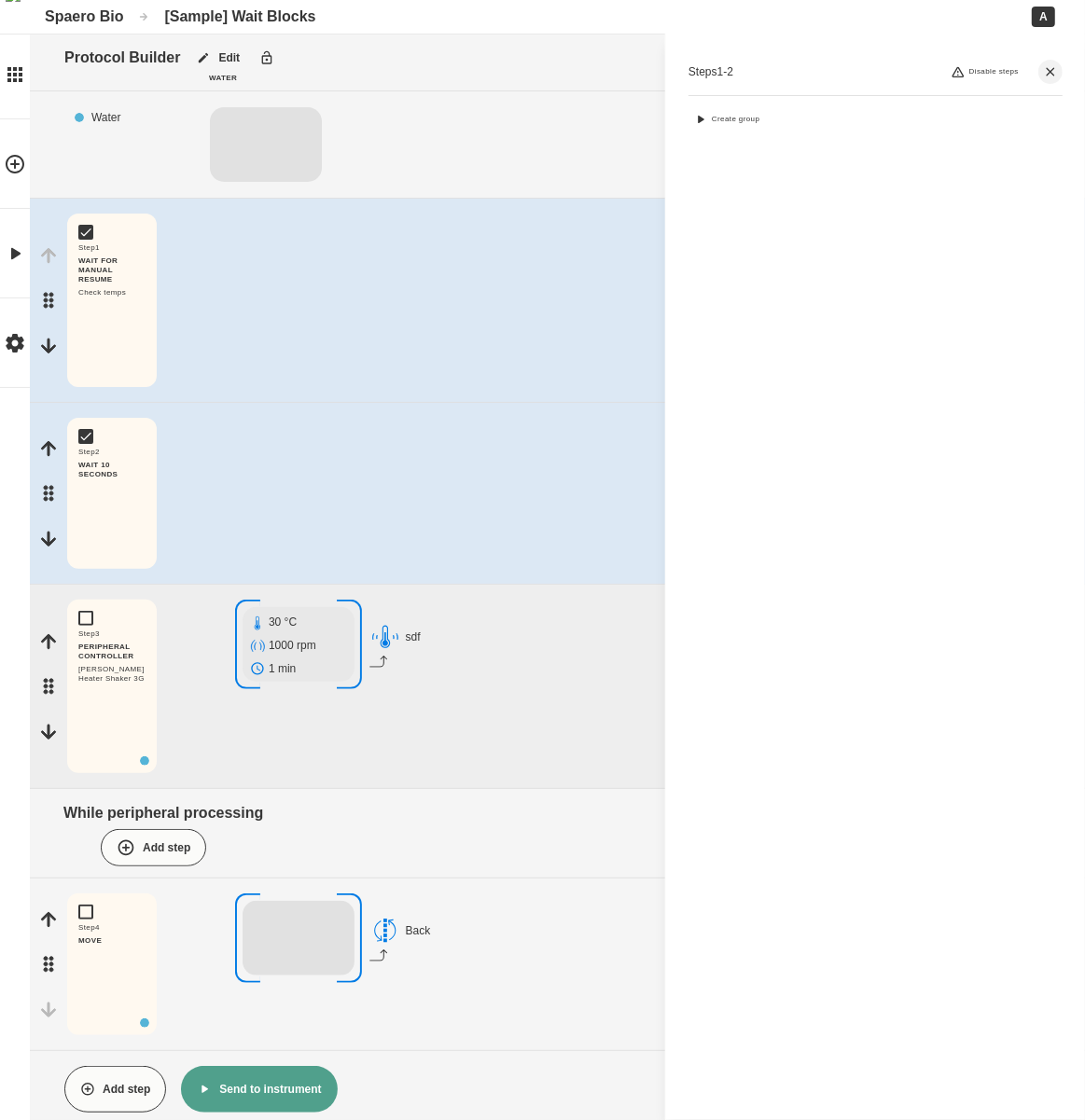 click on "Steps  1-2 Disable steps Create group" at bounding box center [875, 576] 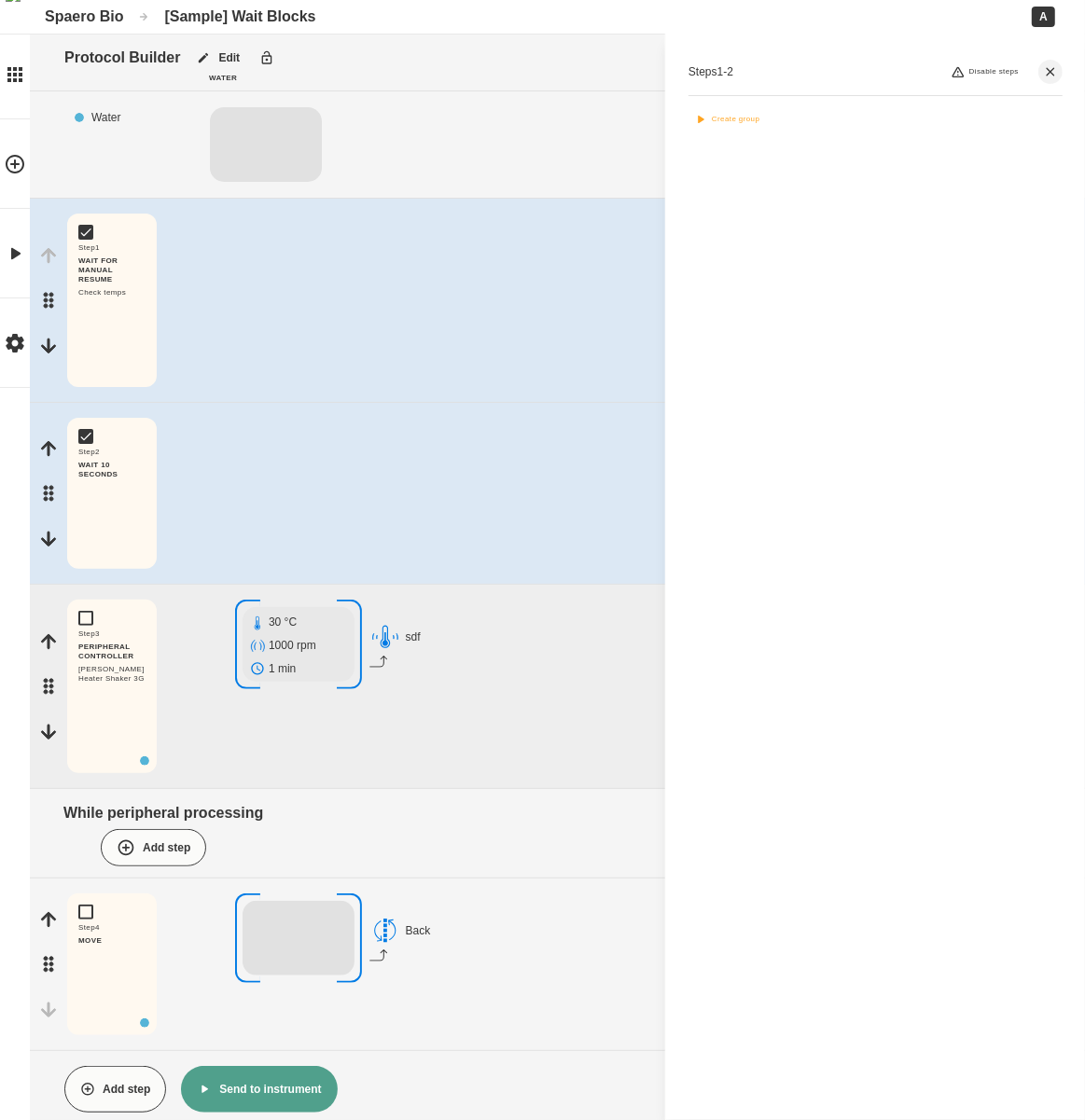 click on "Create group" at bounding box center [727, 119] 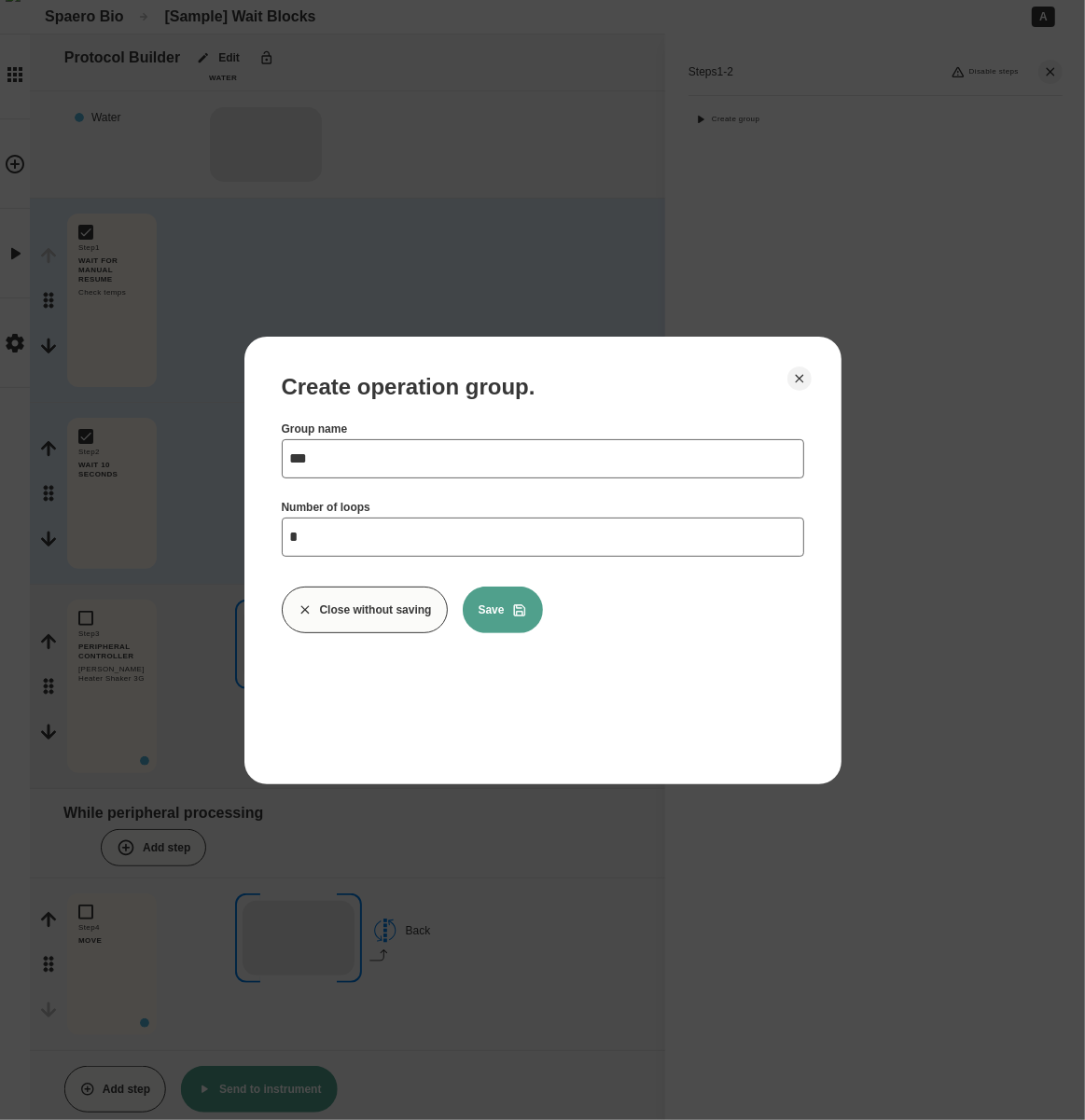 type on "***" 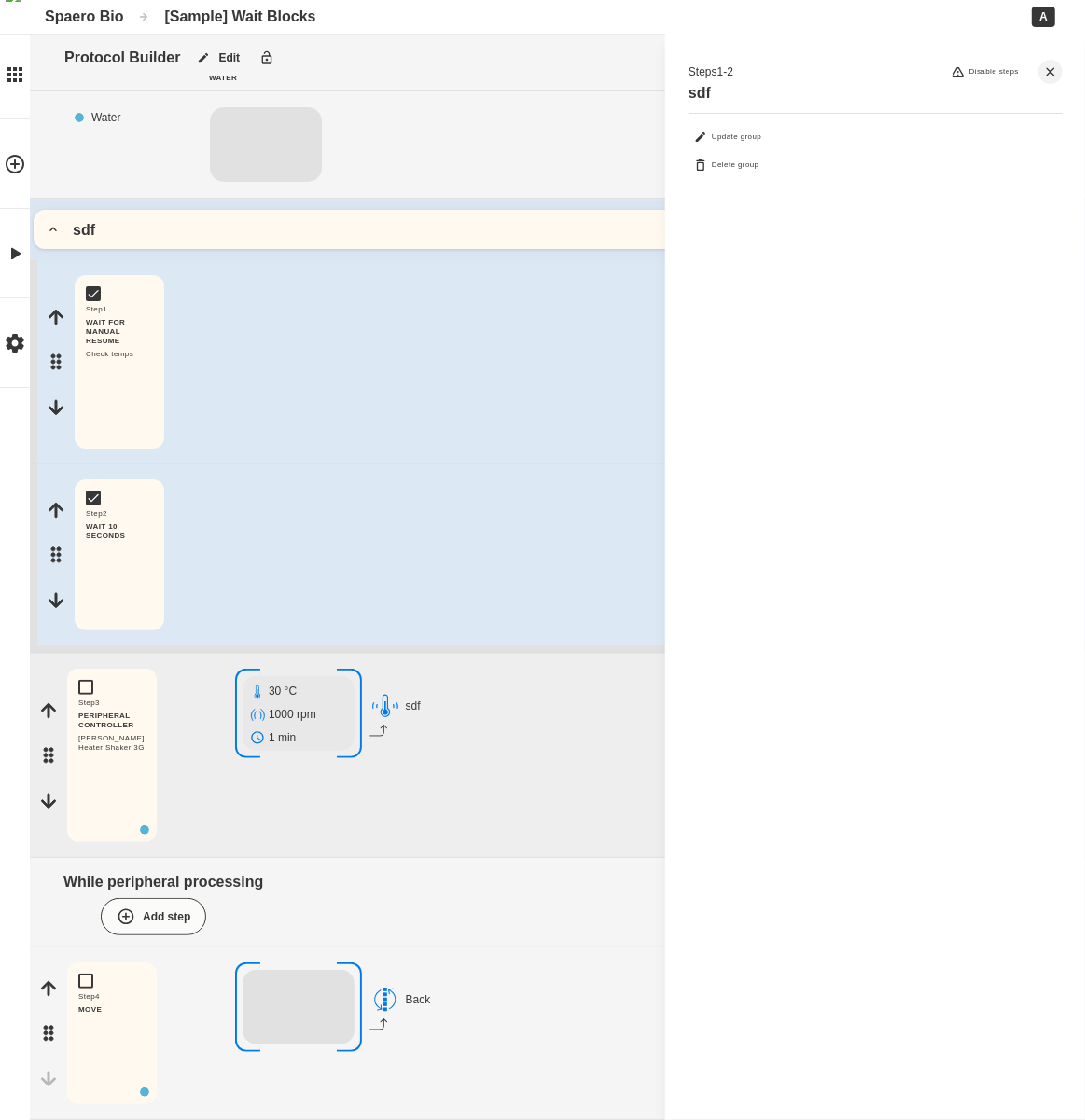 click on "sdf" at bounding box center [557, 229] 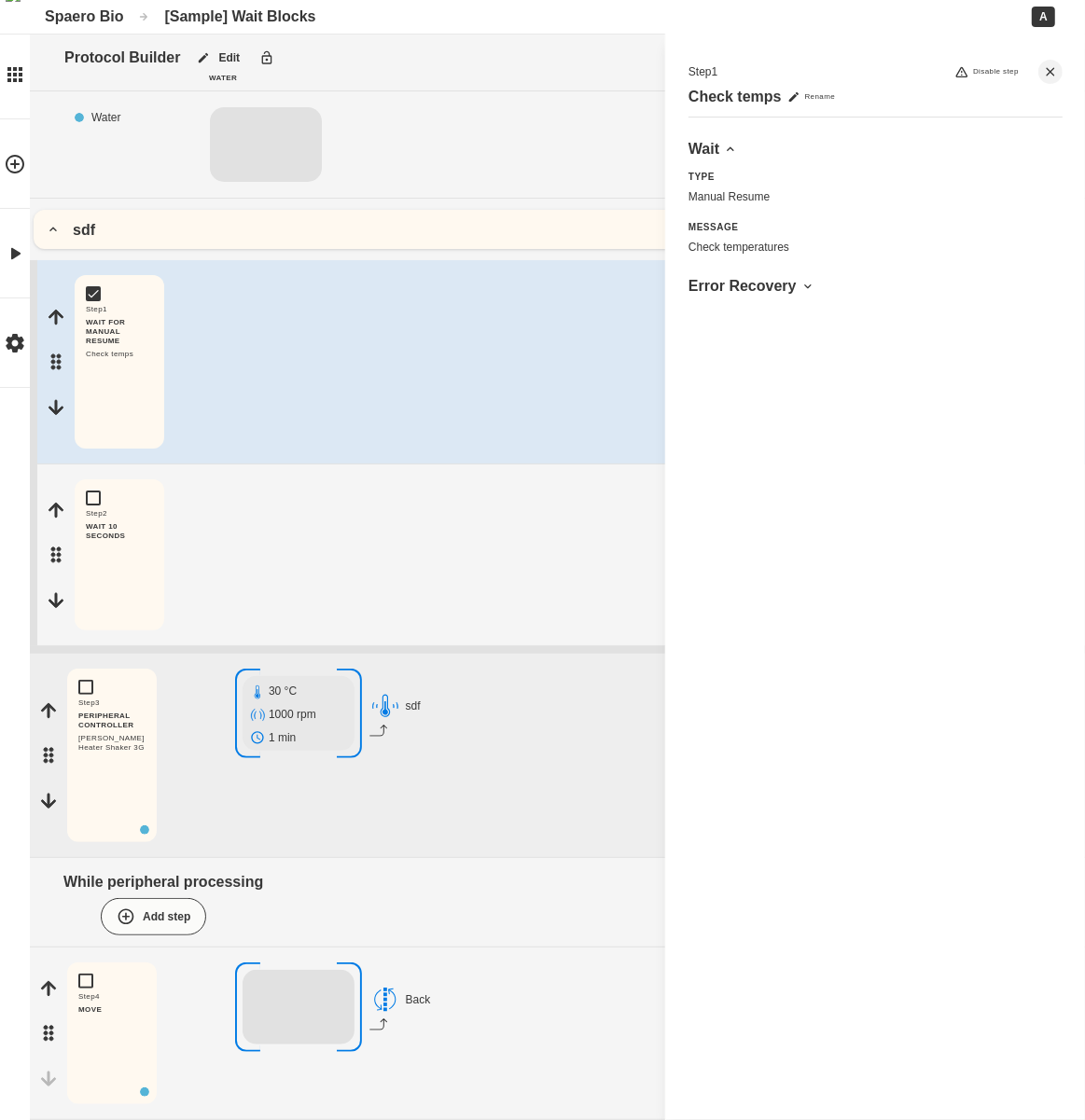 click on "Step  2 WAIT 10 SECONDS Edit Copy Delete" at bounding box center [561, 555] 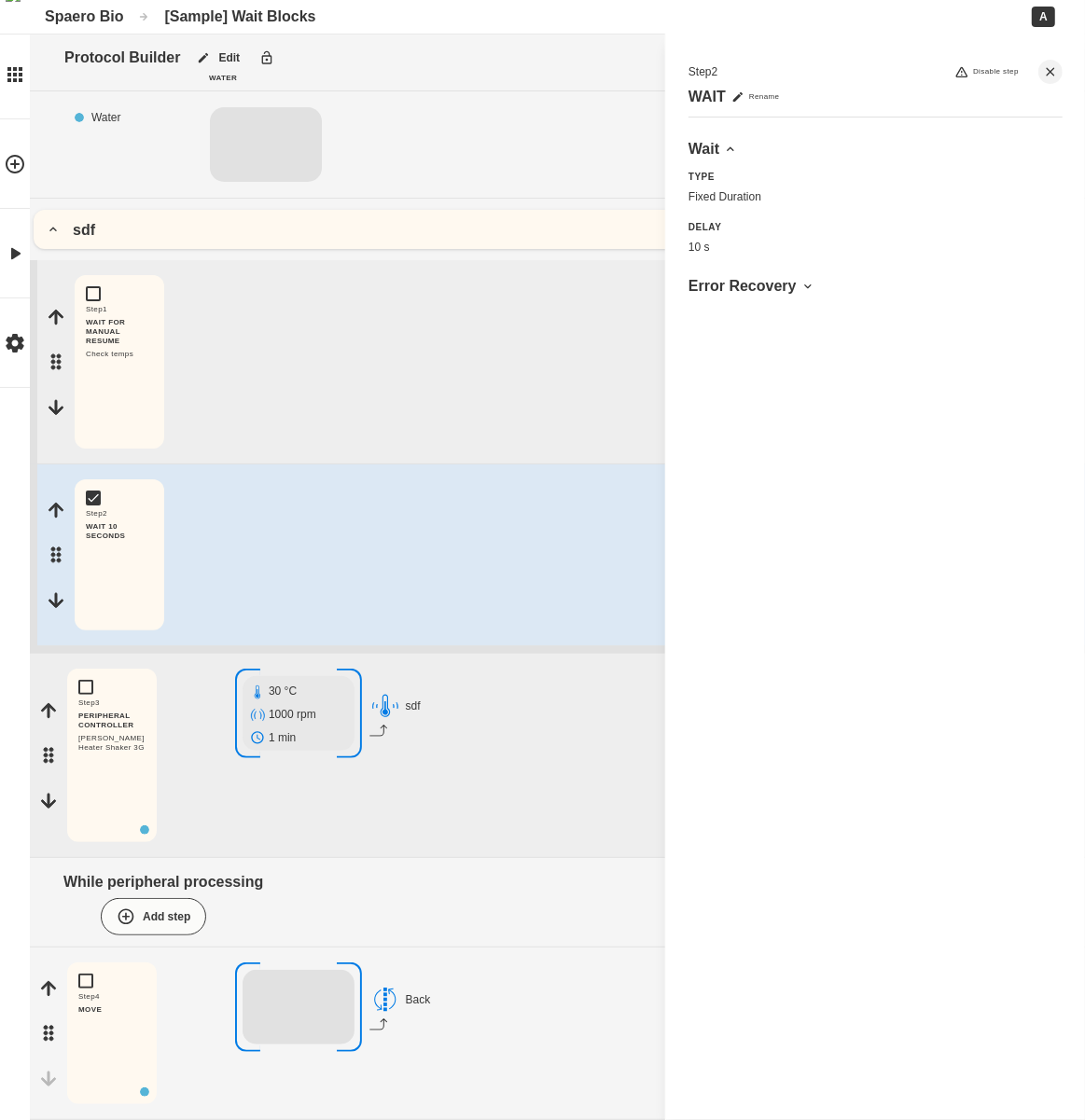 click on "Step  1 WAIT FOR MANUAL RESUME Check temps Edit Copy Delete" at bounding box center (561, 362) 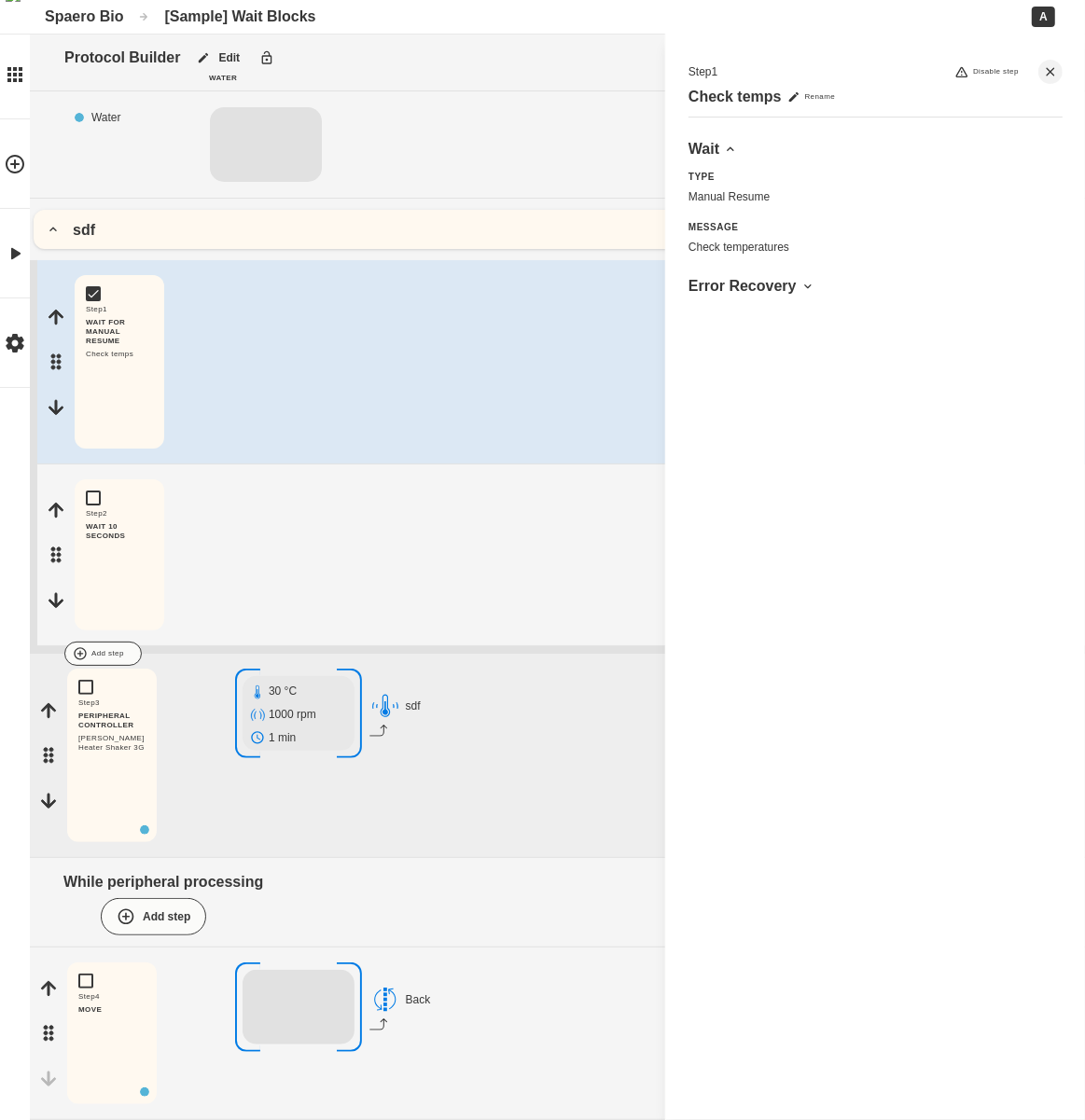 click at bounding box center [615, 654] 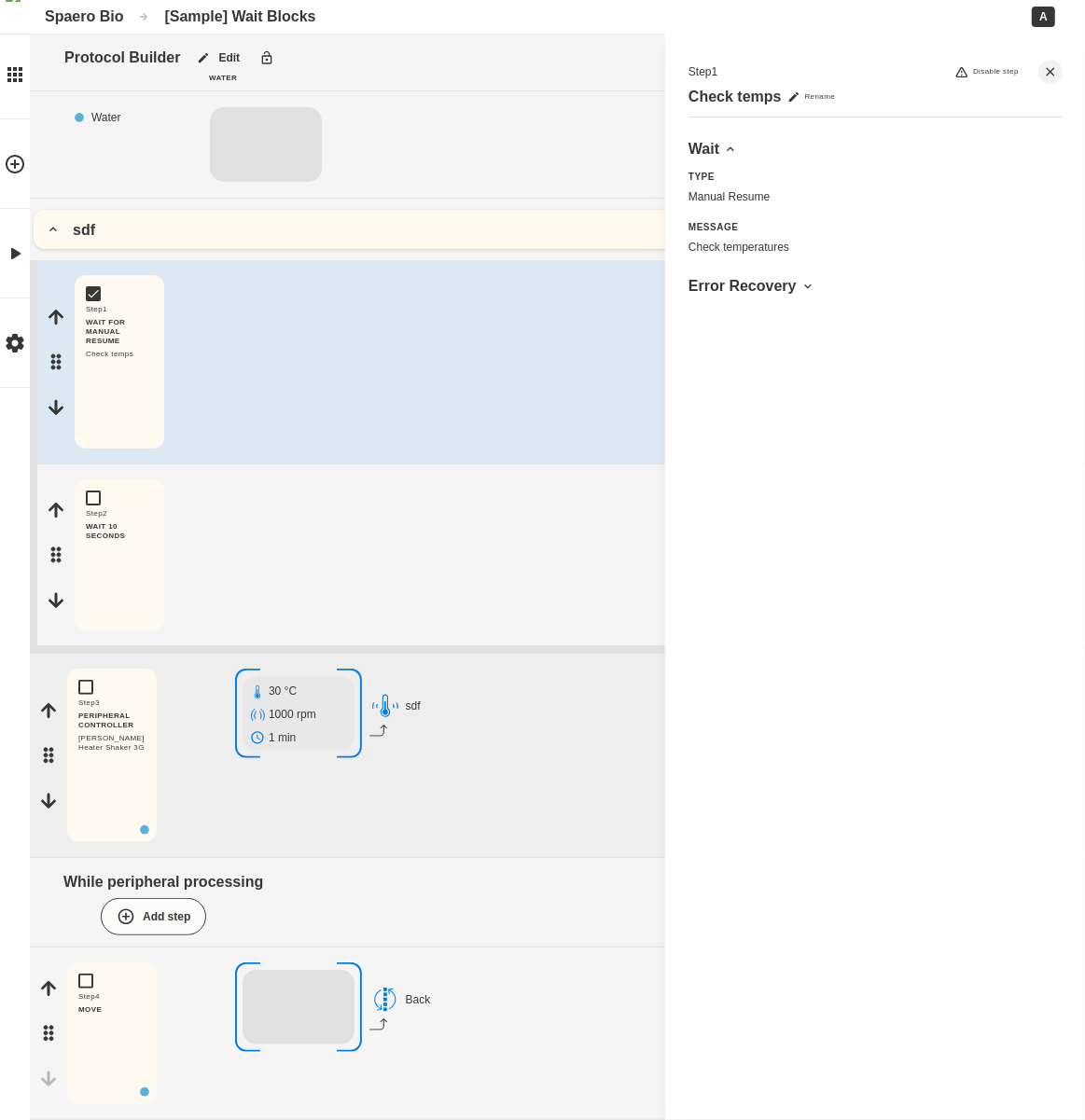 click on "Step  2 WAIT 10 SECONDS Edit Copy Delete" at bounding box center [561, 555] 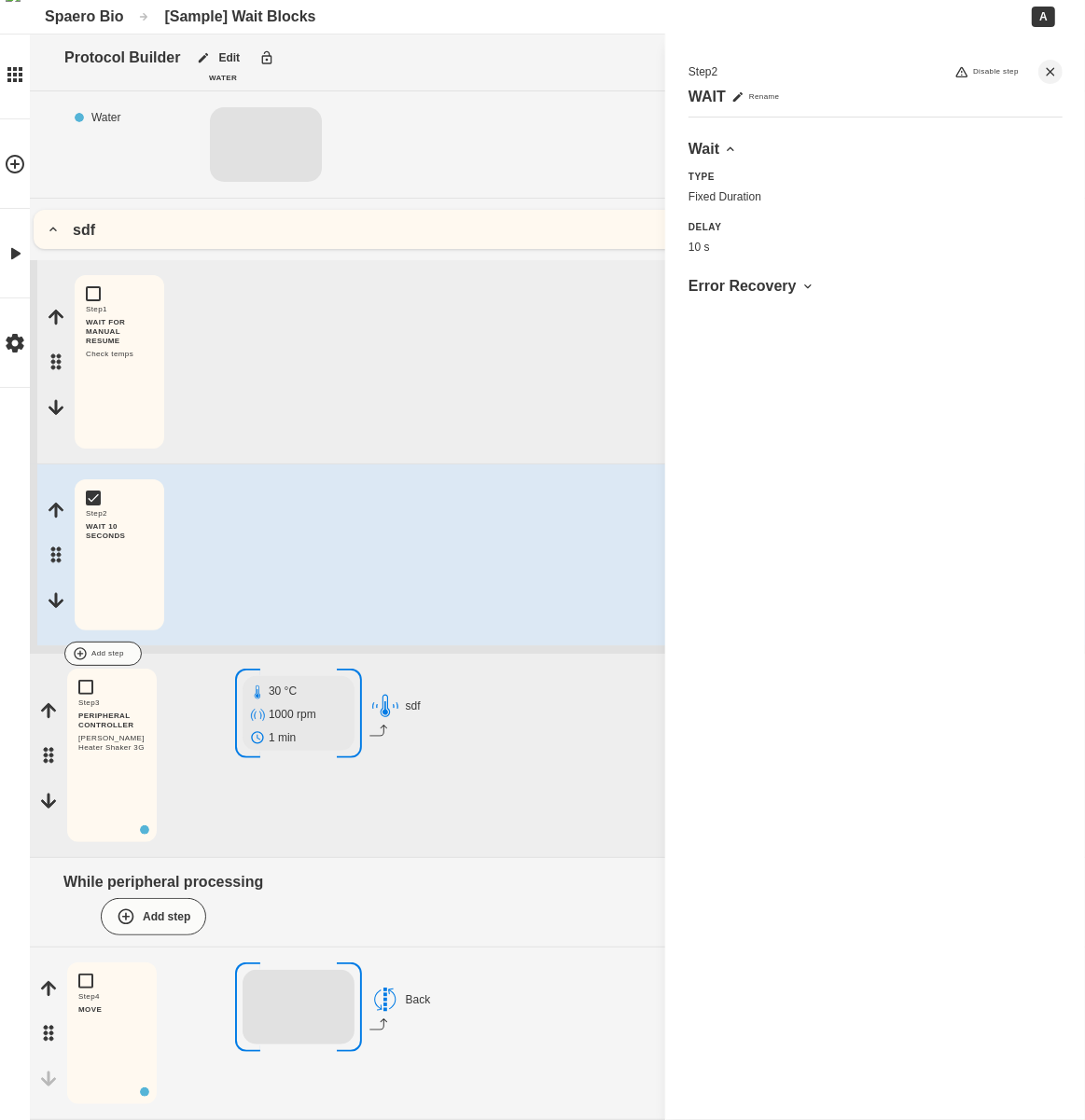 click at bounding box center [615, 654] 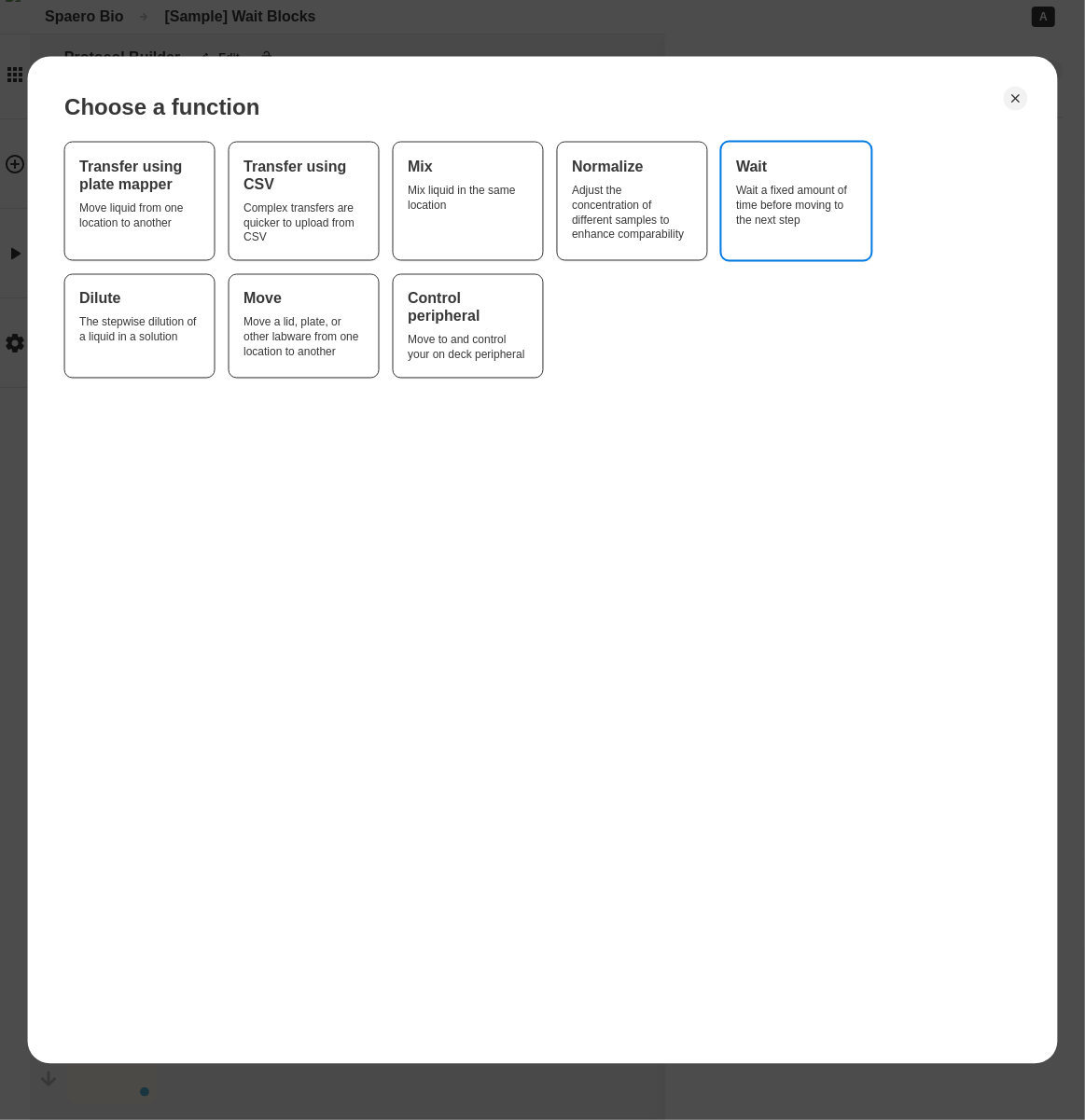 click on "Wait a fixed amount of time before moving to the next step" at bounding box center [796, 204] 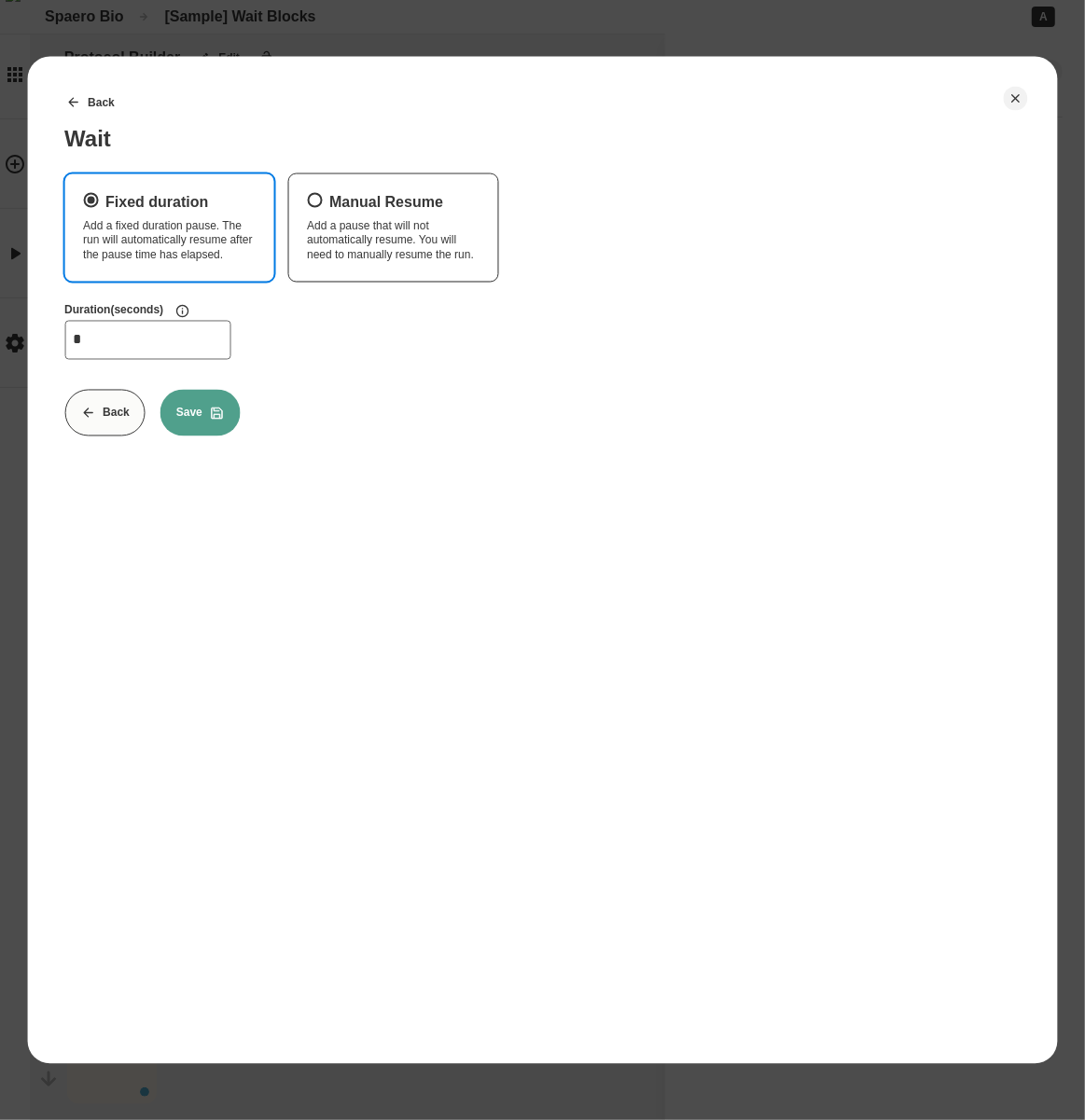 click on "*" at bounding box center [147, 339] 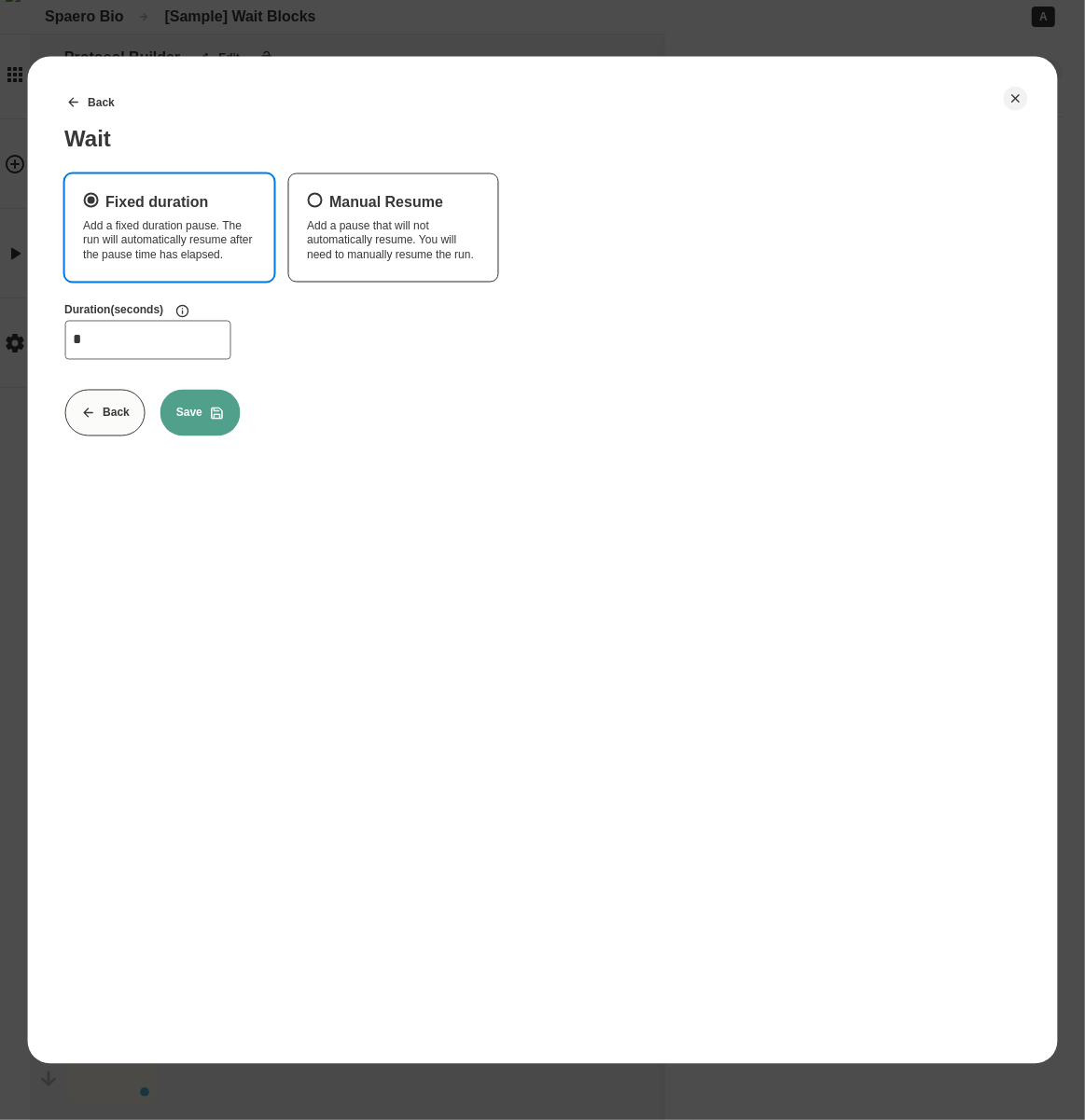click 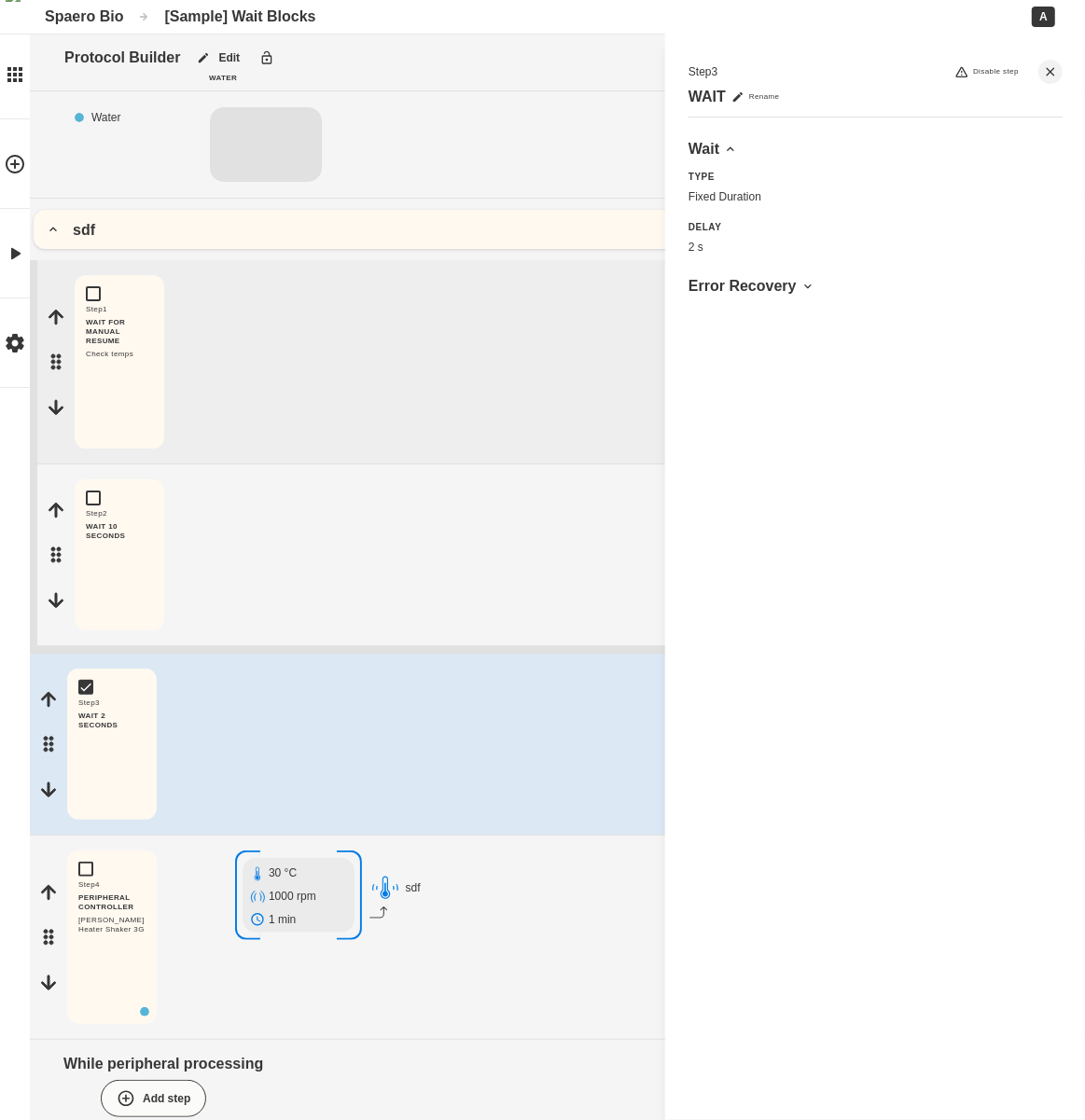 click 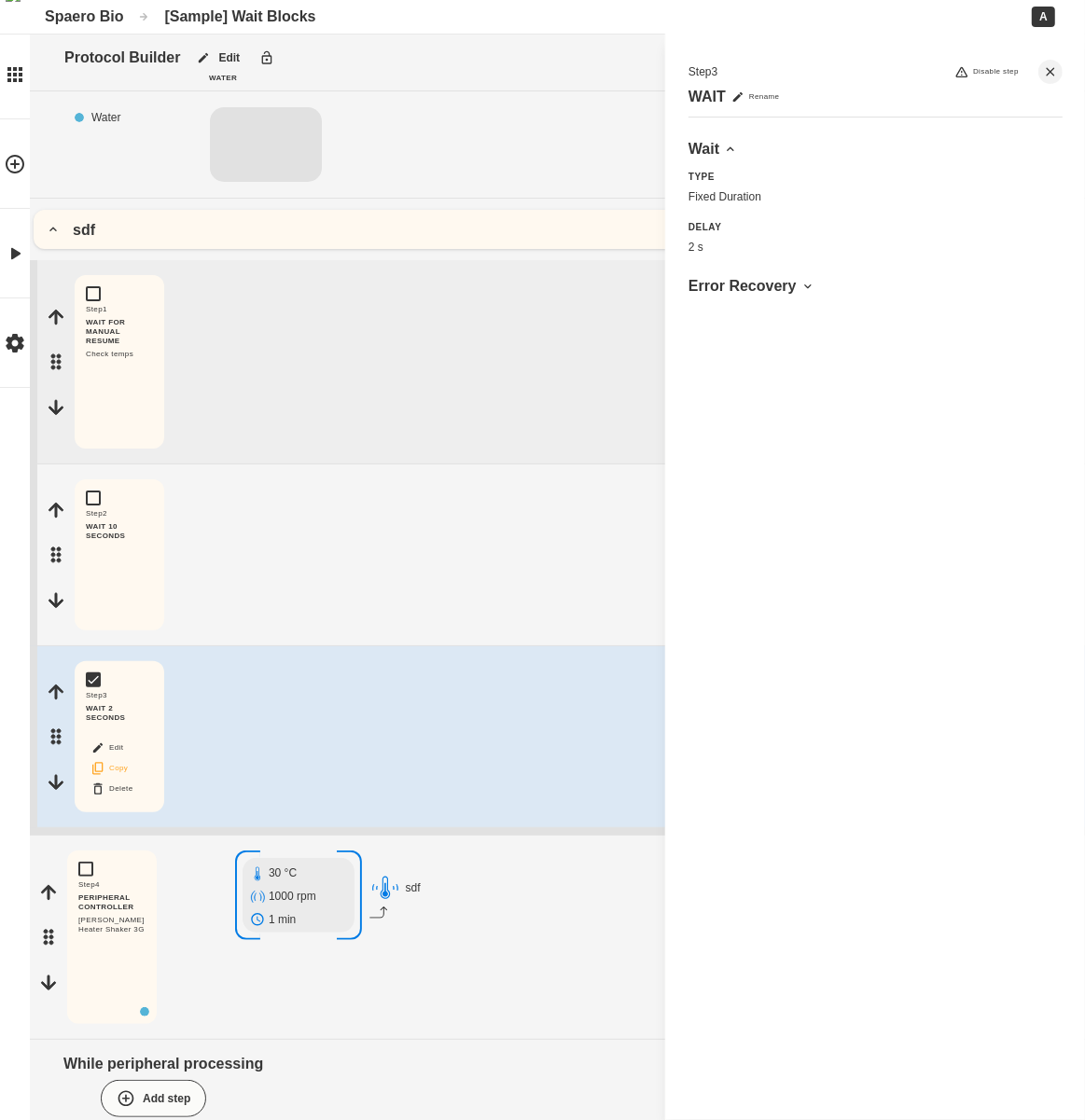 click on "Copy" at bounding box center (112, 768) 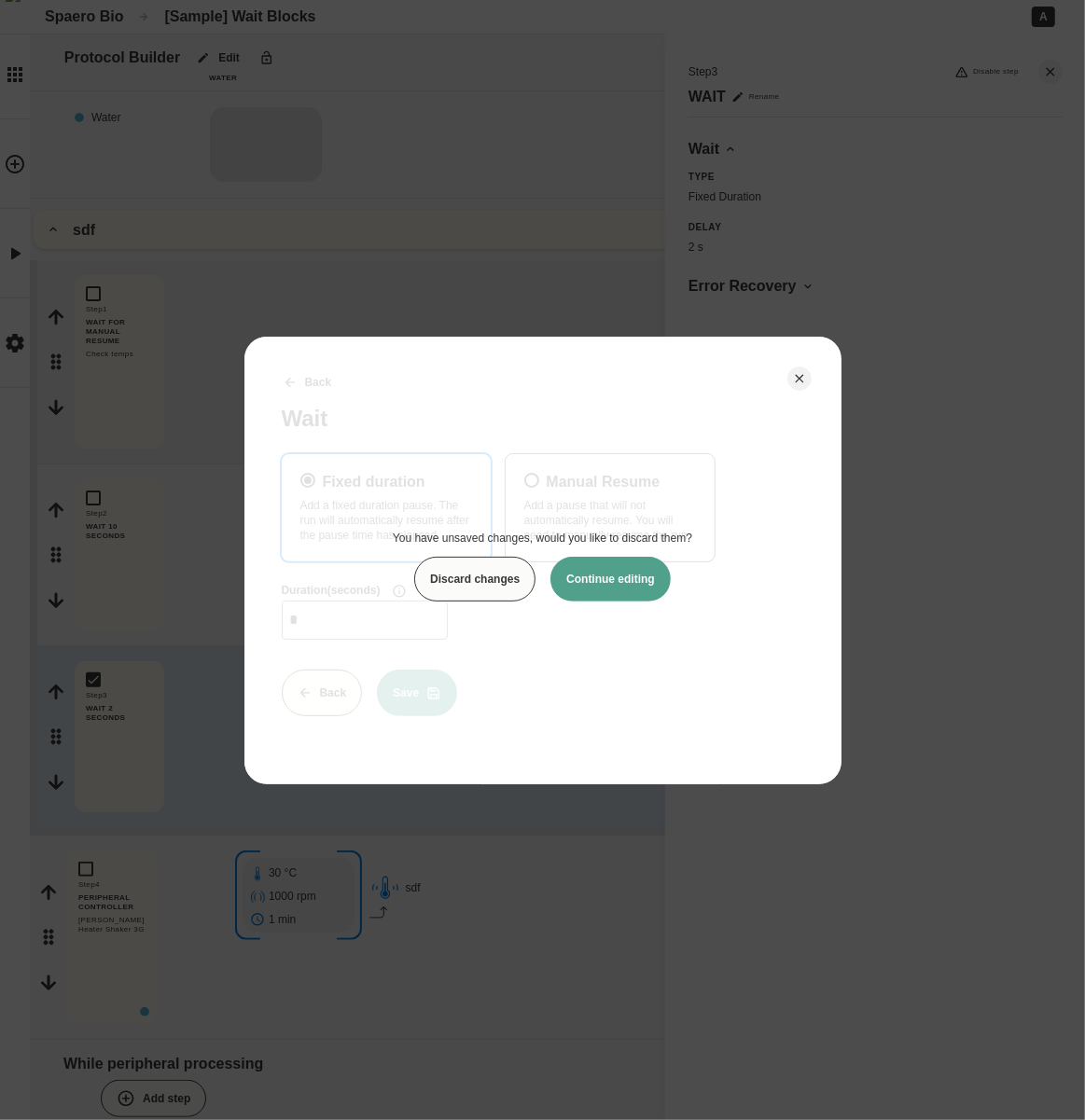 click on "Discard changes" at bounding box center (475, 579) 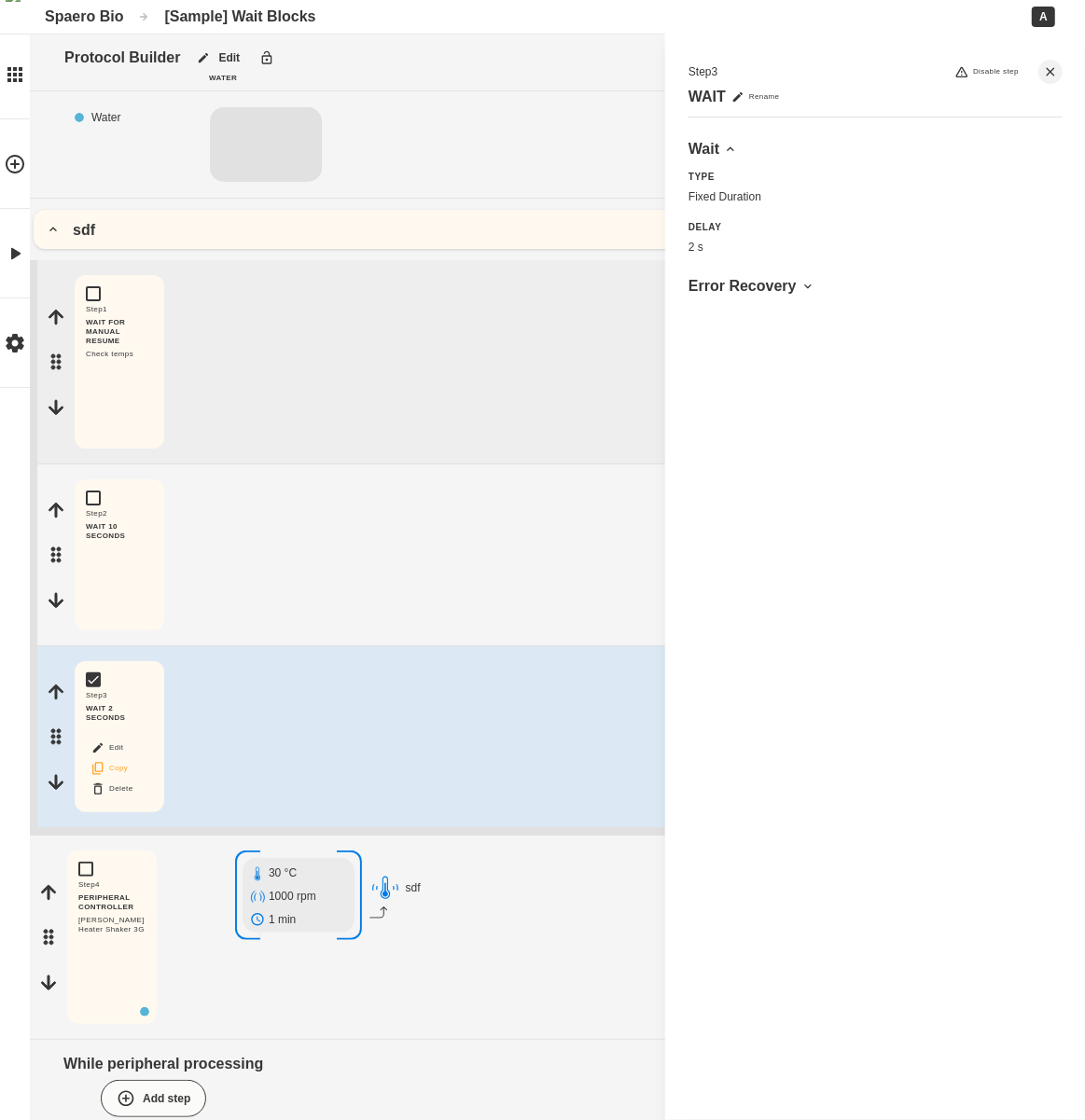 click on "Copy" at bounding box center (112, 768) 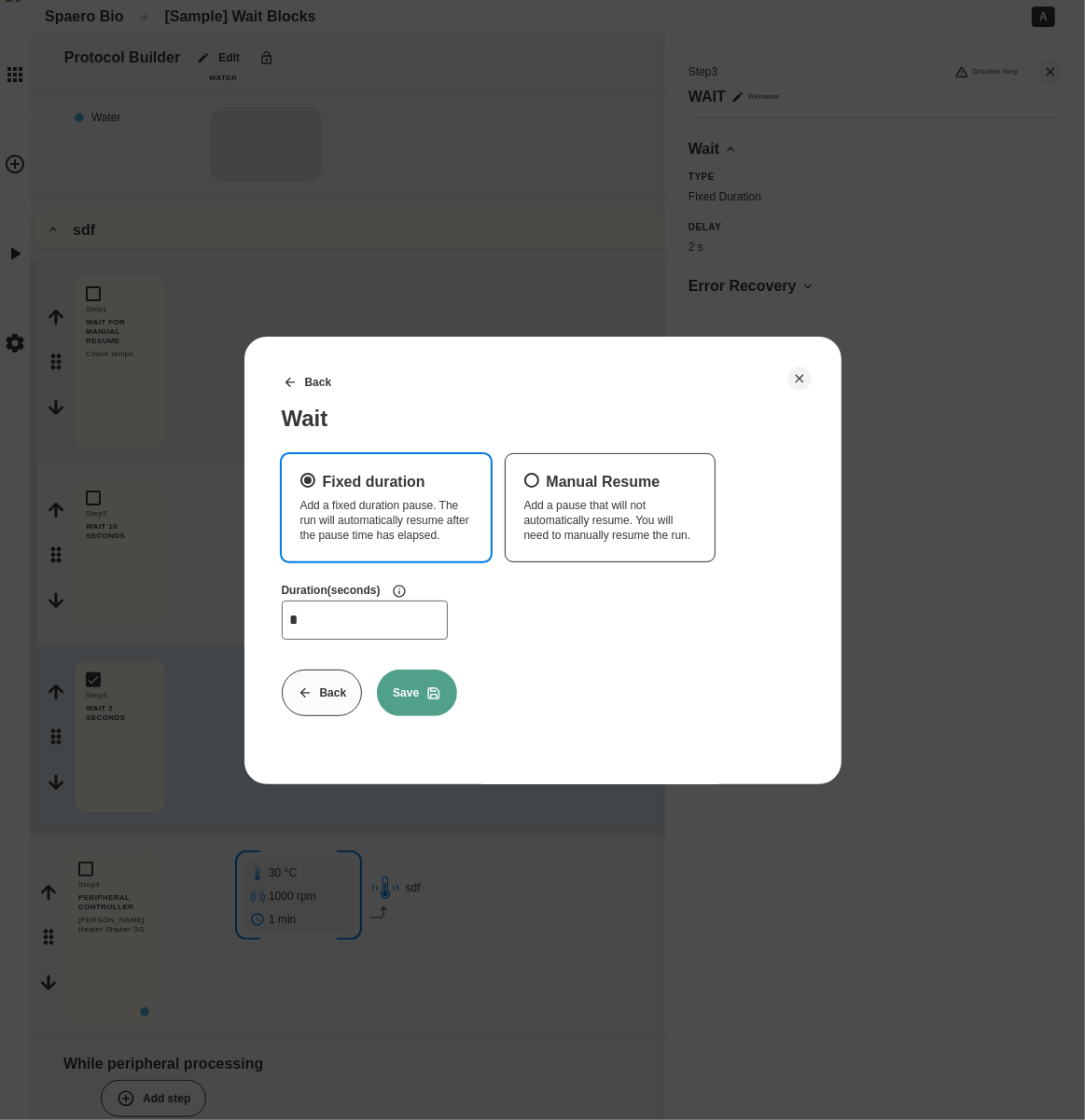 click on "Save" at bounding box center [417, 693] 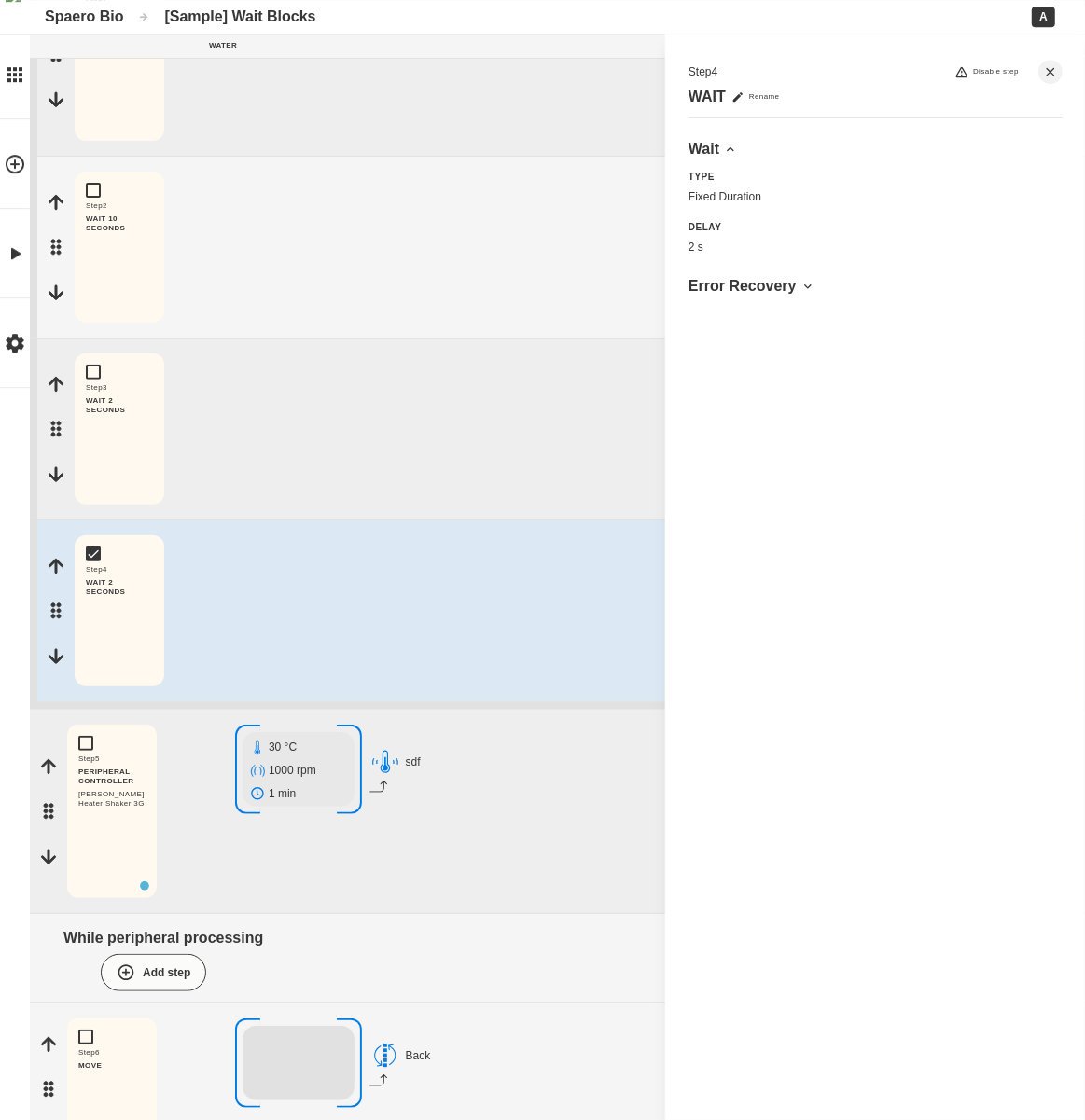 scroll, scrollTop: 339, scrollLeft: 0, axis: vertical 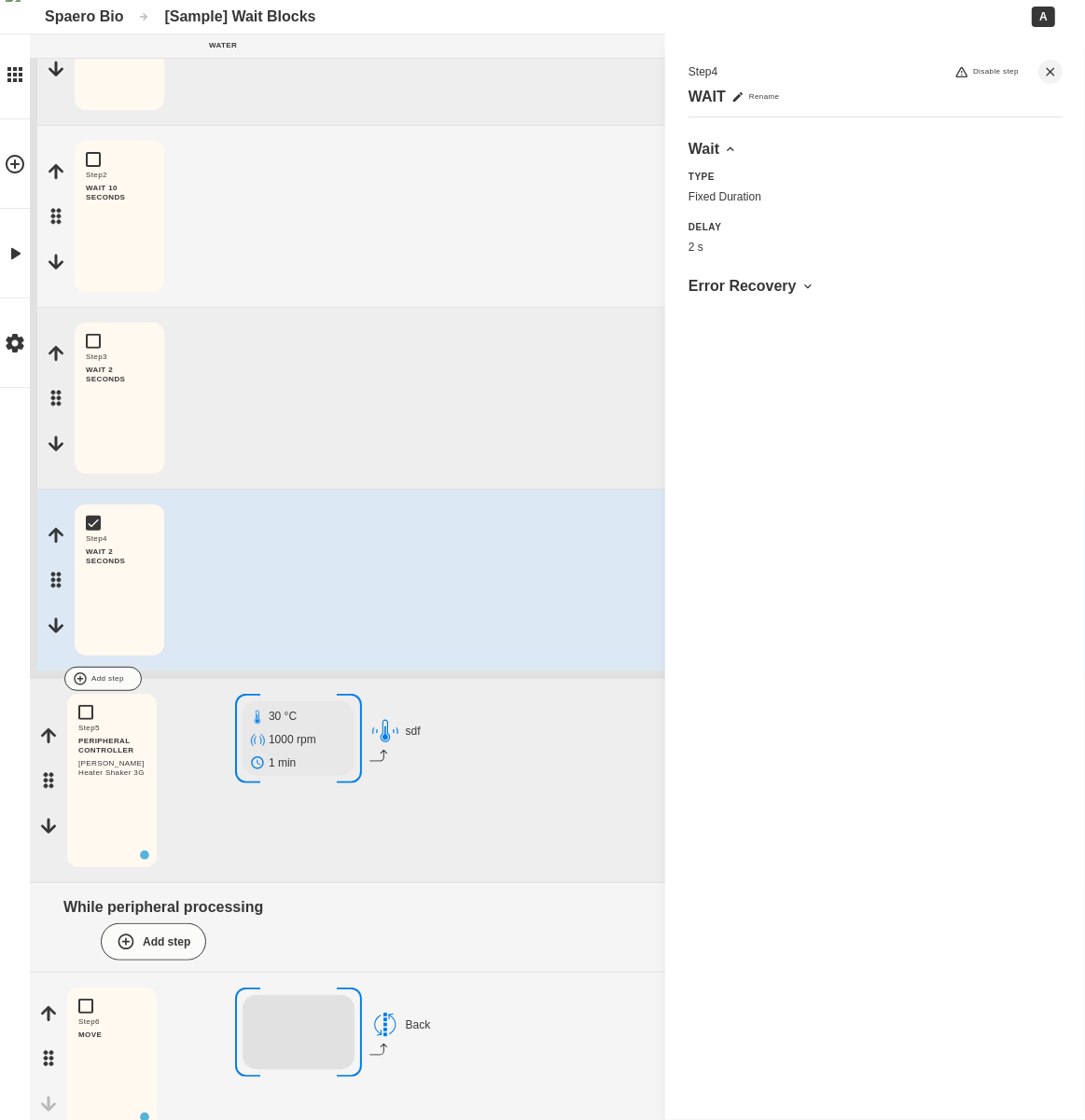 click at bounding box center (615, 679) 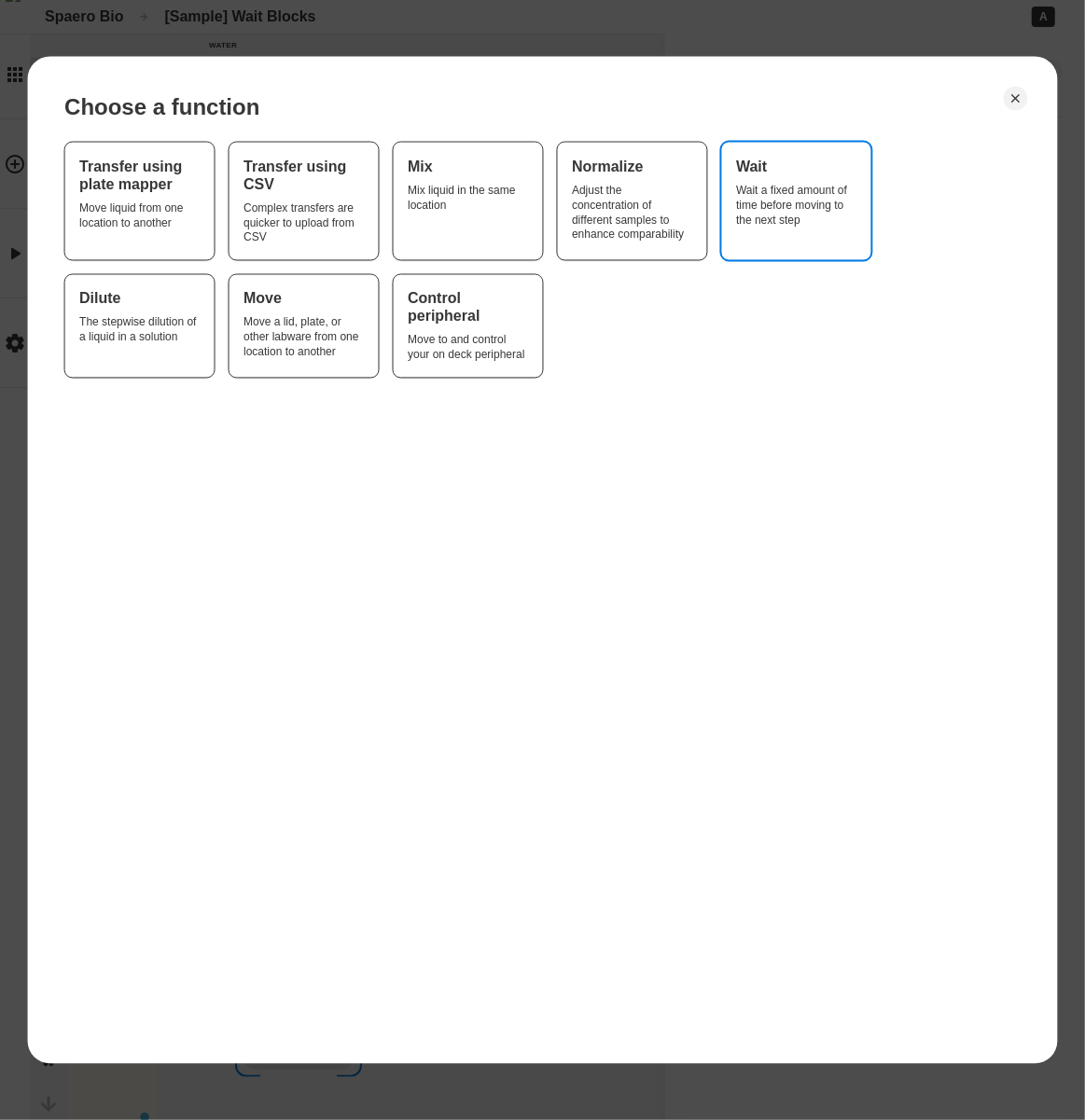 click on "Wait a fixed amount of time before moving to the next step" at bounding box center [796, 204] 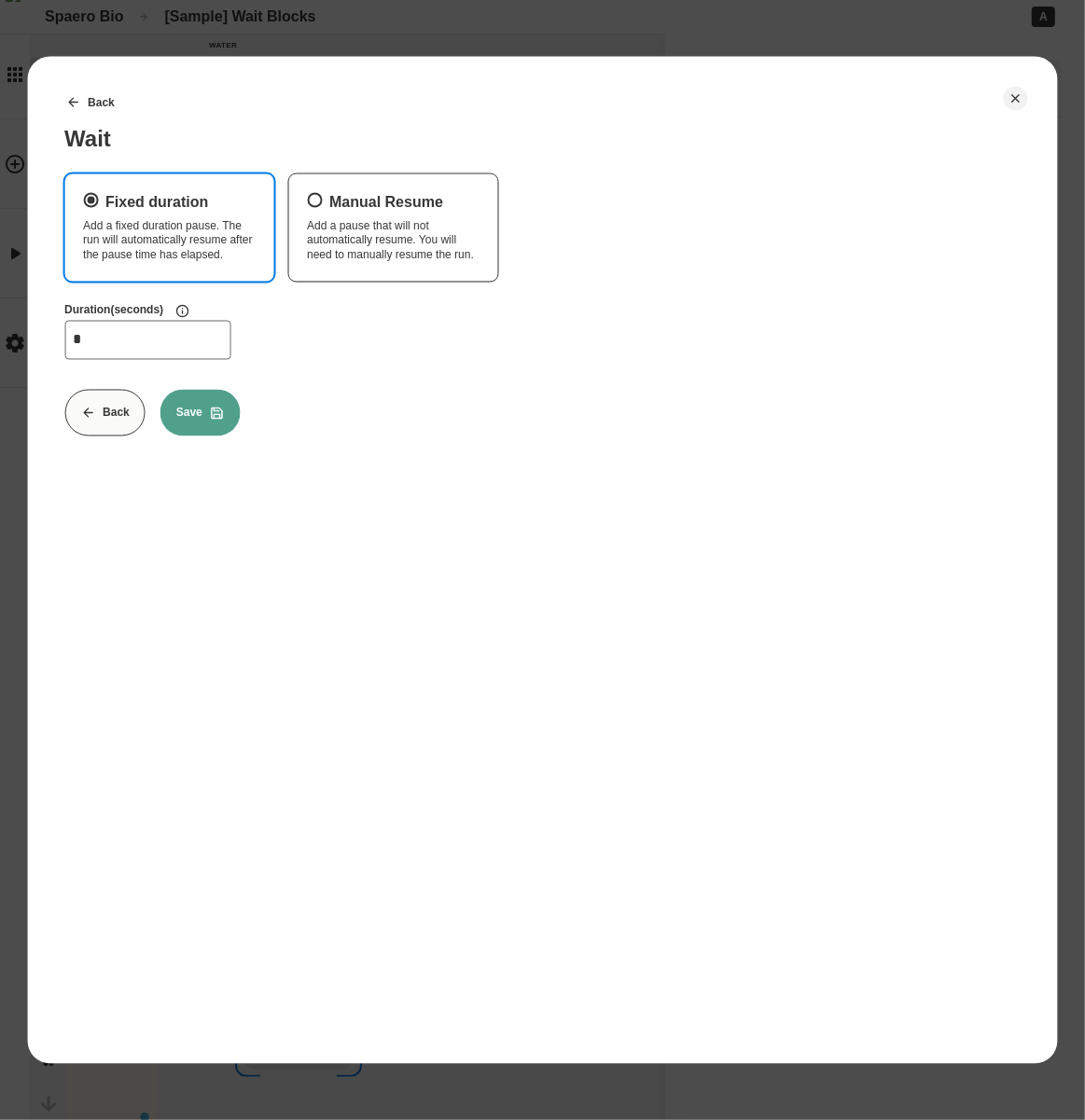 click on "*" at bounding box center [147, 339] 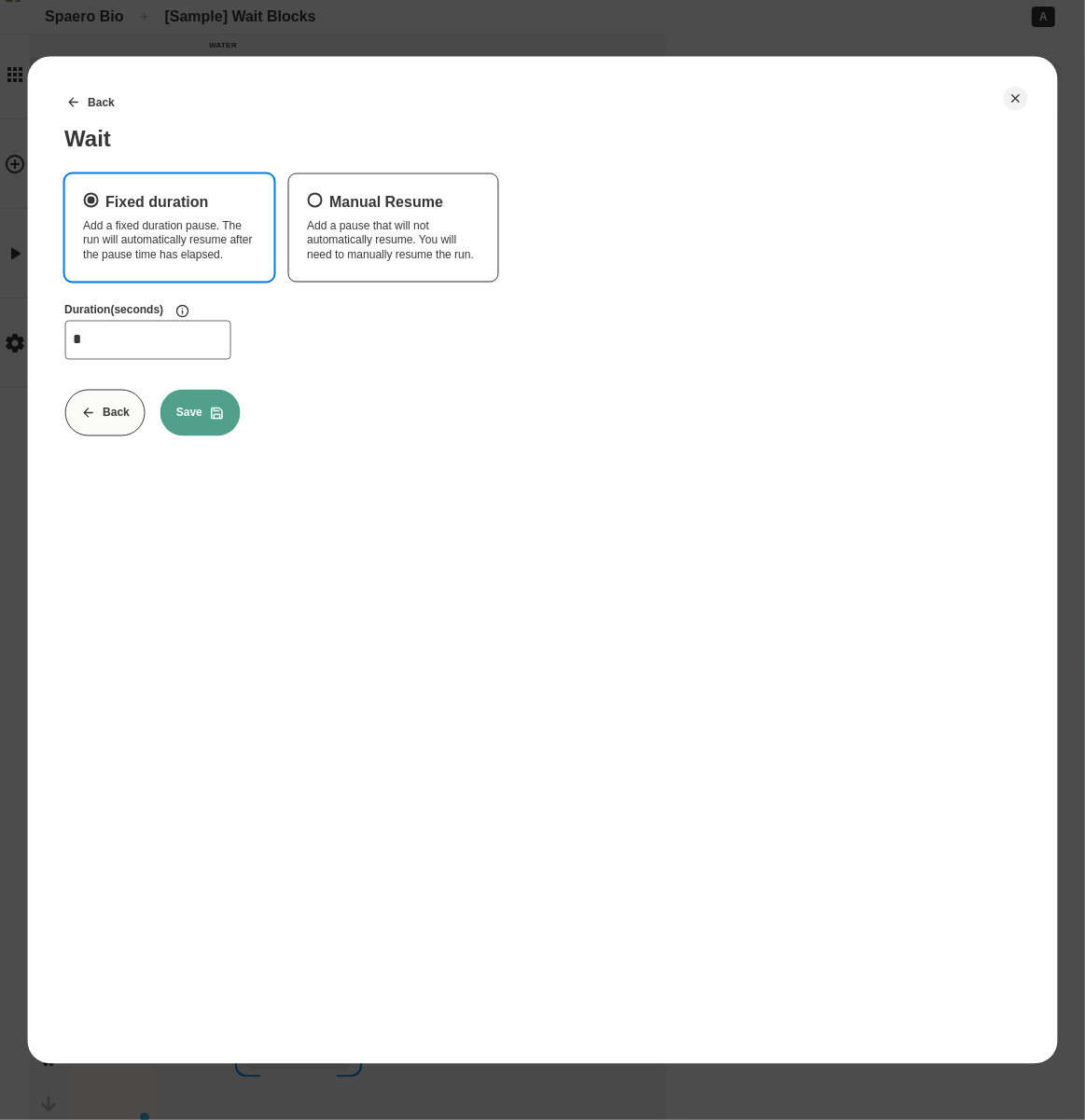 click on "Save" at bounding box center [201, 412] 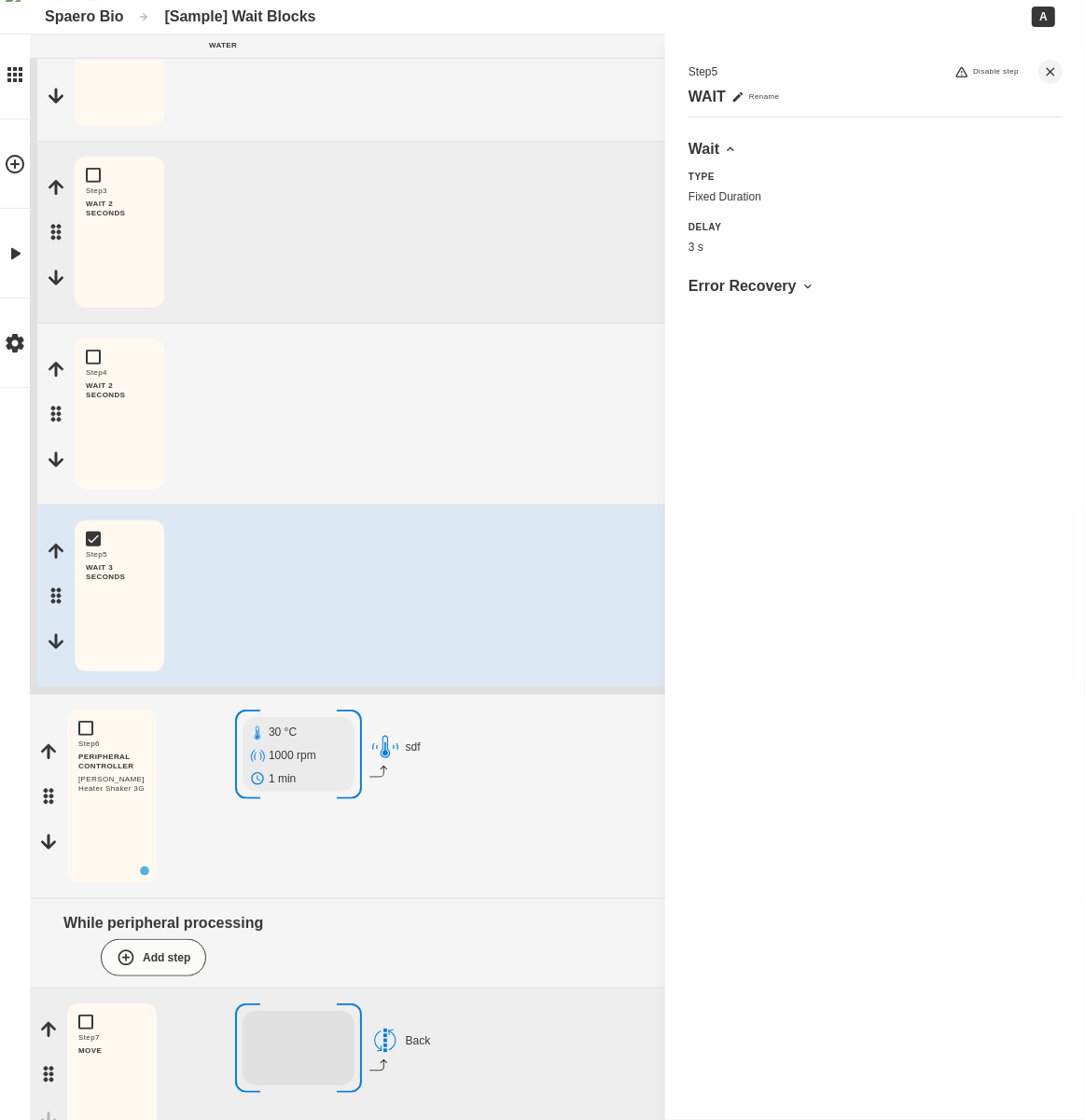 scroll, scrollTop: 564, scrollLeft: 0, axis: vertical 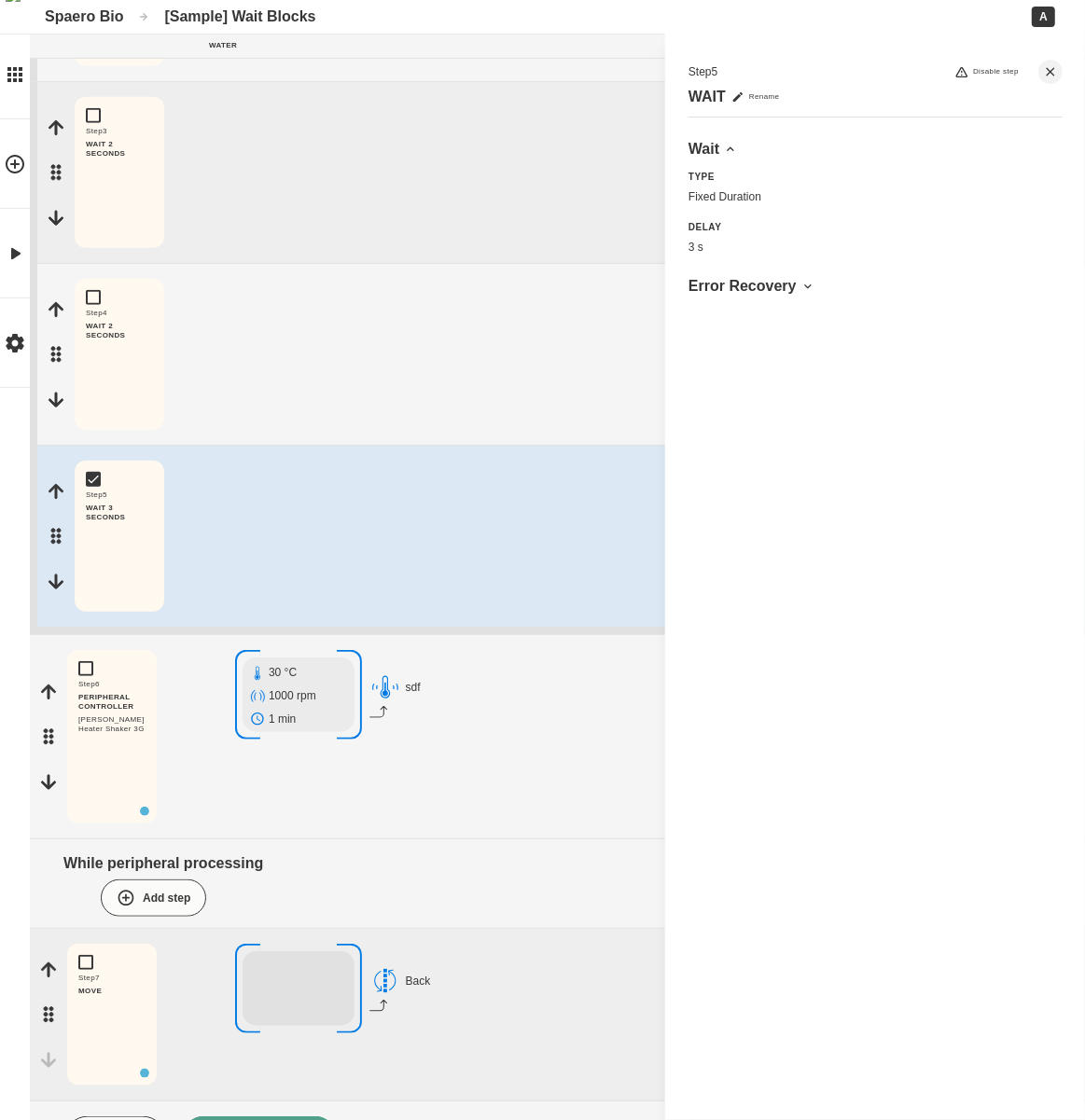 click on "Step  4 WAIT 2 SECONDS Edit Copy Delete" at bounding box center [561, 354] 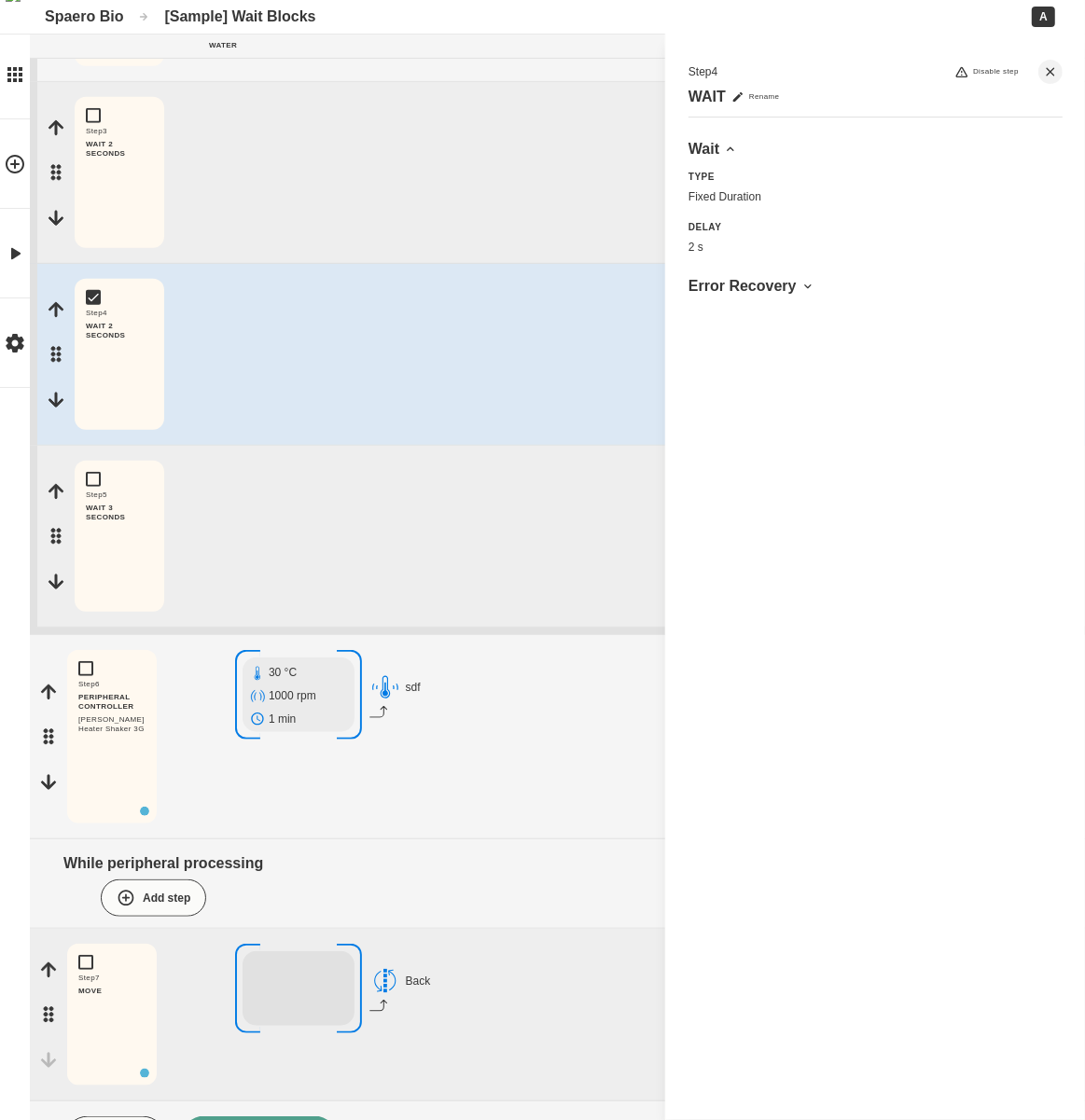 click on "Step  5 WAIT 3 SECONDS Edit Copy Delete" at bounding box center [561, 536] 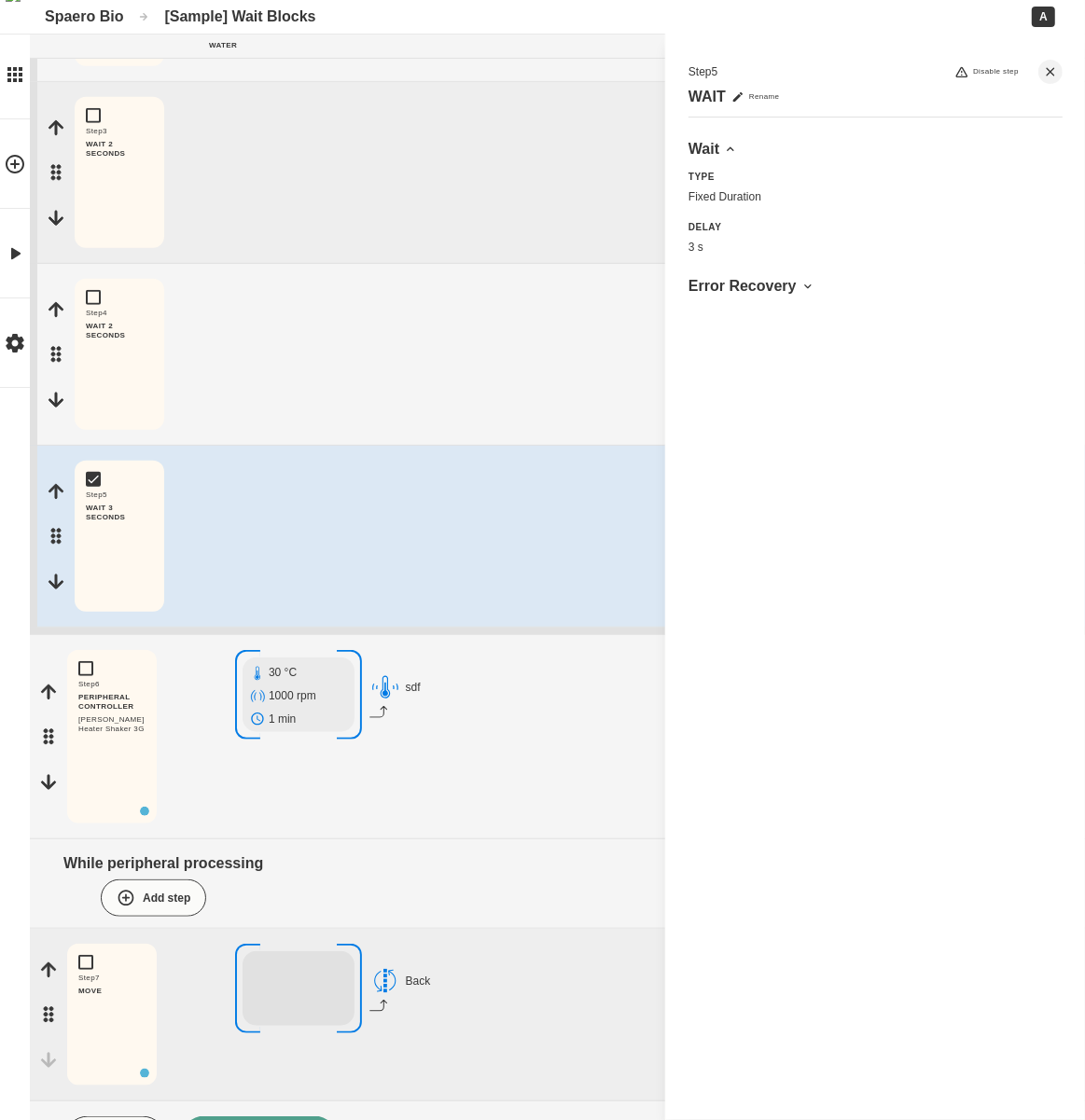 click on "Step  5 WAIT 3 SECONDS Edit Copy Delete" at bounding box center (561, 536) 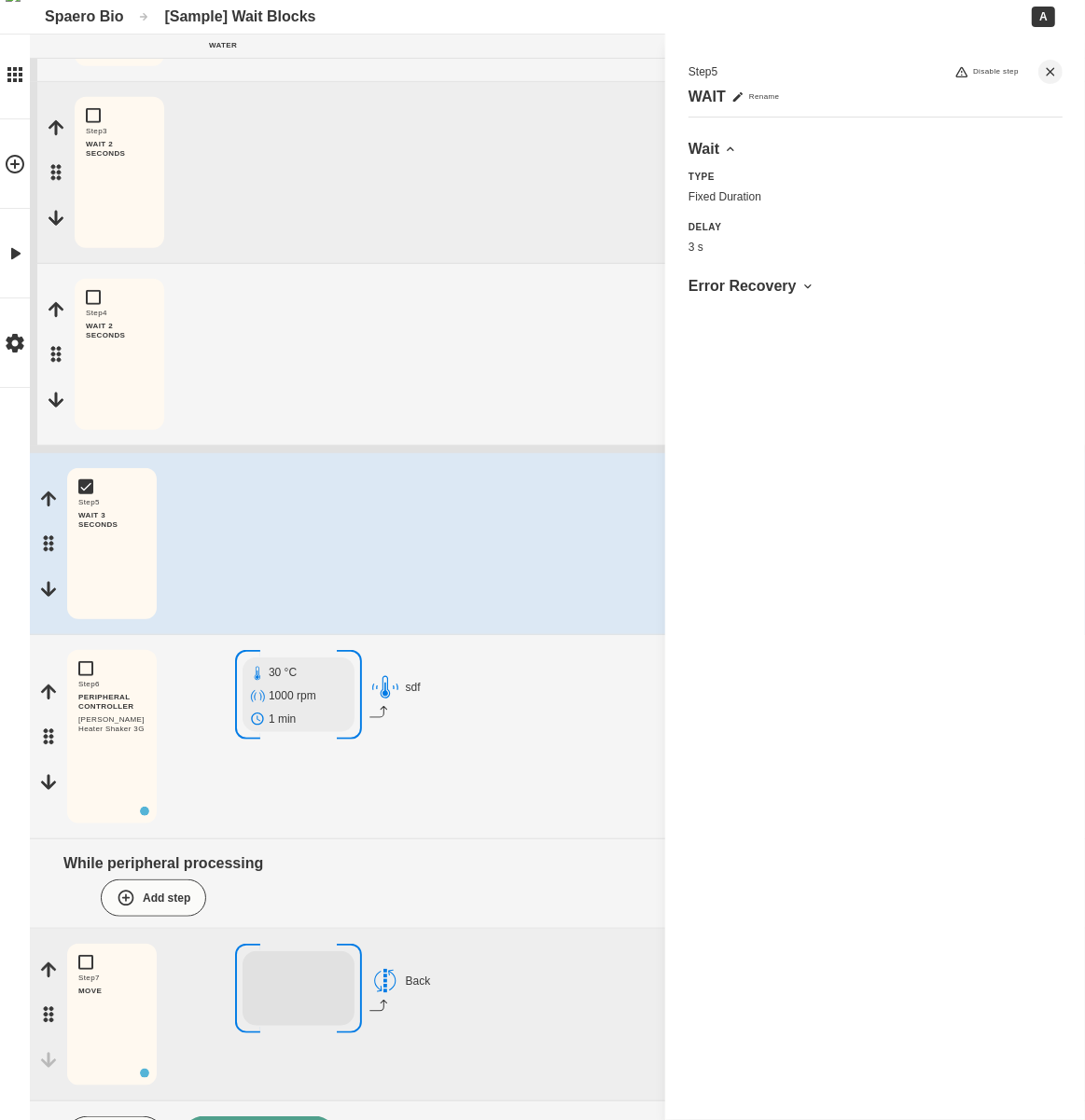 click 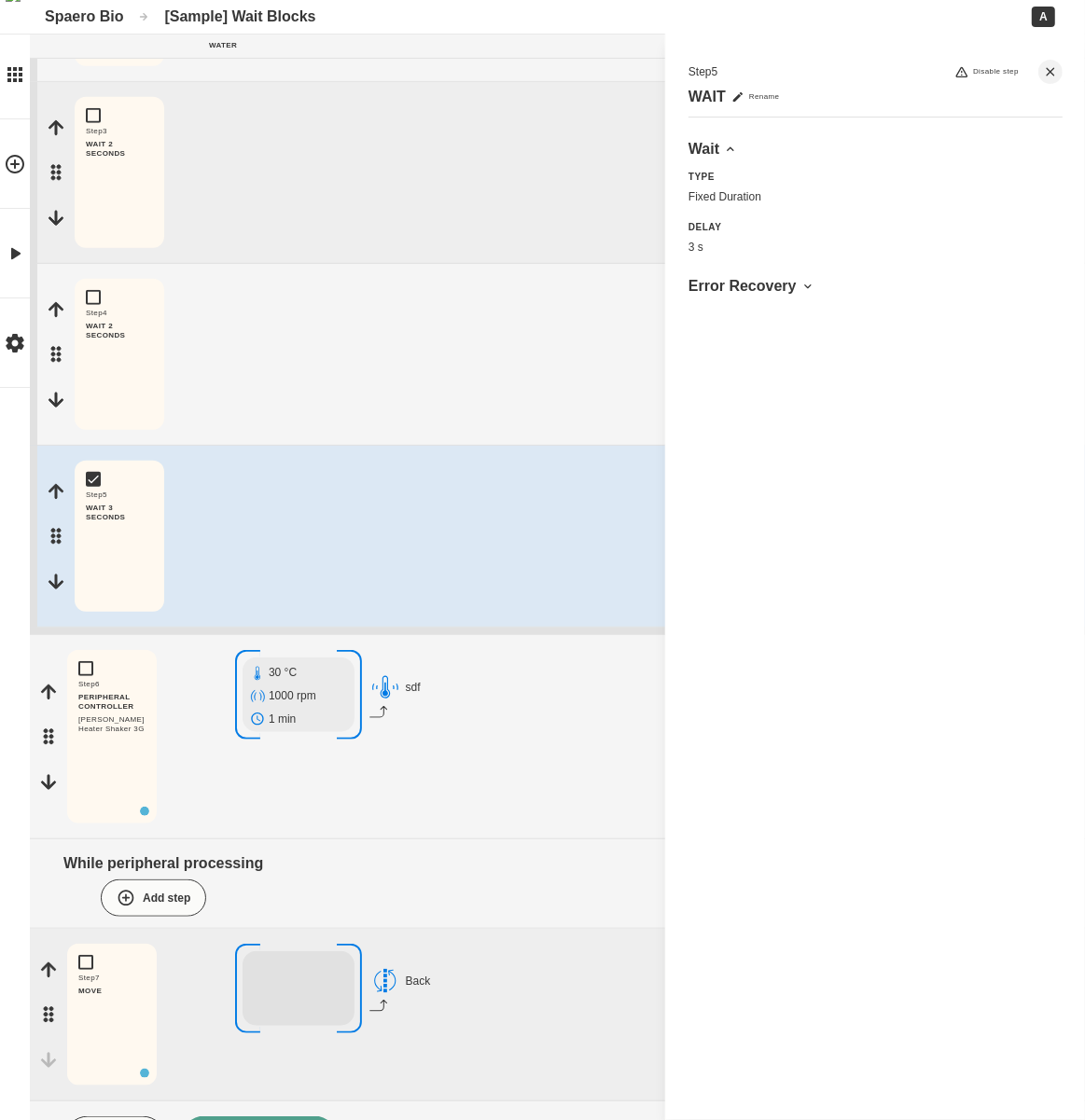 click 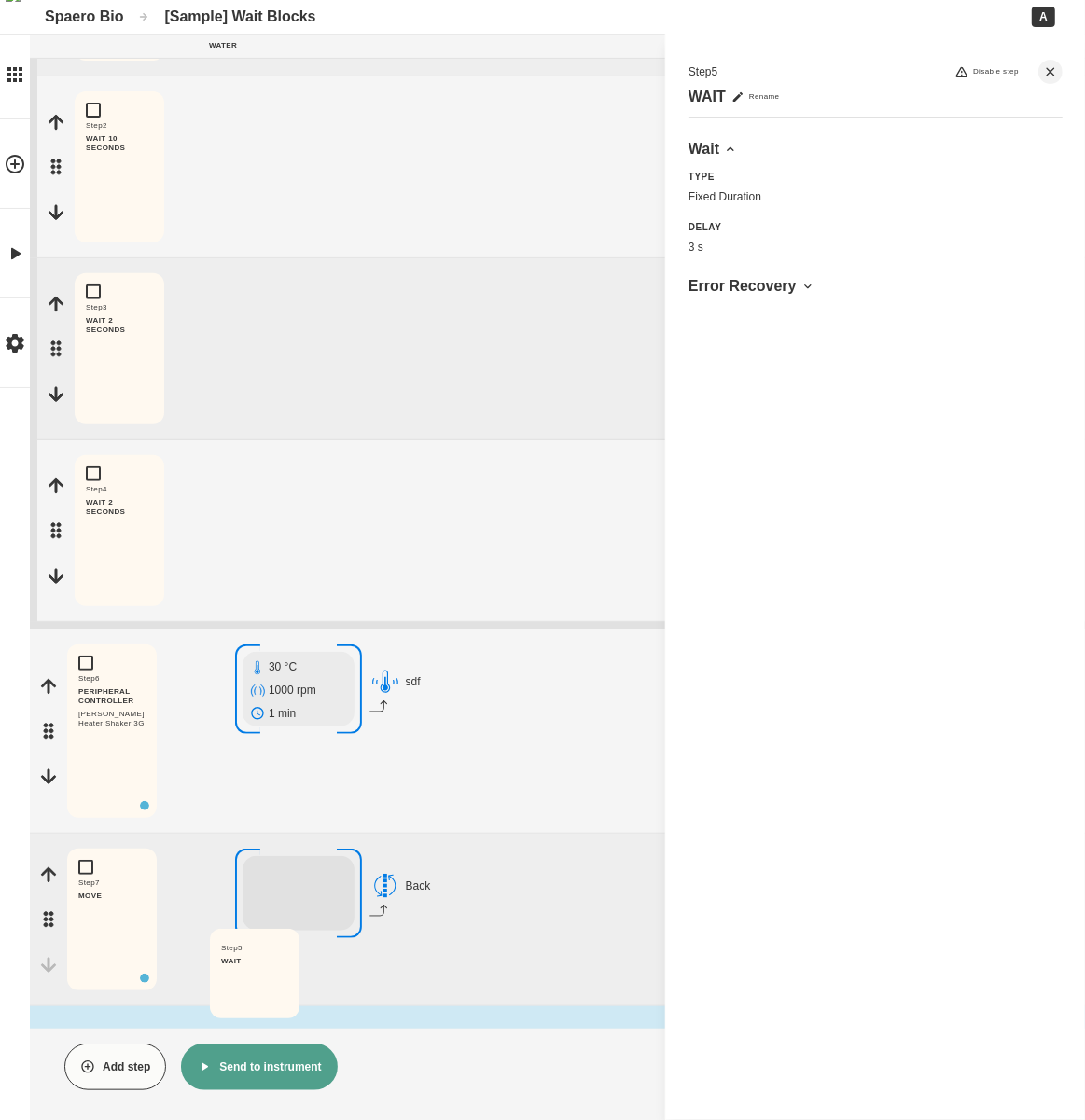 drag, startPoint x: 51, startPoint y: 546, endPoint x: 209, endPoint y: 990, distance: 471.27487 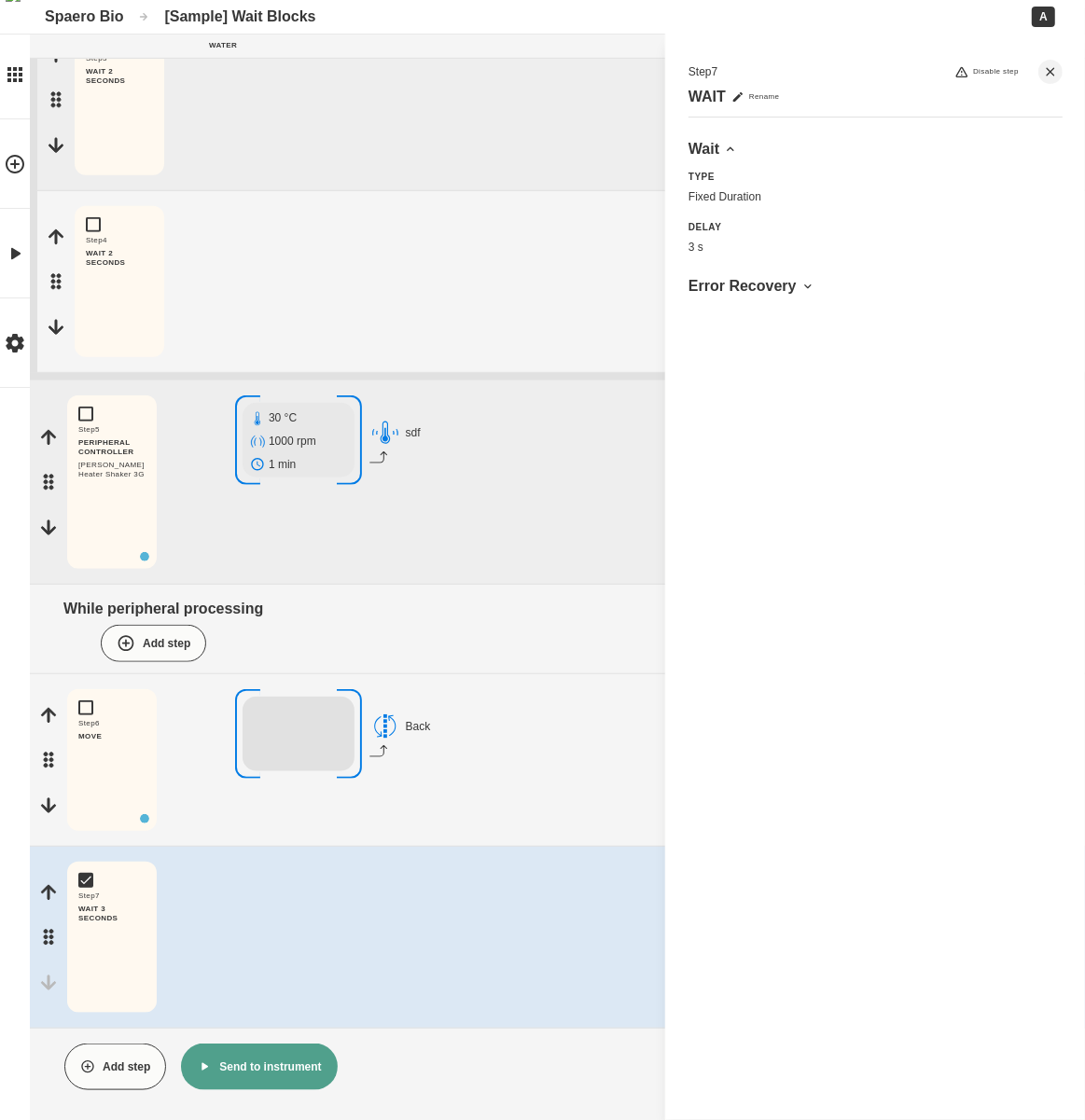 scroll, scrollTop: 373, scrollLeft: 0, axis: vertical 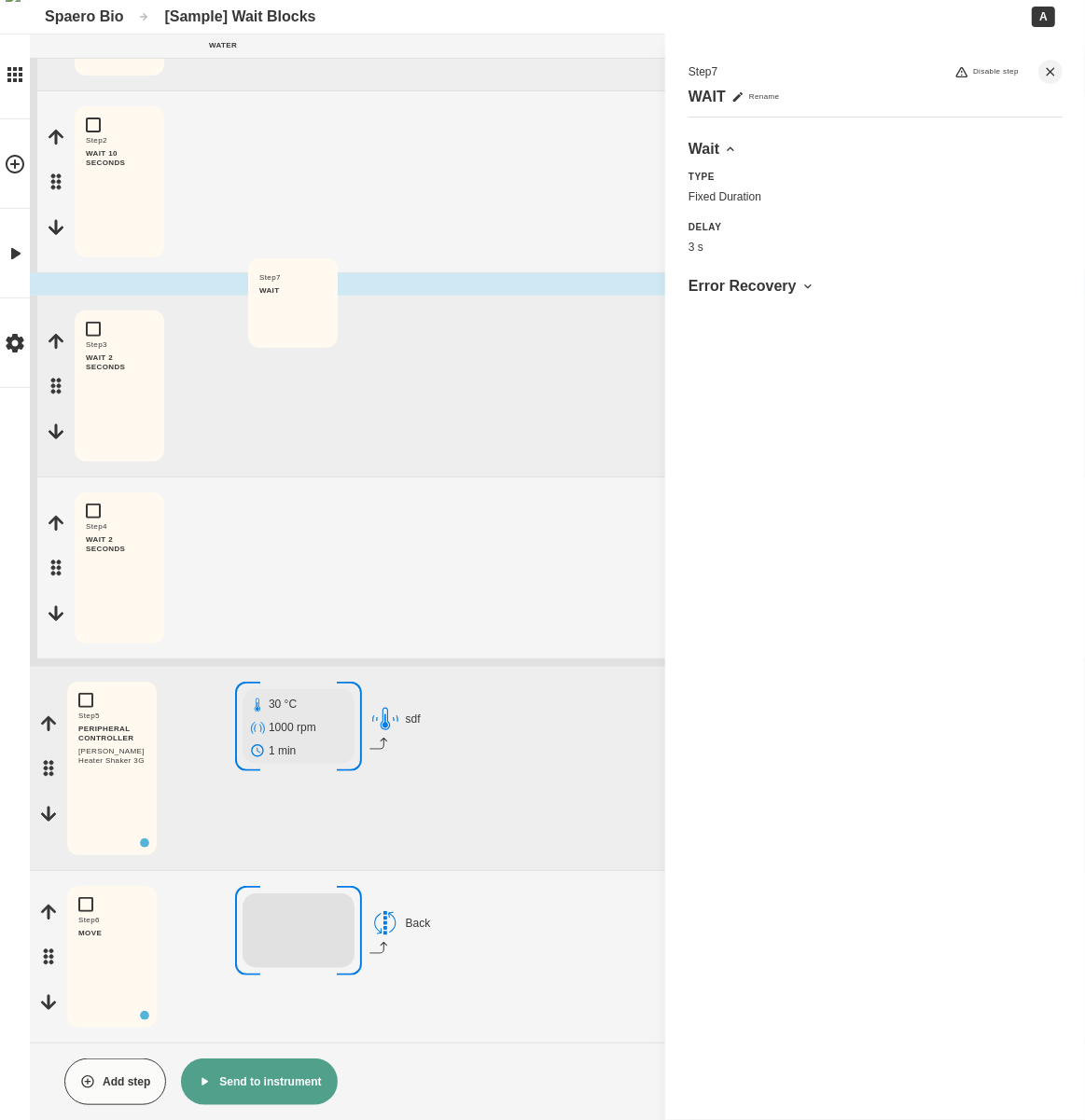 drag, startPoint x: 47, startPoint y: 944, endPoint x: 242, endPoint y: 323, distance: 650.8963 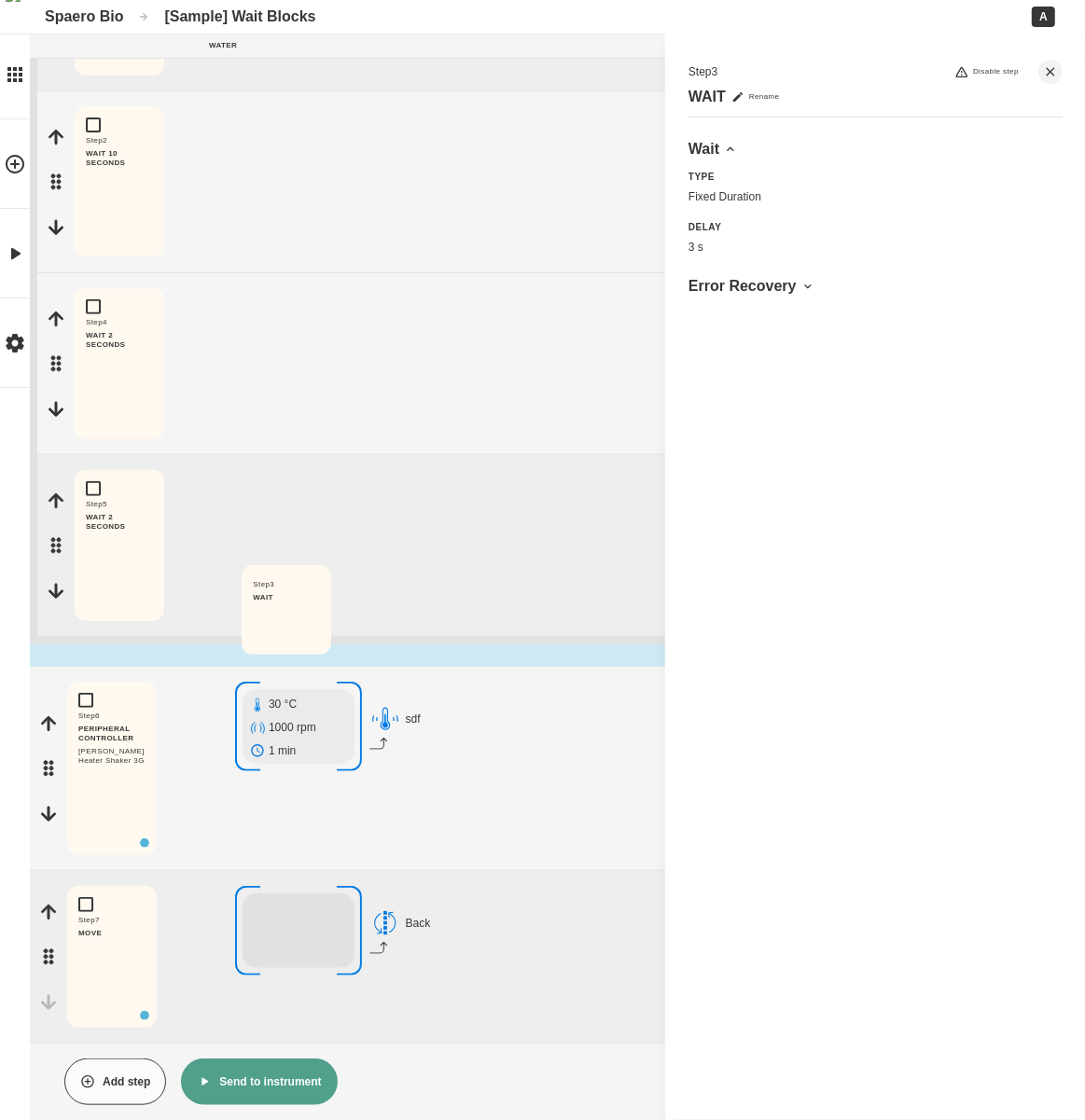 drag, startPoint x: 55, startPoint y: 363, endPoint x: 246, endPoint y: 639, distance: 335.64416 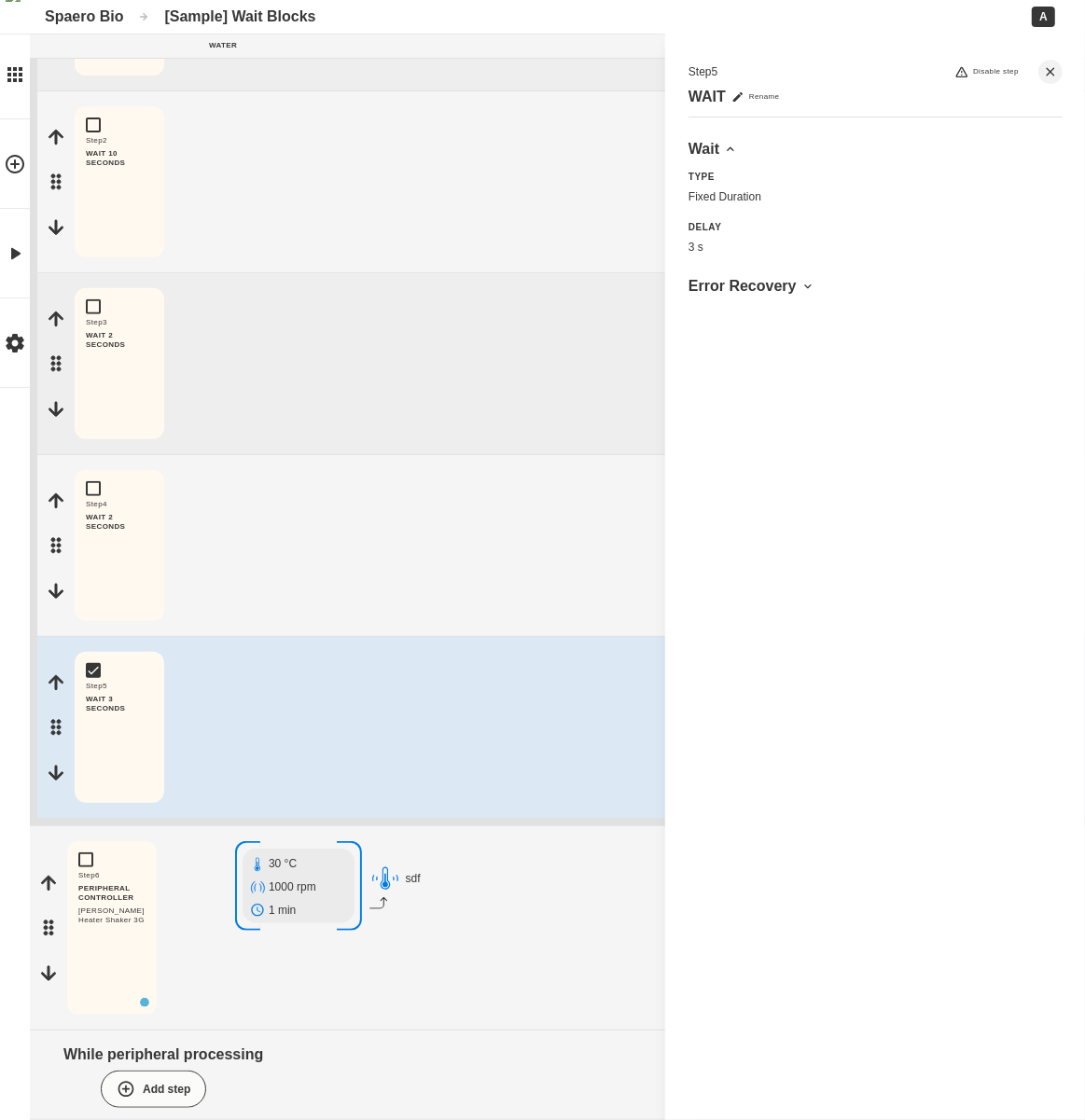 click on "Step  4 WAIT 2 SECONDS Edit Copy Delete" at bounding box center (561, 546) 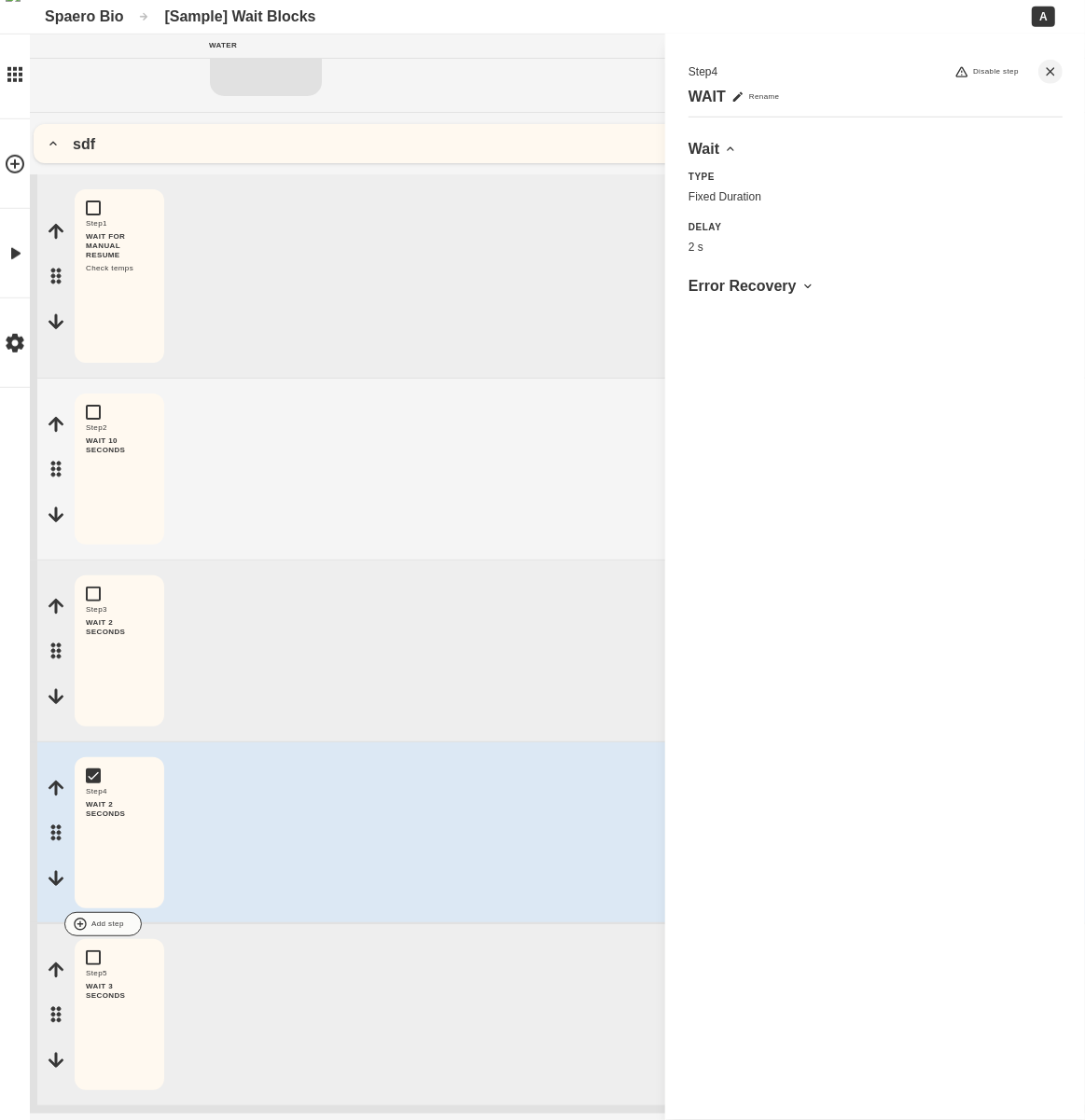 scroll, scrollTop: 0, scrollLeft: 0, axis: both 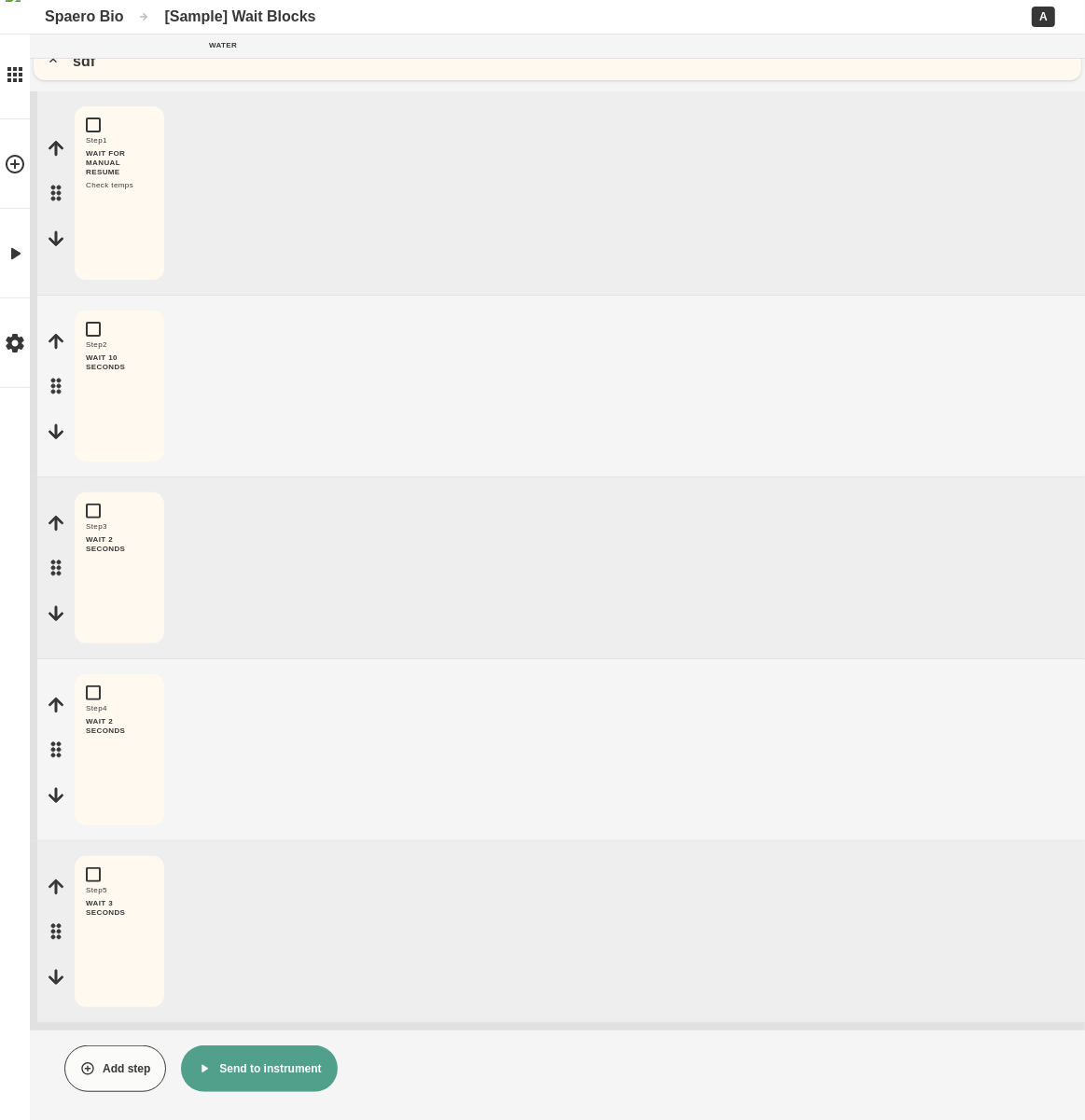 click 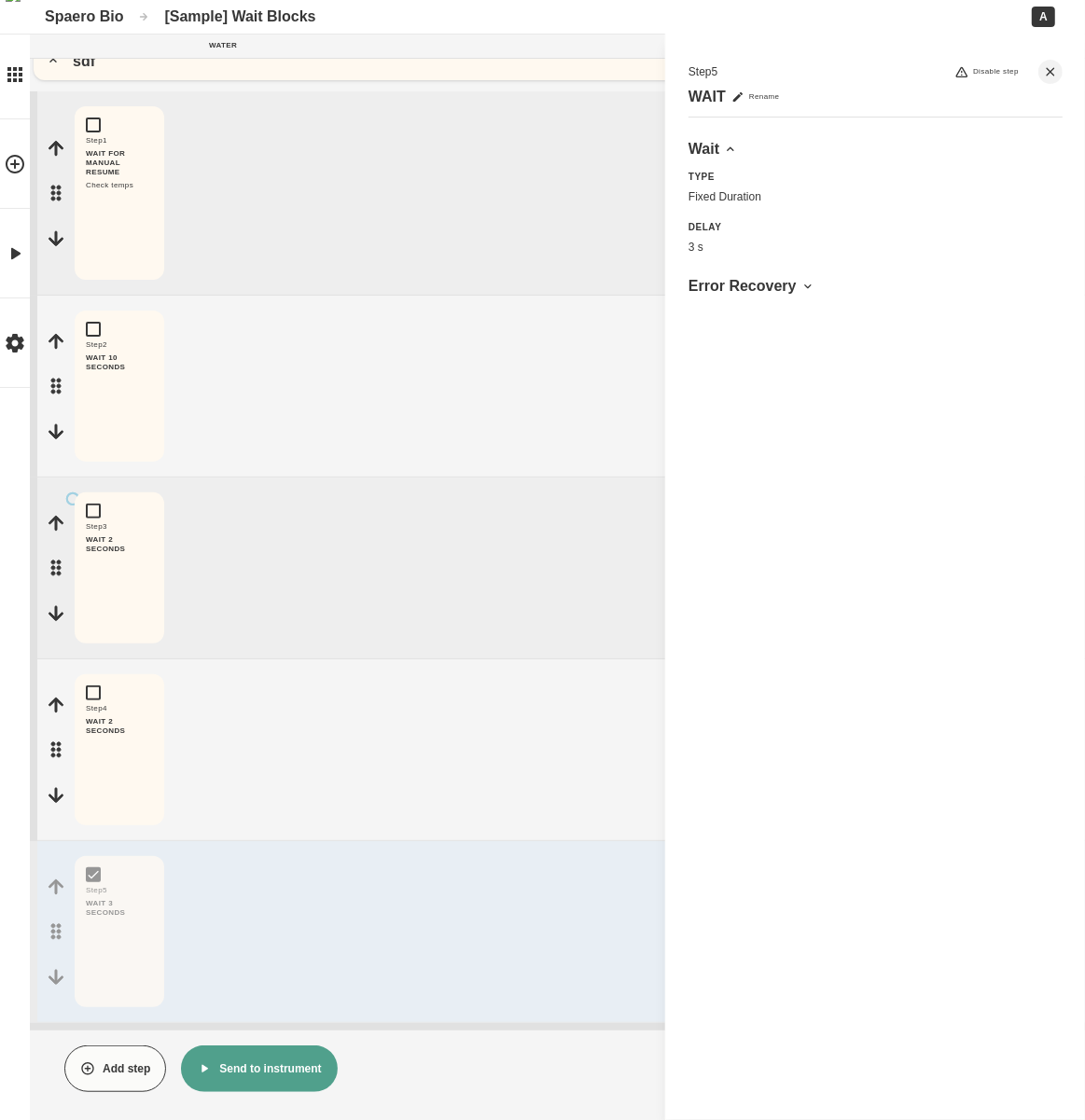 scroll, scrollTop: 0, scrollLeft: 0, axis: both 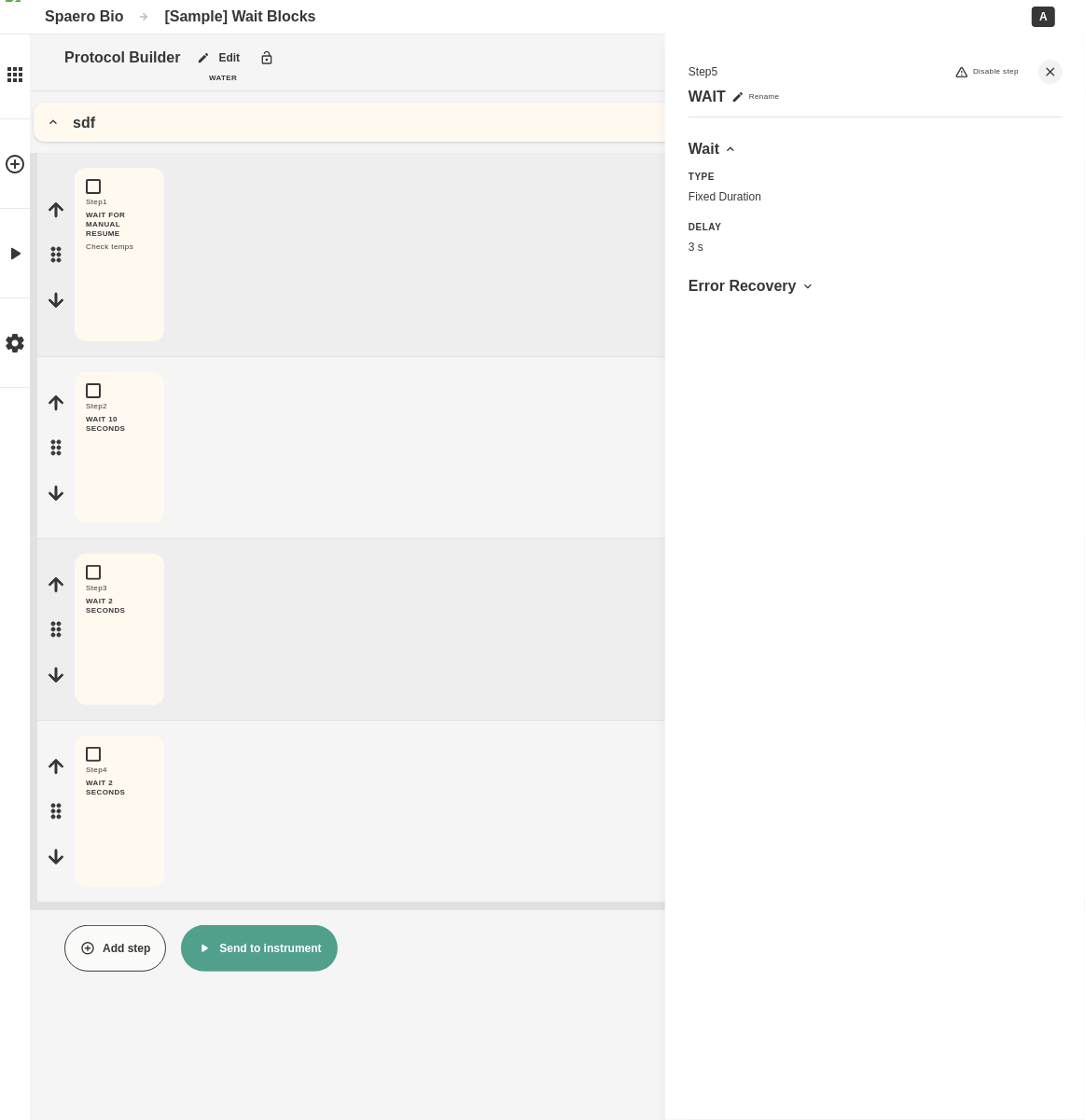 click on "sdf" at bounding box center [557, 122] 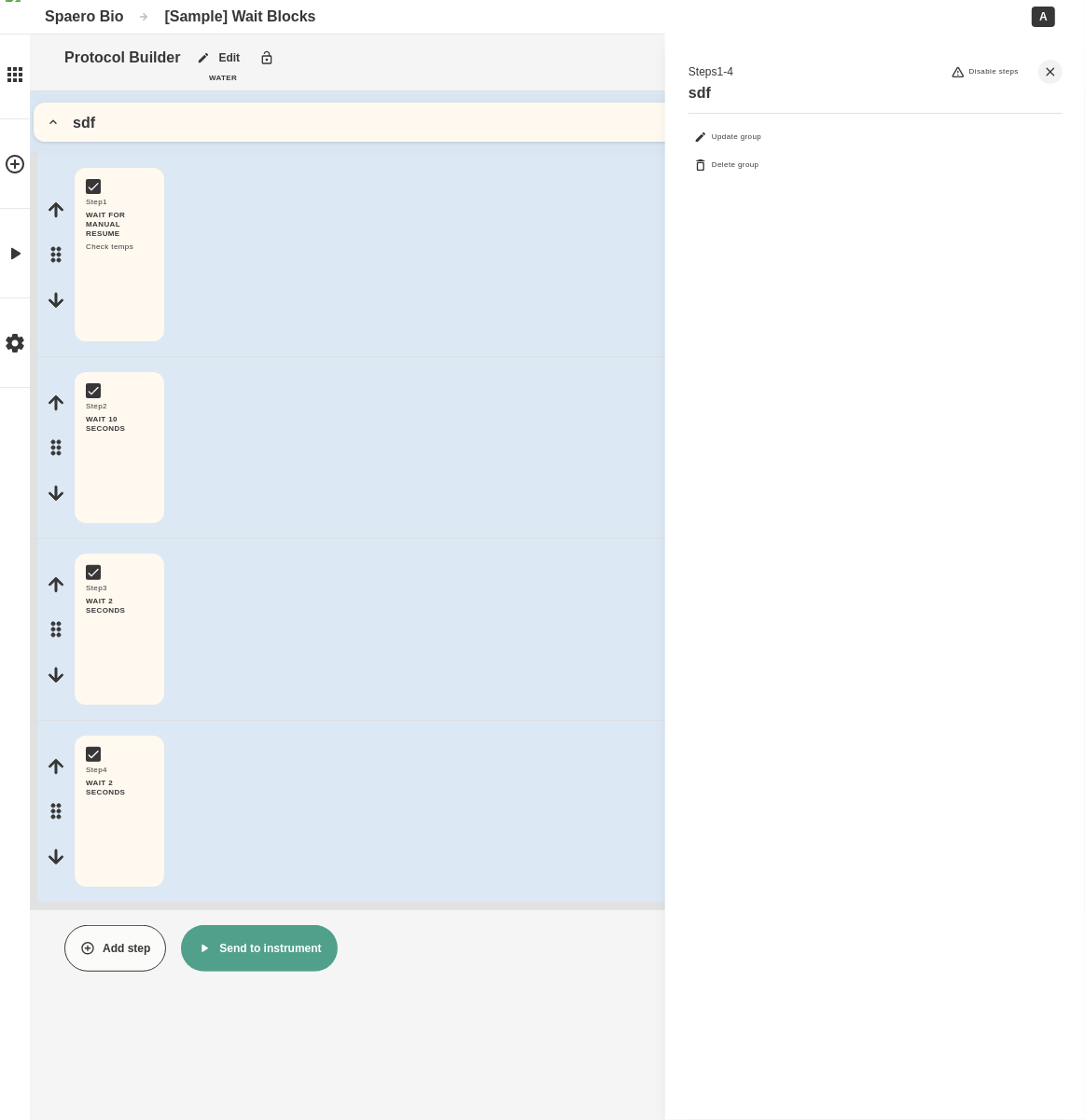 click on "sdf" at bounding box center [557, 122] 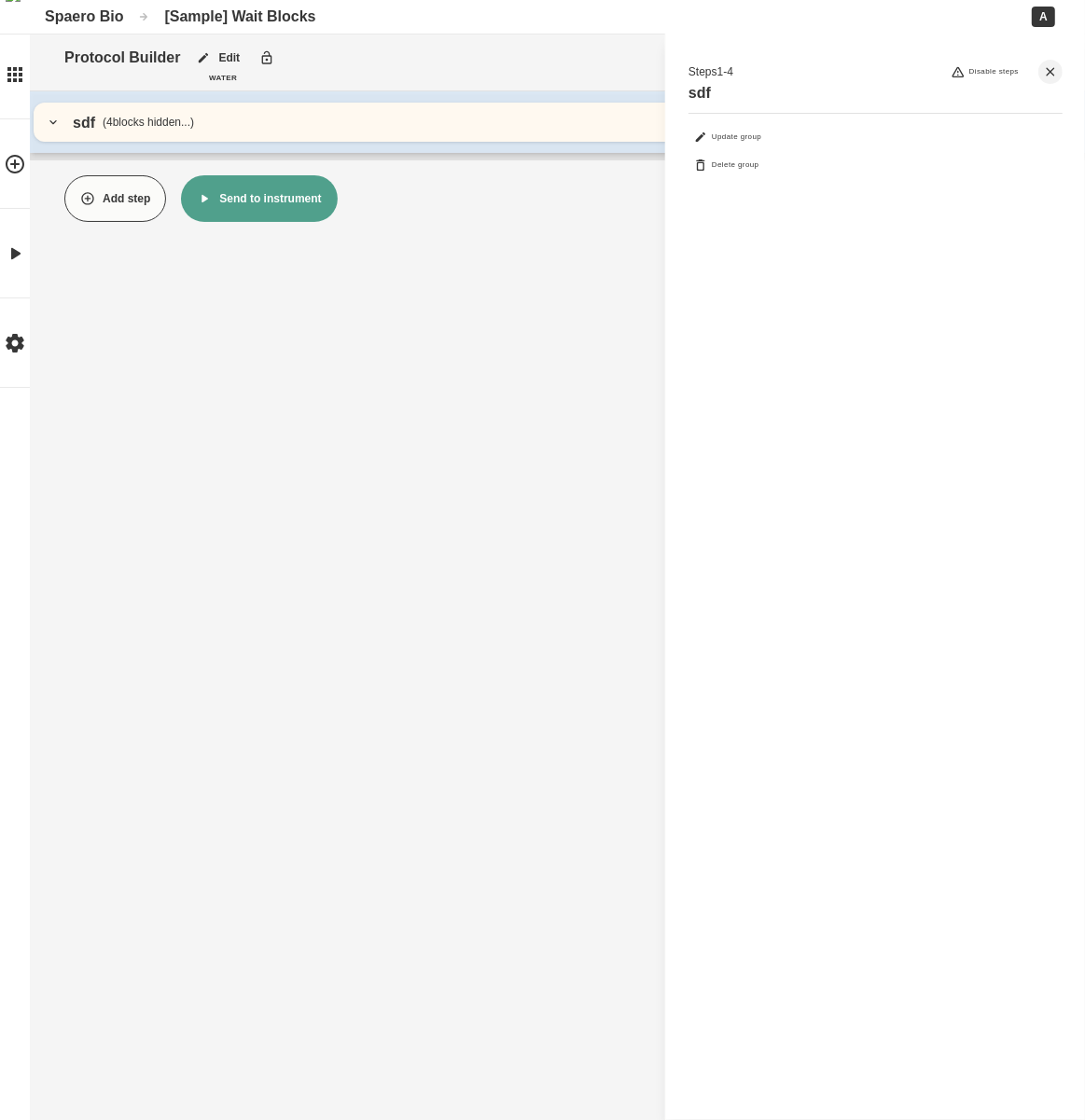 click on "sdf ( 4  blocks hidden...)" at bounding box center [557, 122] 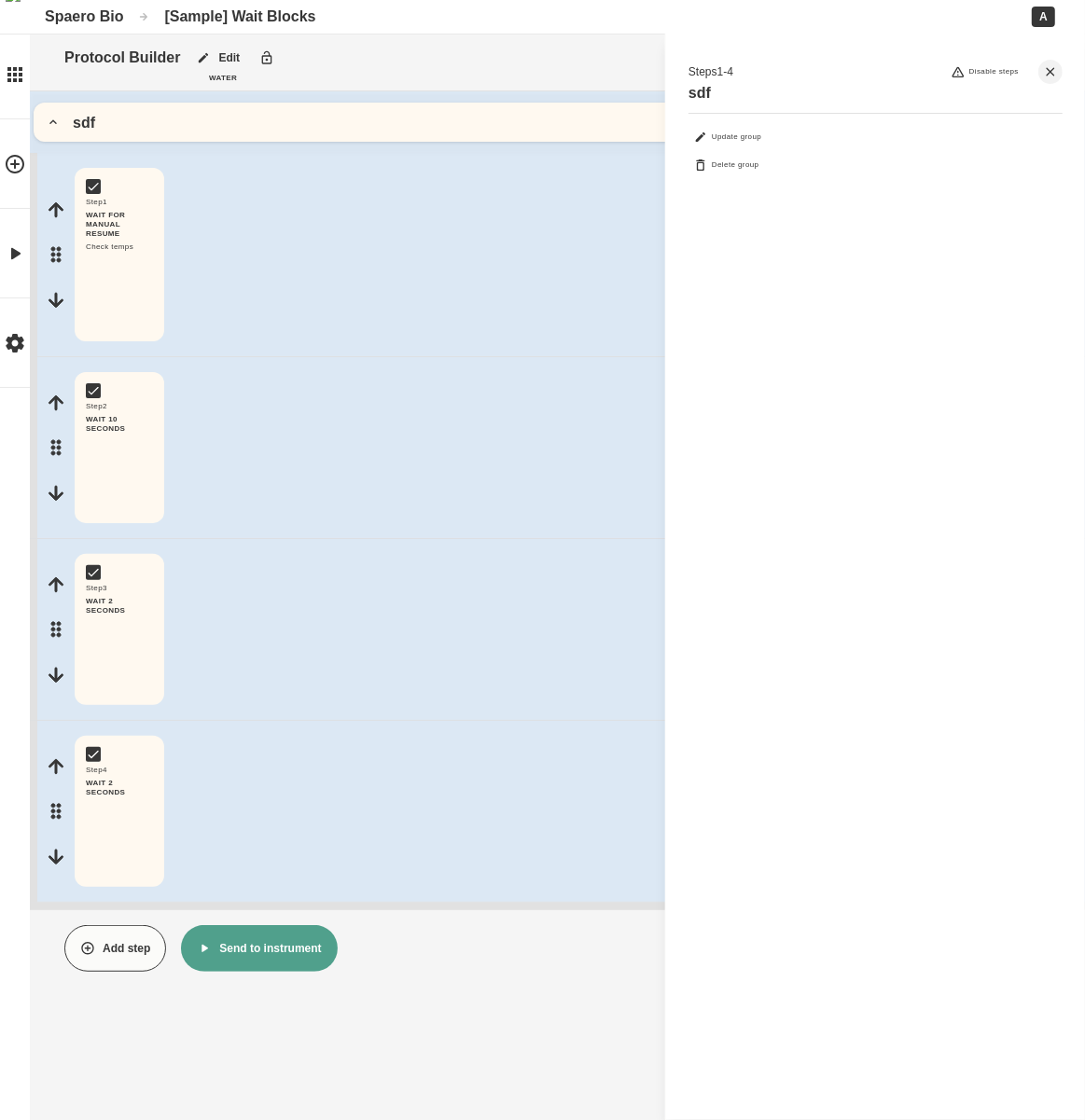 click on "sdf" at bounding box center (557, 122) 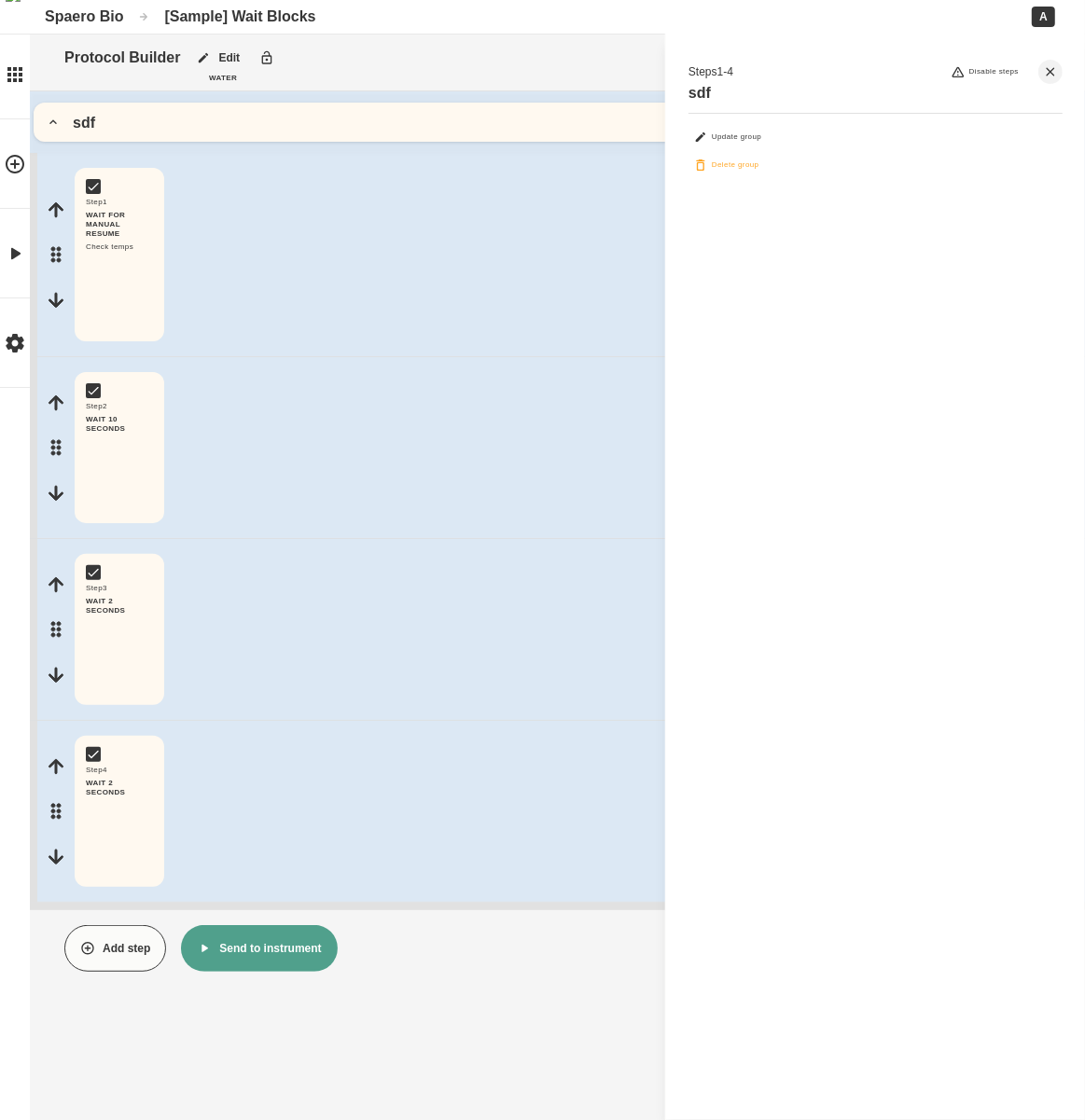 click on "Delete group" at bounding box center (726, 165) 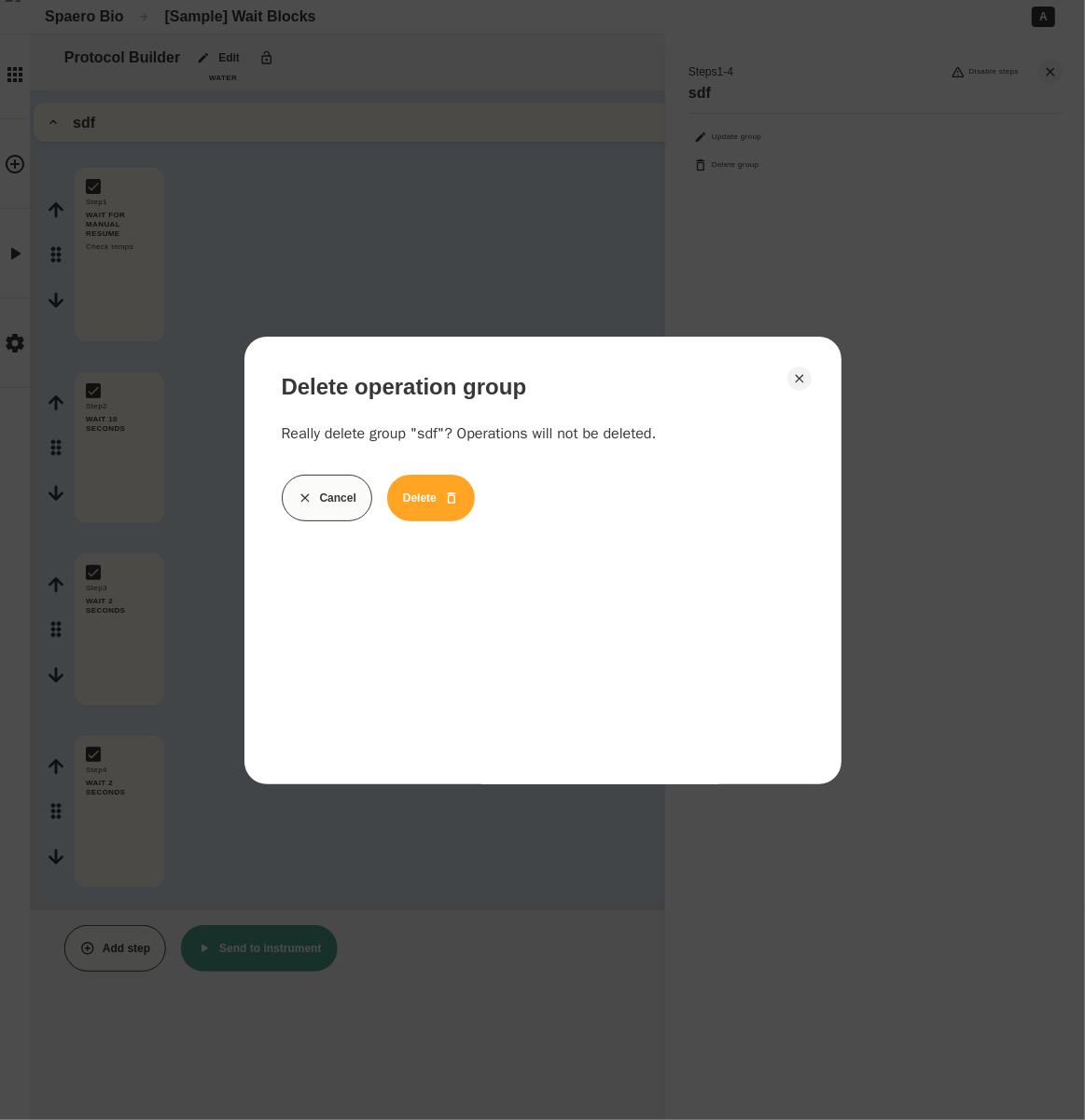 click on "Delete" at bounding box center [431, 498] 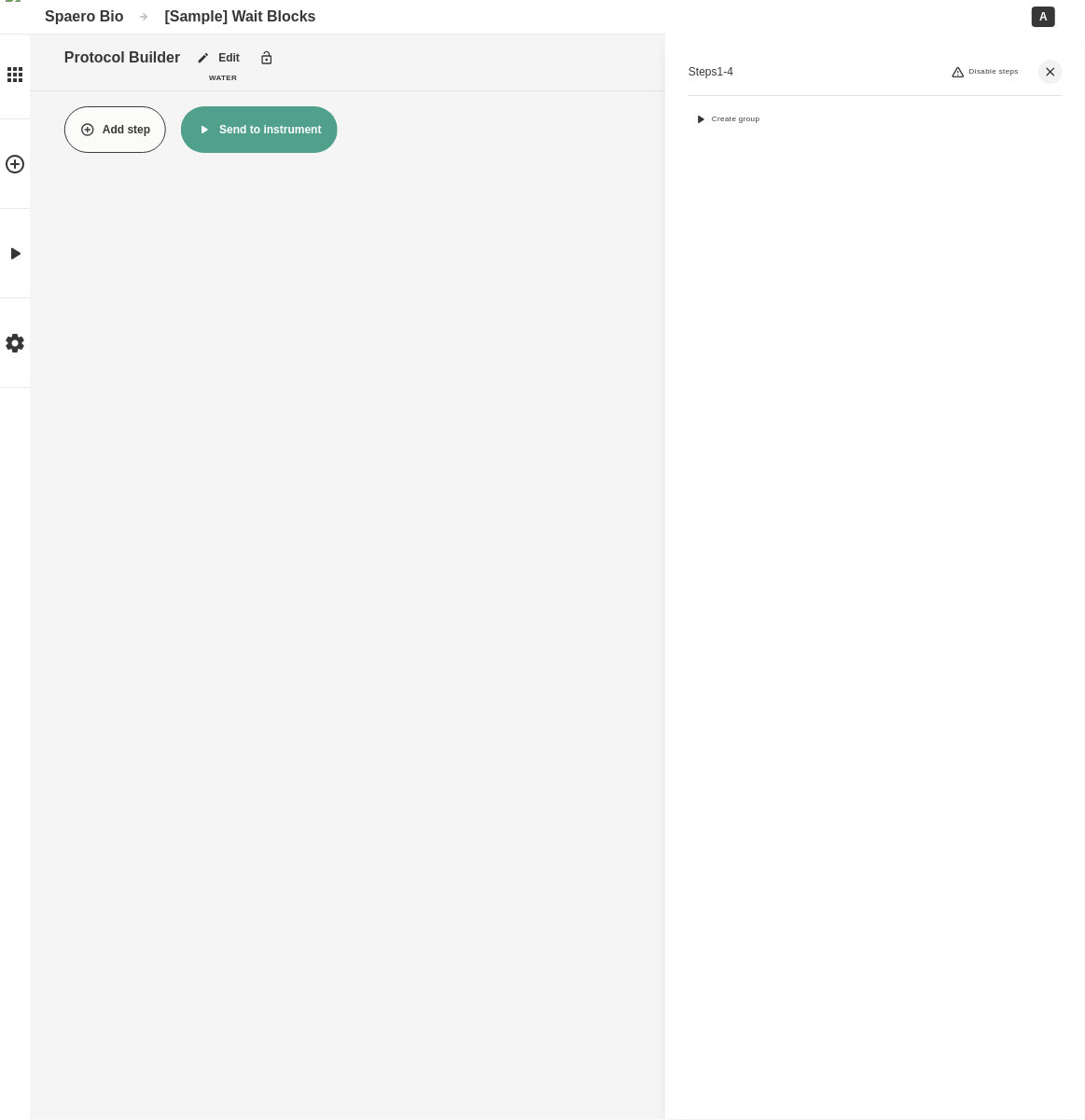 click on "Add step Send to instrument" at bounding box center [569, 130] 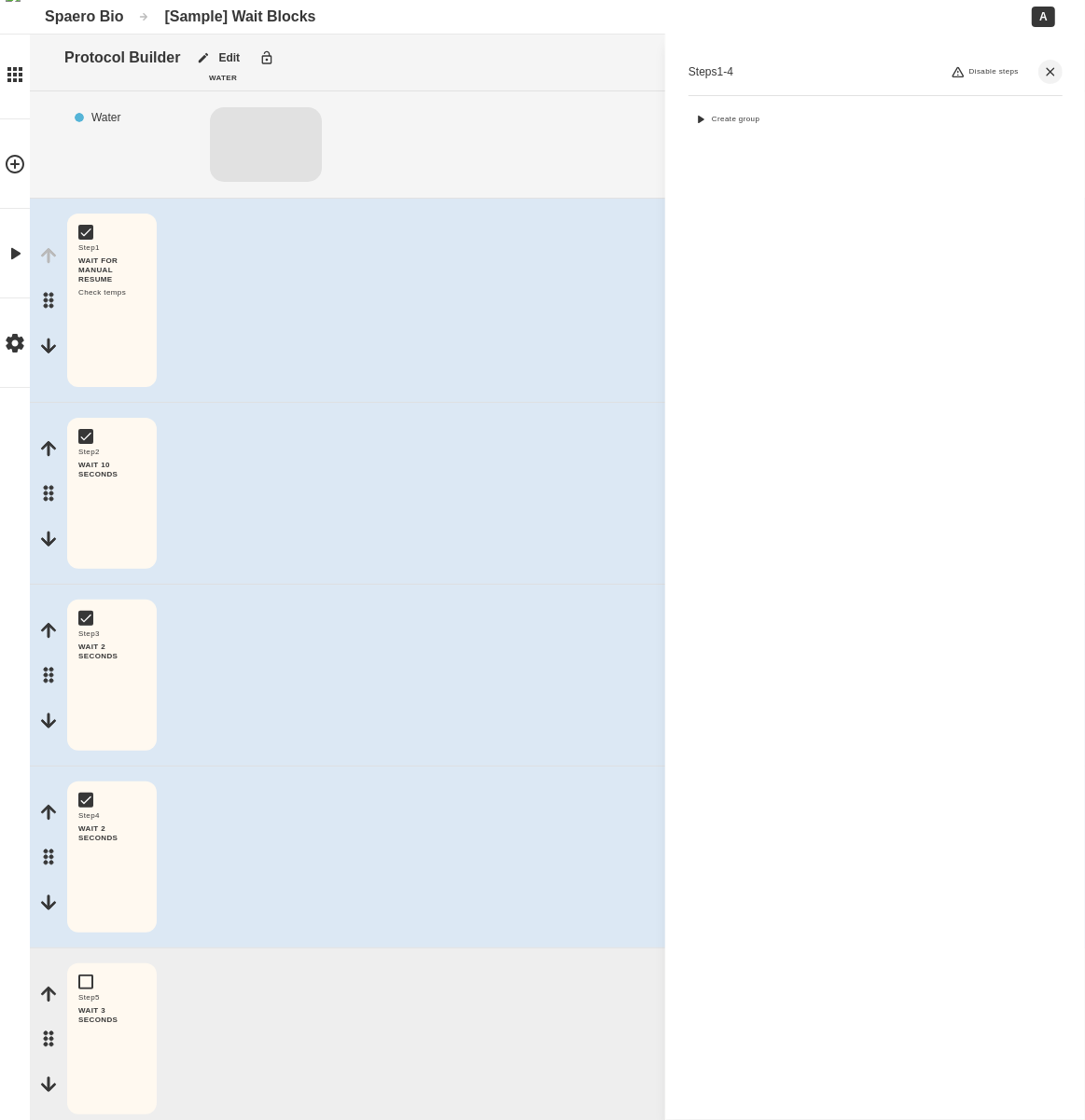 click on "Steps  1-4 Disable steps Create group" at bounding box center [875, 576] 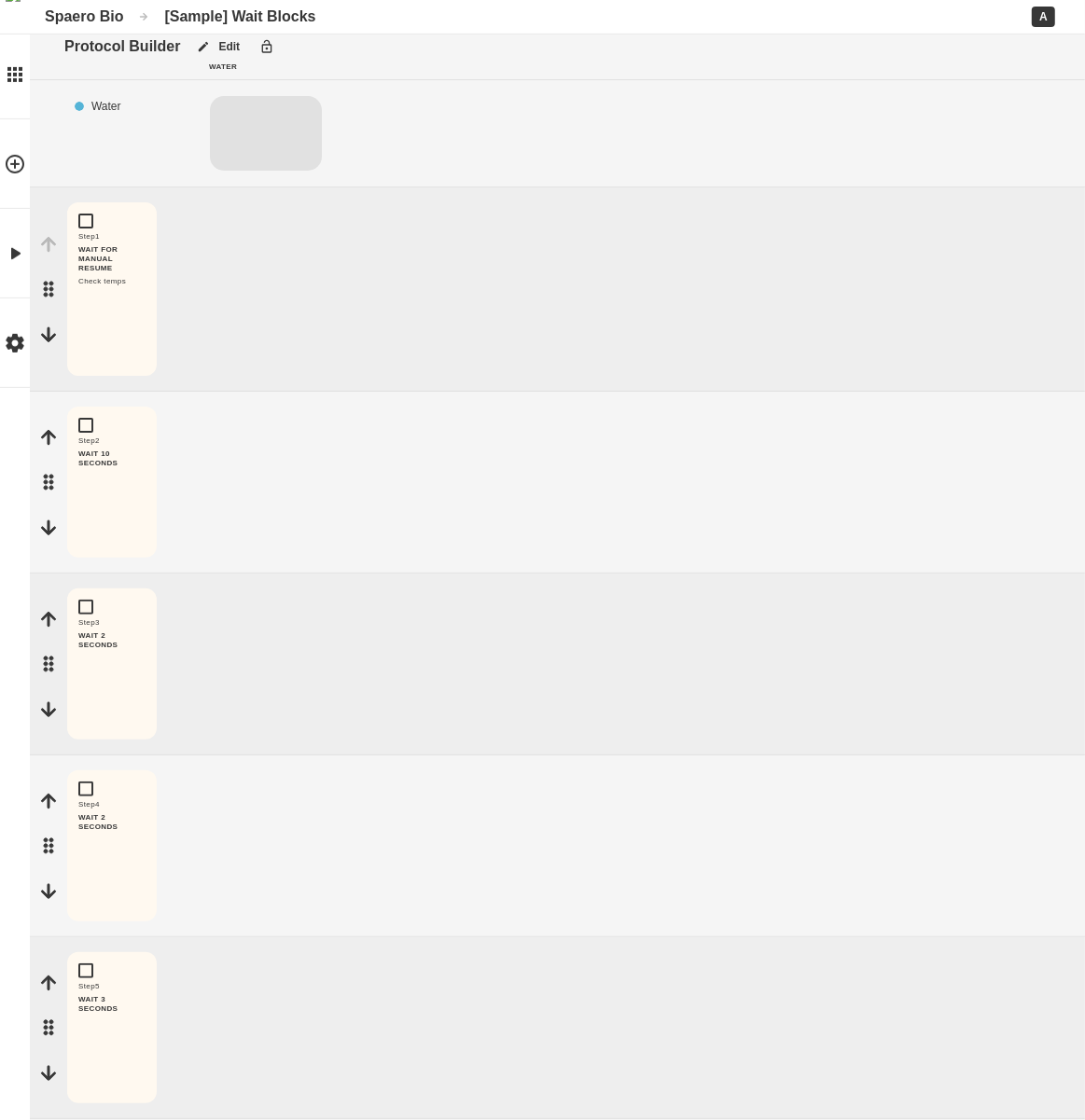 scroll, scrollTop: 0, scrollLeft: 0, axis: both 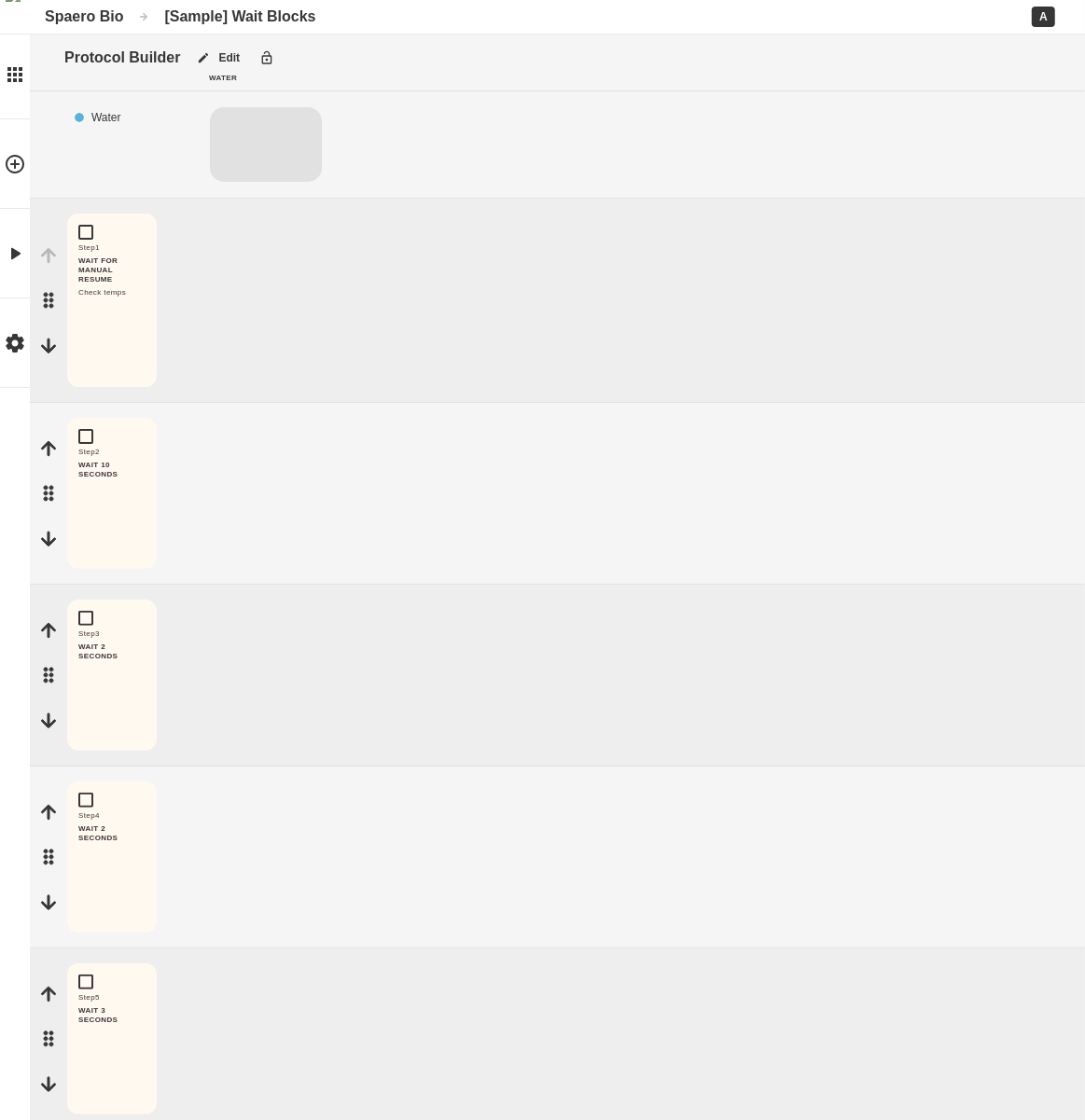 drag, startPoint x: 327, startPoint y: 228, endPoint x: 371, endPoint y: 315, distance: 97.49359 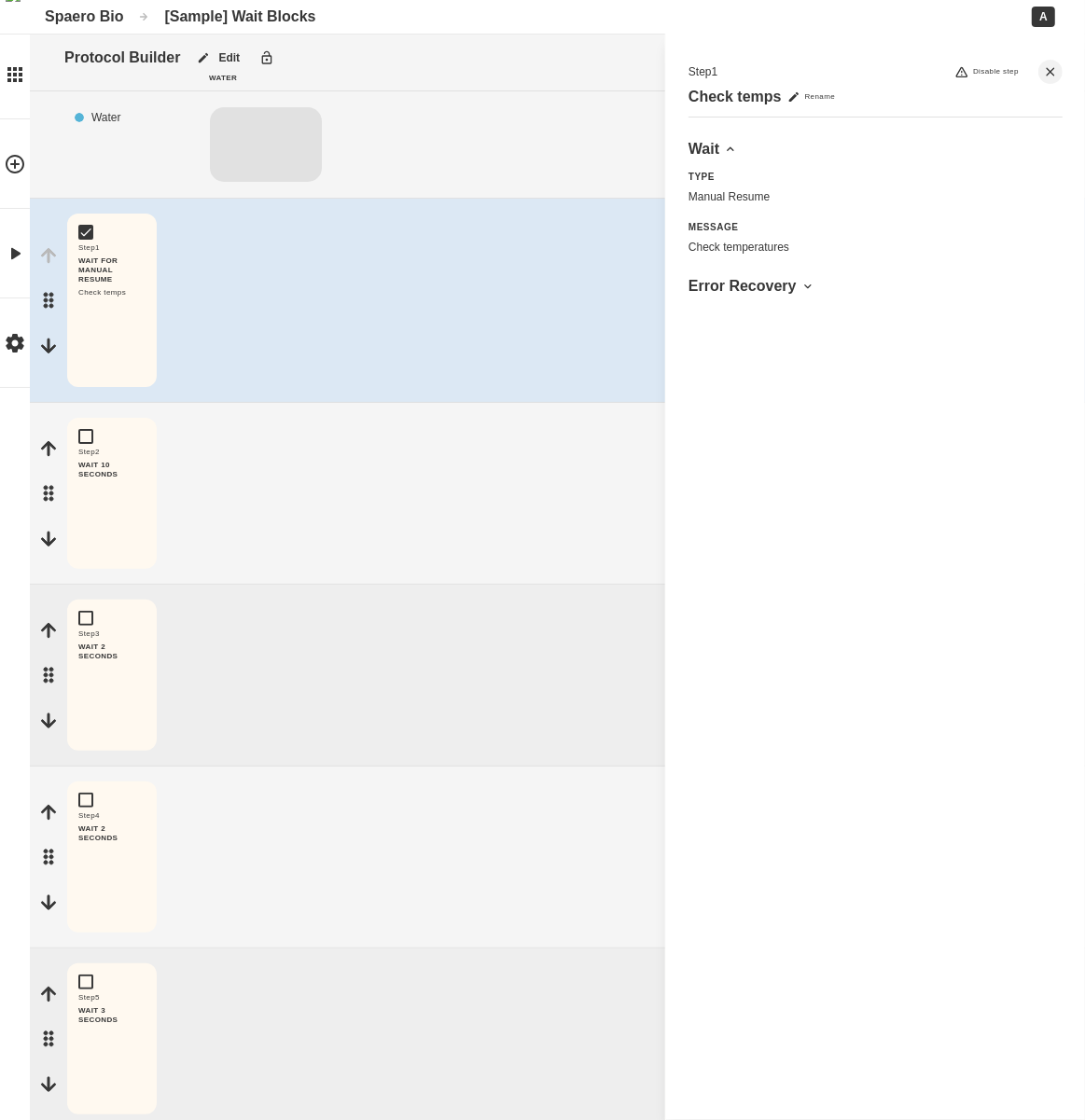 click on "Step  4 WAIT 2 SECONDS Edit Copy Delete" at bounding box center [557, 857] 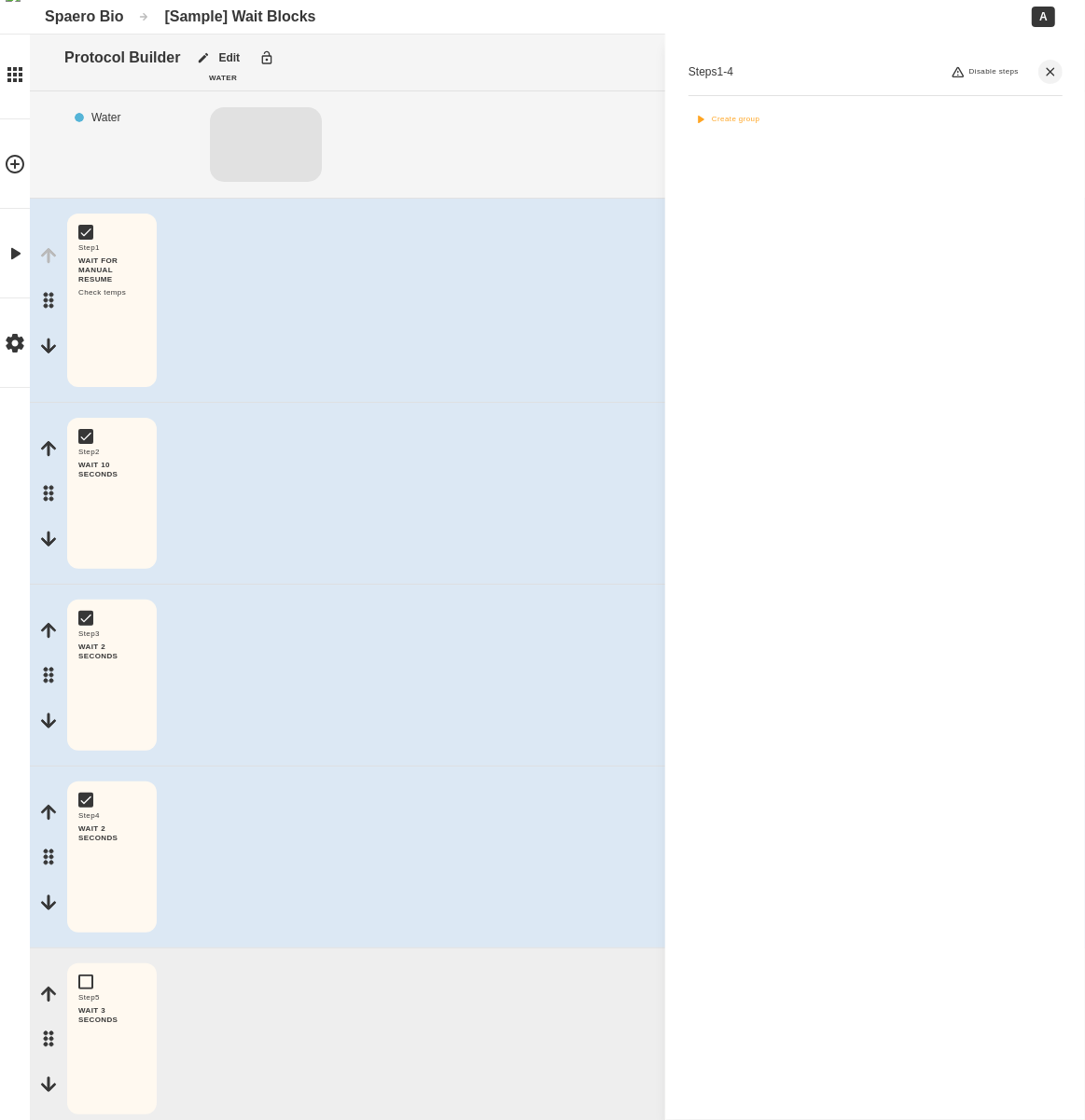 click on "Create group" at bounding box center [727, 119] 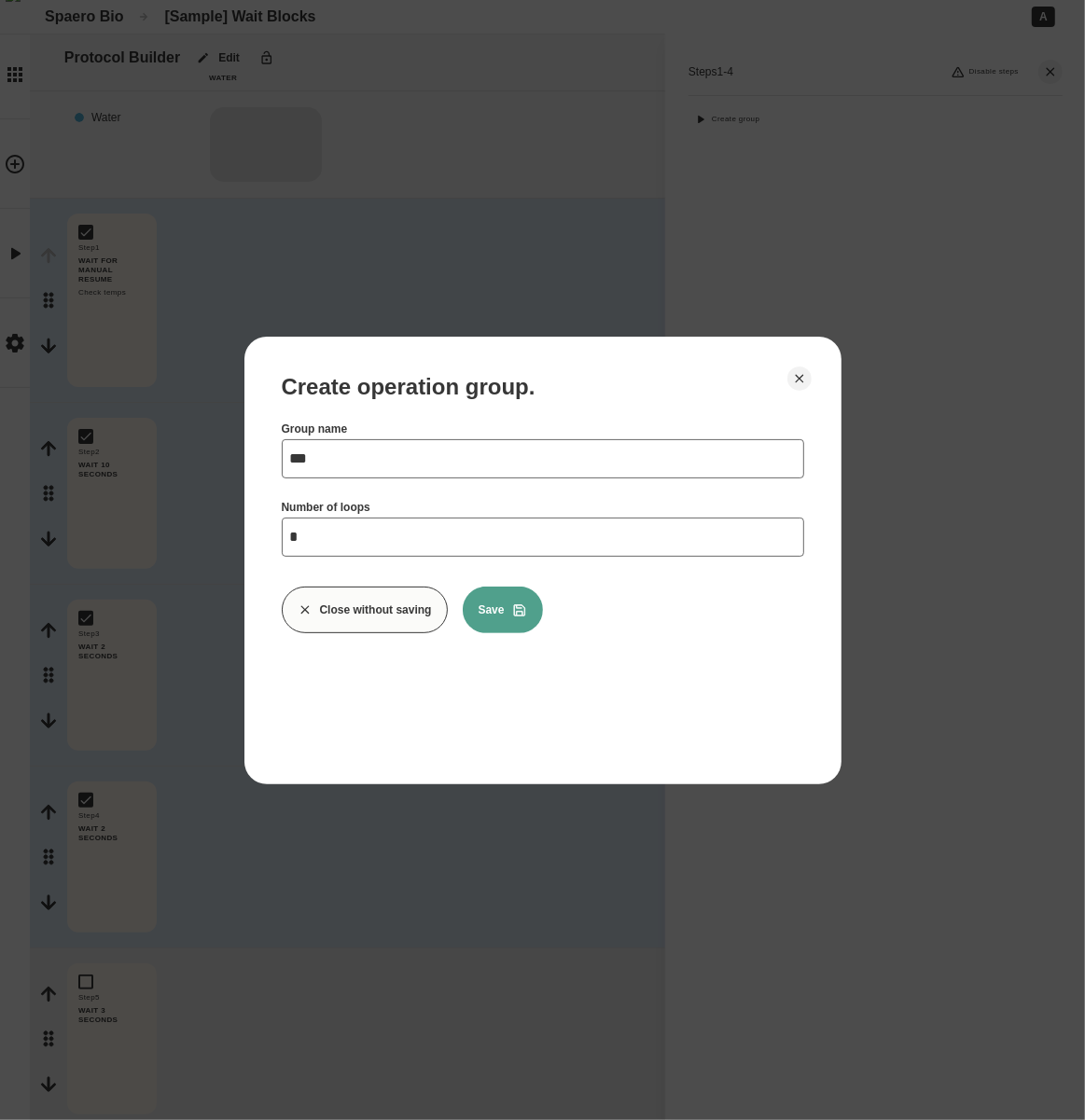 type on "***" 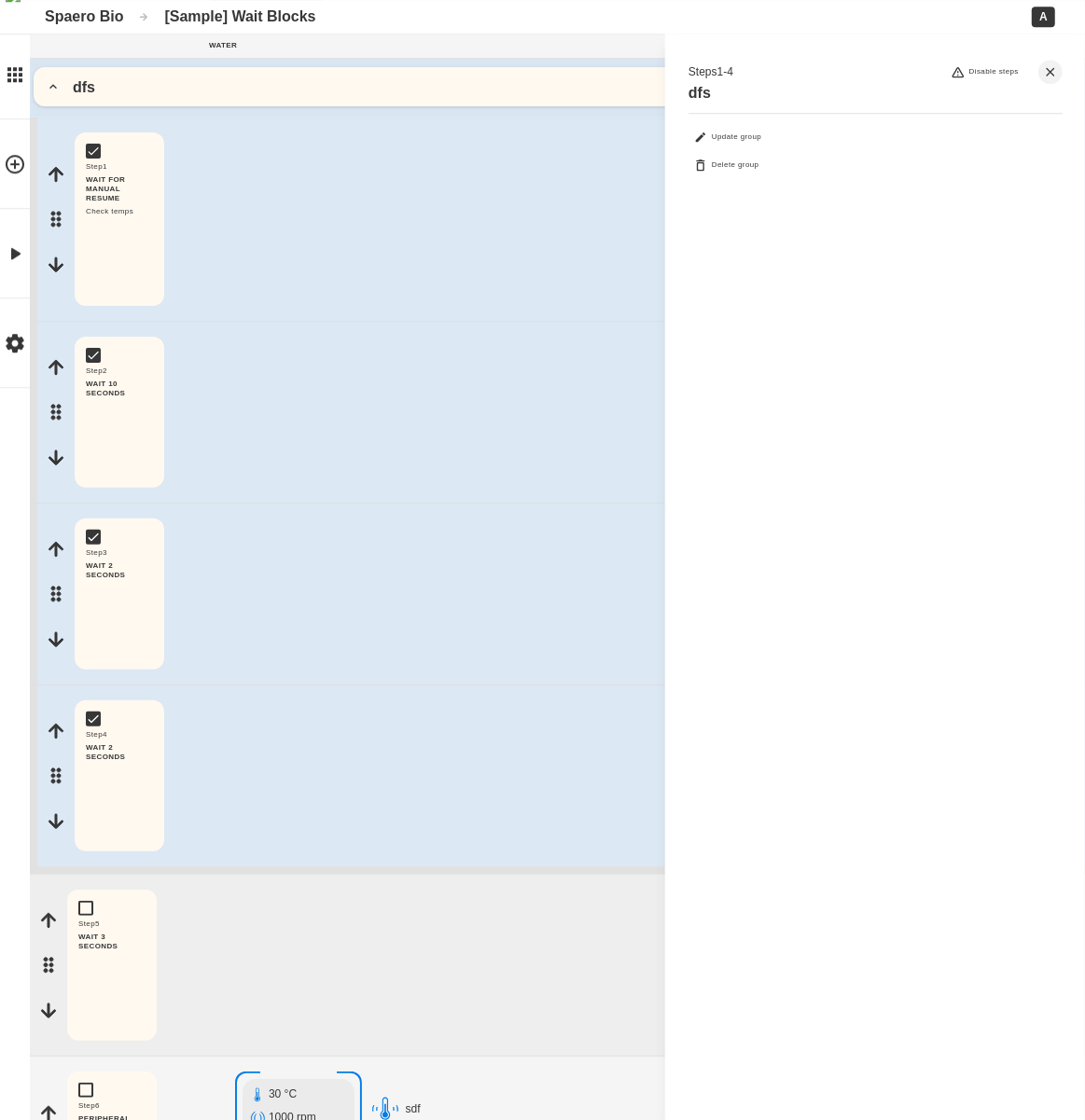 scroll, scrollTop: 0, scrollLeft: 0, axis: both 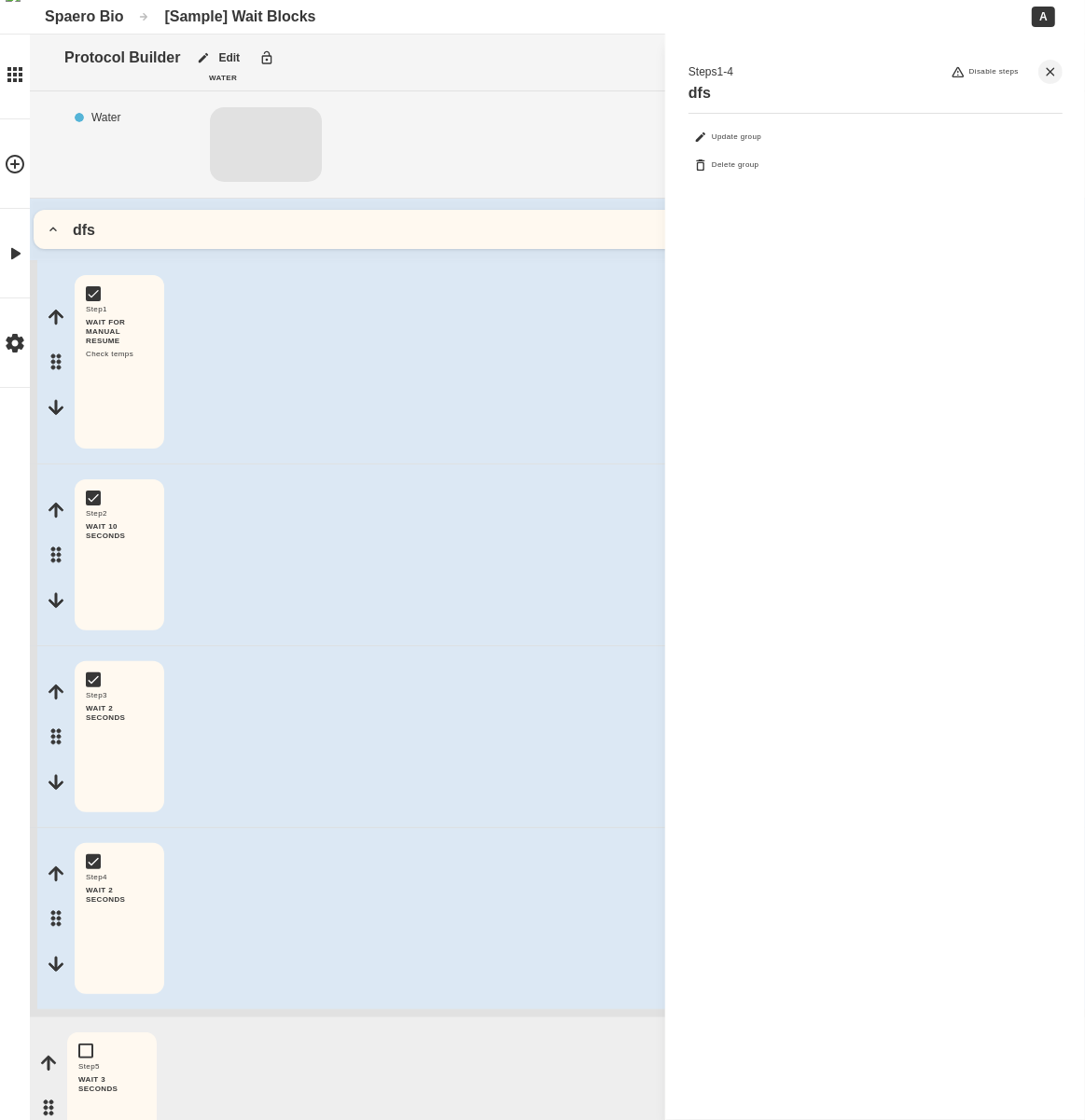 click on "dfs" at bounding box center (557, 229) 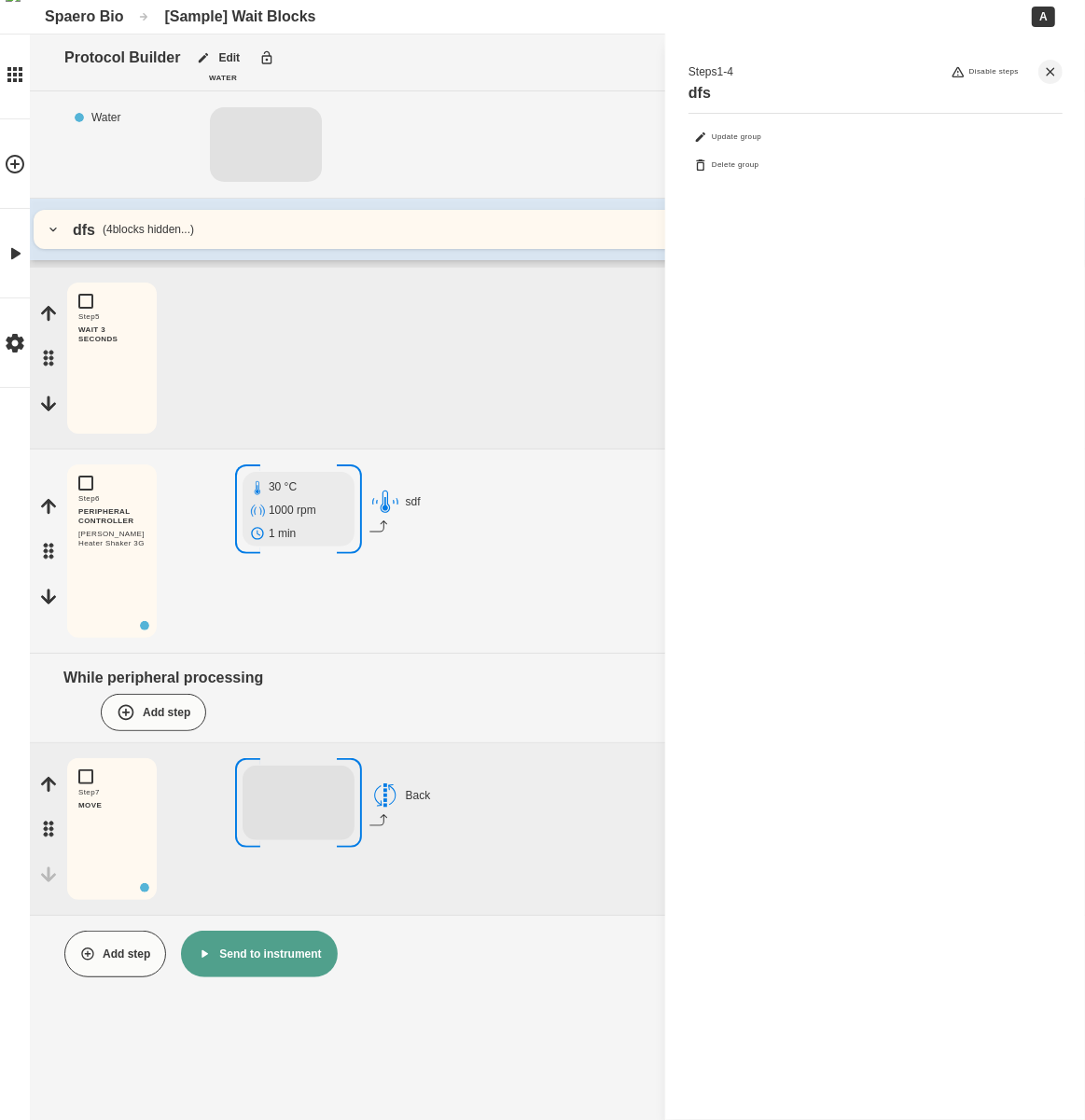 click on "dfs ( 4  blocks hidden...)" at bounding box center [557, 229] 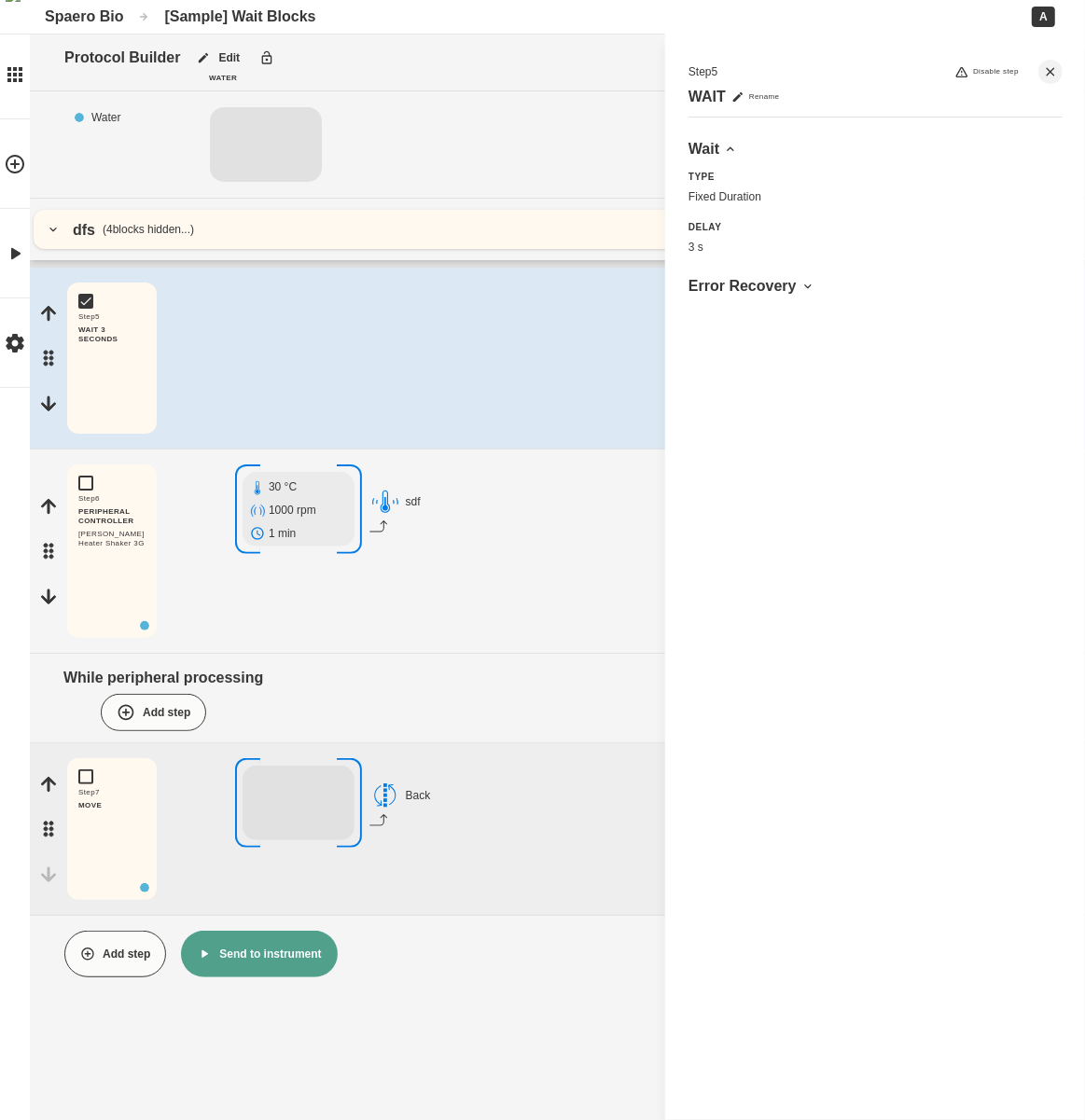 drag, startPoint x: 498, startPoint y: 571, endPoint x: 498, endPoint y: 780, distance: 209 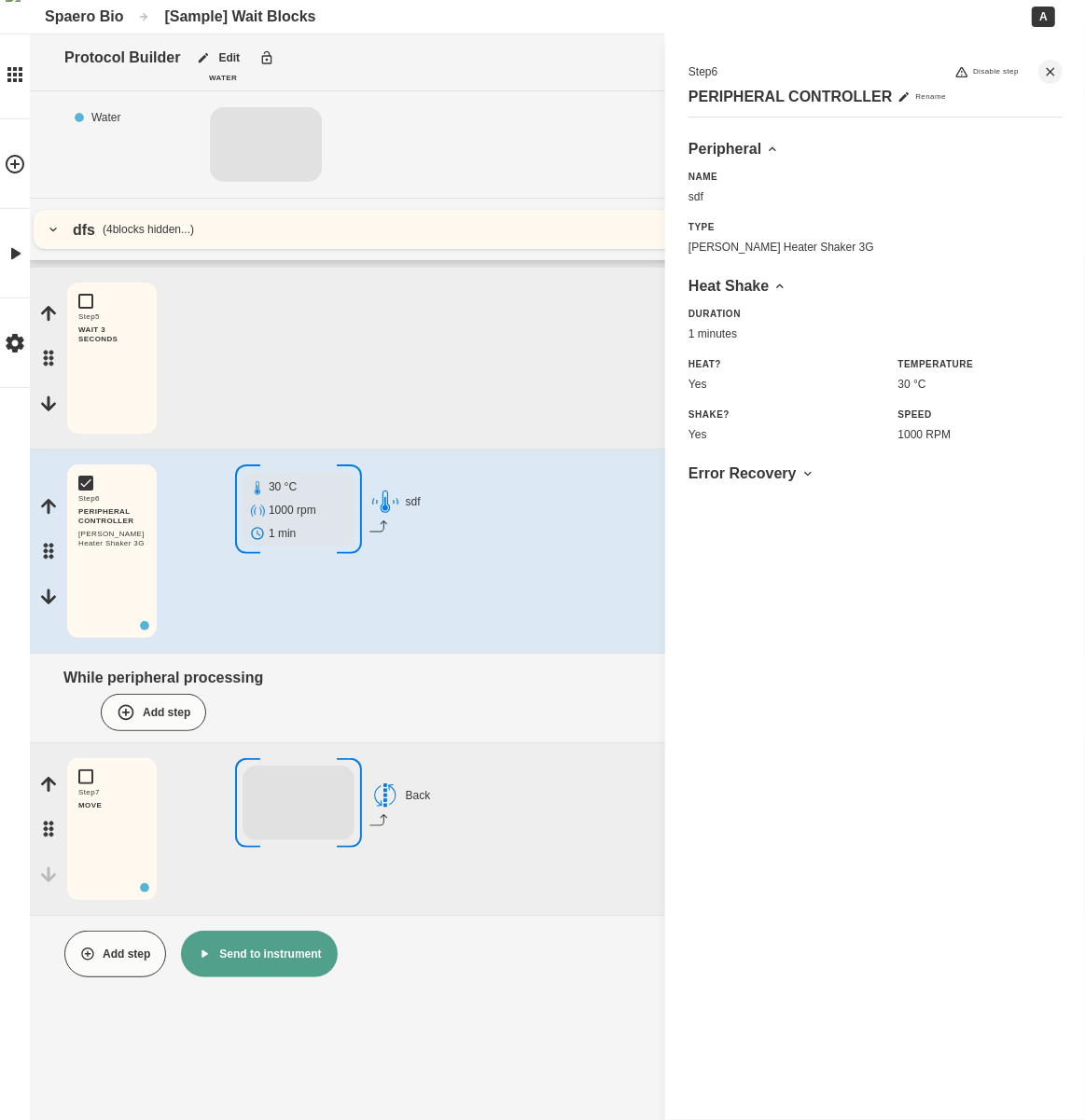 drag, startPoint x: 490, startPoint y: 887, endPoint x: 491, endPoint y: 779, distance: 108.00463 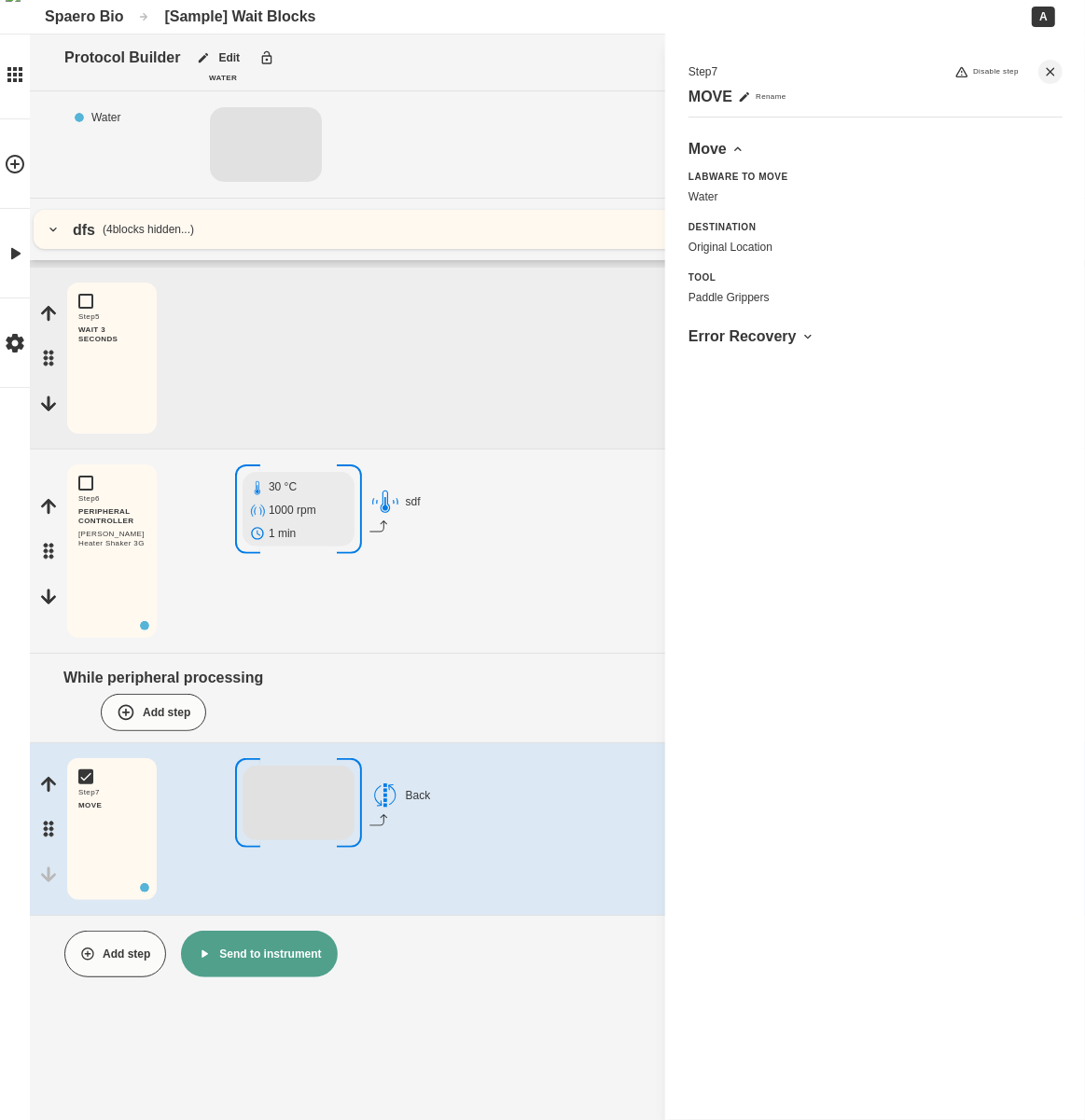 click on "dfs ( 4  blocks hidden...)" at bounding box center (557, 229) 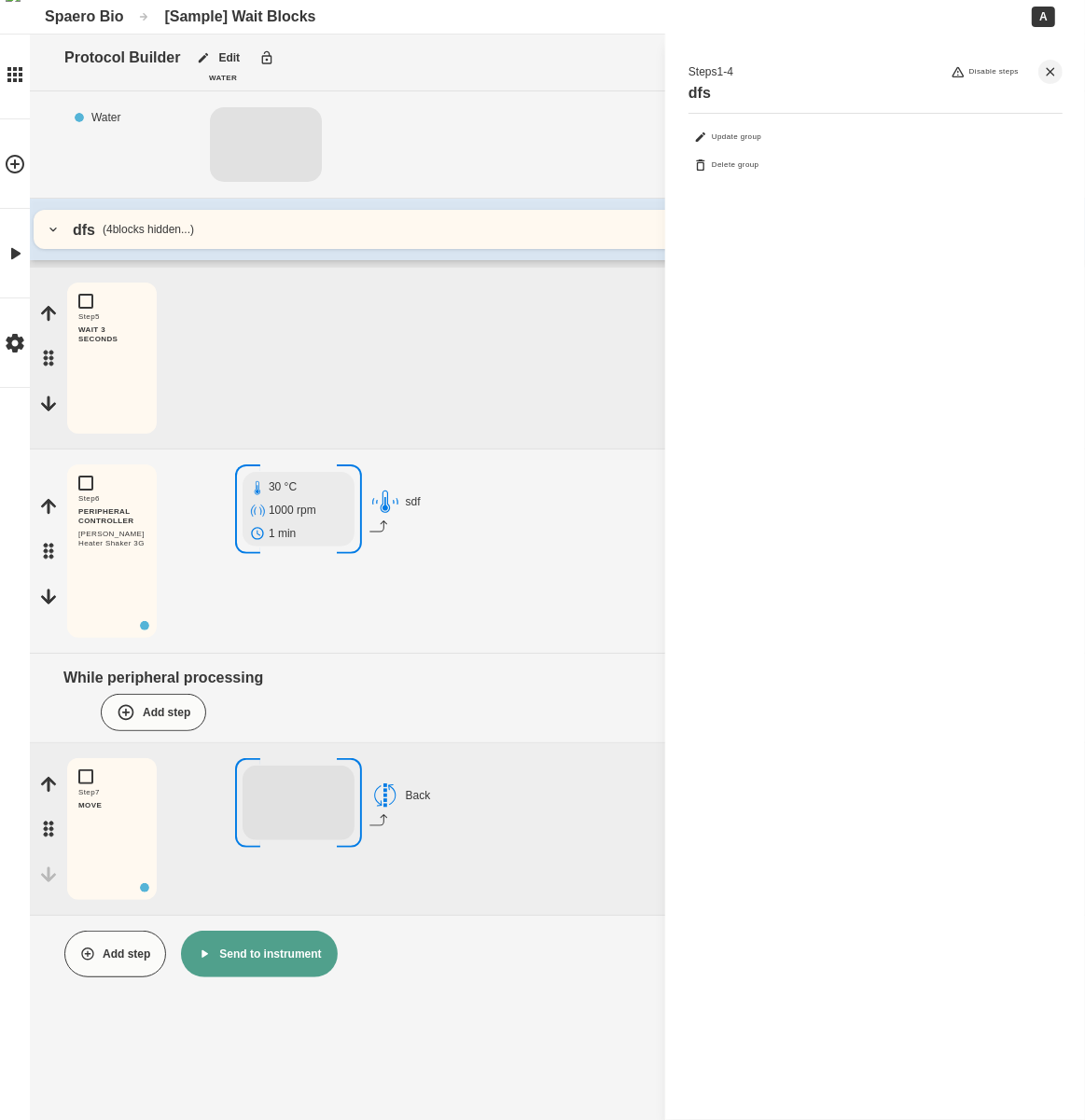 click on "dfs ( 4  blocks hidden...)" at bounding box center [557, 229] 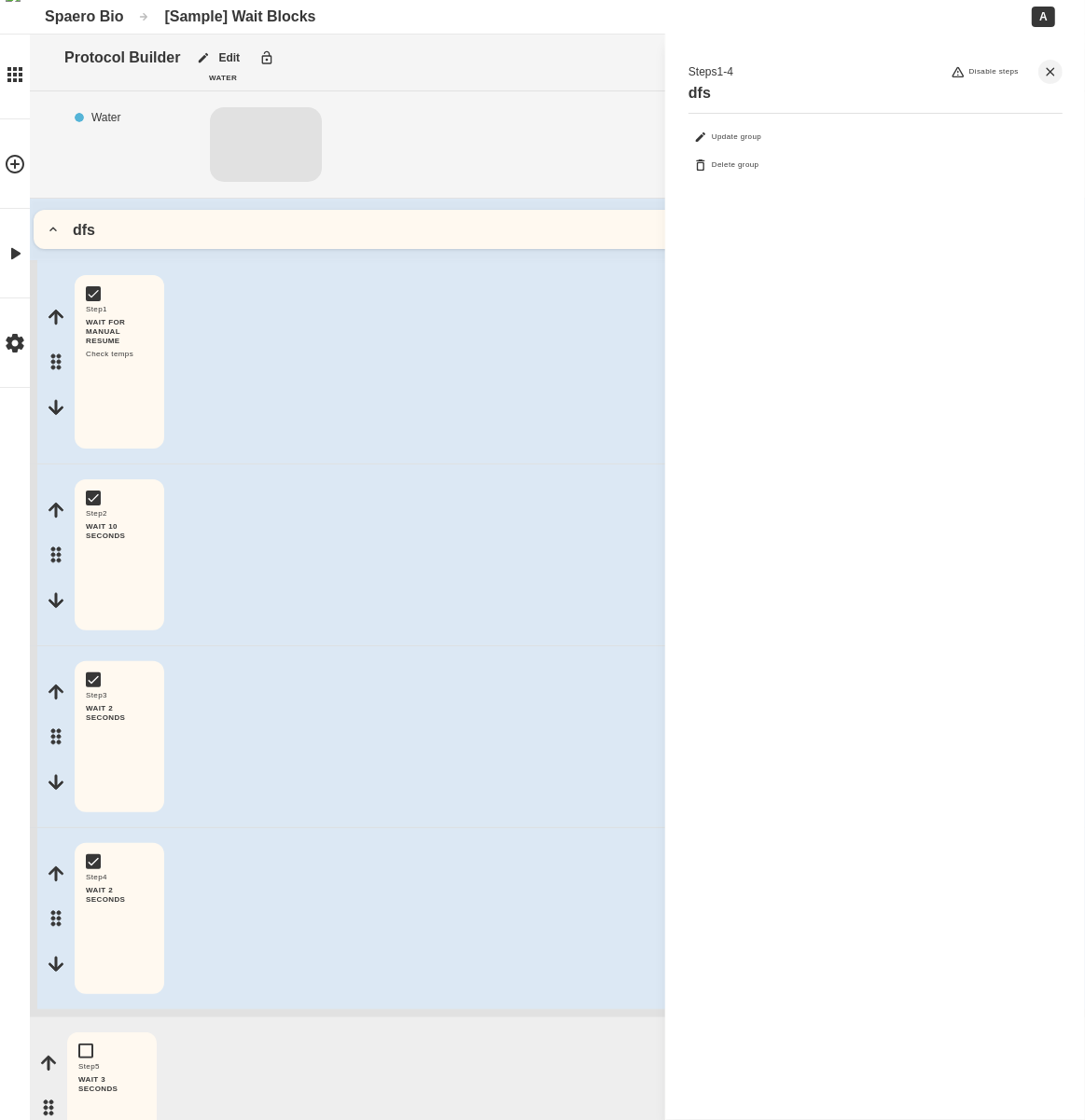 click on "dfs" at bounding box center (557, 229) 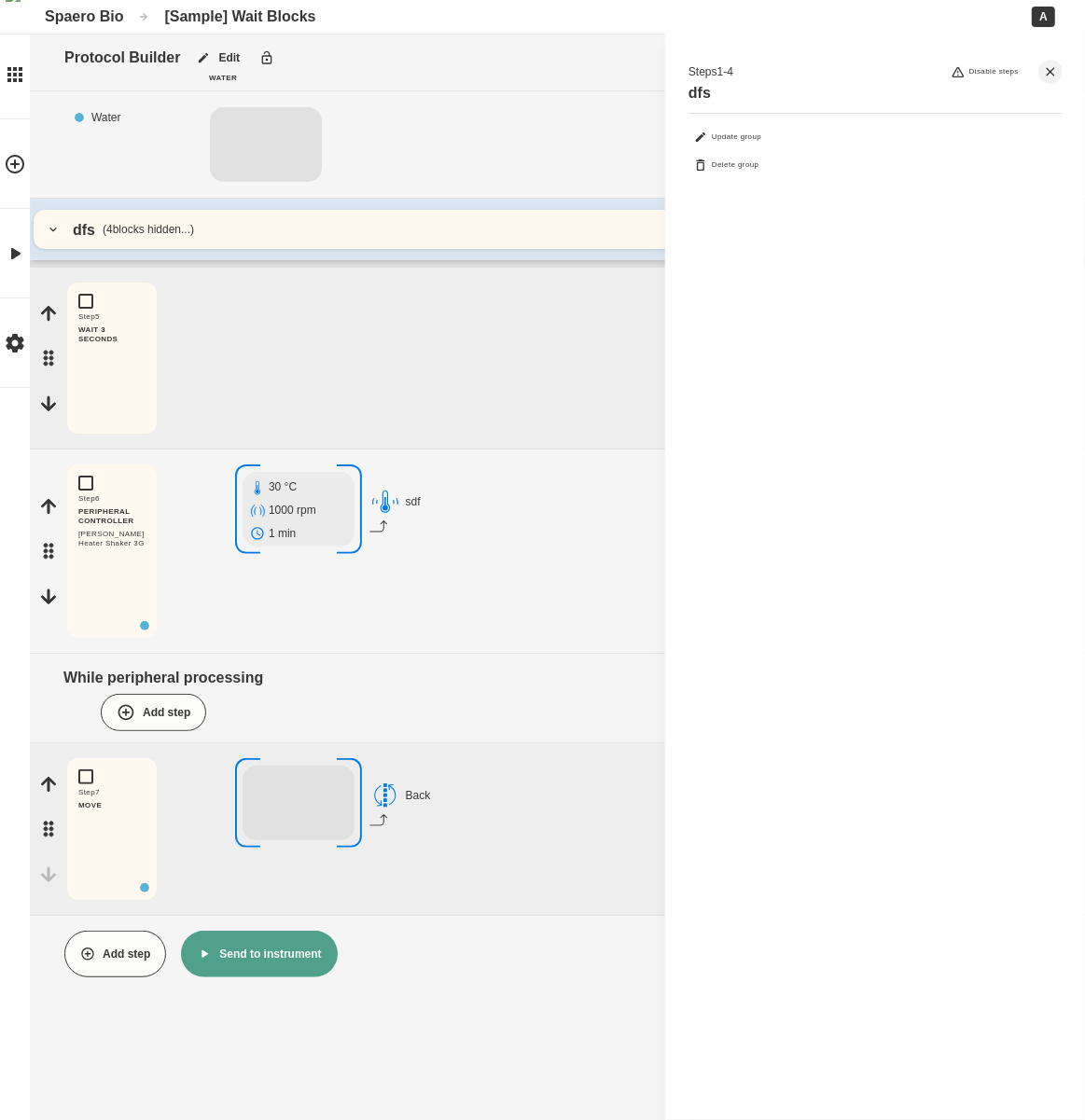 click on "Step  5 WAIT 3 SECONDS Edit Copy Delete" at bounding box center (557, 358) 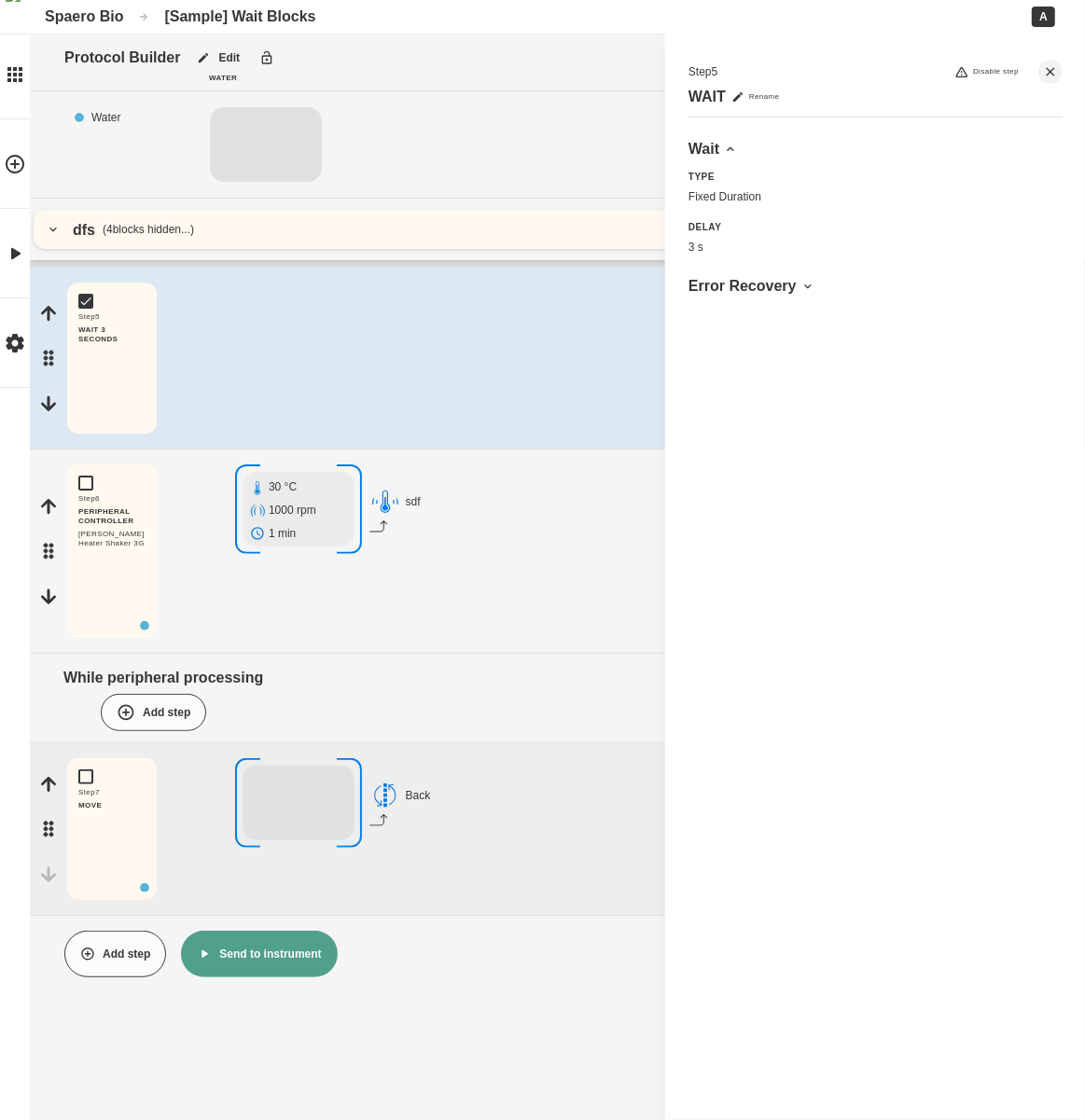 click on "dfs ( 4  blocks hidden...)" at bounding box center (557, 229) 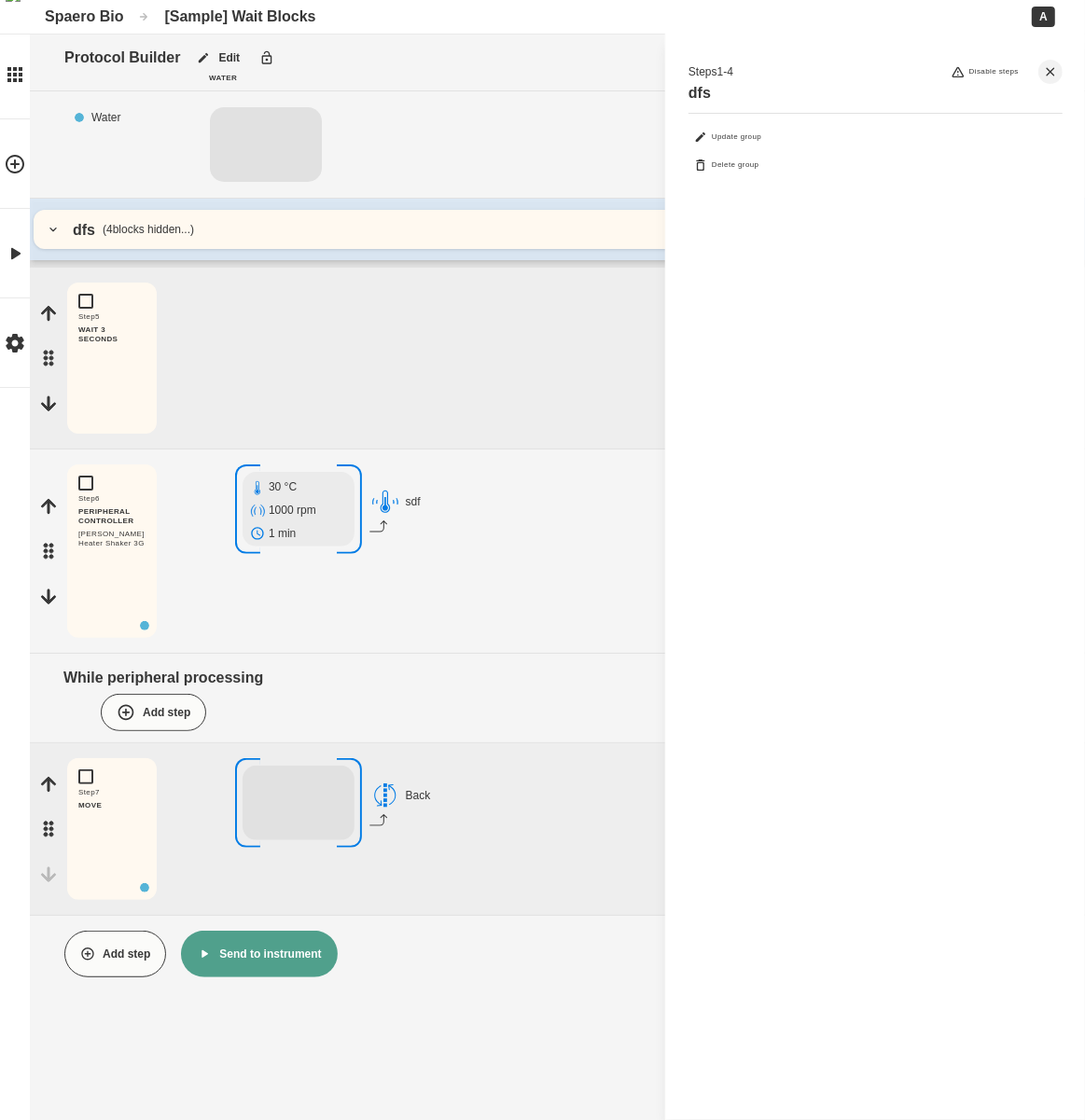 click on "dfs ( 4  blocks hidden...)" at bounding box center [557, 229] 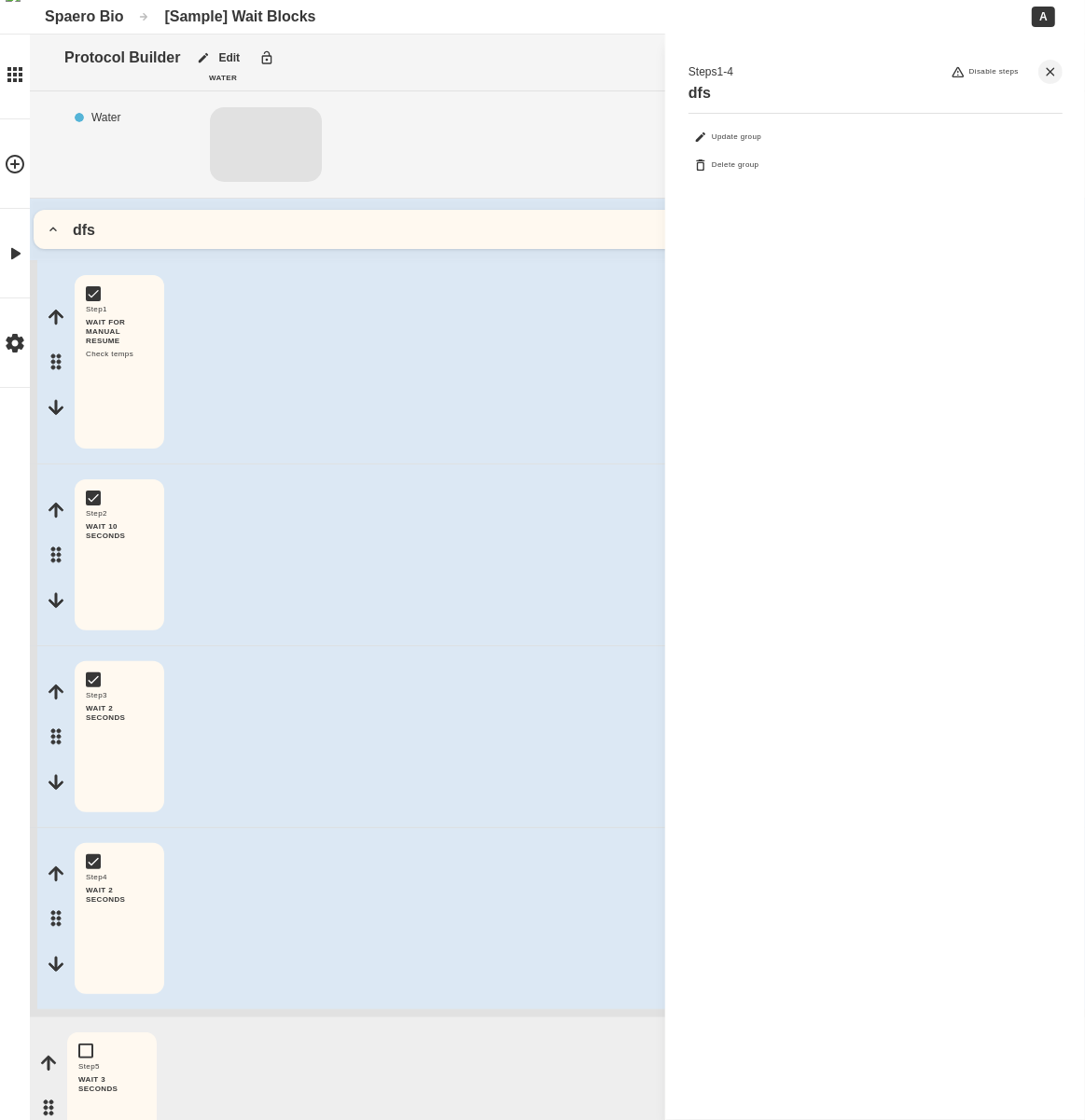 click on "dfs" at bounding box center [557, 229] 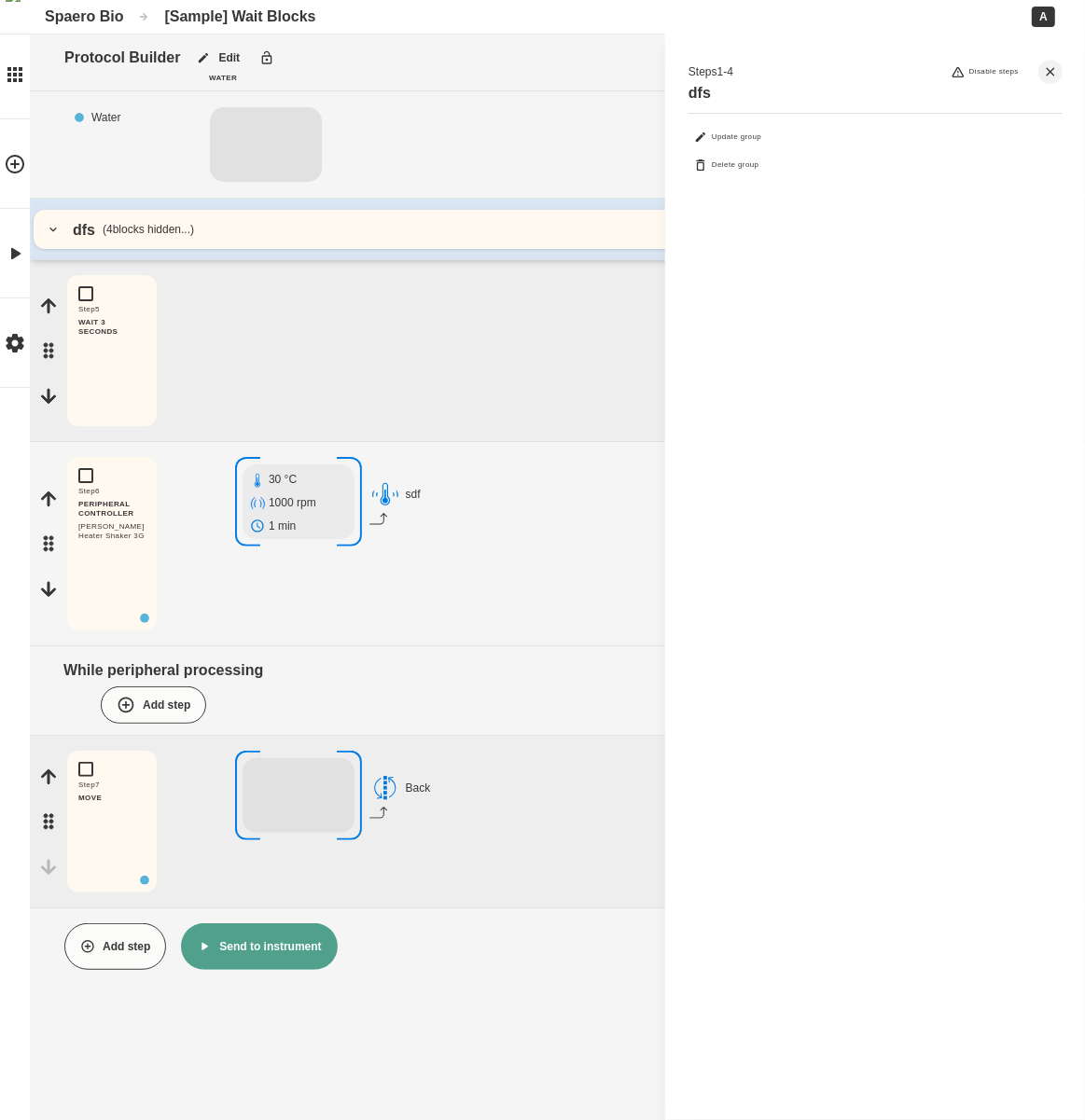 click on "Step  5 WAIT 3 SECONDS Edit Copy Delete" at bounding box center (557, 351) 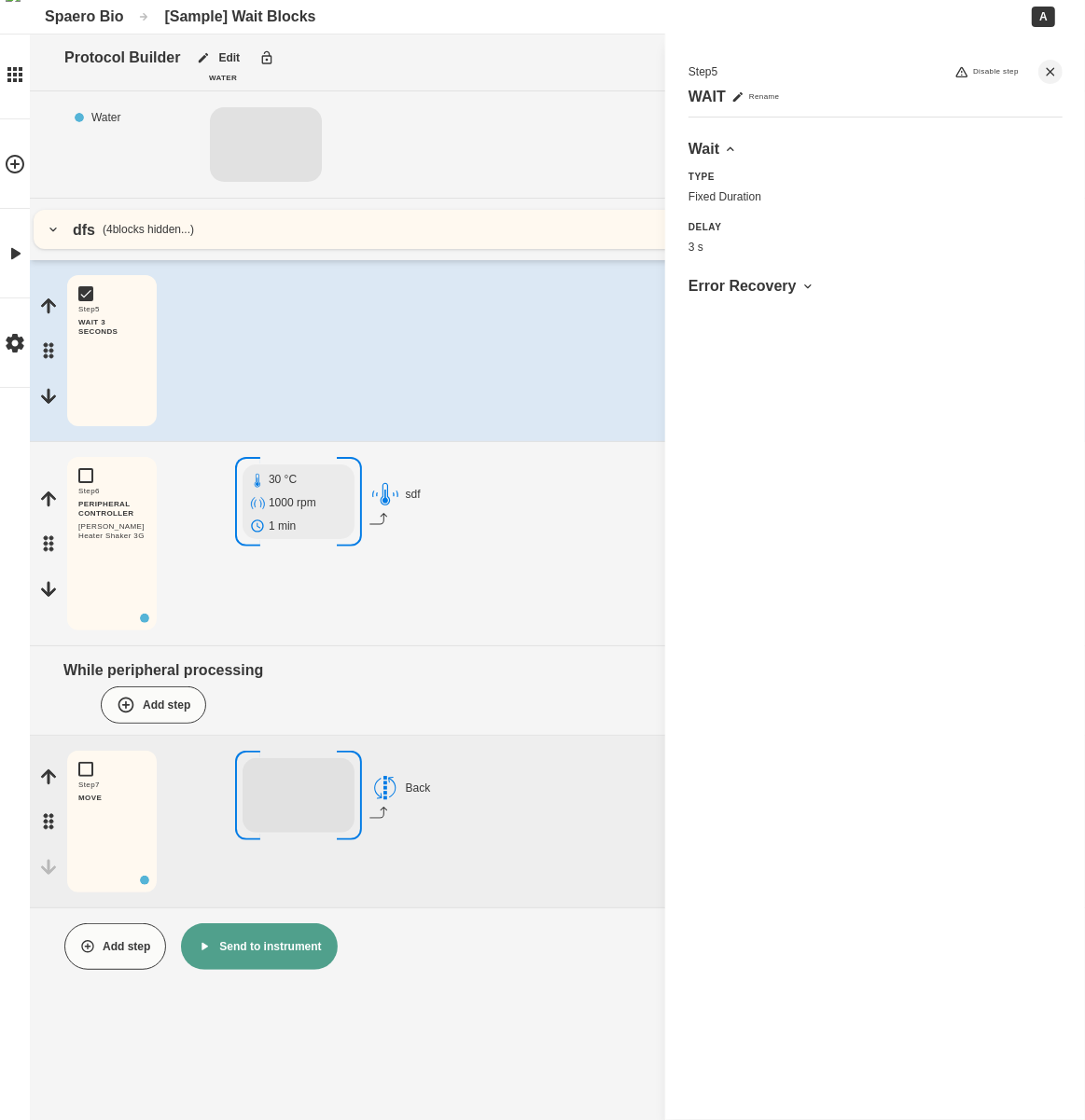 click on "dfs ( 4  blocks hidden...)" at bounding box center [557, 229] 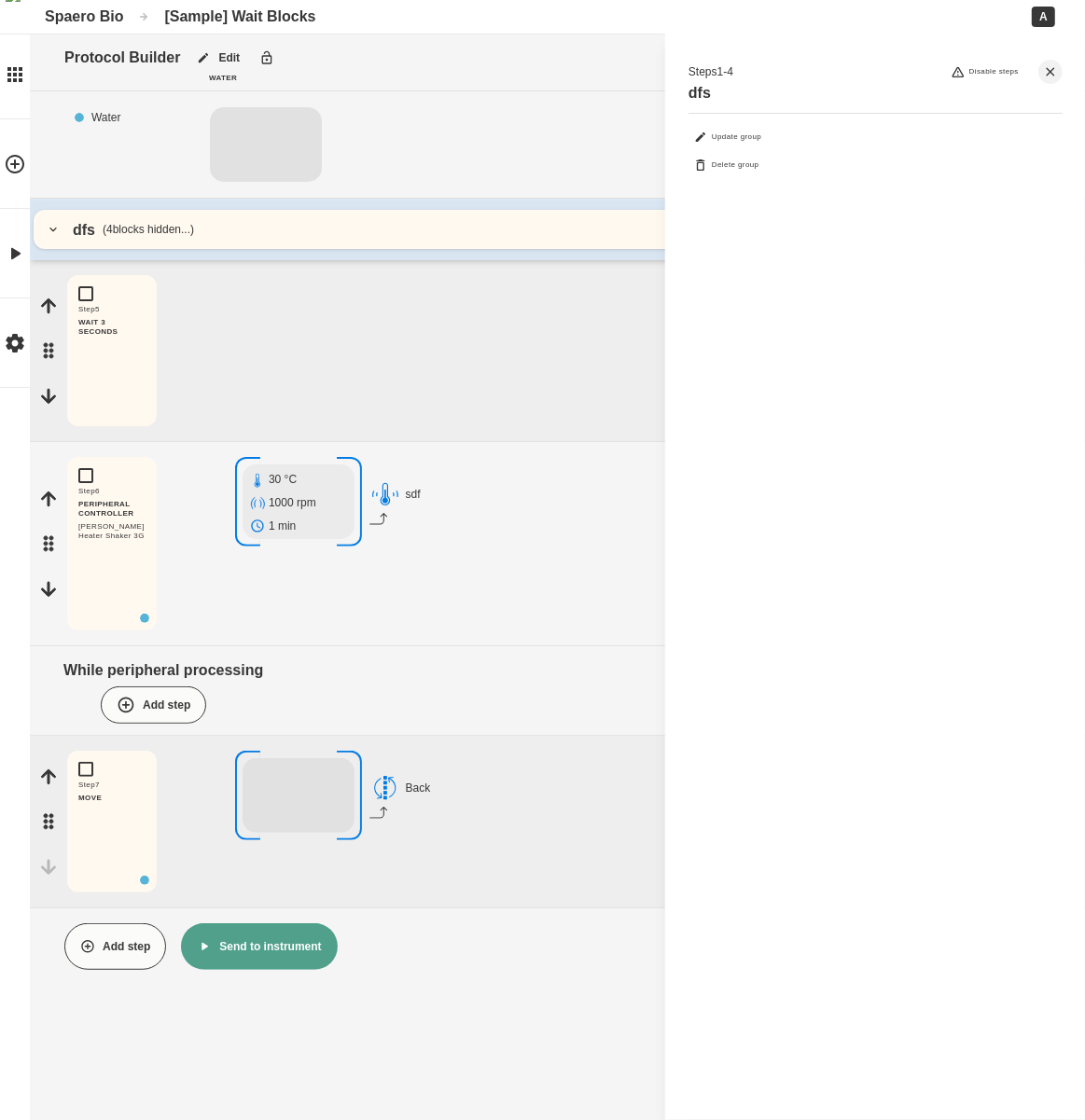 click on "dfs ( 4  blocks hidden...)" at bounding box center (557, 229) 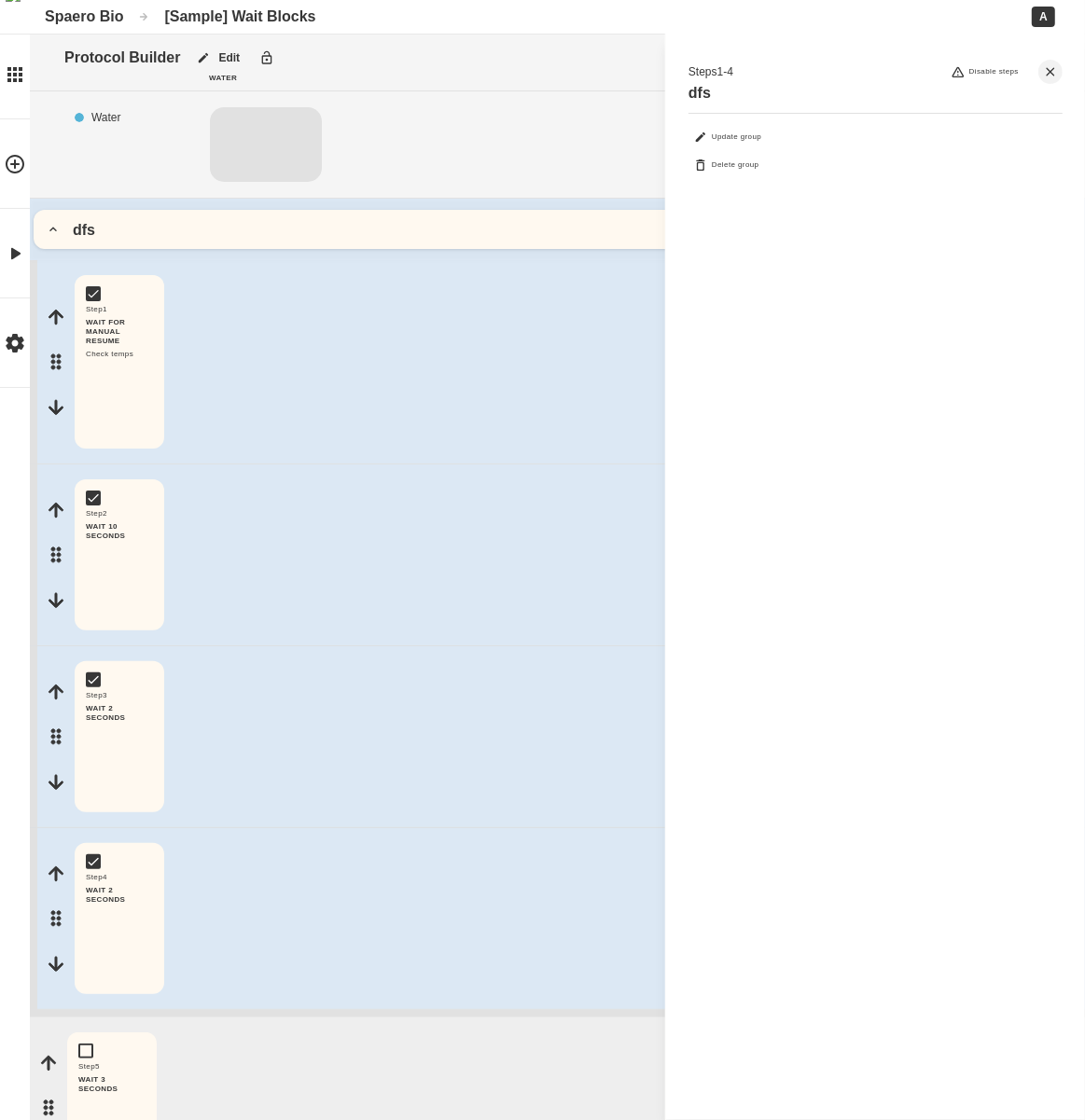 click on "dfs" at bounding box center [557, 229] 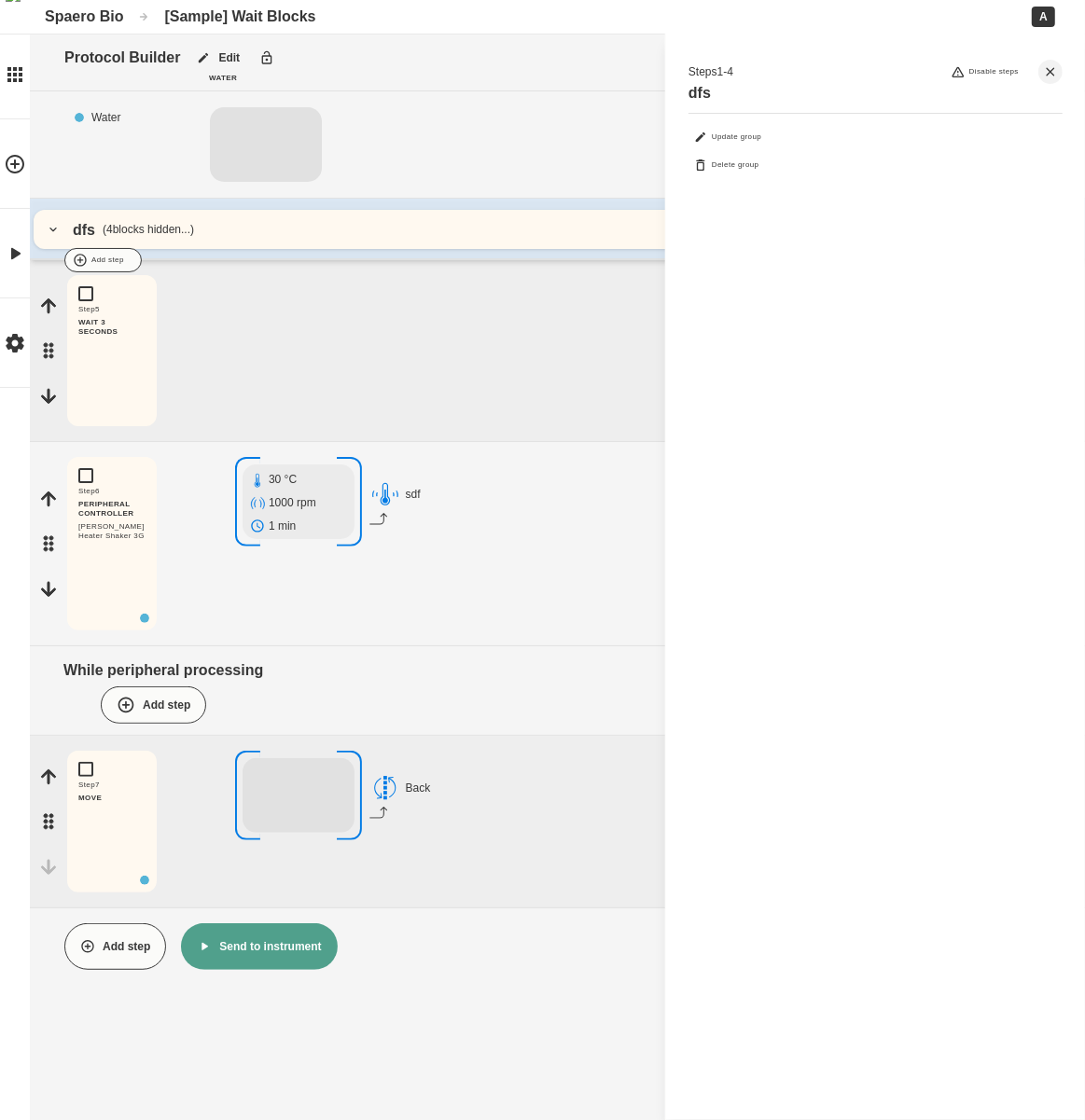click at bounding box center [615, 260] 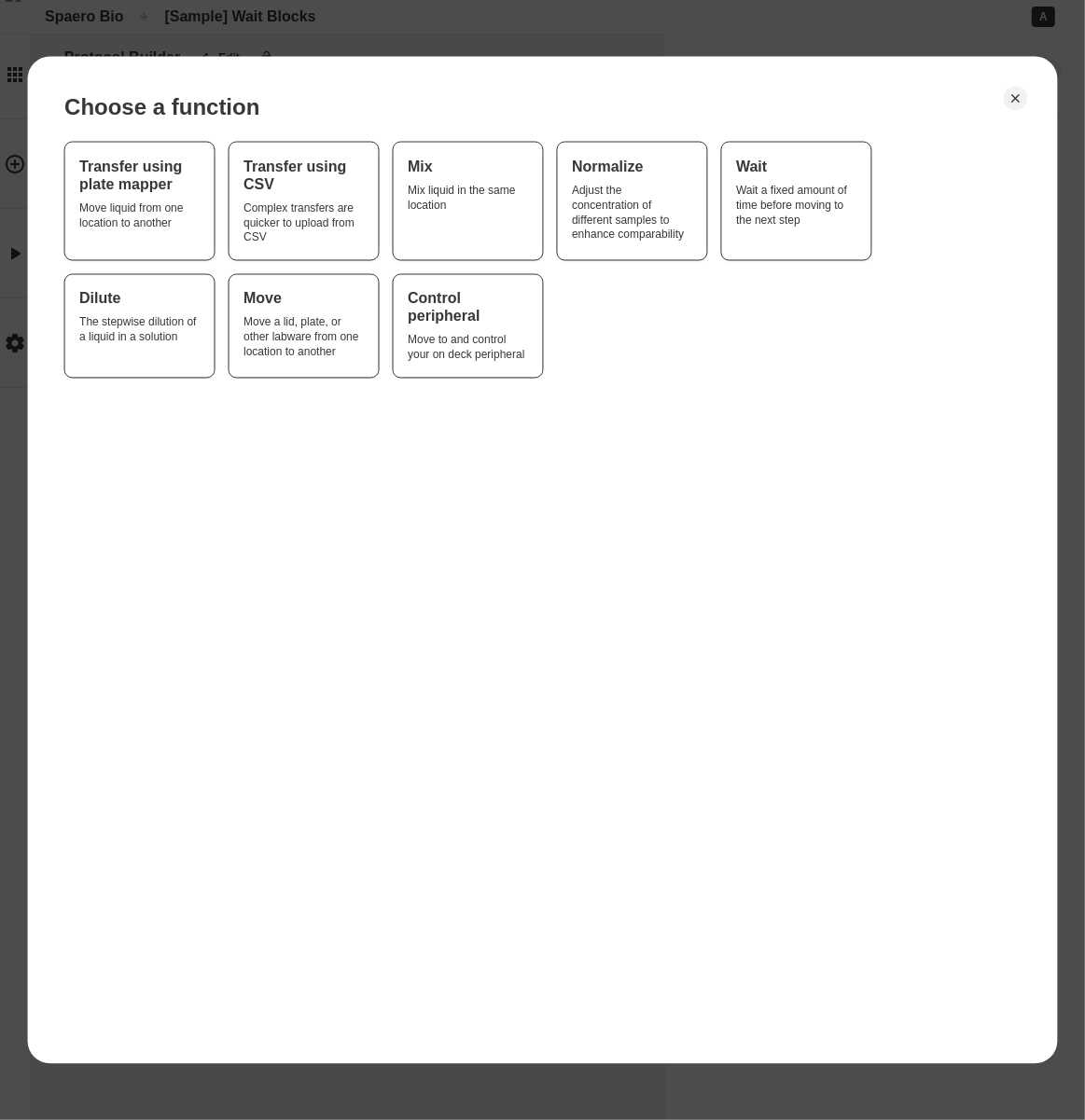type 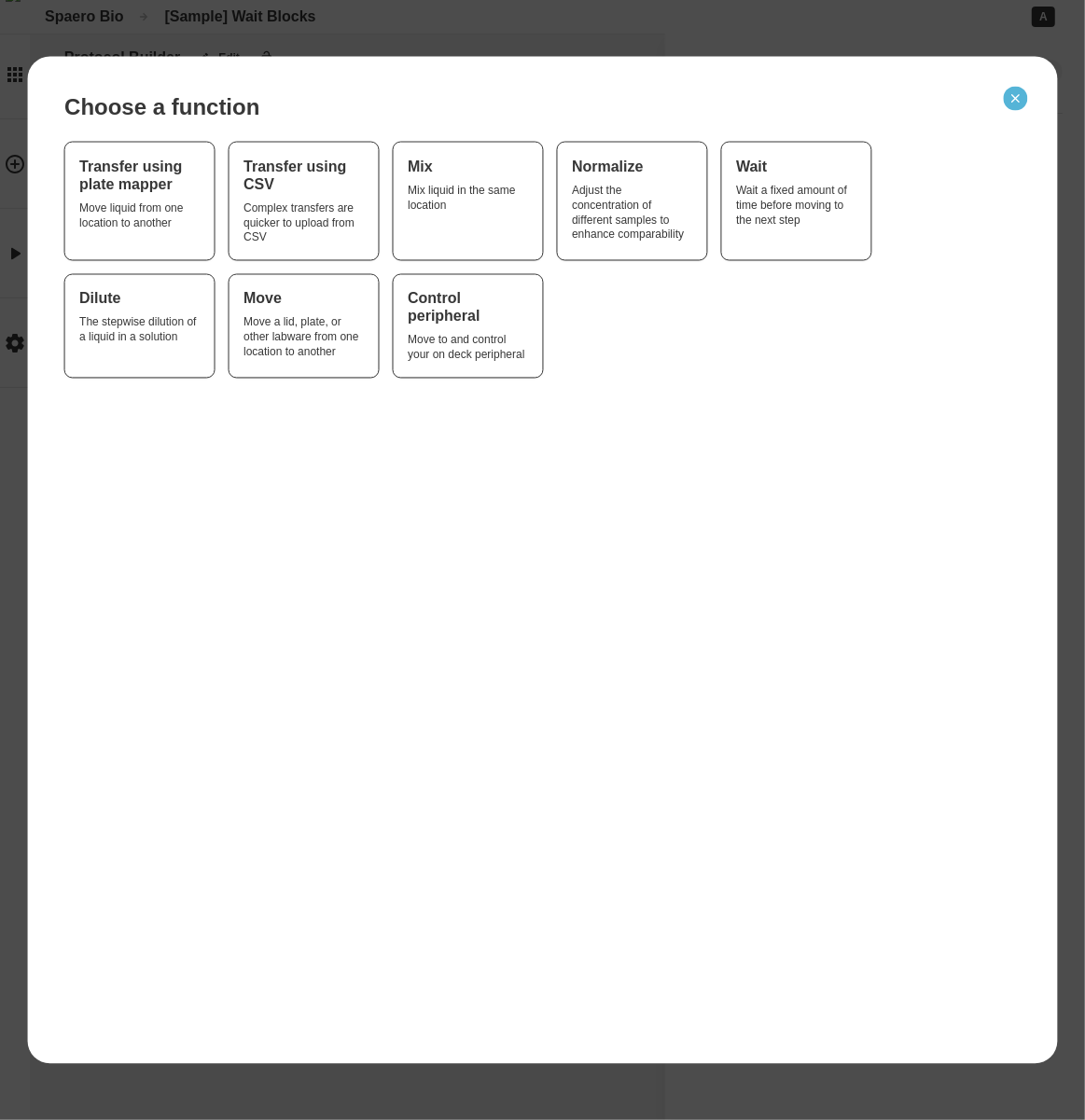 click 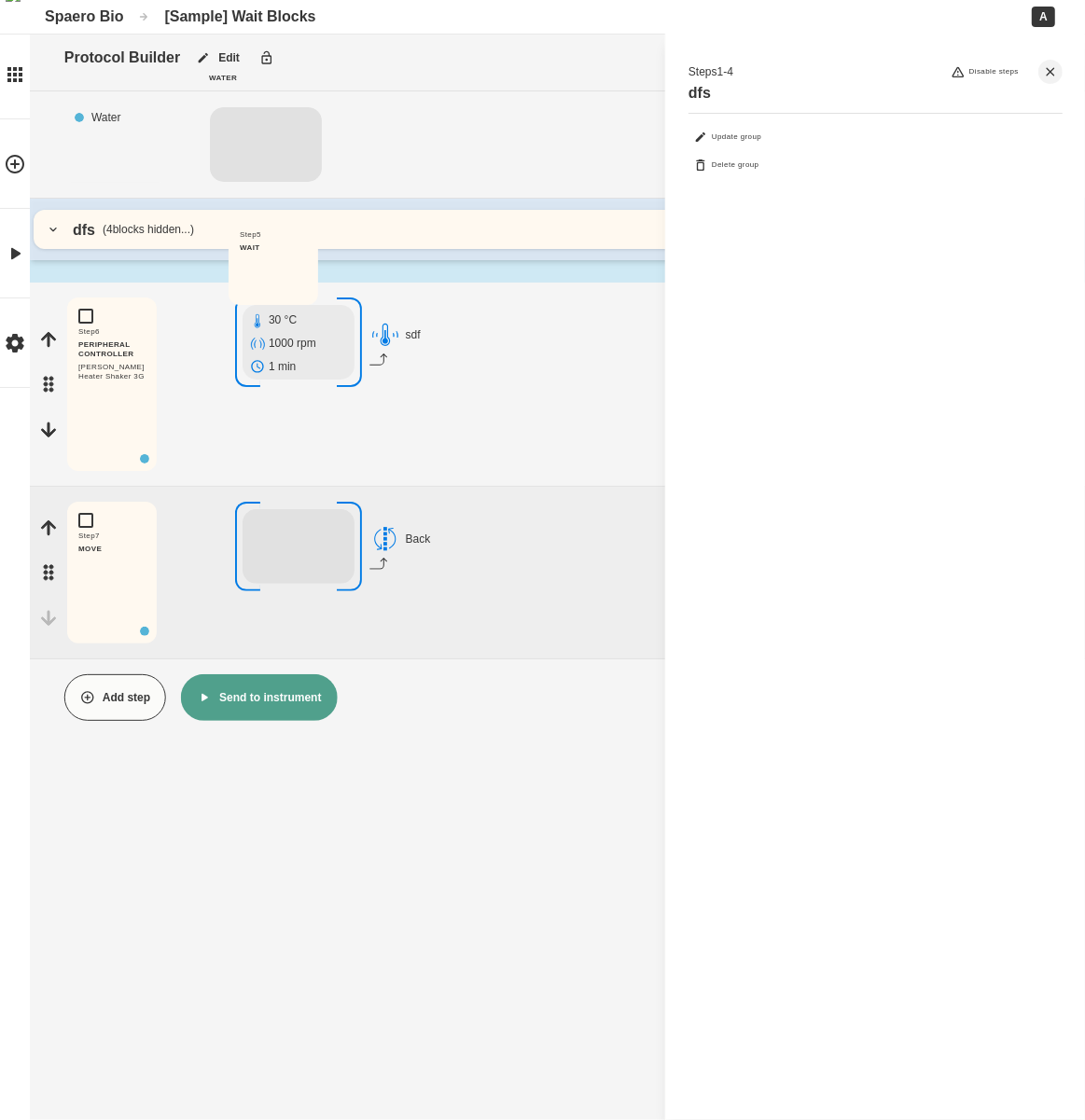 drag, startPoint x: 54, startPoint y: 353, endPoint x: 230, endPoint y: 276, distance: 192.10674 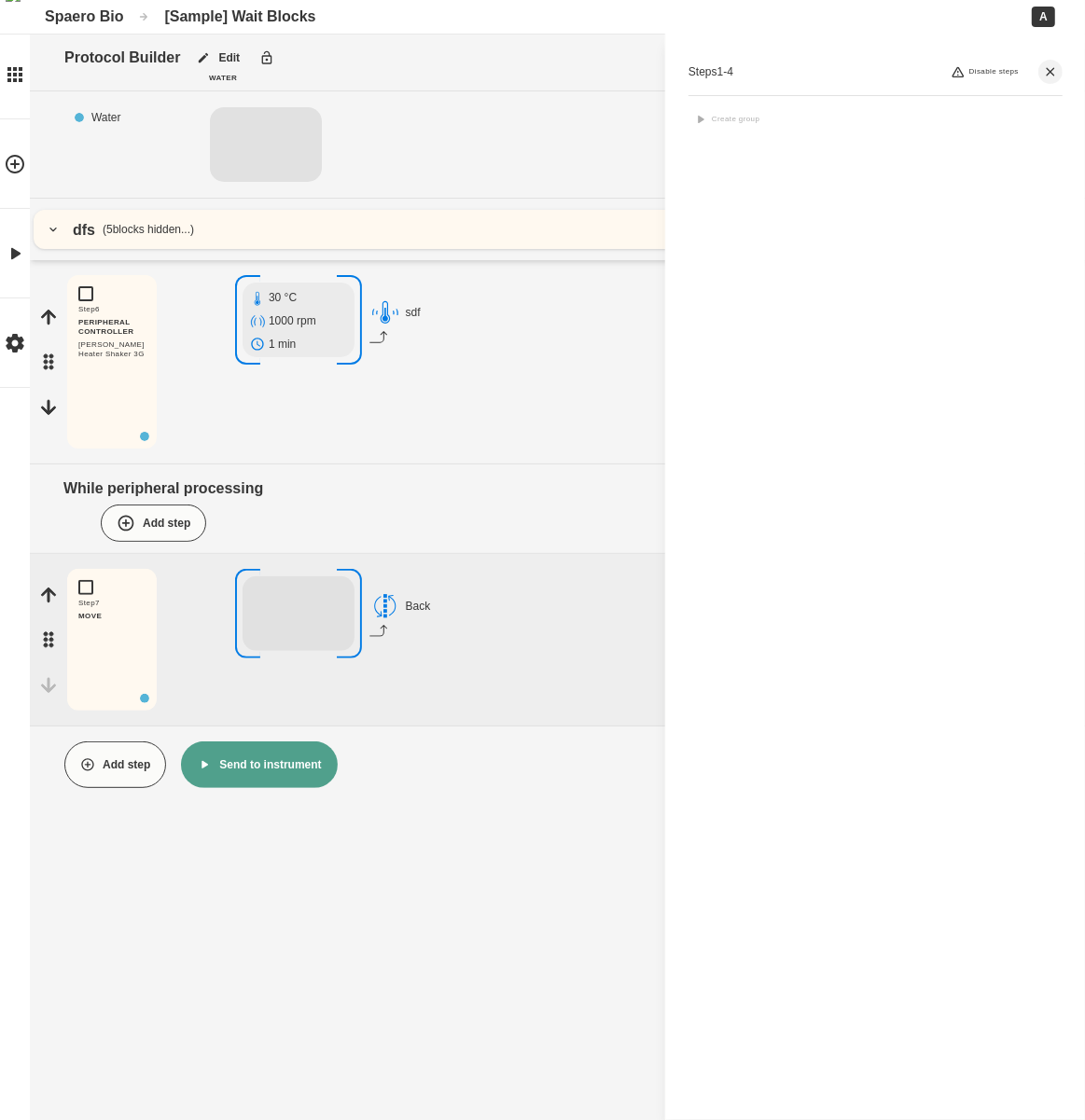 click at bounding box center [53, 229] 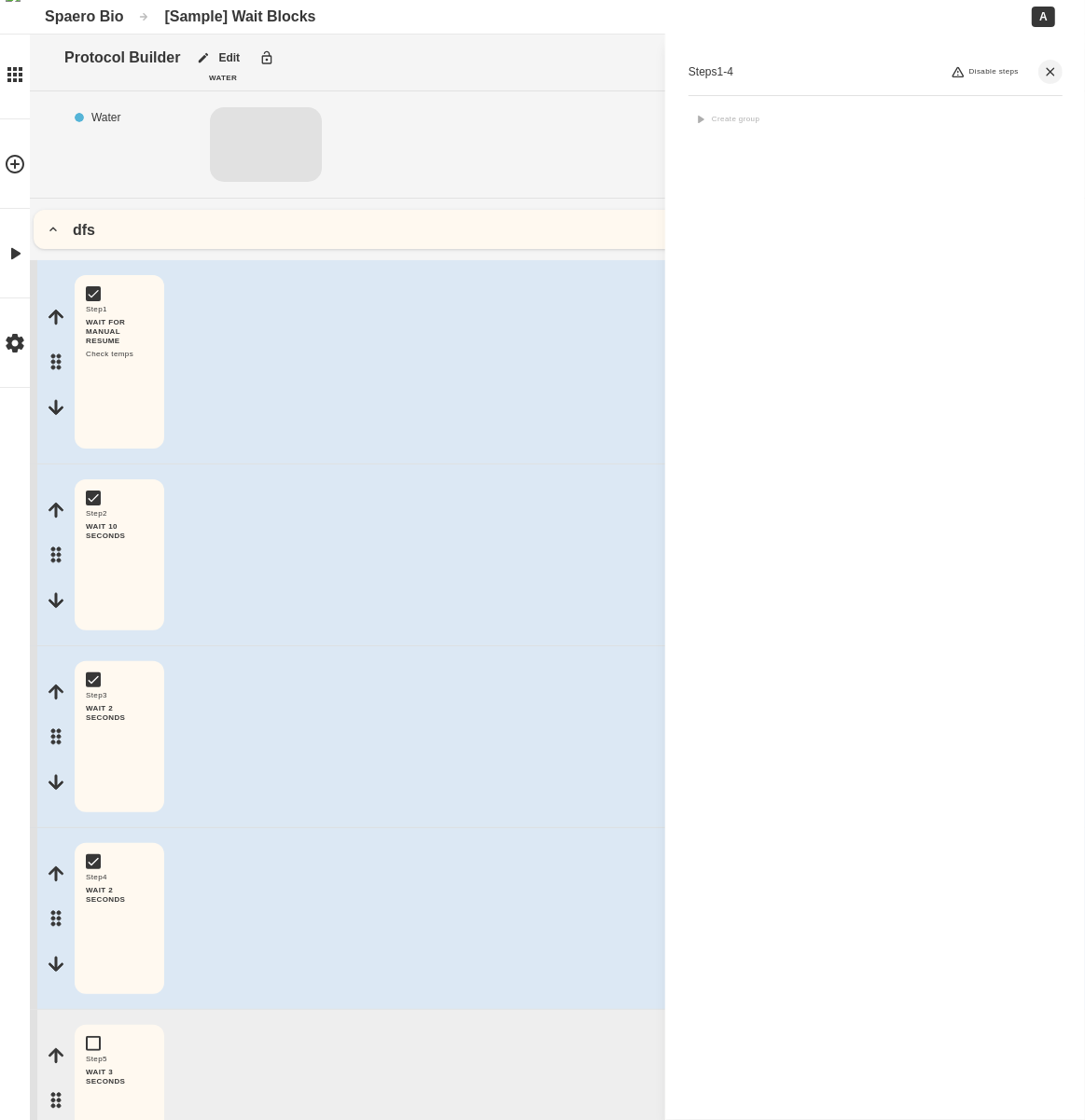 scroll, scrollTop: 451, scrollLeft: 0, axis: vertical 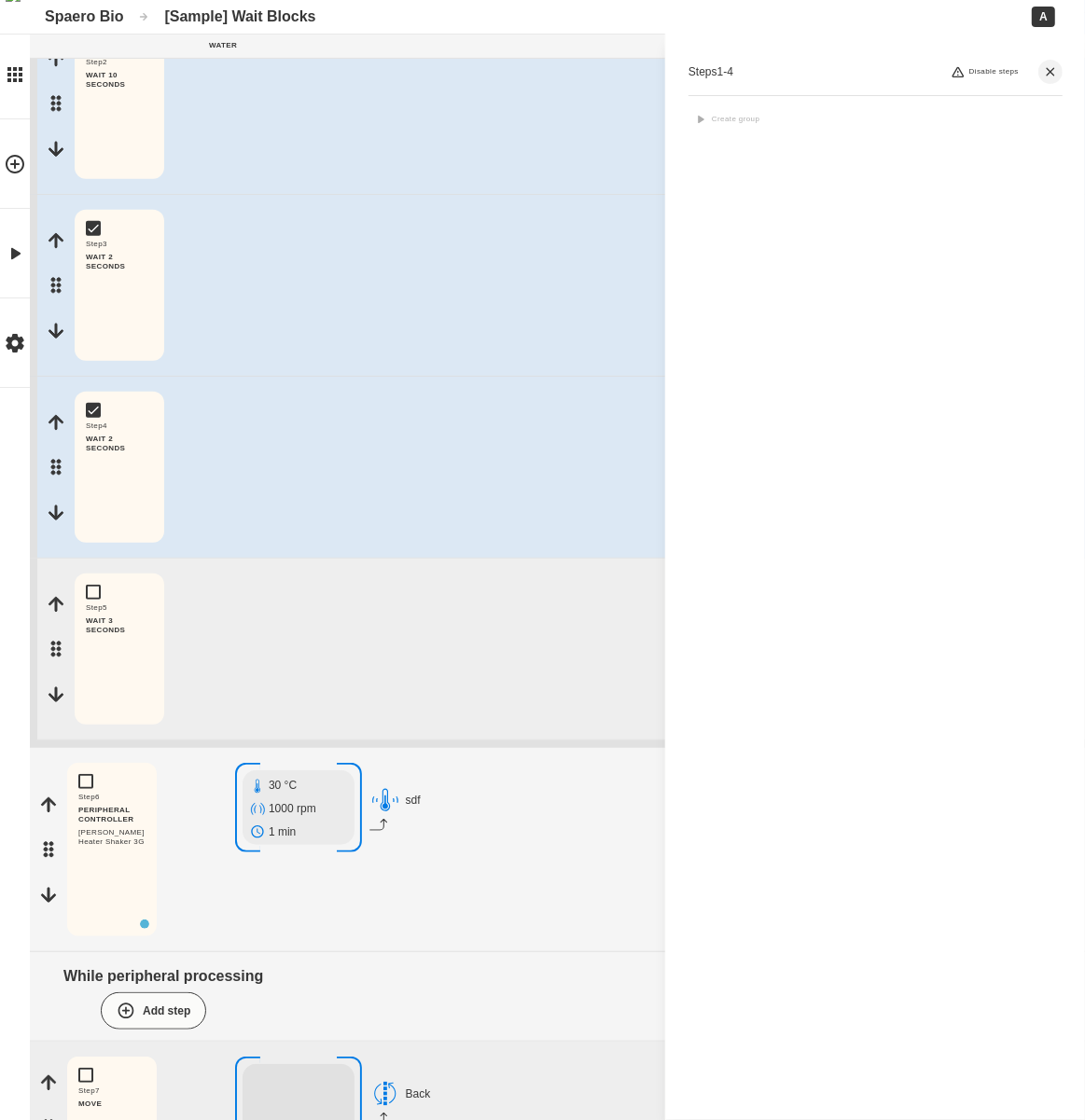 click on "Step  5 WAIT 3 SECONDS Edit Copy Delete" at bounding box center (561, 649) 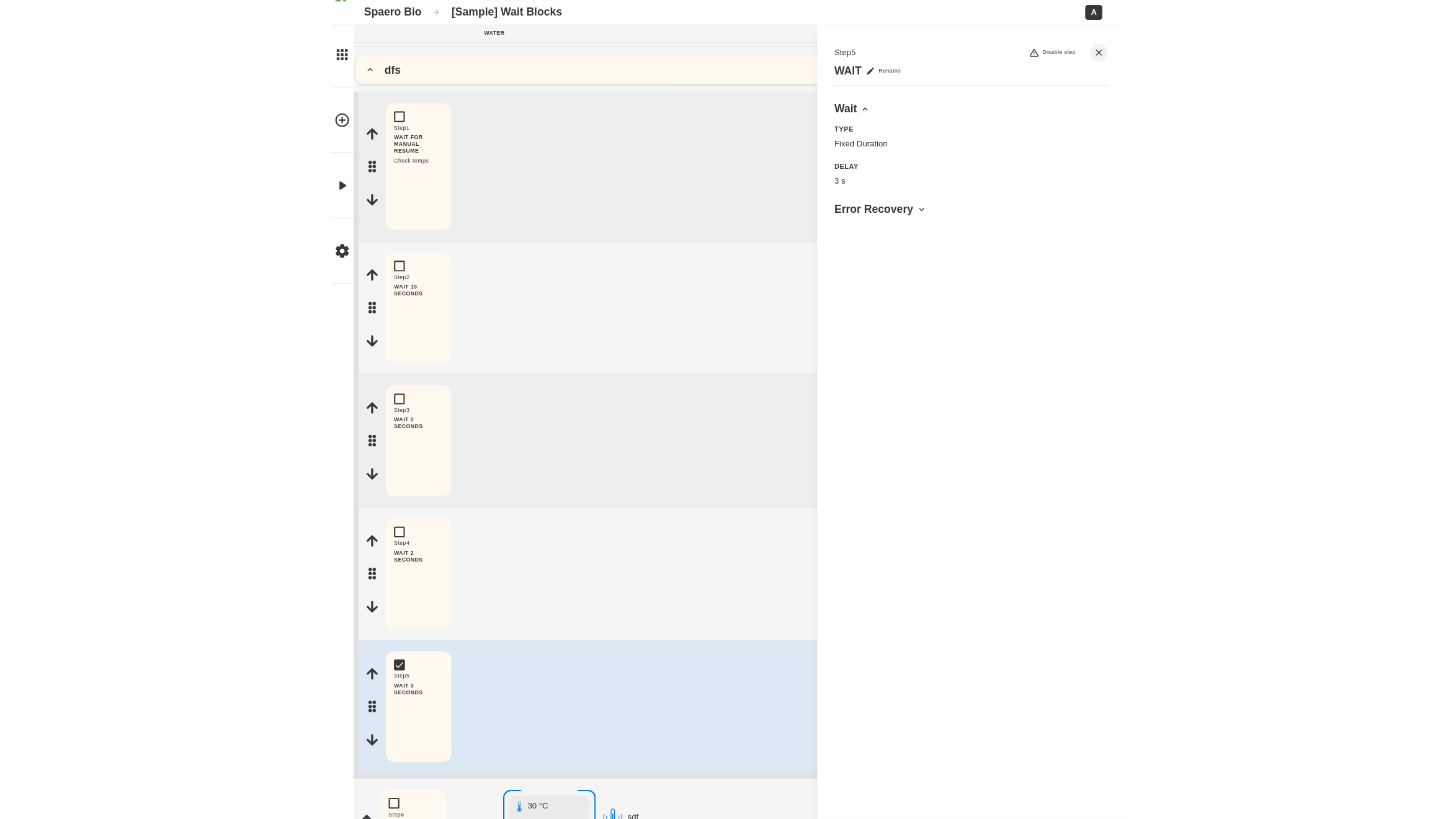 scroll, scrollTop: 0, scrollLeft: 0, axis: both 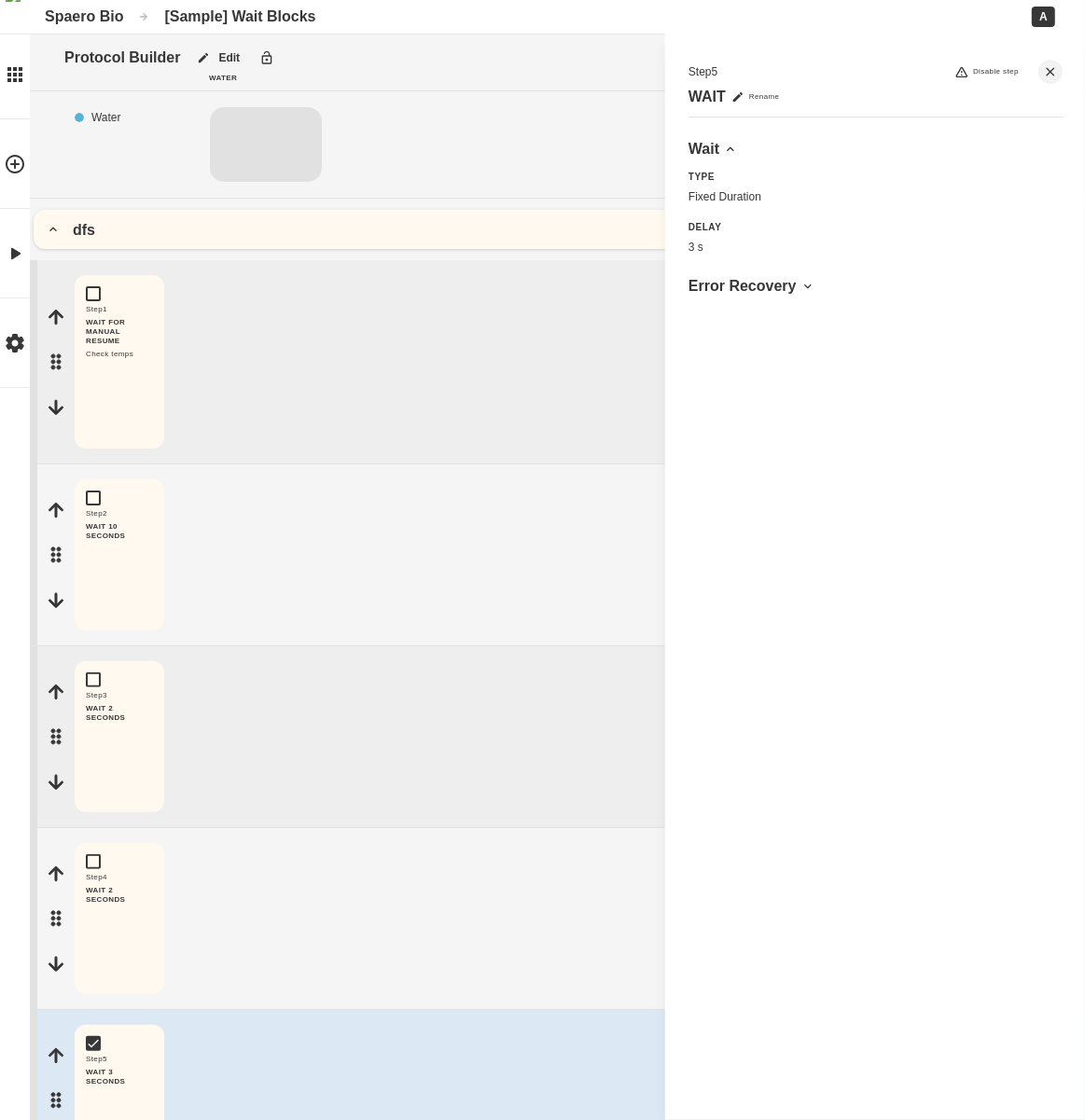 click on "dfs" at bounding box center [557, 229] 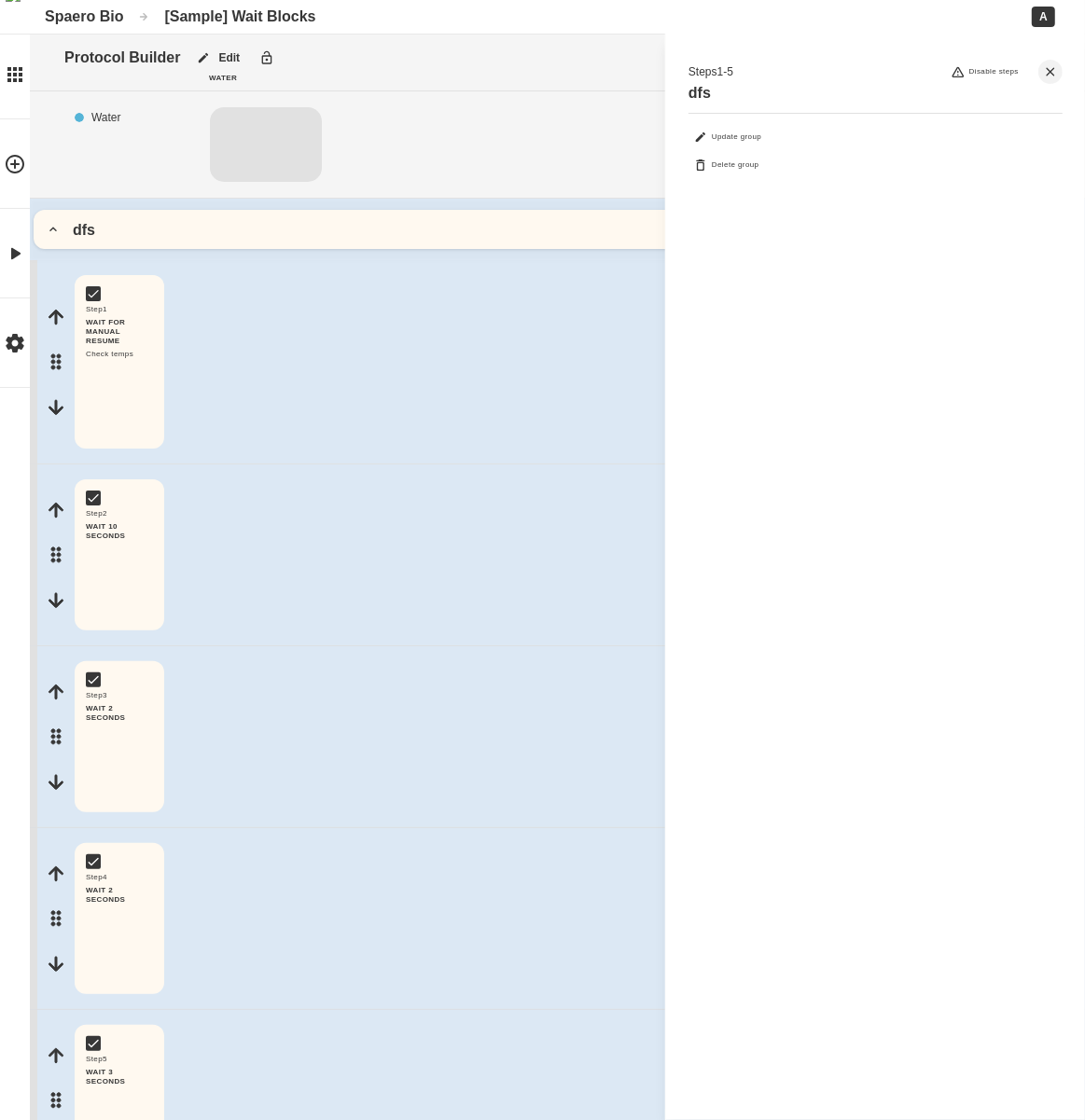 click on "dfs" at bounding box center (557, 229) 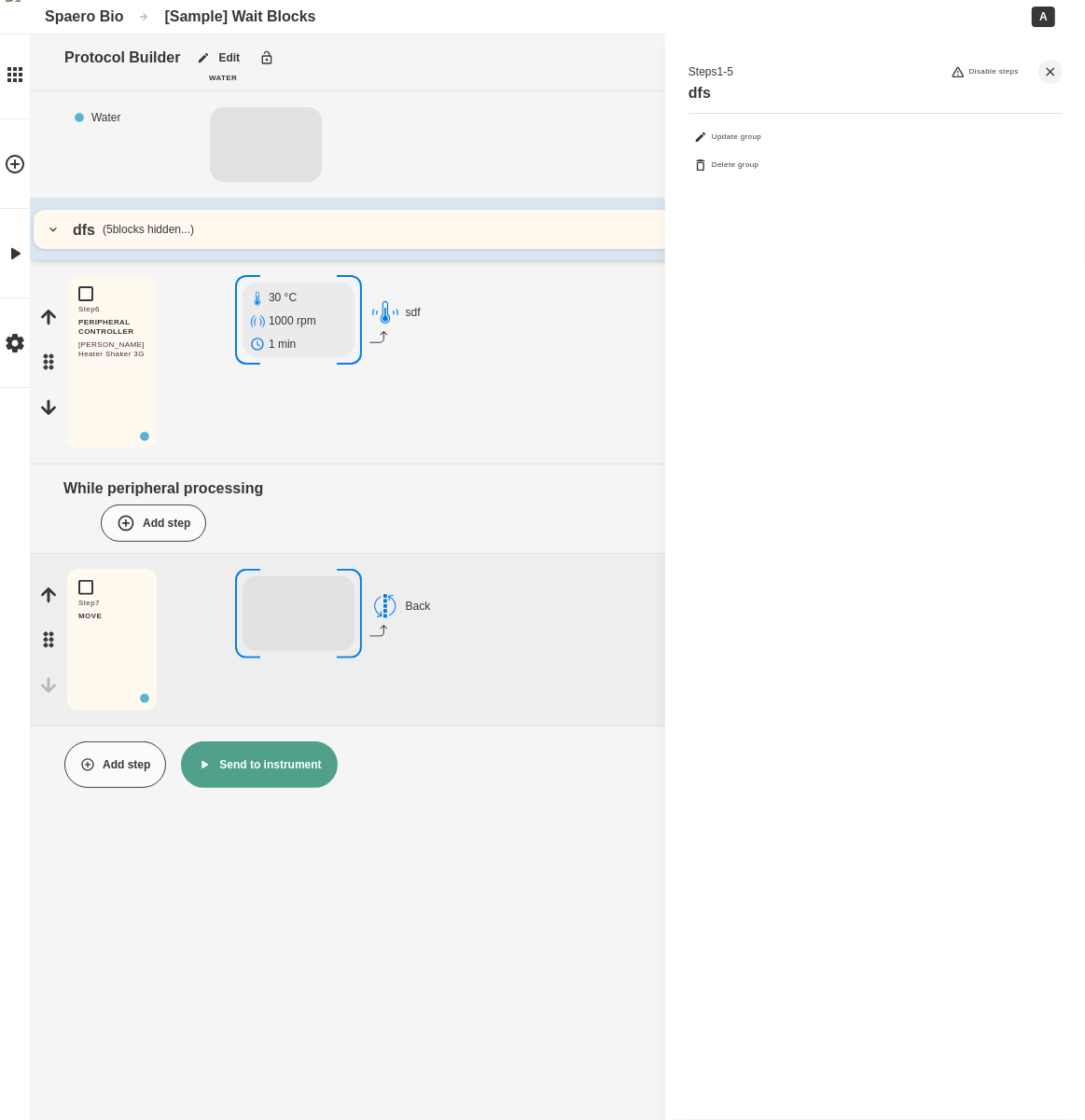 click on "dfs ( 5  blocks hidden...)" at bounding box center [557, 229] 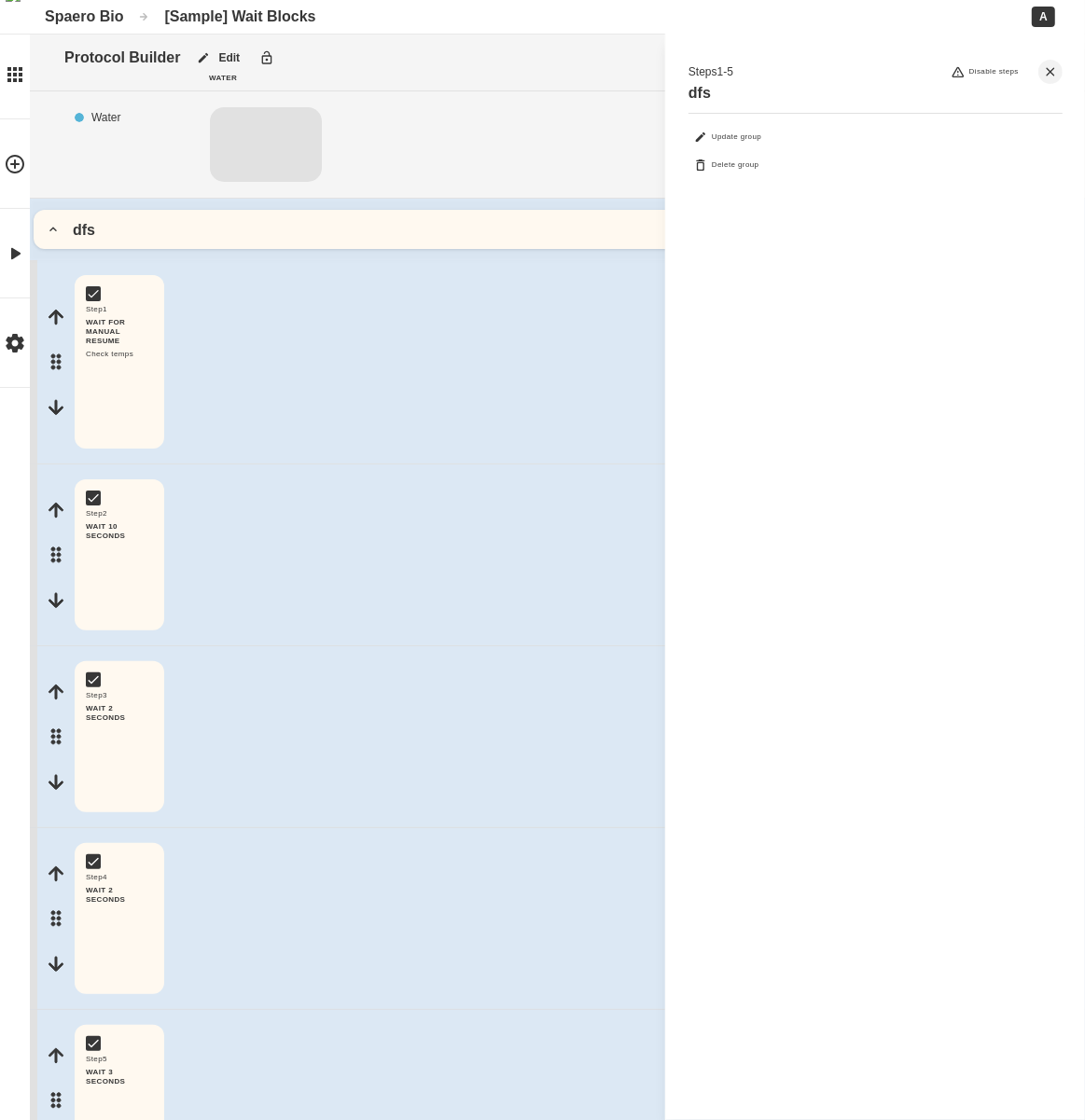 click on "dfs" at bounding box center (557, 229) 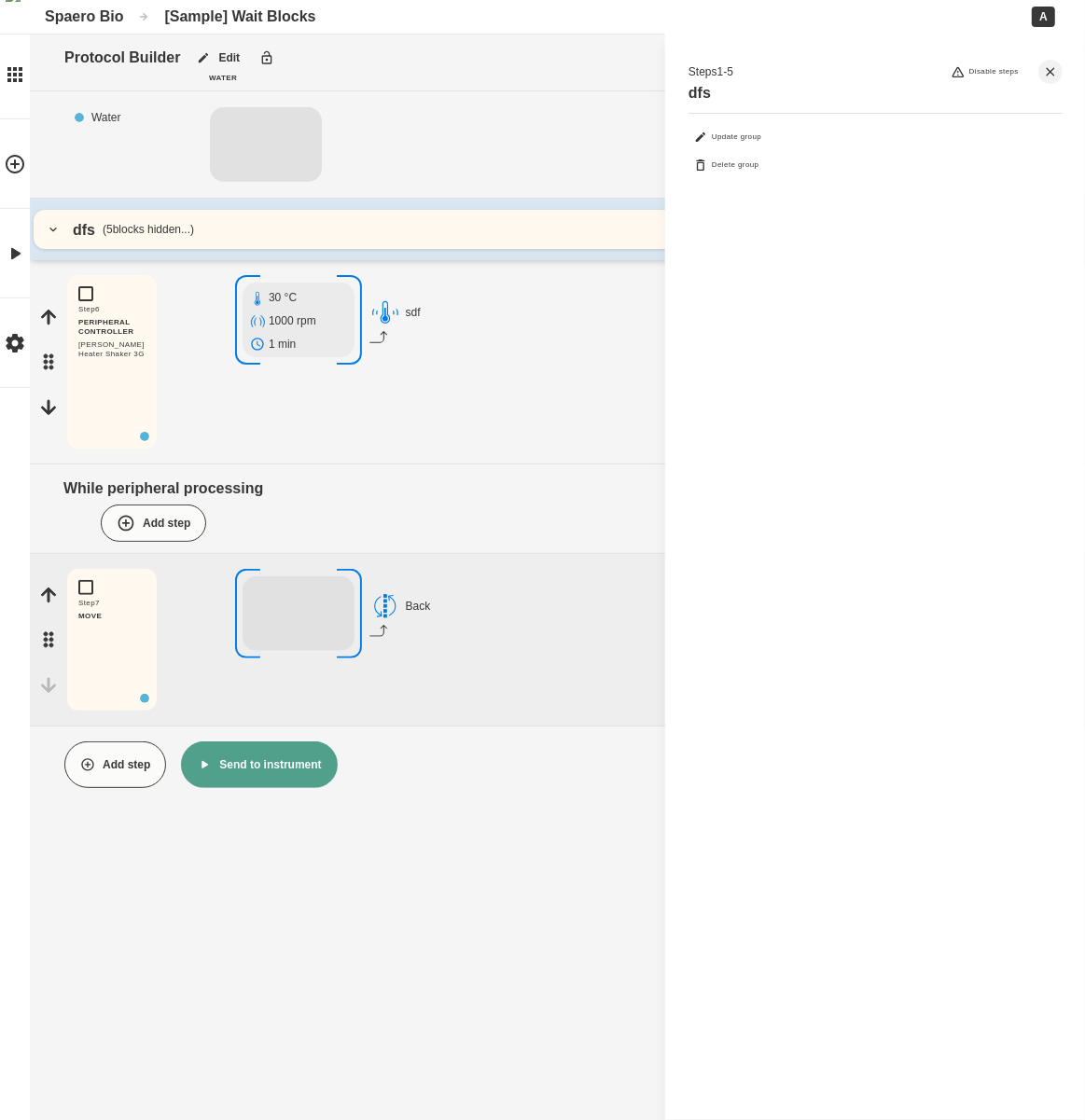click on "Step  6 PERIPHERAL CONTROLLER Hamilton Heater Shaker 3G Edit Copy Delete 30 °C 1000 rpm 1 min   sdf" at bounding box center (557, 362) 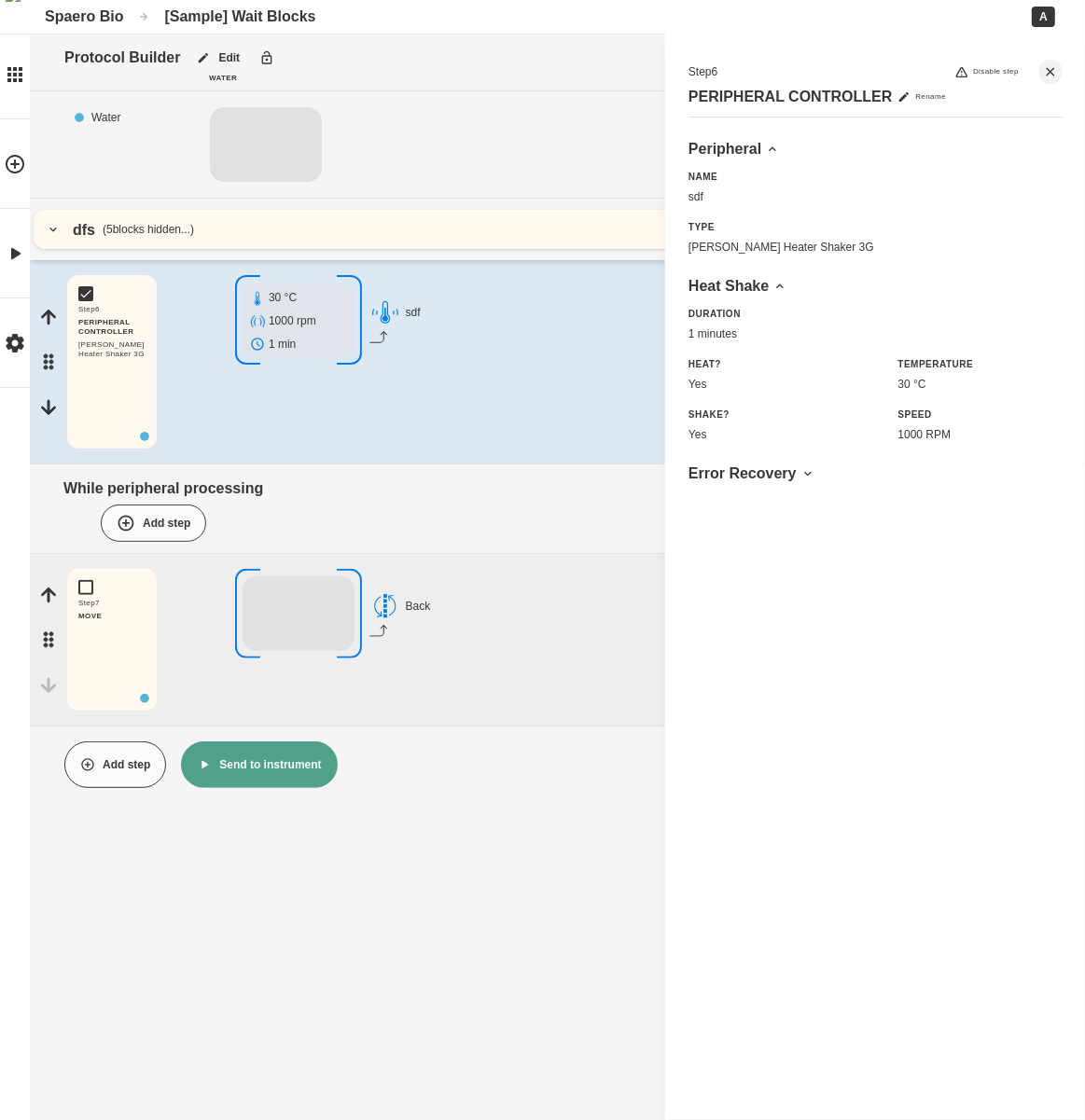 click on "Step  7 MOVE Edit Copy Delete   Back" at bounding box center [557, 640] 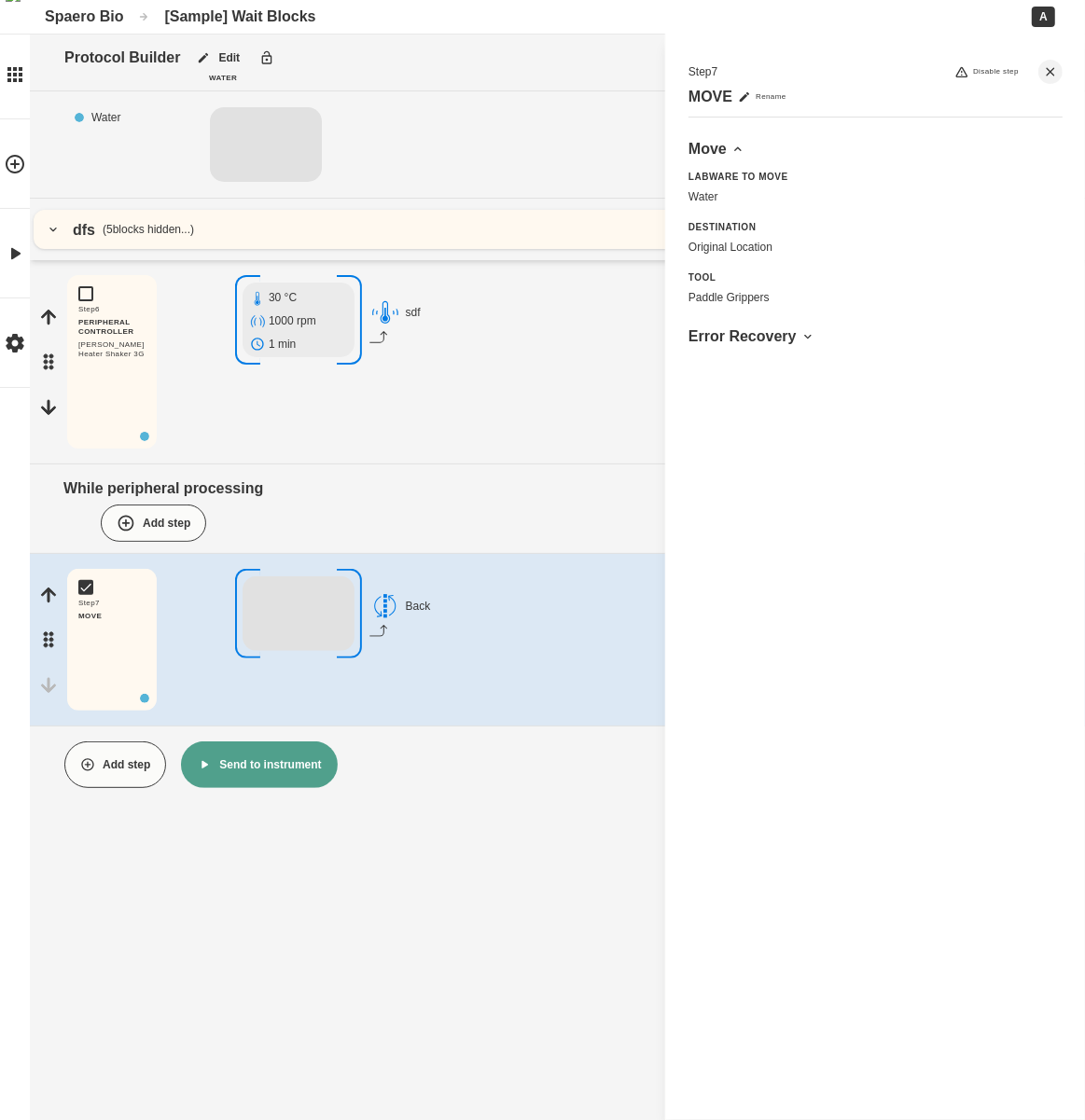 click on "Step  6 PERIPHERAL CONTROLLER Hamilton Heater Shaker 3G Edit Copy Delete 30 °C 1000 rpm 1 min   sdf" at bounding box center [557, 362] 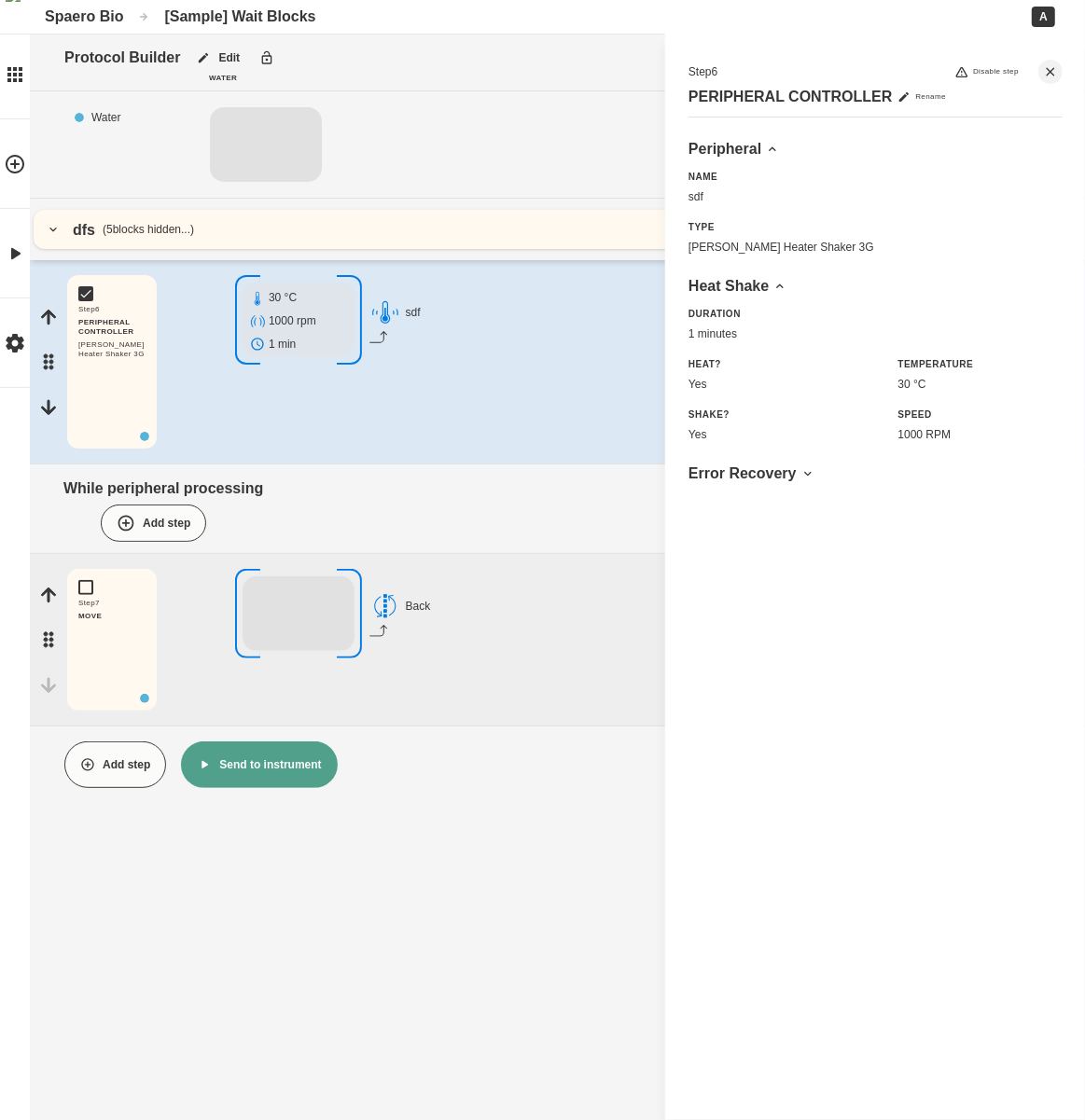 drag, startPoint x: 485, startPoint y: 227, endPoint x: 498, endPoint y: 240, distance: 18.38478 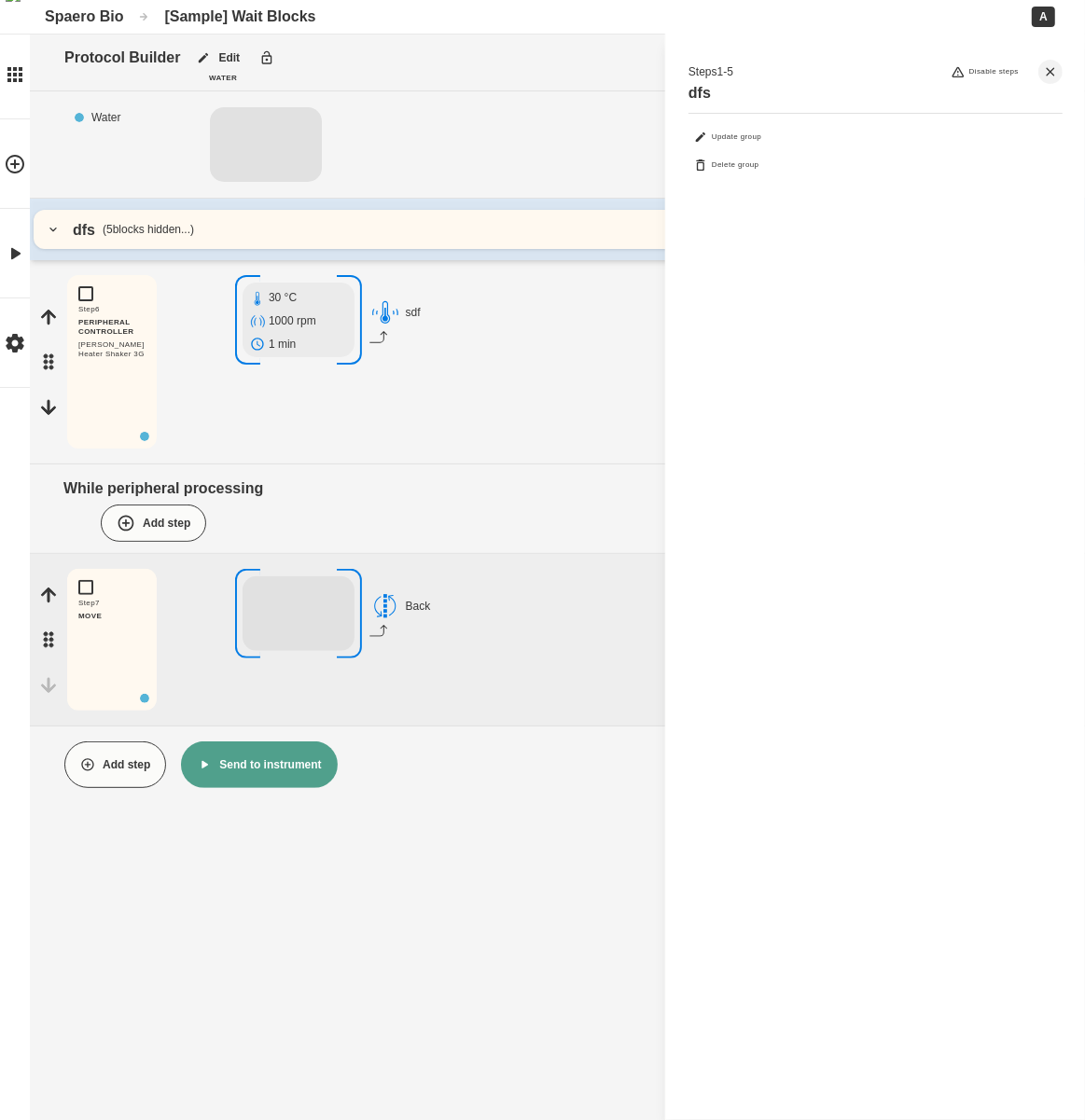 click on "Step  6 PERIPHERAL CONTROLLER Hamilton Heater Shaker 3G Edit Copy Delete 30 °C 1000 rpm 1 min   sdf" at bounding box center (557, 362) 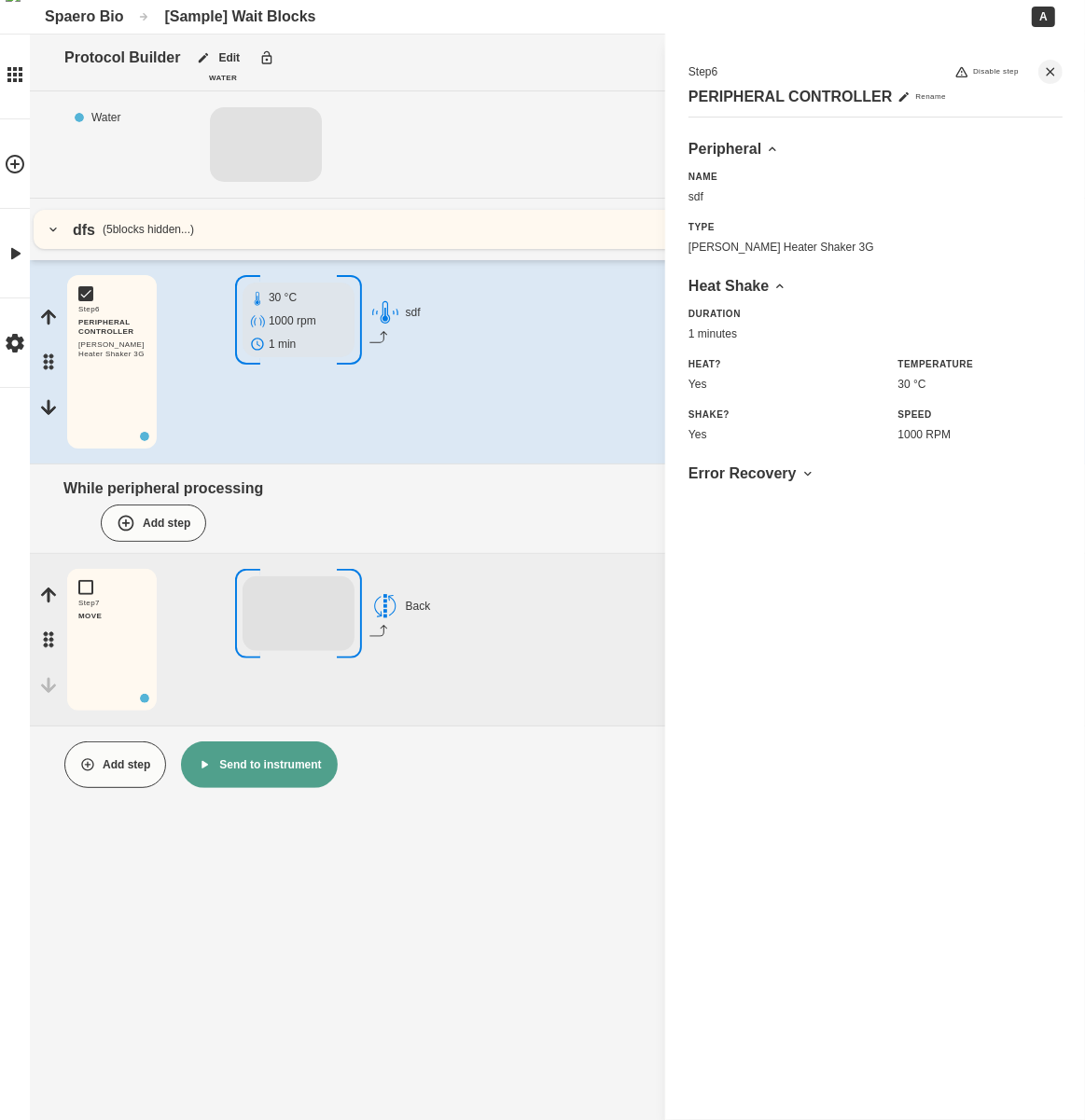 click on "Step  7 MOVE Edit Copy Delete   Back" at bounding box center (557, 640) 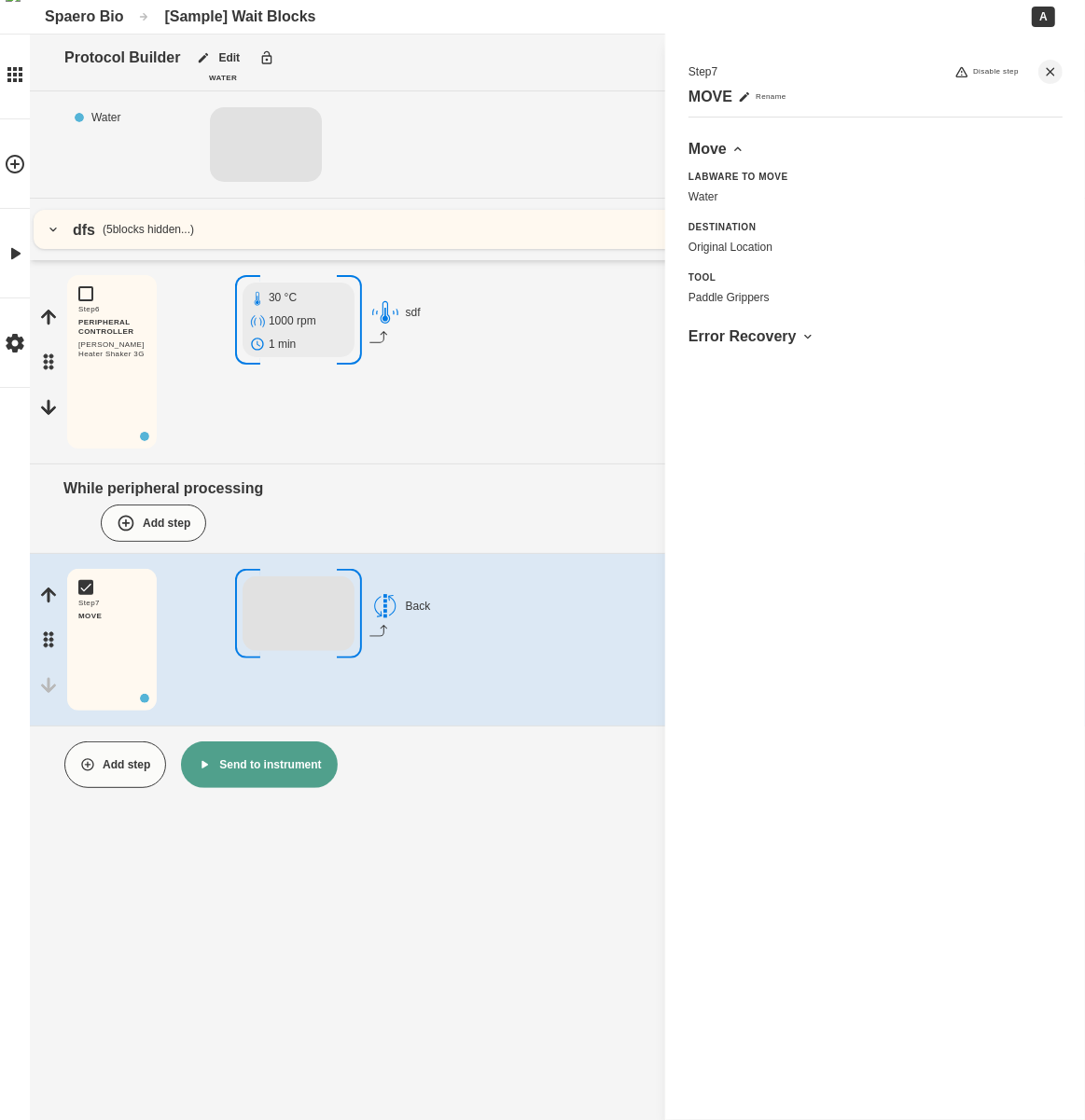 click on "dfs ( 5  blocks hidden...)" at bounding box center (557, 229) 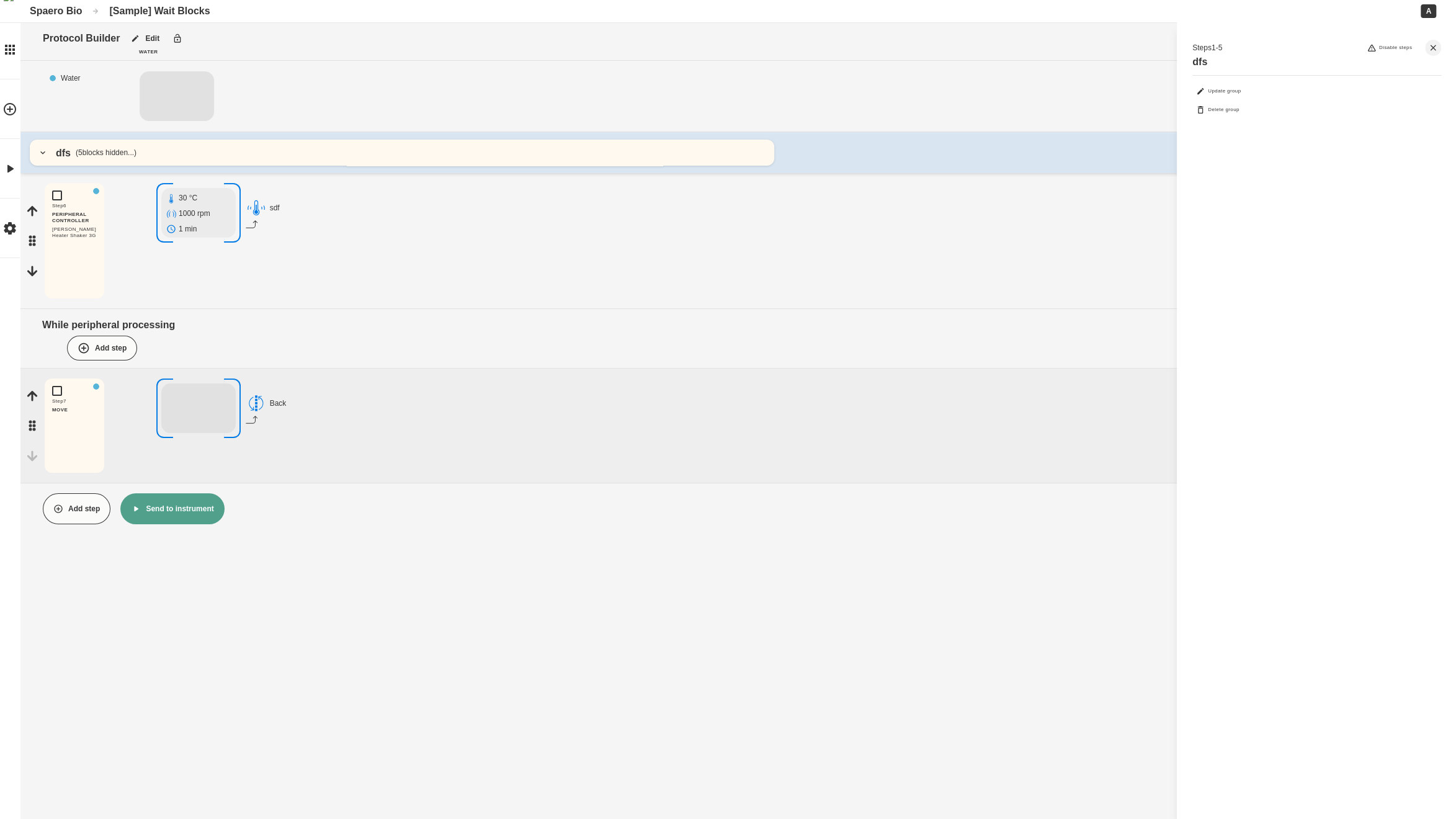click on "( 5  blocks hidden...)" at bounding box center (106, 153) 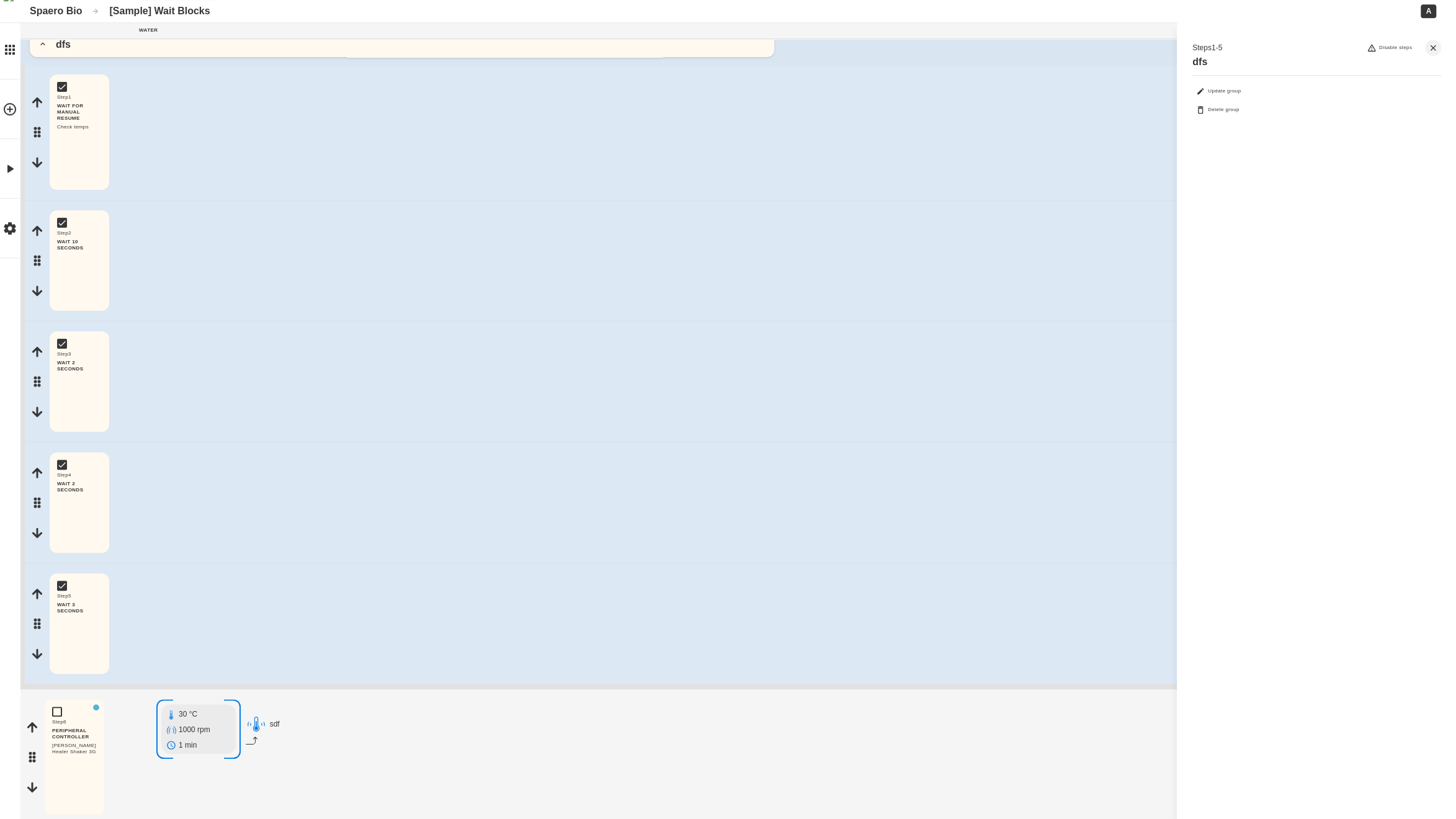scroll, scrollTop: 300, scrollLeft: 0, axis: vertical 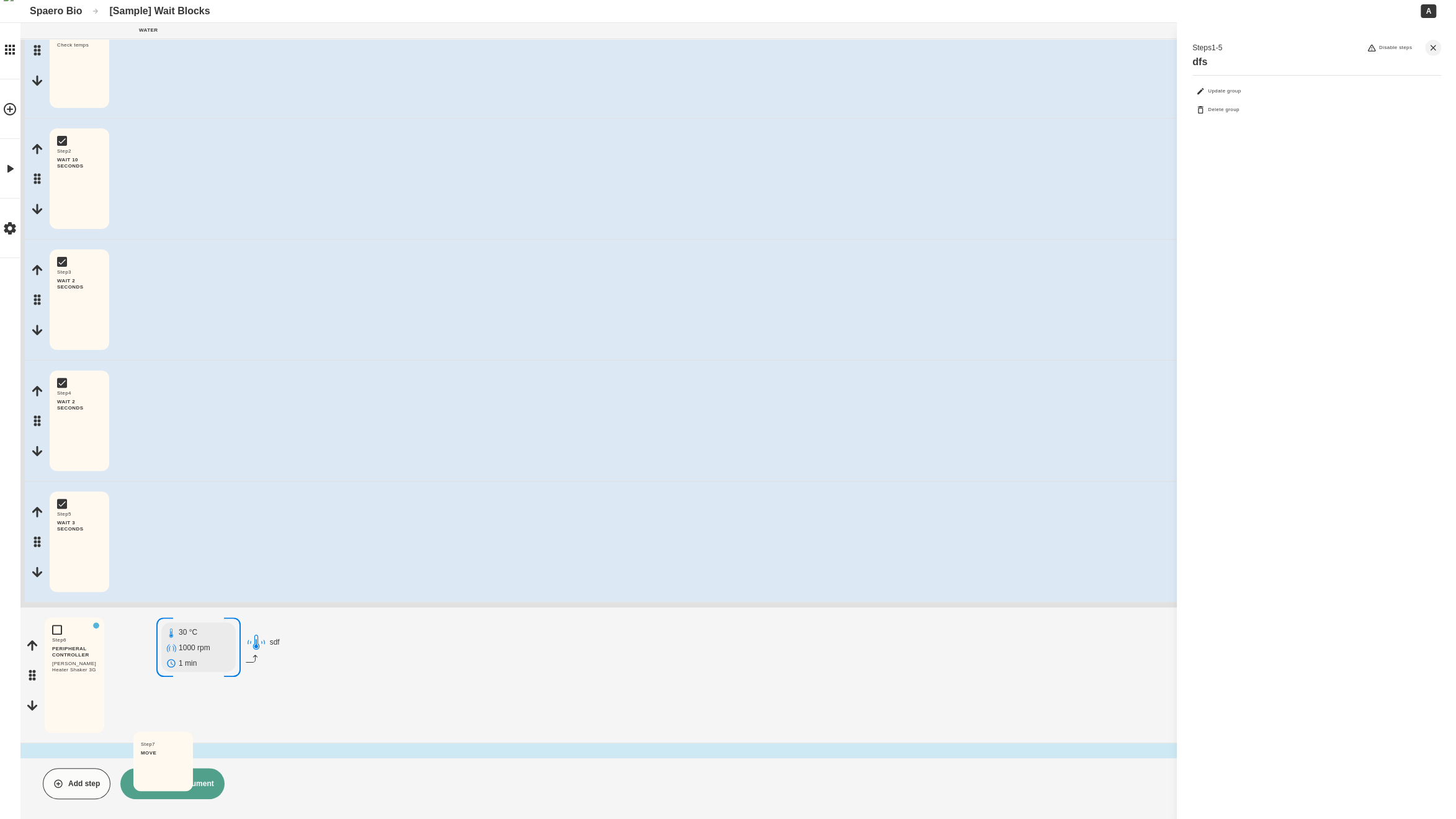 drag, startPoint x: 29, startPoint y: 757, endPoint x: 126, endPoint y: 752, distance: 97.12878 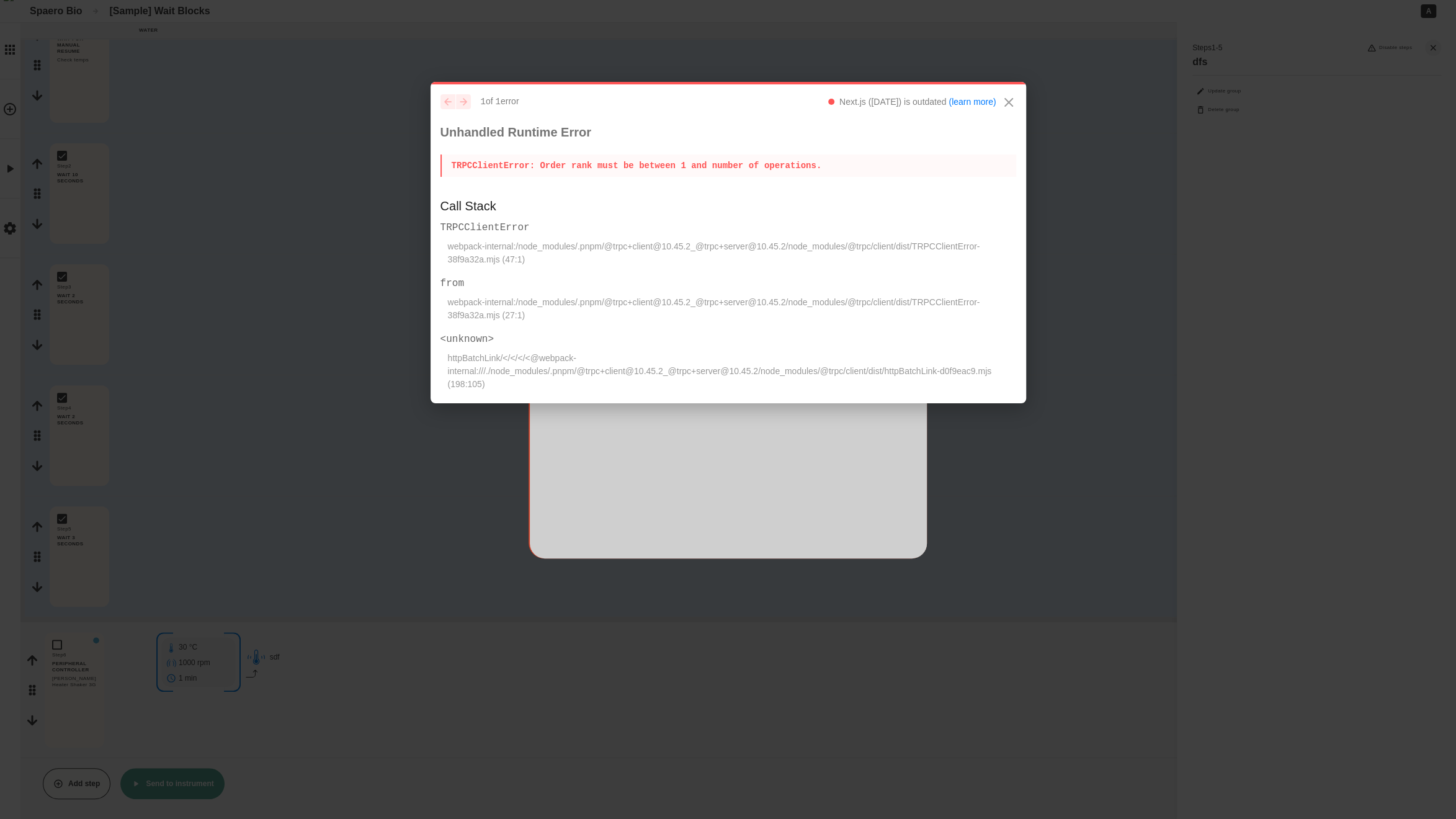 click 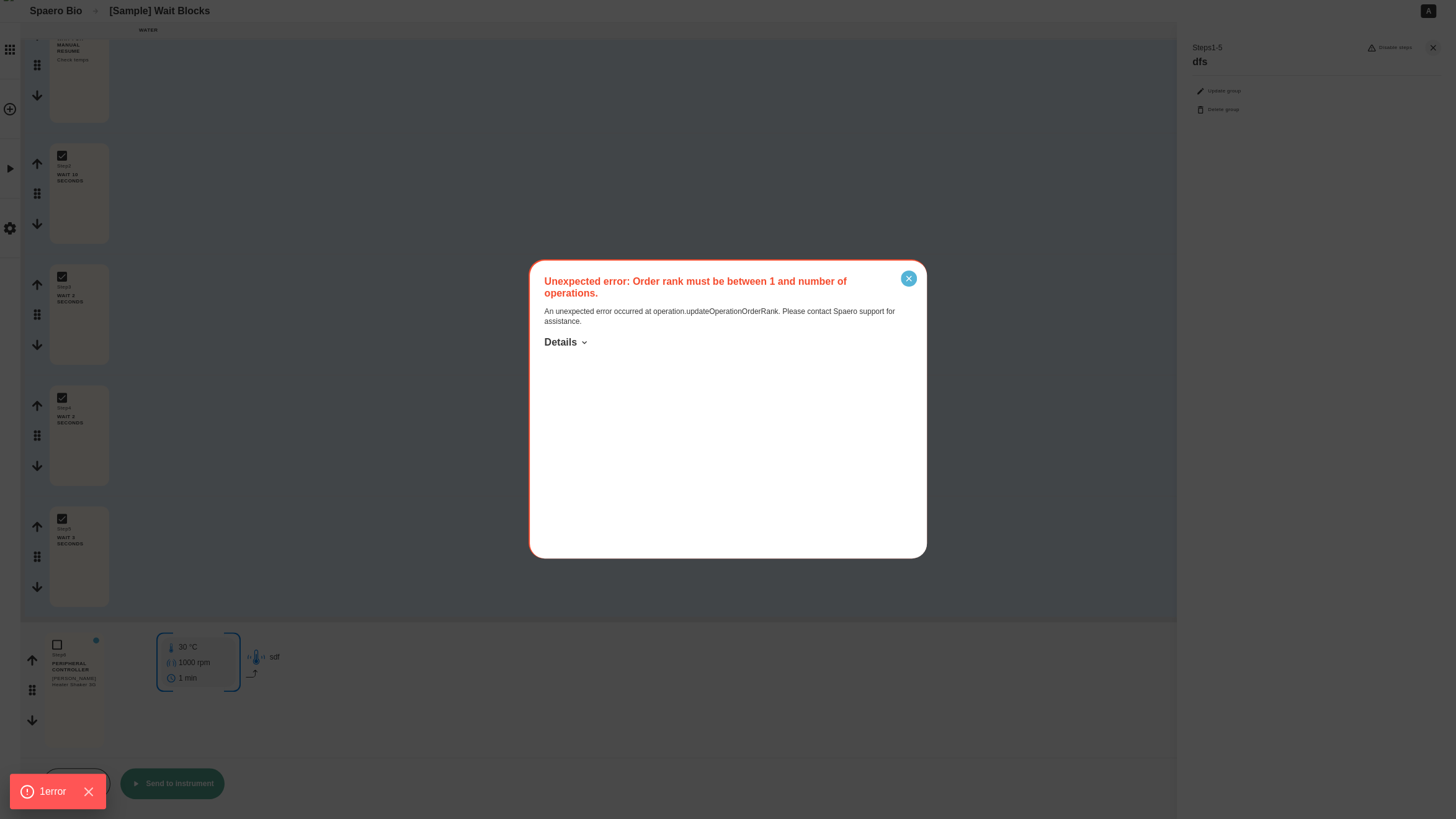 click 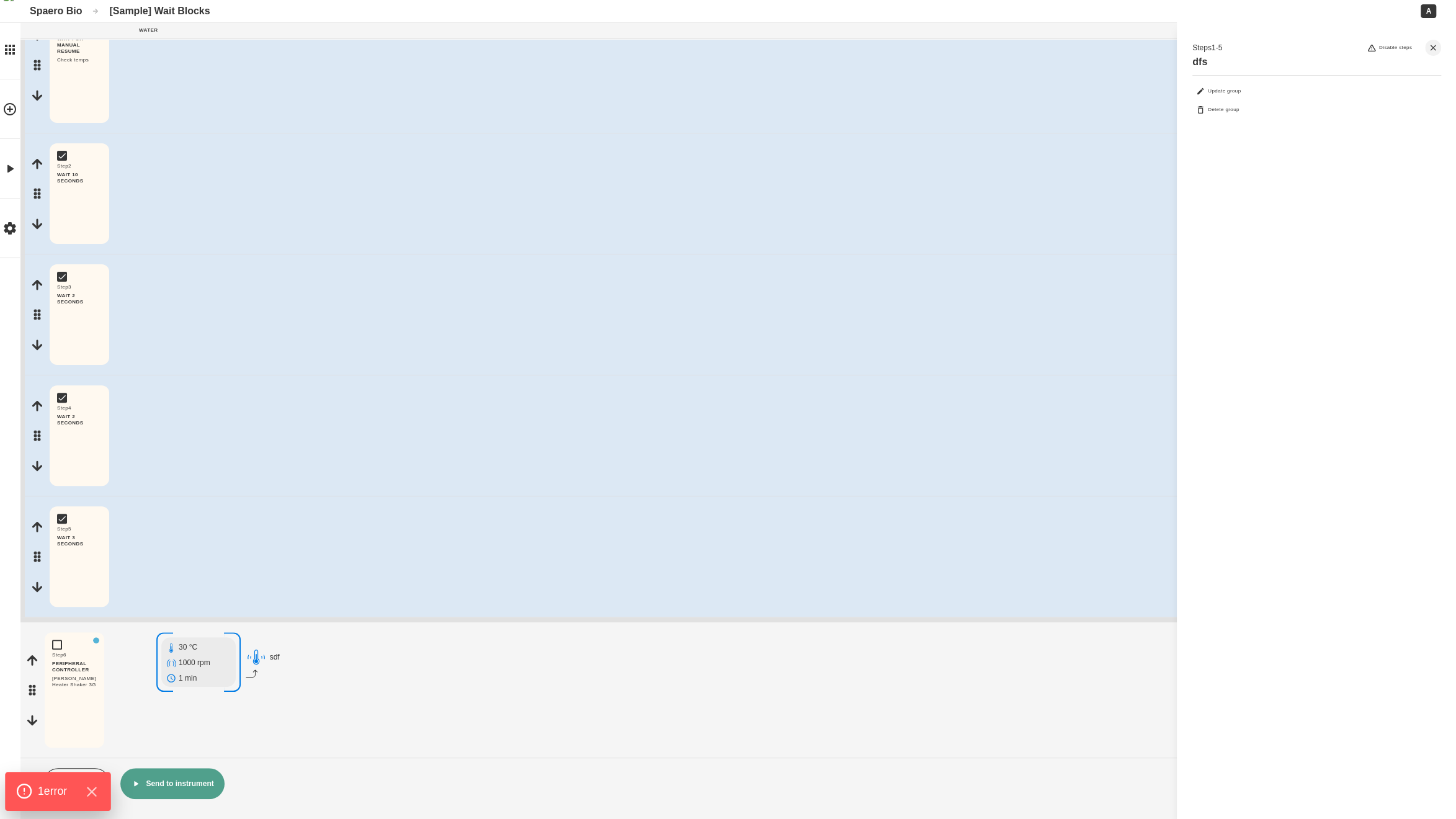 click on "1  error" 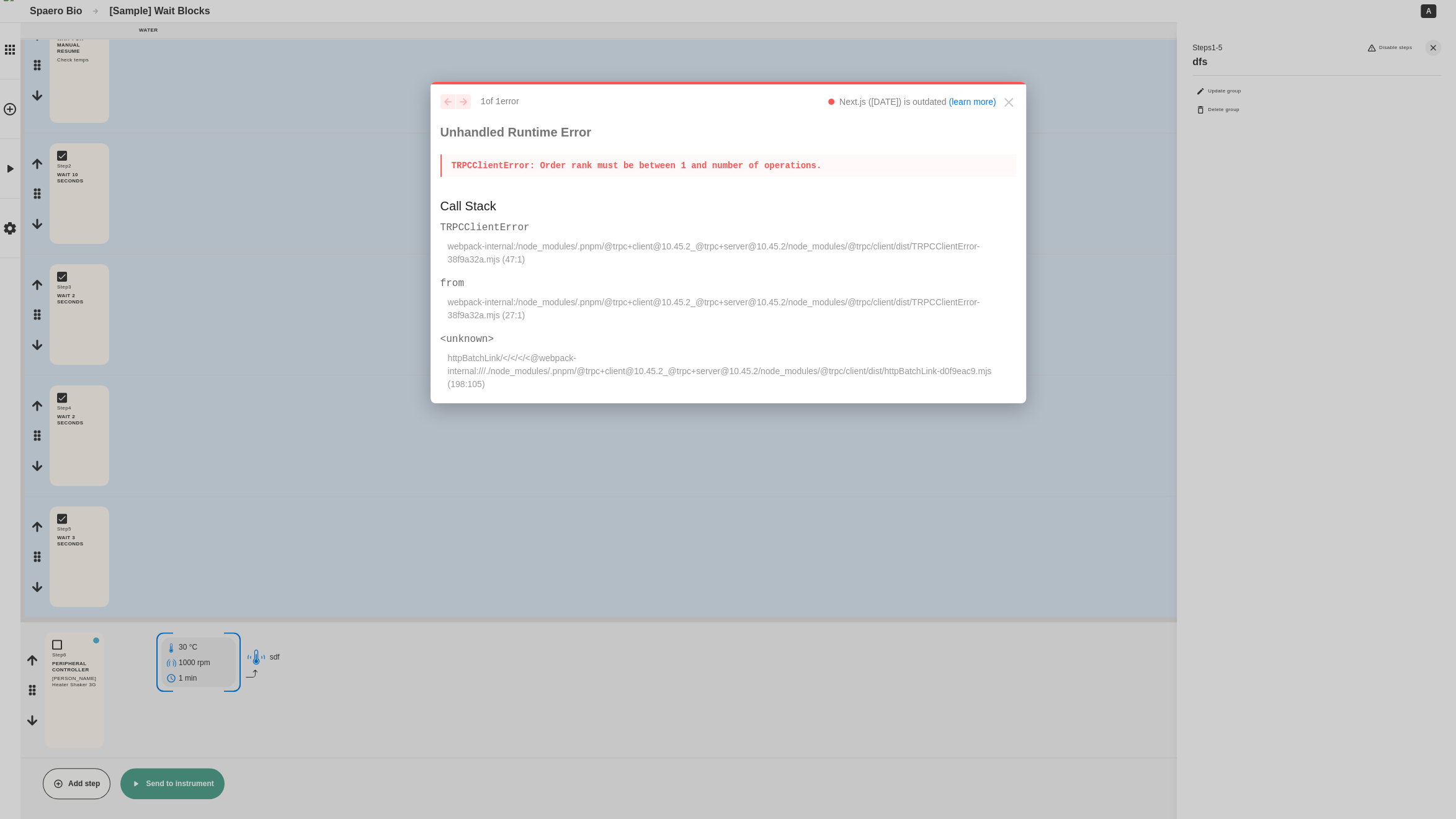 click on "previous next 1  of   1  error Next.js (14.2.15) is outdated   (learn more)" 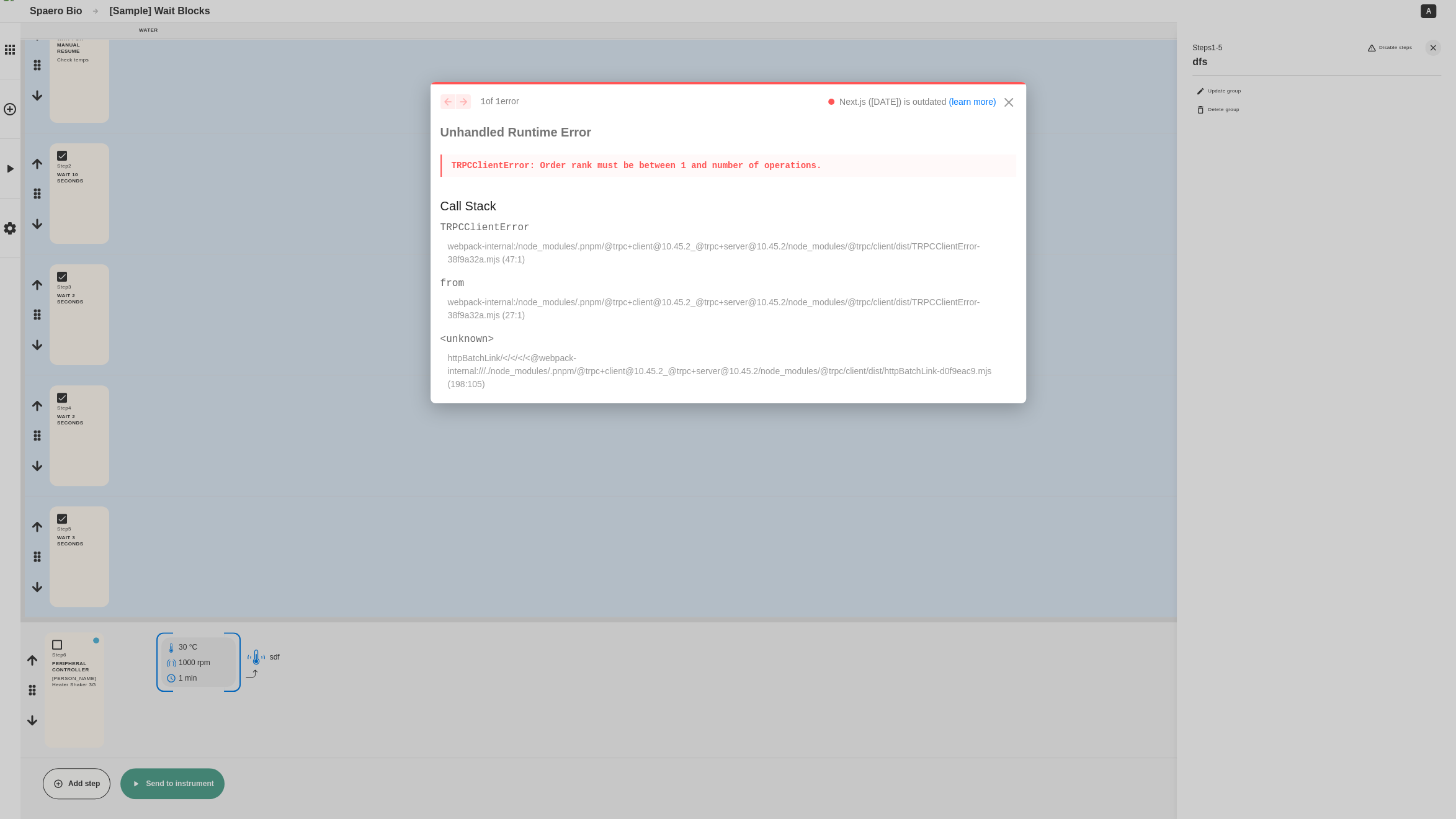 click 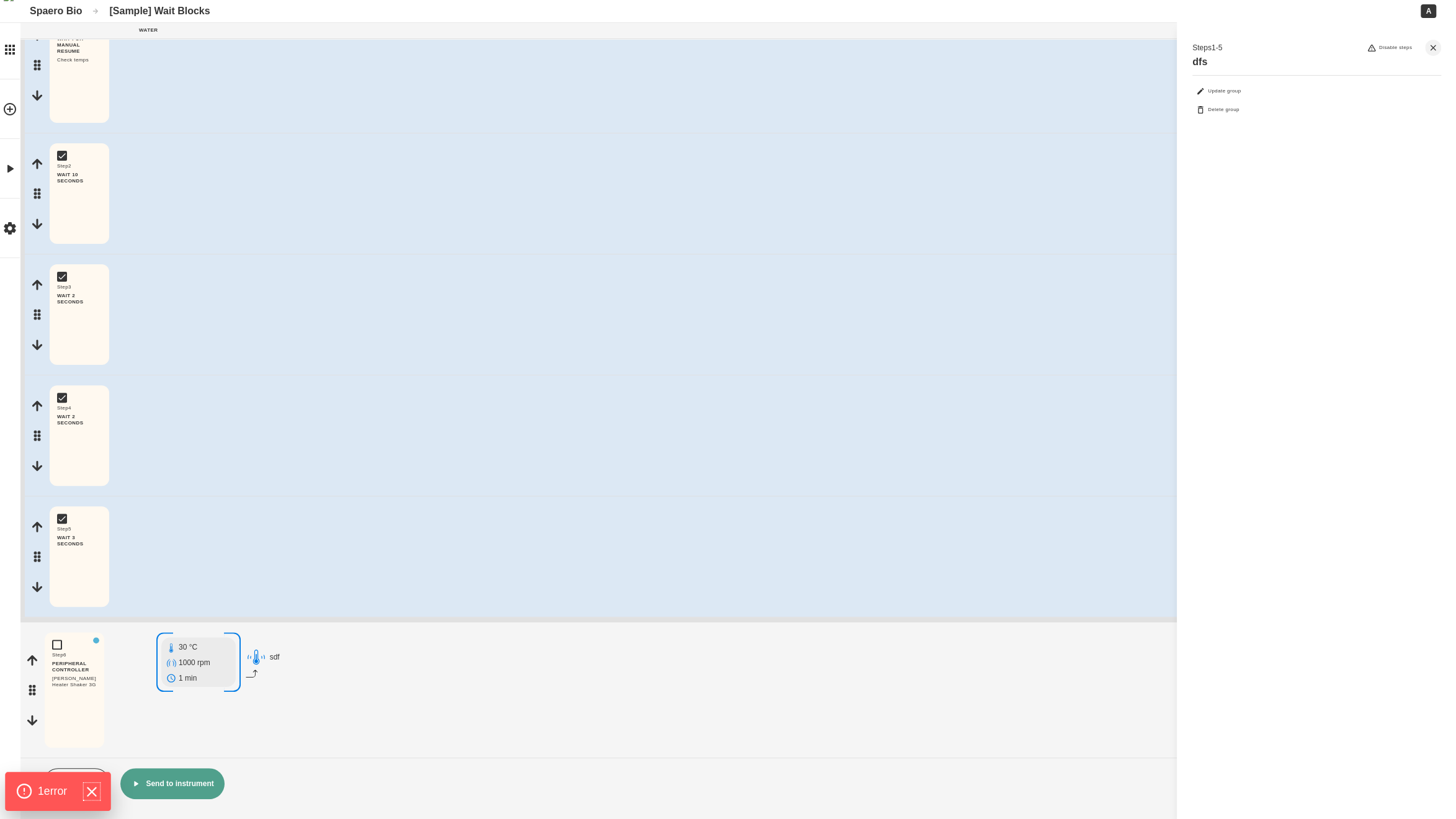 click 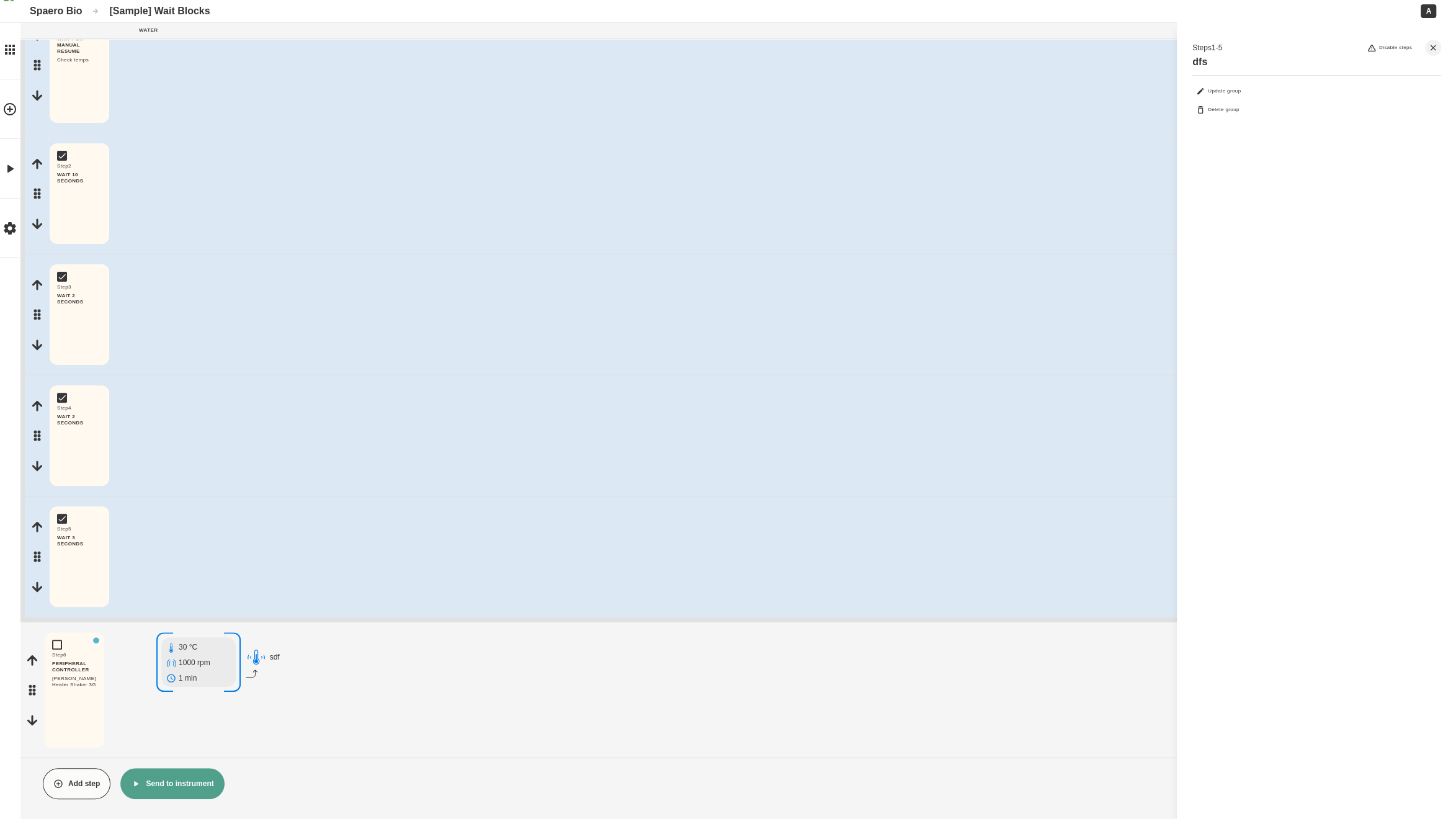 click on "Add step" at bounding box center (76, 784) 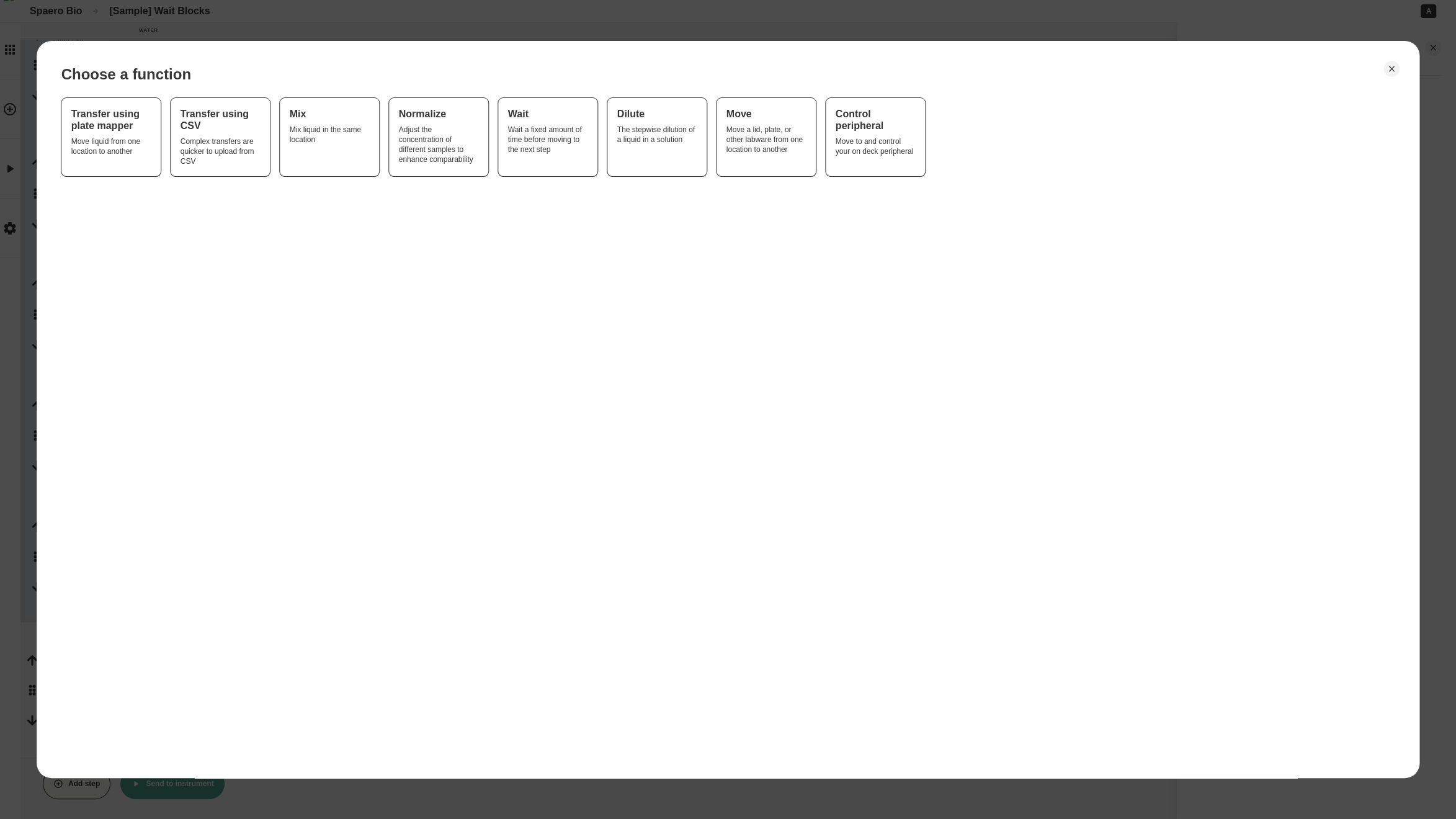 type 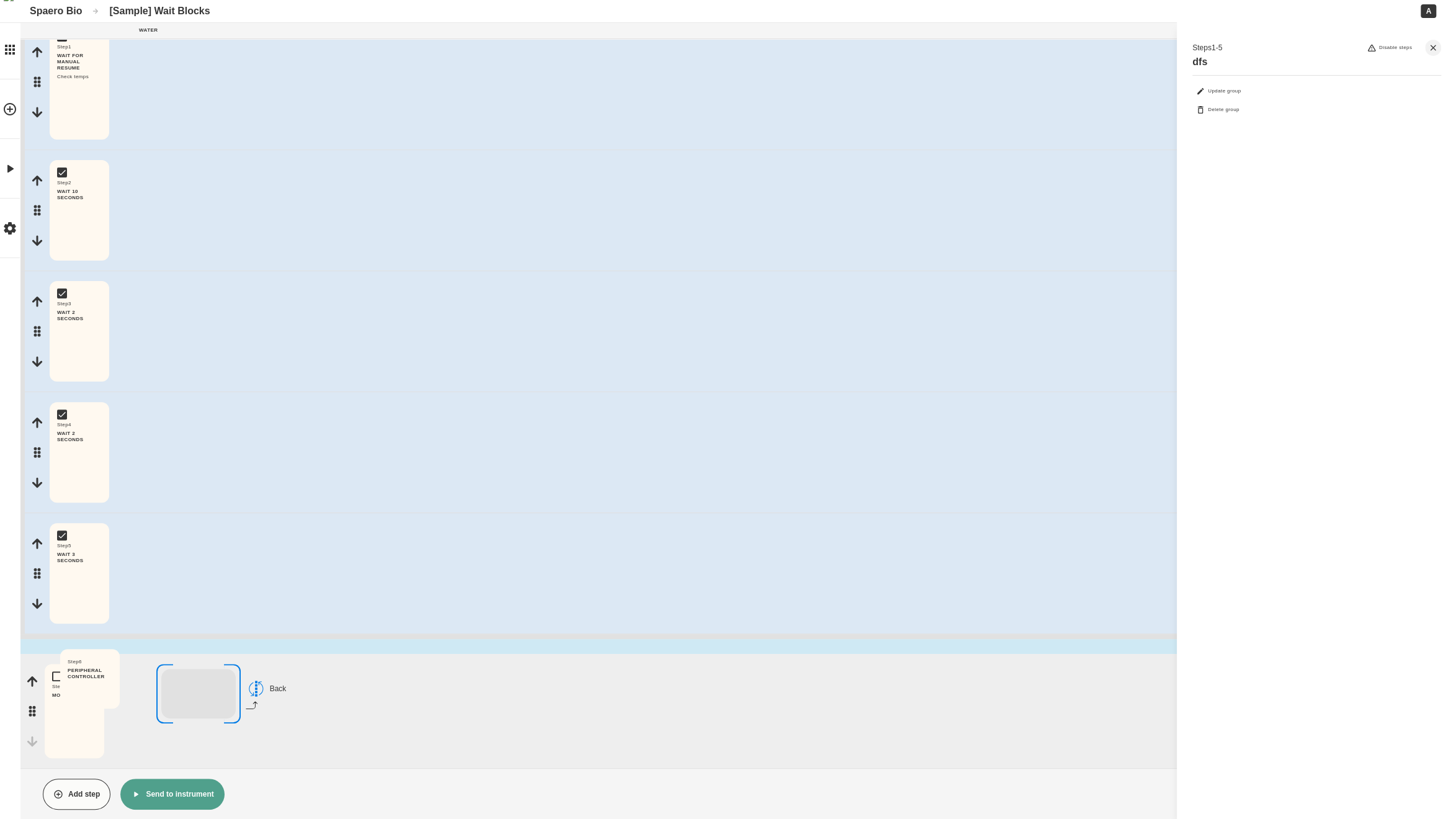 scroll, scrollTop: 168, scrollLeft: 0, axis: vertical 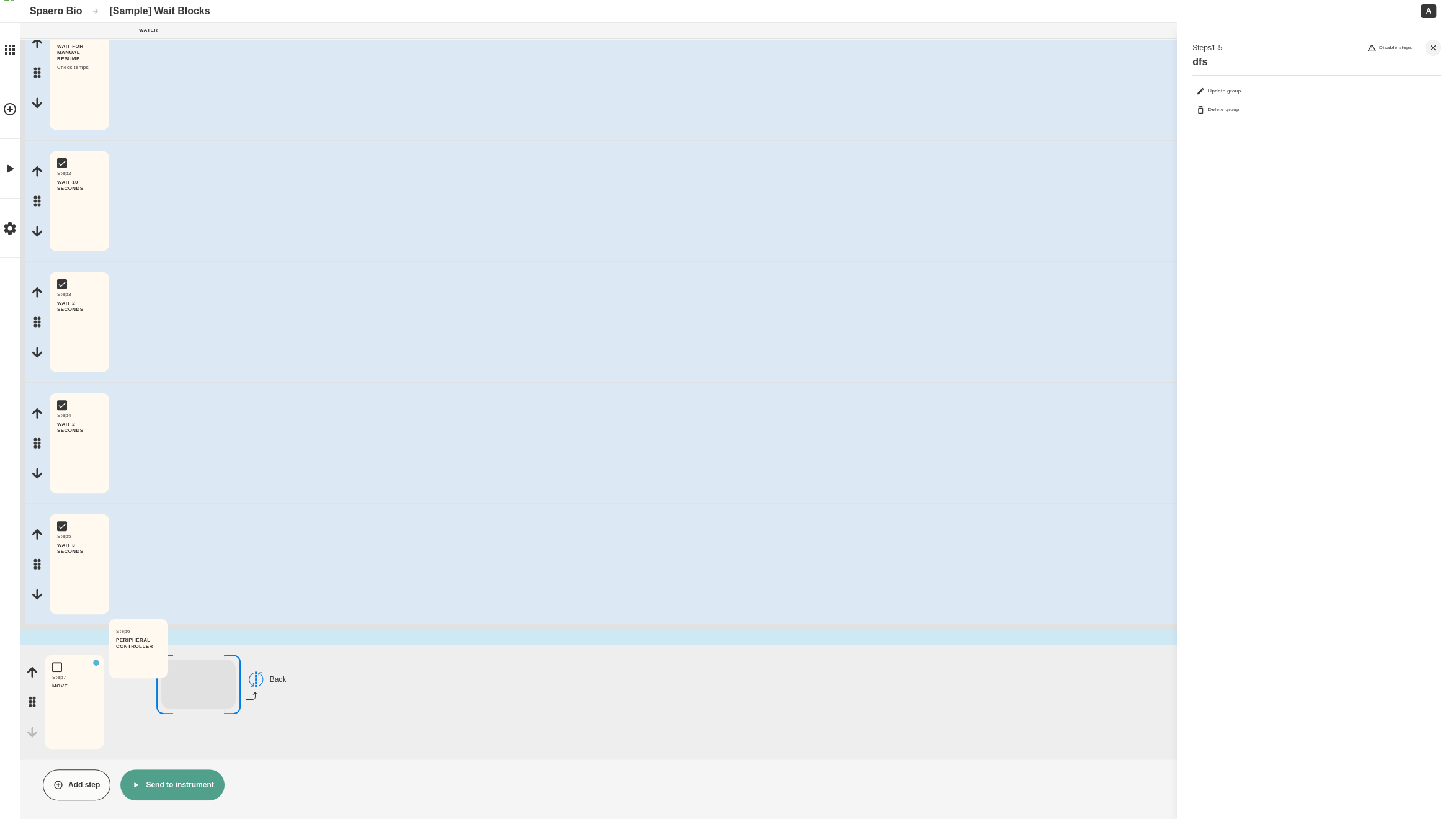drag, startPoint x: 31, startPoint y: 686, endPoint x: 108, endPoint y: 638, distance: 90.73588 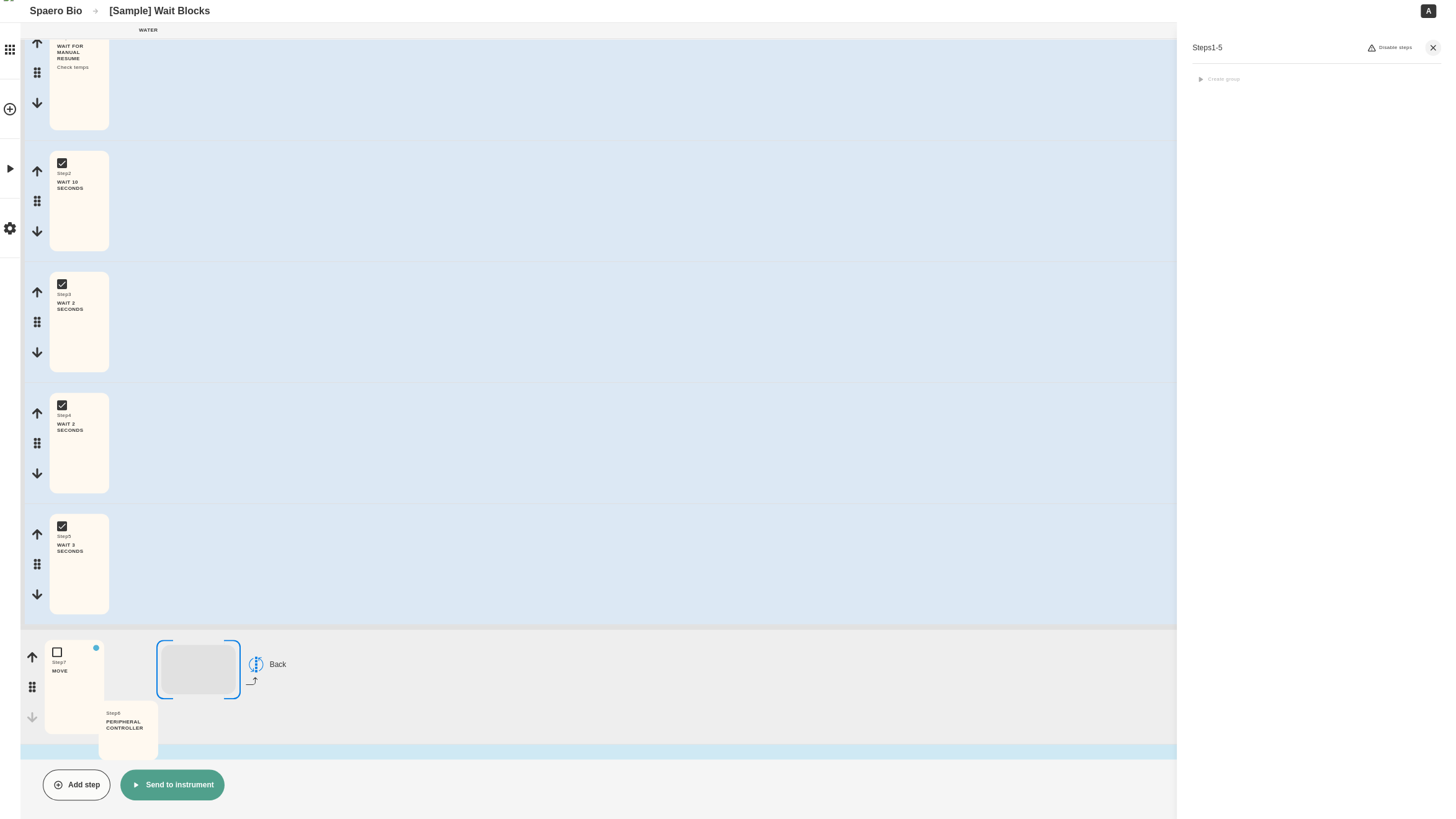 drag, startPoint x: 33, startPoint y: 508, endPoint x: 93, endPoint y: 739, distance: 238.66504 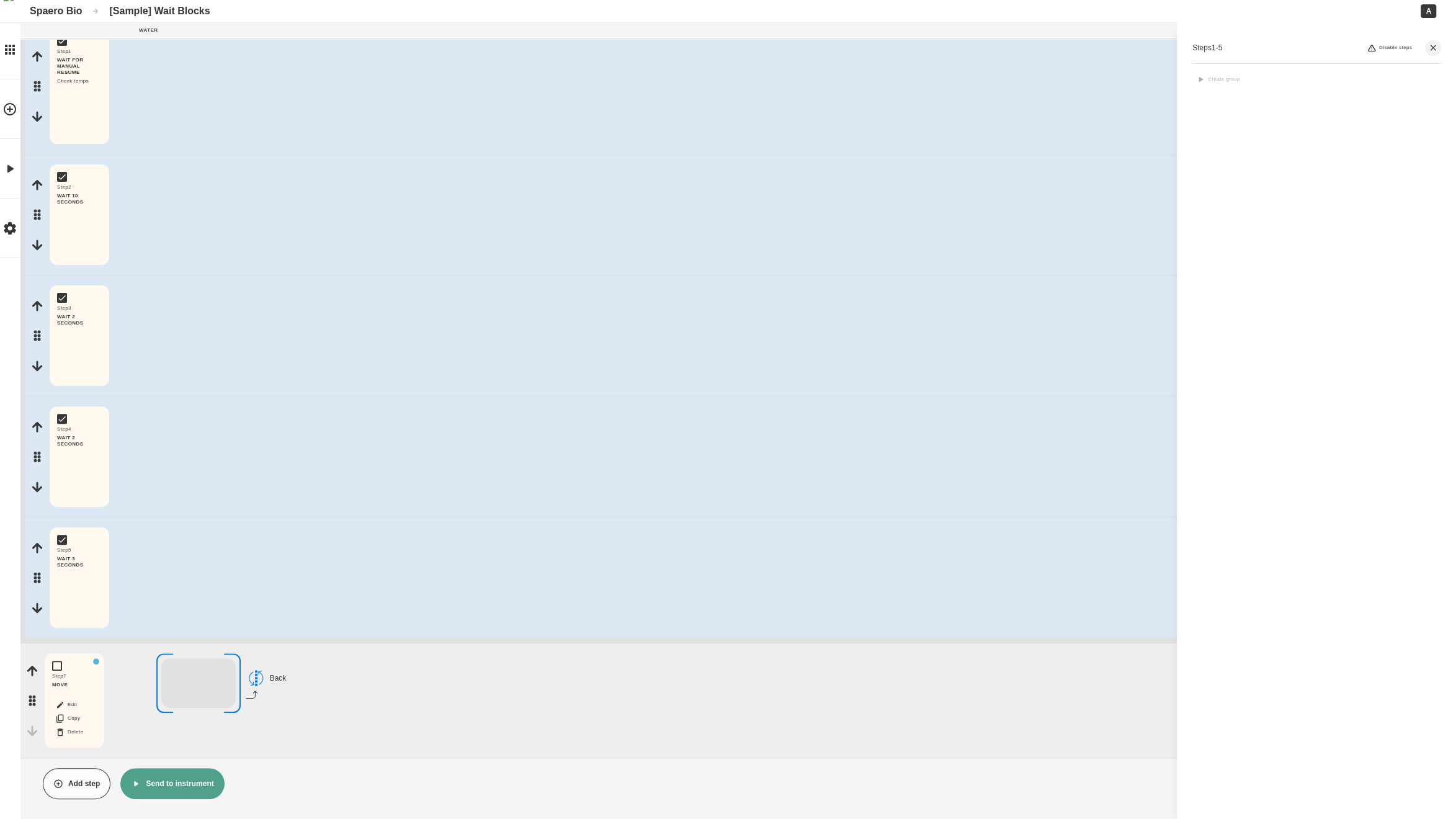 scroll, scrollTop: 153, scrollLeft: 0, axis: vertical 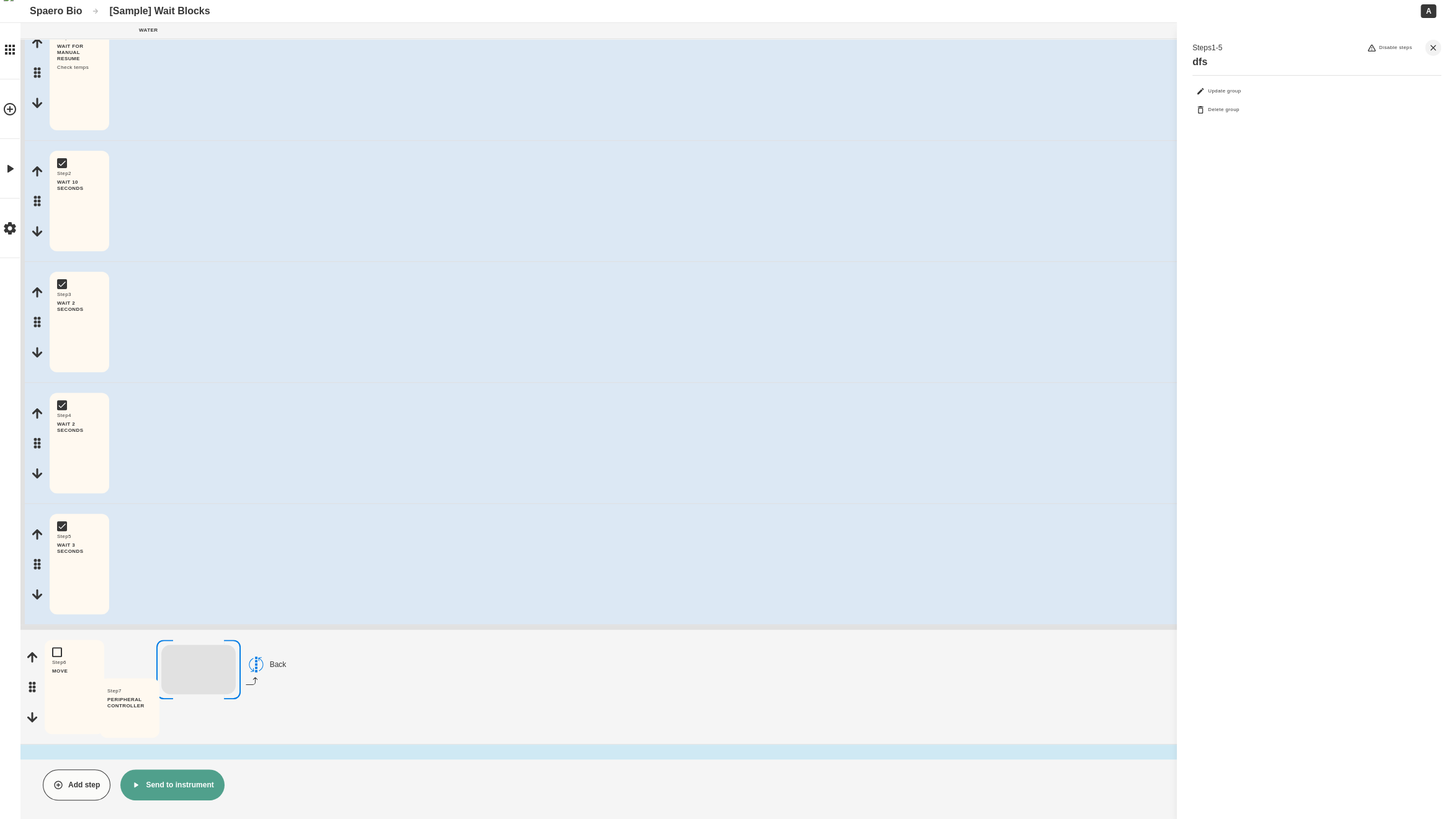 drag, startPoint x: 31, startPoint y: 685, endPoint x: 96, endPoint y: 714, distance: 71.17584 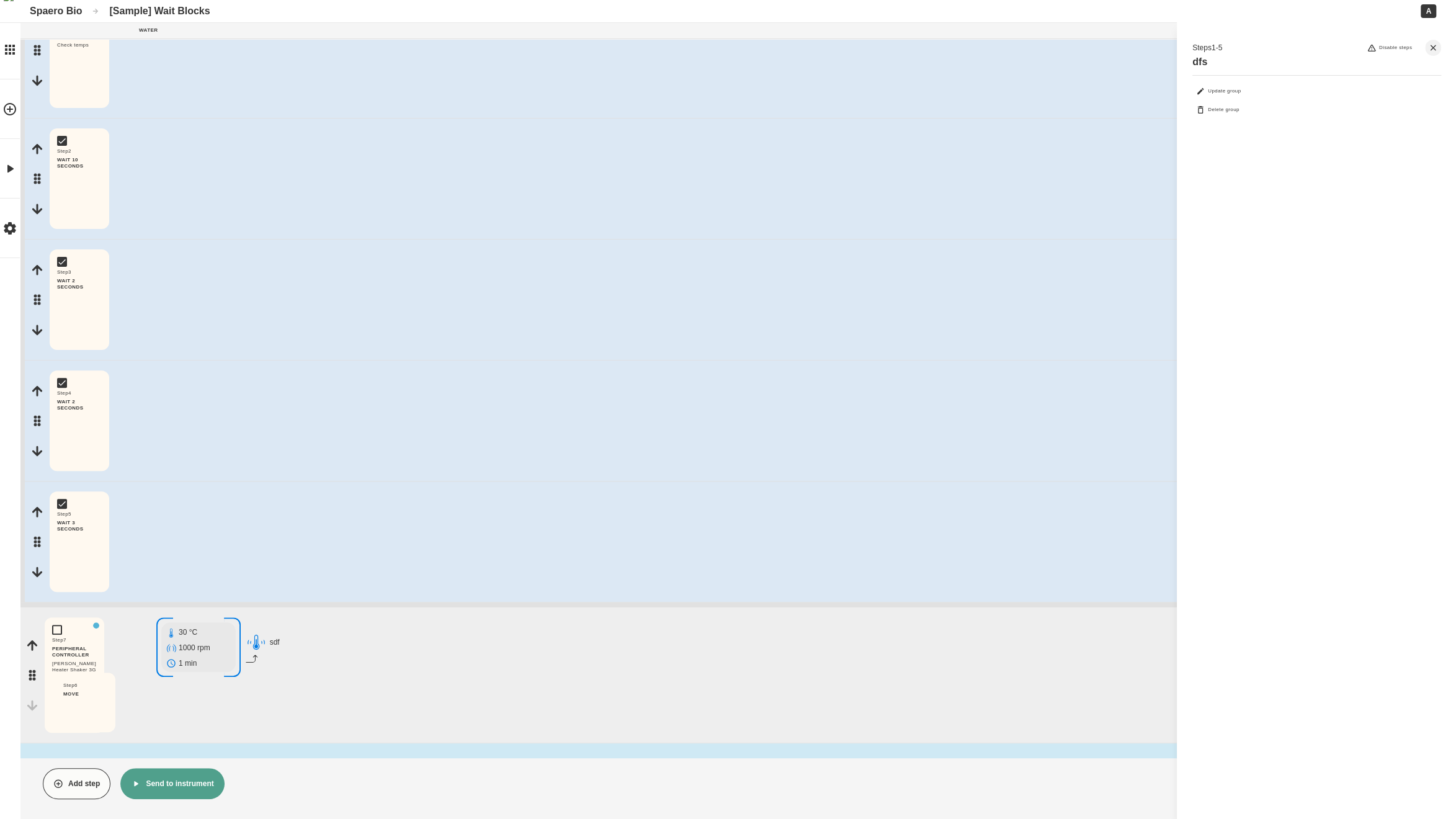 drag, startPoint x: 35, startPoint y: 559, endPoint x: 56, endPoint y: 712, distance: 154.43445 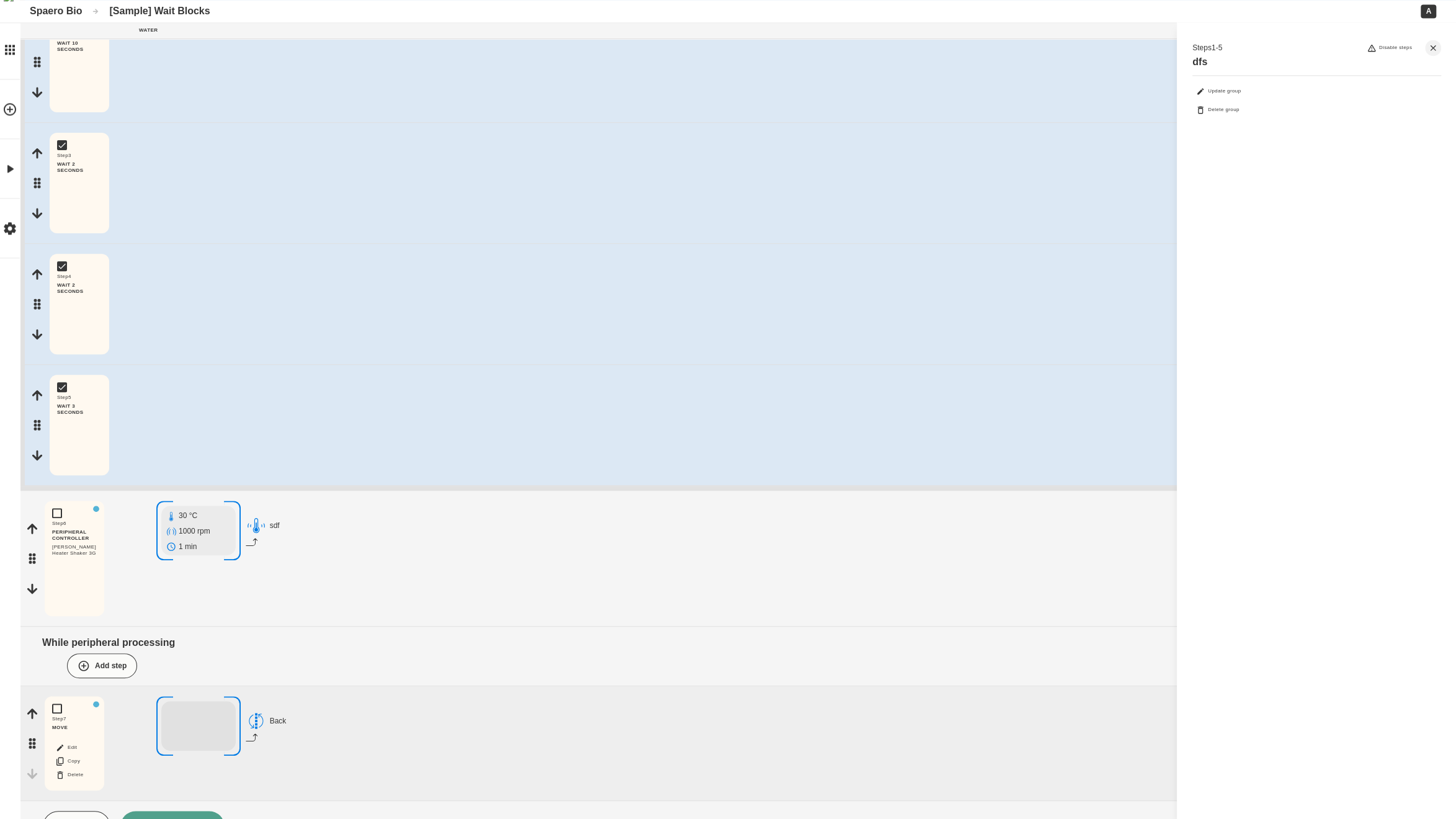 scroll, scrollTop: 355, scrollLeft: 0, axis: vertical 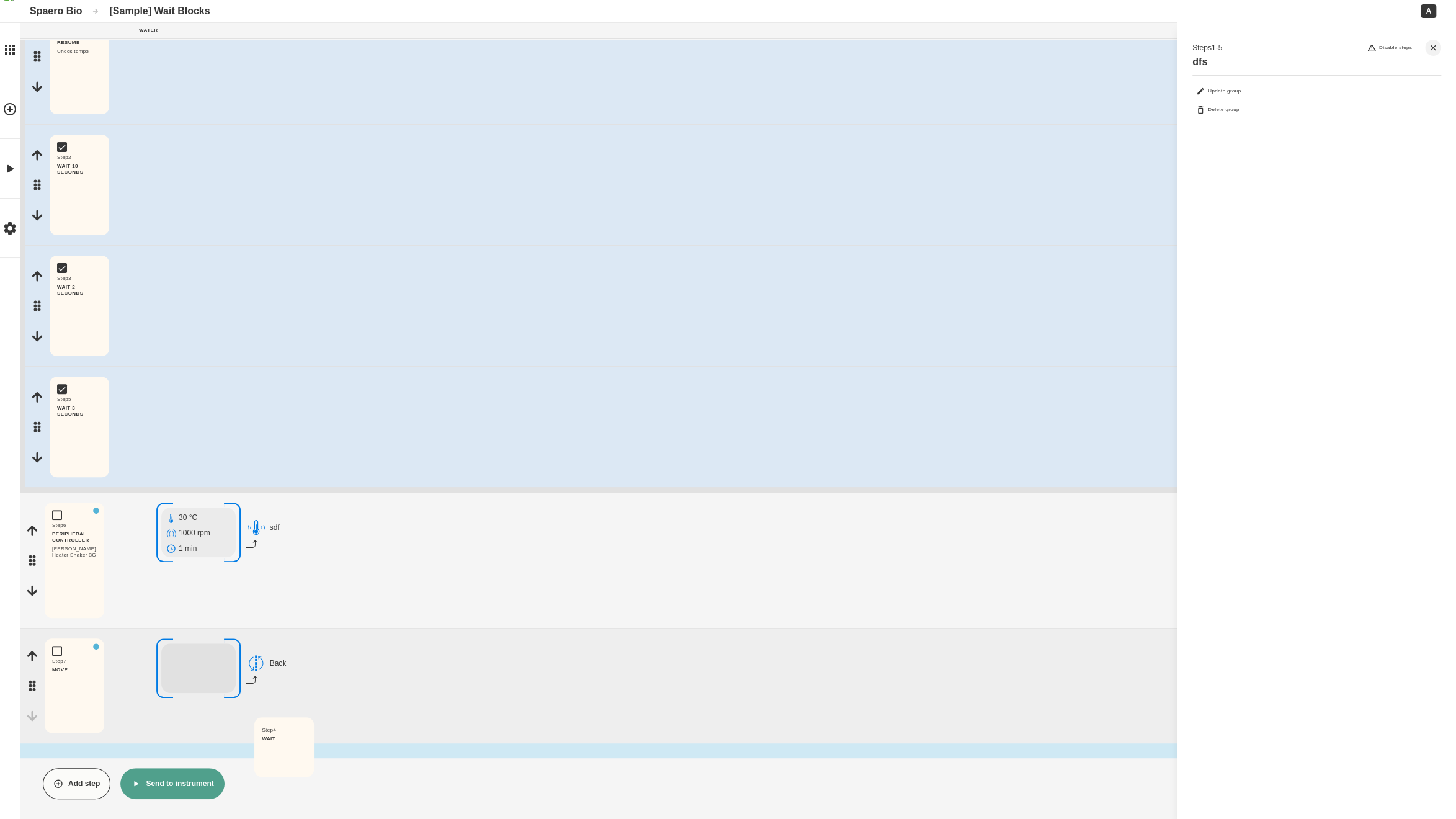 drag, startPoint x: 35, startPoint y: 257, endPoint x: 251, endPoint y: 758, distance: 545.5795 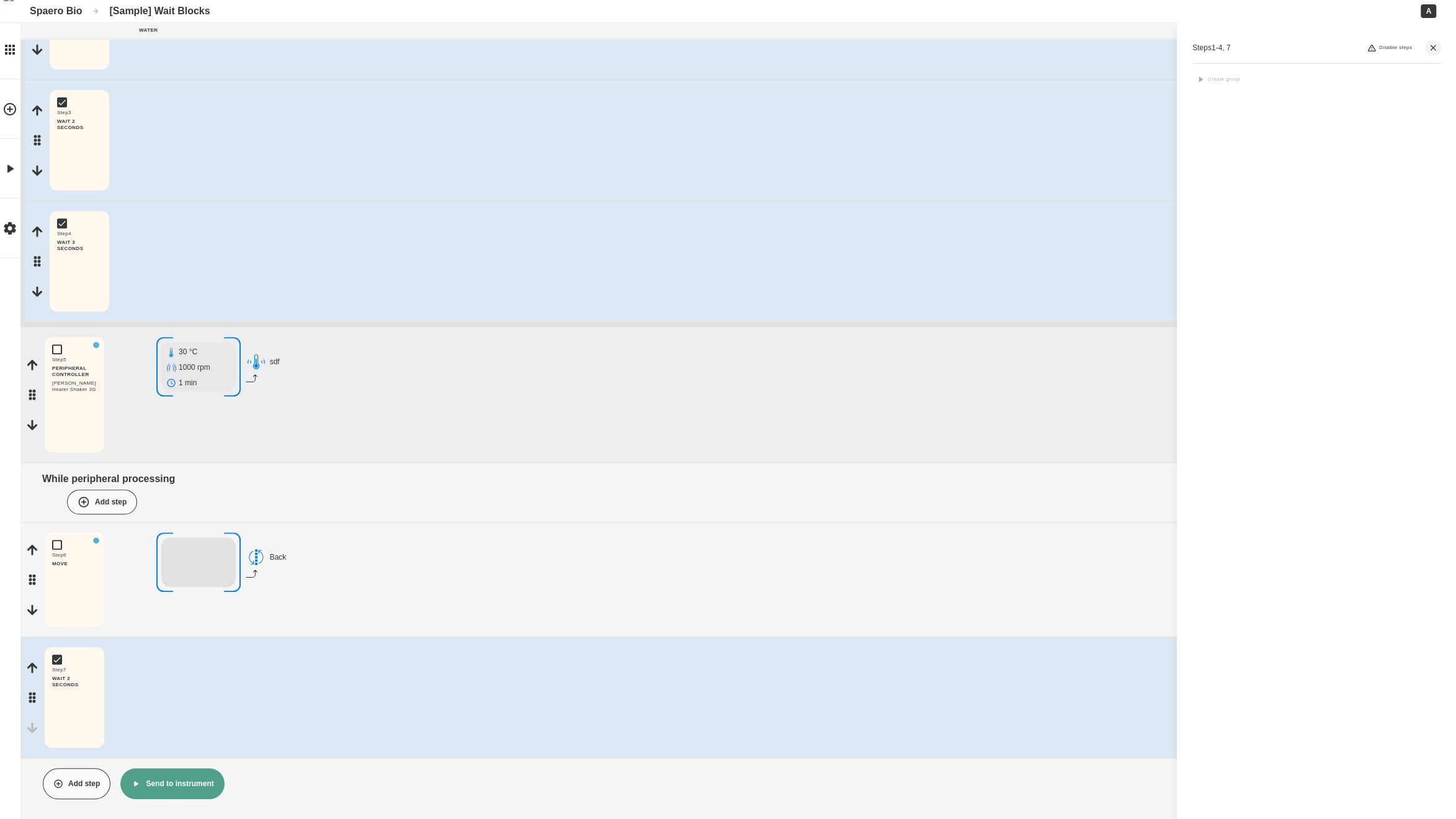 scroll, scrollTop: 174, scrollLeft: 0, axis: vertical 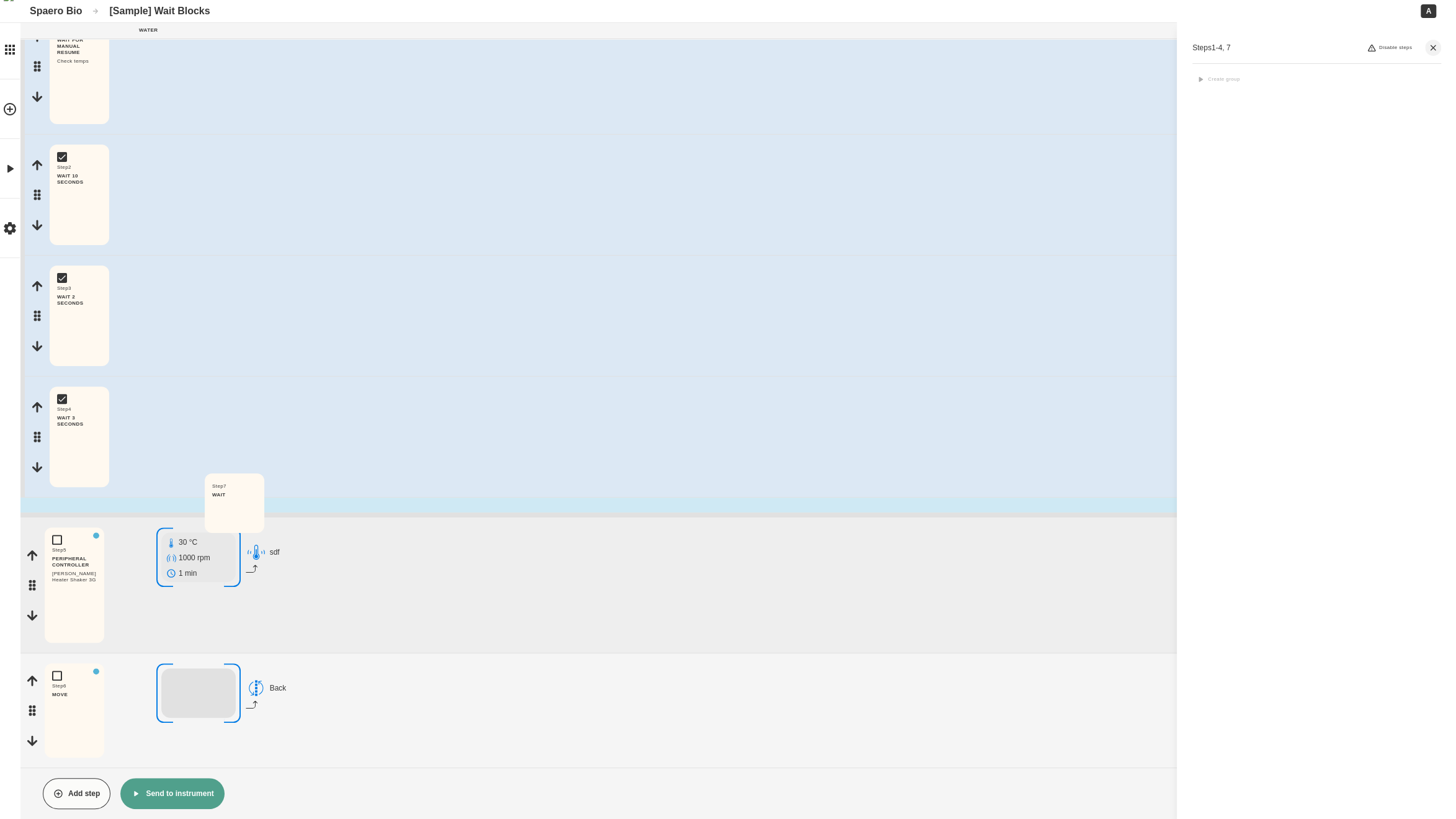 drag, startPoint x: 38, startPoint y: 693, endPoint x: 208, endPoint y: 508, distance: 251.24689 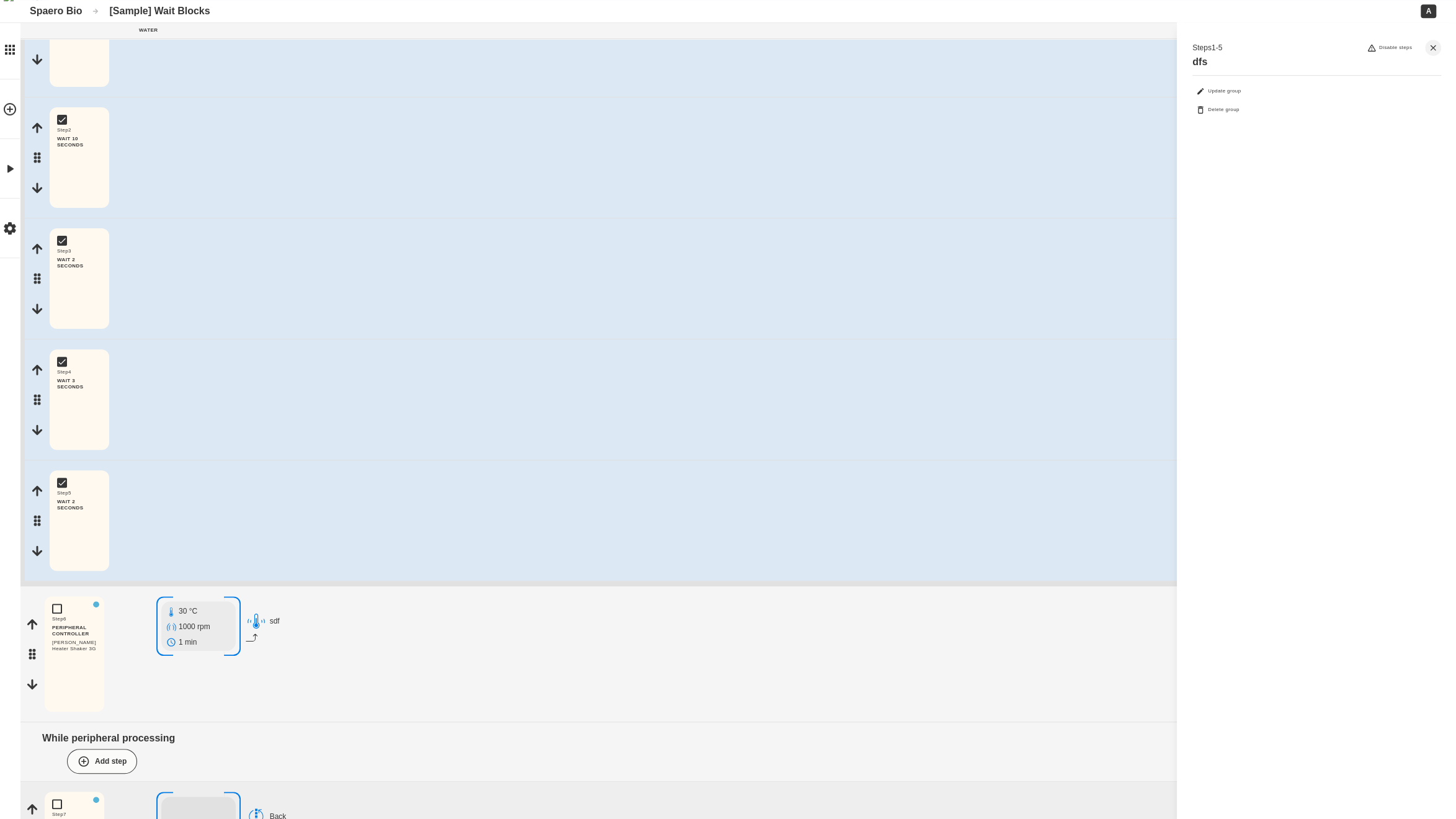 scroll, scrollTop: 355, scrollLeft: 0, axis: vertical 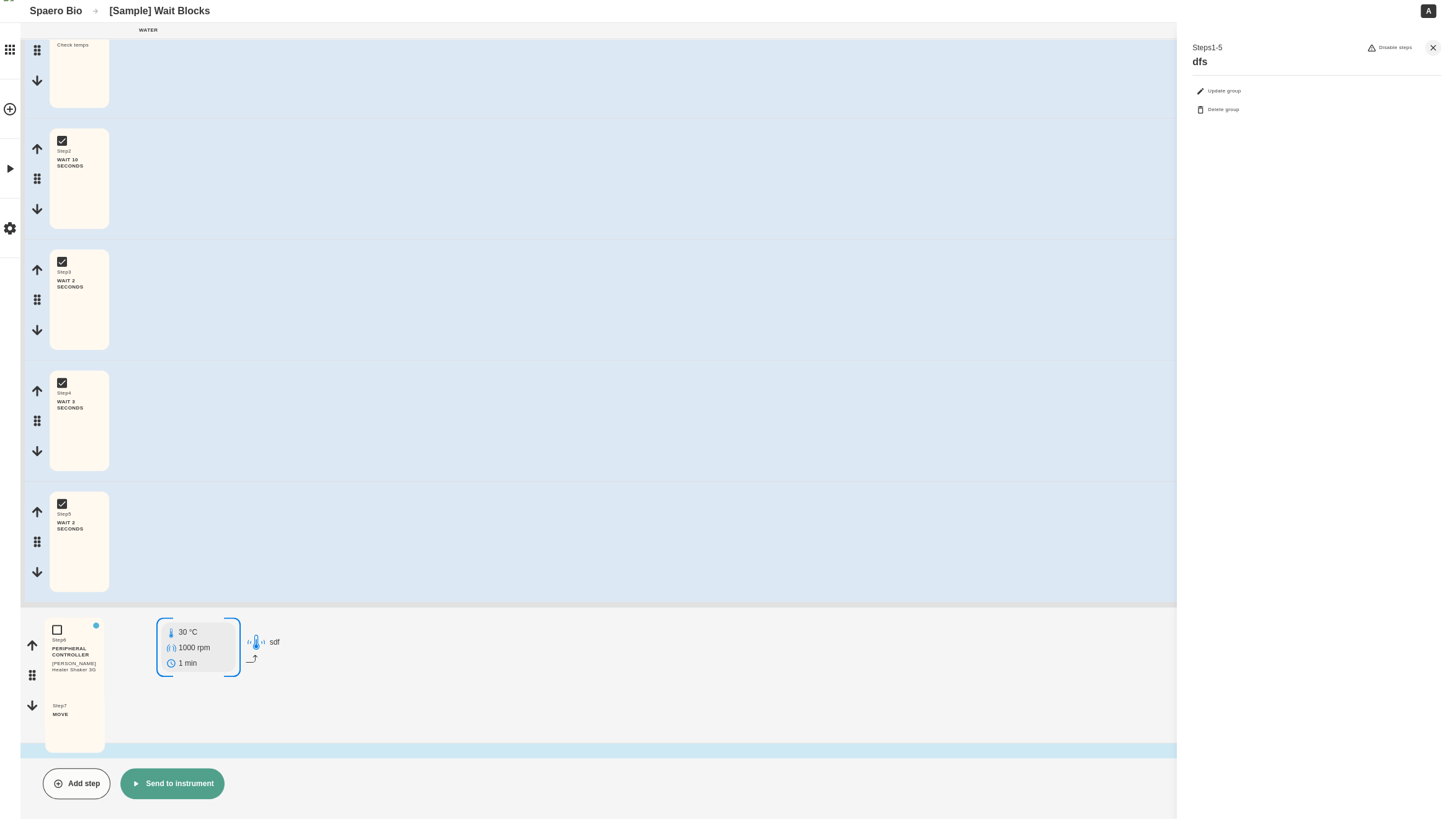 drag, startPoint x: 30, startPoint y: 699, endPoint x: 41, endPoint y: 730, distance: 32.89377 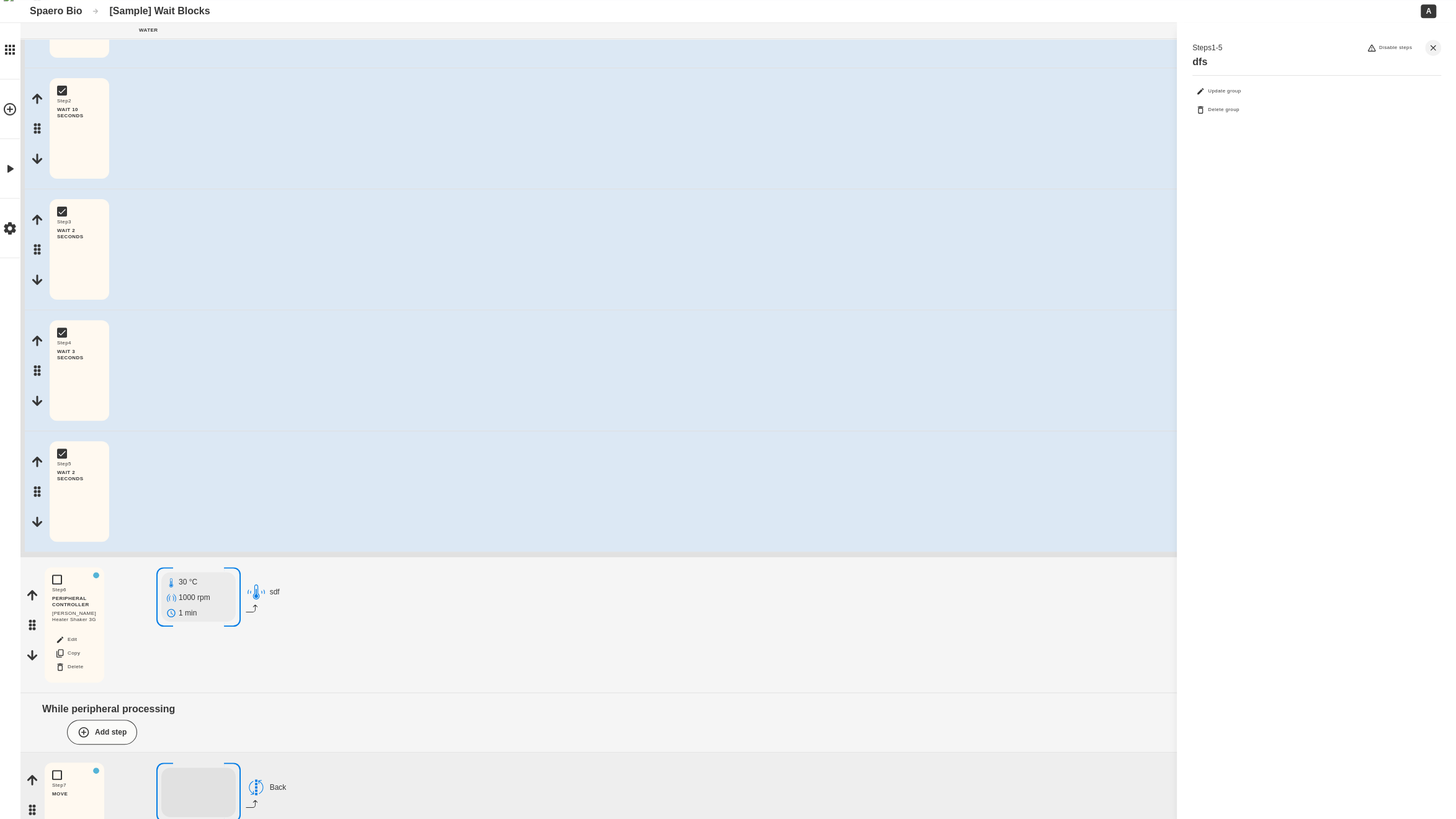scroll, scrollTop: 355, scrollLeft: 0, axis: vertical 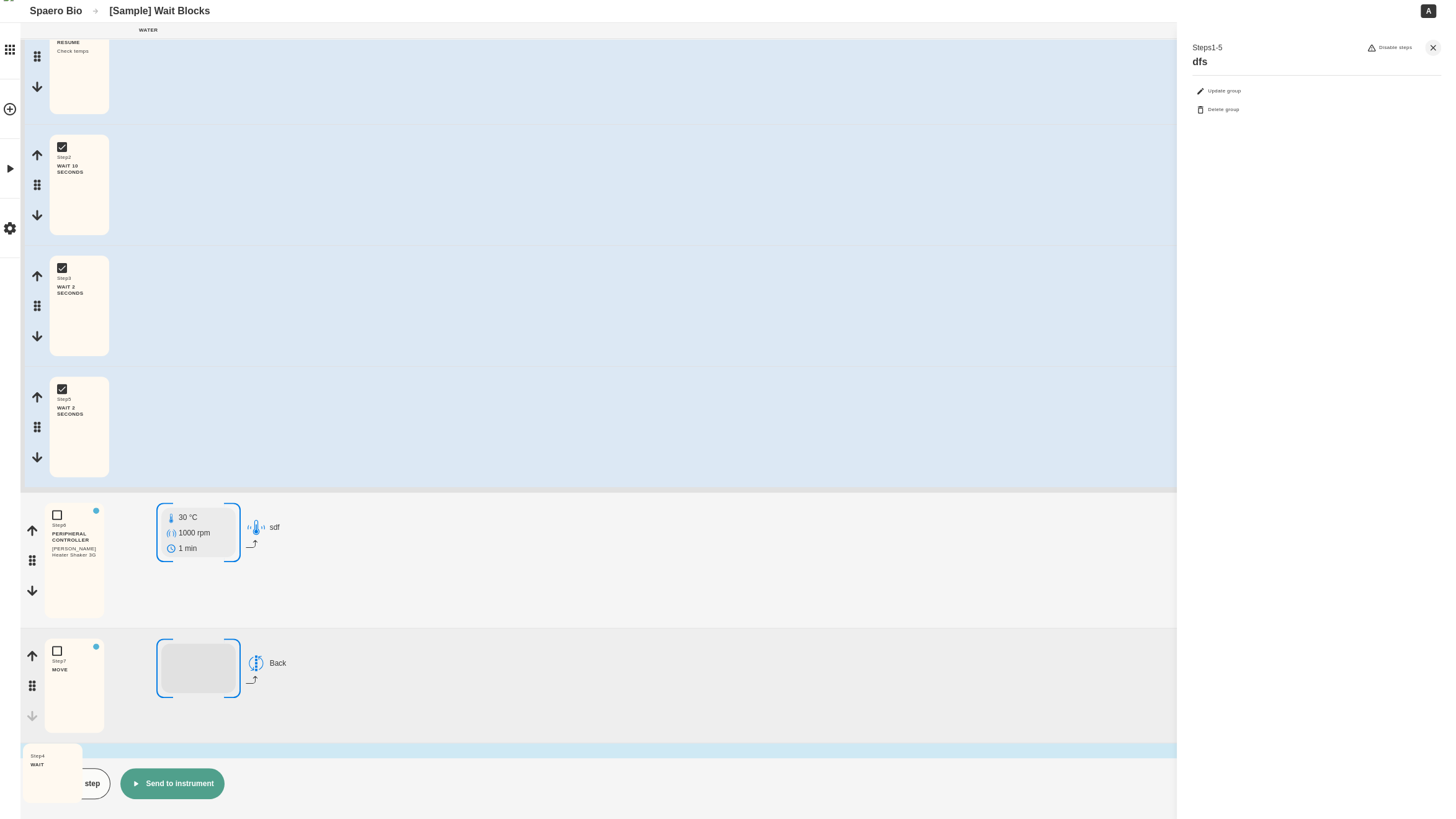 drag, startPoint x: 37, startPoint y: 249, endPoint x: 21, endPoint y: 776, distance: 527.2428 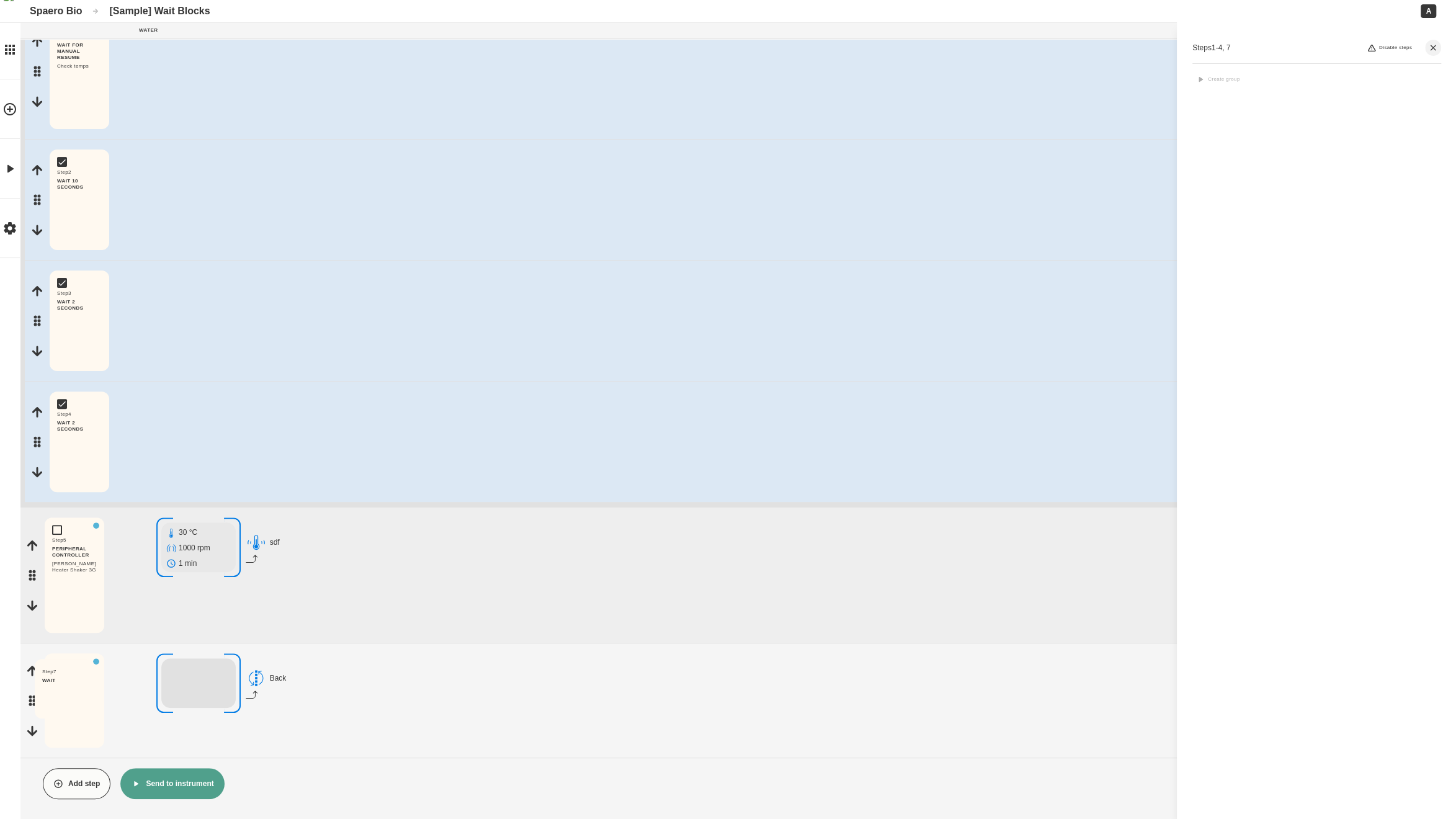 drag, startPoint x: 31, startPoint y: 700, endPoint x: 54, endPoint y: 718, distance: 29.20616 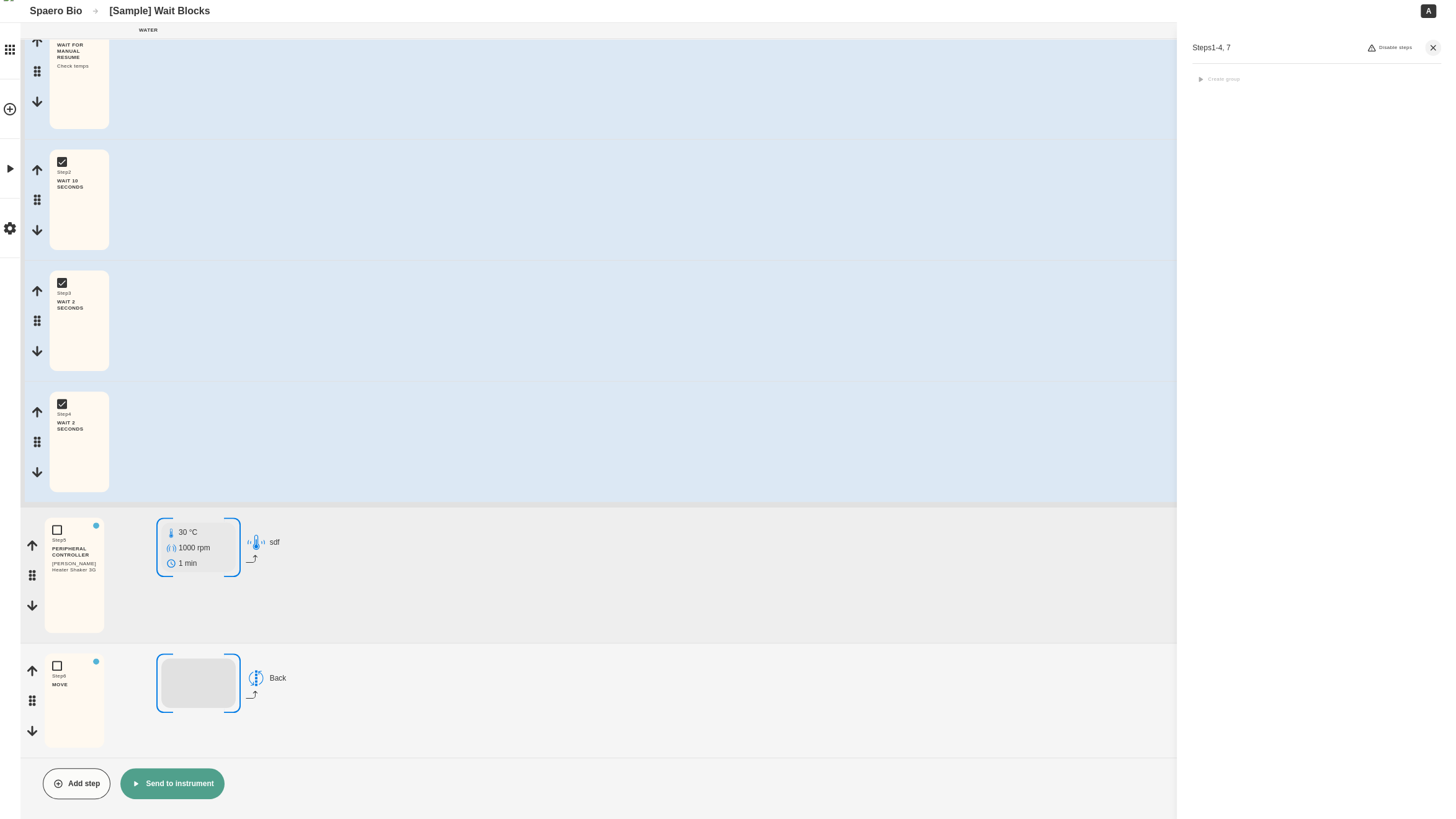 scroll, scrollTop: 174, scrollLeft: 0, axis: vertical 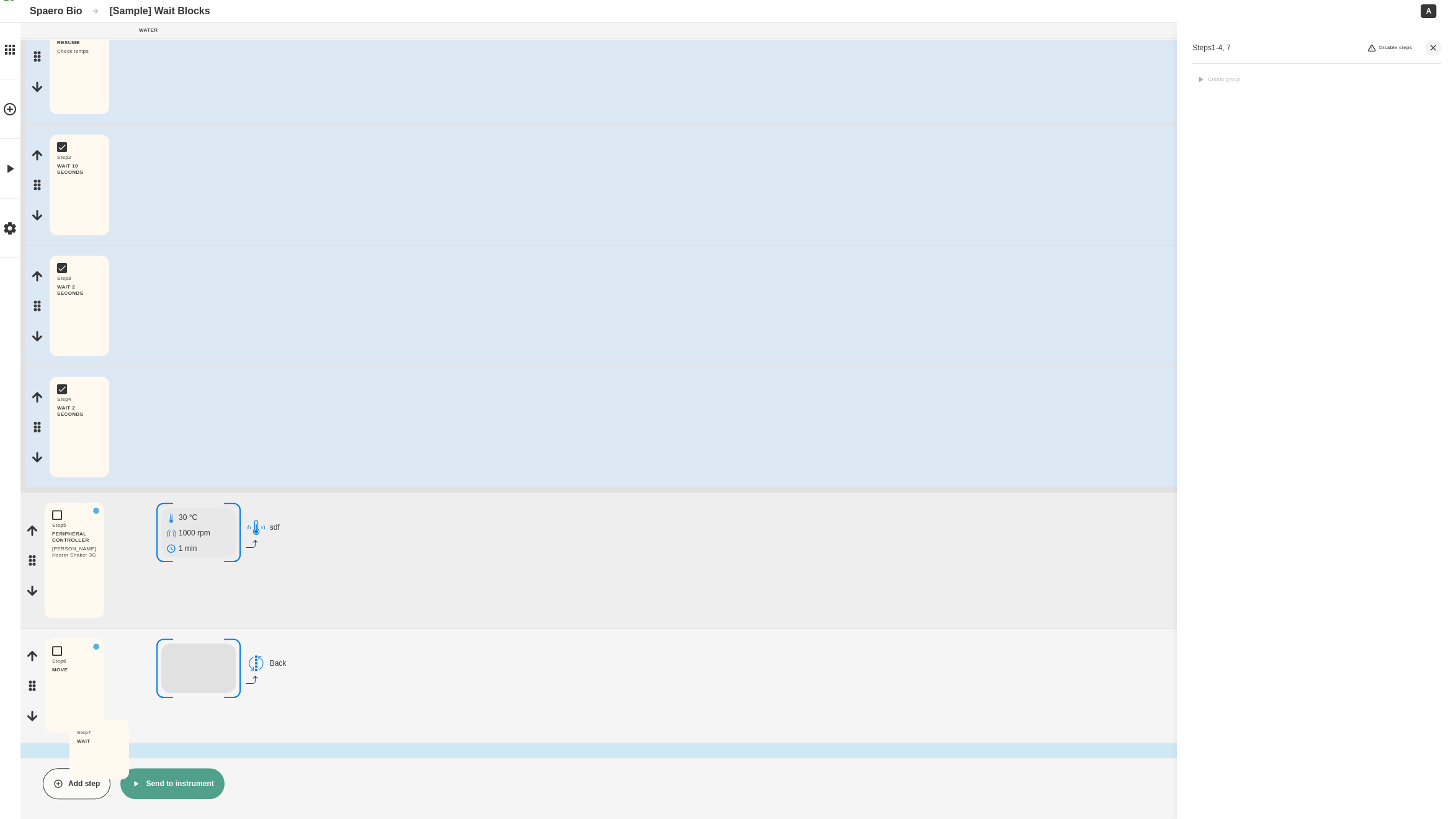 drag, startPoint x: 33, startPoint y: 699, endPoint x: 72, endPoint y: 764, distance: 75.80237 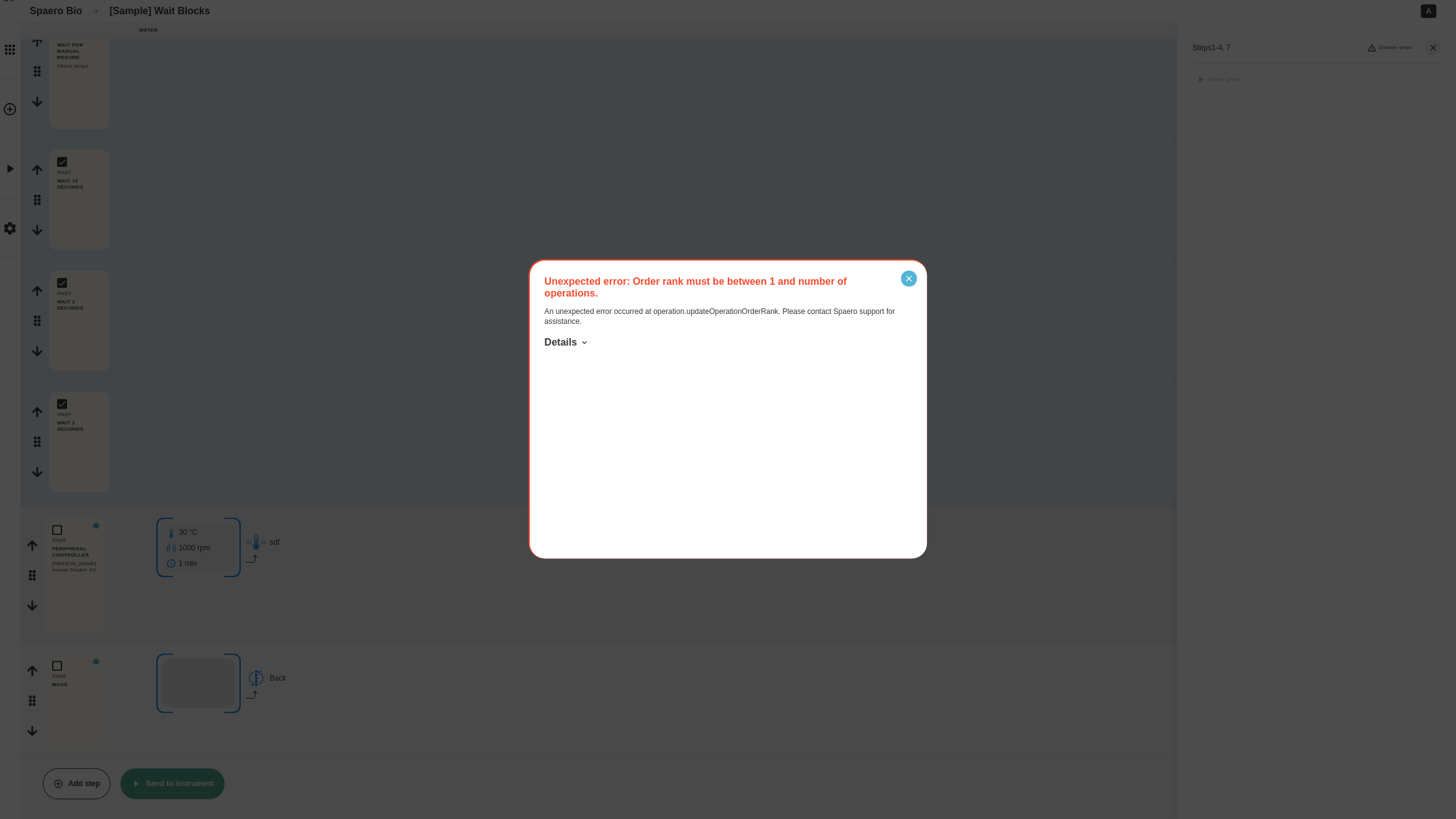 click 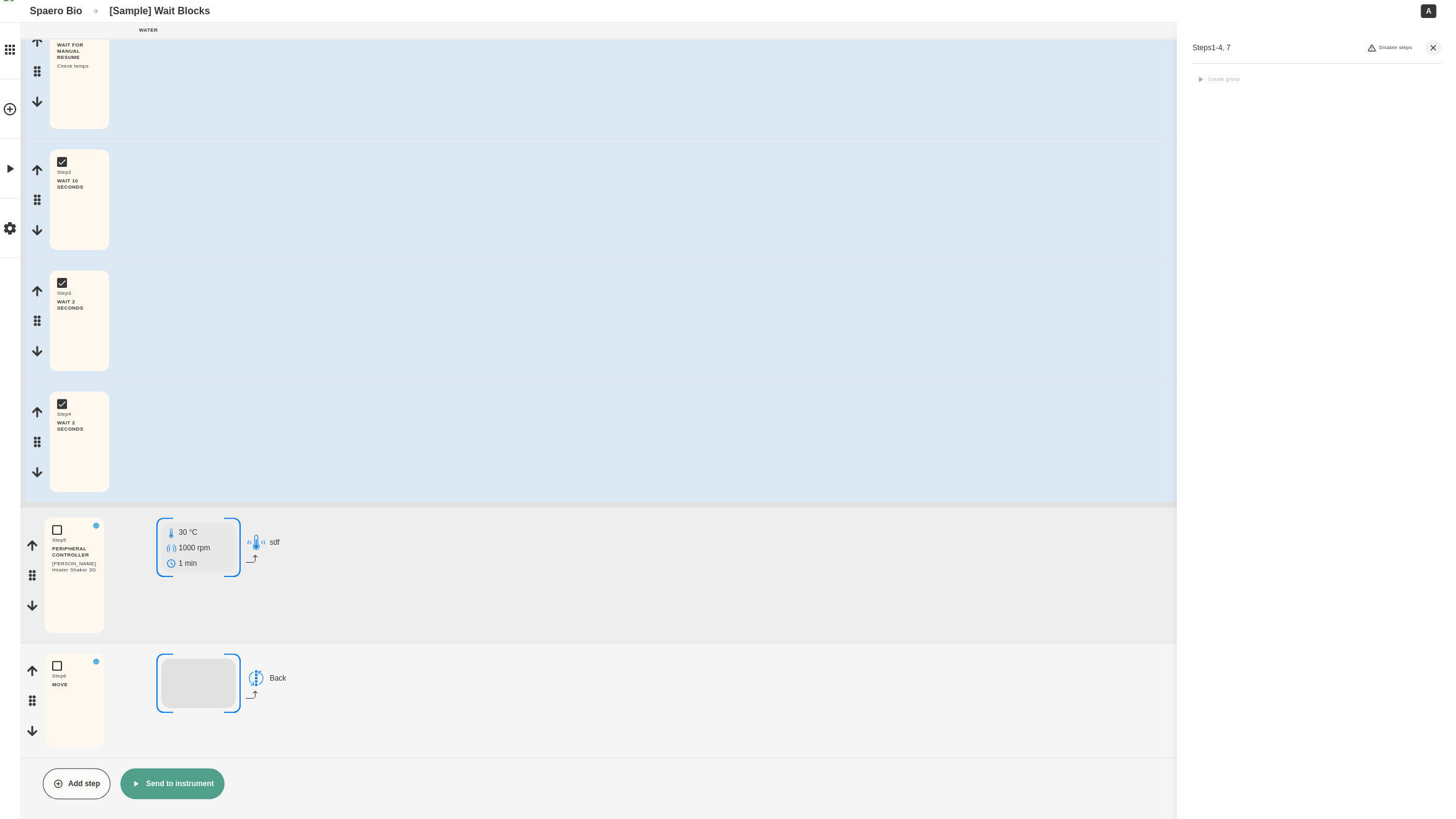 click on "Step  3 WAIT 2 SECONDS Edit Copy Delete" at bounding box center (740, 321) 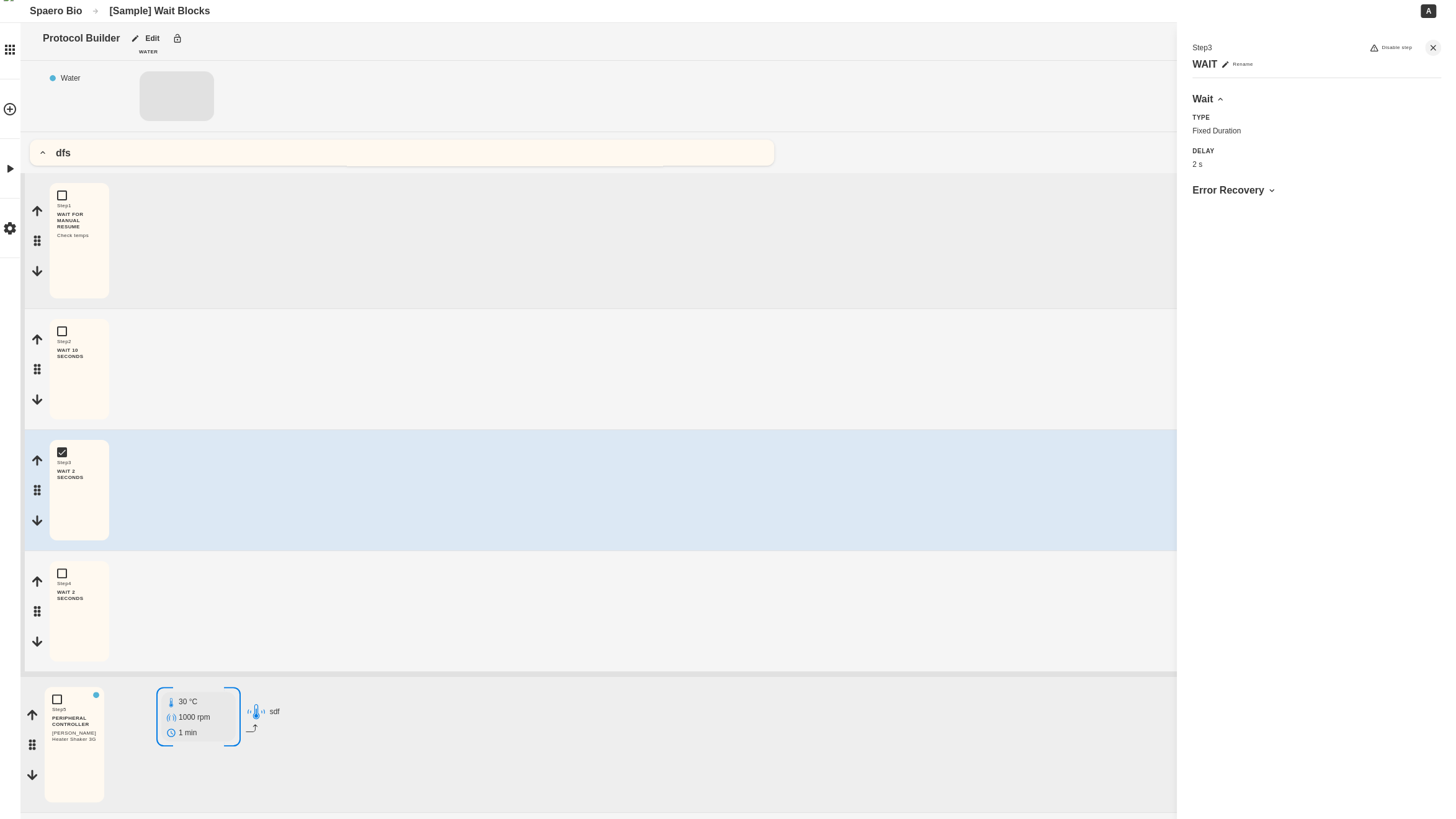 scroll, scrollTop: 174, scrollLeft: 0, axis: vertical 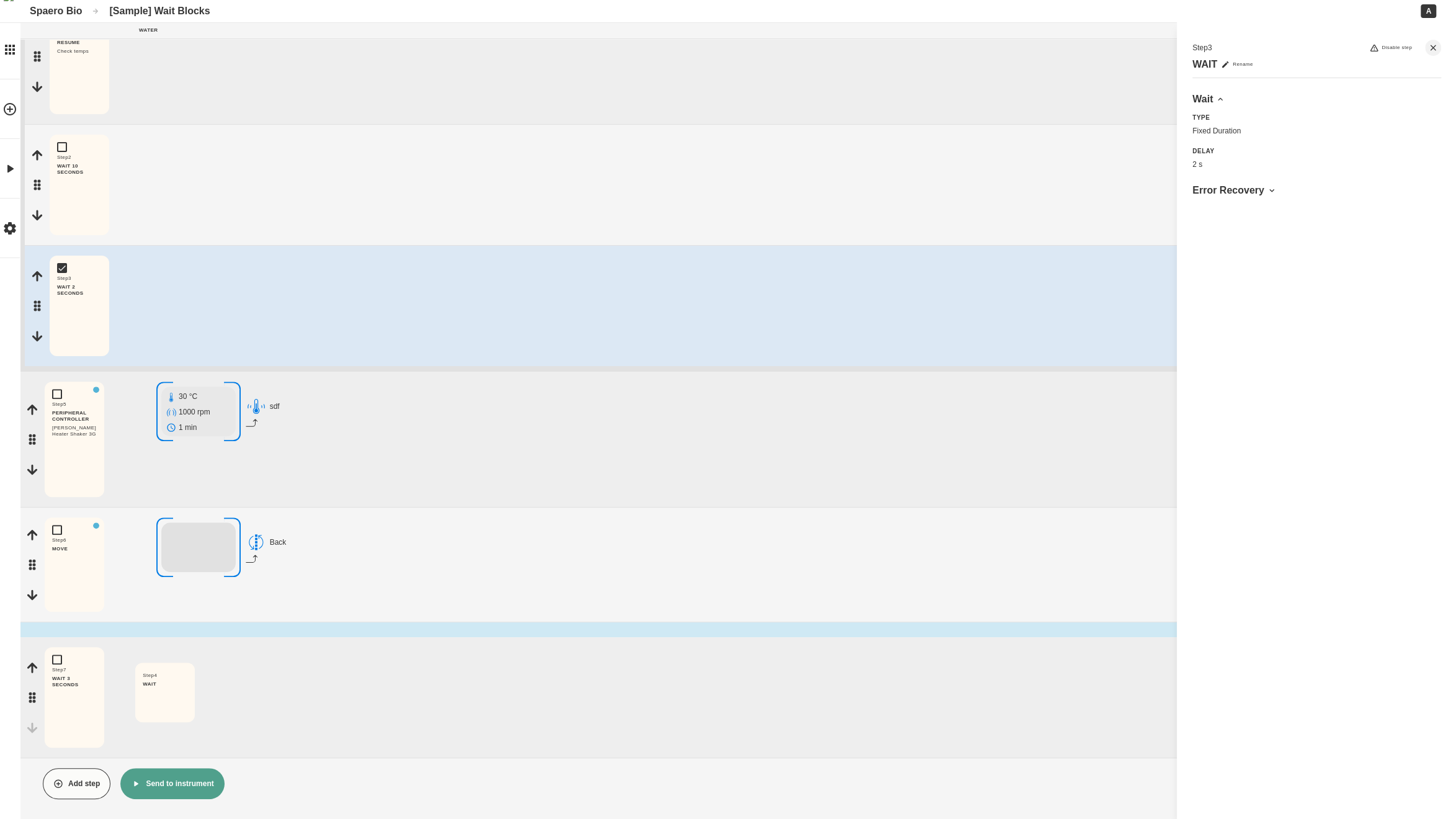 drag, startPoint x: 38, startPoint y: 431, endPoint x: 153, endPoint y: 737, distance: 326.896 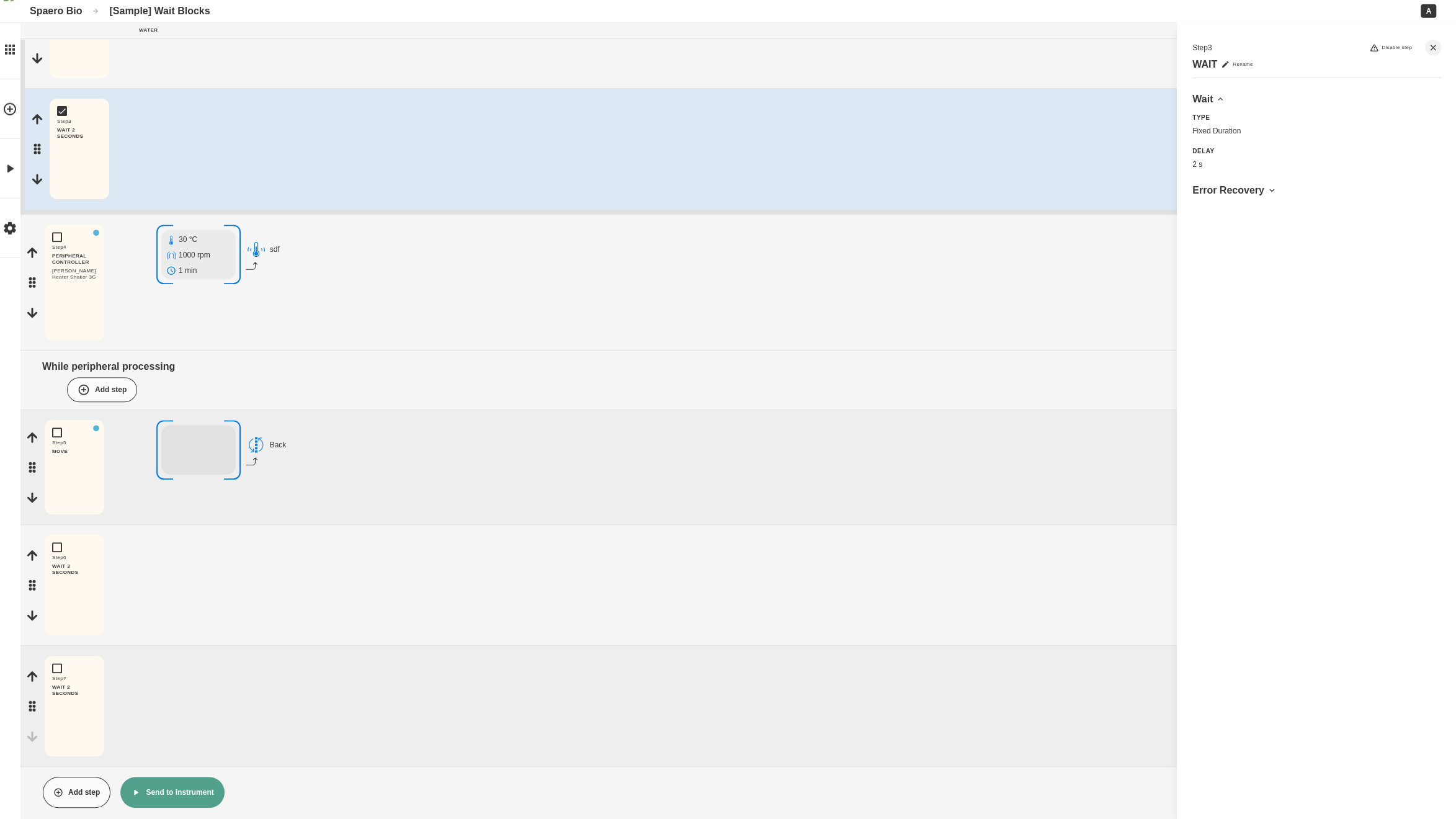 scroll, scrollTop: 355, scrollLeft: 0, axis: vertical 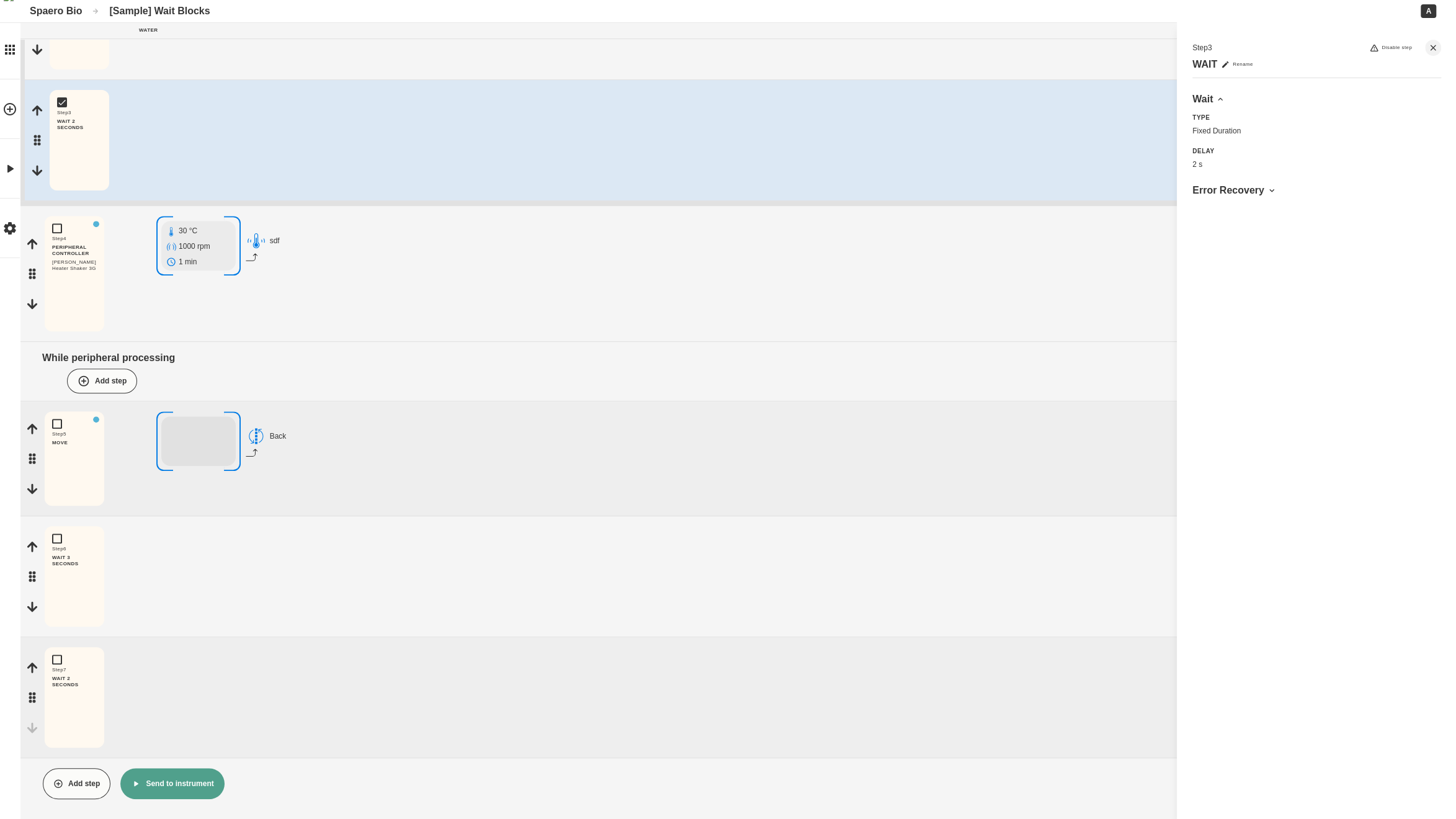 click on "Step  7 WAIT 2 SECONDS Edit Copy Delete" at bounding box center (738, 697) 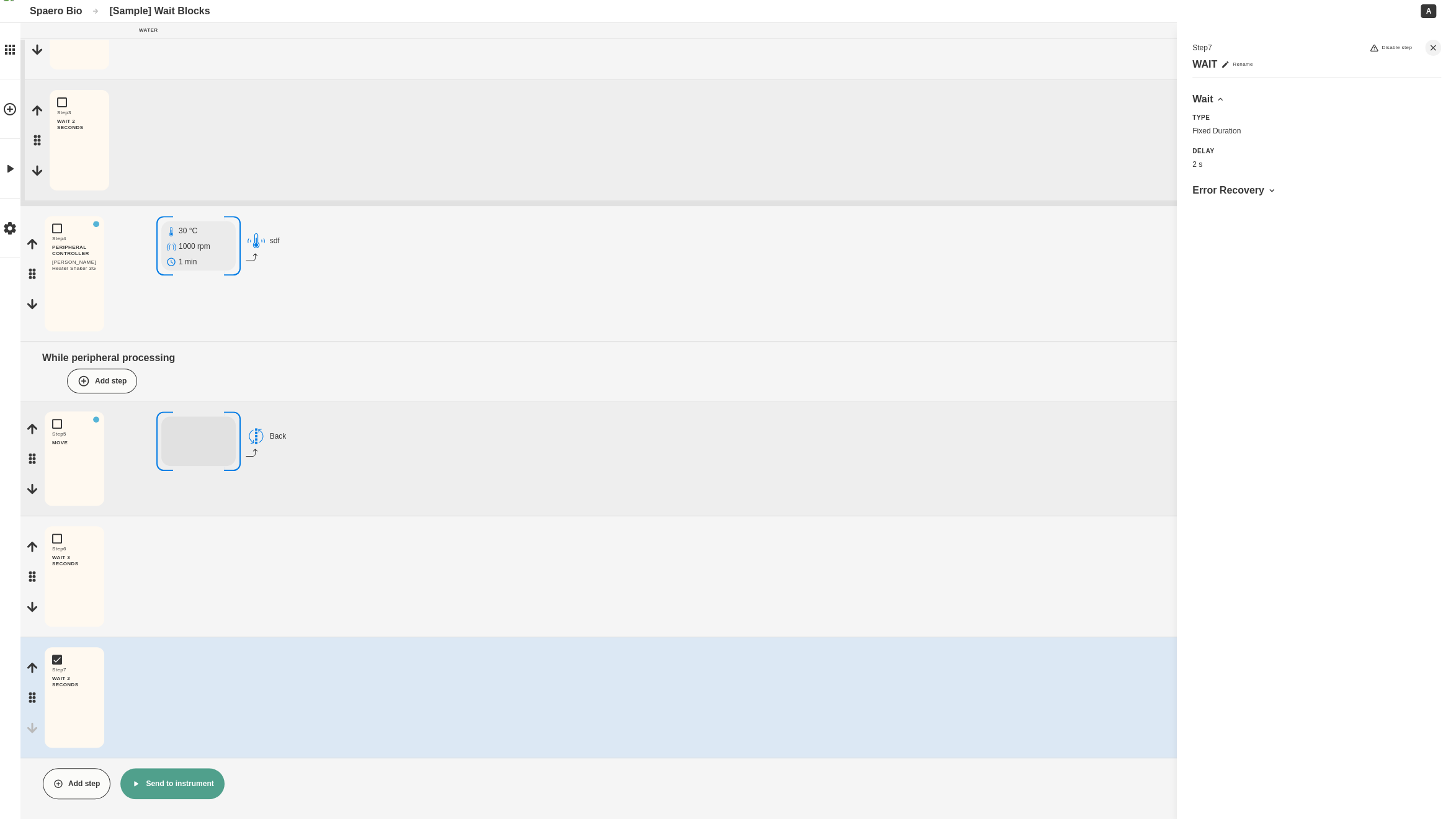 click on "Step  6 WAIT 3 SECONDS Edit Copy Delete" at bounding box center (738, 576) 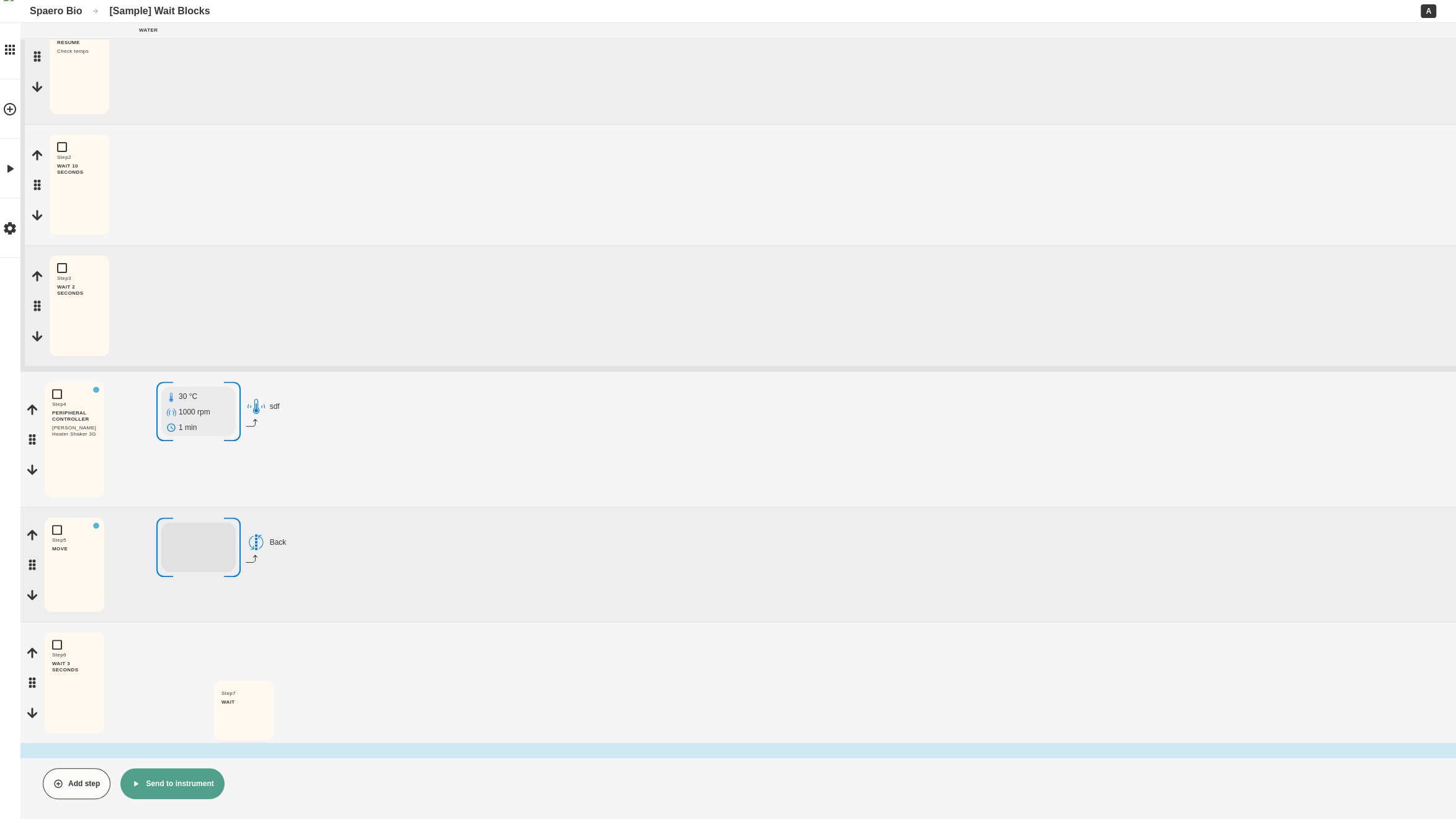 drag, startPoint x: 29, startPoint y: 699, endPoint x: 208, endPoint y: 720, distance: 180.22763 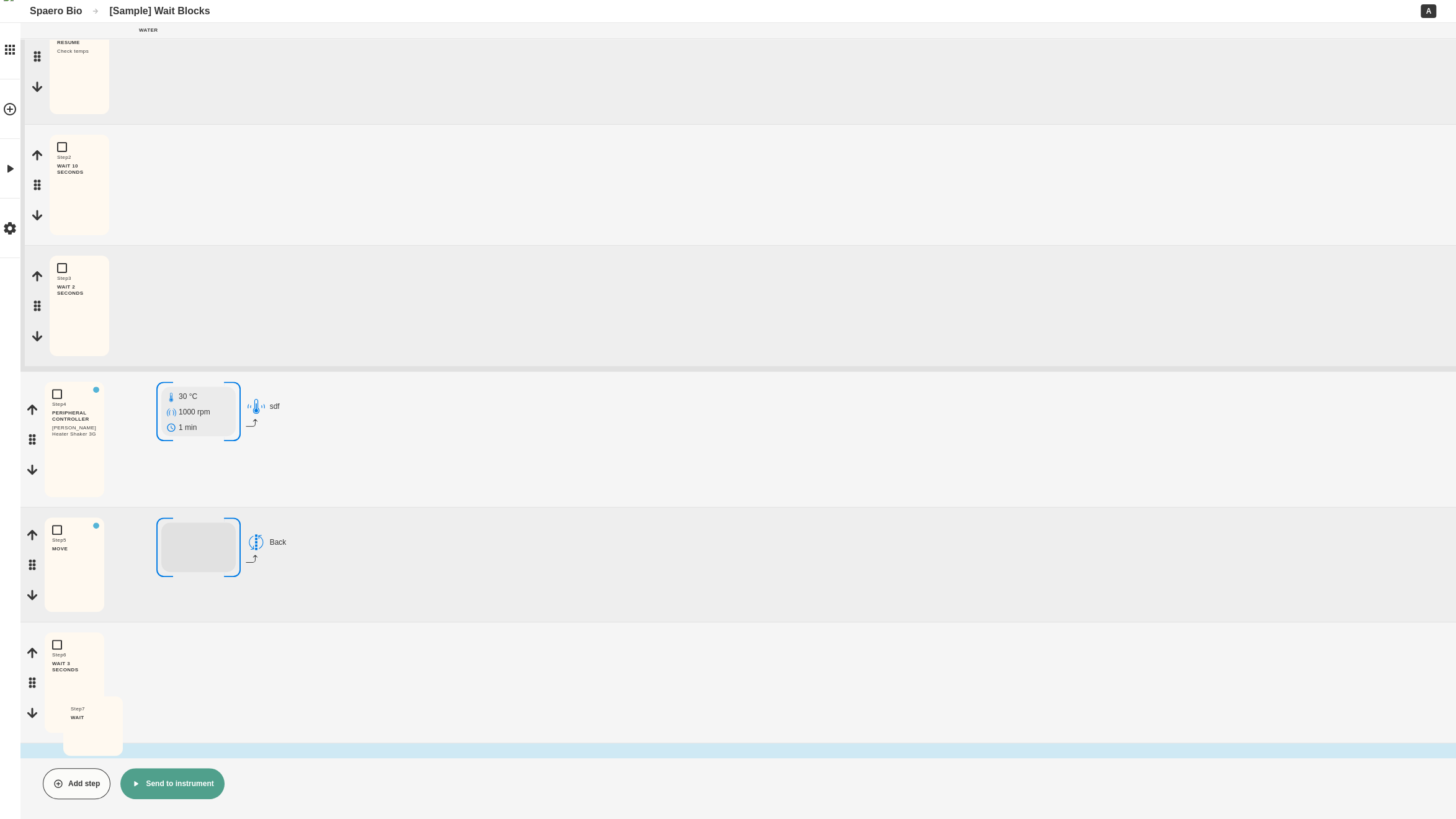 drag, startPoint x: 36, startPoint y: 697, endPoint x: 127, endPoint y: 774, distance: 119.2057 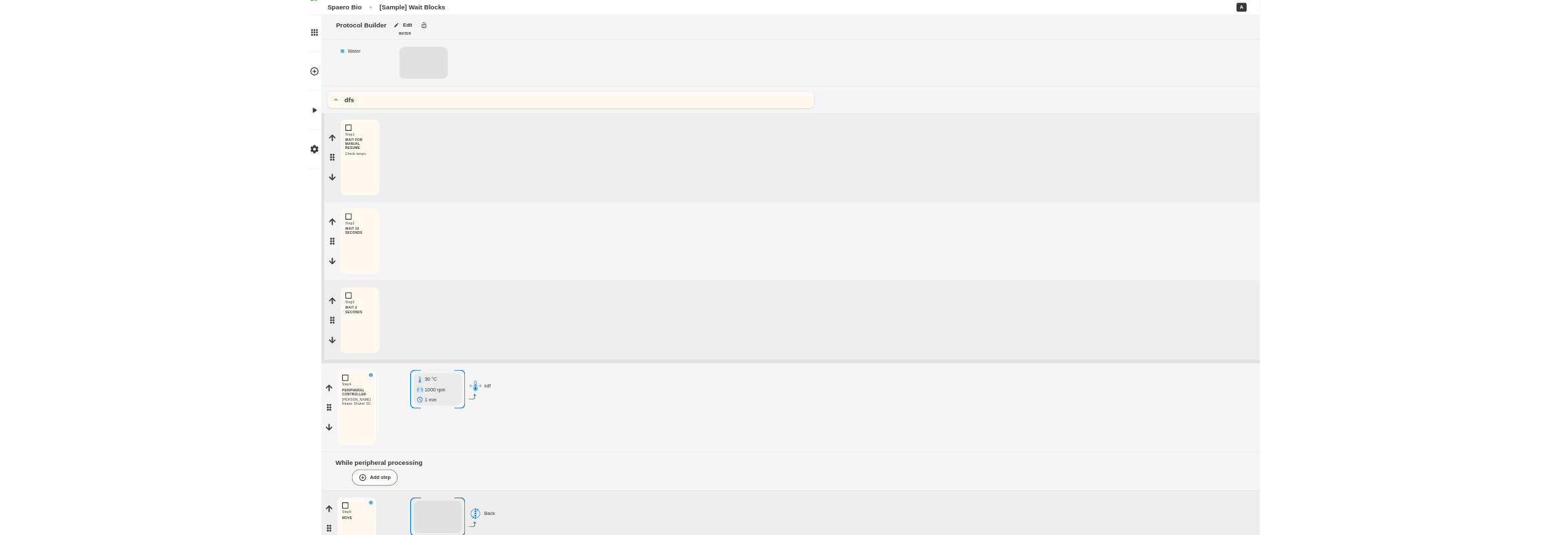scroll, scrollTop: 382, scrollLeft: 0, axis: vertical 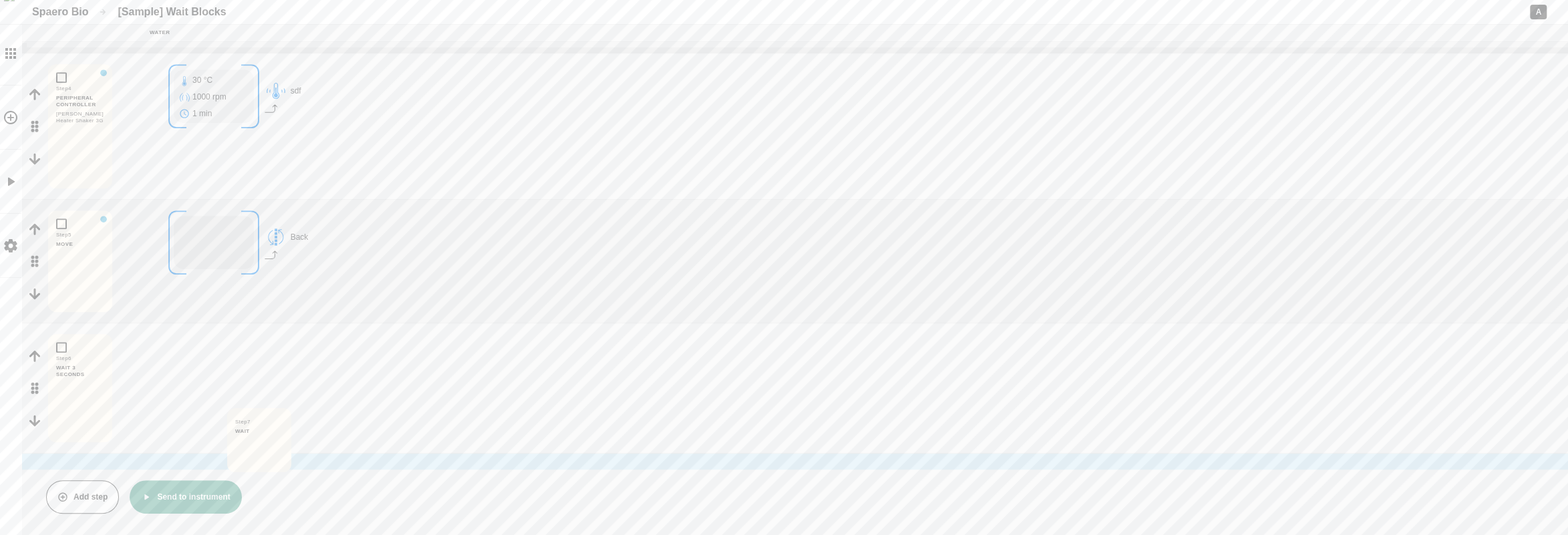 drag, startPoint x: 37, startPoint y: 403, endPoint x: 228, endPoint y: 461, distance: 199.61212 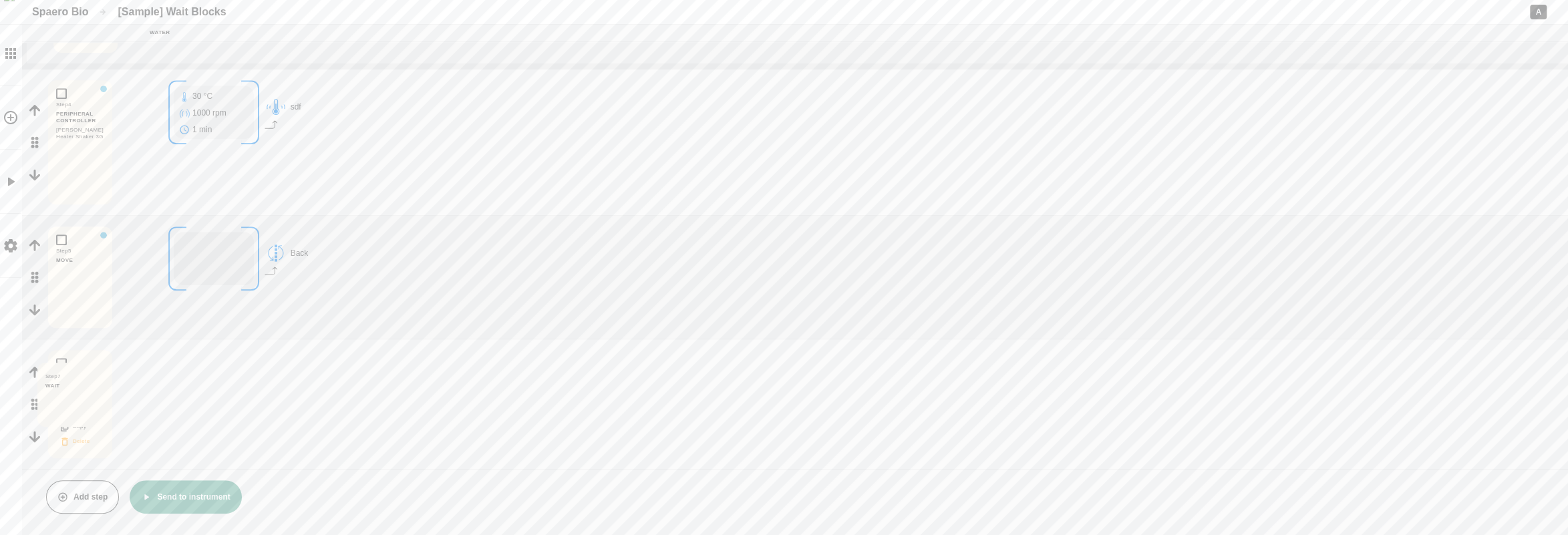 drag, startPoint x: 33, startPoint y: 397, endPoint x: 98, endPoint y: 442, distance: 79.05694 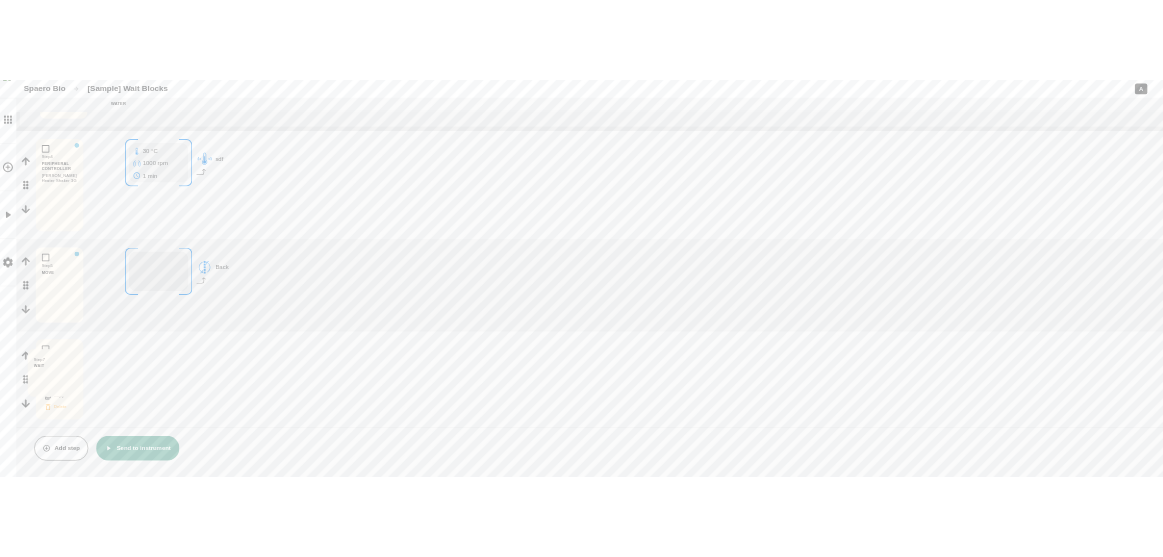scroll, scrollTop: 800, scrollLeft: 0, axis: vertical 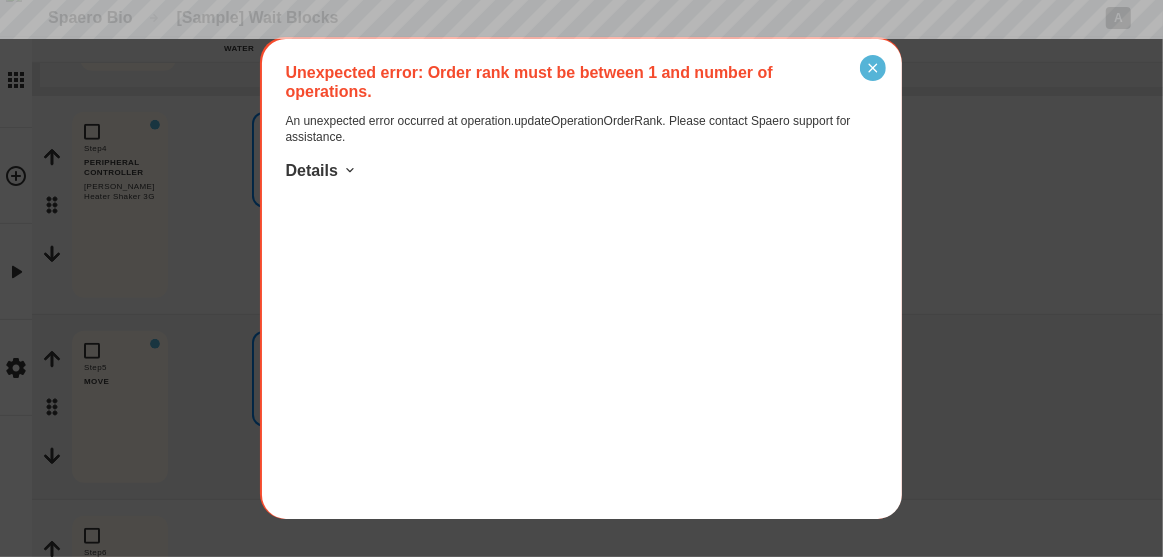 click 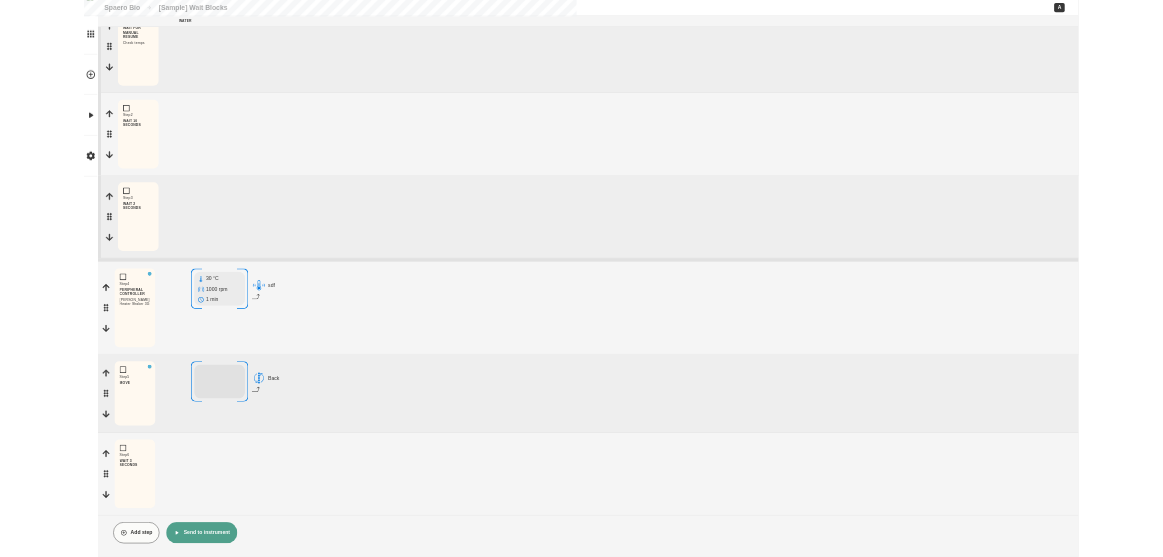scroll, scrollTop: 281, scrollLeft: 0, axis: vertical 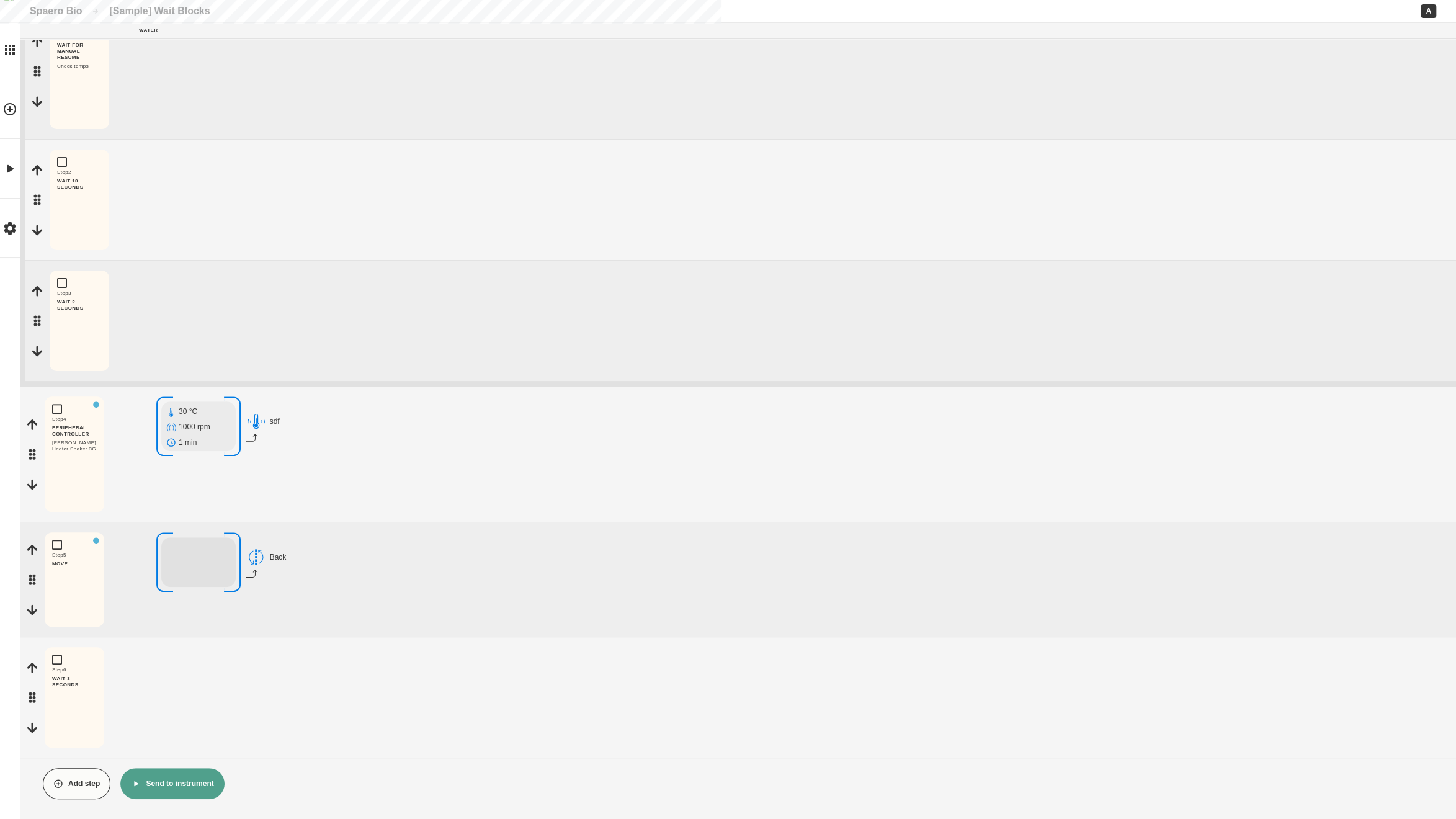 click 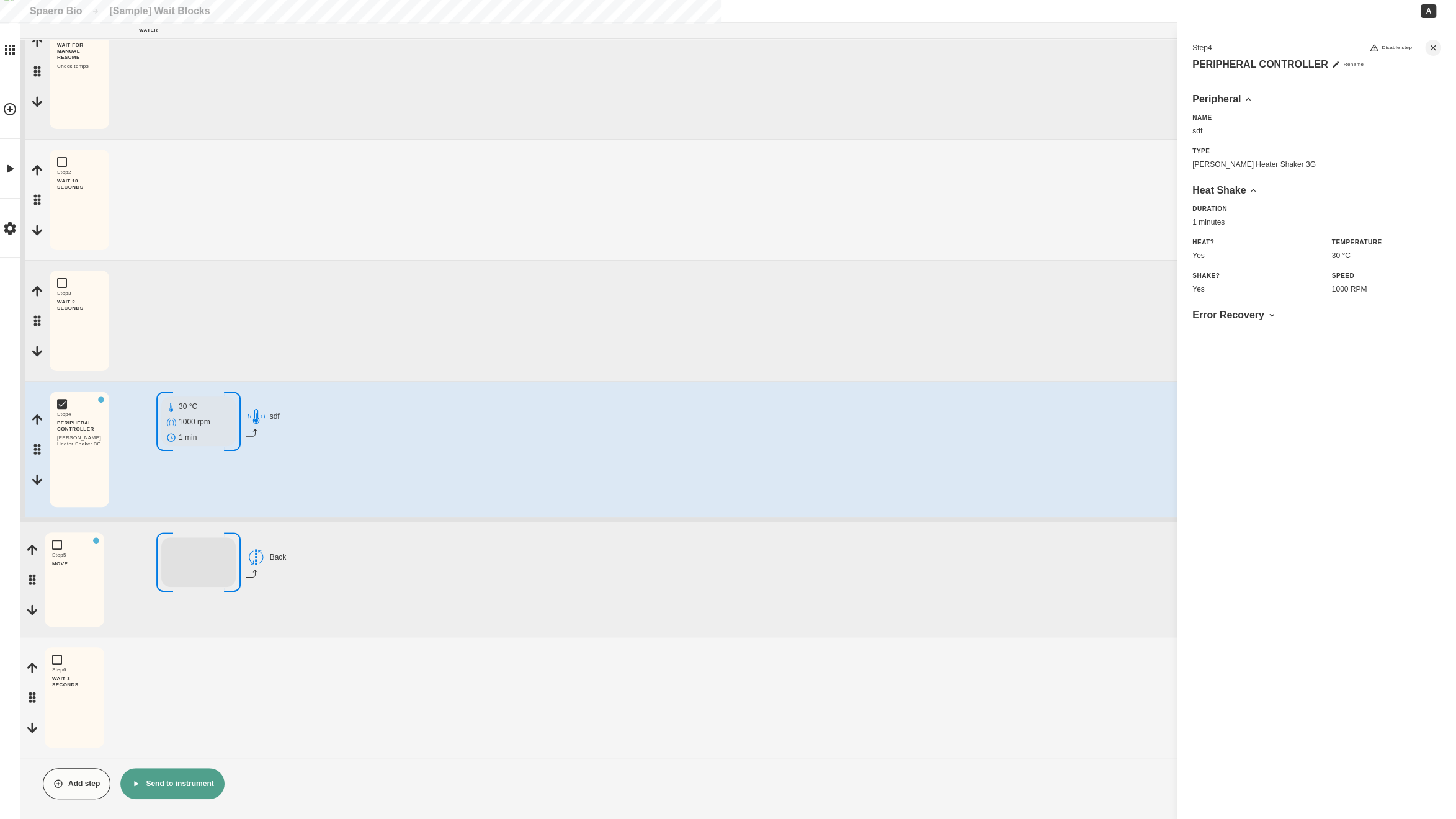 click on "Step  5 MOVE Edit Copy Delete   Back" at bounding box center (738, 580) 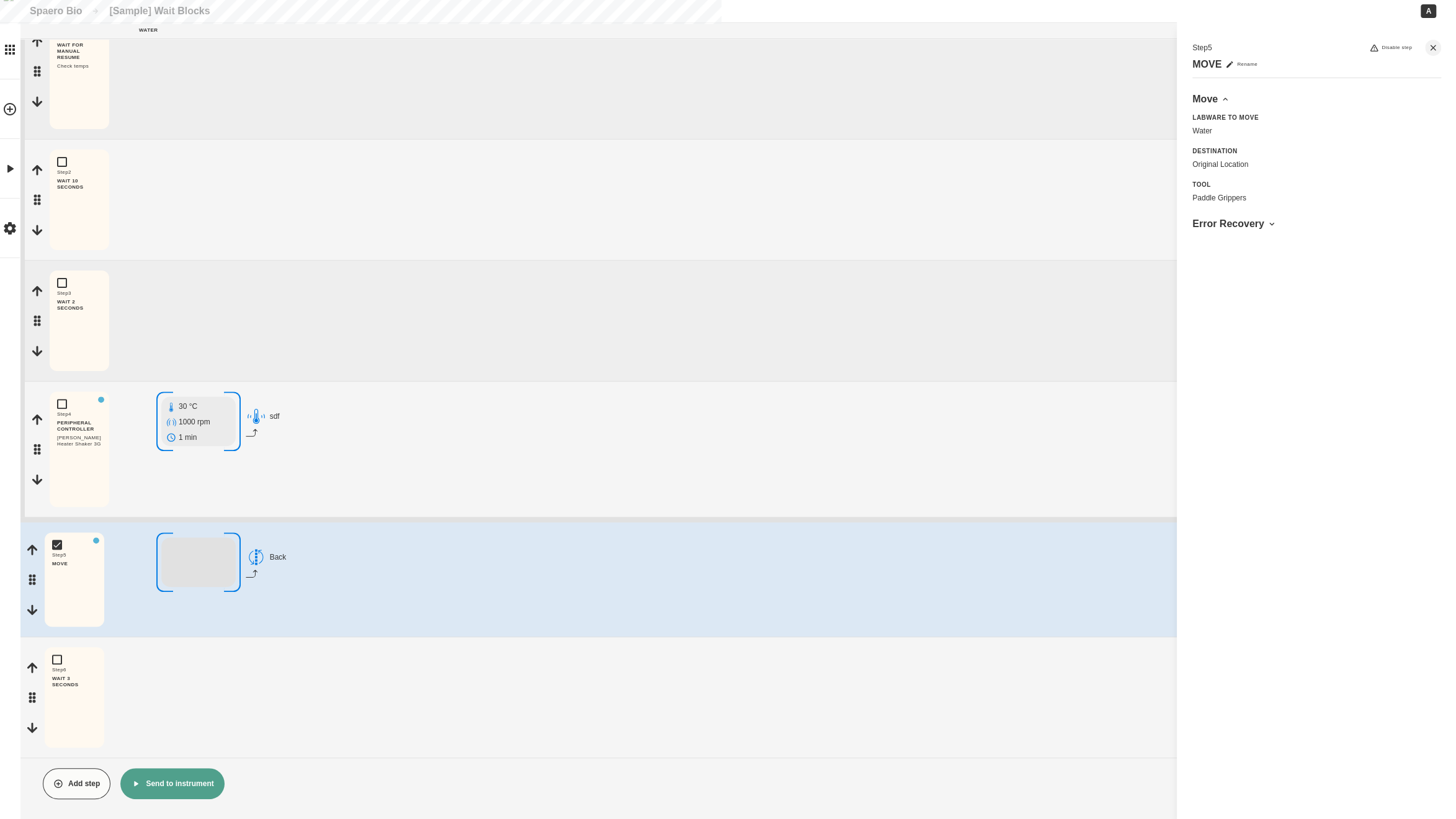 click on "Step  4 PERIPHERAL CONTROLLER Hamilton Heater Shaker 3G Edit Copy Delete 30 °C 1000 rpm 1 min   sdf" at bounding box center (740, 449) 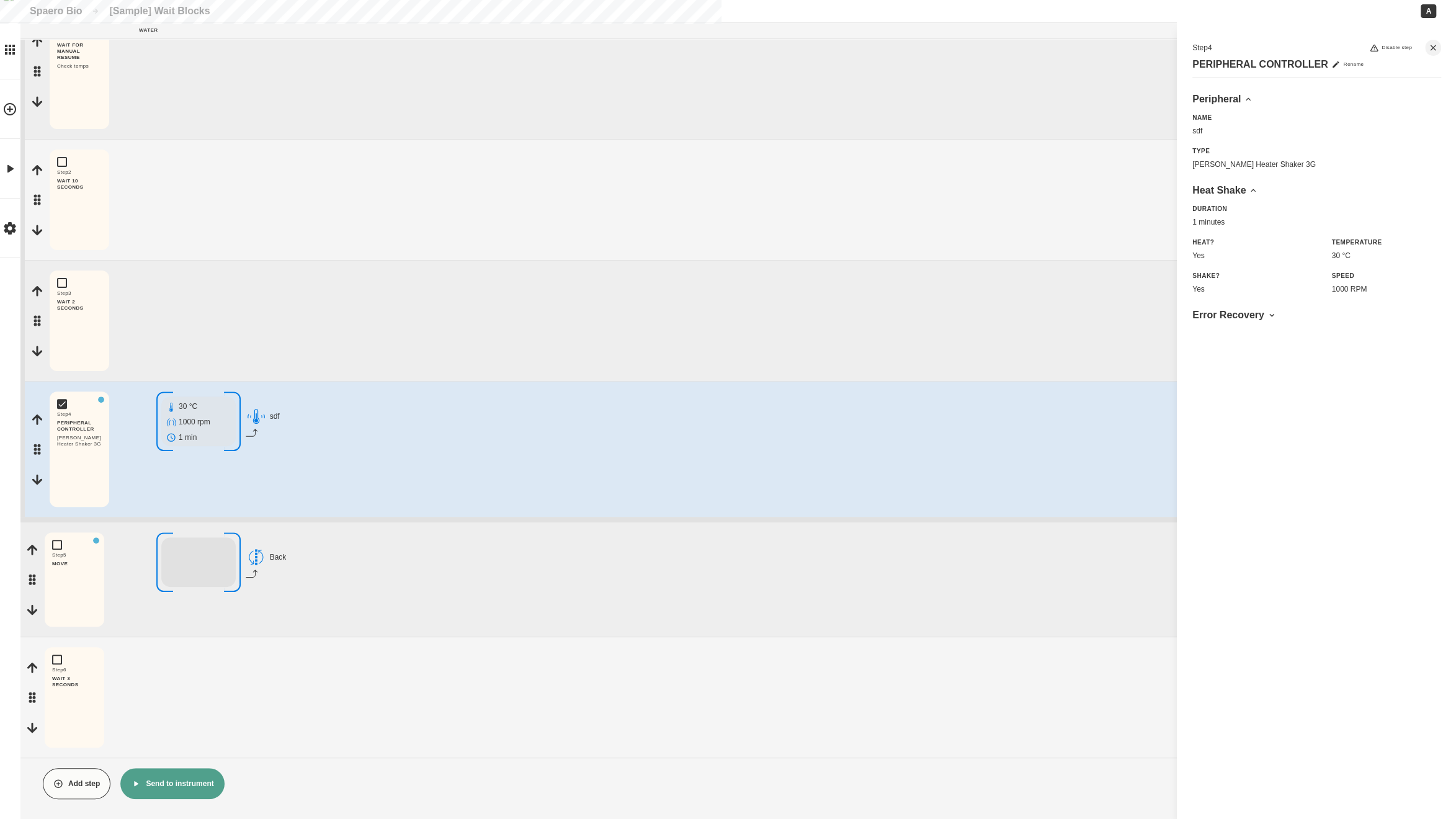 click on "Step  5 MOVE Edit Copy Delete   Back" at bounding box center (738, 580) 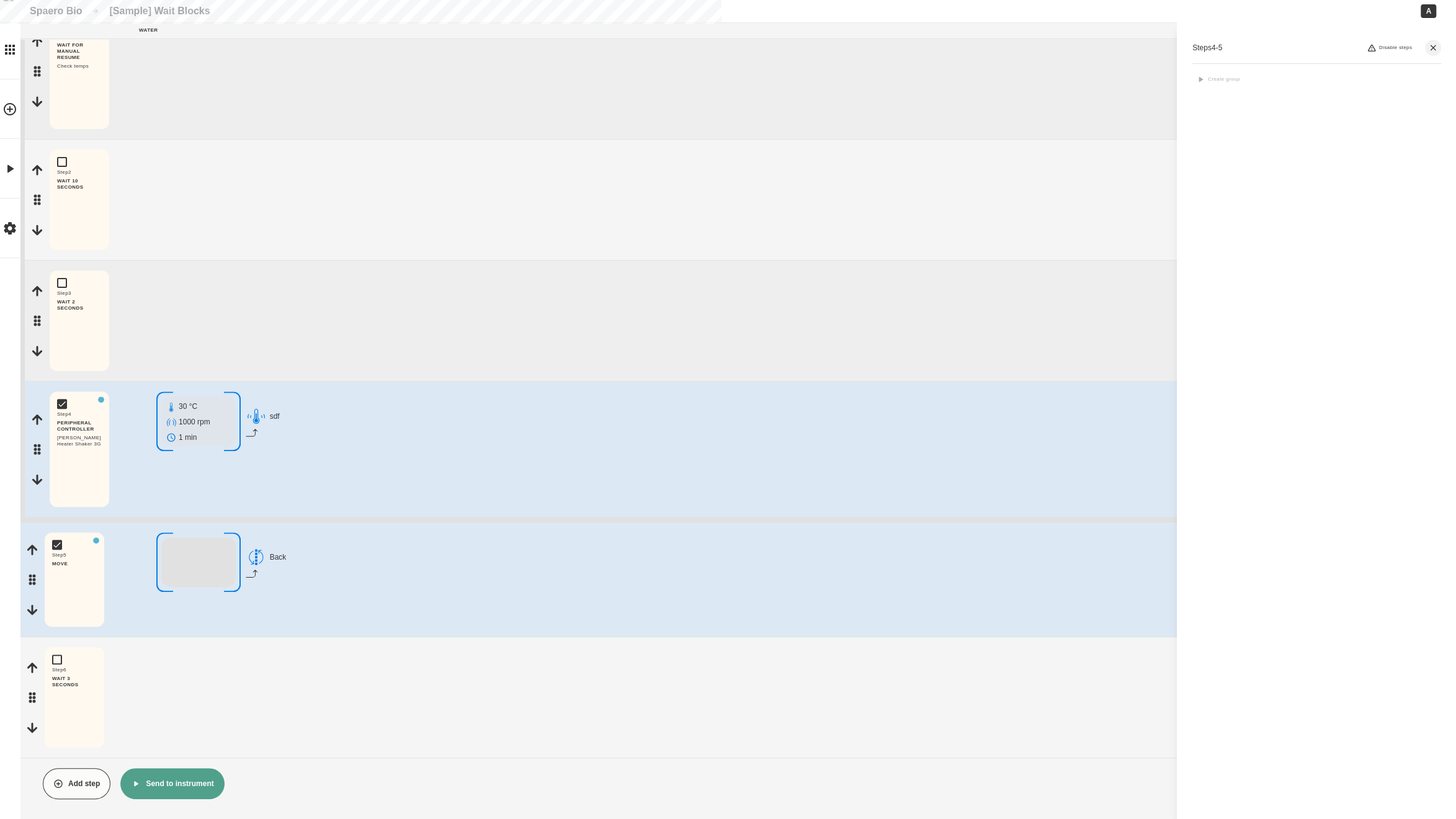 click on "Step  4 PERIPHERAL CONTROLLER Hamilton Heater Shaker 3G Edit Copy Delete 30 °C 1000 rpm 1 min   sdf" at bounding box center [740, 449] 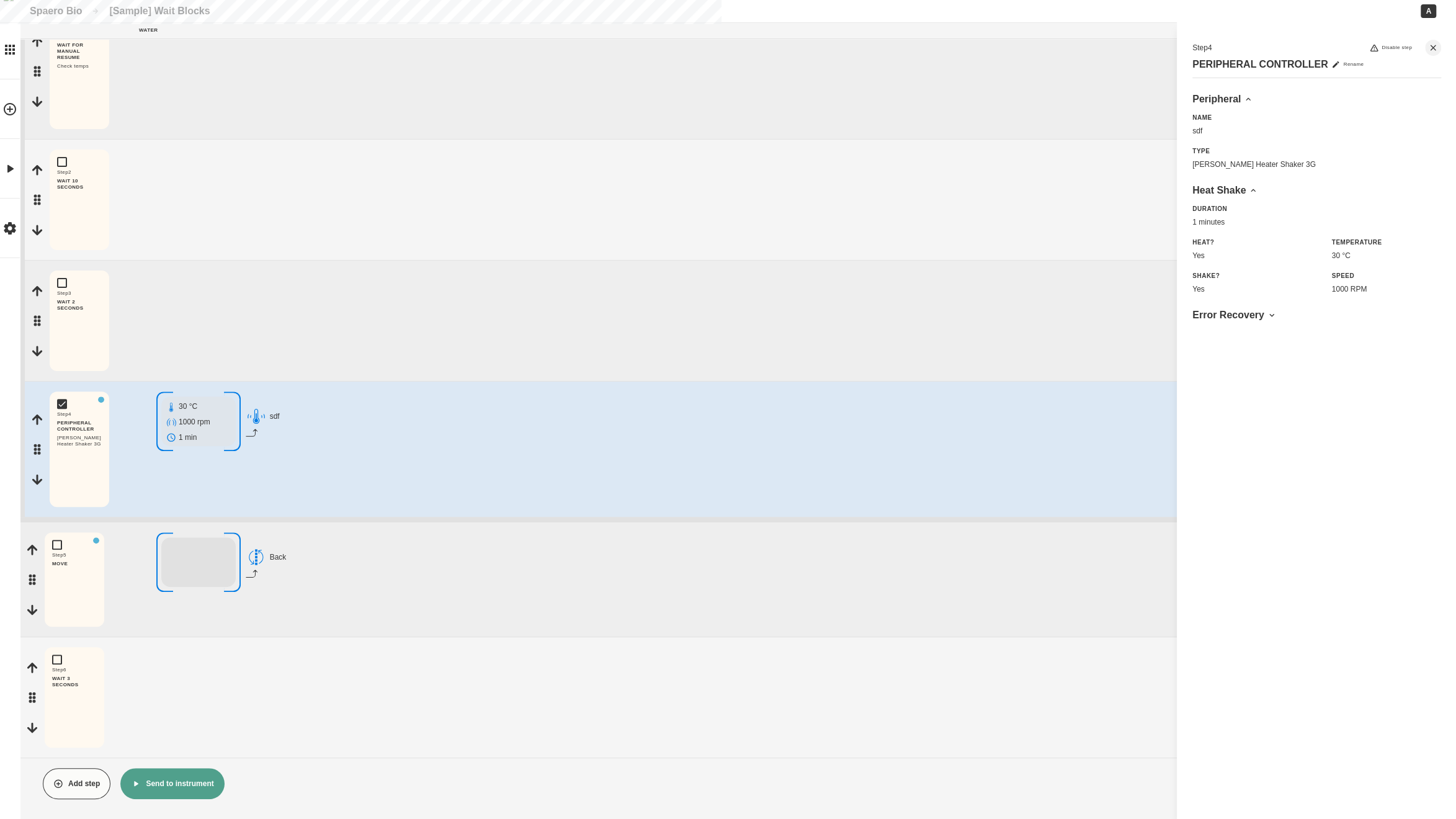 click 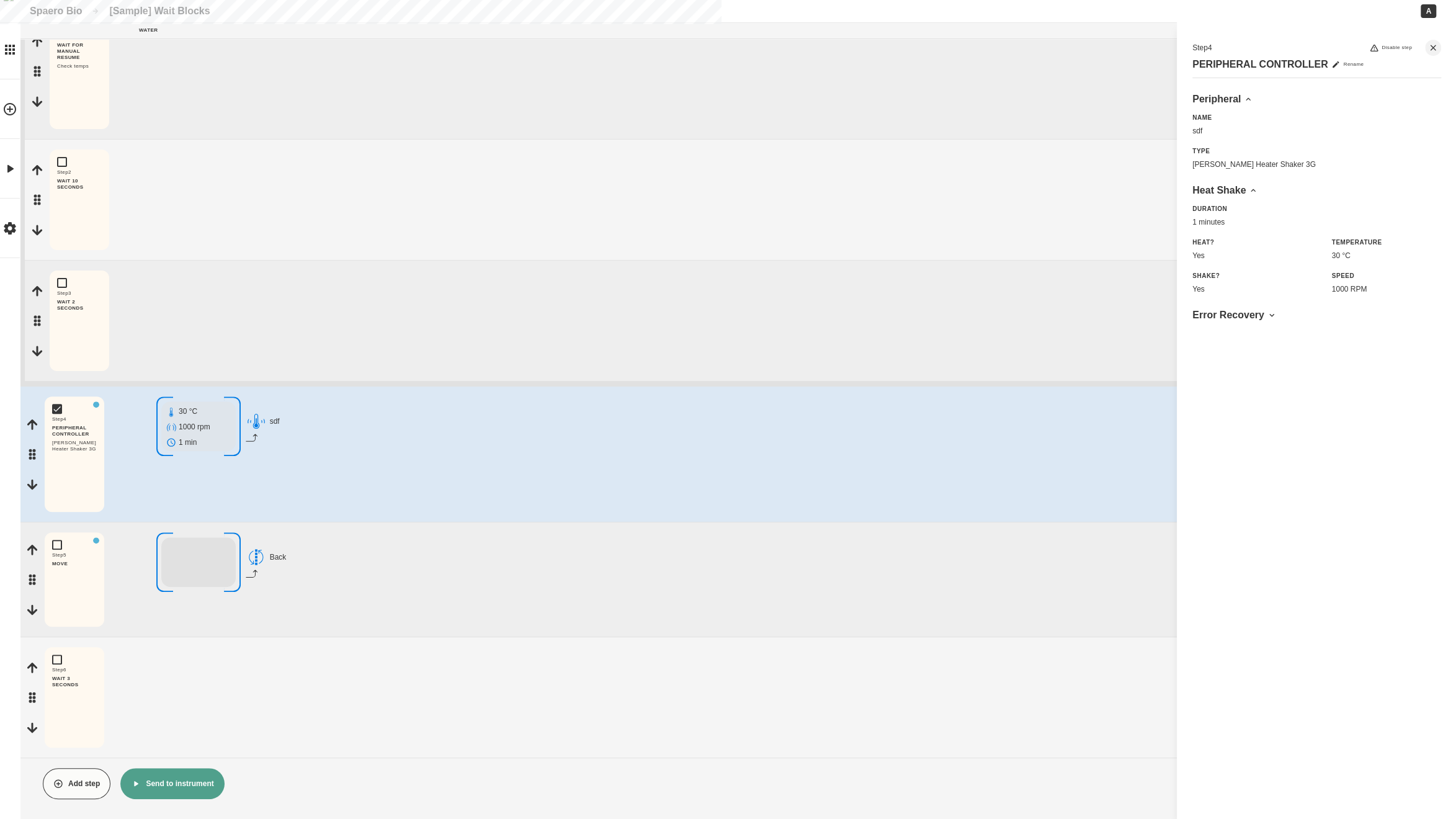 click on "Step  4 PERIPHERAL CONTROLLER Hamilton Heater Shaker 3G Edit Copy Delete 30 °C 1000 rpm 1 min   sdf" at bounding box center [738, 454] 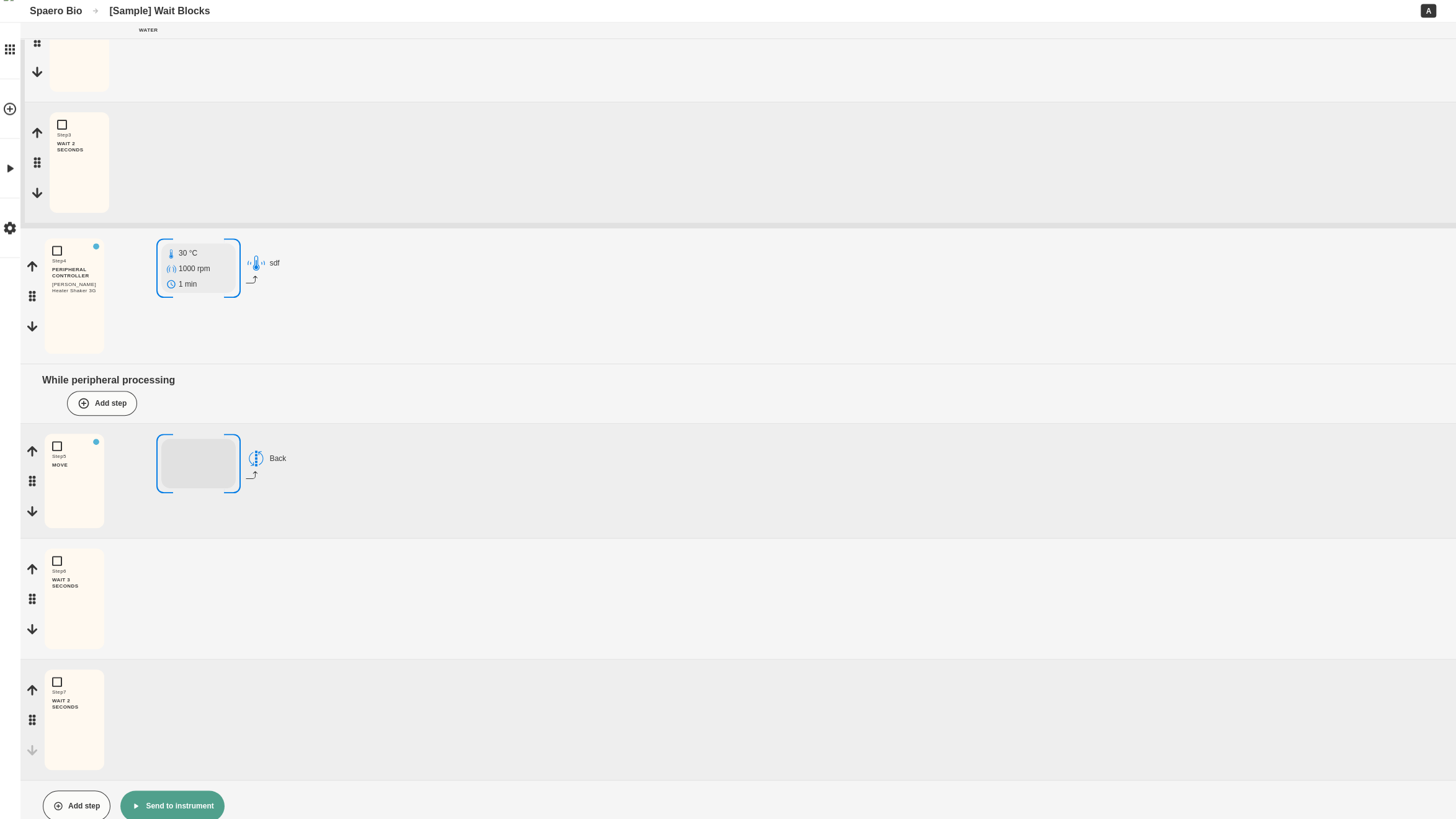 scroll, scrollTop: 355, scrollLeft: 0, axis: vertical 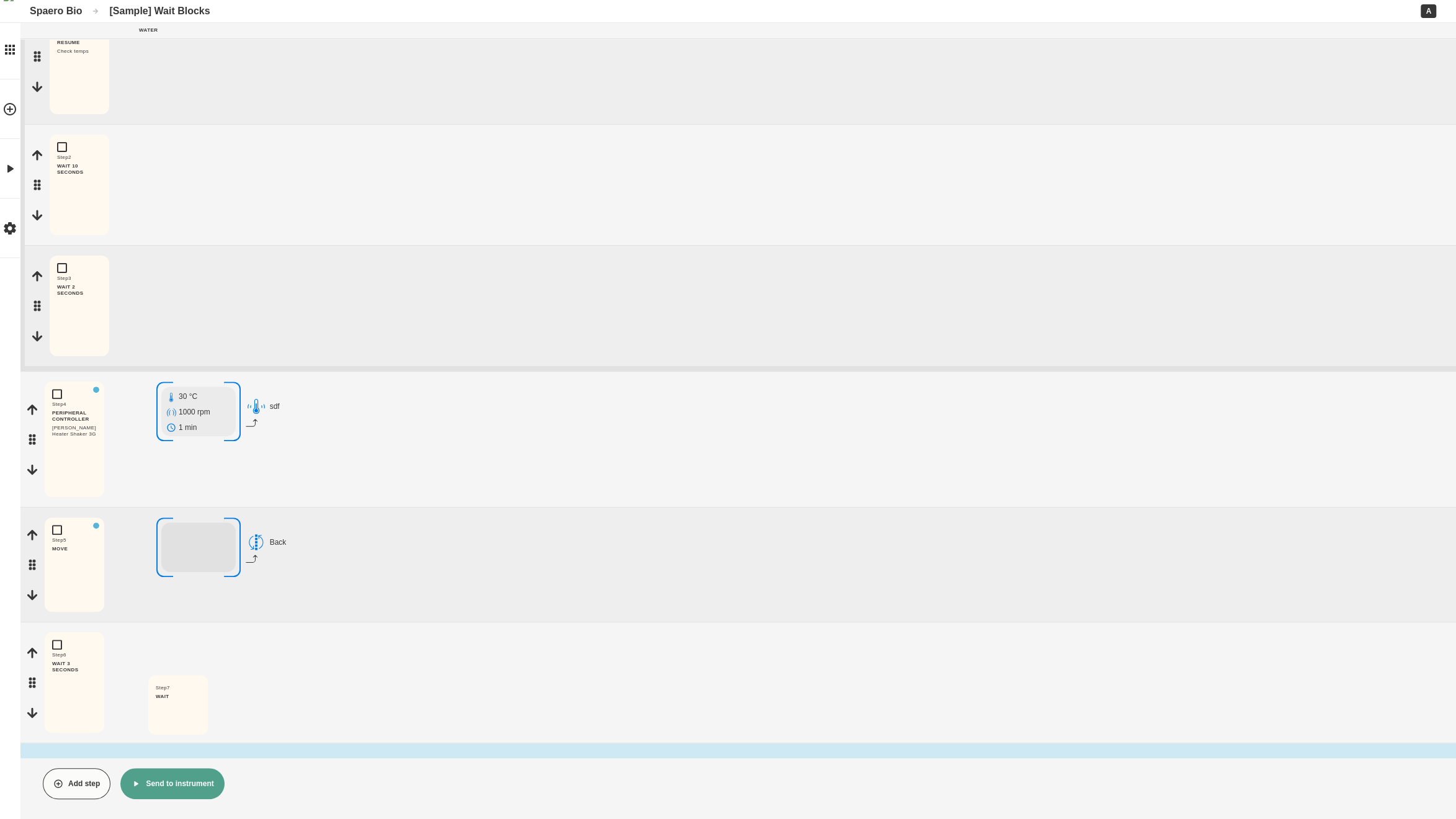drag, startPoint x: 32, startPoint y: 693, endPoint x: 146, endPoint y: 709, distance: 115.11733 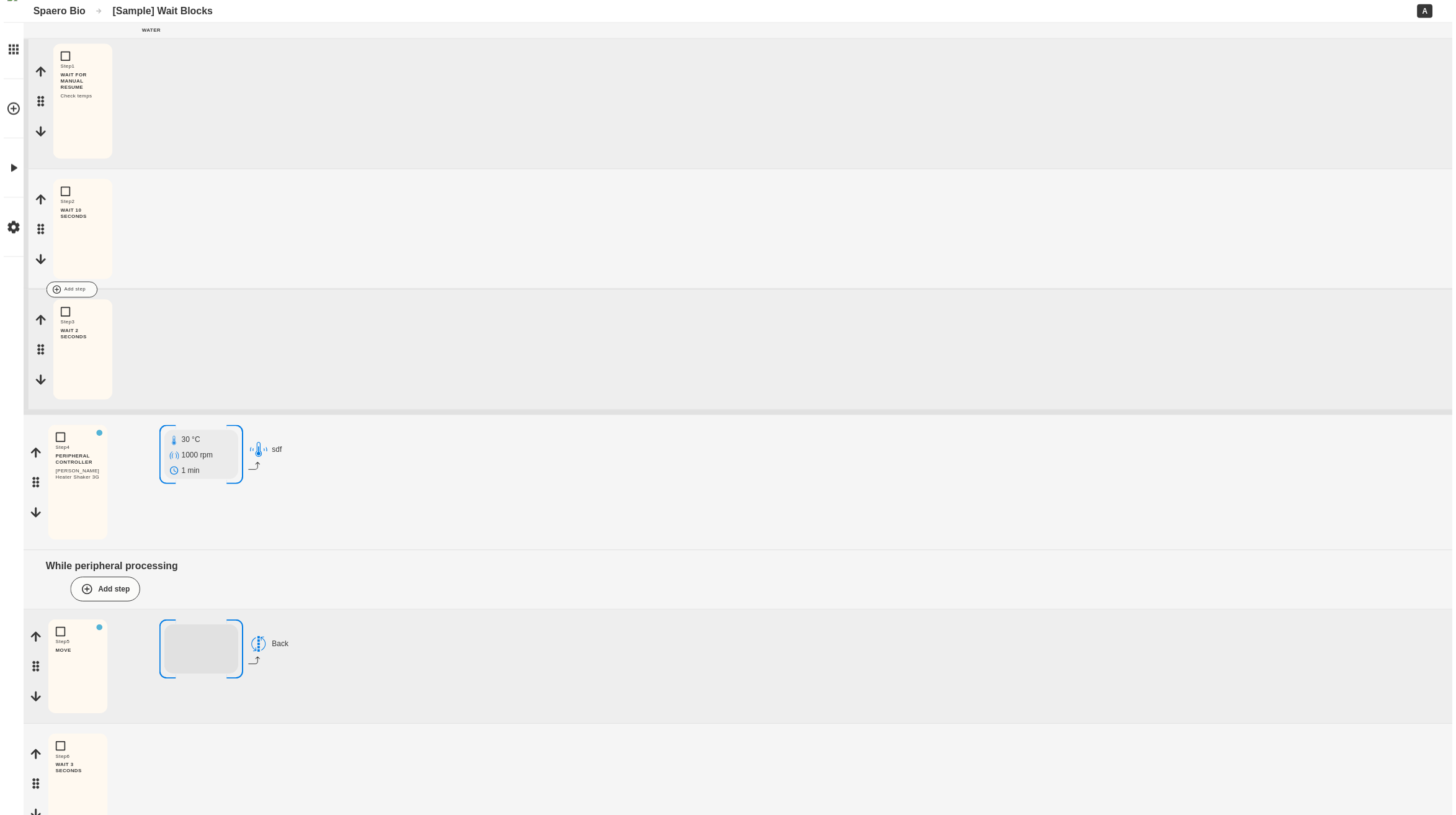 scroll, scrollTop: 130, scrollLeft: 0, axis: vertical 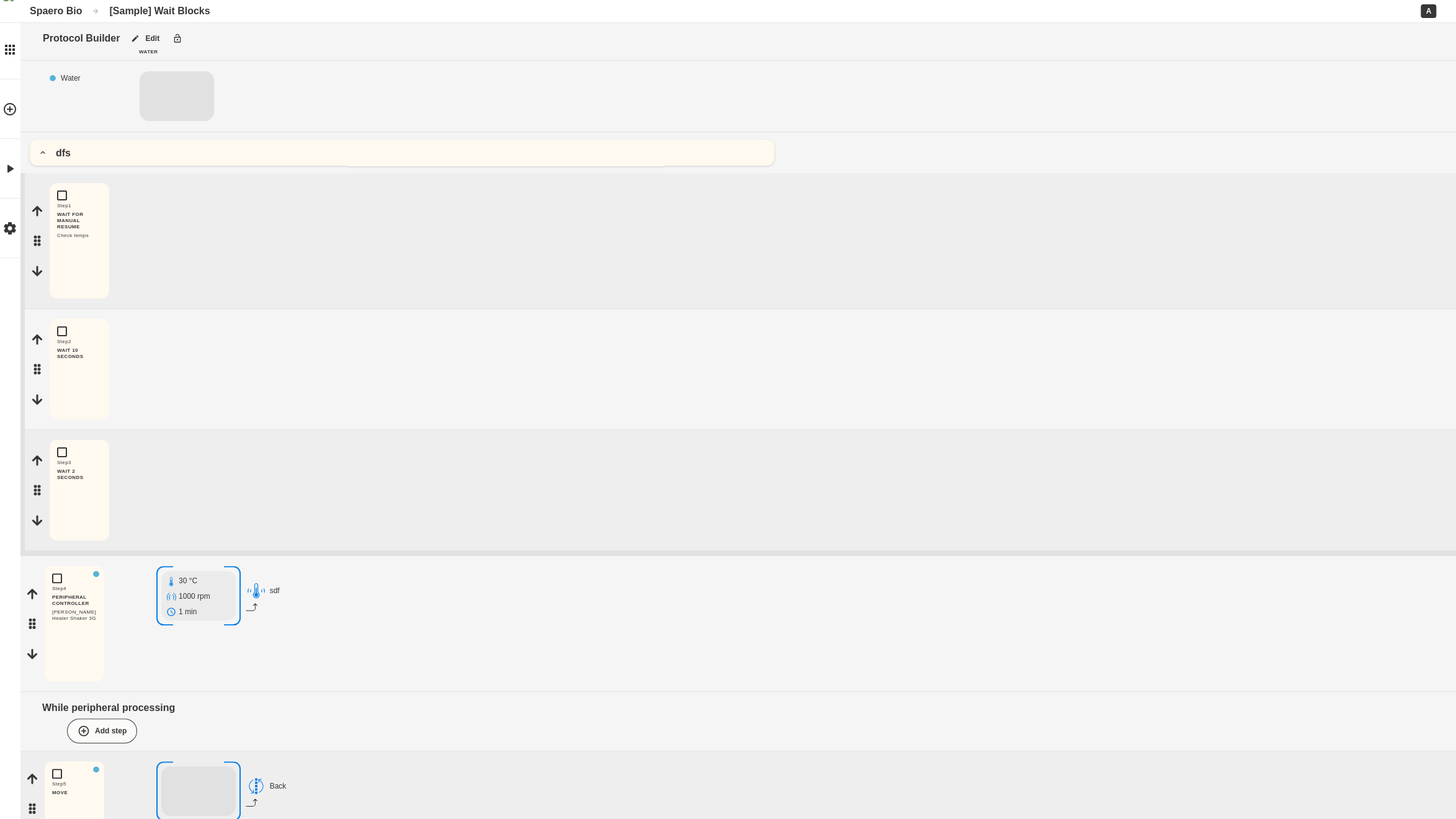 click on "dfs" at bounding box center (402, 153) 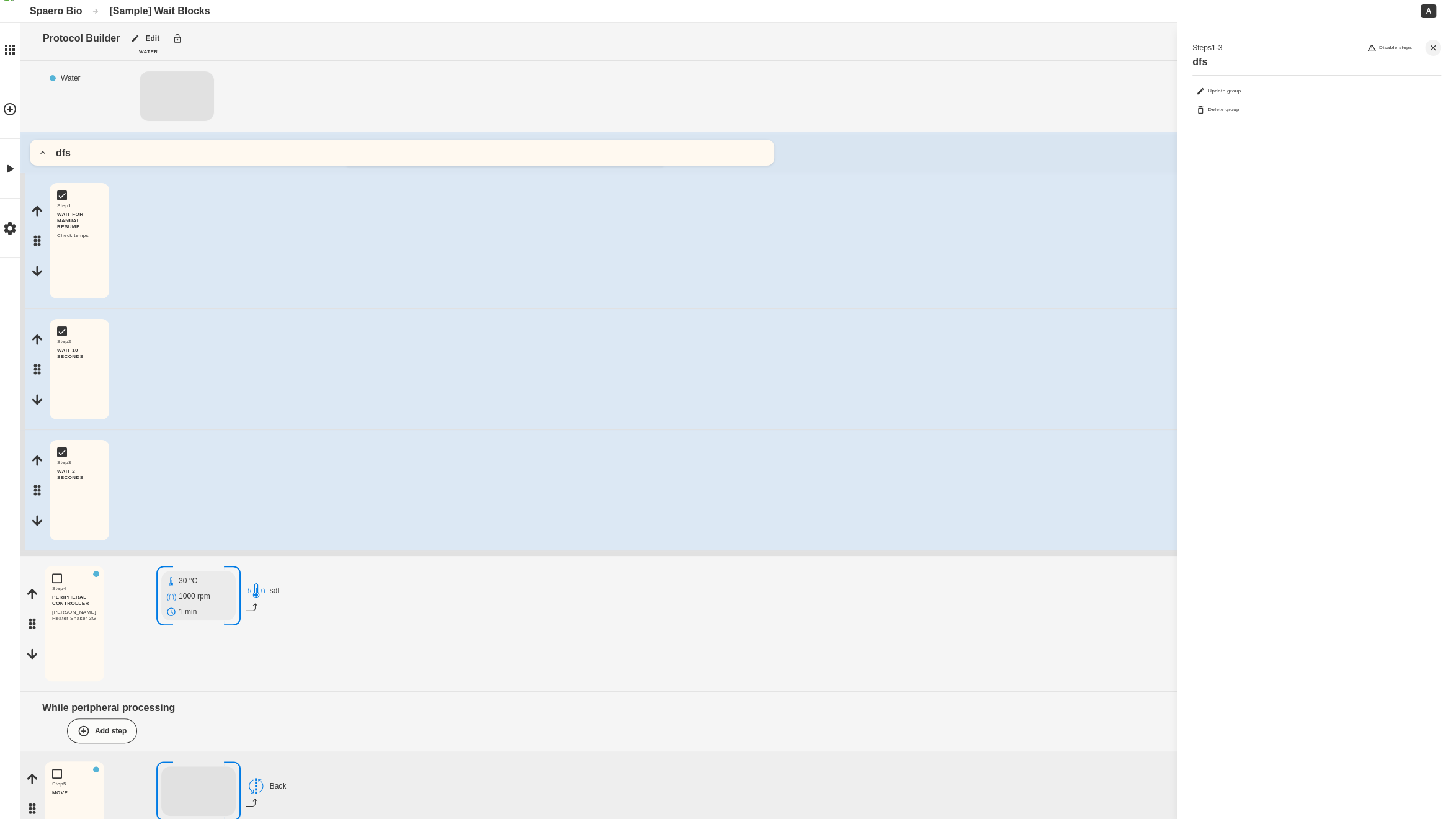 click on "dfs" at bounding box center (402, 153) 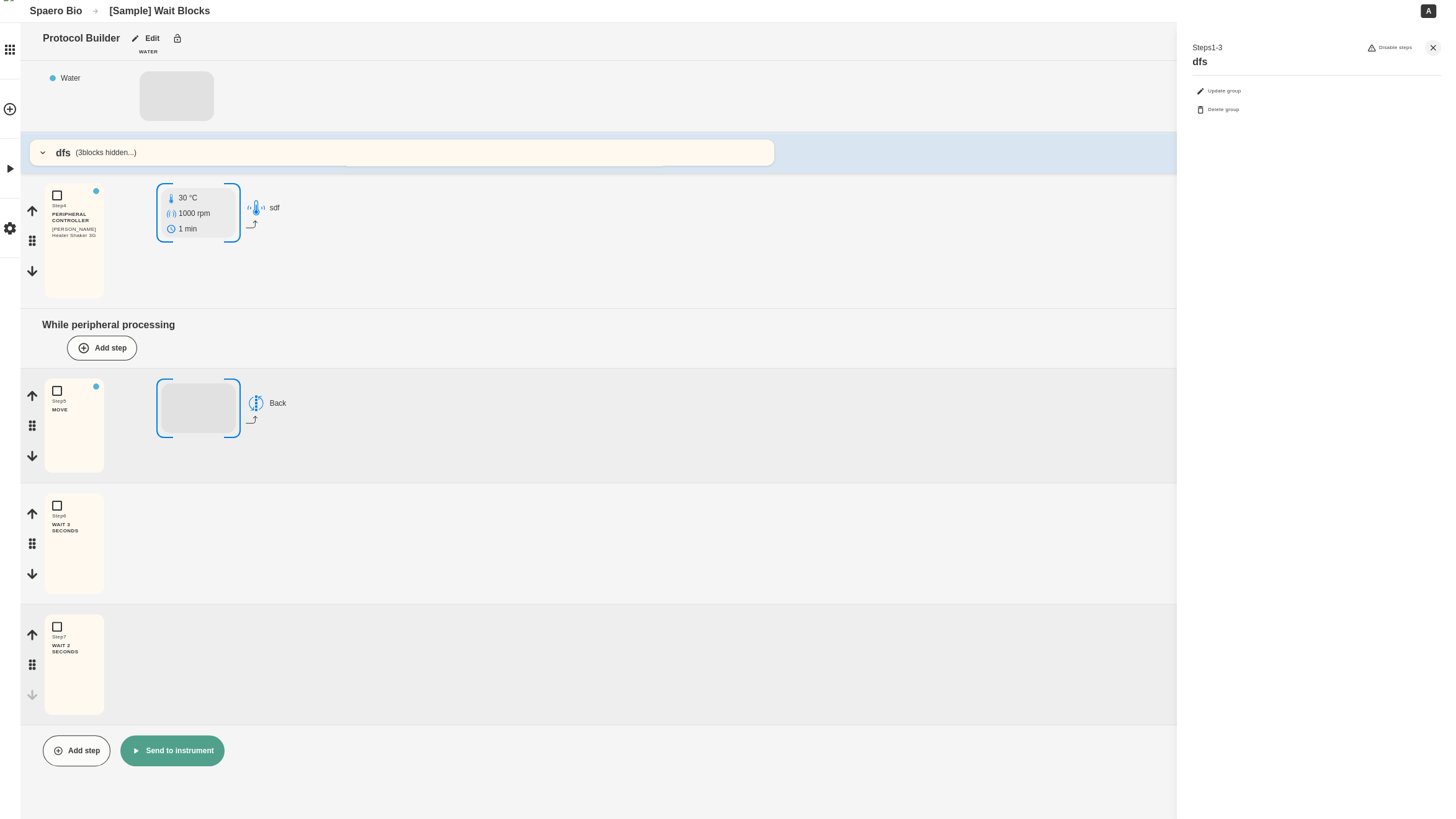click on "dfs ( 3  blocks hidden...)" at bounding box center (402, 153) 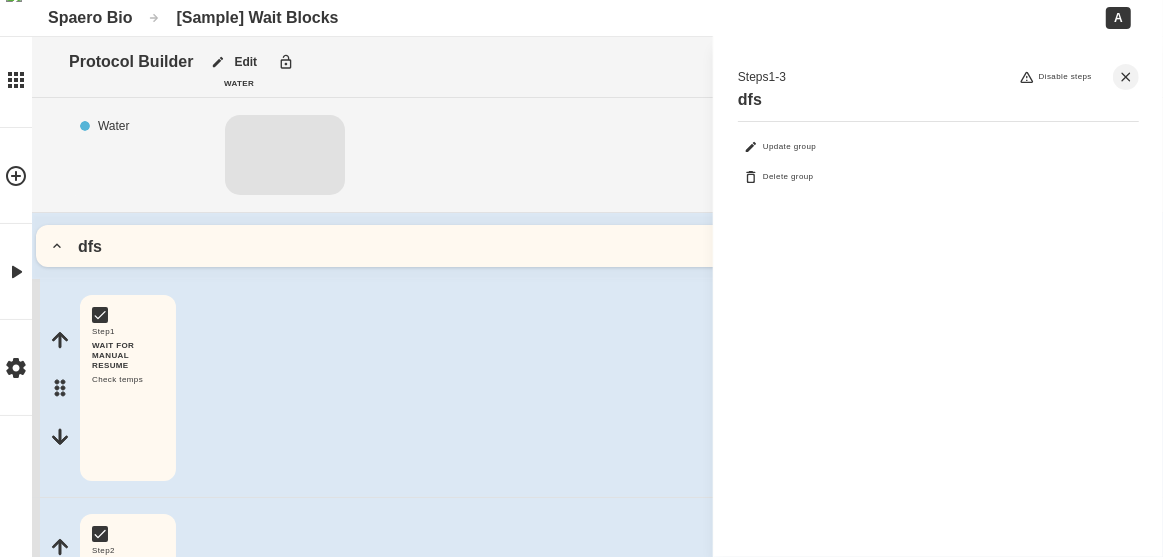 click 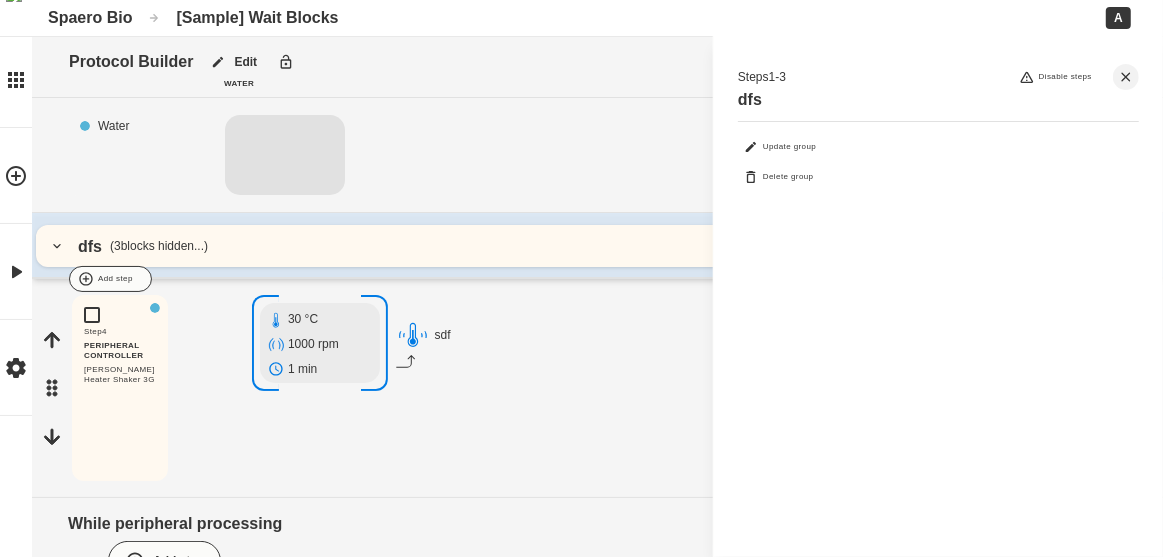 click at bounding box center (659, 279) 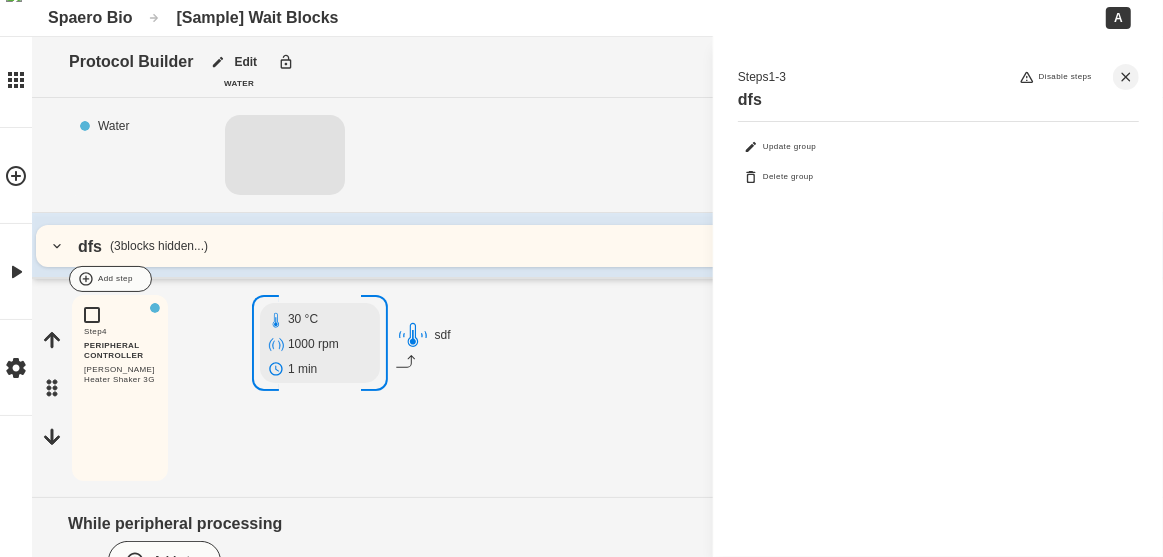 click at bounding box center [581, 0] 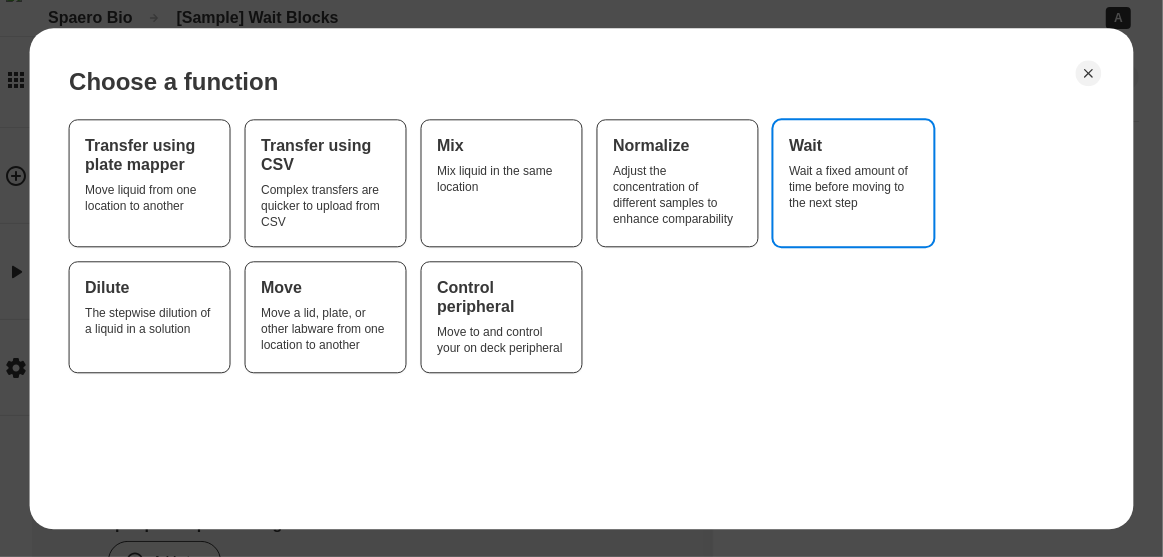 click on "Wait" at bounding box center [853, 145] 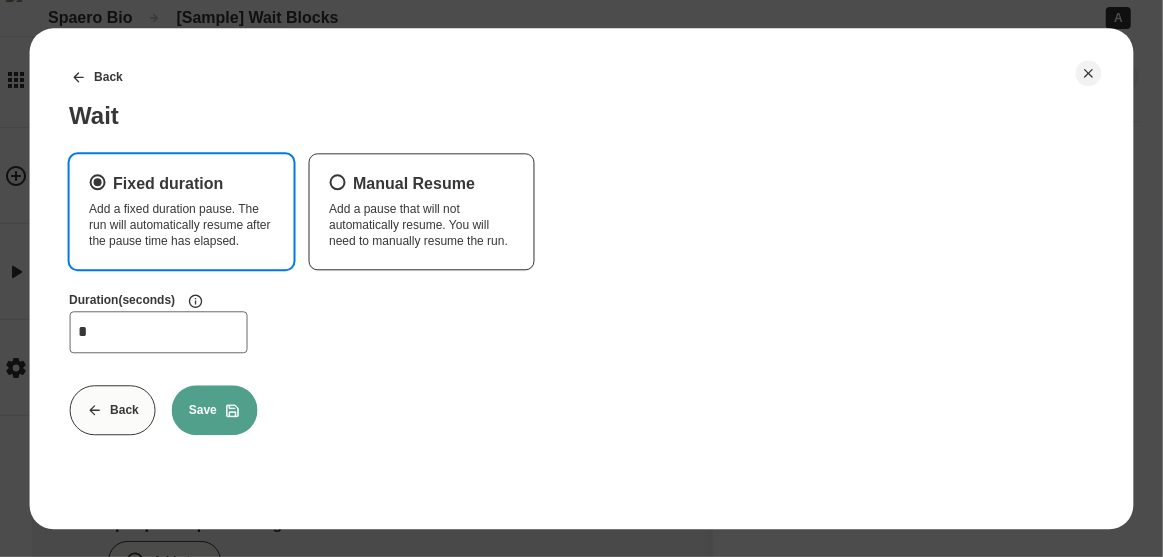 click on "*" at bounding box center [158, 332] 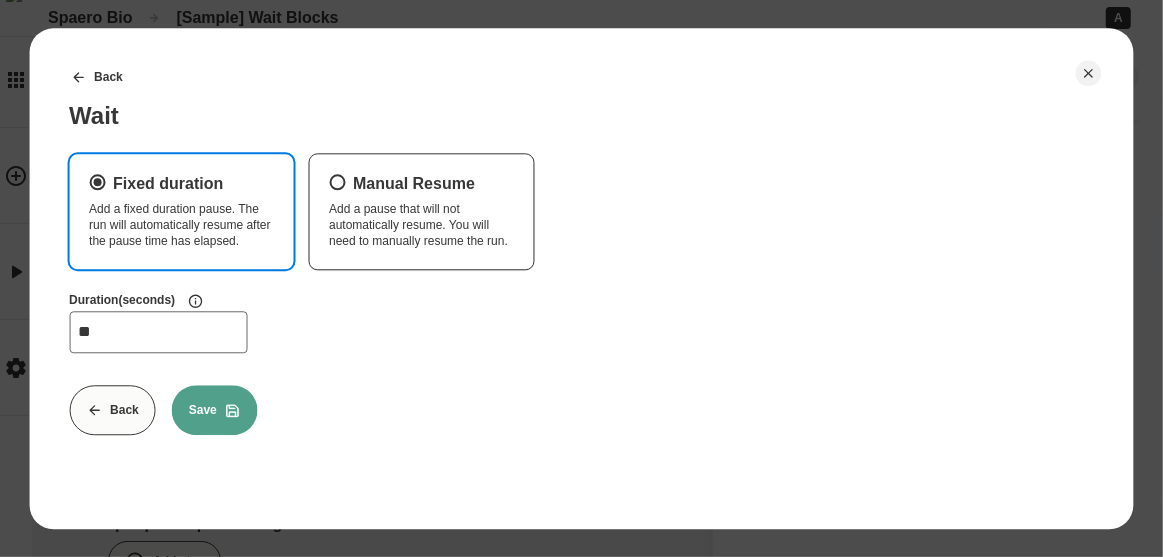type on "**" 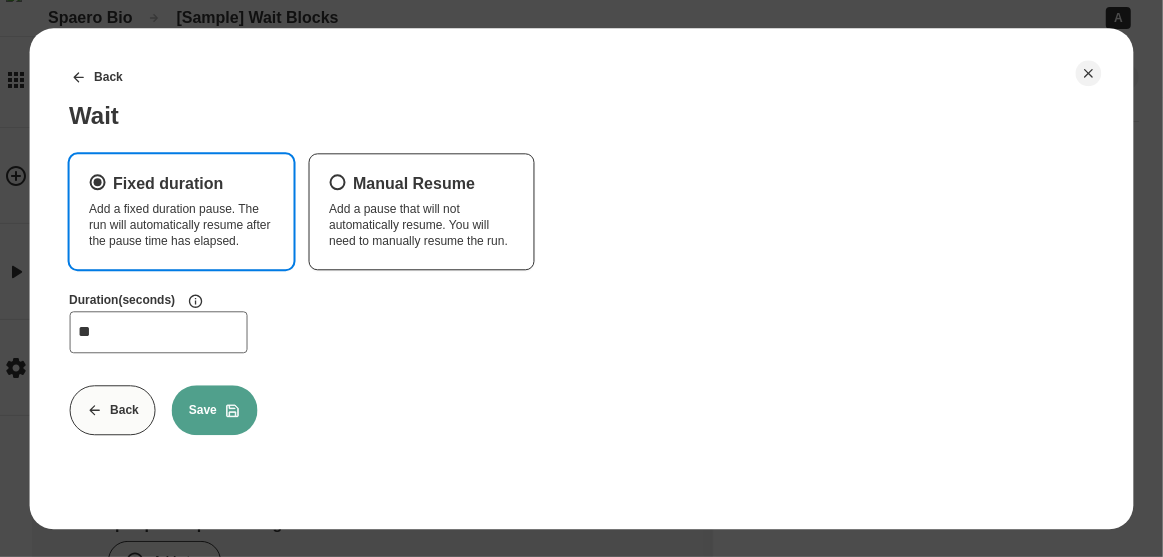 click 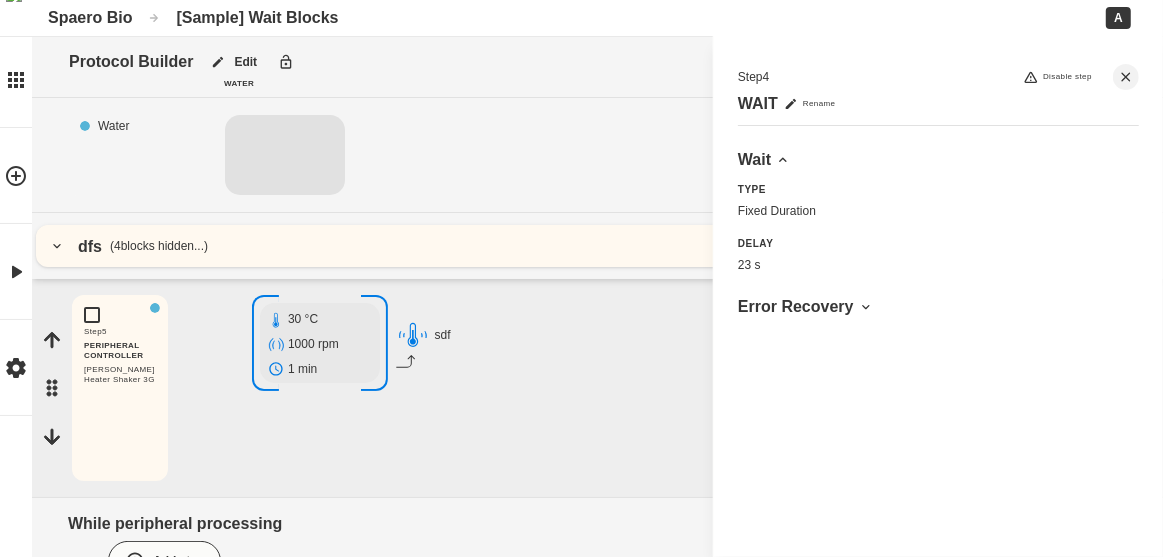 click on "dfs ( 4  blocks hidden...)" at bounding box center [597, 246] 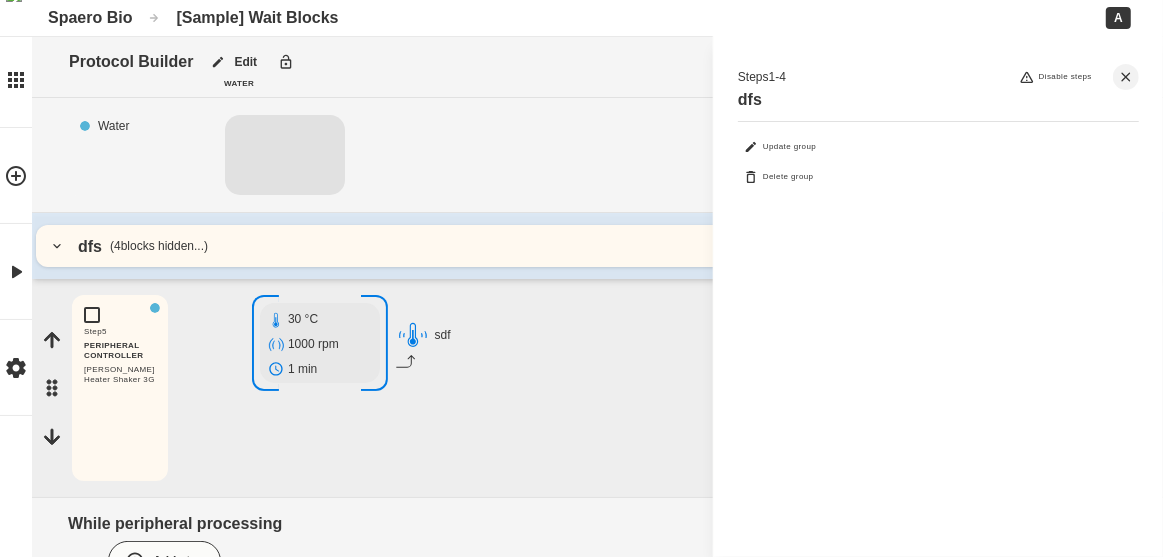 click on "dfs ( 4  blocks hidden...)" at bounding box center (597, 246) 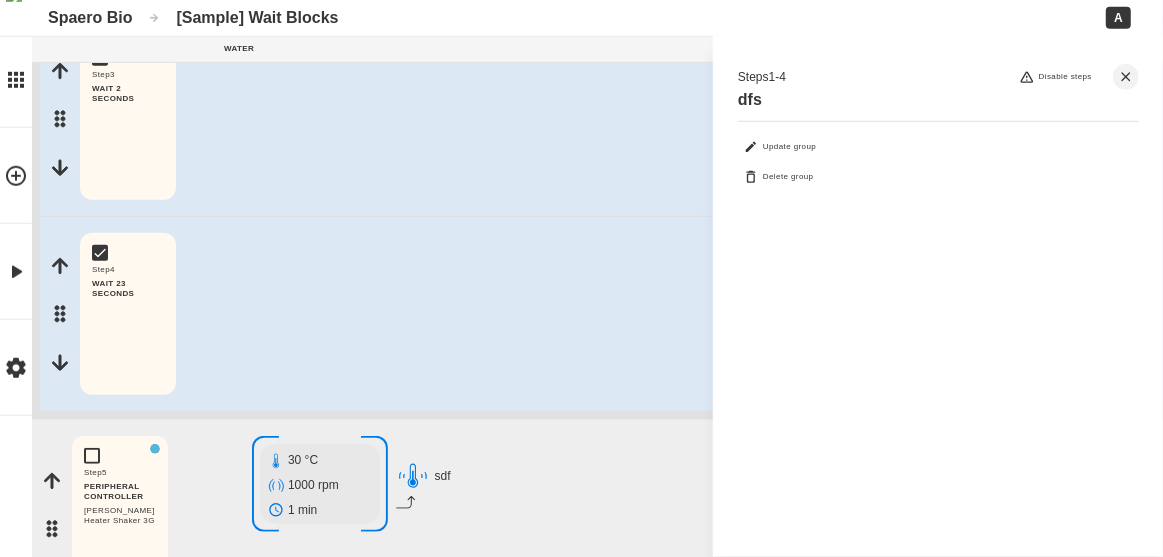 scroll, scrollTop: 726, scrollLeft: 0, axis: vertical 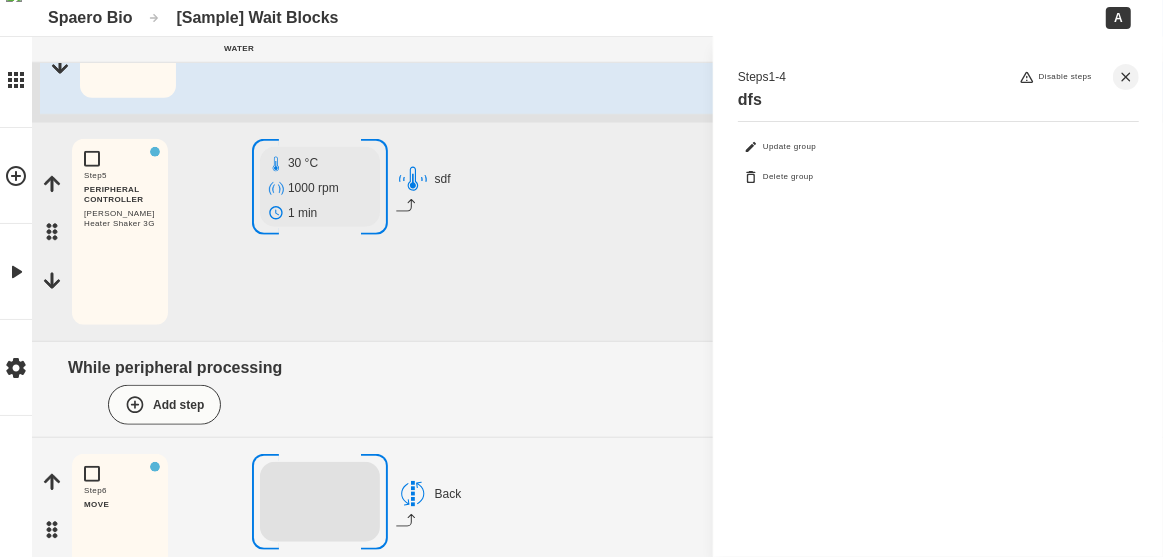 click on "While peripheral processing" at bounding box center [597, 367] 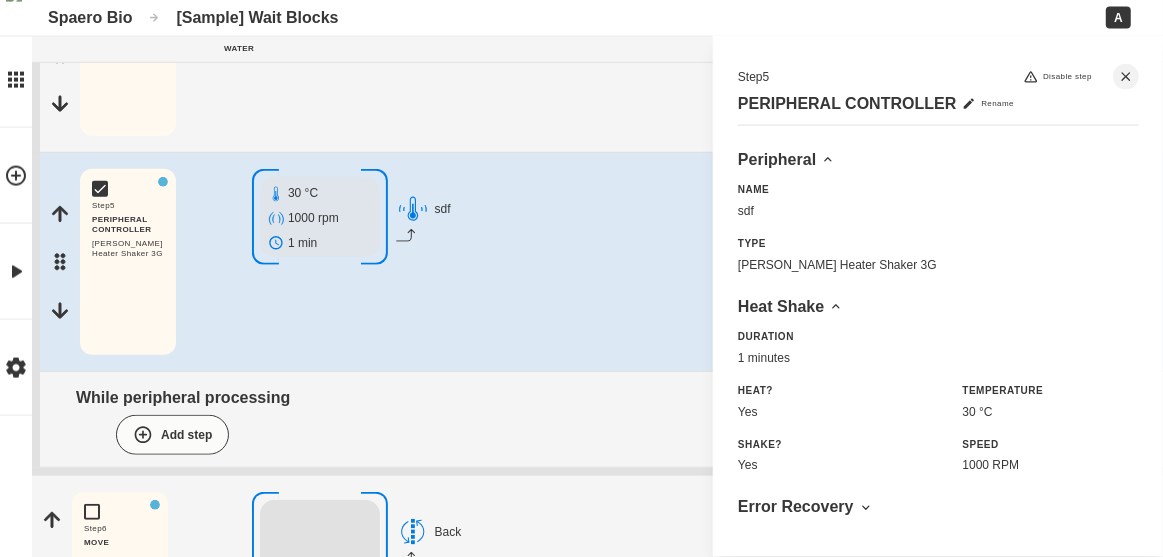 scroll, scrollTop: 968, scrollLeft: 0, axis: vertical 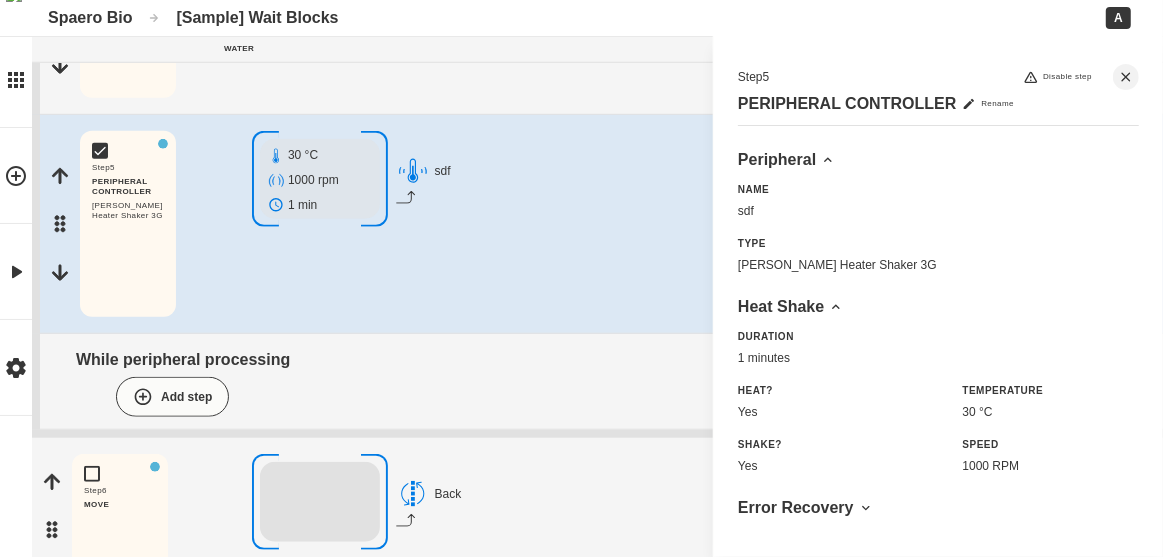 click on "While peripheral processing Add step" at bounding box center [597, 382] 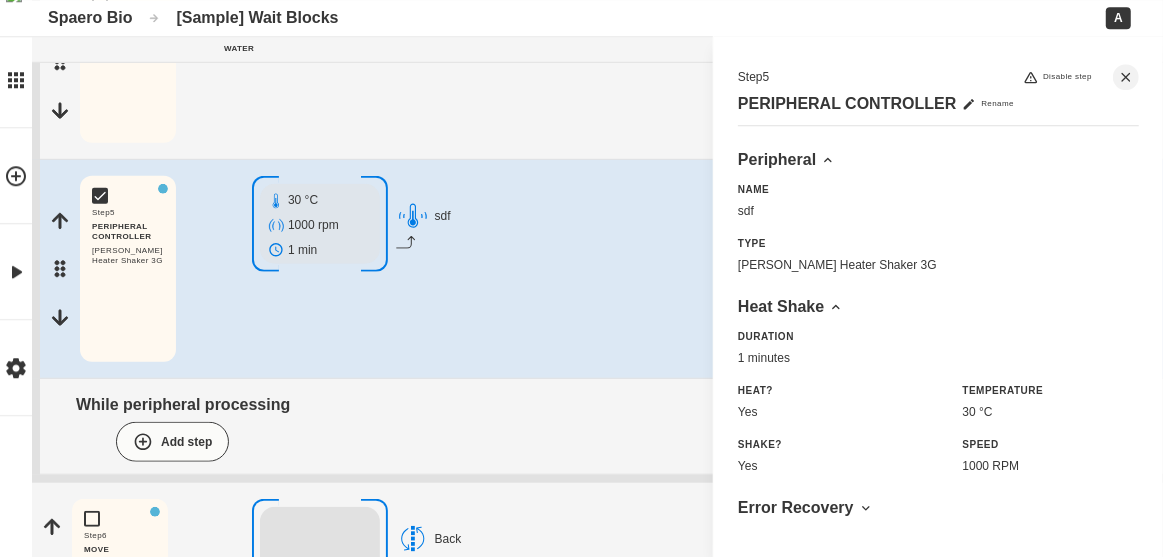 scroll, scrollTop: 847, scrollLeft: 0, axis: vertical 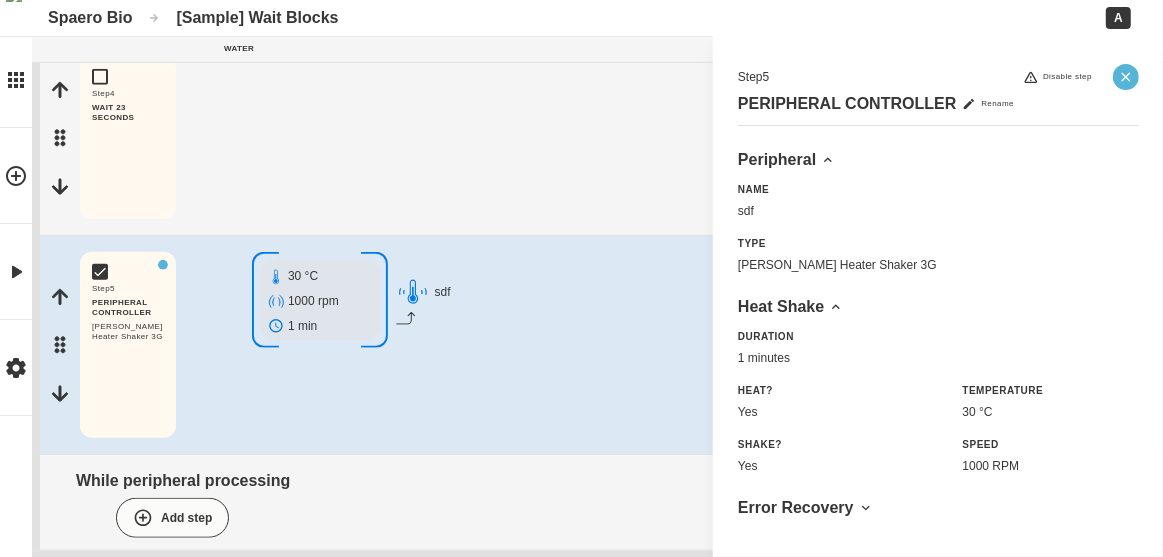 click 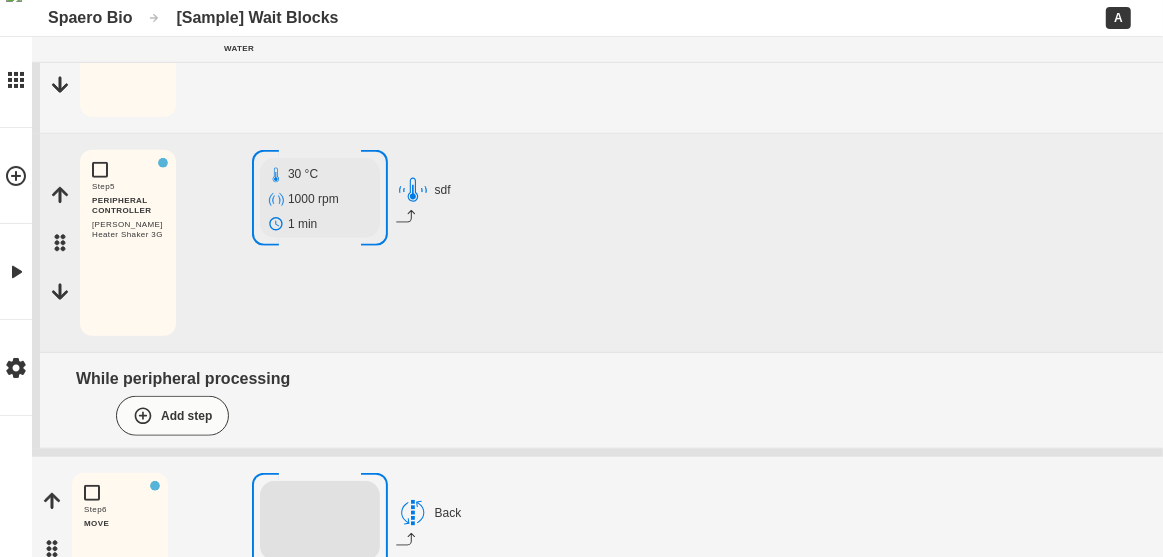 scroll, scrollTop: 968, scrollLeft: 0, axis: vertical 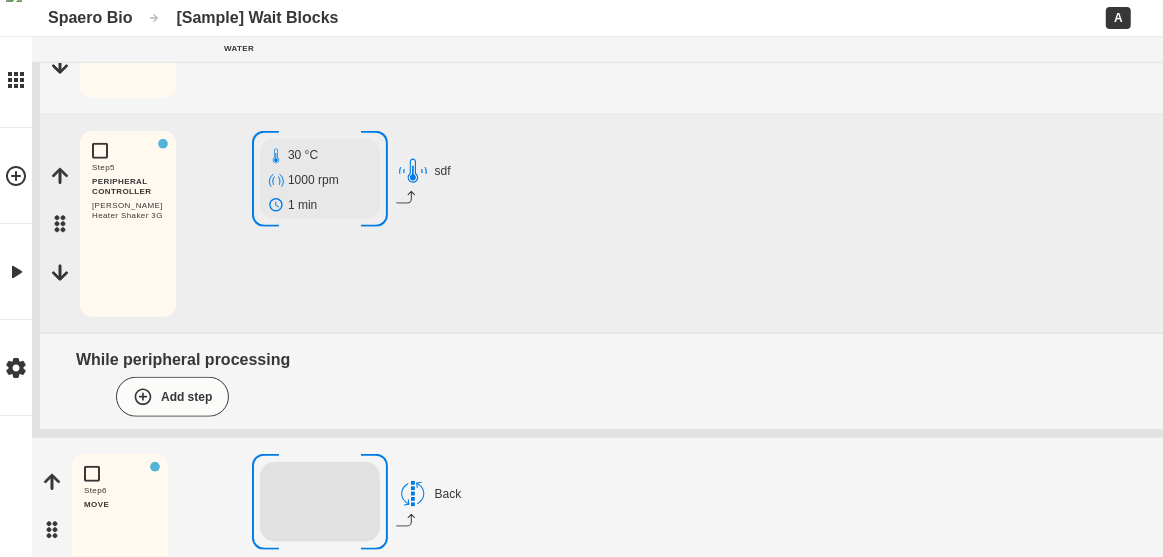 click on "While peripheral processing Add step" at bounding box center (597, 382) 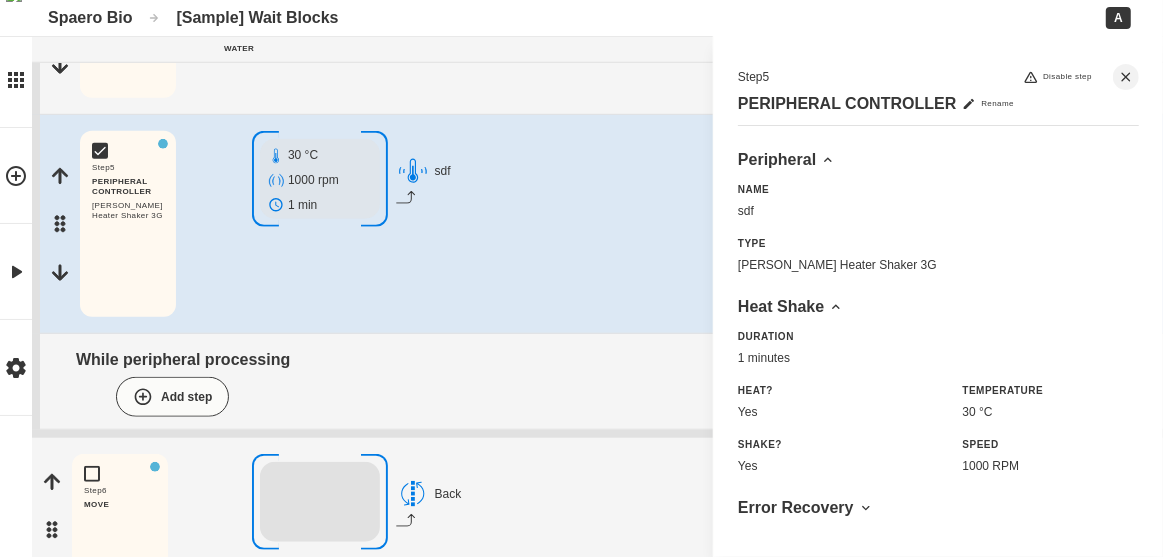 click on "Step  5 Disable step" at bounding box center (938, 77) 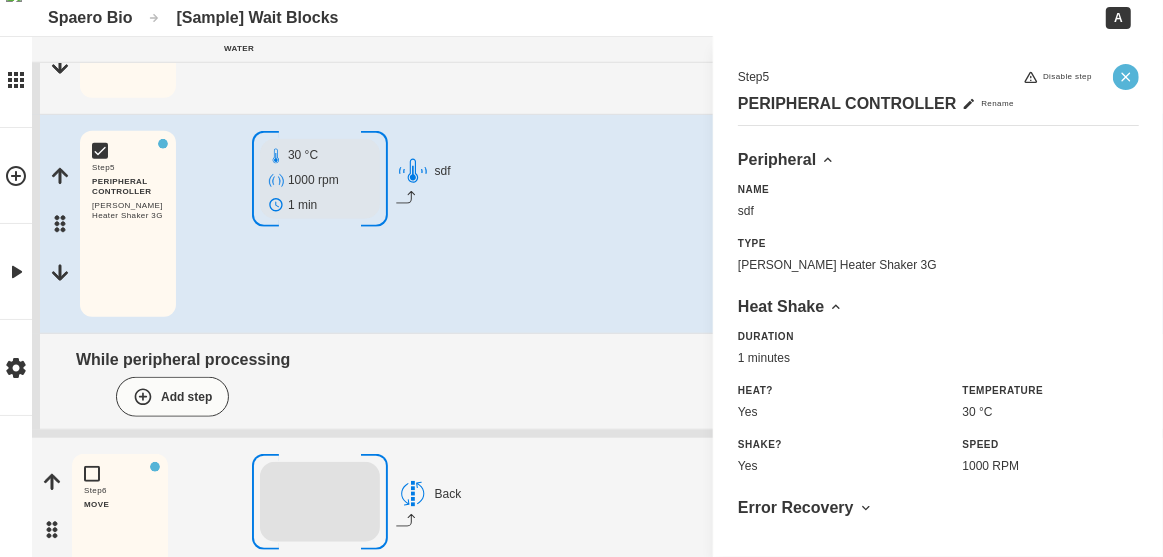 click 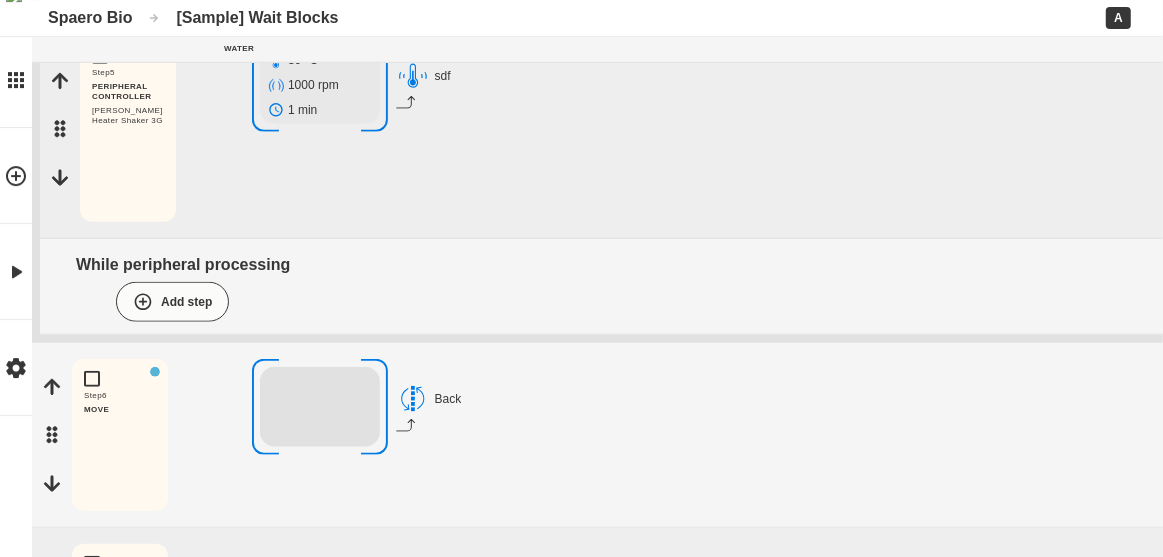 scroll, scrollTop: 968, scrollLeft: 0, axis: vertical 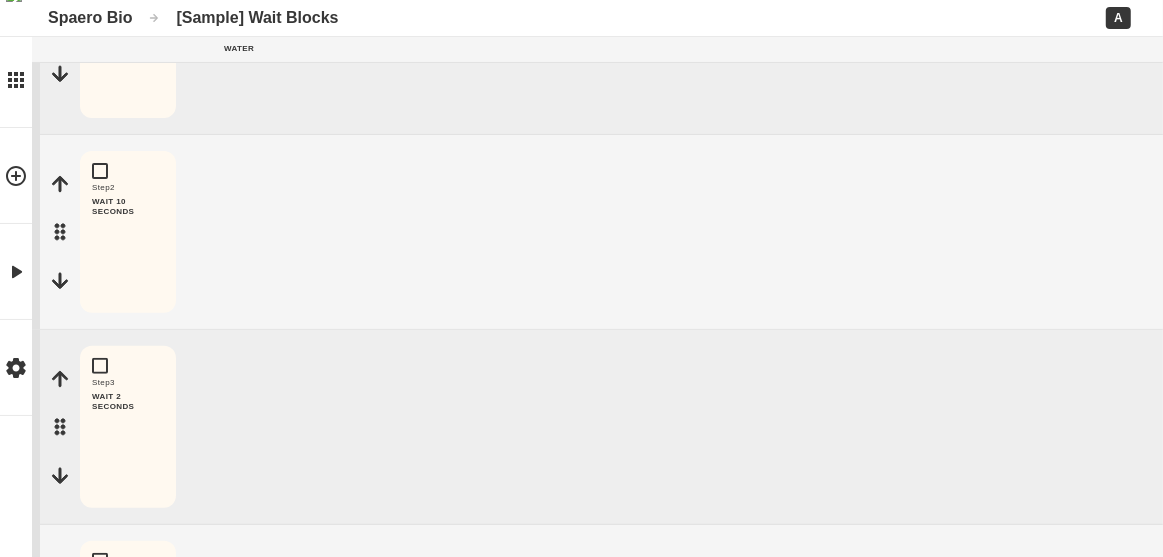drag, startPoint x: 489, startPoint y: 72, endPoint x: 501, endPoint y: 99, distance: 29.546574 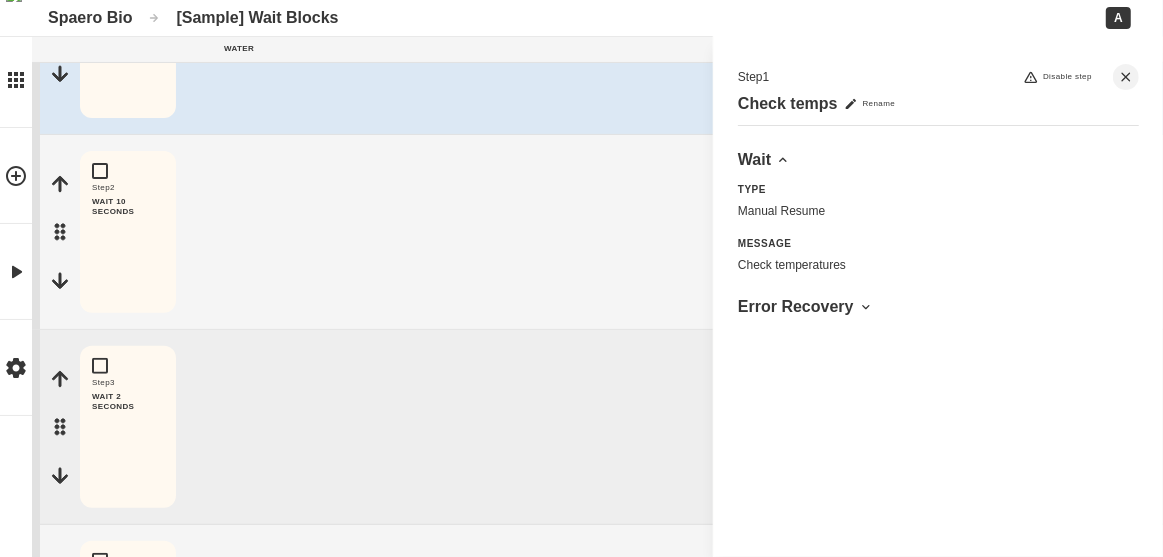 click on "Step  3 WAIT 2 SECONDS Edit Copy Delete" at bounding box center (601, 427) 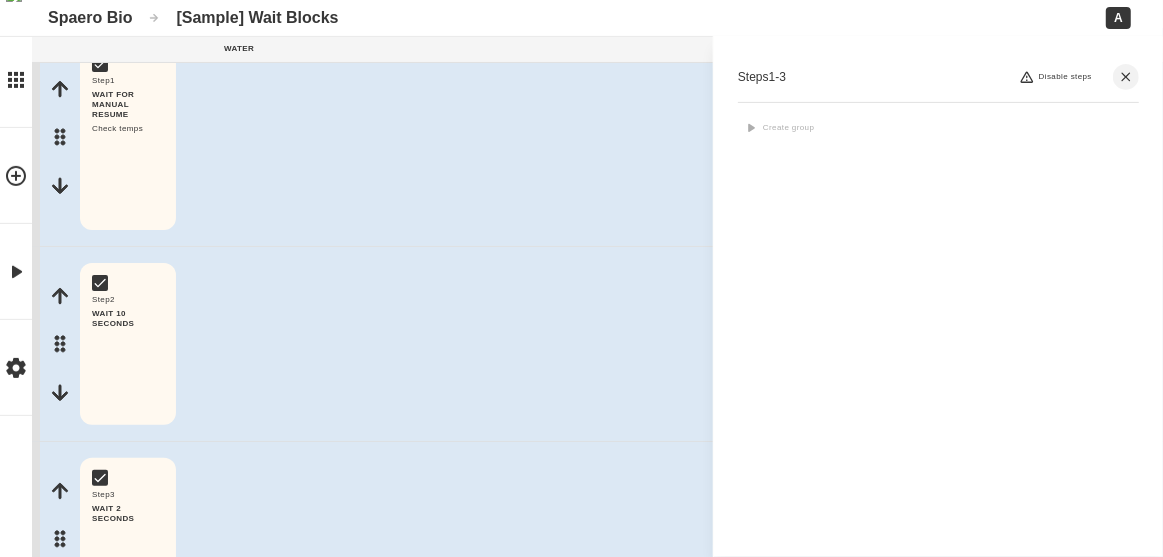 scroll, scrollTop: 0, scrollLeft: 0, axis: both 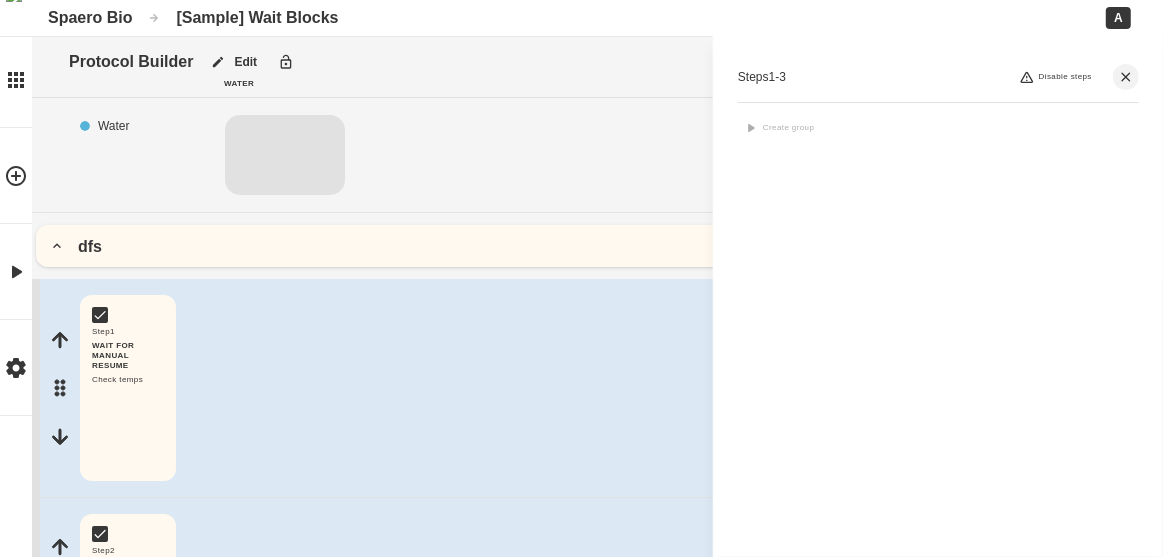 click on "Step  1 WAIT FOR MANUAL RESUME Check temps Edit Copy Delete" at bounding box center (601, 388) 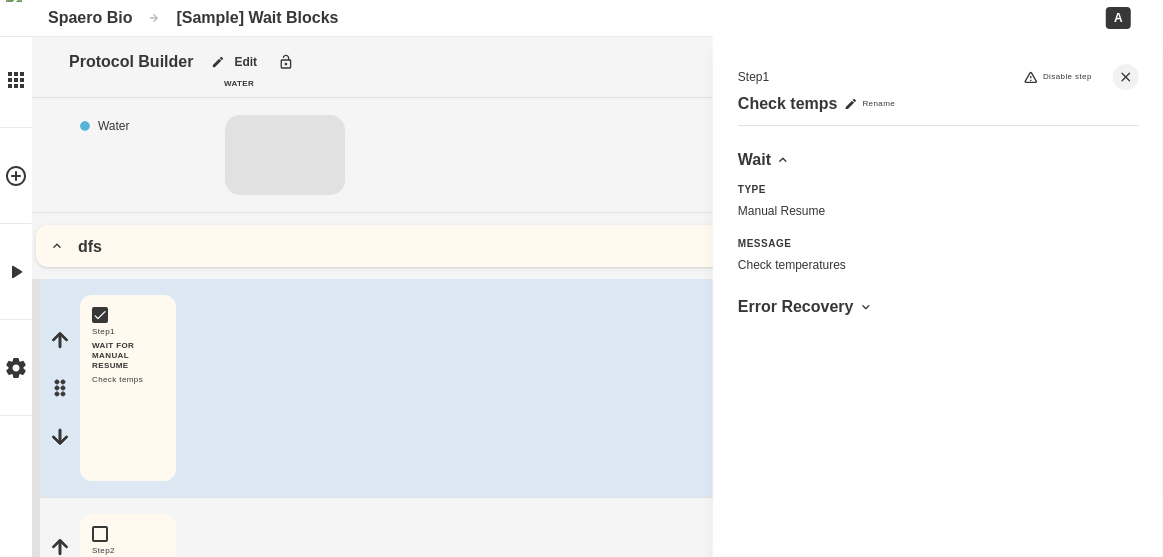 click on "dfs" at bounding box center [597, 246] 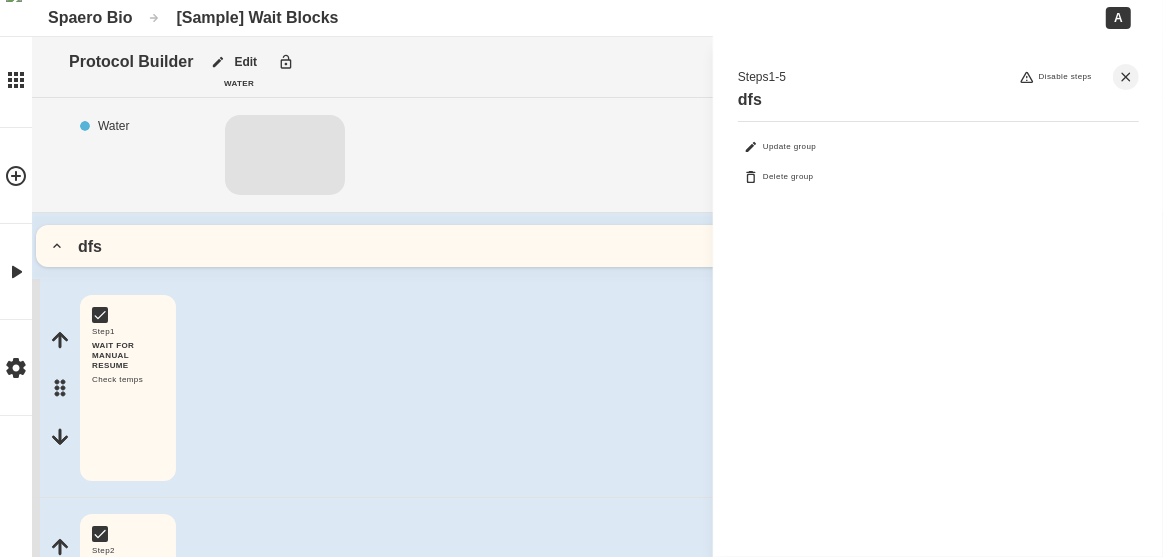click on "dfs" at bounding box center (597, 246) 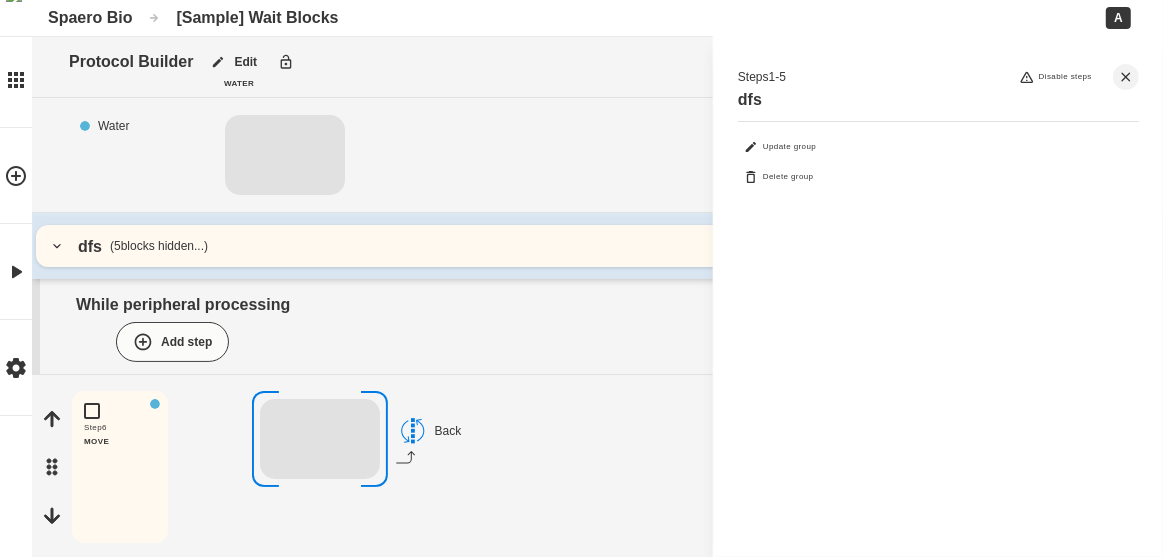 click on "dfs ( 5  blocks hidden...)" at bounding box center [597, 246] 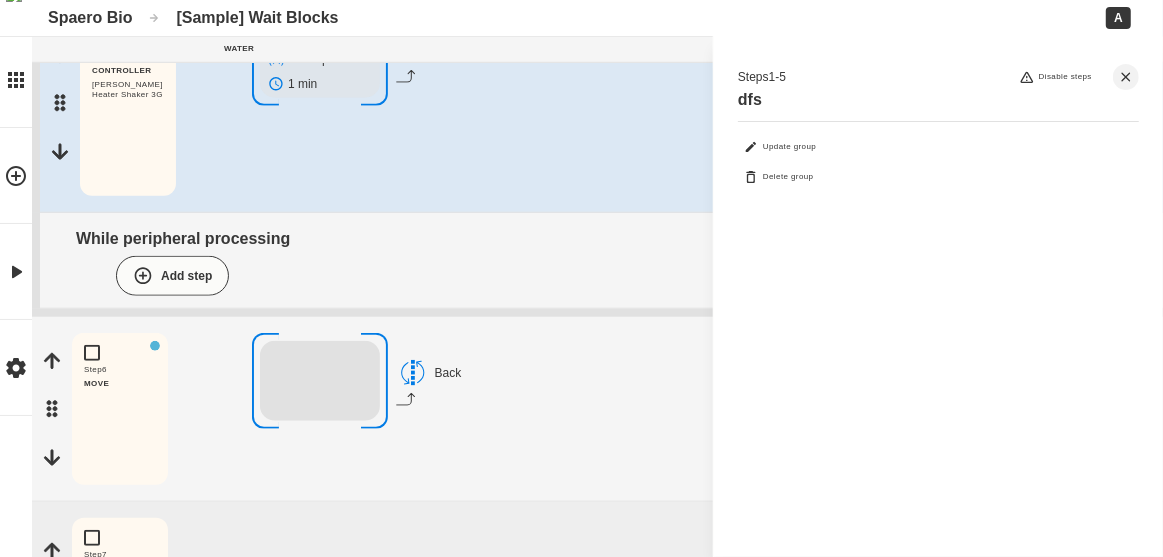 scroll, scrollTop: 0, scrollLeft: 0, axis: both 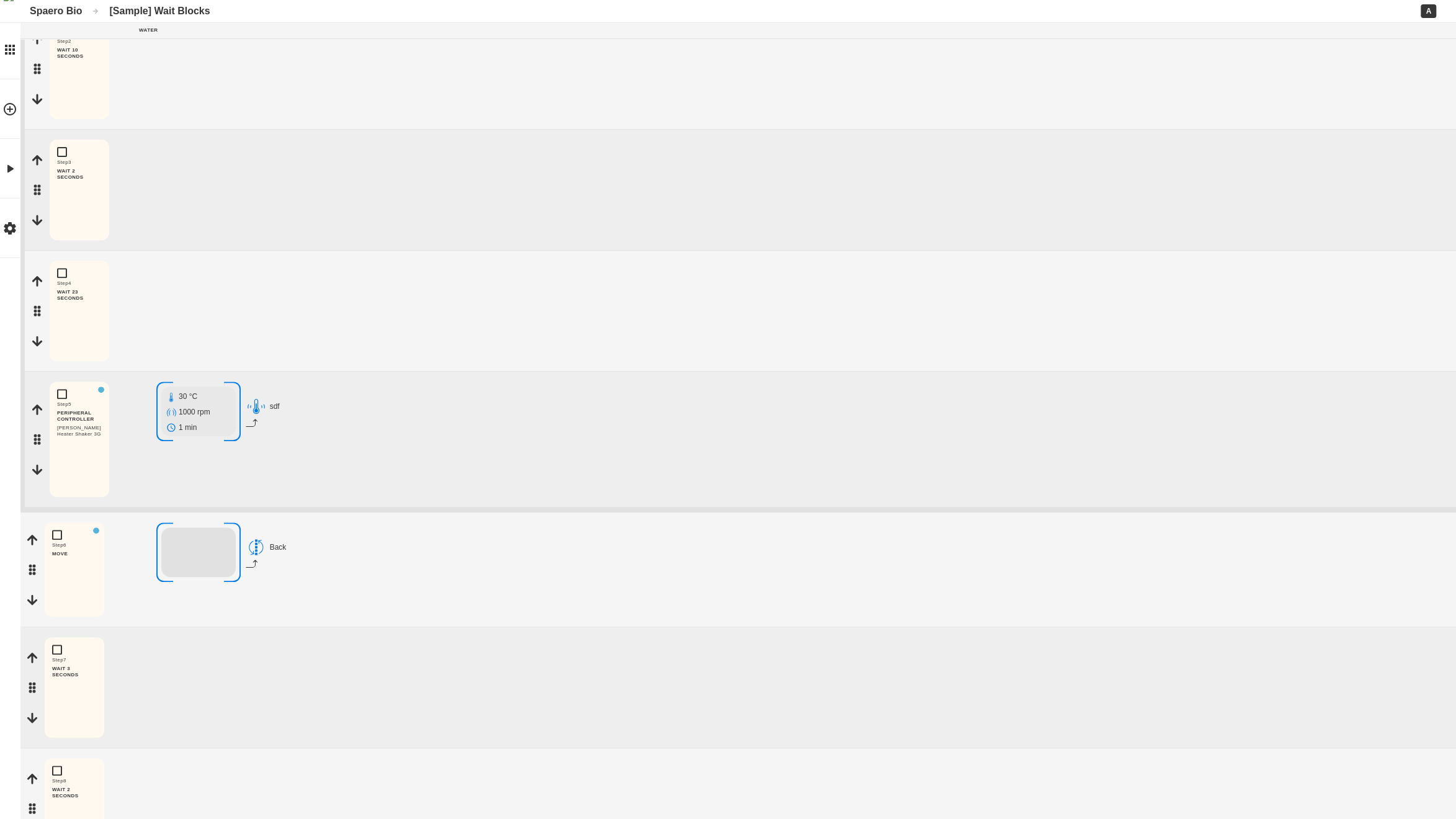 click 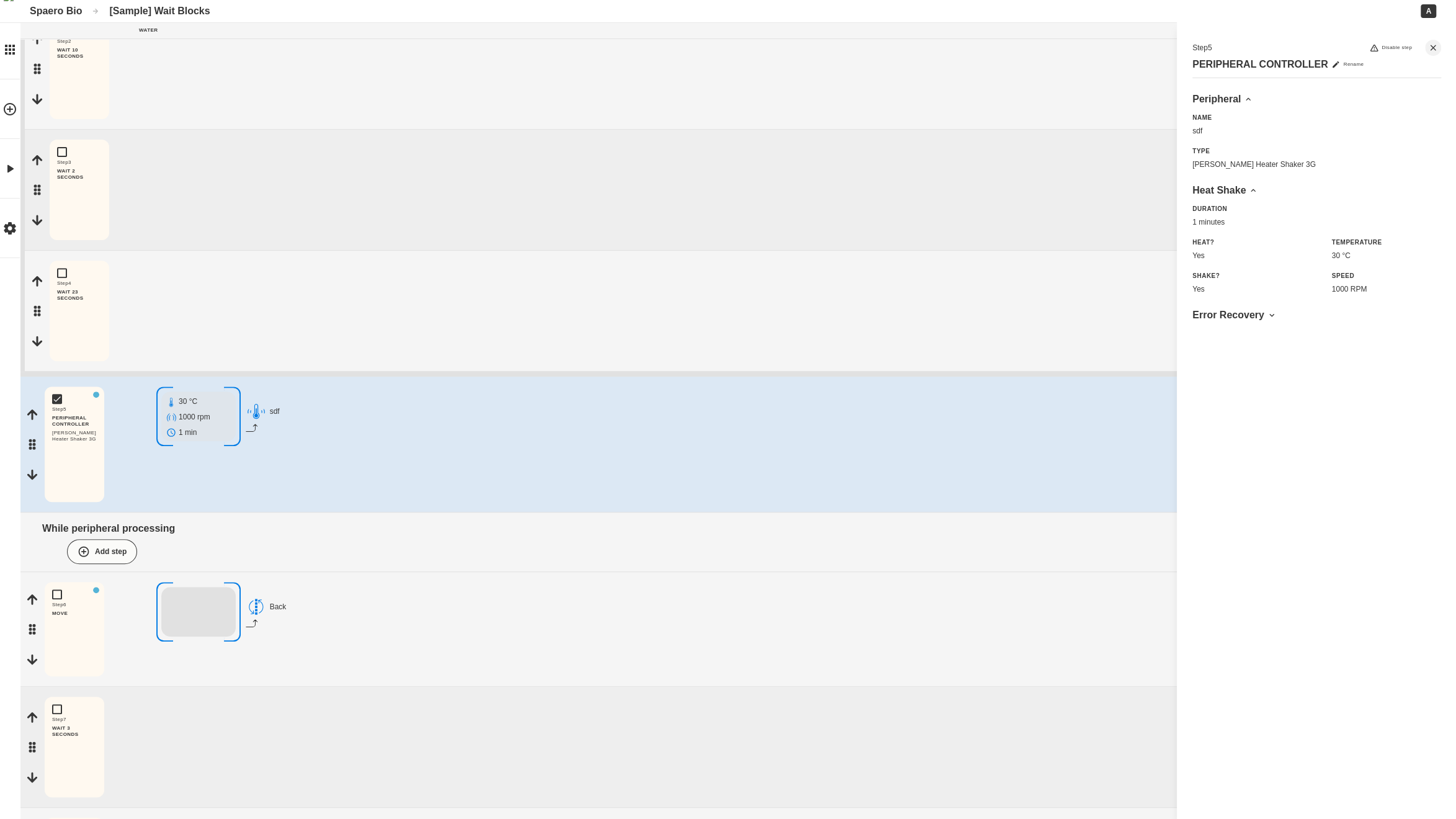 click 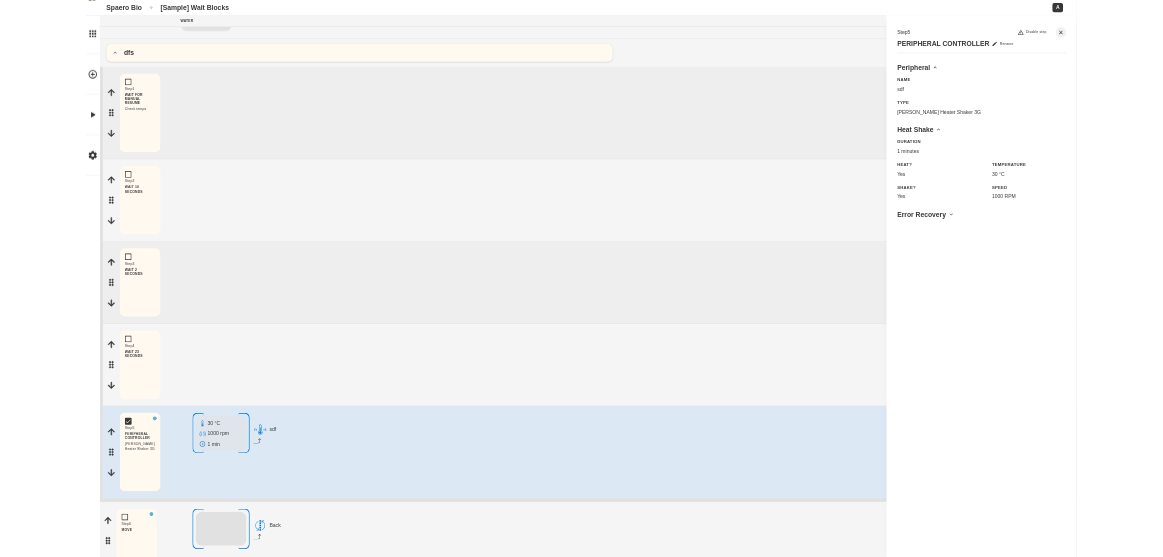 scroll, scrollTop: 0, scrollLeft: 0, axis: both 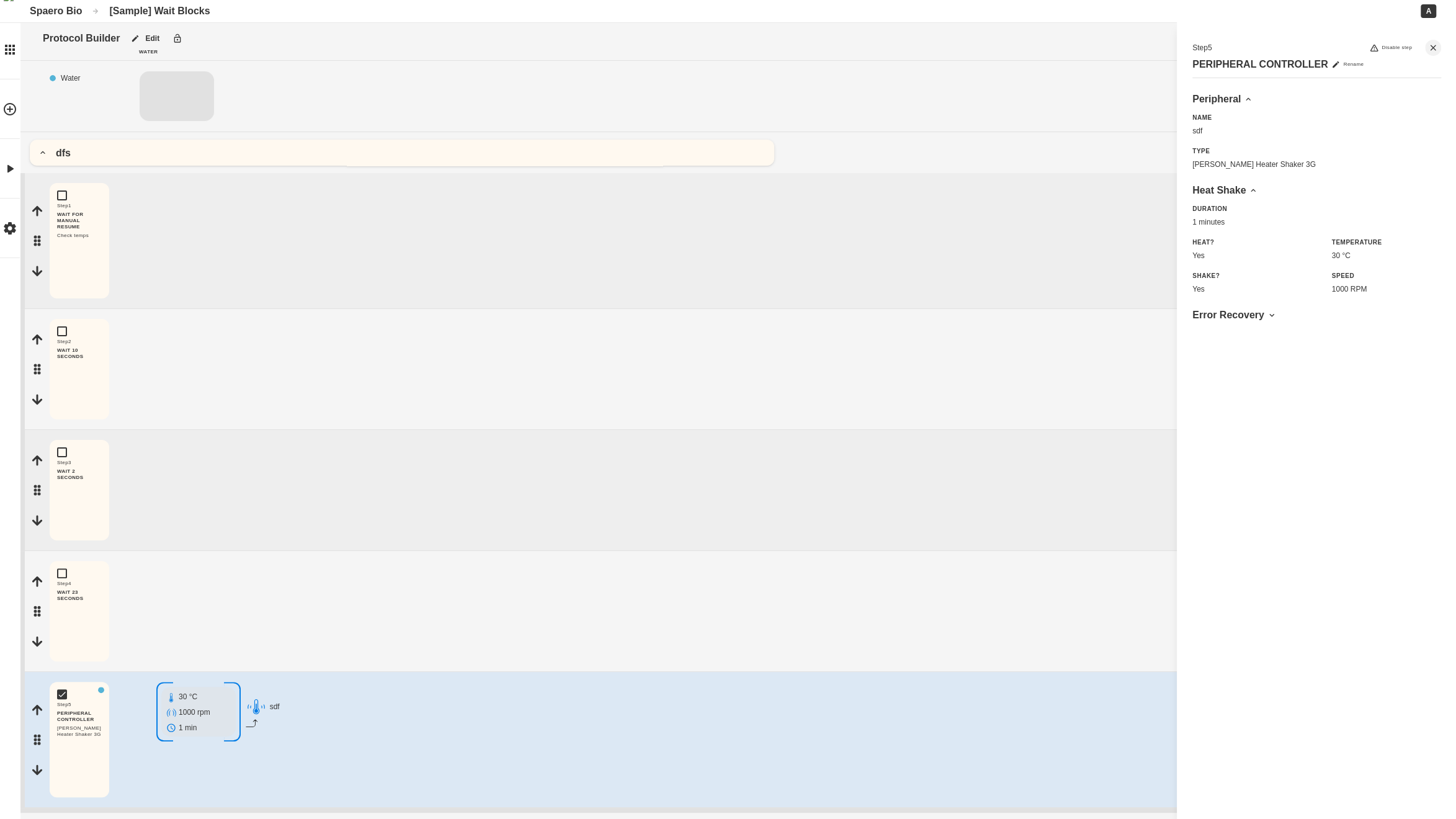 click on "dfs" at bounding box center (402, 153) 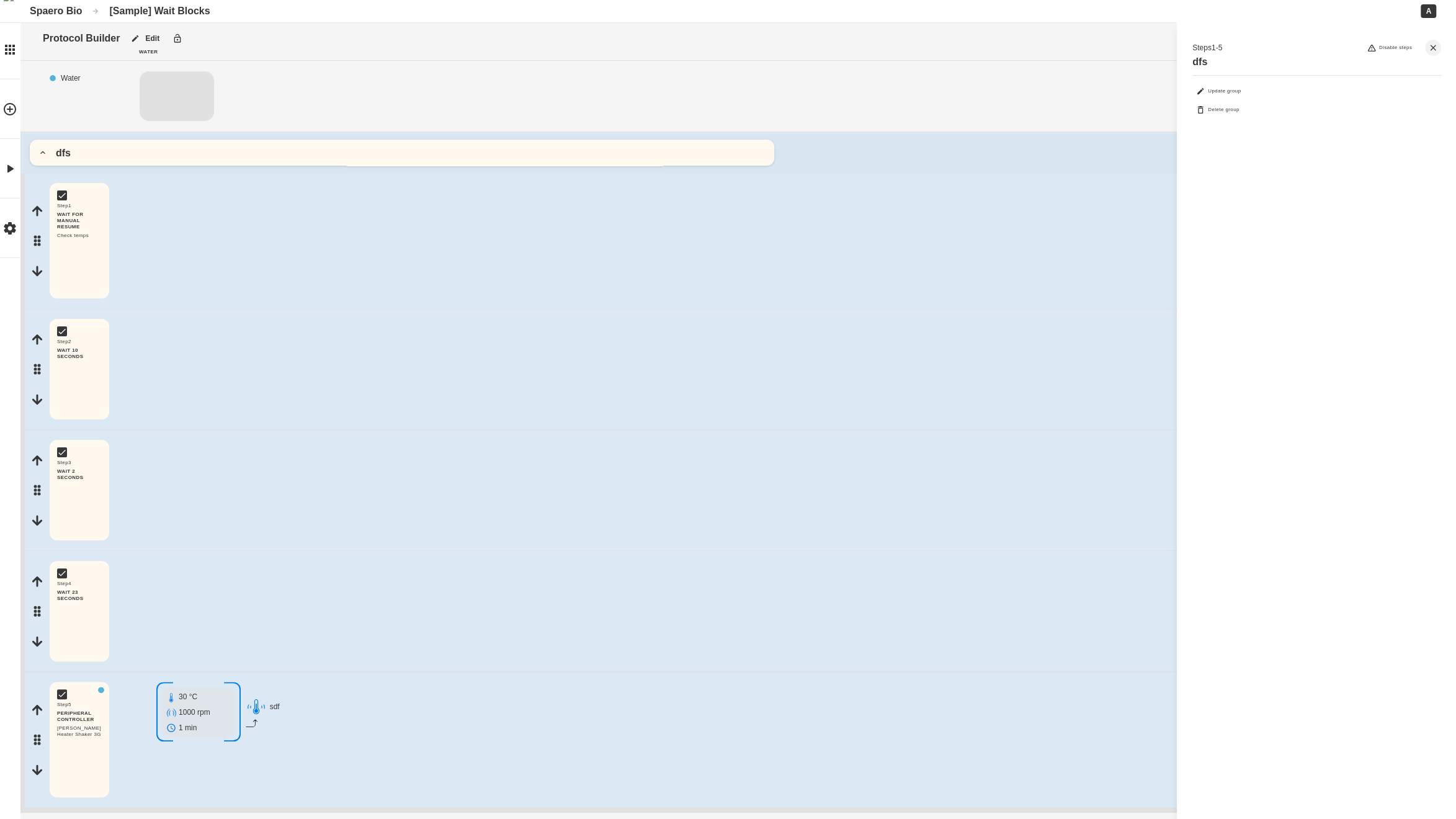 click on "dfs" at bounding box center (402, 153) 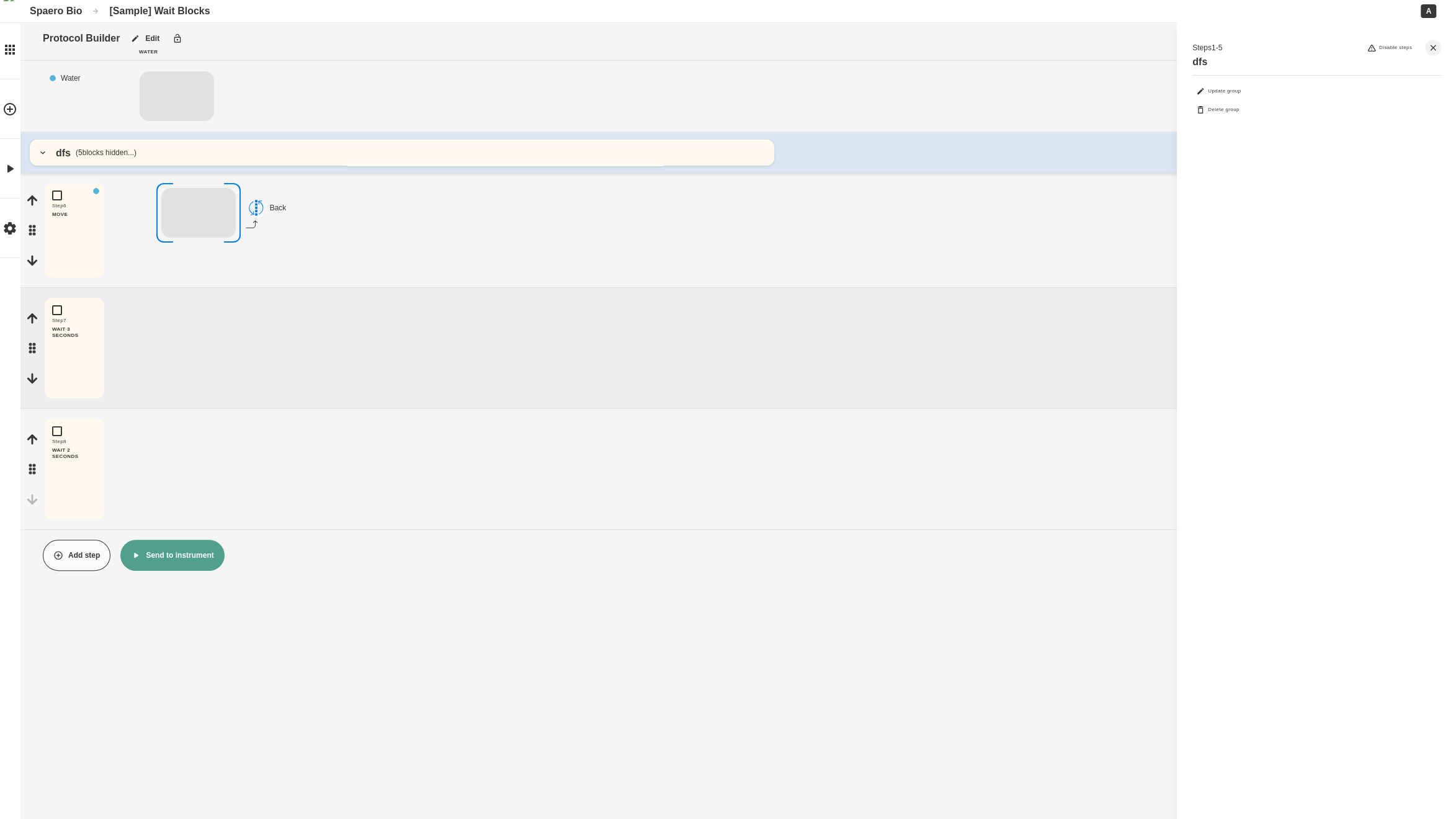 click on "dfs ( 5  blocks hidden...)" at bounding box center (402, 153) 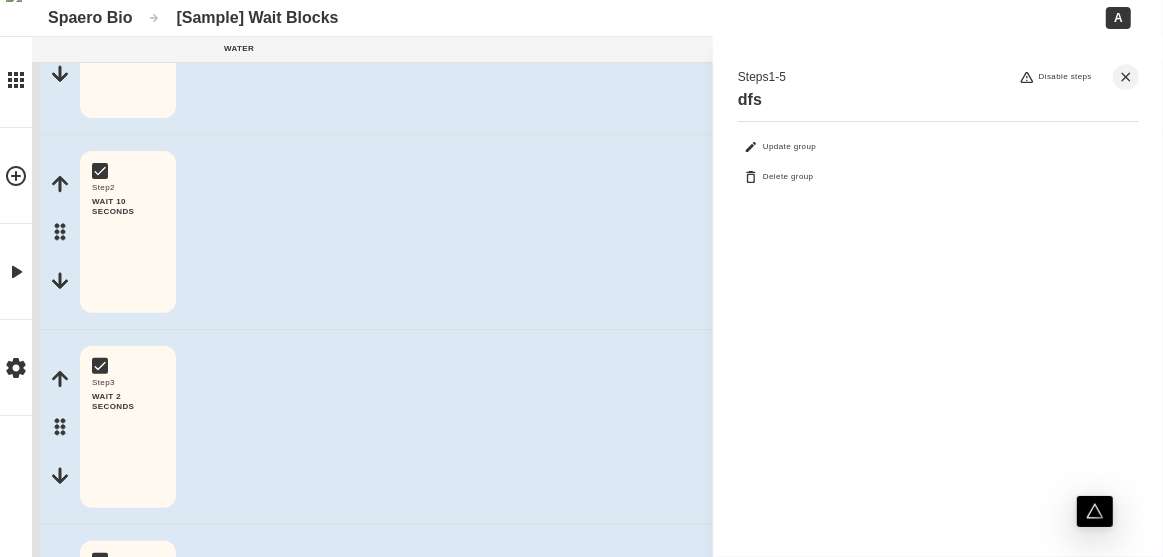 scroll, scrollTop: 0, scrollLeft: 0, axis: both 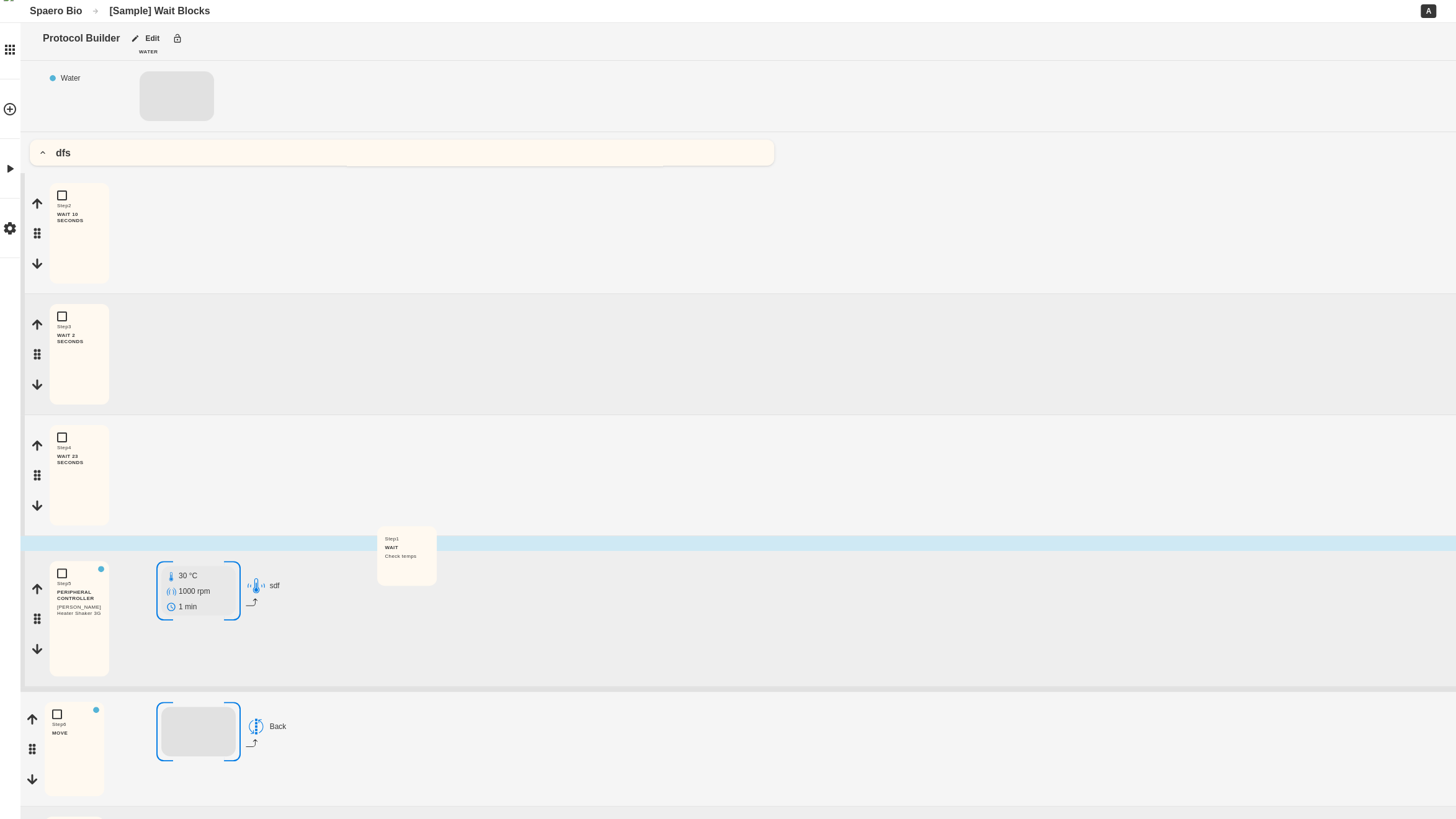 drag, startPoint x: 39, startPoint y: 241, endPoint x: 378, endPoint y: 566, distance: 469.62325 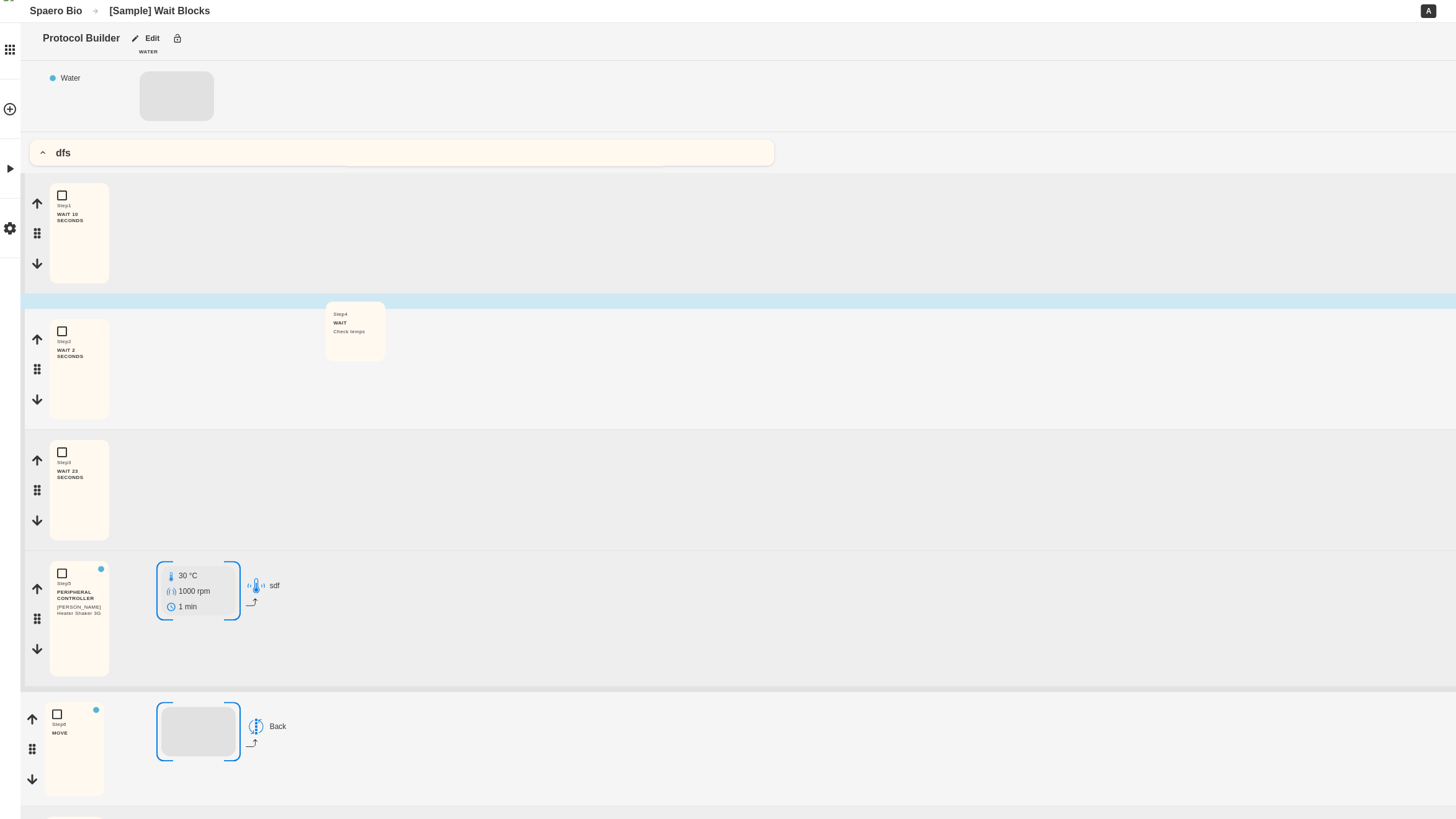 drag, startPoint x: 40, startPoint y: 601, endPoint x: 336, endPoint y: 314, distance: 412.292 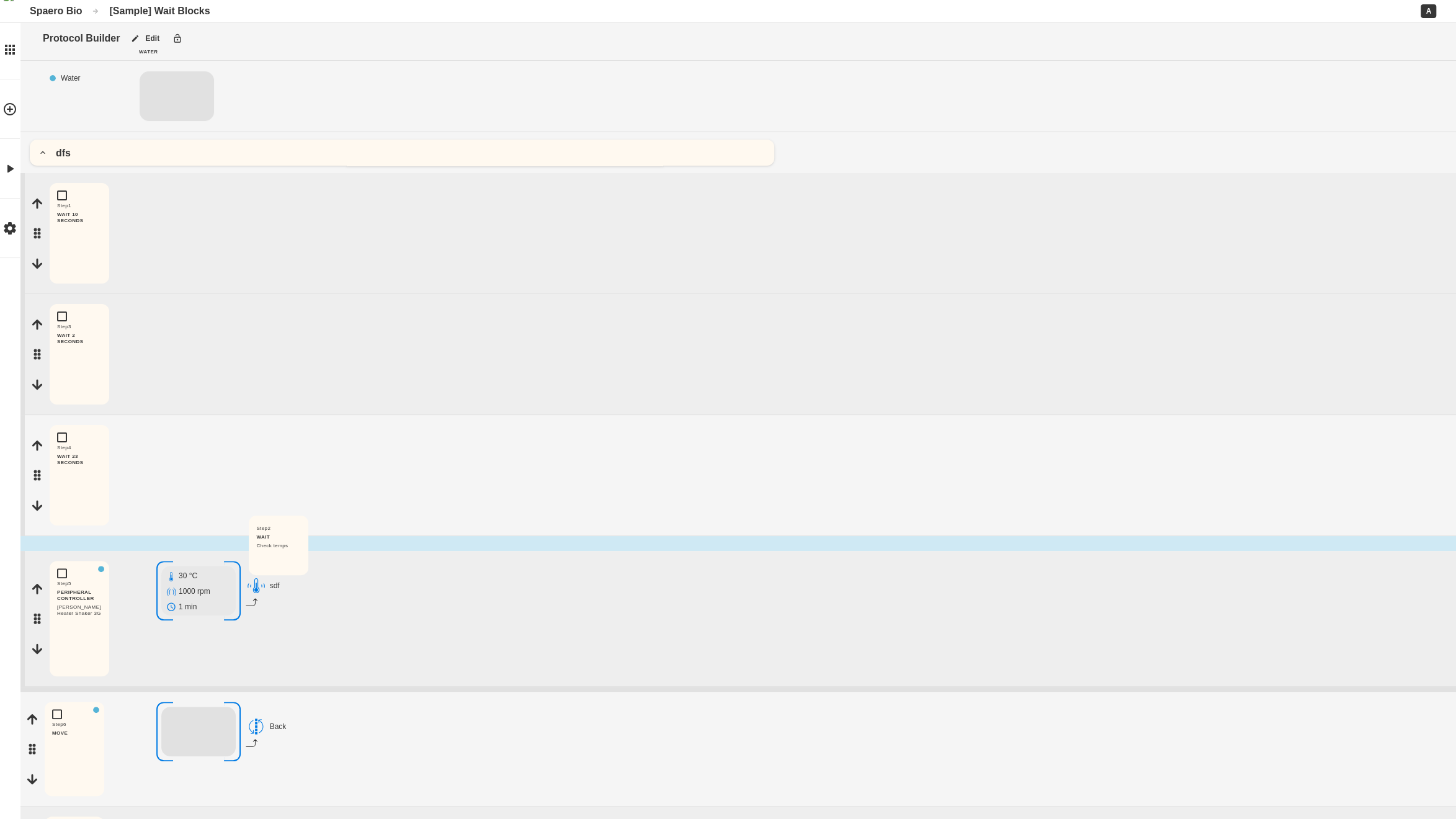 drag, startPoint x: 30, startPoint y: 361, endPoint x: 240, endPoint y: 554, distance: 285.21746 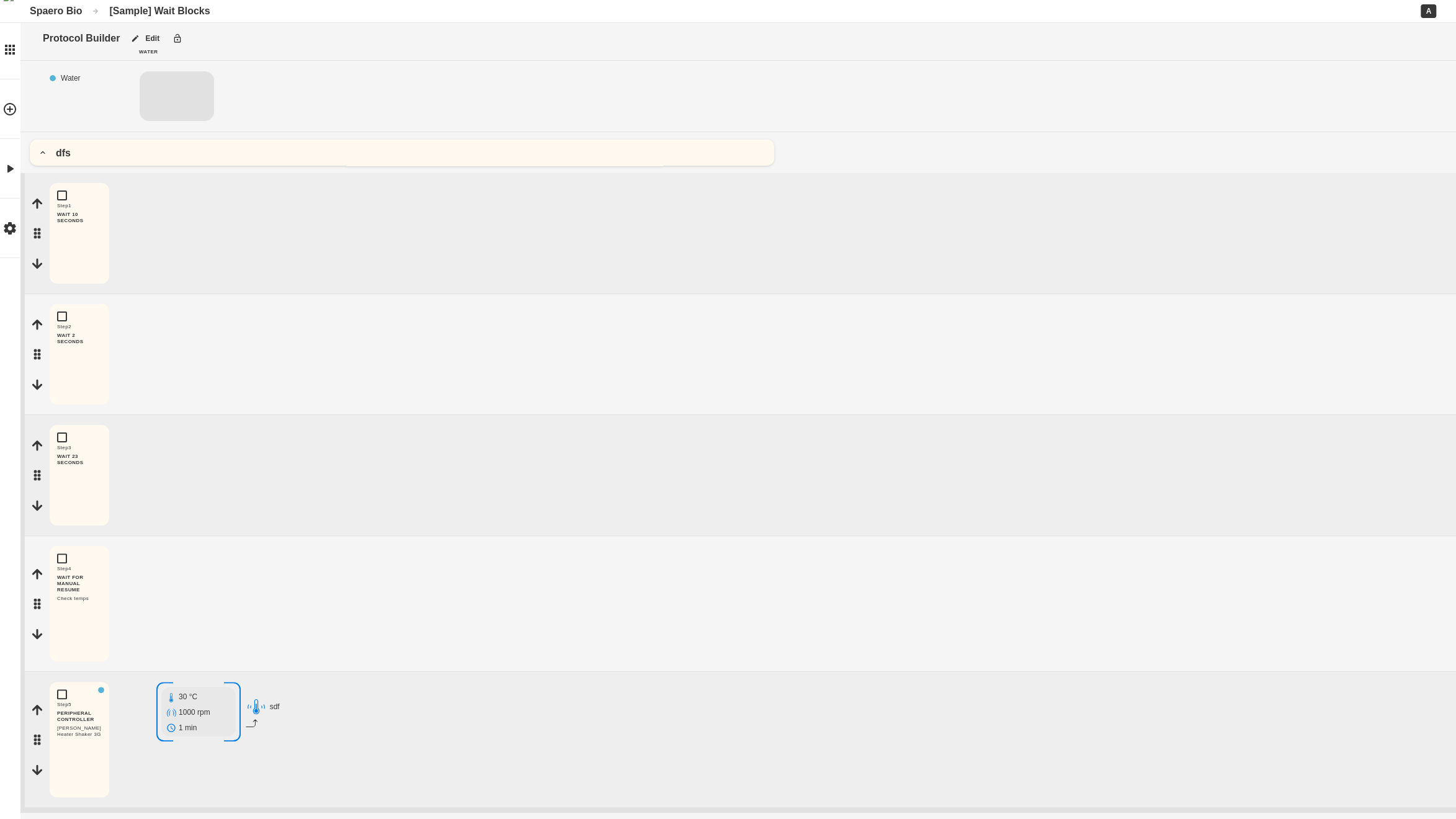 scroll, scrollTop: 416, scrollLeft: 0, axis: vertical 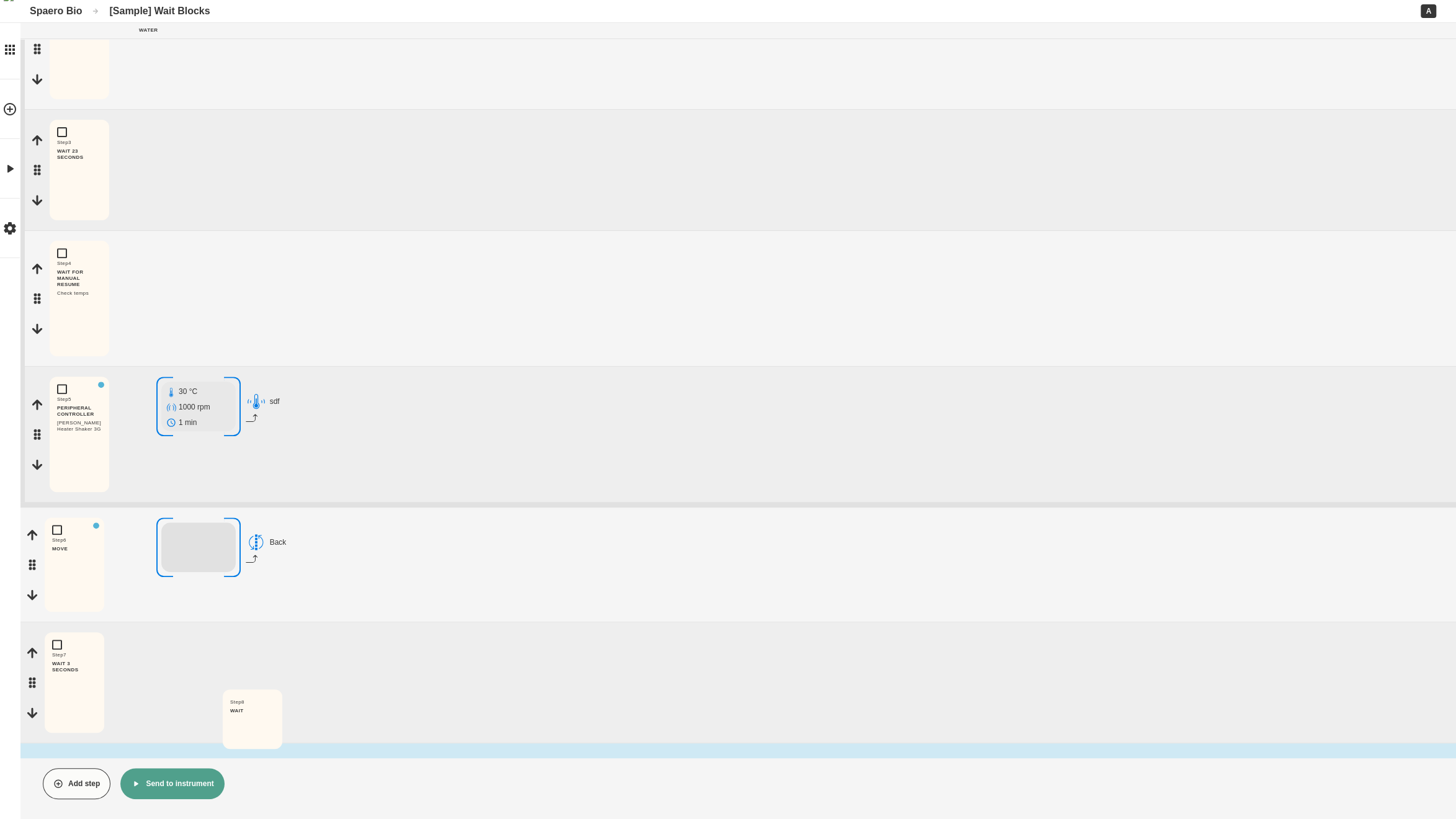 drag, startPoint x: 34, startPoint y: 695, endPoint x: 222, endPoint y: 725, distance: 190.37857 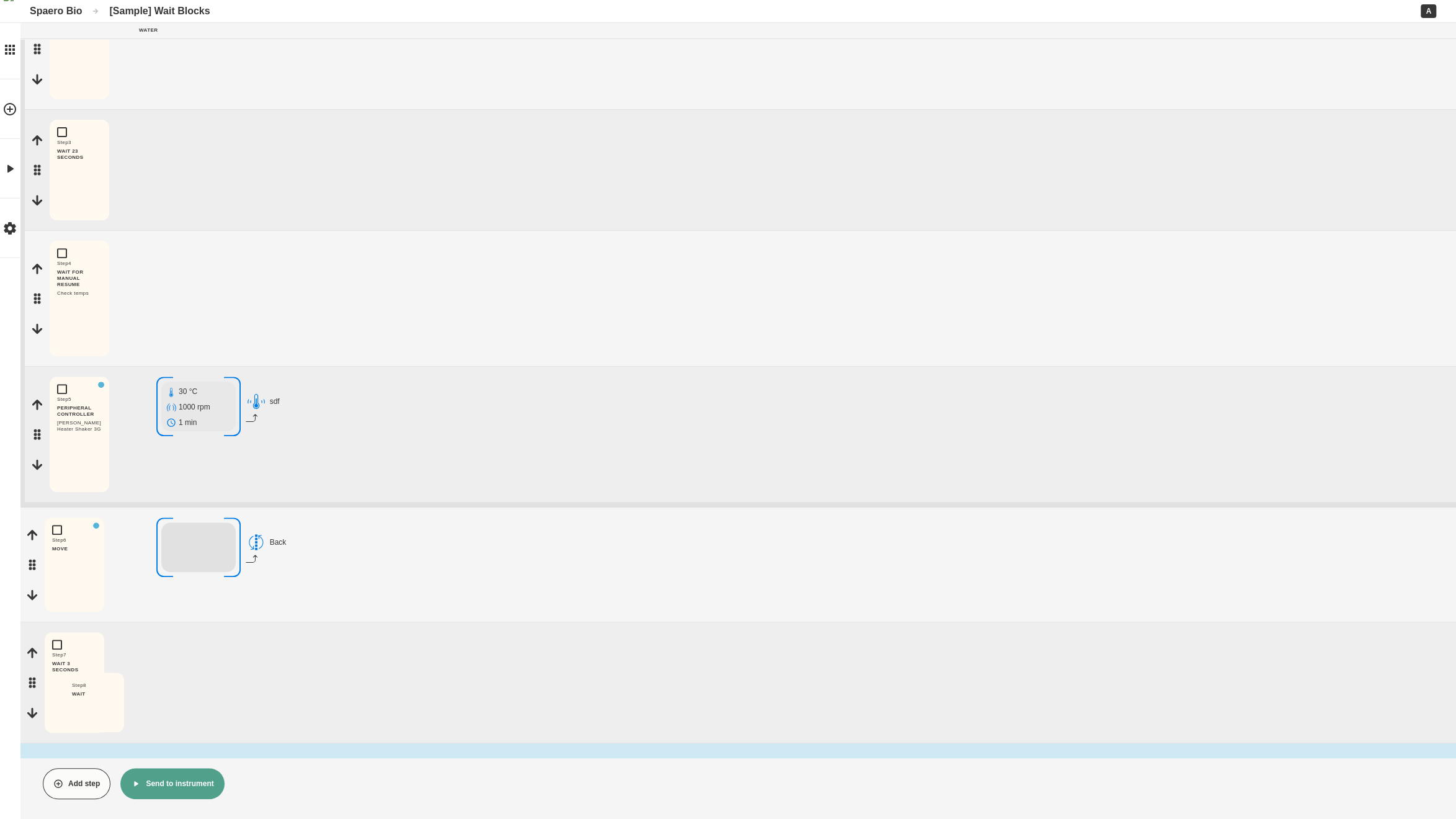 drag, startPoint x: 38, startPoint y: 700, endPoint x: 99, endPoint y: 722, distance: 64.84597 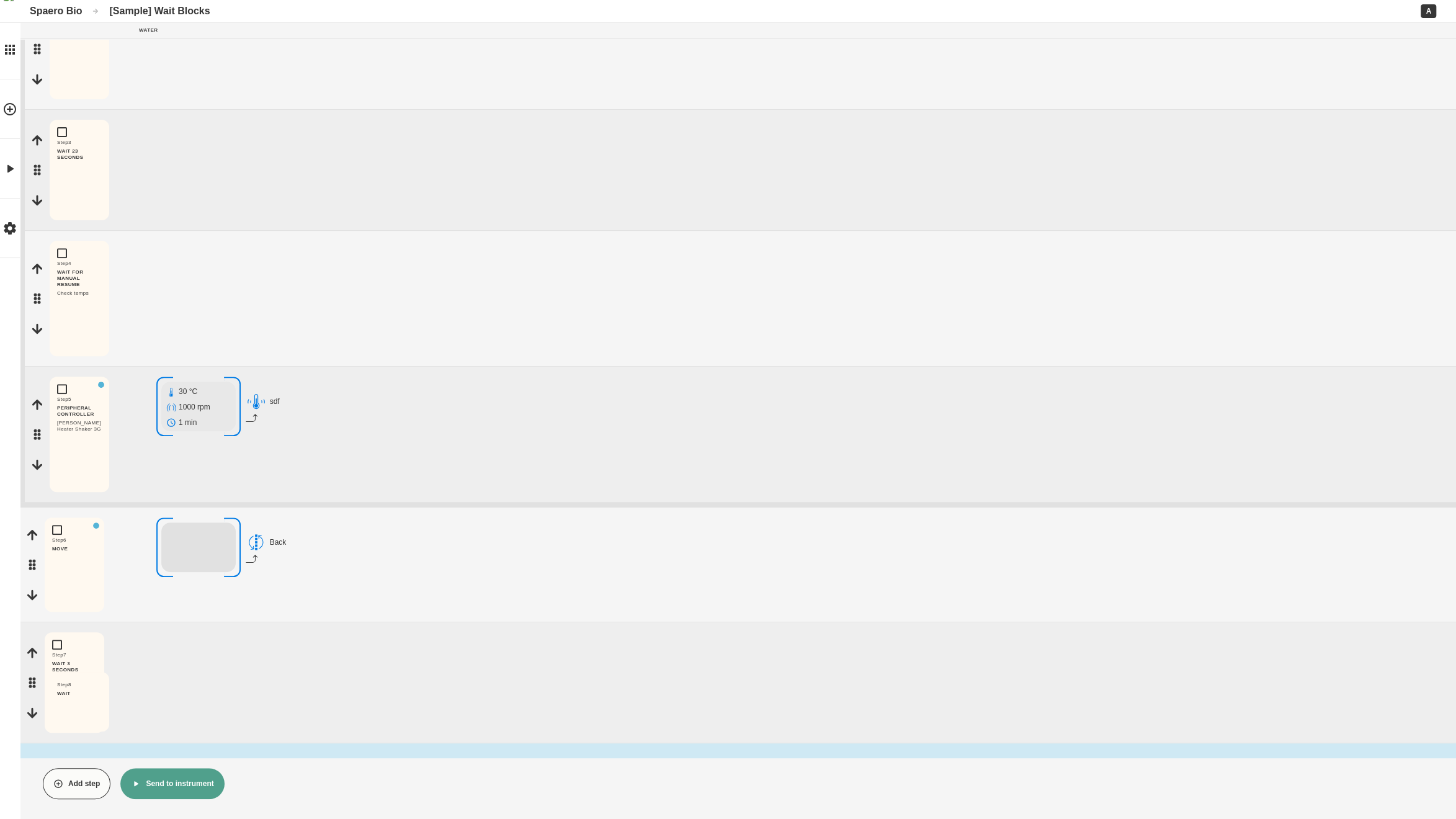 drag, startPoint x: 32, startPoint y: 698, endPoint x: 116, endPoint y: 756, distance: 102.0784 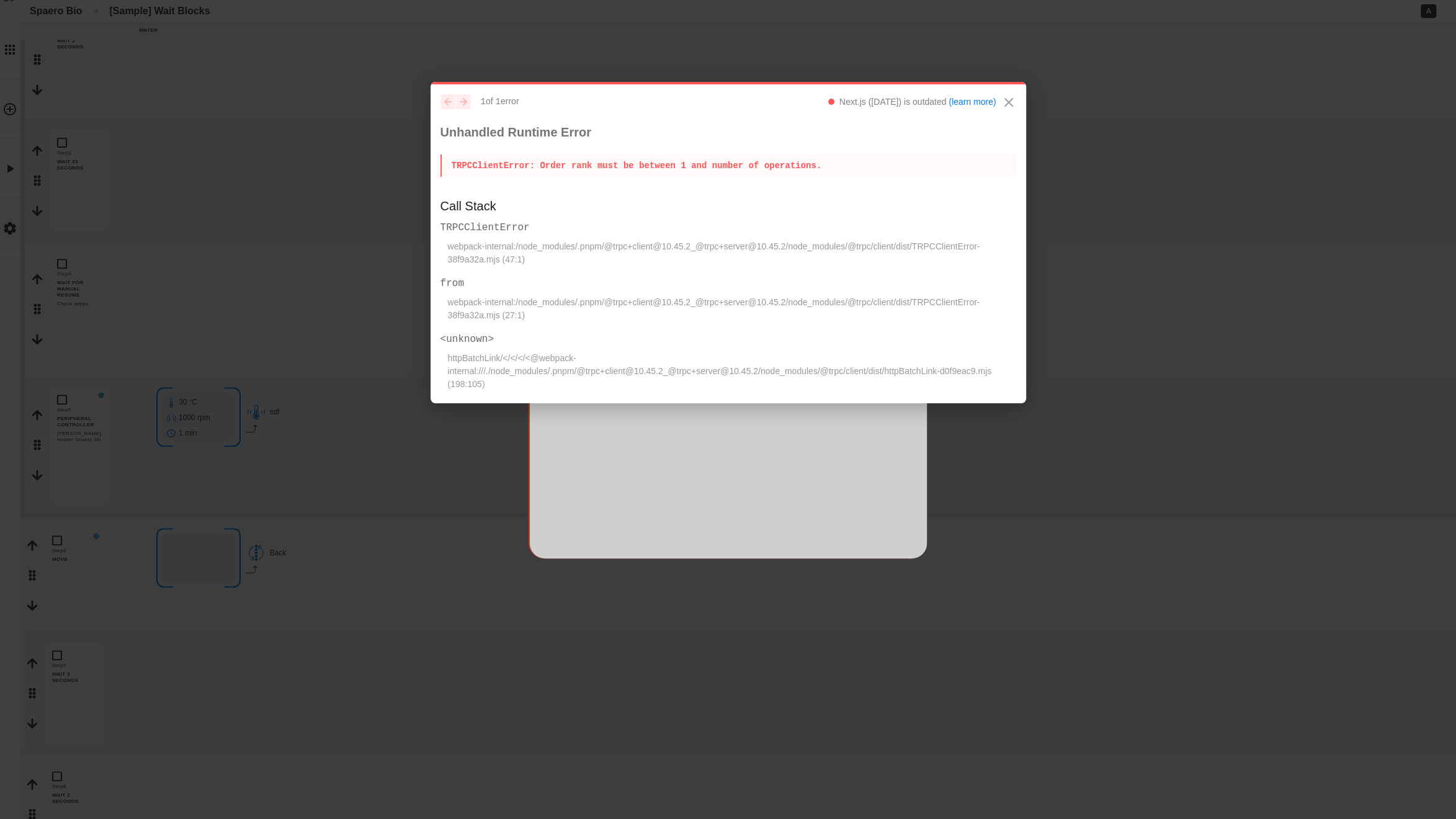 click 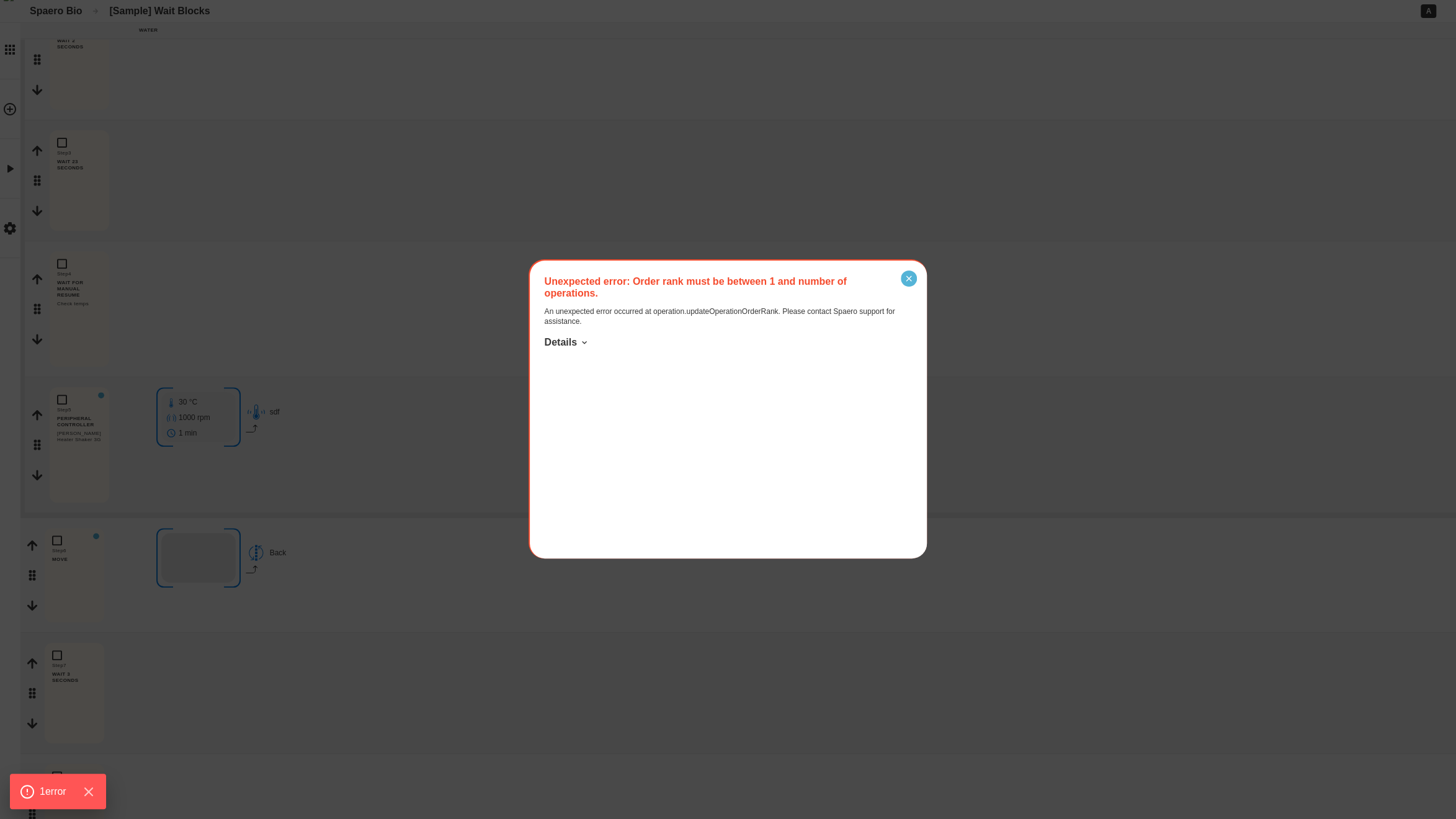 click 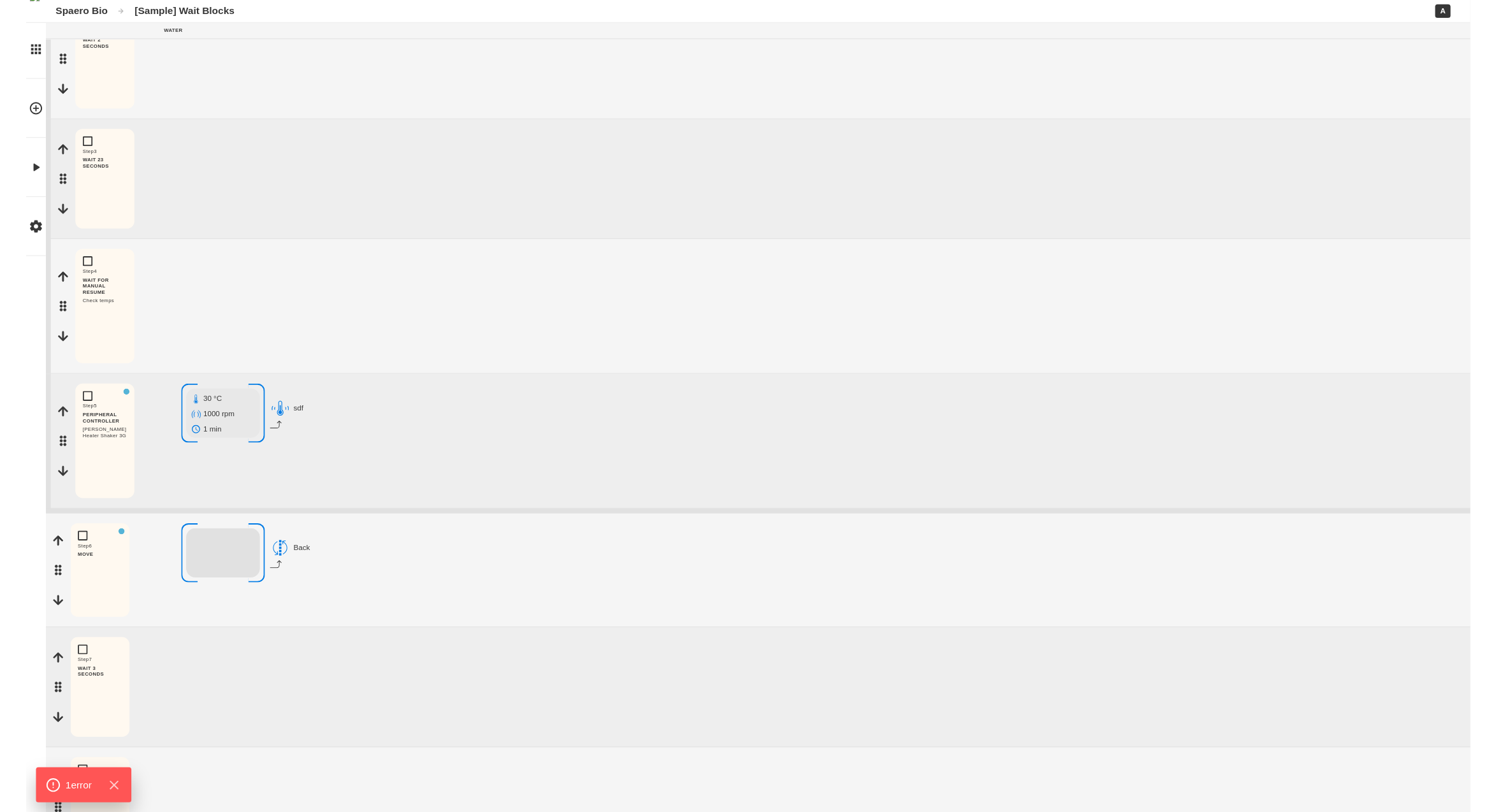 scroll, scrollTop: 428, scrollLeft: 0, axis: vertical 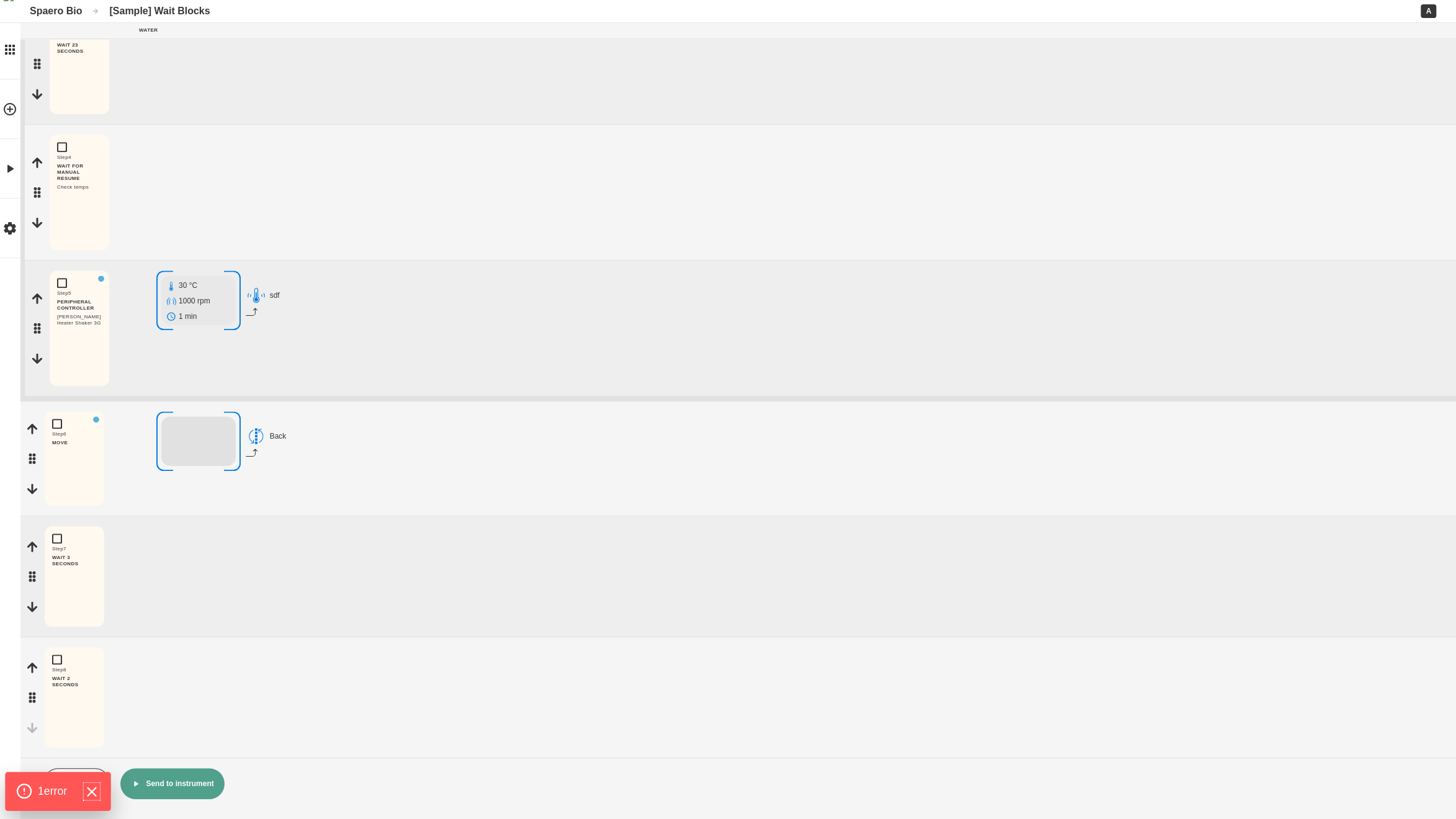 click 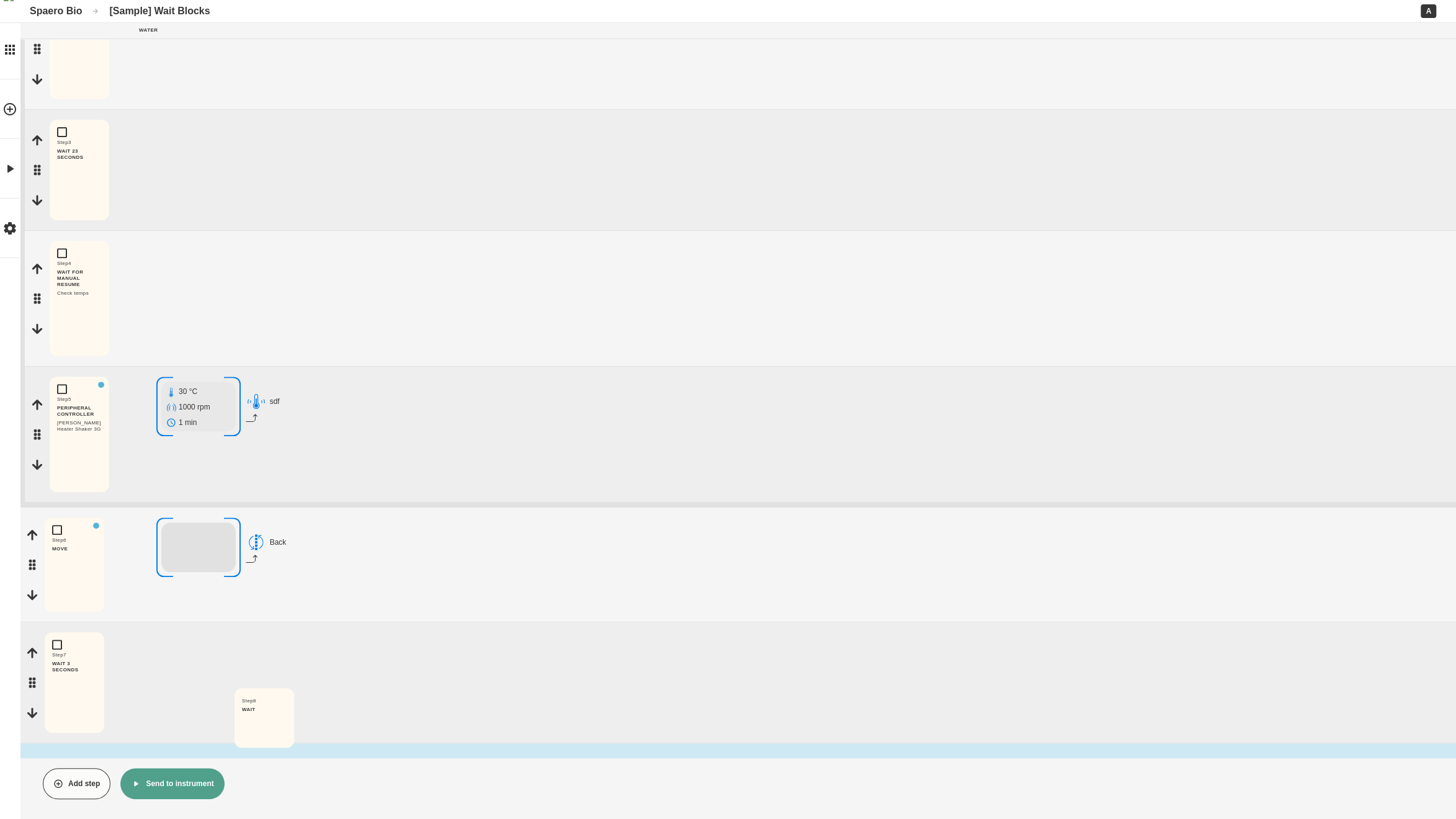 drag, startPoint x: 35, startPoint y: 697, endPoint x: 235, endPoint y: 727, distance: 202.2375 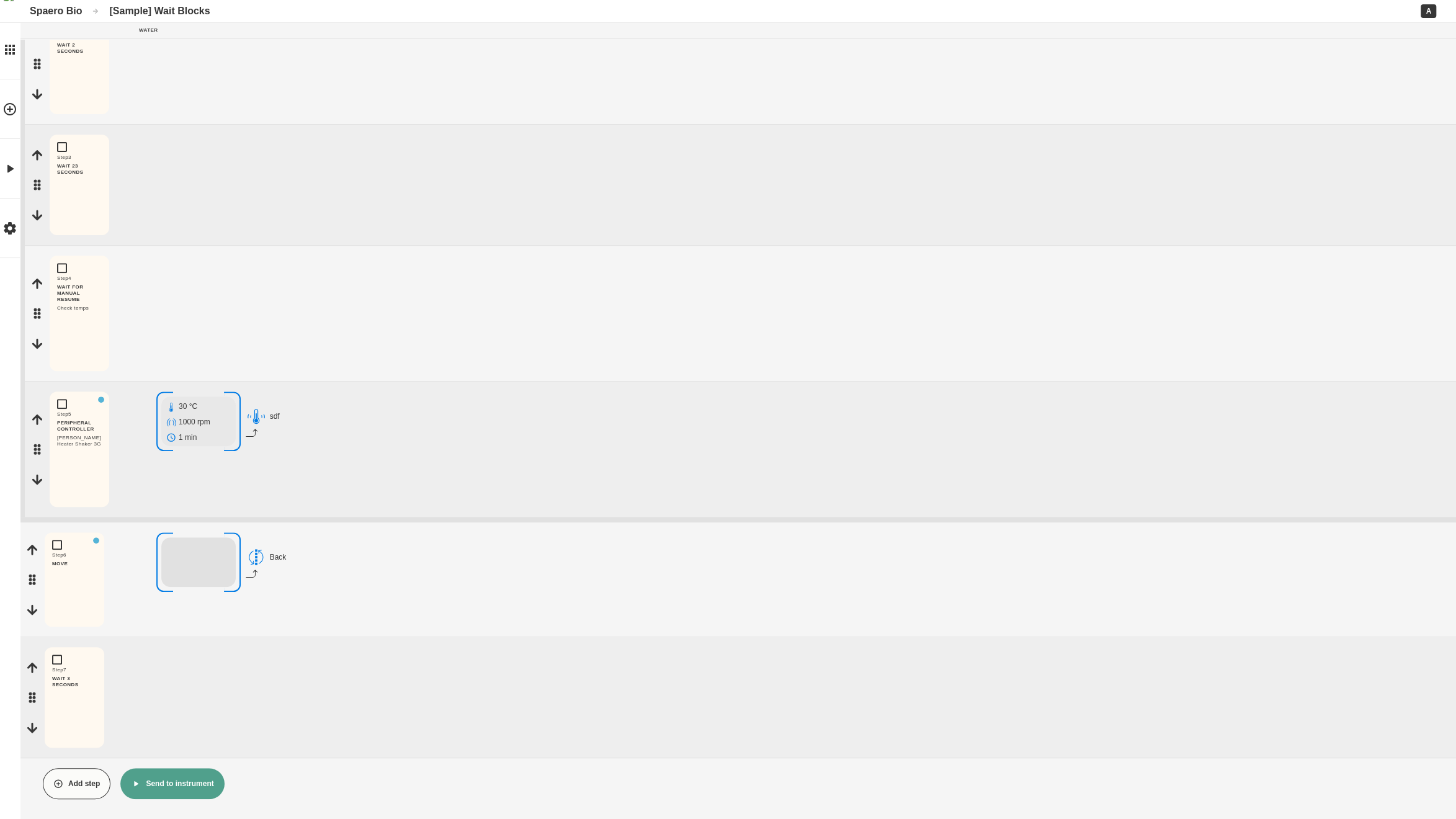 scroll, scrollTop: 295, scrollLeft: 0, axis: vertical 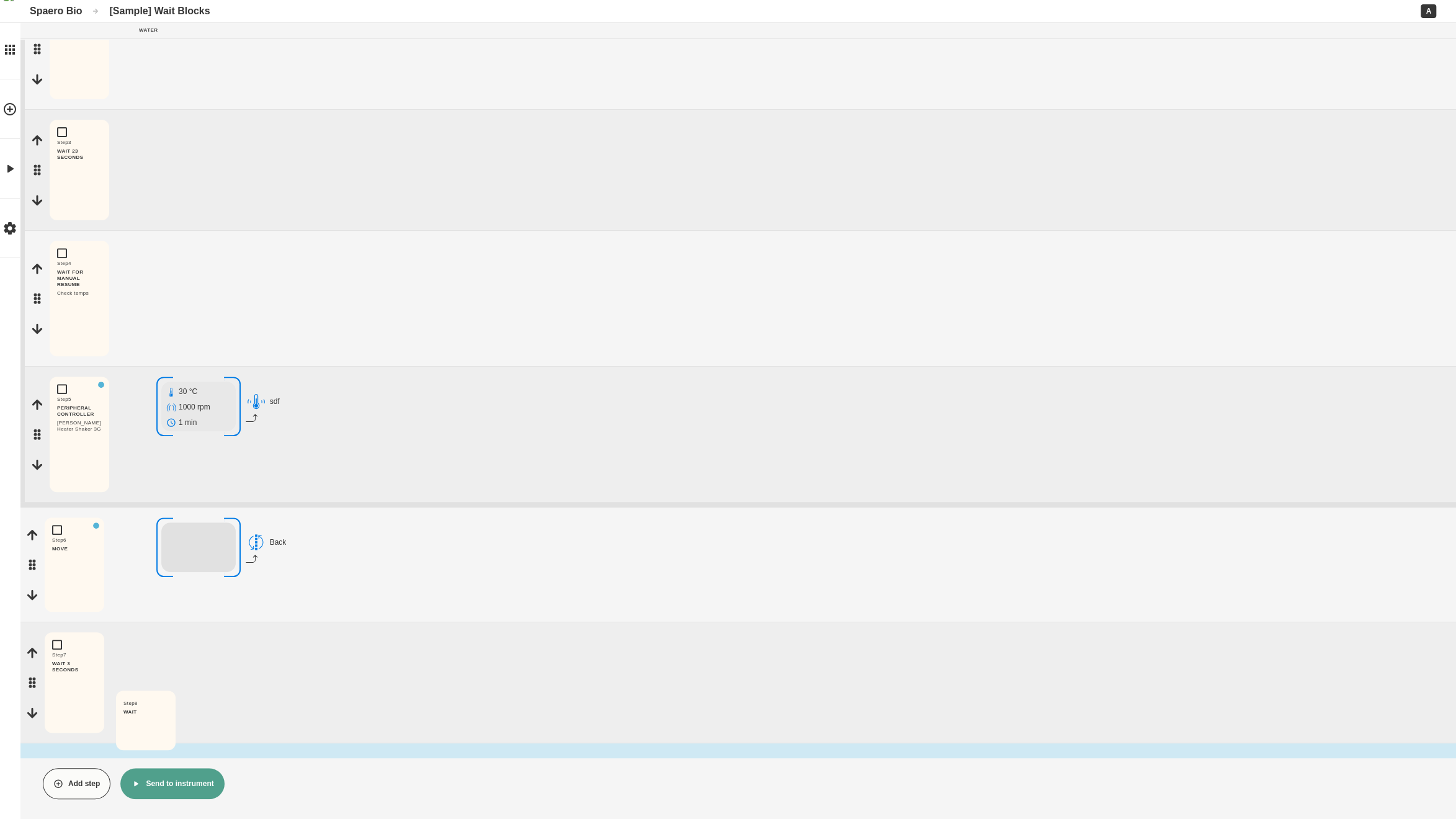 drag, startPoint x: 32, startPoint y: 694, endPoint x: 158, endPoint y: 748, distance: 137.08392 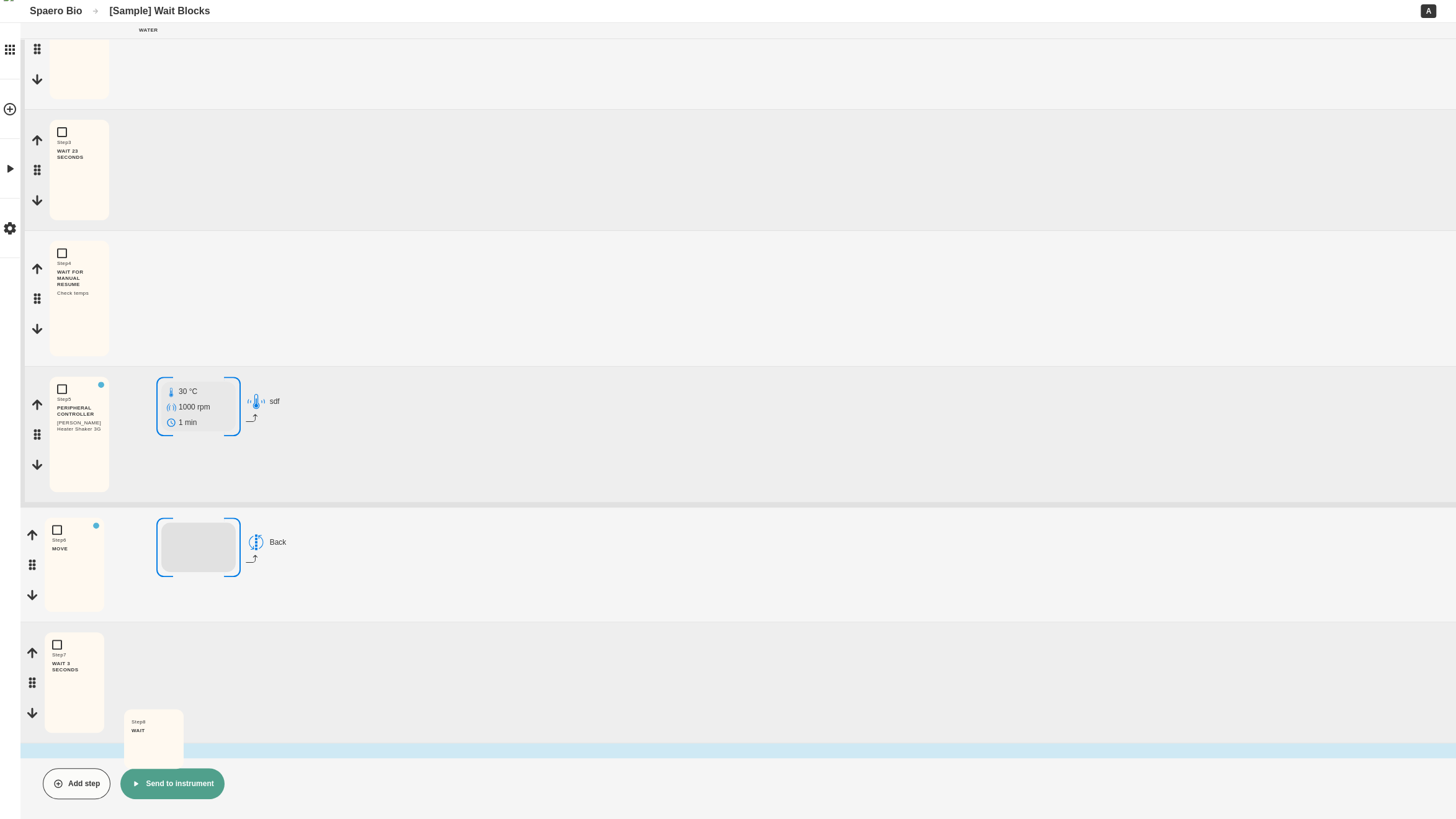 click on "Protocol Builder Edit Water Liquid Placement Water   dfs Step  1 WAIT 10 SECONDS Edit Copy Delete Step  2 WAIT 2 SECONDS Edit Copy Delete Step  3 WAIT 23 SECONDS Edit Copy Delete Step  4 WAIT FOR MANUAL RESUME Check temps Edit Copy Delete Step  5 PERIPHERAL CONTROLLER Hamilton Heater Shaker 3G Edit Copy Delete 30 °C 1000 rpm 1 min   sdf Step  6 MOVE Edit Copy Delete   Back Step  7 WAIT 3 SECONDS Edit Copy Delete Add step Send to instrument Step  8 WAIT
To pick up a draggable item, press the space bar.
While dragging, use the arrow keys to move the item.
Press space again to drop the item in its new position, or press escape to cancel.
Draggable item block-drag-cmcxqwn500058p60ypxkjl95u was moved over droppable area drop-after-cmcxqws4i005hp60yoyv7onyg." at bounding box center (728, 247) 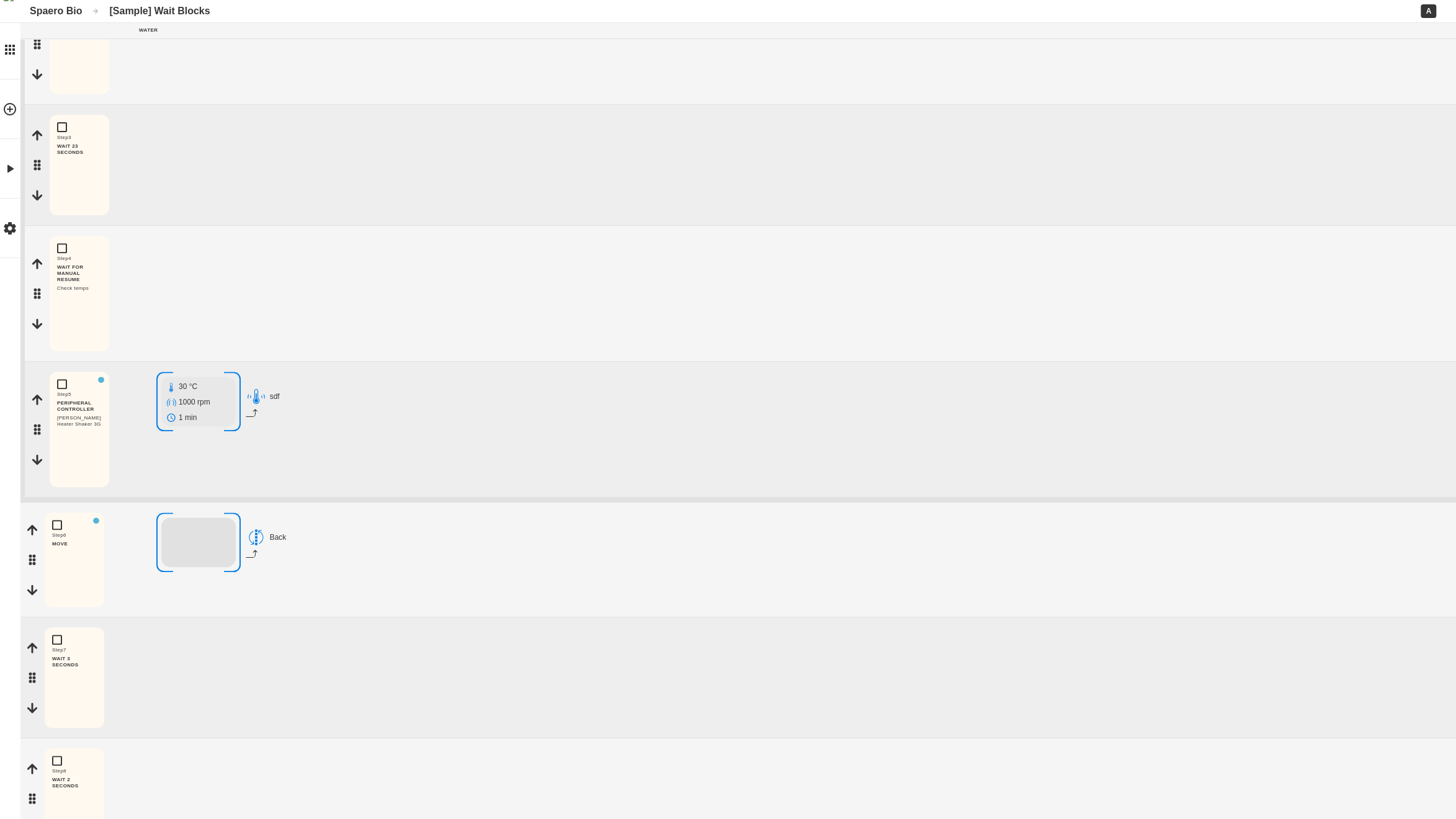 click on "Protocol Builder Edit Water Liquid Placement Water   Add step dfs Step  1 WAIT 10 SECONDS Edit Copy Delete Add step Step  2 WAIT 2 SECONDS Edit Copy Delete Add step Step  3 WAIT 23 SECONDS Edit Copy Delete Add step Step  4 WAIT FOR MANUAL RESUME Check temps Edit Copy Delete Add step Step  5 PERIPHERAL CONTROLLER Hamilton Heater Shaker 3G Edit Copy Delete 30 °C 1000 rpm 1 min   sdf Add step Step  6 MOVE Edit Copy Delete   Back Add step Step  7 WAIT 3 SECONDS Edit Copy Delete Add step Step  8 WAIT 2 SECONDS Edit Copy Delete Add step Add step Send to instrument
To pick up a draggable item, press the space bar.
While dragging, use the arrow keys to move the item.
Press space again to drop the item in its new position, or press escape to cancel.
Draggable item block-drag-cmcxqwn500058p60ypxkjl95u was dropped over droppable area drop-after-cmcxqws4i005hp60yoyv7onyg" at bounding box center [728, 295] 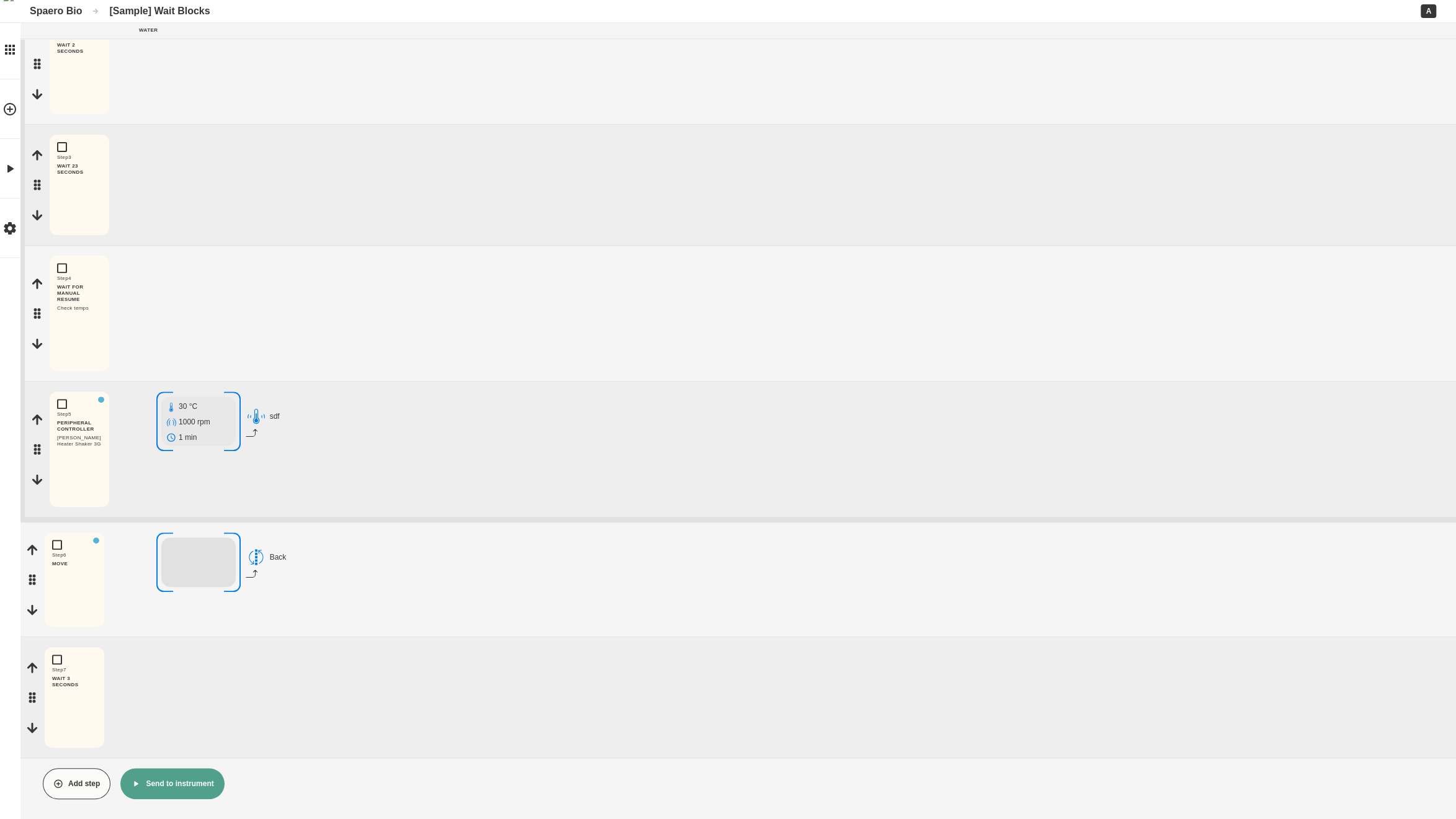 scroll, scrollTop: 295, scrollLeft: 0, axis: vertical 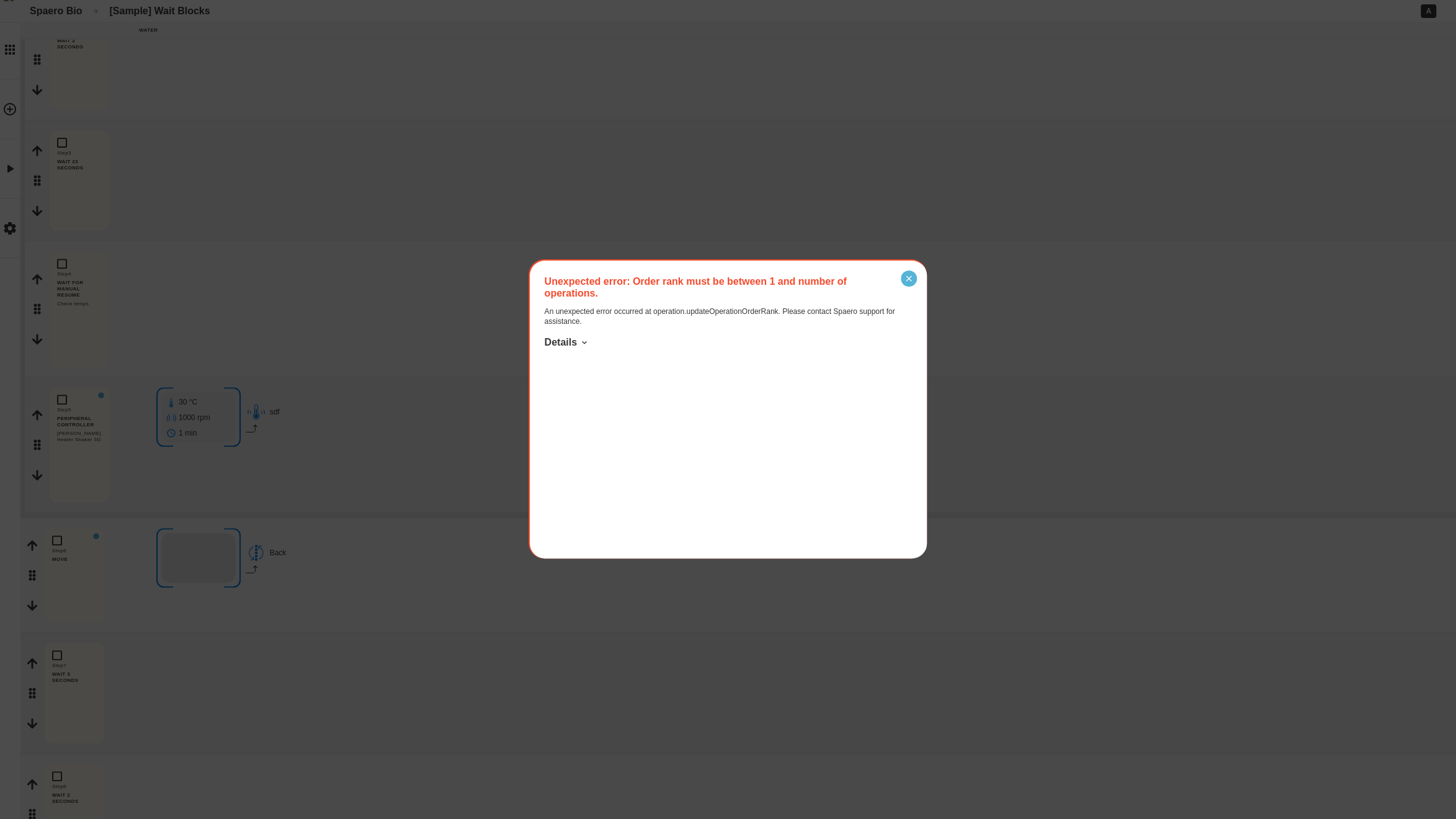 click at bounding box center (909, 279) 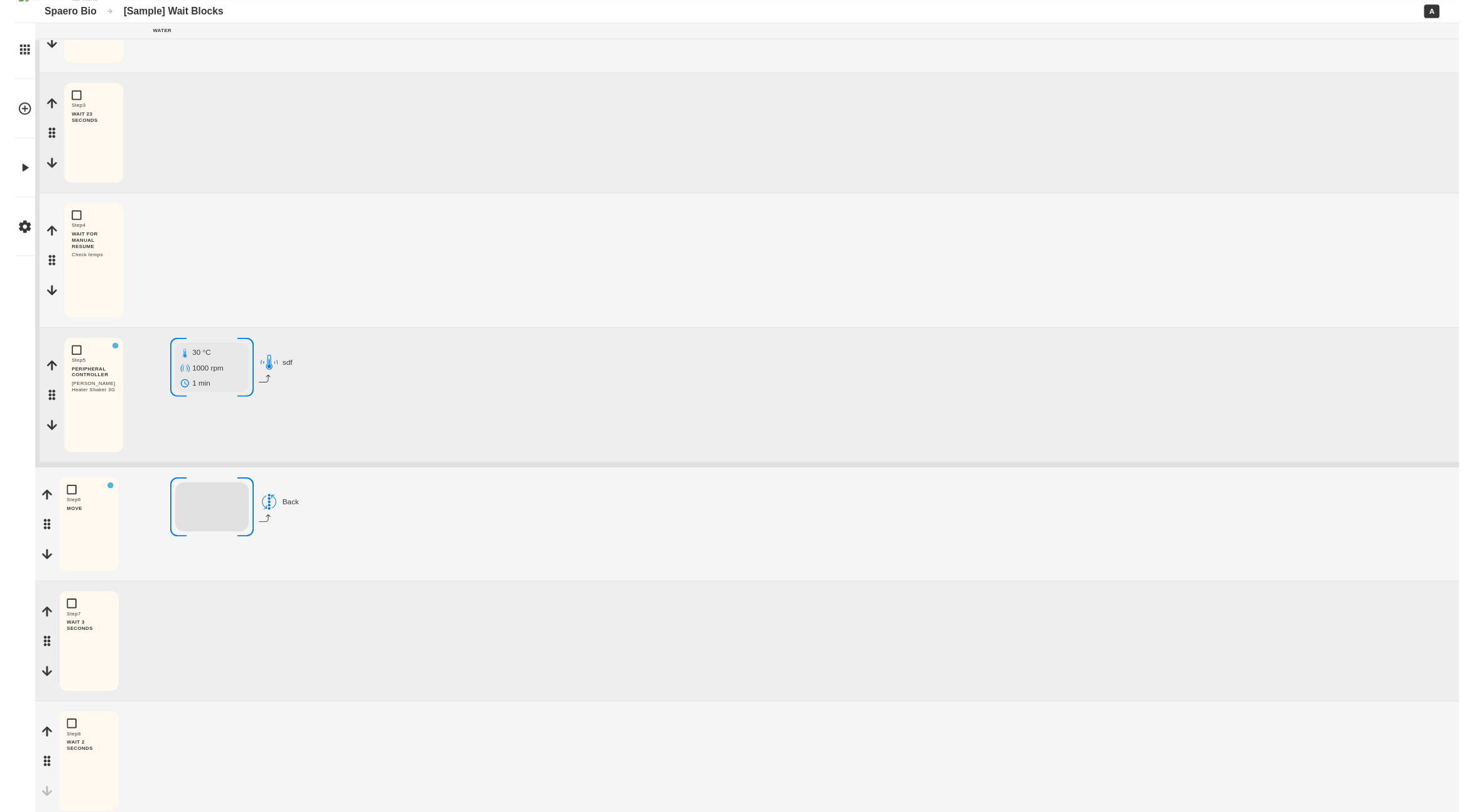 scroll, scrollTop: 421, scrollLeft: 0, axis: vertical 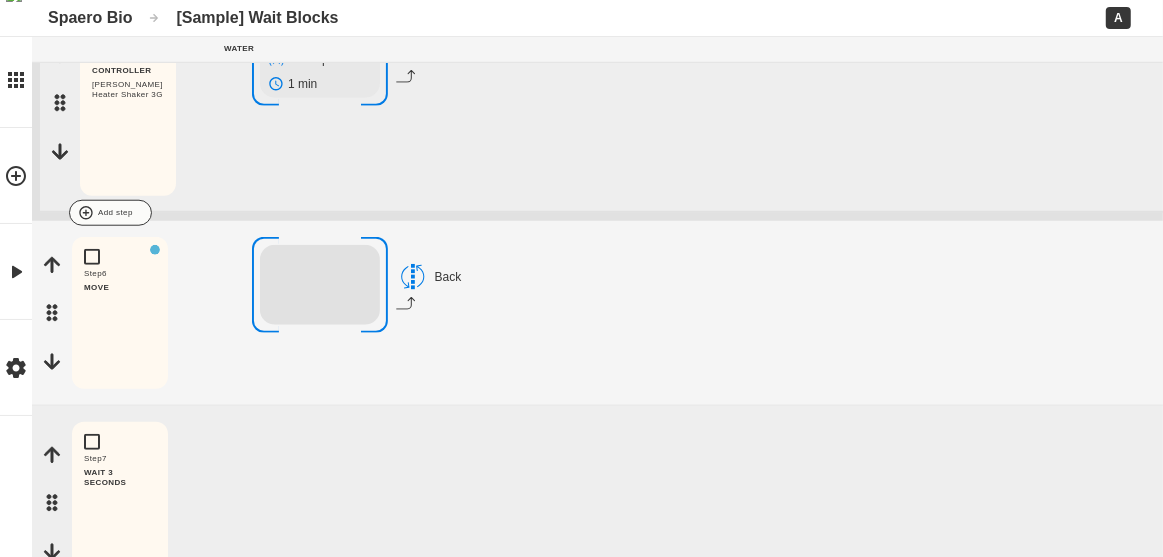 click at bounding box center (659, 213) 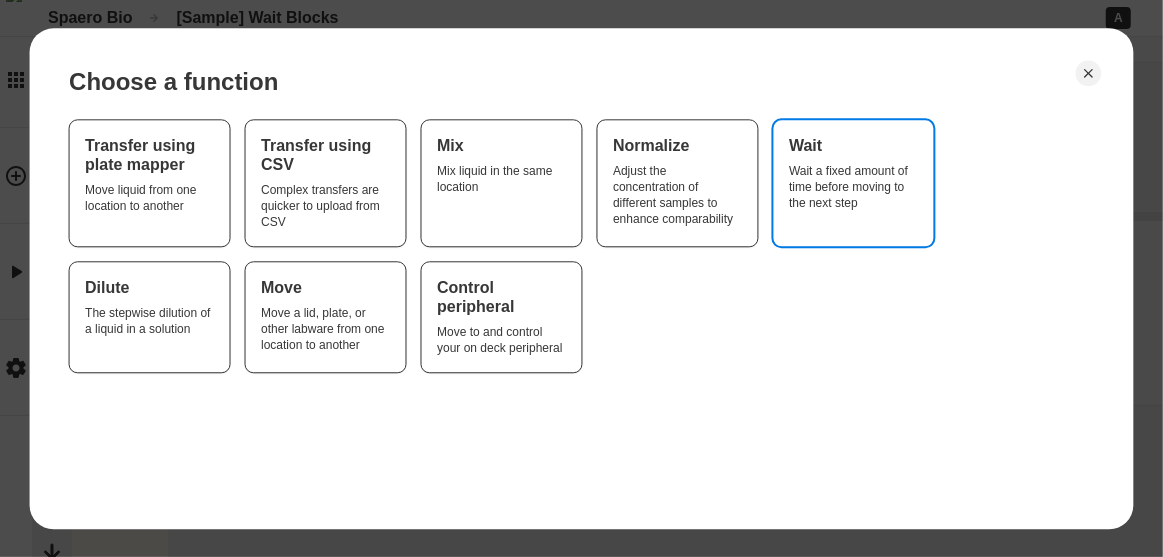 click on "Wait a fixed amount of time before moving to the next step" at bounding box center (853, 187) 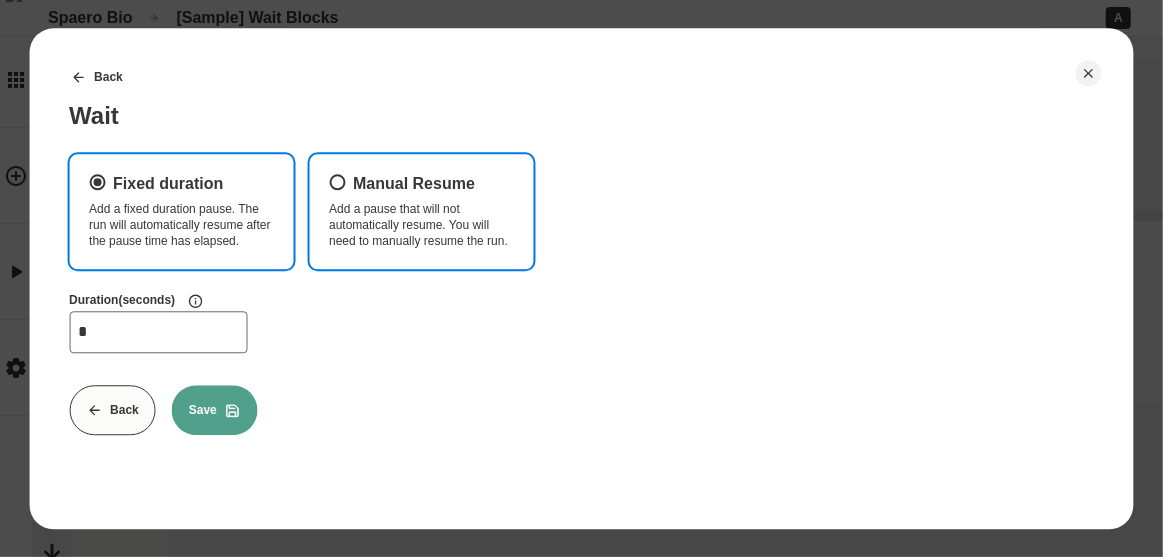 click on "Add a pause that will not automatically resume. You will need to manually resume the run." at bounding box center [421, 225] 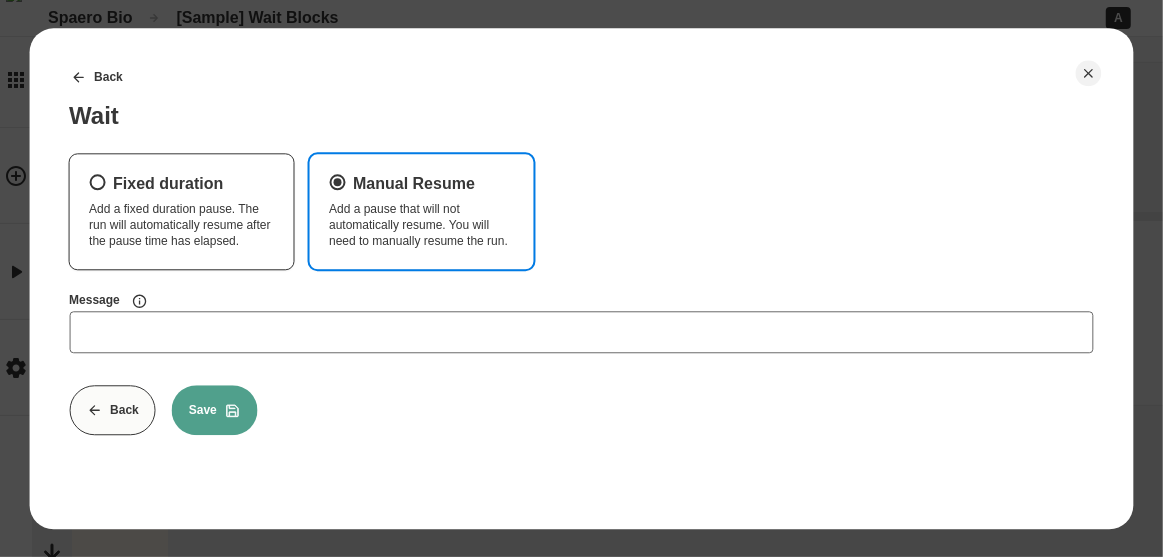 click on "Message" at bounding box center [581, 332] 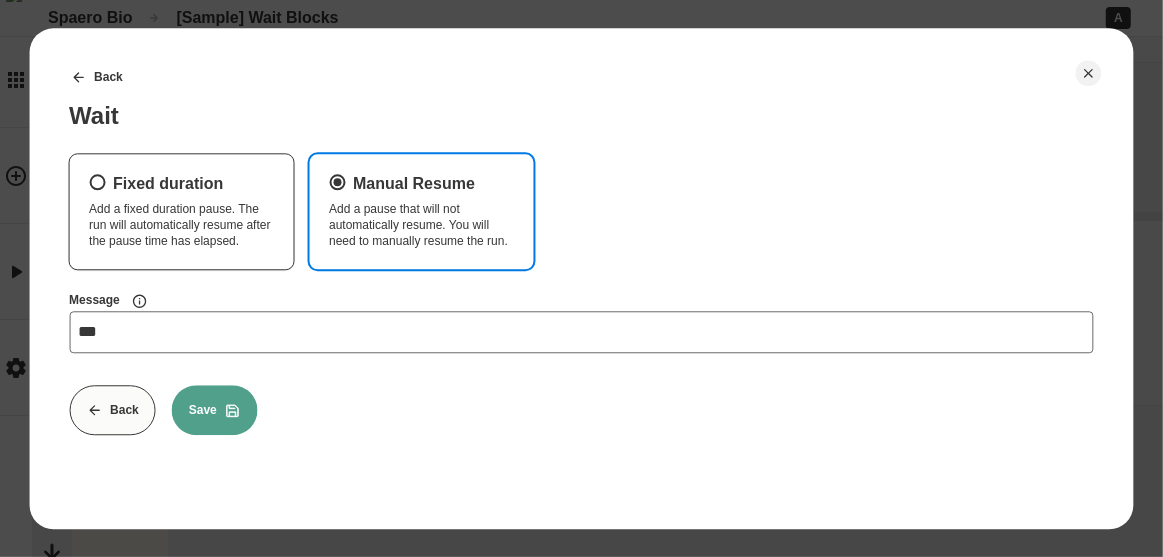 type on "***" 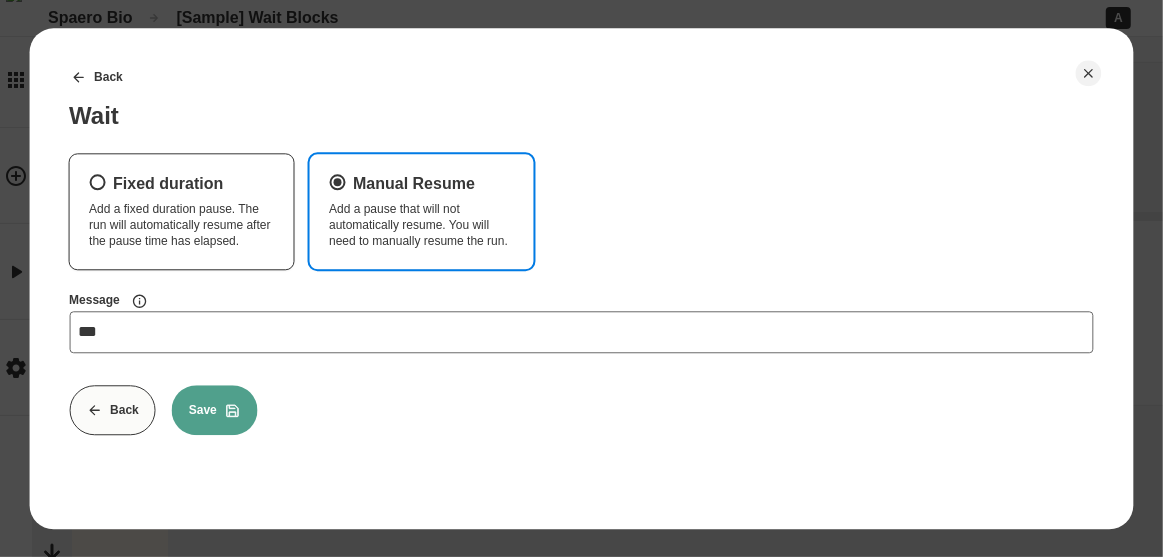 click 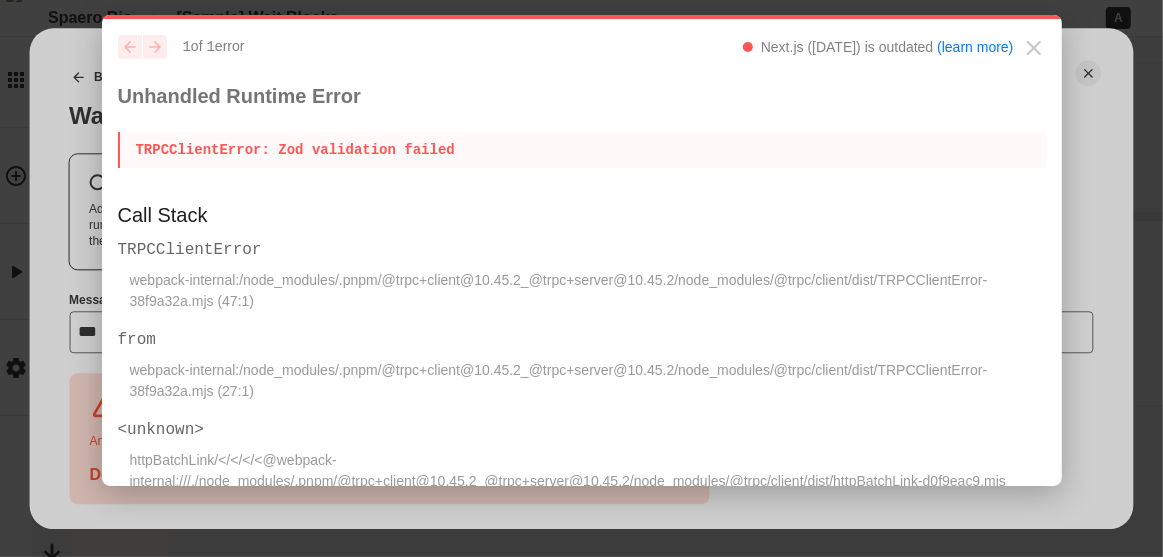 drag, startPoint x: 1048, startPoint y: 237, endPoint x: 1051, endPoint y: 277, distance: 40.112343 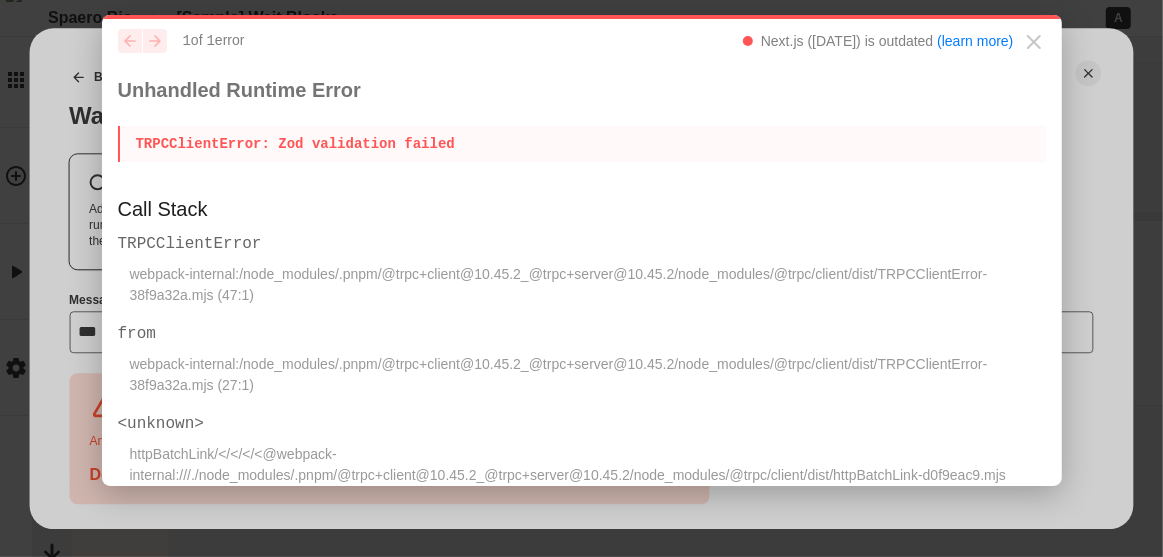 scroll, scrollTop: 26, scrollLeft: 0, axis: vertical 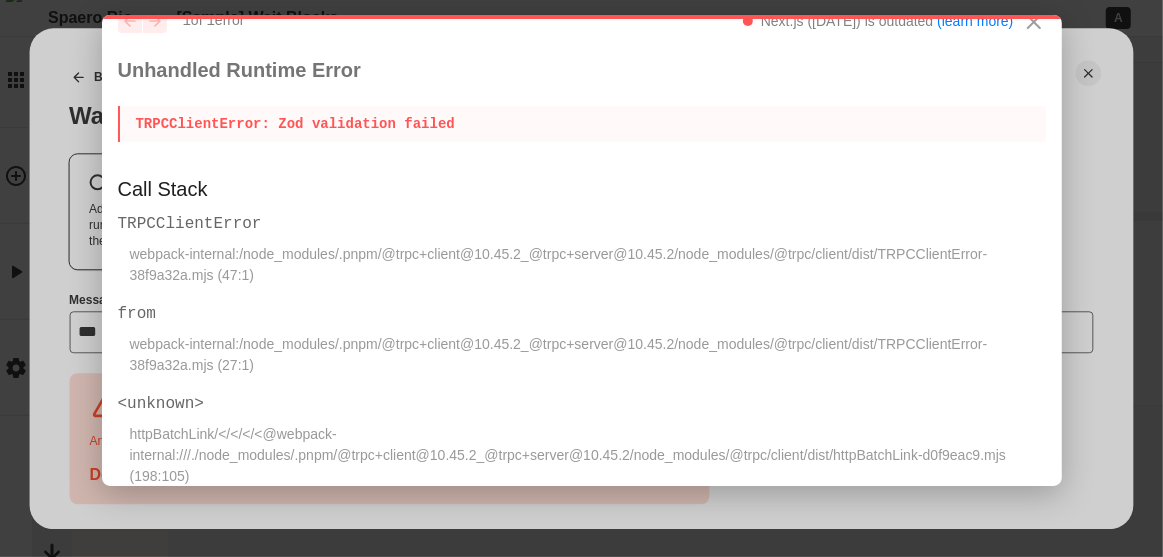 click 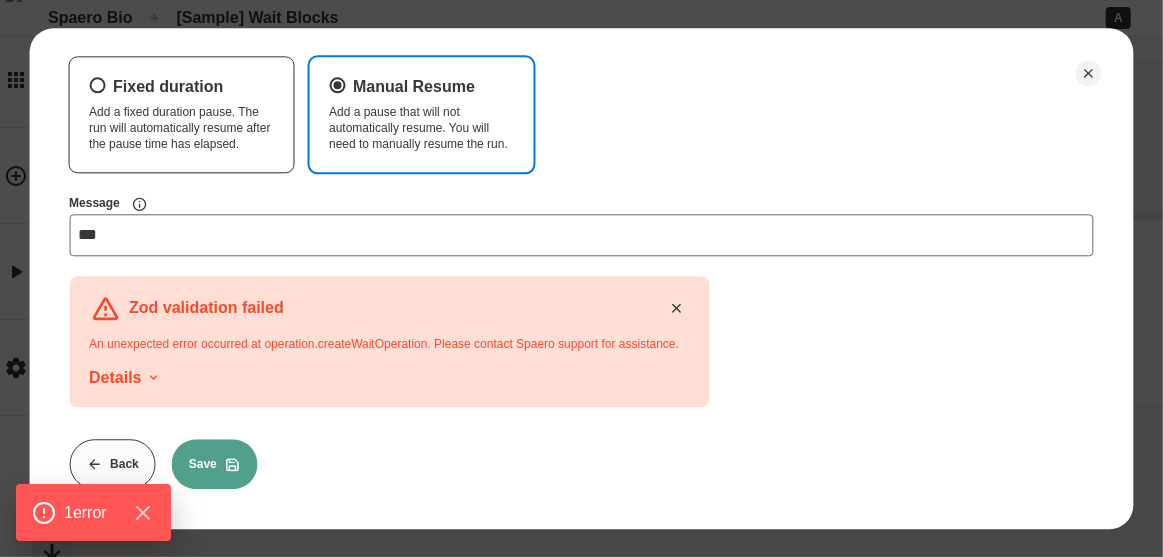scroll, scrollTop: 128, scrollLeft: 0, axis: vertical 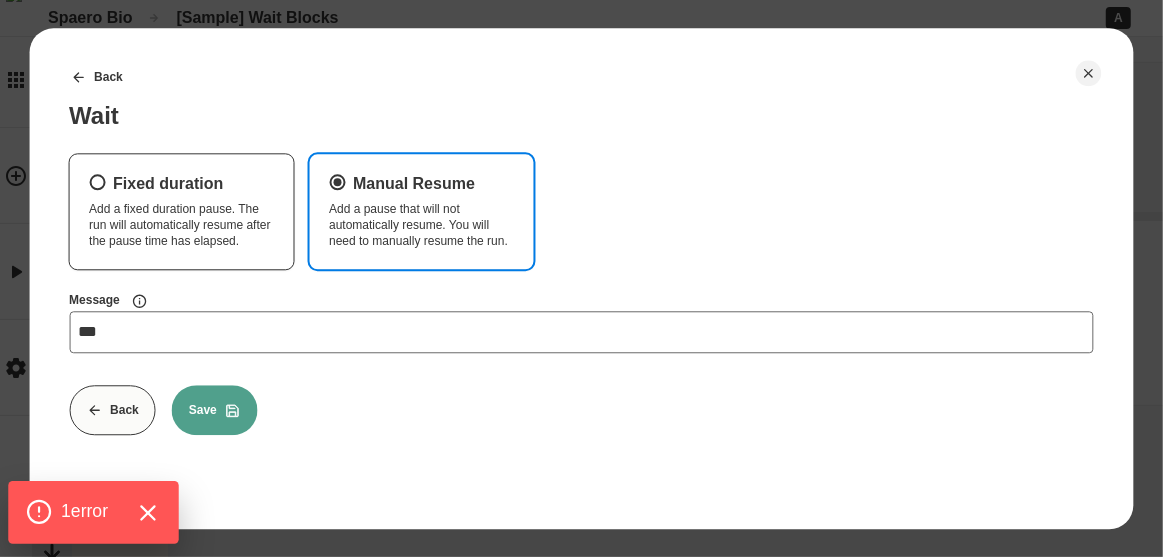 click 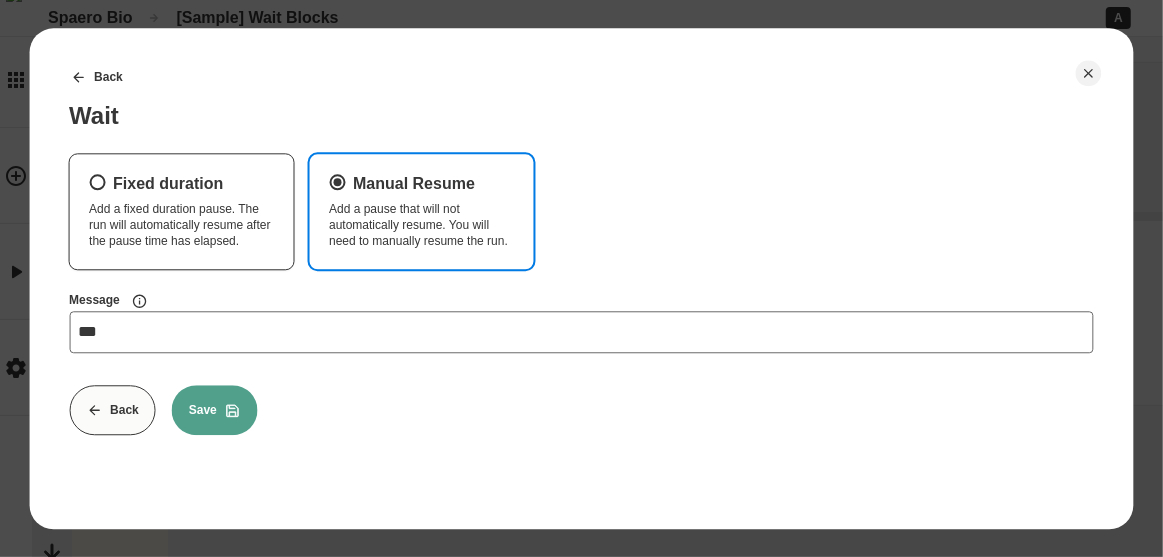 click 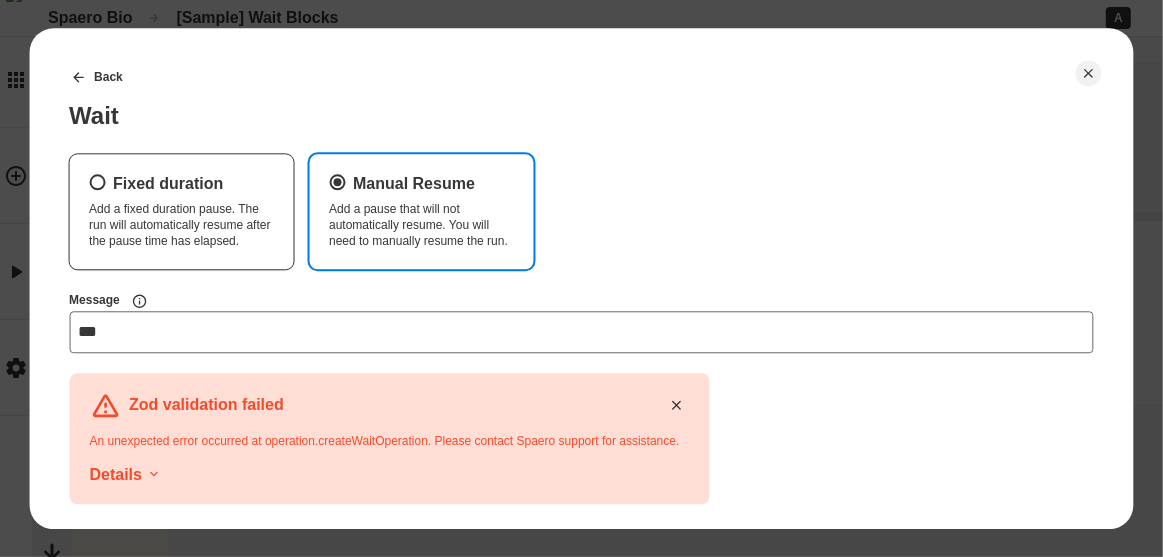 click 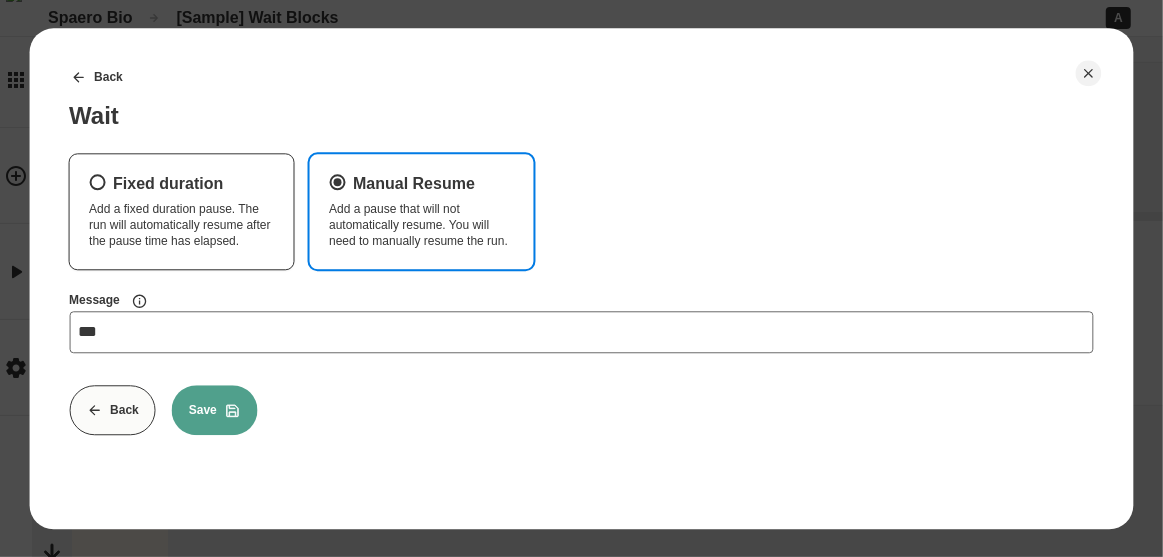 drag, startPoint x: 908, startPoint y: 159, endPoint x: 953, endPoint y: 74, distance: 96.17692 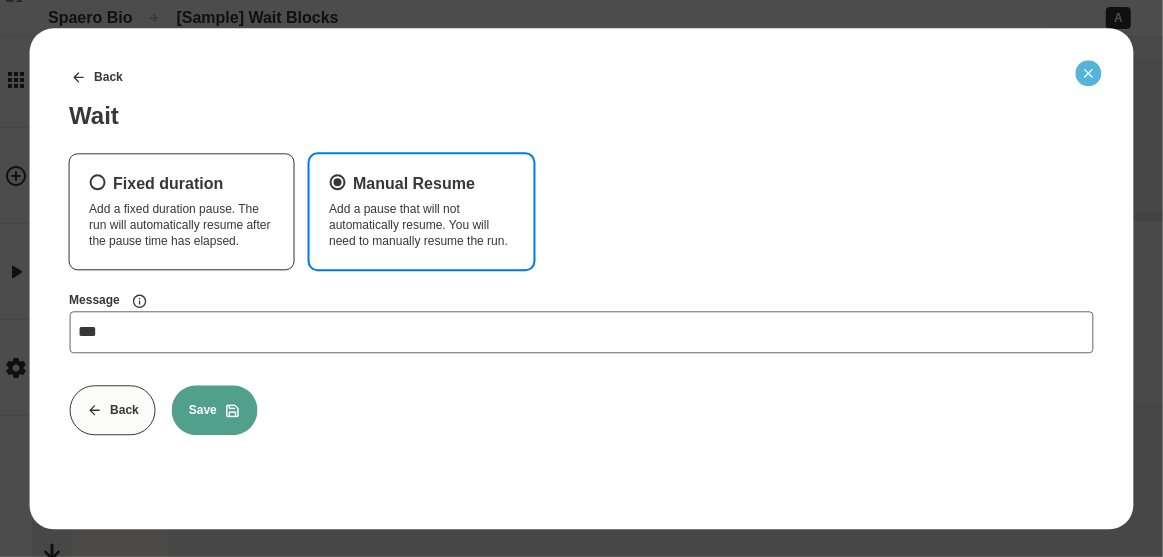 click at bounding box center [1089, 73] 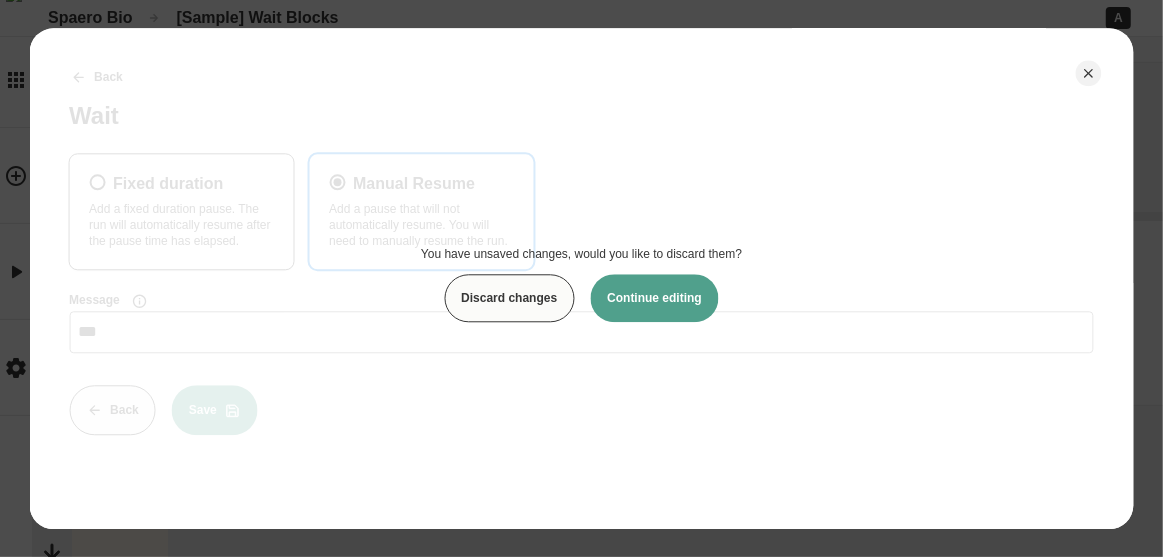 click on "Discard changes" at bounding box center (509, 298) 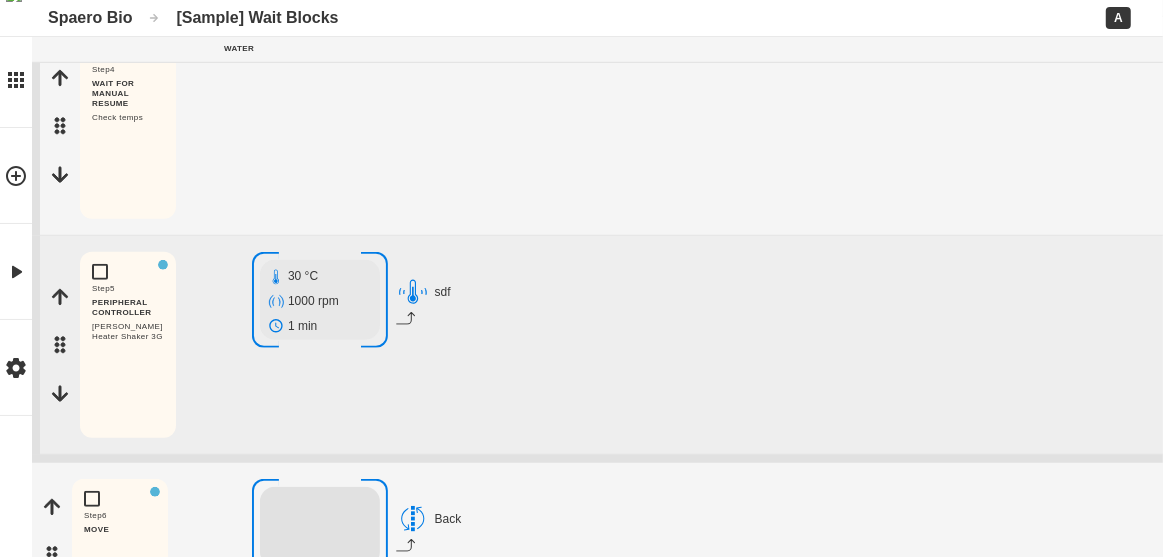 scroll, scrollTop: 1434, scrollLeft: 0, axis: vertical 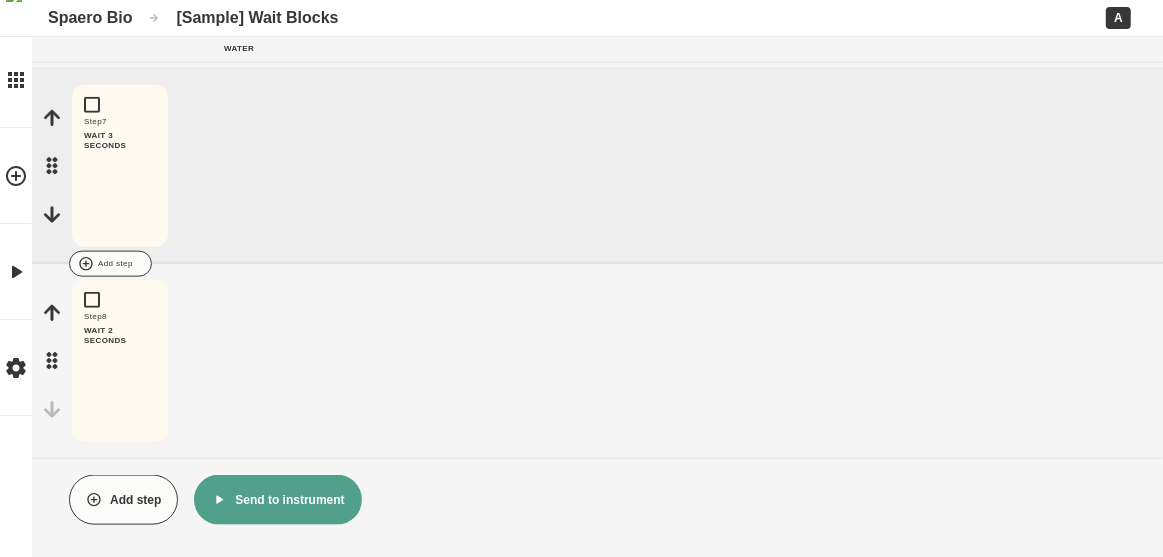 click at bounding box center (659, 264) 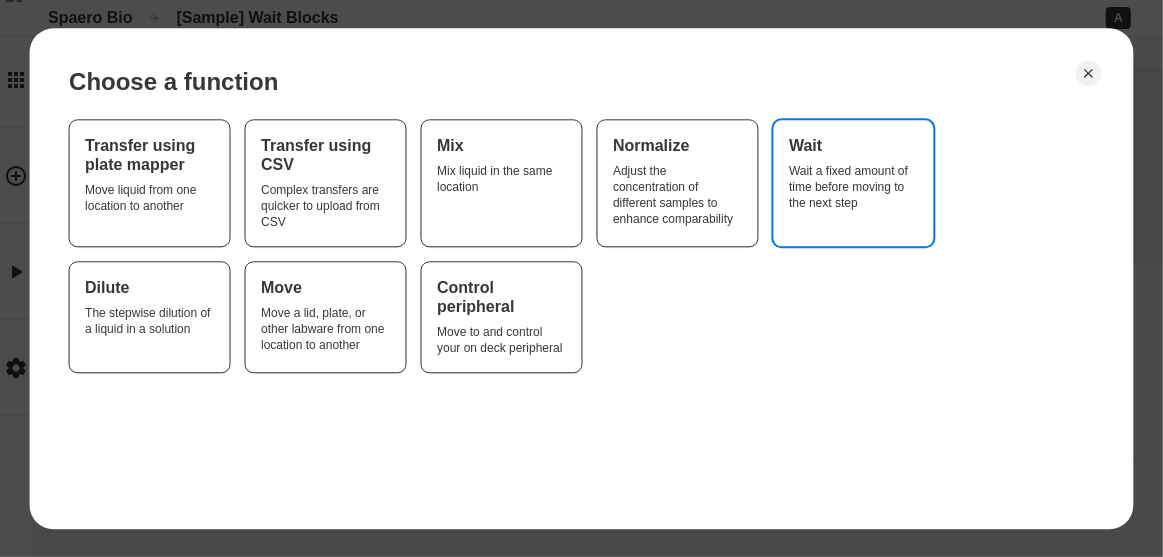 click on "Wait a fixed amount of time before moving to the next step" at bounding box center (853, 187) 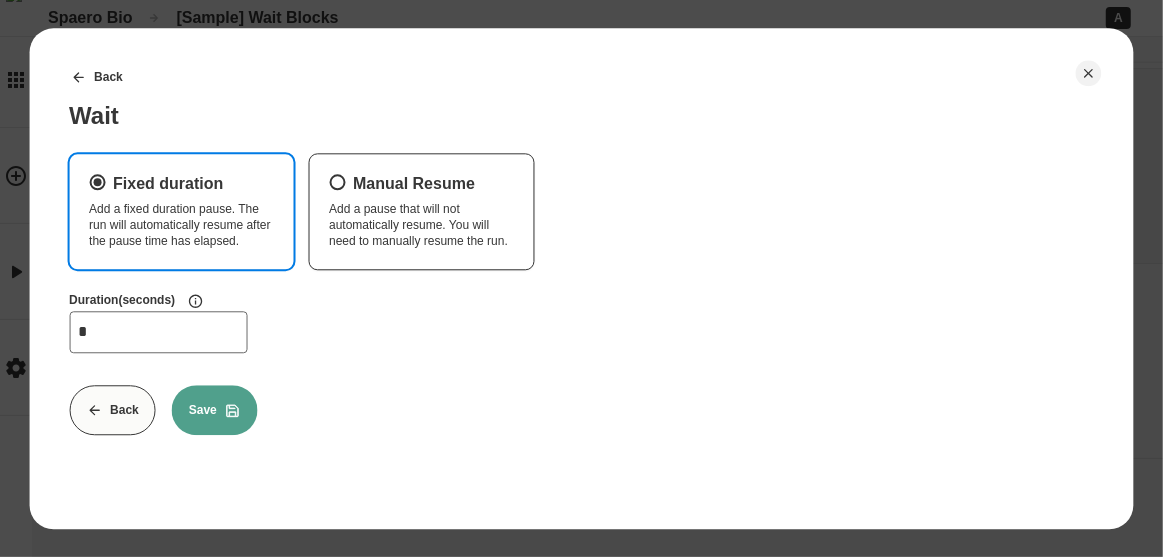 click on "Save" at bounding box center [215, 410] 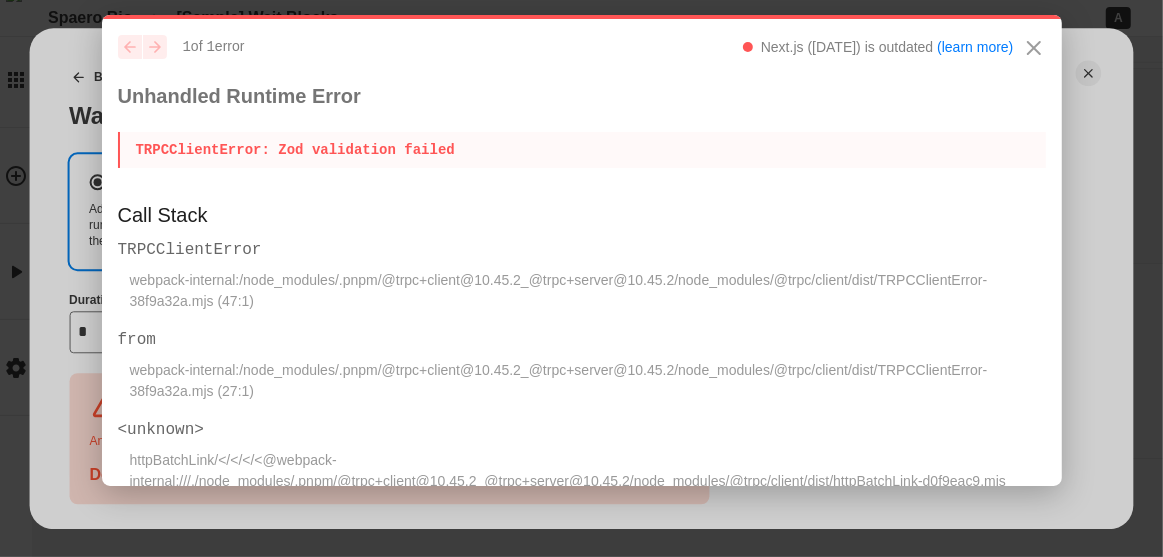 click 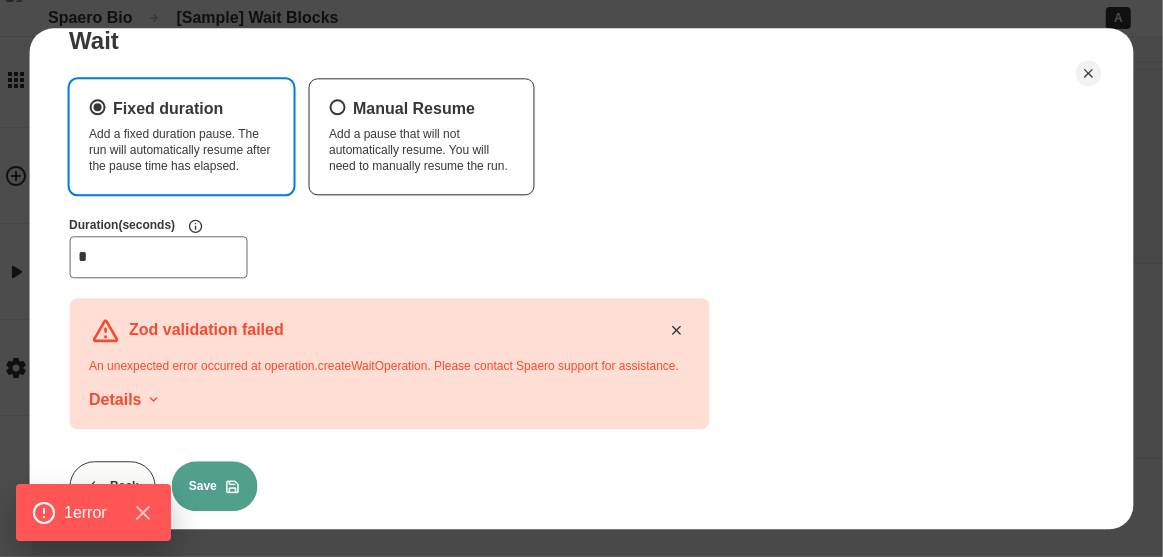 scroll, scrollTop: 128, scrollLeft: 0, axis: vertical 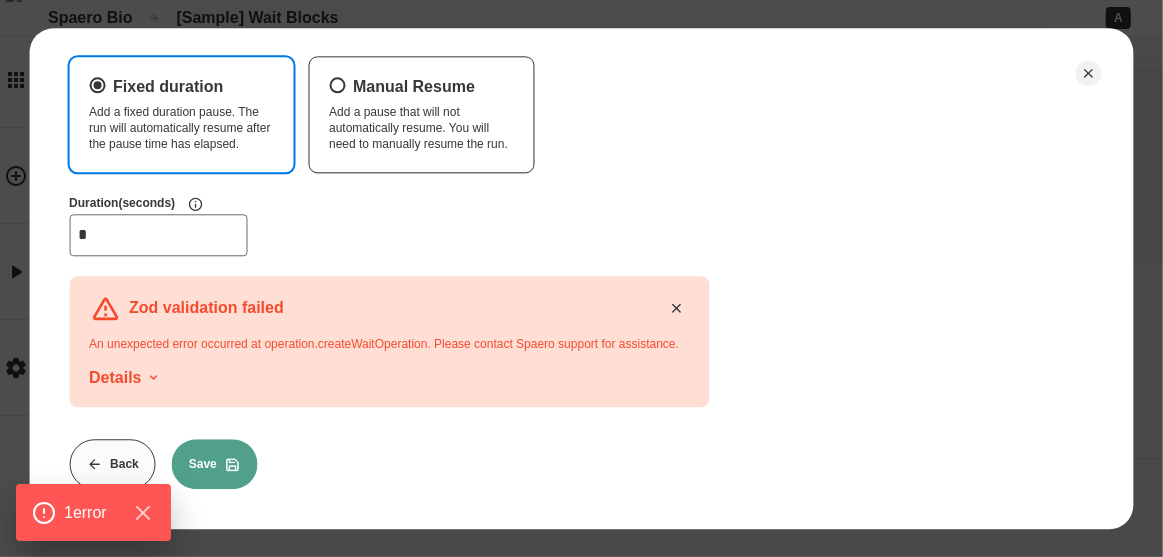 click 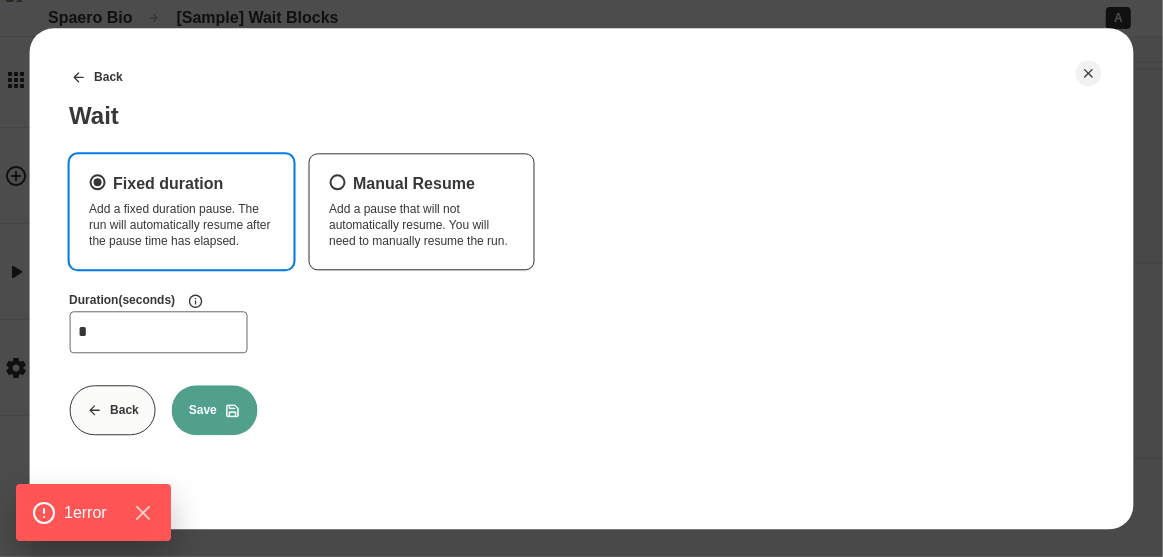 scroll, scrollTop: 0, scrollLeft: 0, axis: both 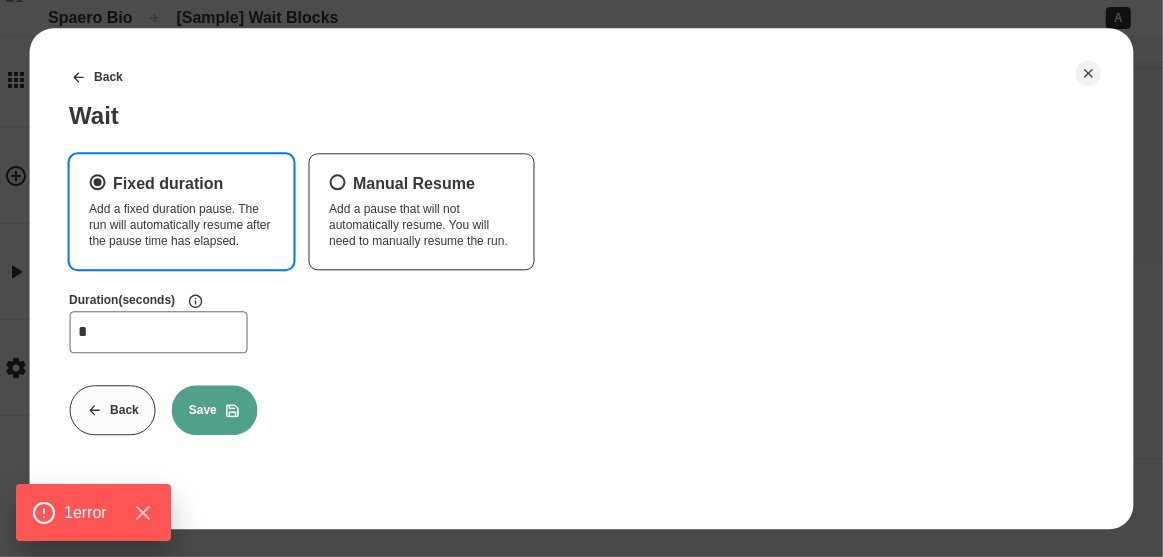 click at bounding box center [1089, 73] 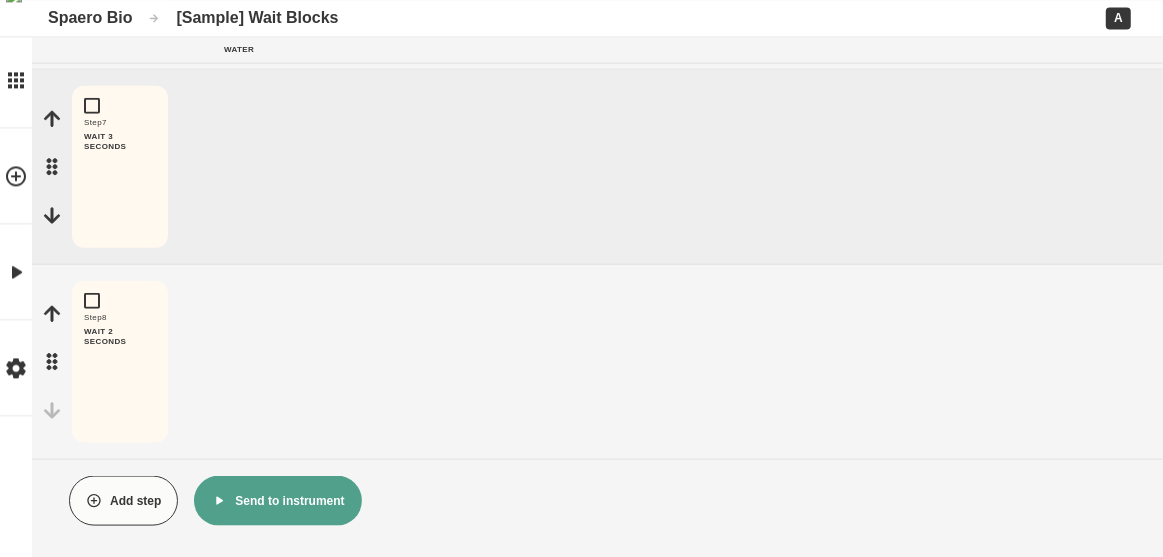 scroll, scrollTop: 1434, scrollLeft: 0, axis: vertical 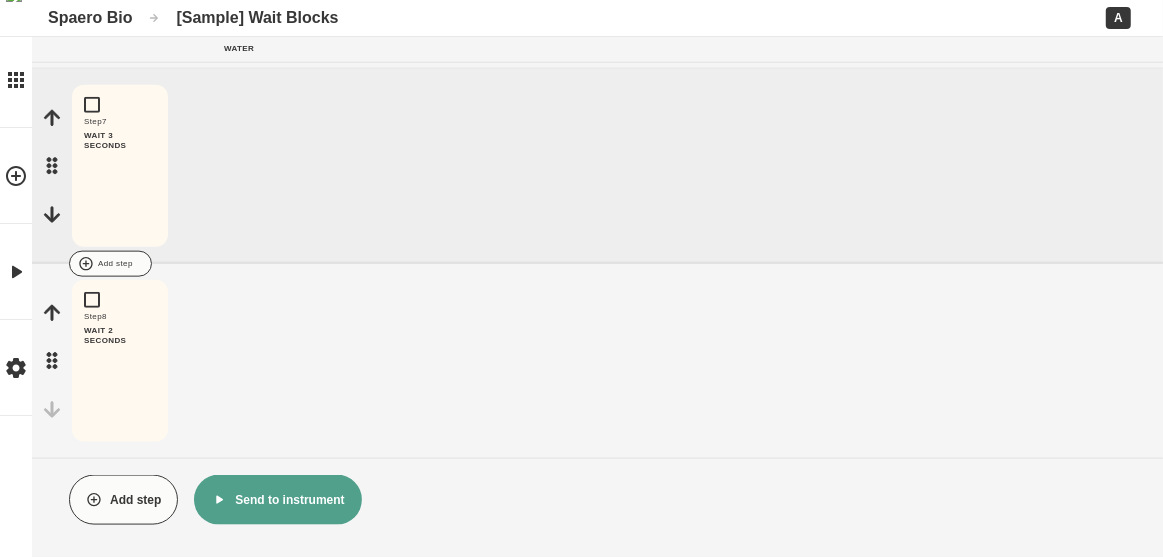 click at bounding box center (659, 264) 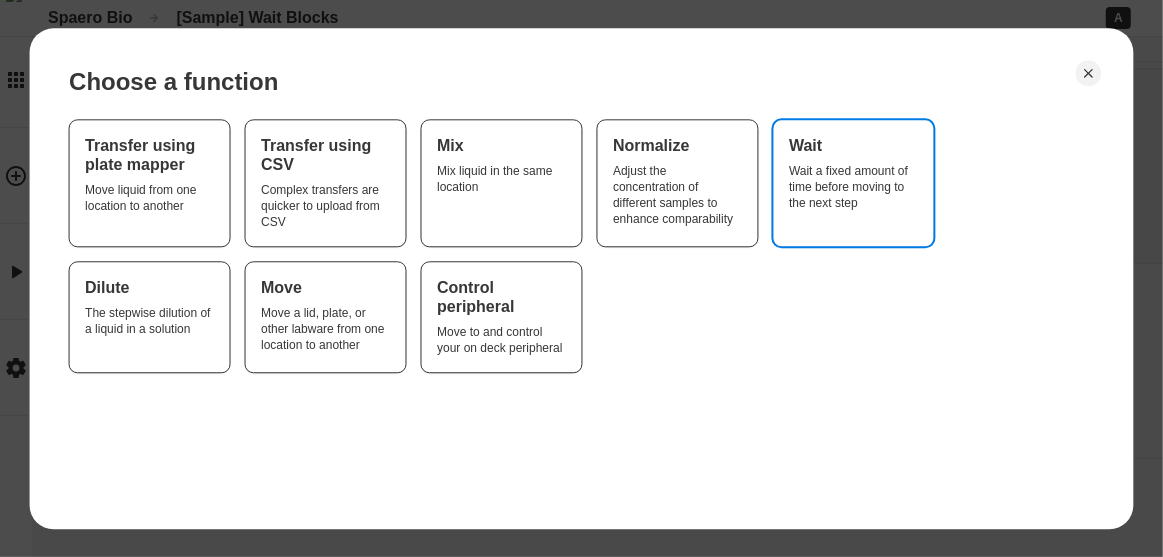 click on "Wait a fixed amount of time before moving to the next step" at bounding box center (853, 187) 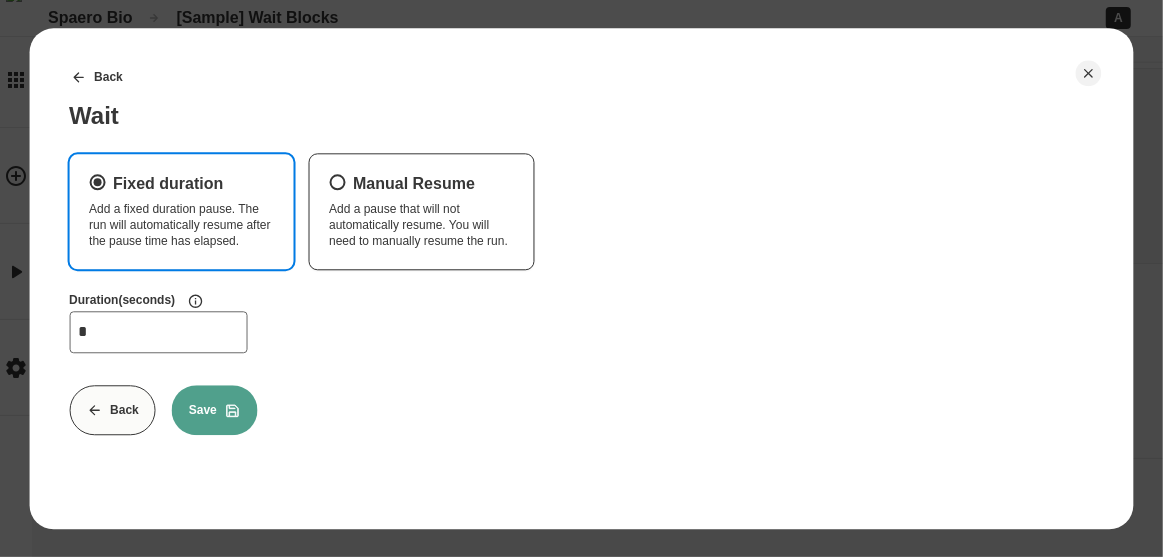 click on "Save" at bounding box center (215, 410) 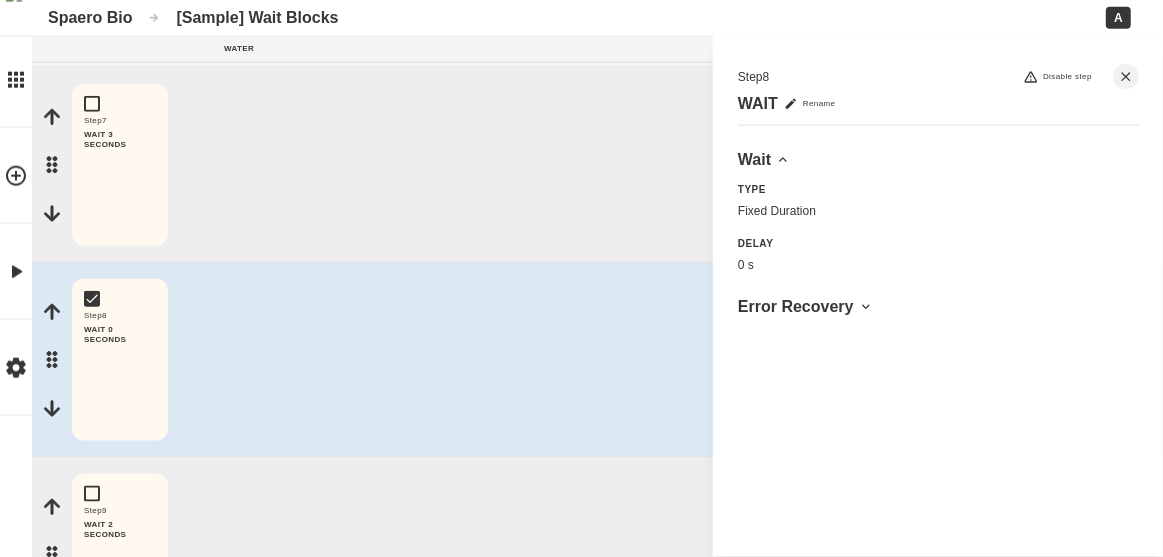 scroll, scrollTop: 950, scrollLeft: 0, axis: vertical 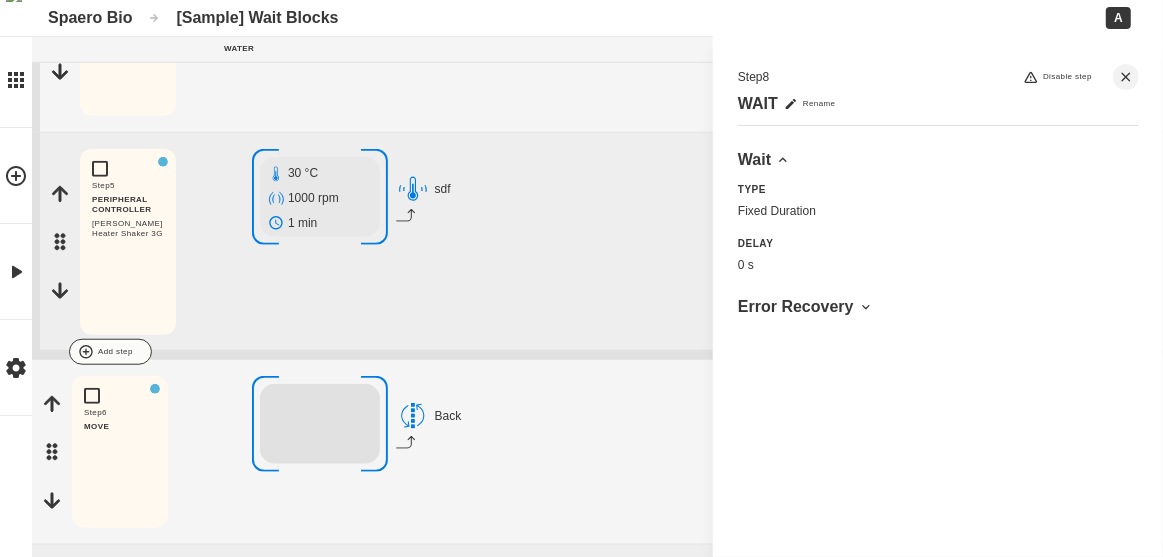 click at bounding box center (659, 352) 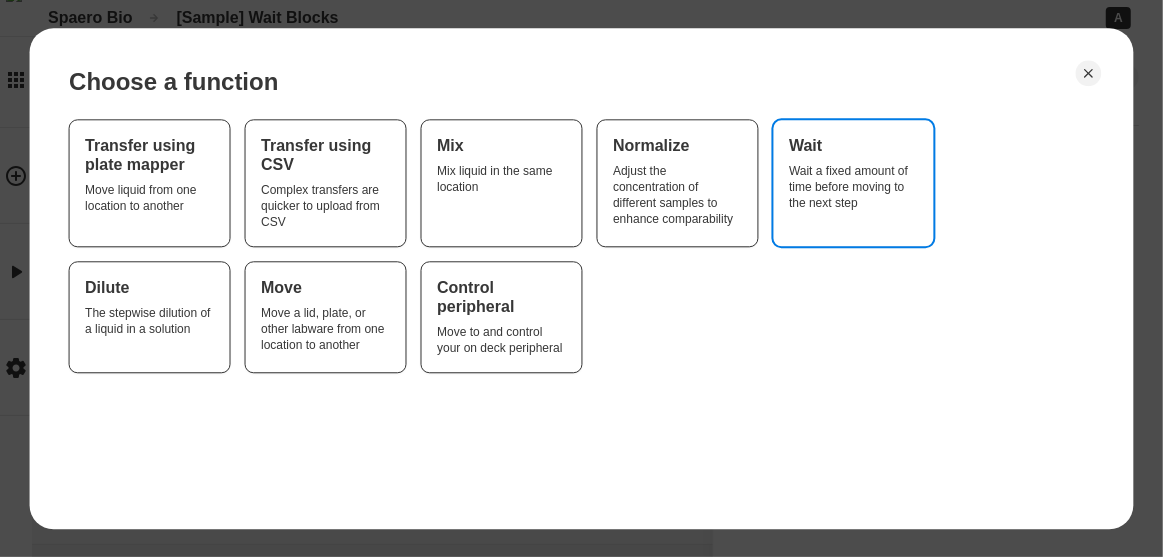 click on "Wait a fixed amount of time before moving to the next step" at bounding box center (853, 187) 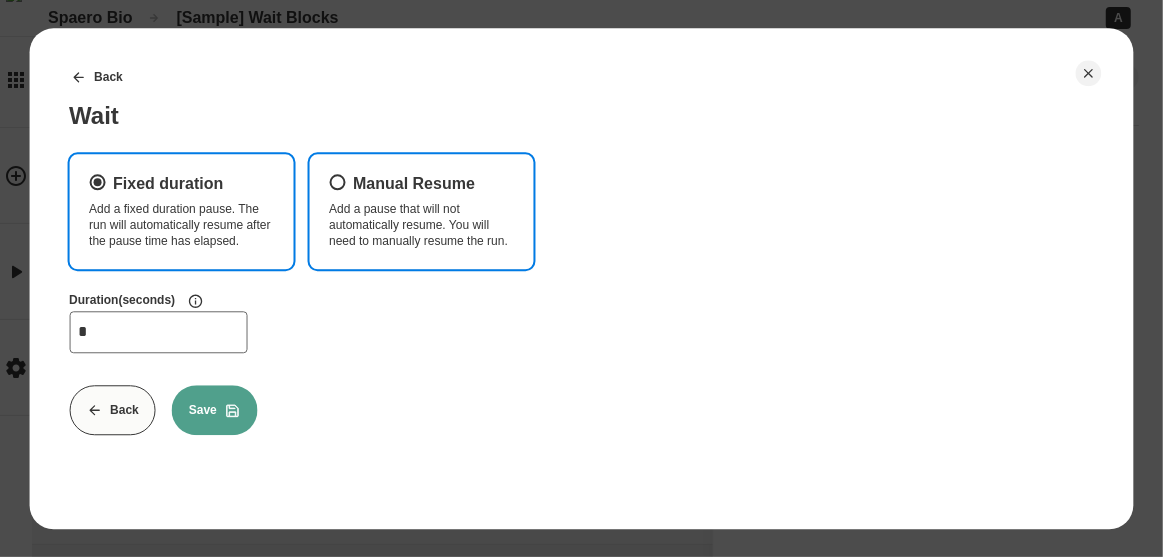 click on "Add a pause that will not automatically resume. You will need to manually resume the run." at bounding box center [421, 225] 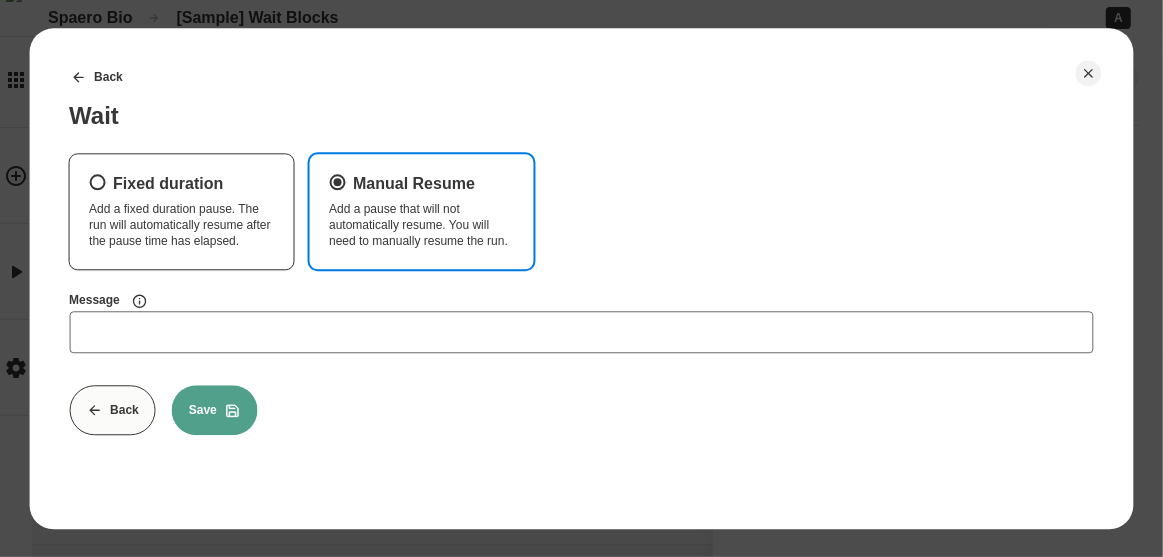 click on "Back Wait Fixed duration Add a fixed duration pause. The run will automatically resume after the pause time has elapsed. Manual Resume Add a pause that will not automatically resume. You will need to manually resume the run. Message Back Save" at bounding box center (581, 243) 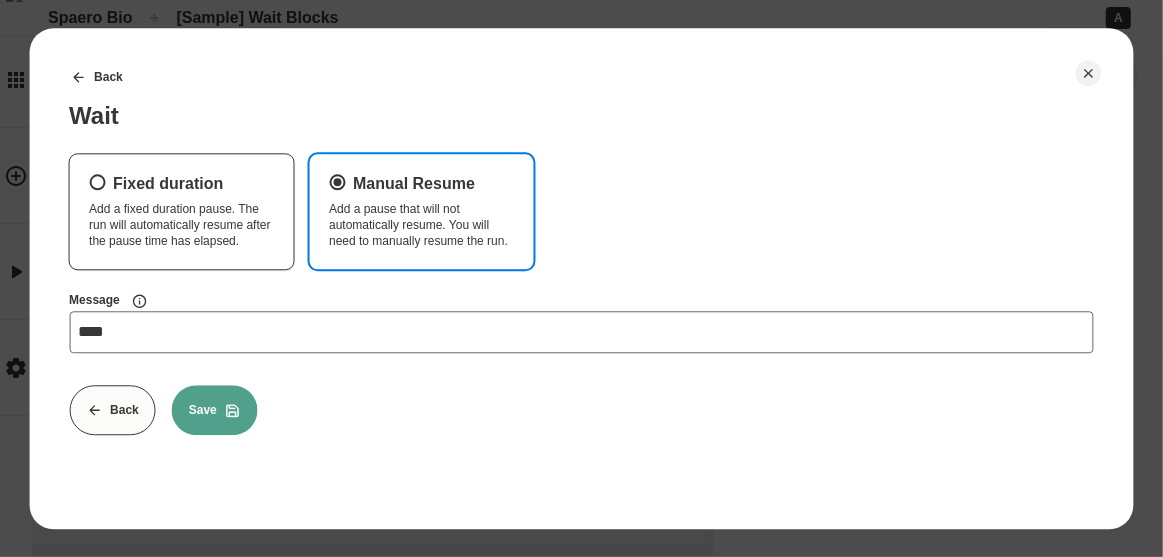type on "****" 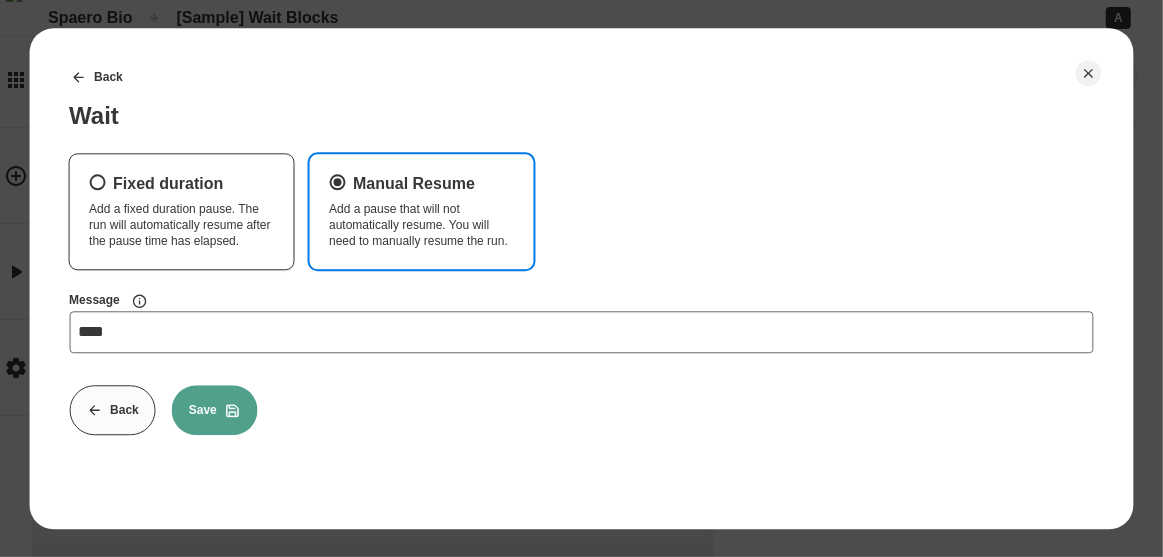click on "Save" at bounding box center (215, 410) 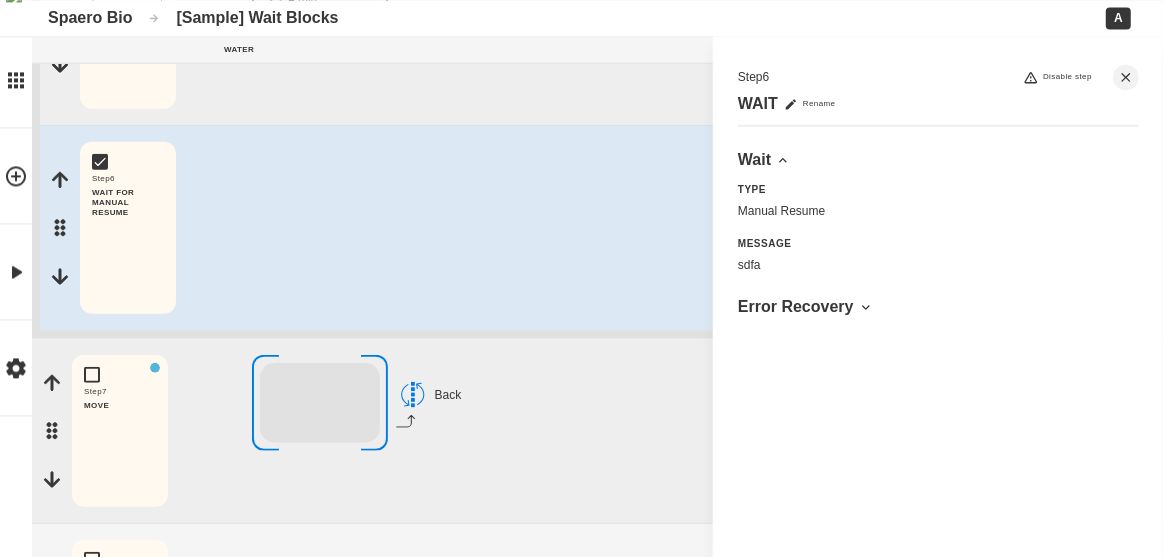 scroll, scrollTop: 1192, scrollLeft: 0, axis: vertical 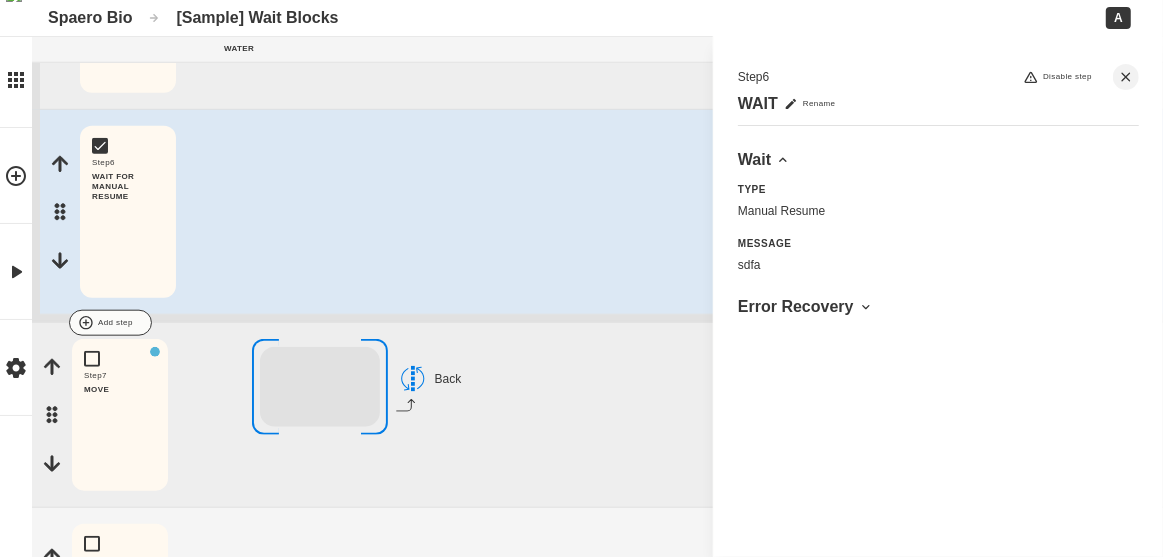 click at bounding box center (659, 323) 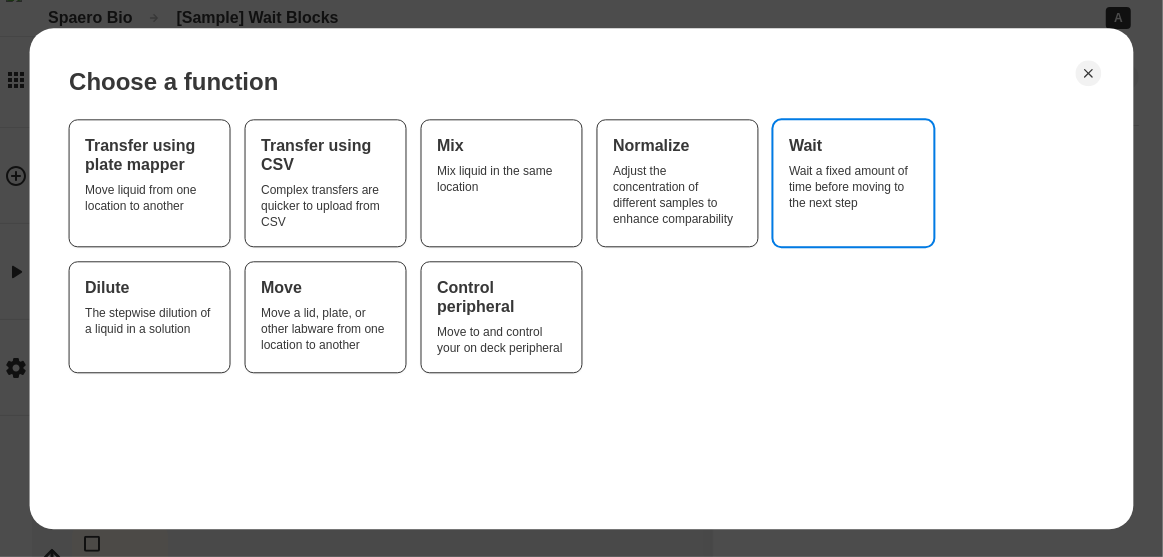 click on "Wait Wait a fixed amount of time before moving to the next step" at bounding box center [853, 183] 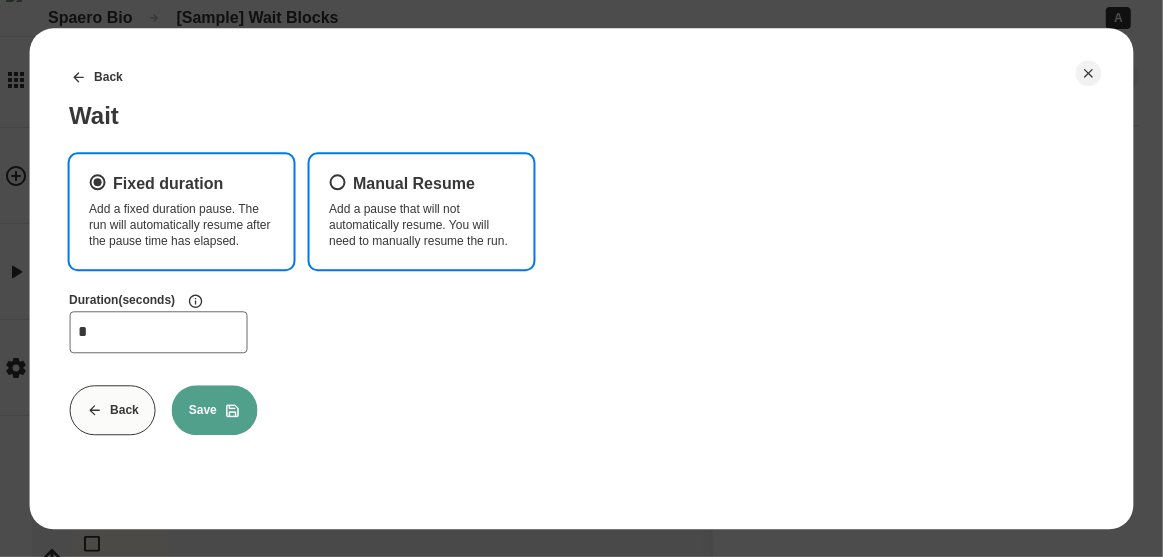 click on "Manual Resume Add a pause that will not automatically resume. You will need to manually resume the run." at bounding box center (421, 211) 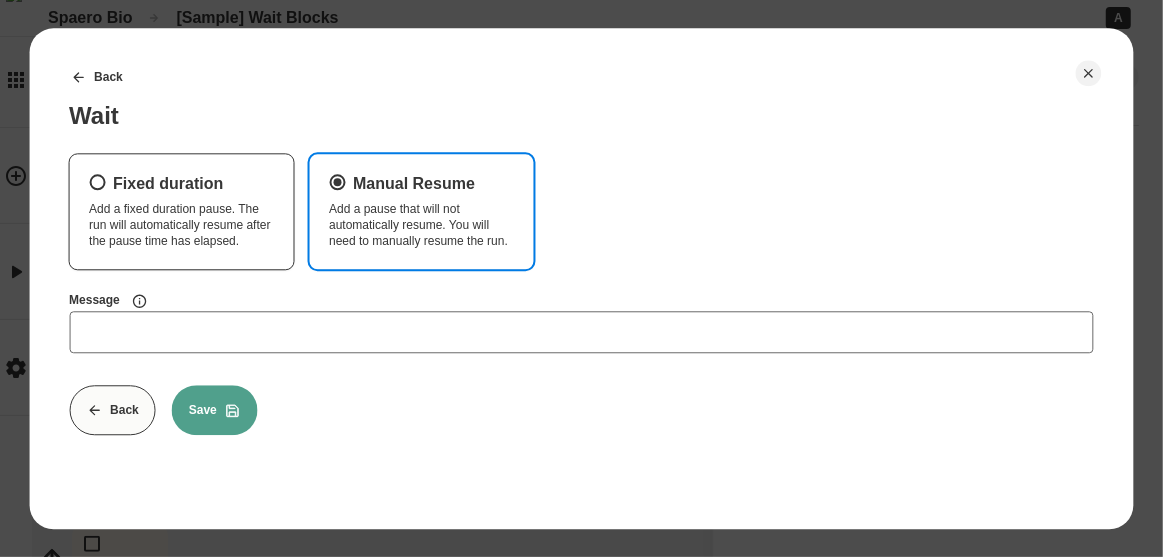 click on "Message" at bounding box center (581, 332) 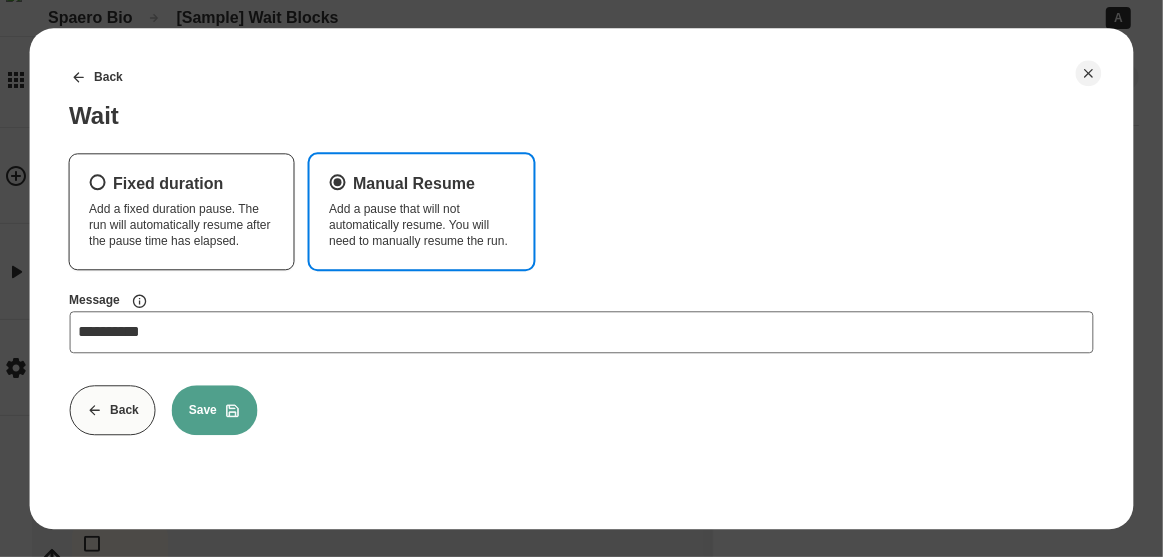 type on "**********" 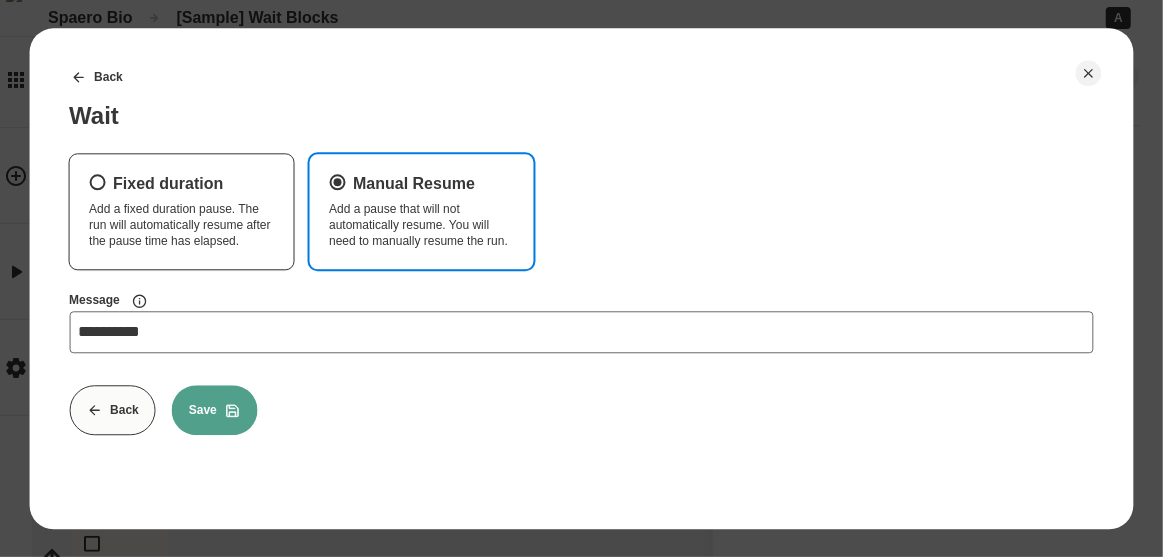 click 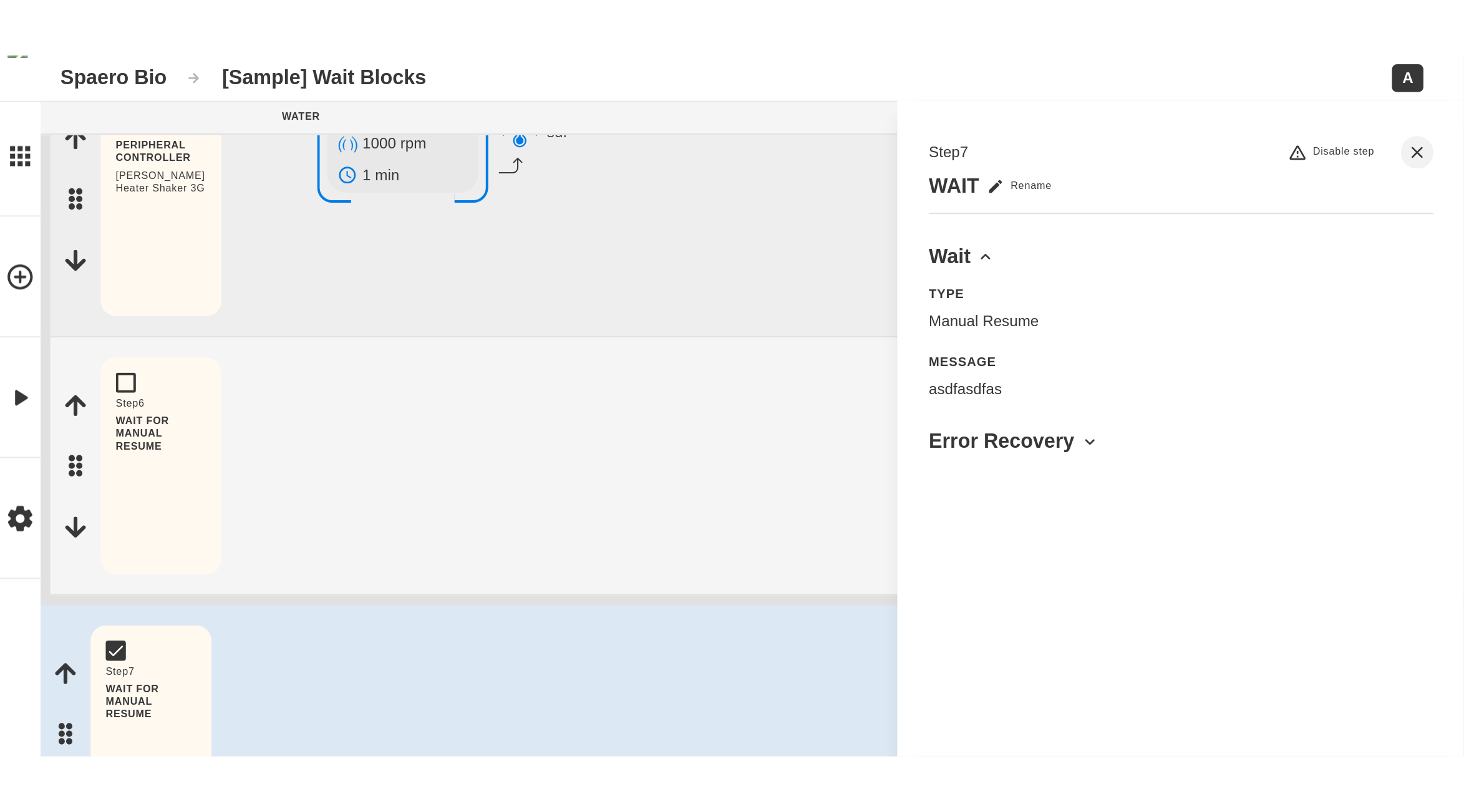 scroll, scrollTop: 679, scrollLeft: 0, axis: vertical 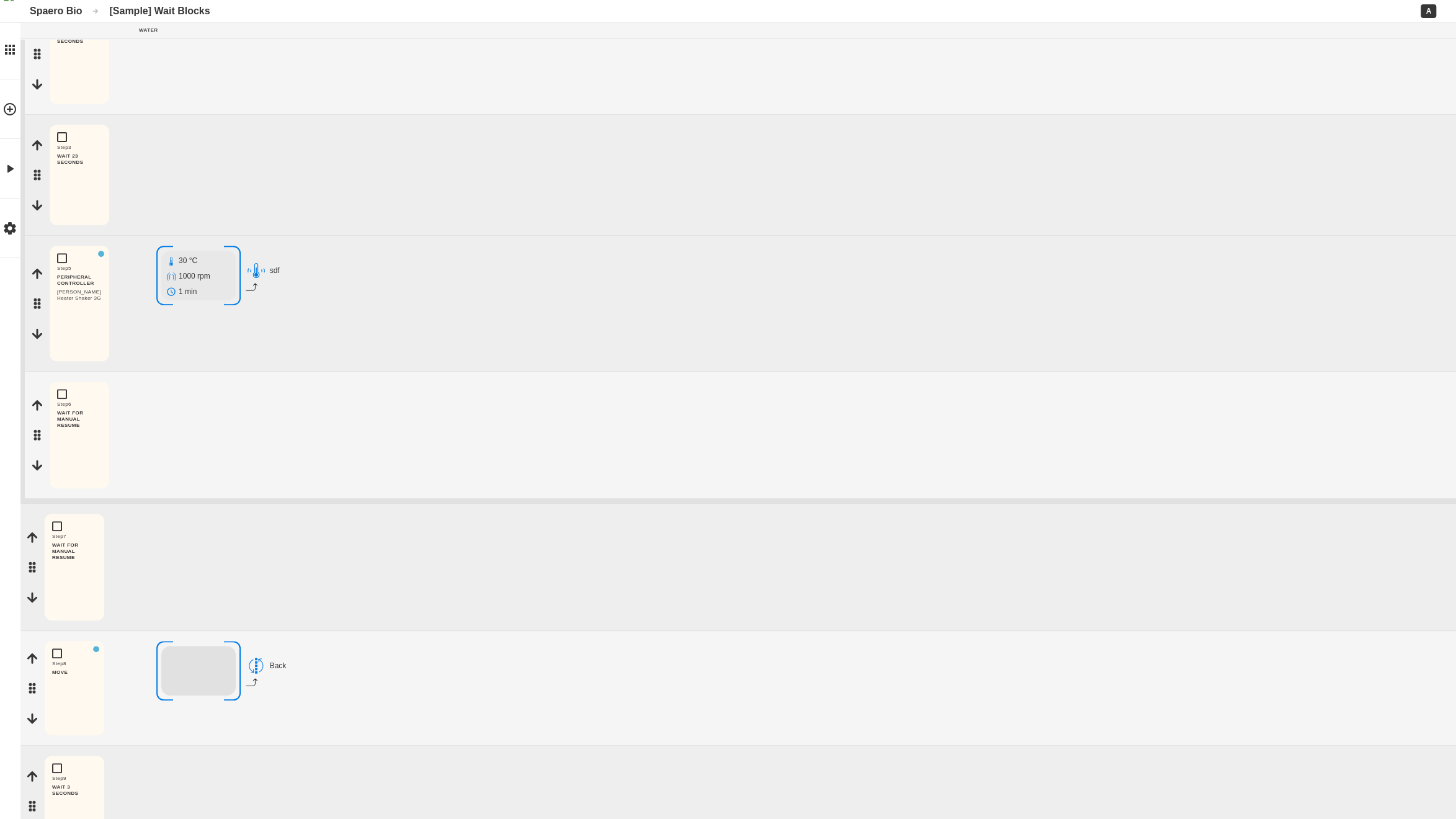 drag, startPoint x: 42, startPoint y: 298, endPoint x: 261, endPoint y: 497, distance: 295.90877 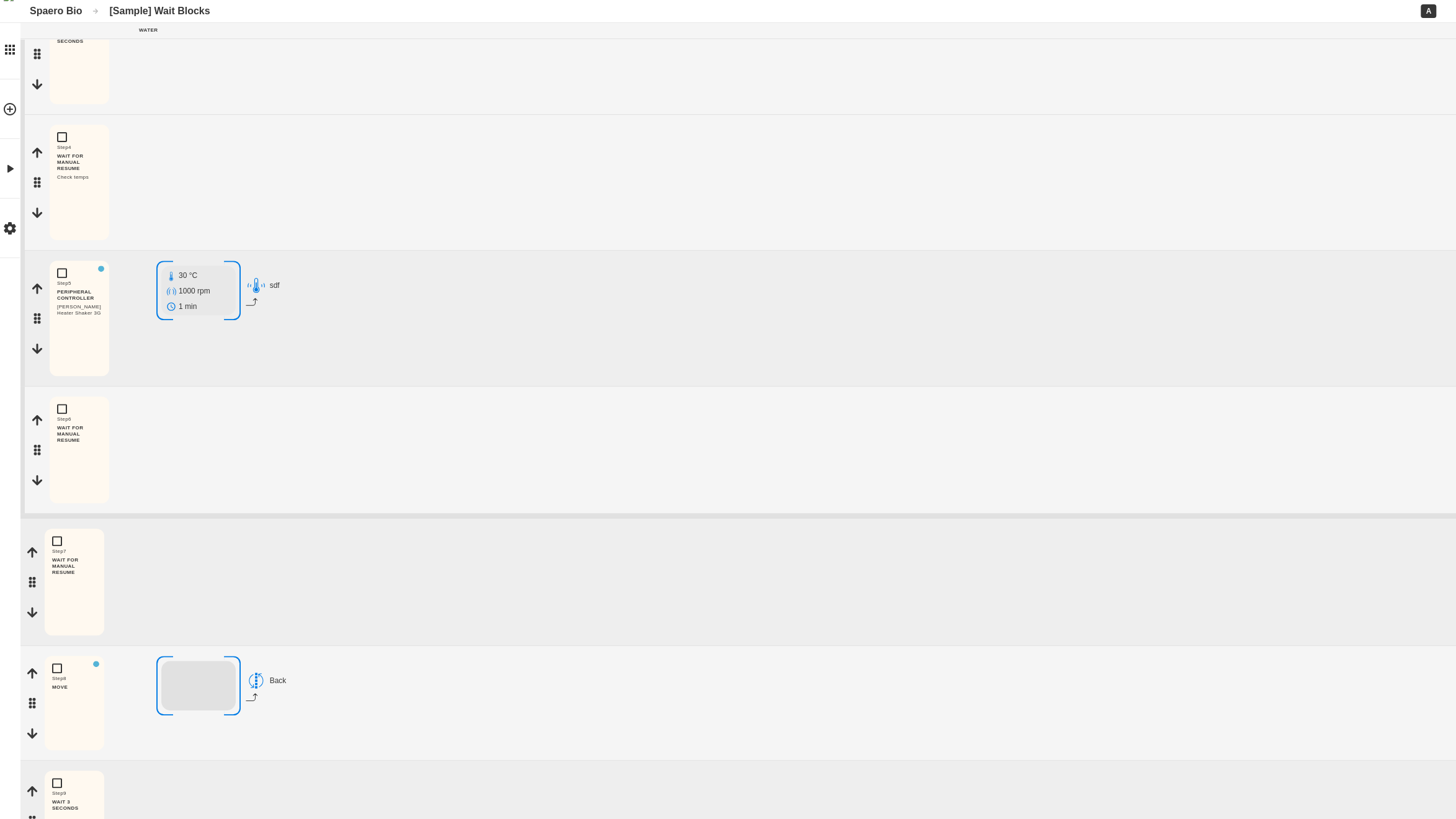 drag, startPoint x: 37, startPoint y: 174, endPoint x: 322, endPoint y: 522, distance: 449.80996 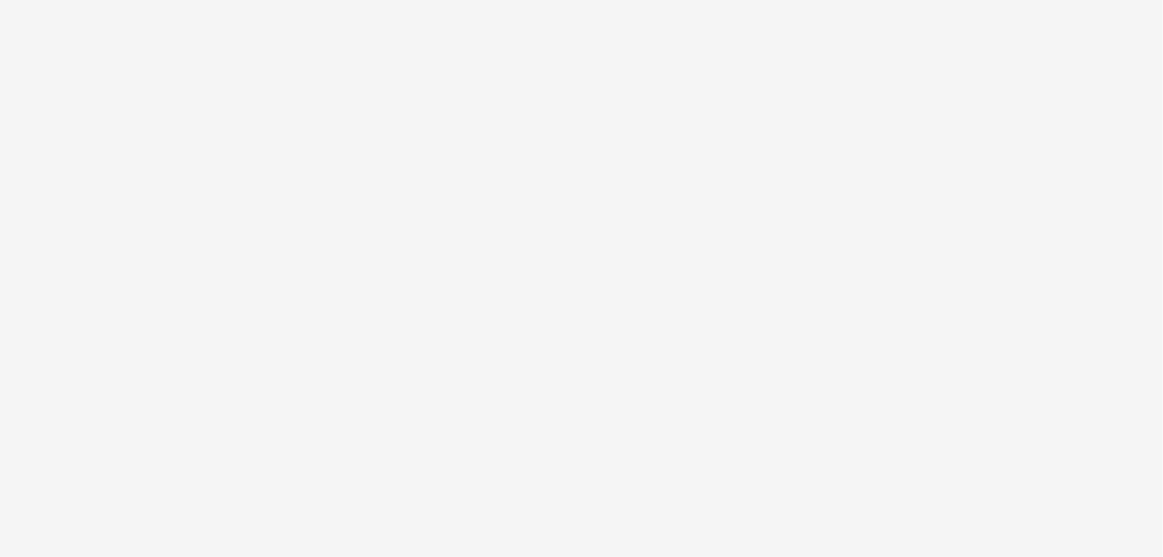 scroll, scrollTop: 0, scrollLeft: 0, axis: both 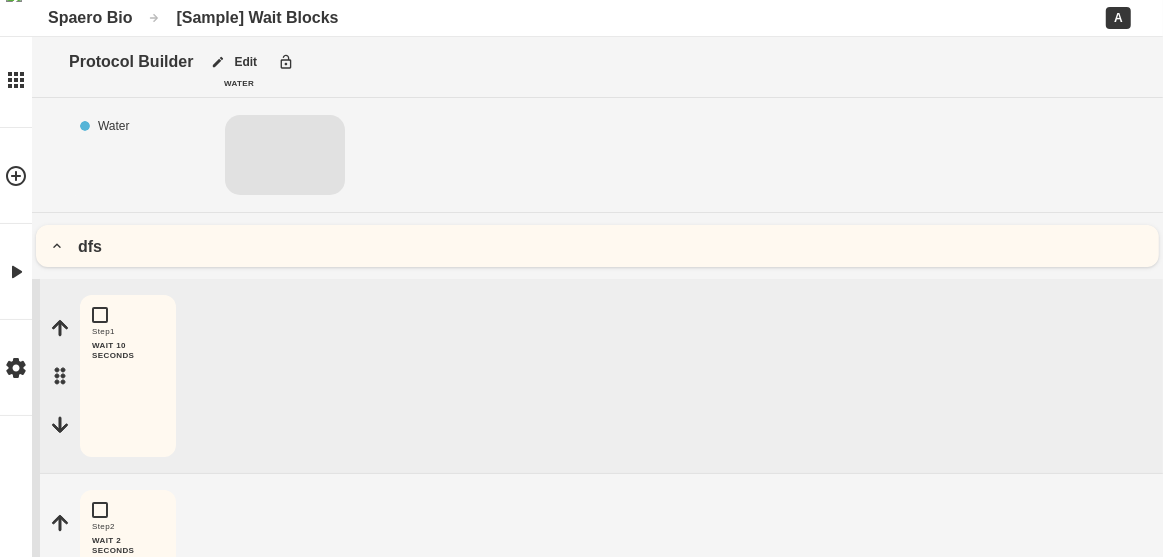 click 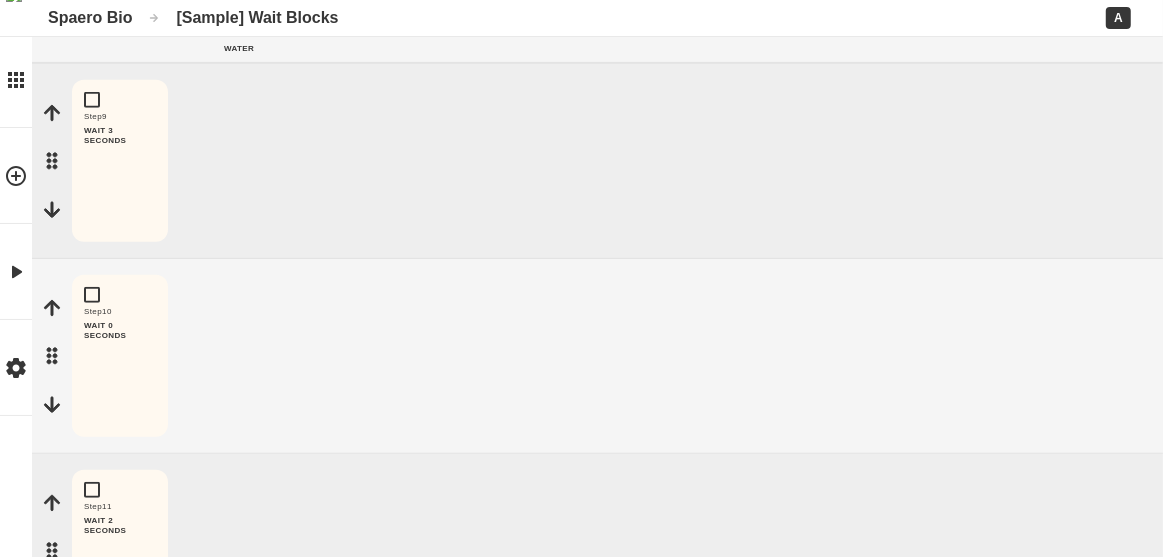 type 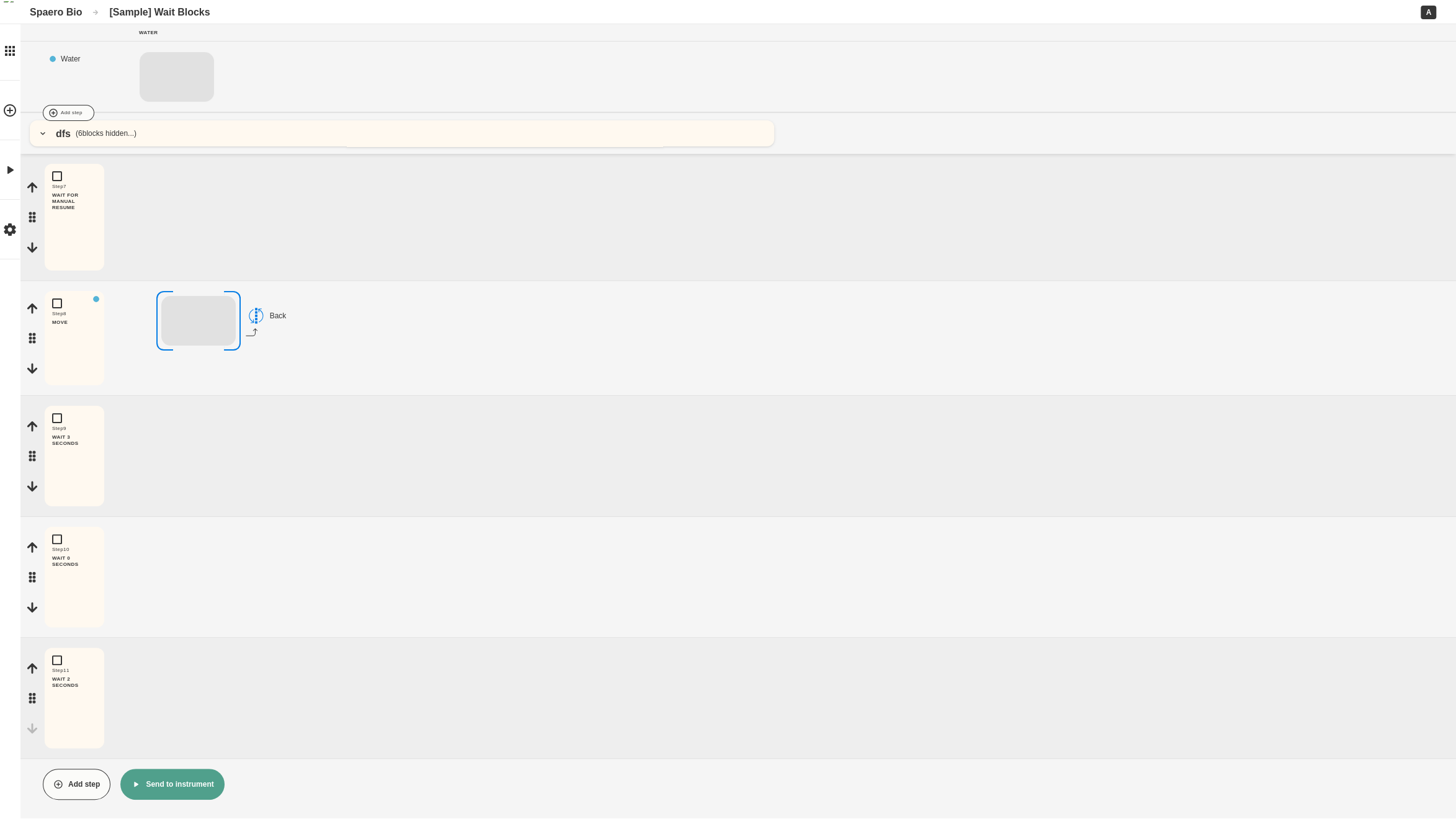 scroll, scrollTop: 0, scrollLeft: 0, axis: both 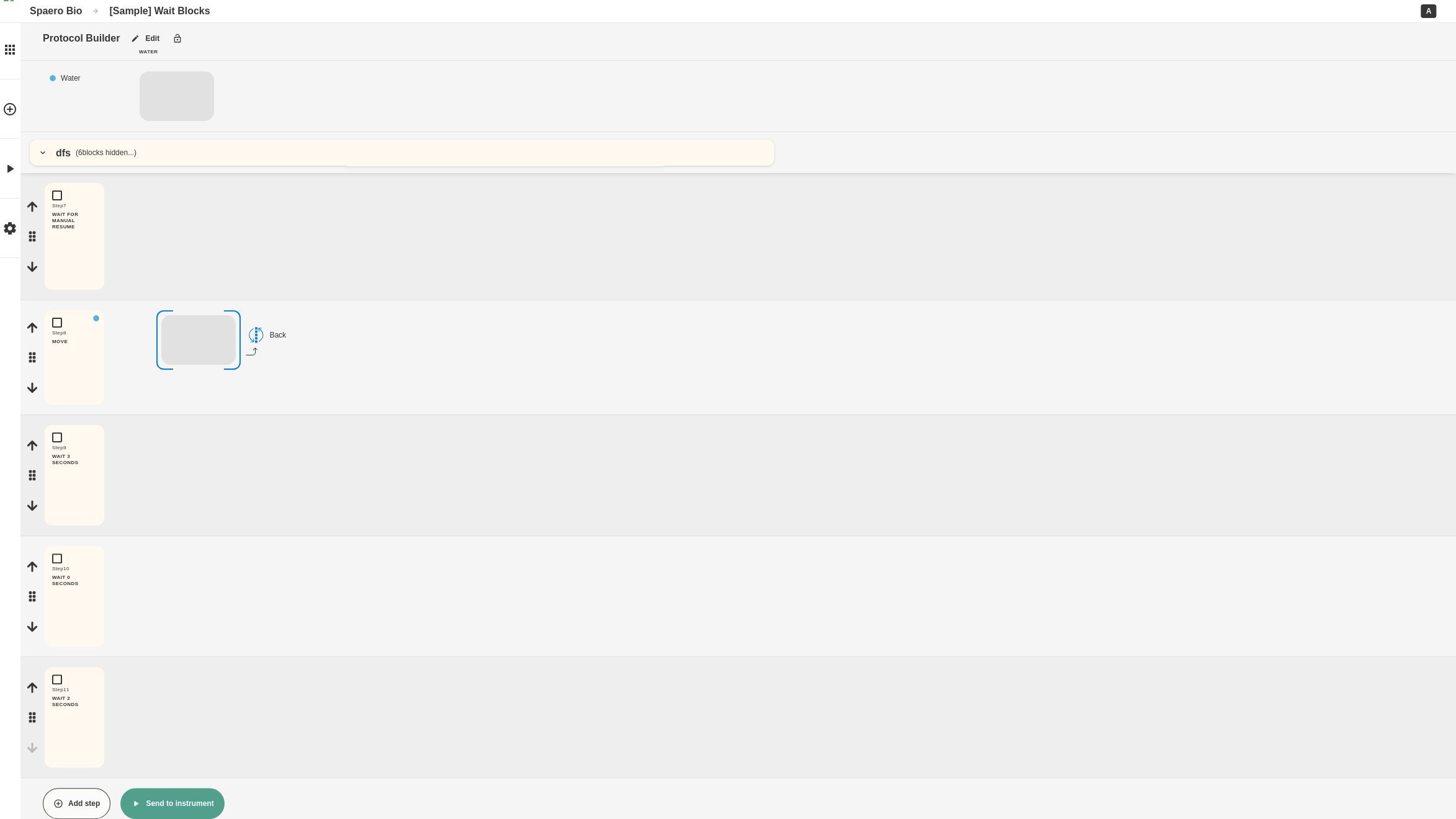 click 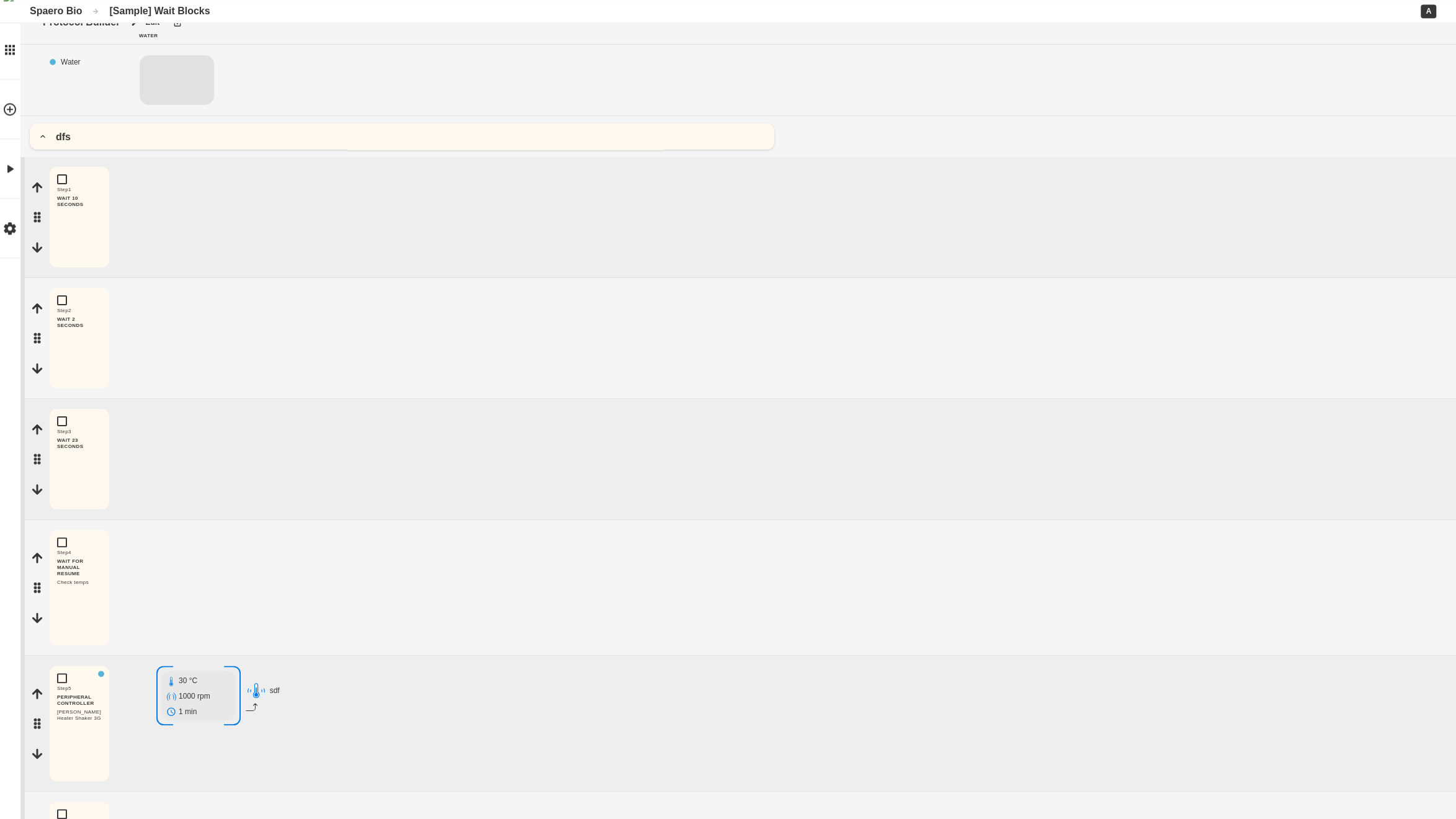scroll, scrollTop: 0, scrollLeft: 0, axis: both 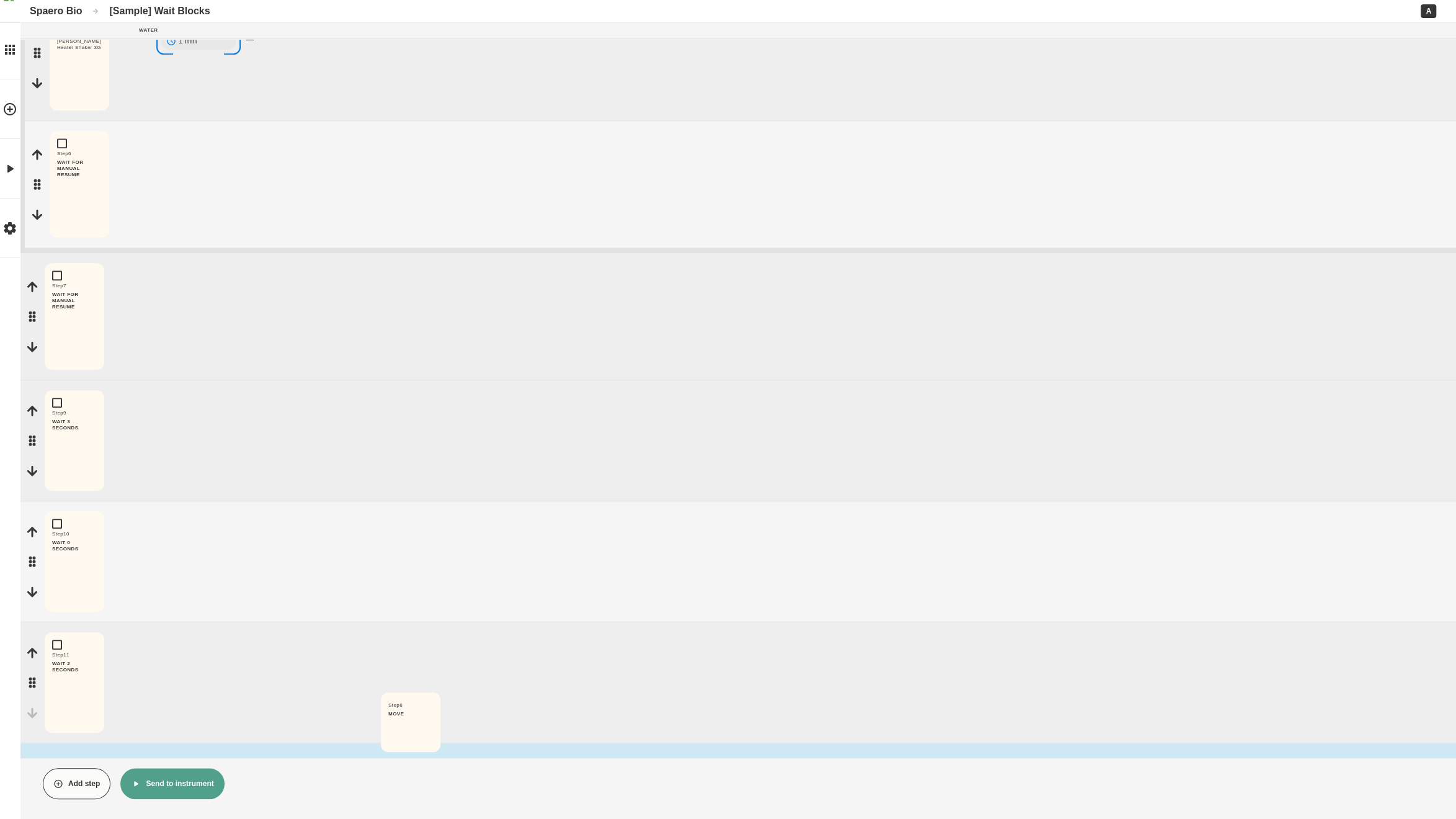 drag, startPoint x: 29, startPoint y: 679, endPoint x: 375, endPoint y: 730, distance: 349.73847 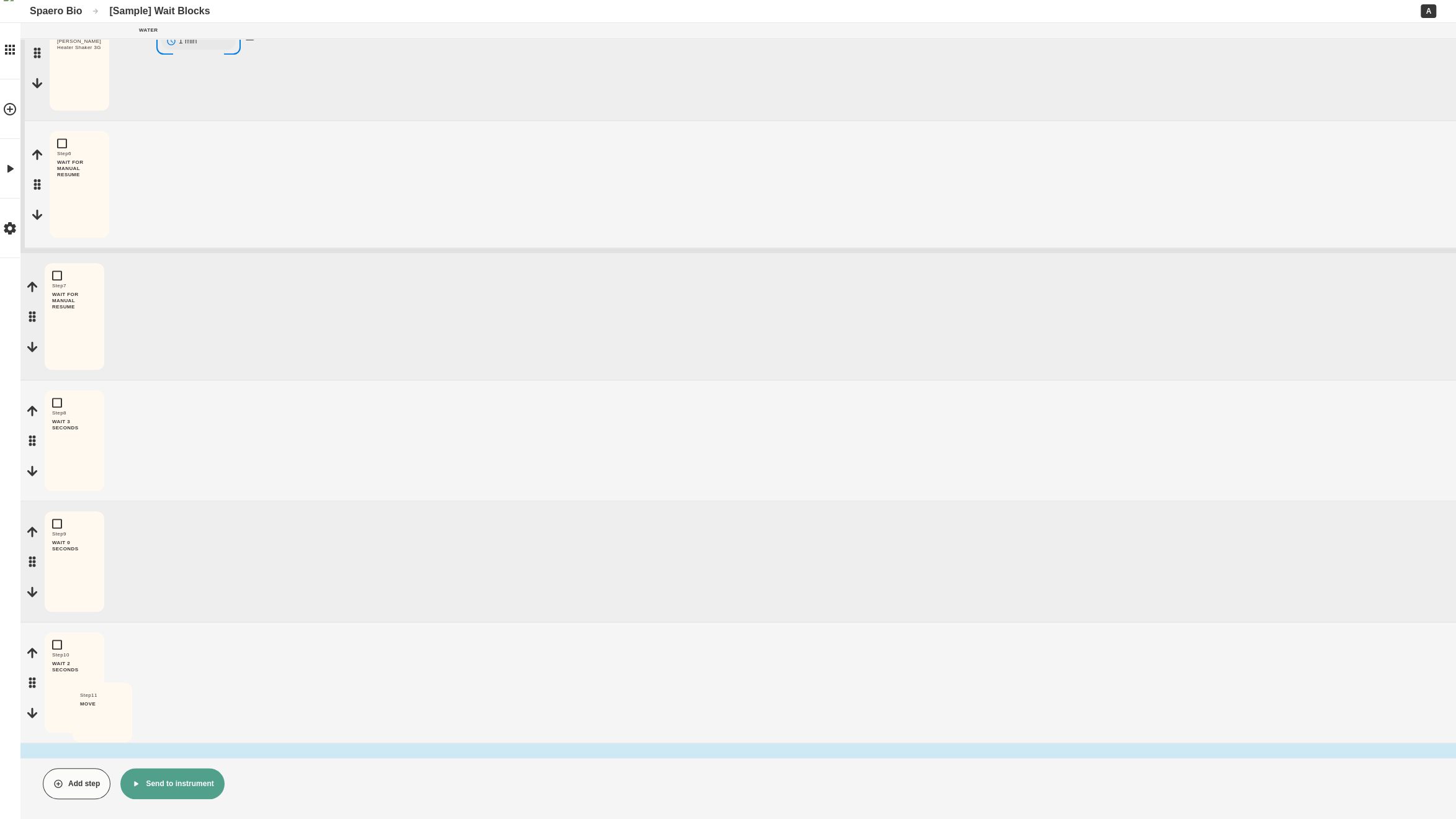 drag, startPoint x: 38, startPoint y: 701, endPoint x: 111, endPoint y: 735, distance: 80.5295 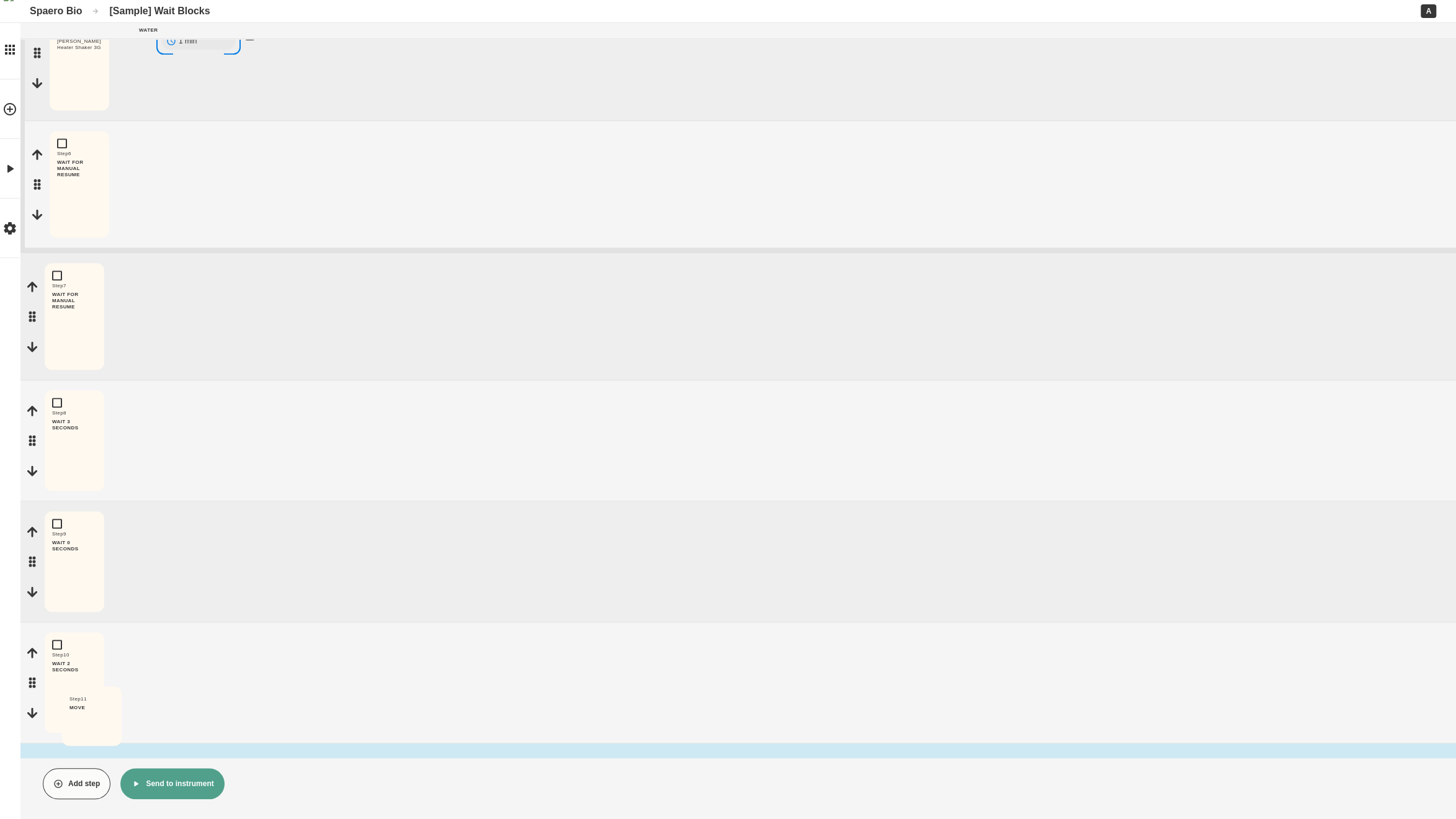 drag, startPoint x: 32, startPoint y: 702, endPoint x: 86, endPoint y: 760, distance: 79.246 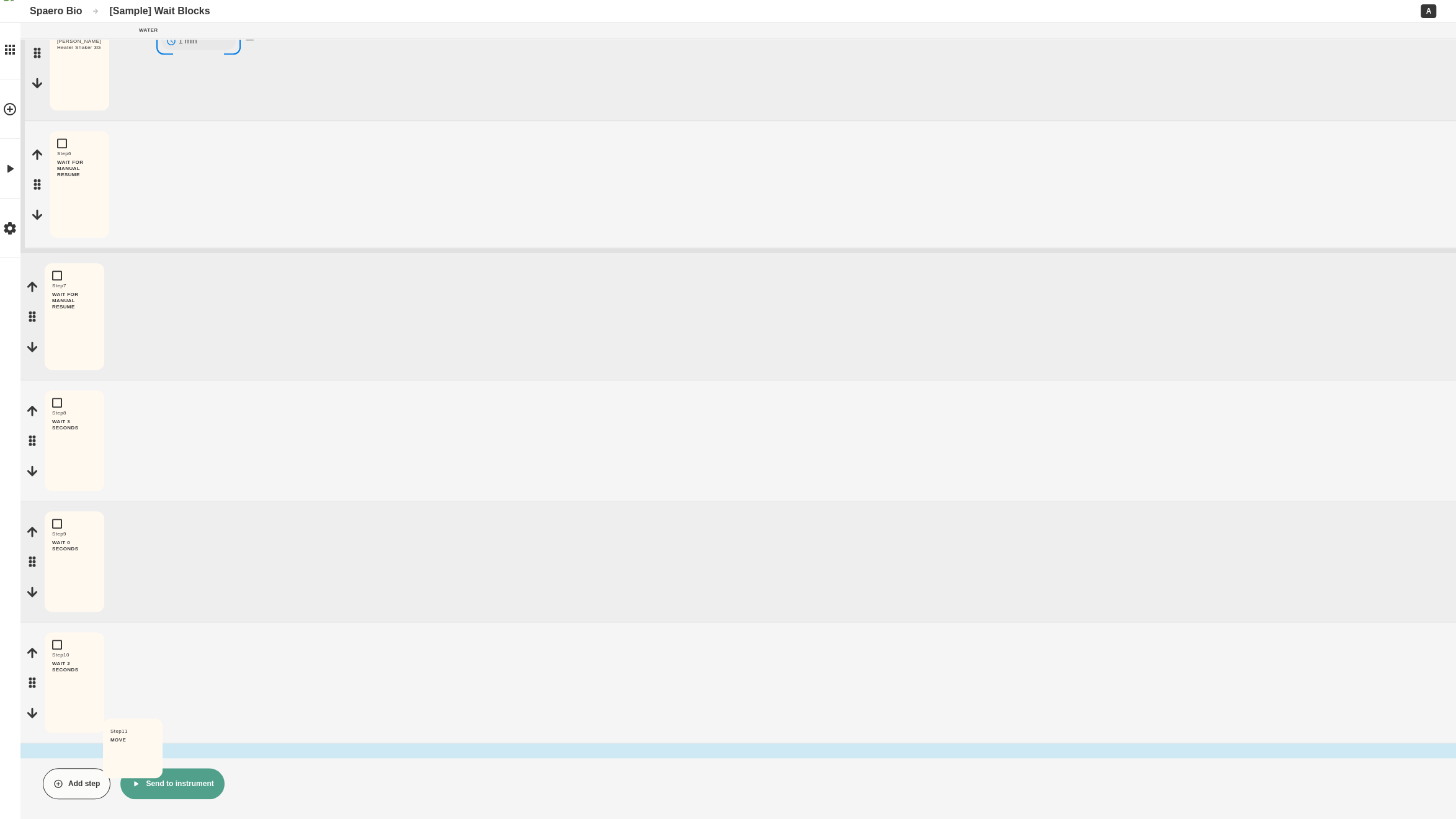 drag, startPoint x: 36, startPoint y: 705, endPoint x: 109, endPoint y: 766, distance: 95.1315 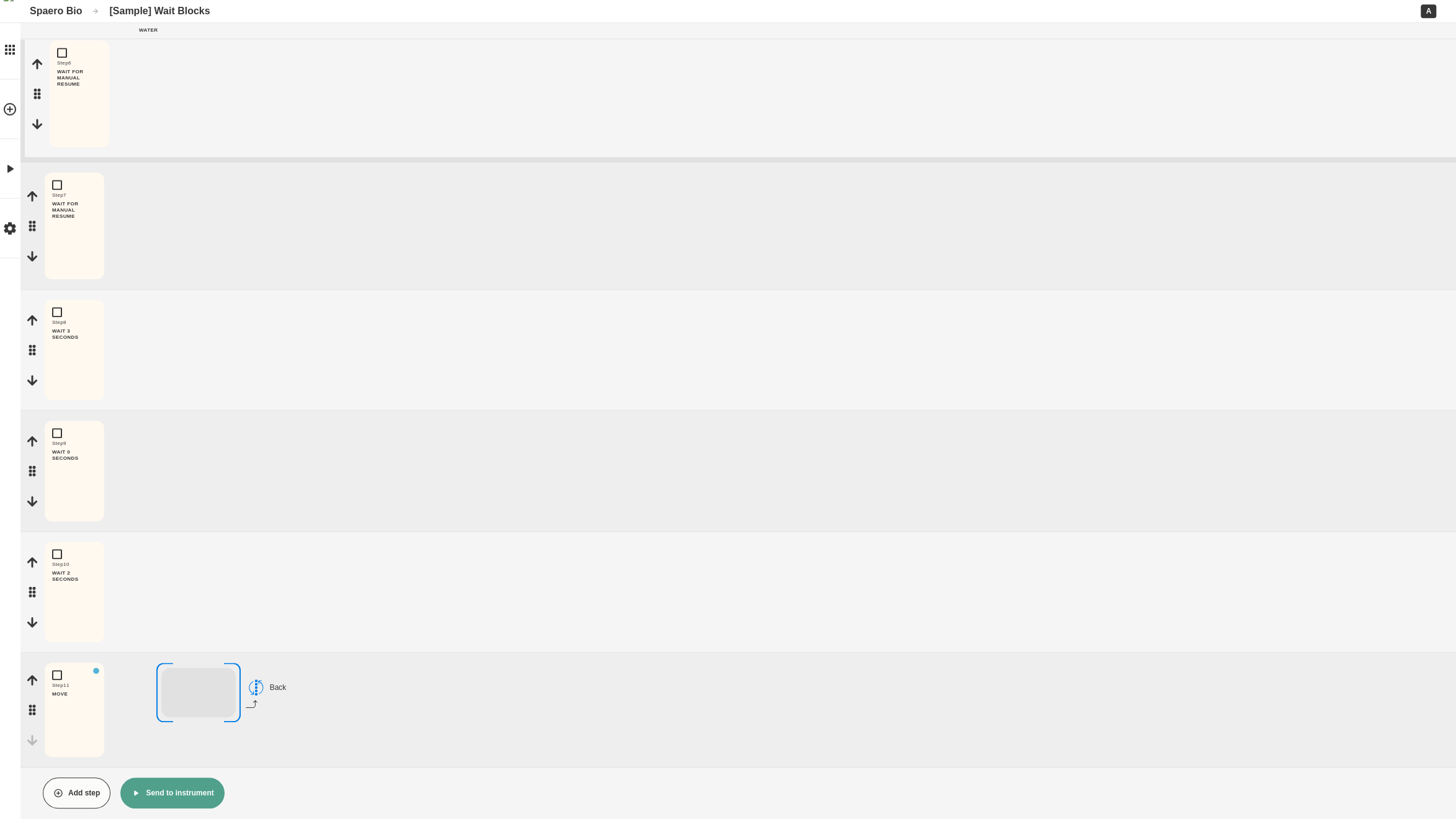 scroll, scrollTop: 792, scrollLeft: 0, axis: vertical 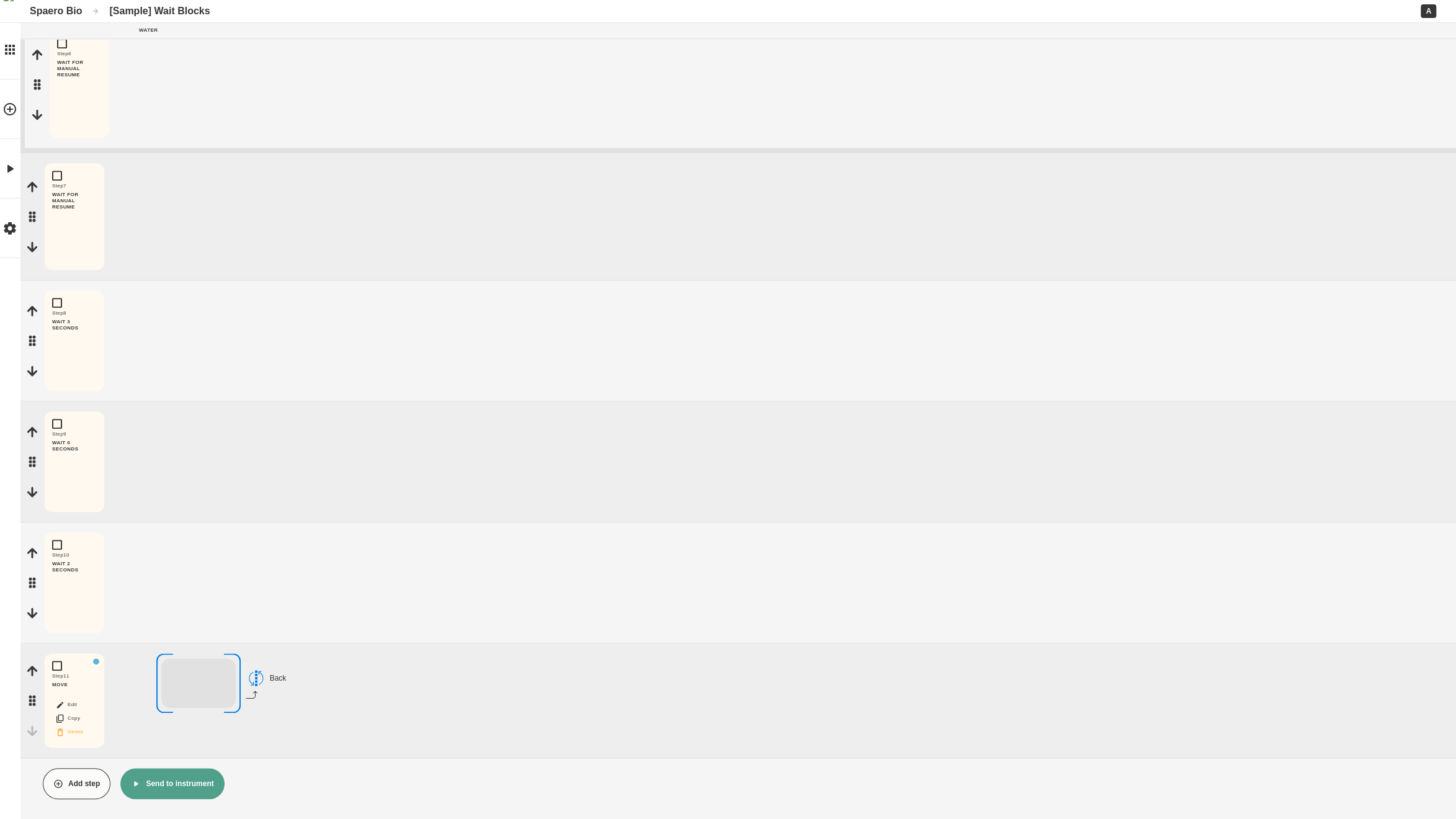 drag, startPoint x: 44, startPoint y: 710, endPoint x: 73, endPoint y: 730, distance: 35.22783 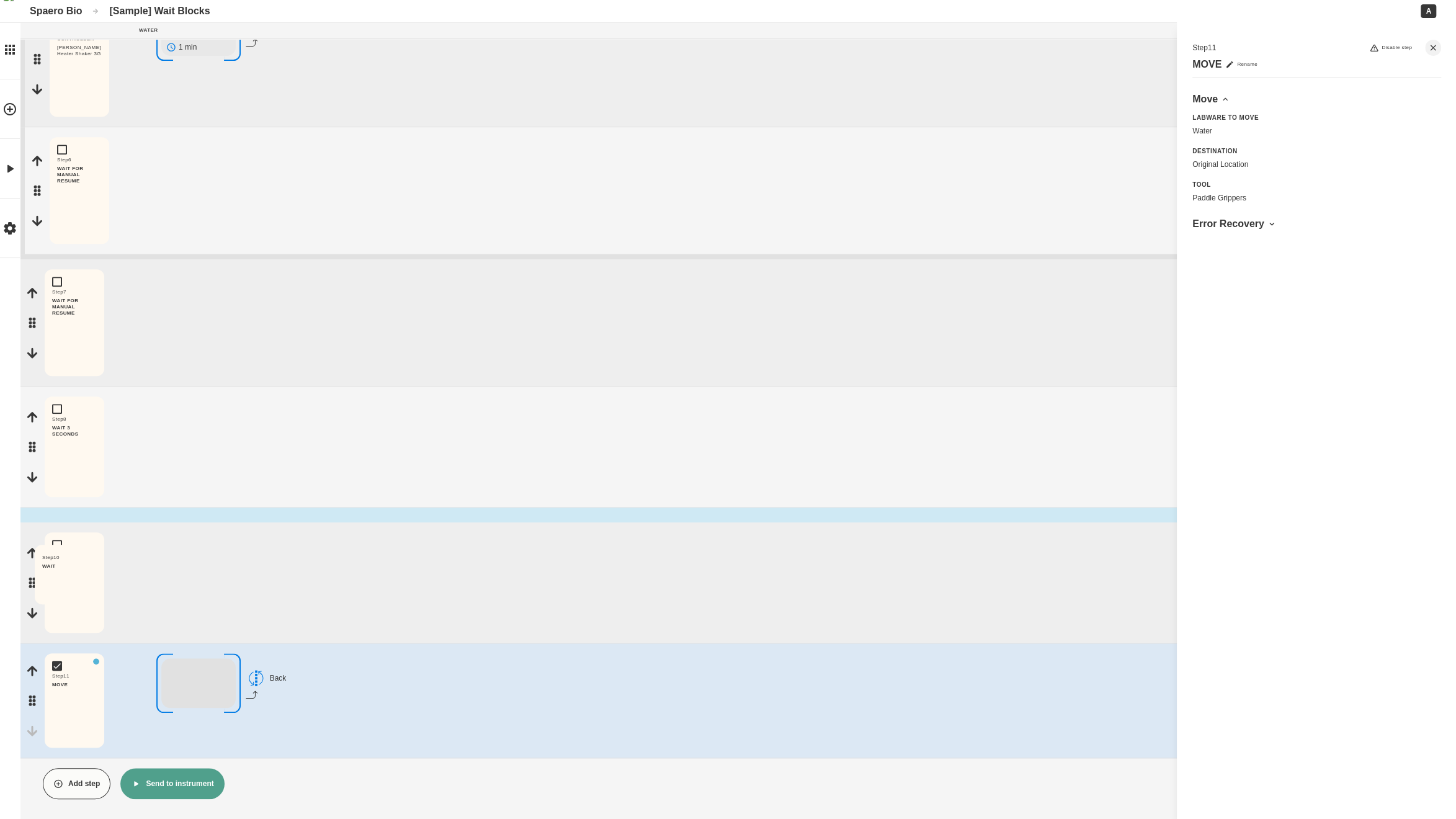 drag, startPoint x: 32, startPoint y: 587, endPoint x: 72, endPoint y: 688, distance: 108.6324 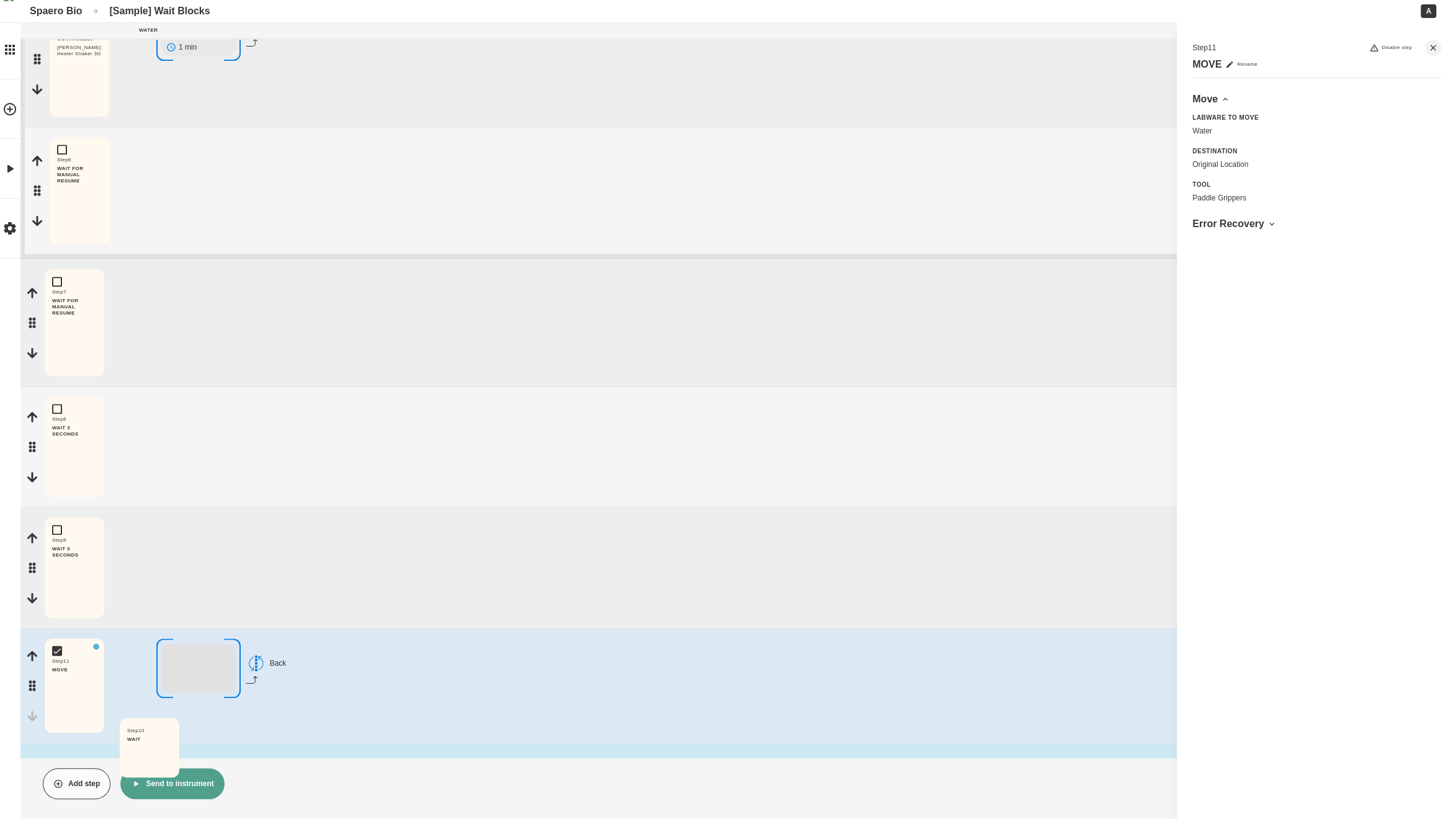 drag, startPoint x: 30, startPoint y: 577, endPoint x: 116, endPoint y: 751, distance: 194.0928 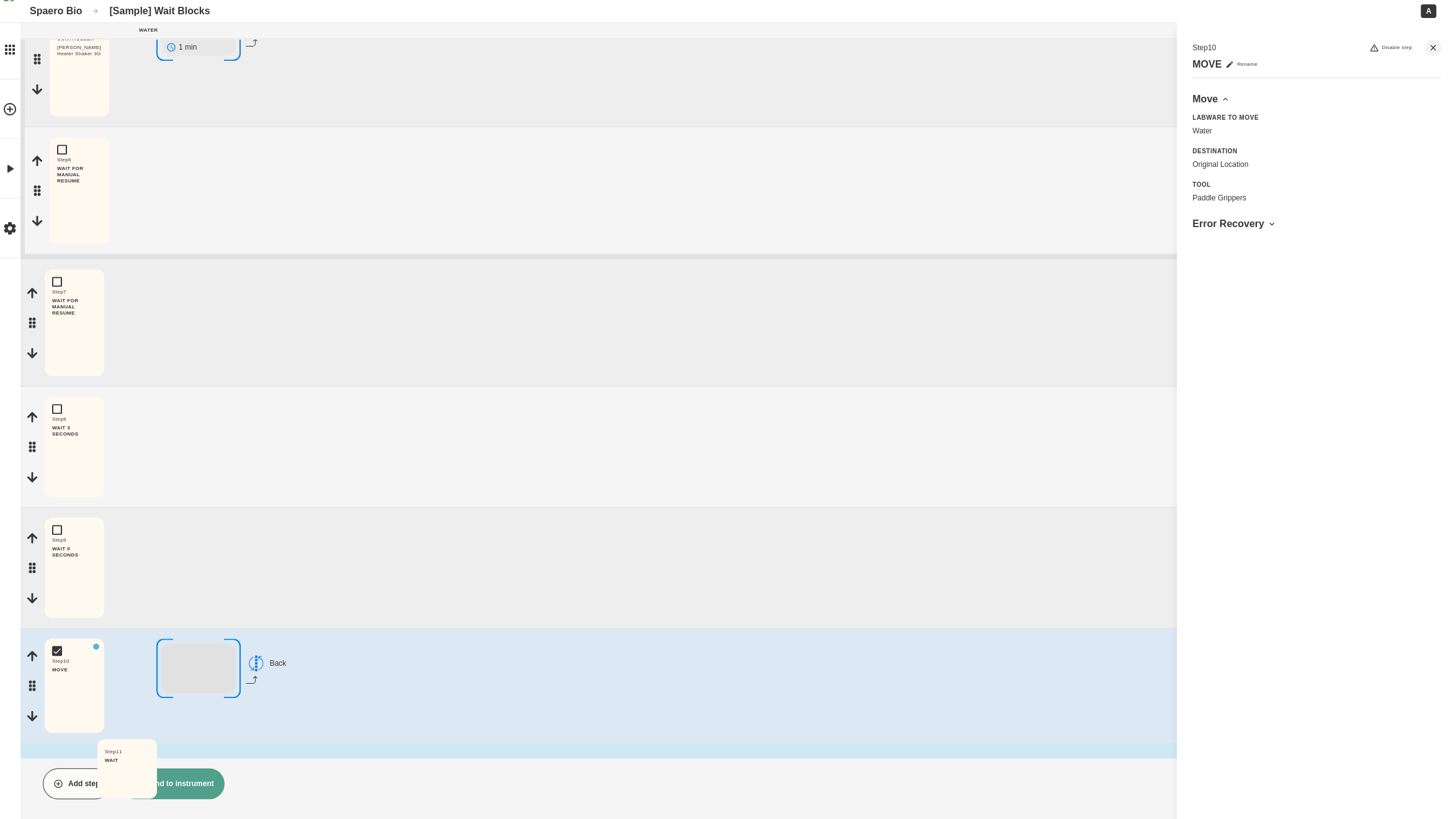 drag, startPoint x: 33, startPoint y: 697, endPoint x: 96, endPoint y: 777, distance: 101.82829 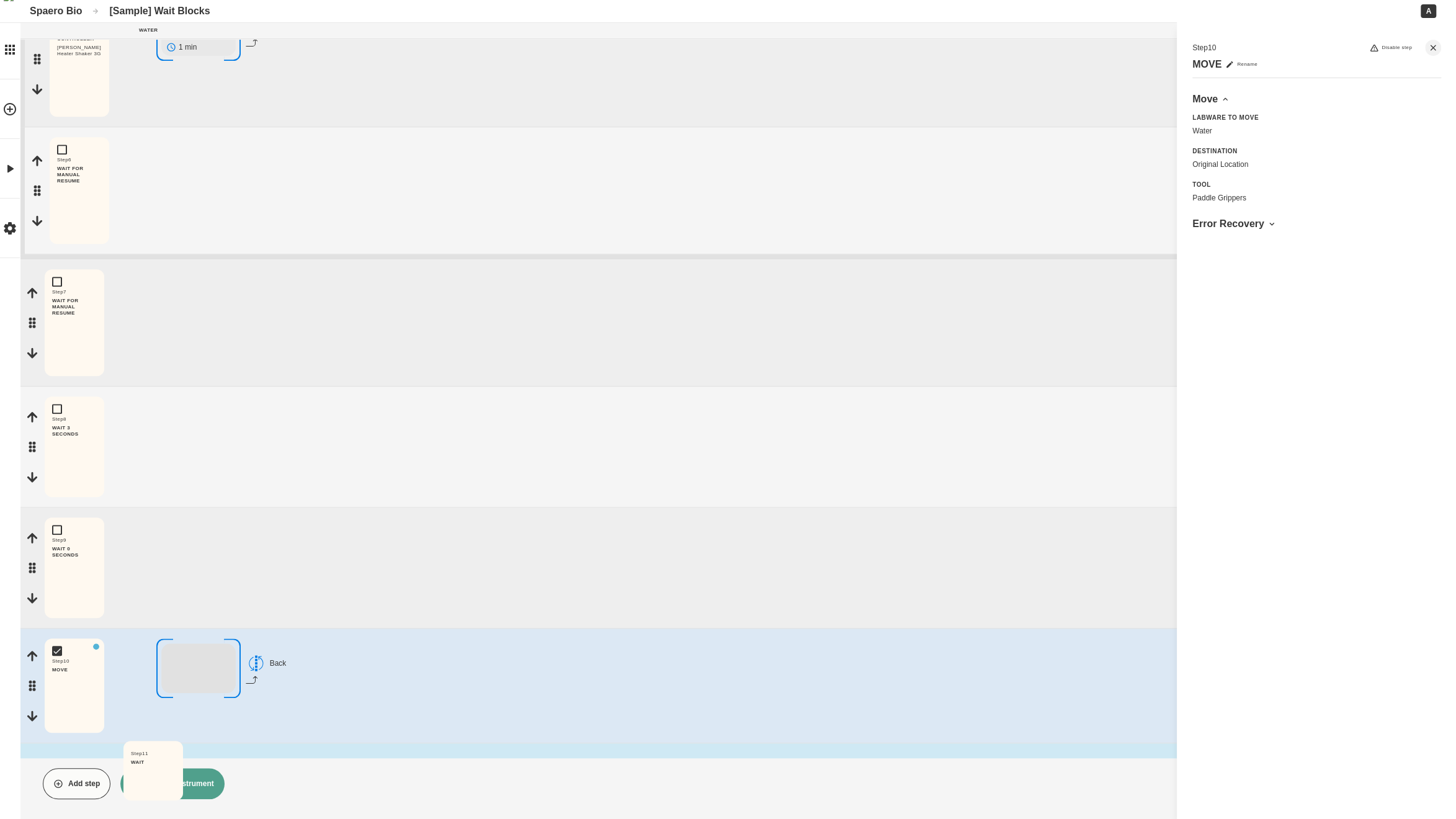 drag, startPoint x: 30, startPoint y: 703, endPoint x: 119, endPoint y: 785, distance: 121.01653 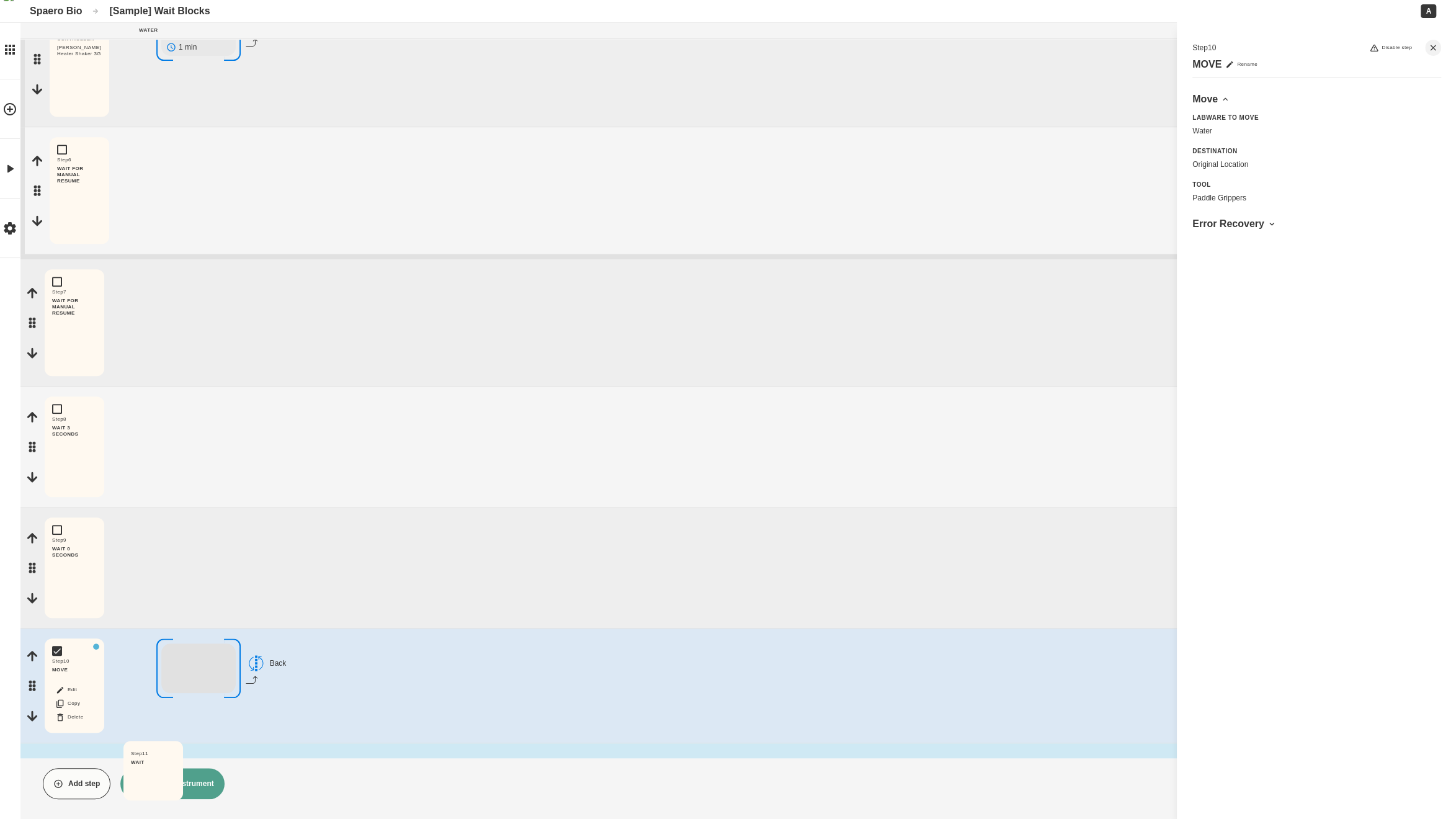 scroll, scrollTop: 671, scrollLeft: 0, axis: vertical 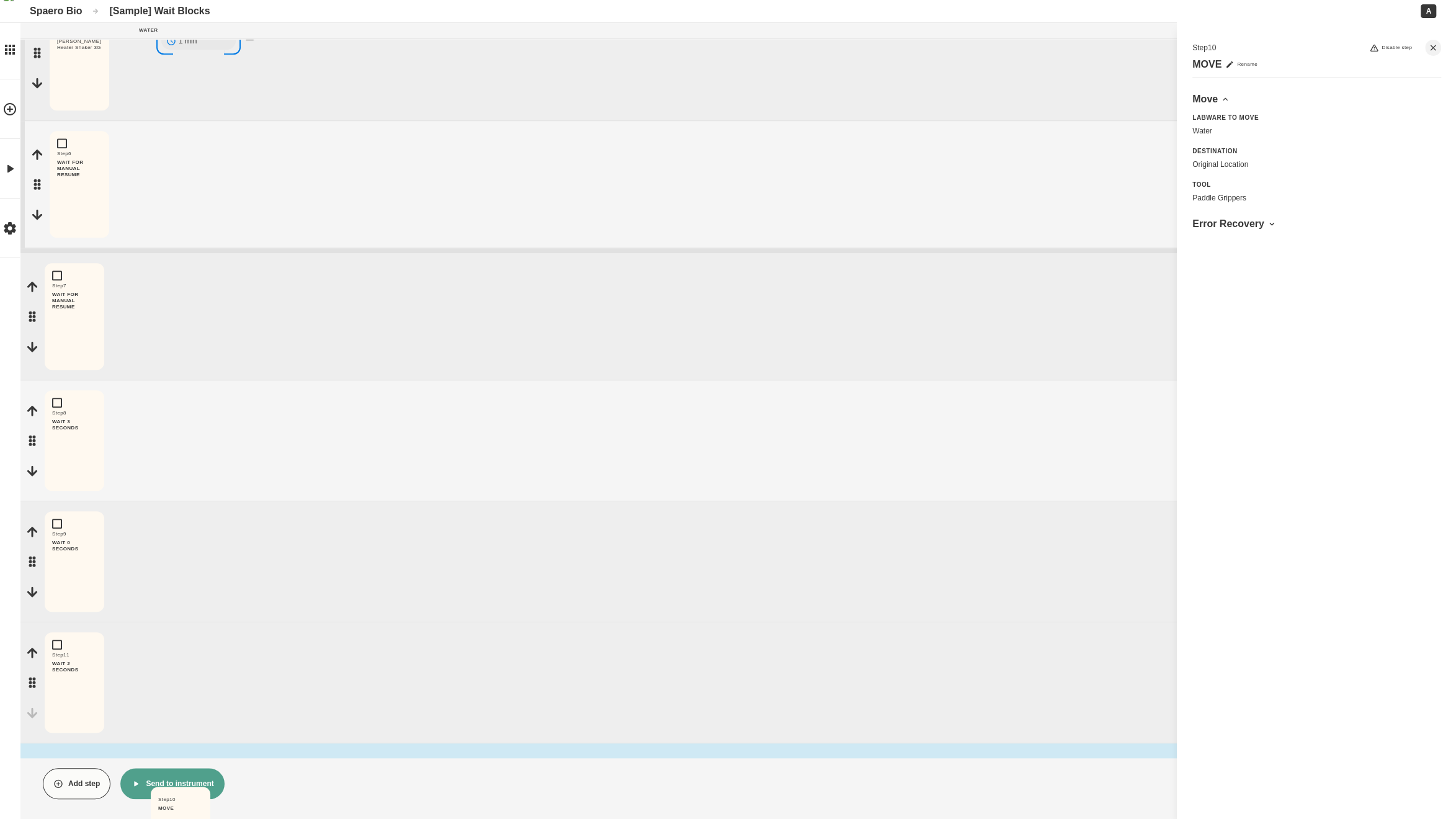 drag, startPoint x: 29, startPoint y: 694, endPoint x: 145, endPoint y: 818, distance: 169.79988 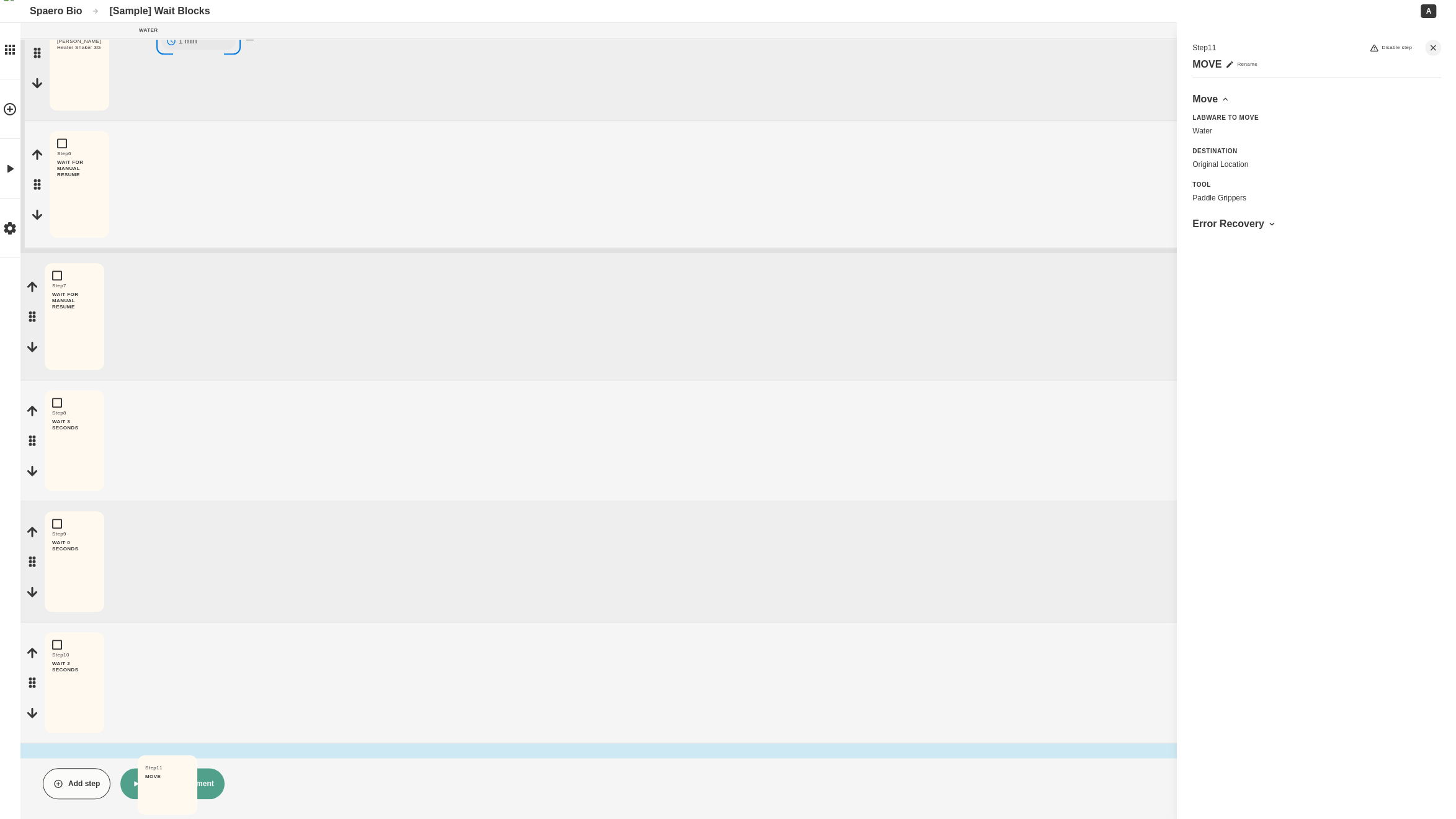 drag, startPoint x: 29, startPoint y: 700, endPoint x: 138, endPoint y: 801, distance: 148.60013 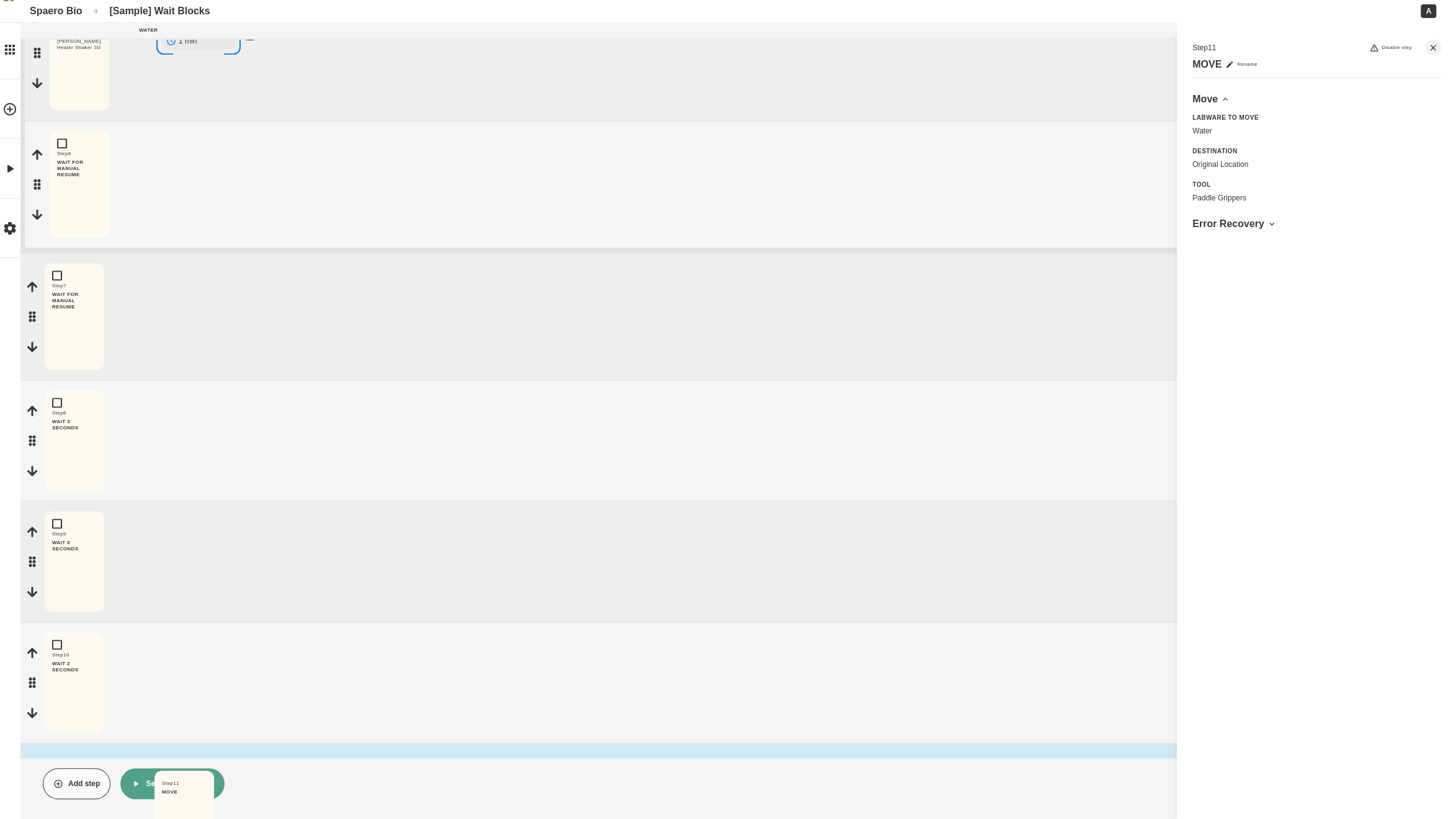 drag, startPoint x: 29, startPoint y: 702, endPoint x: 151, endPoint y: 813, distance: 164.93938 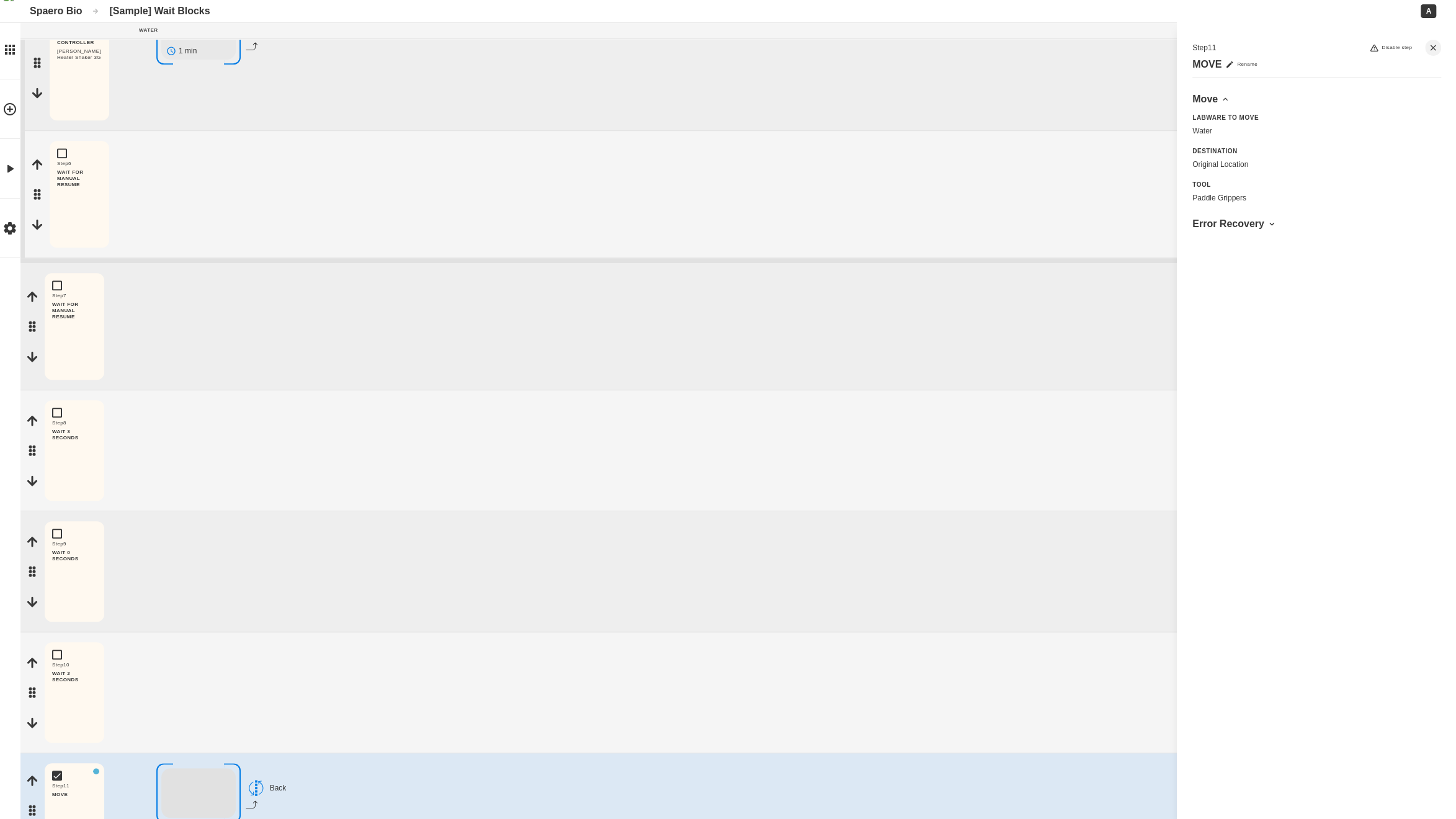 click on "Step  7 WAIT FOR MANUAL RESUME Edit Copy Delete" at bounding box center (738, 326) 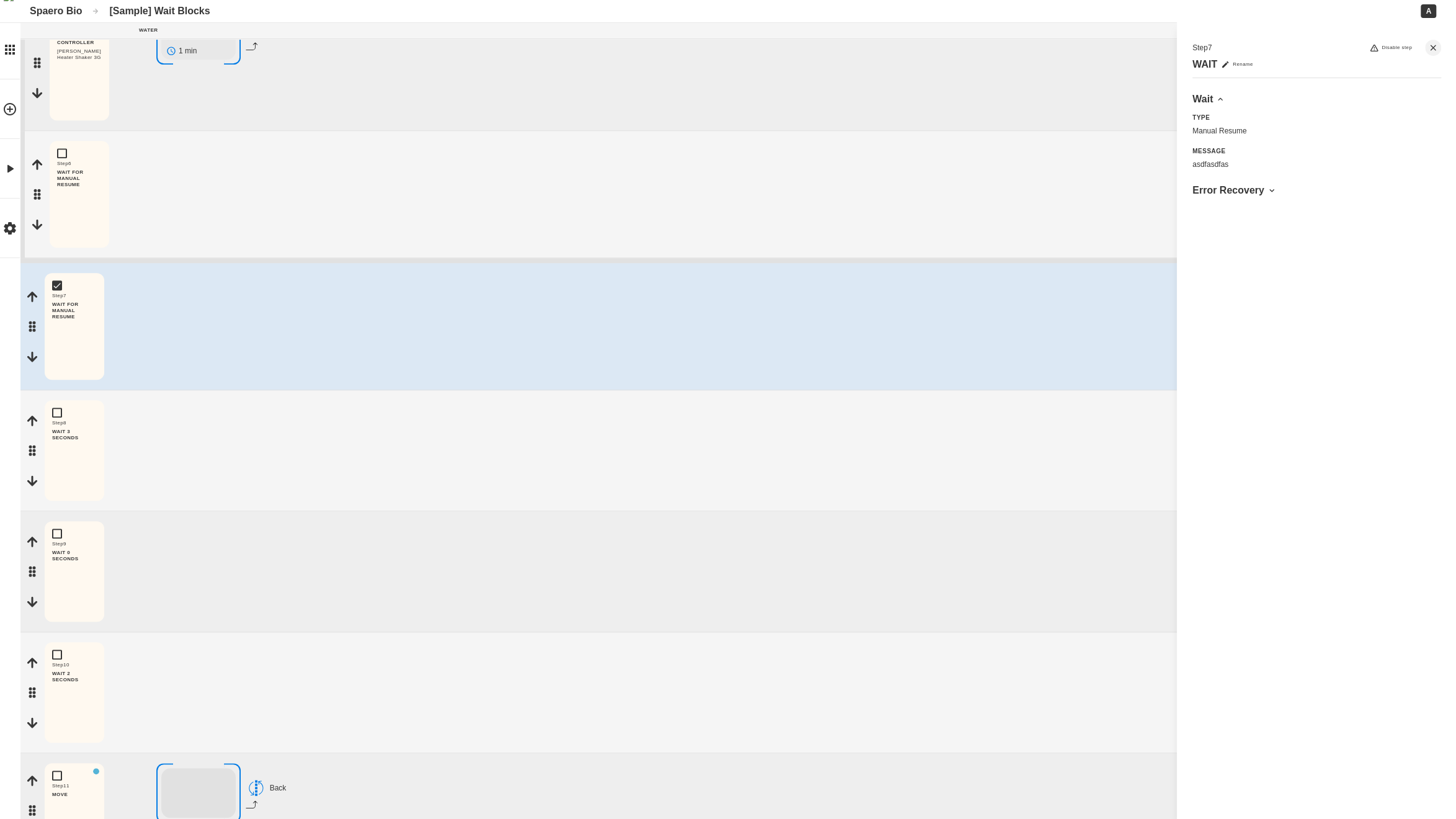 drag, startPoint x: 337, startPoint y: 552, endPoint x: 347, endPoint y: 552, distance: 10 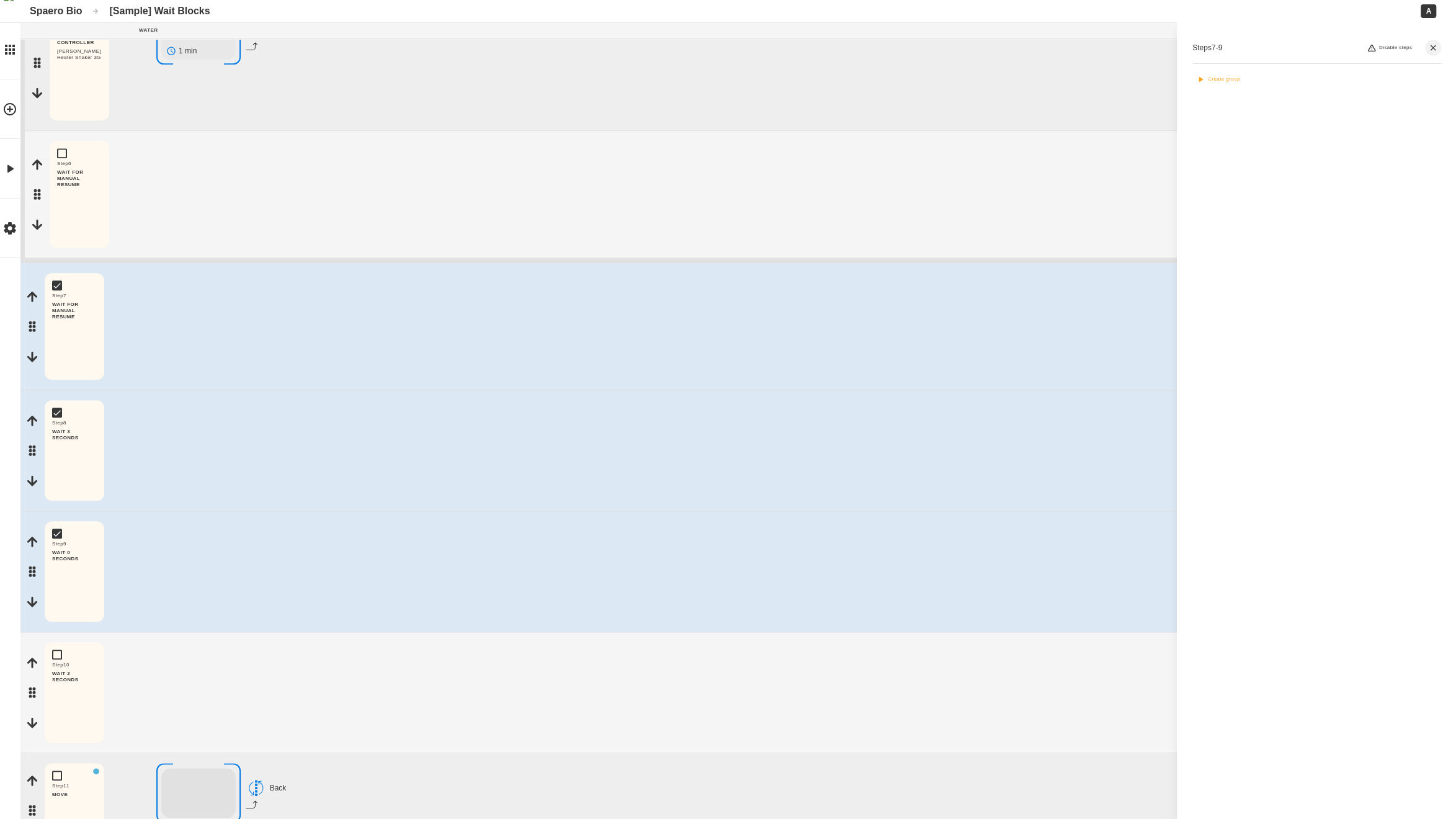 click on "Create group" at bounding box center (1218, 79) 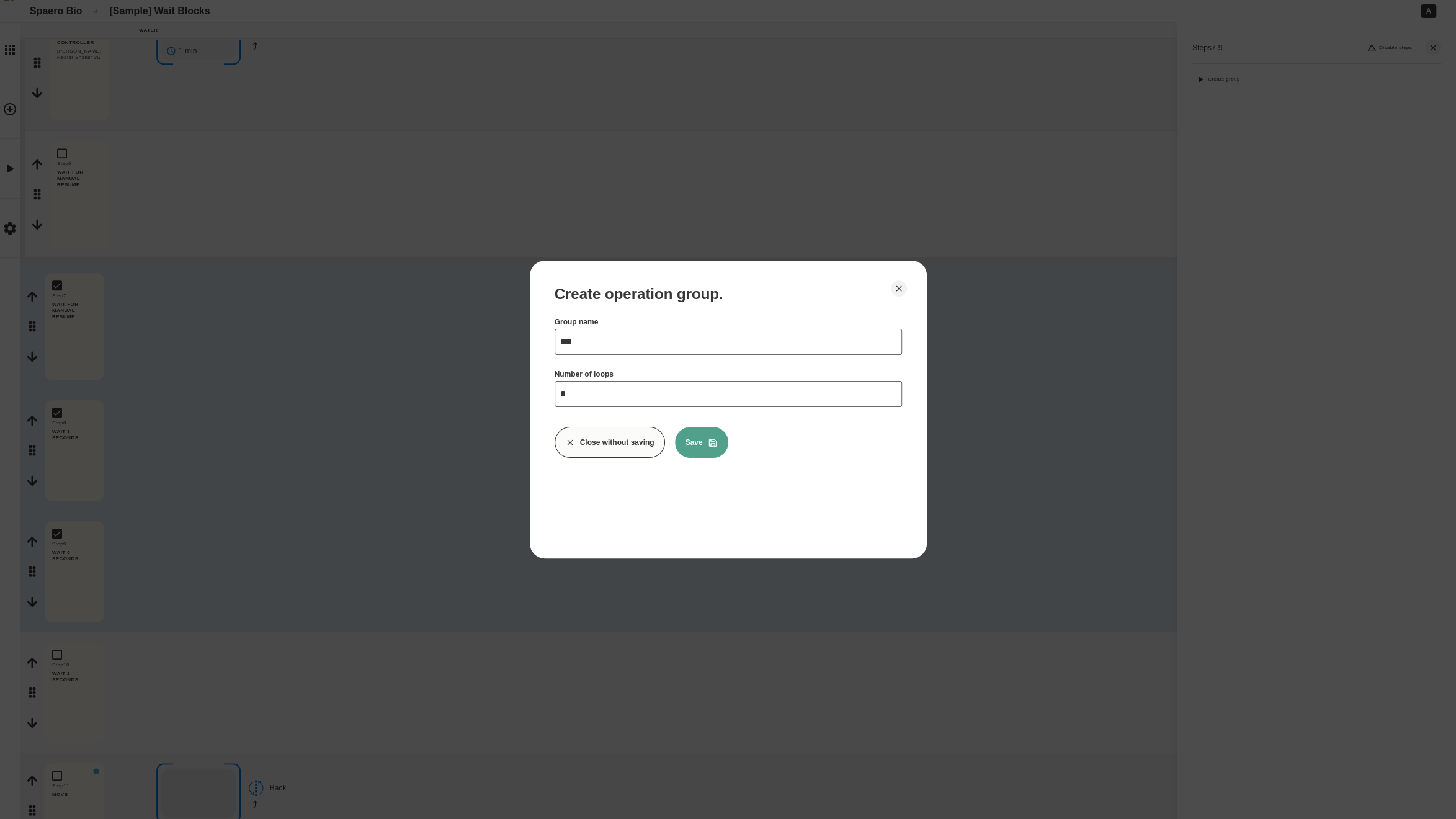 click on "***" at bounding box center [728, 342] 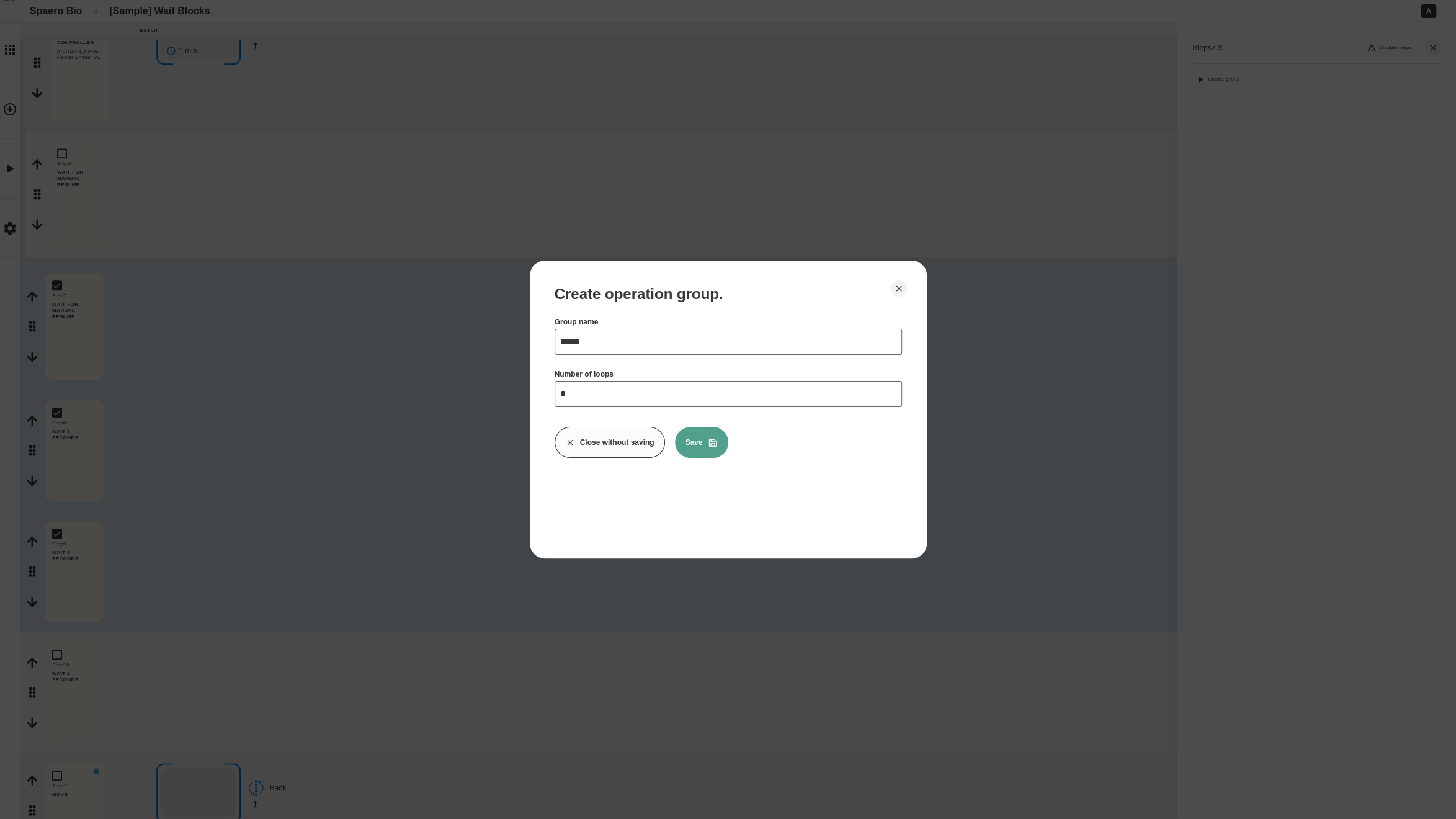 type on "*****" 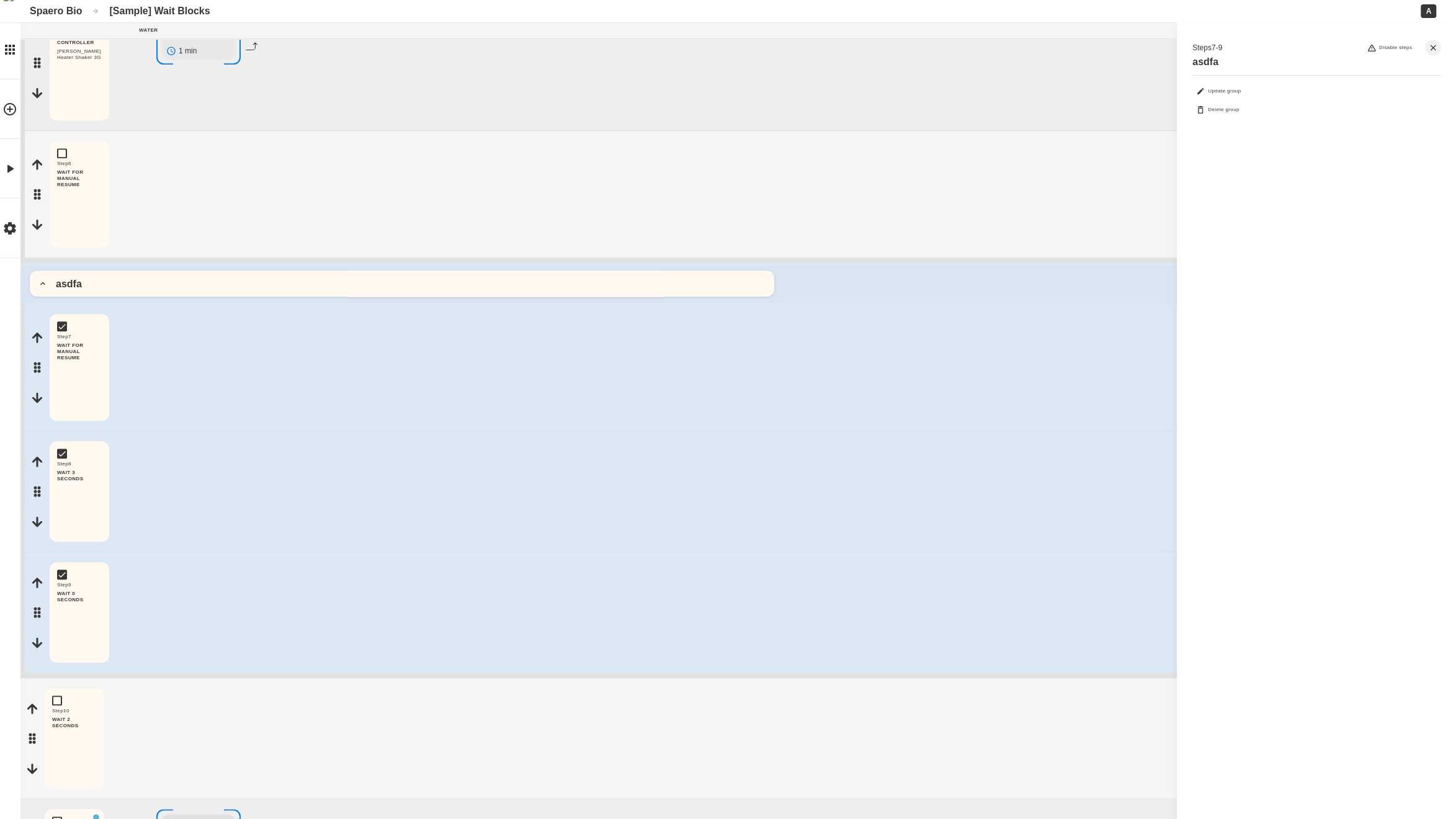click on "asdfa" at bounding box center (402, 284) 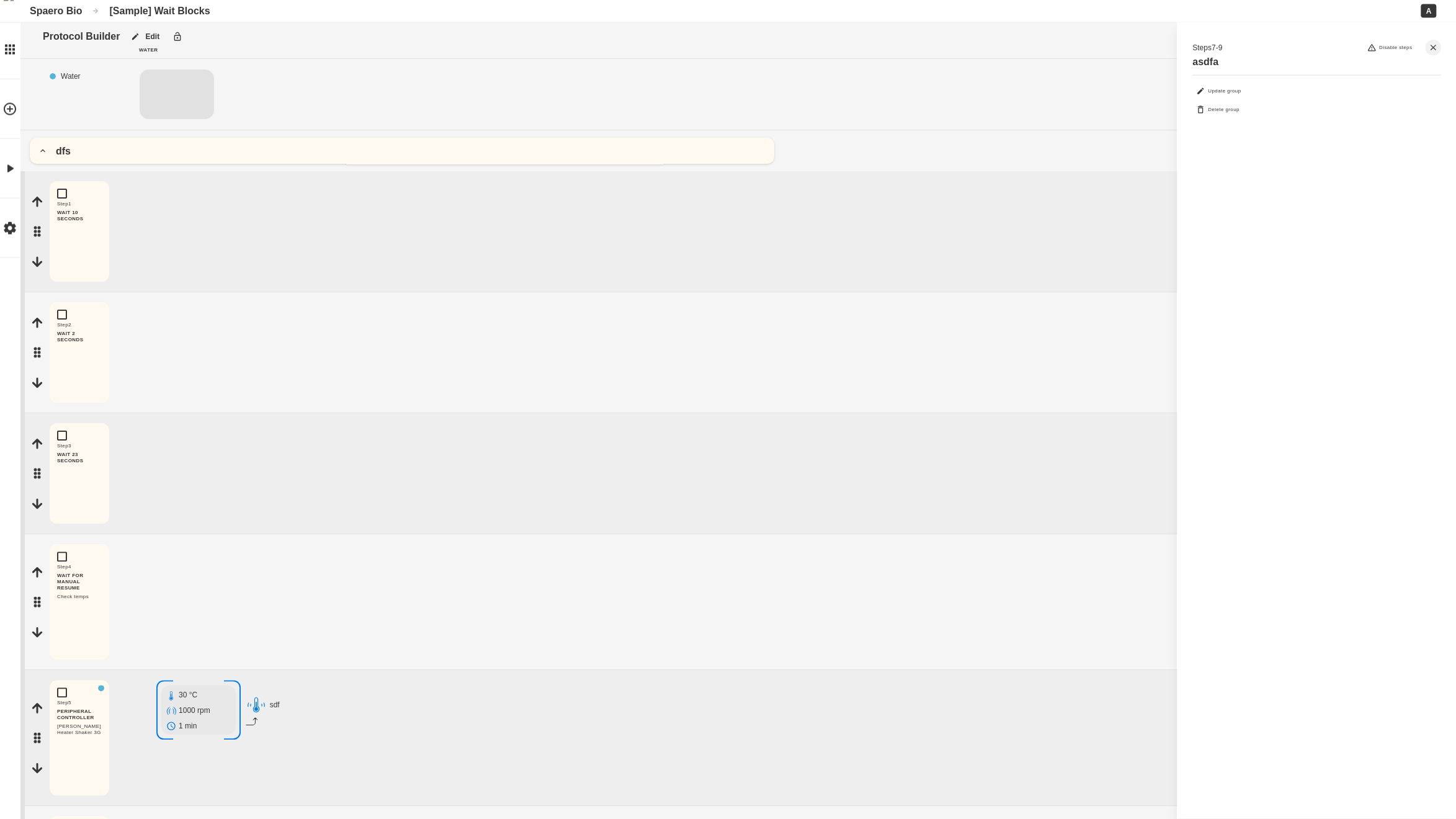 scroll, scrollTop: 0, scrollLeft: 0, axis: both 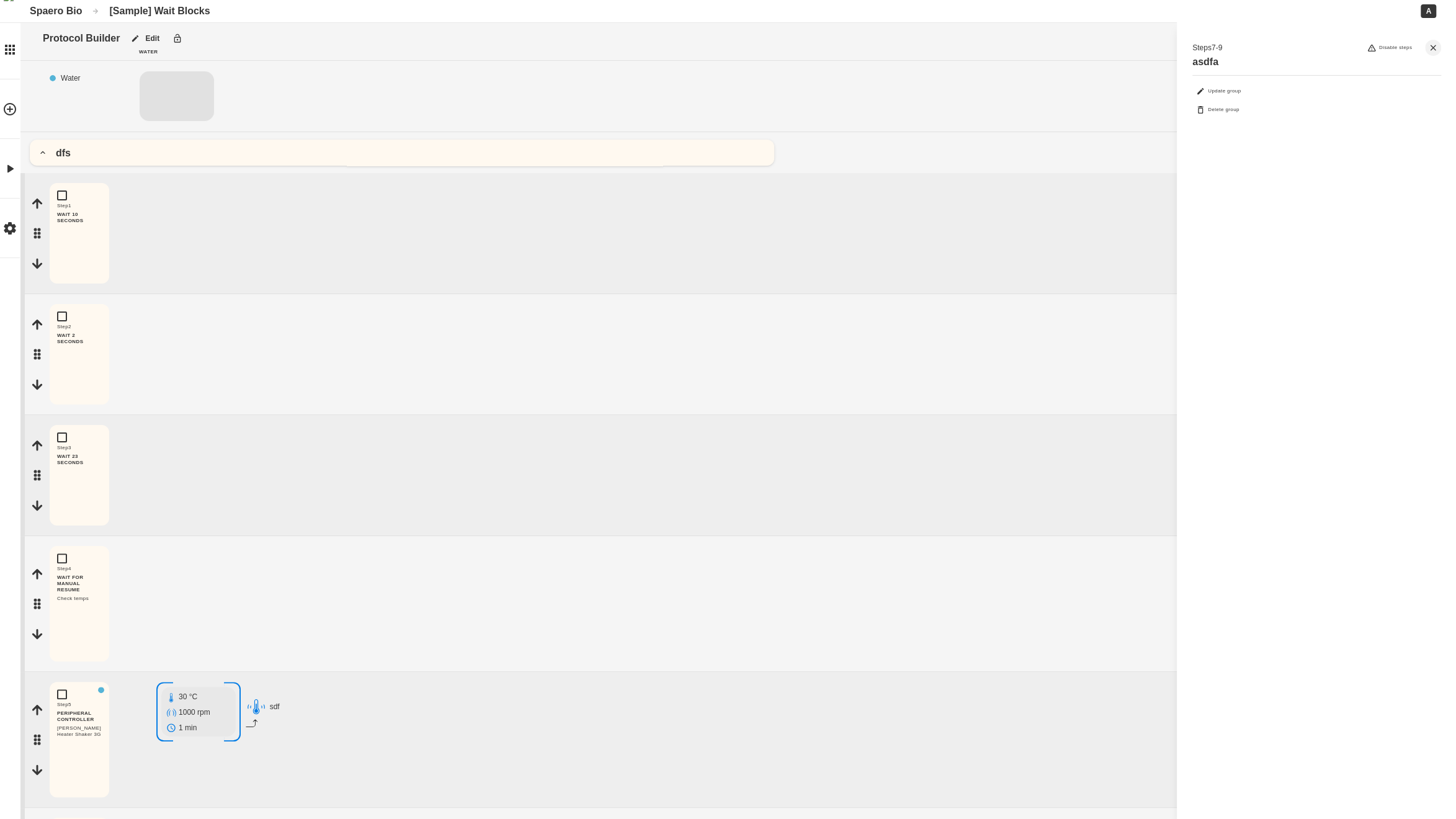 click on "dfs" at bounding box center (402, 153) 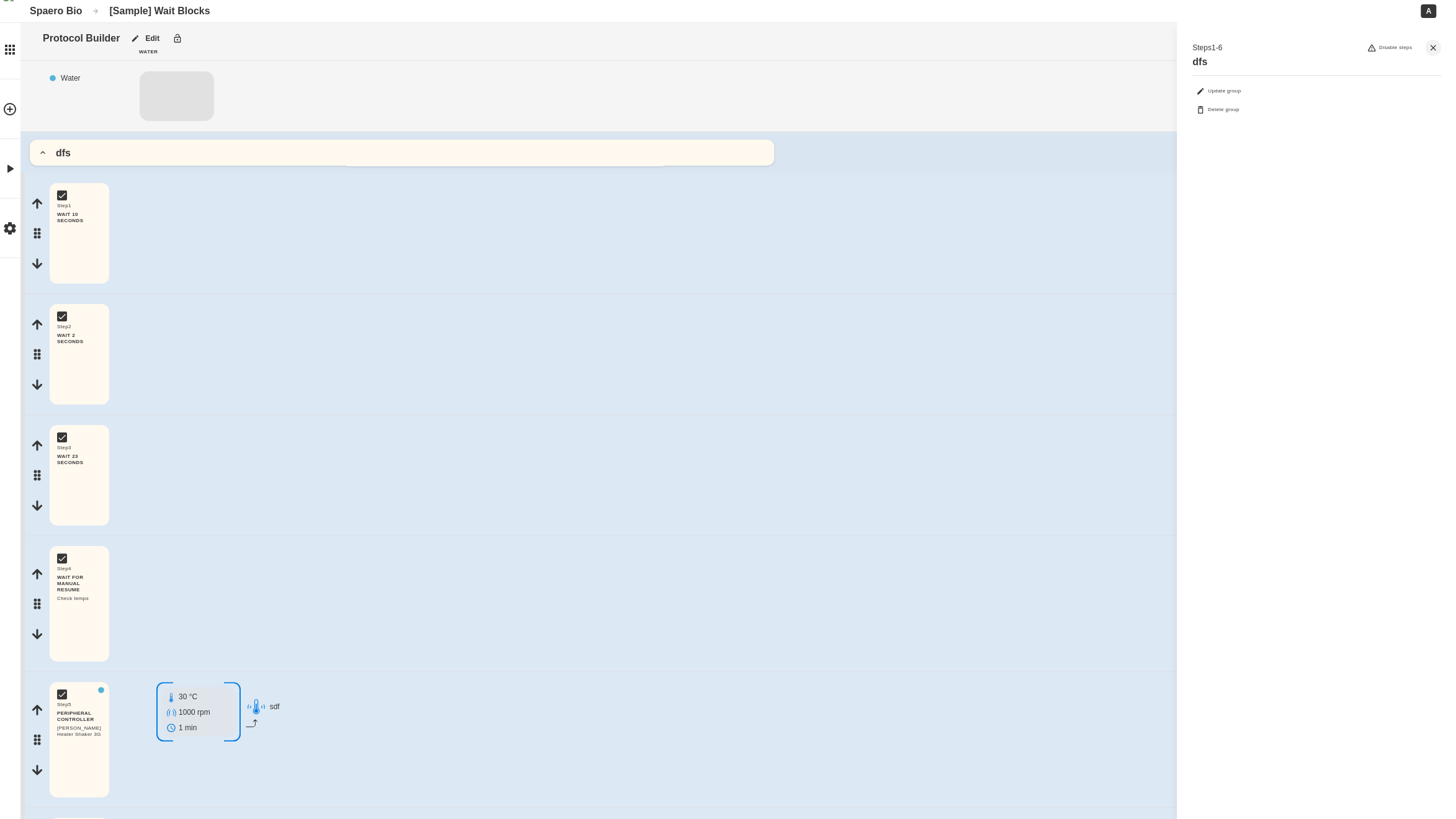 click on "dfs" at bounding box center (402, 153) 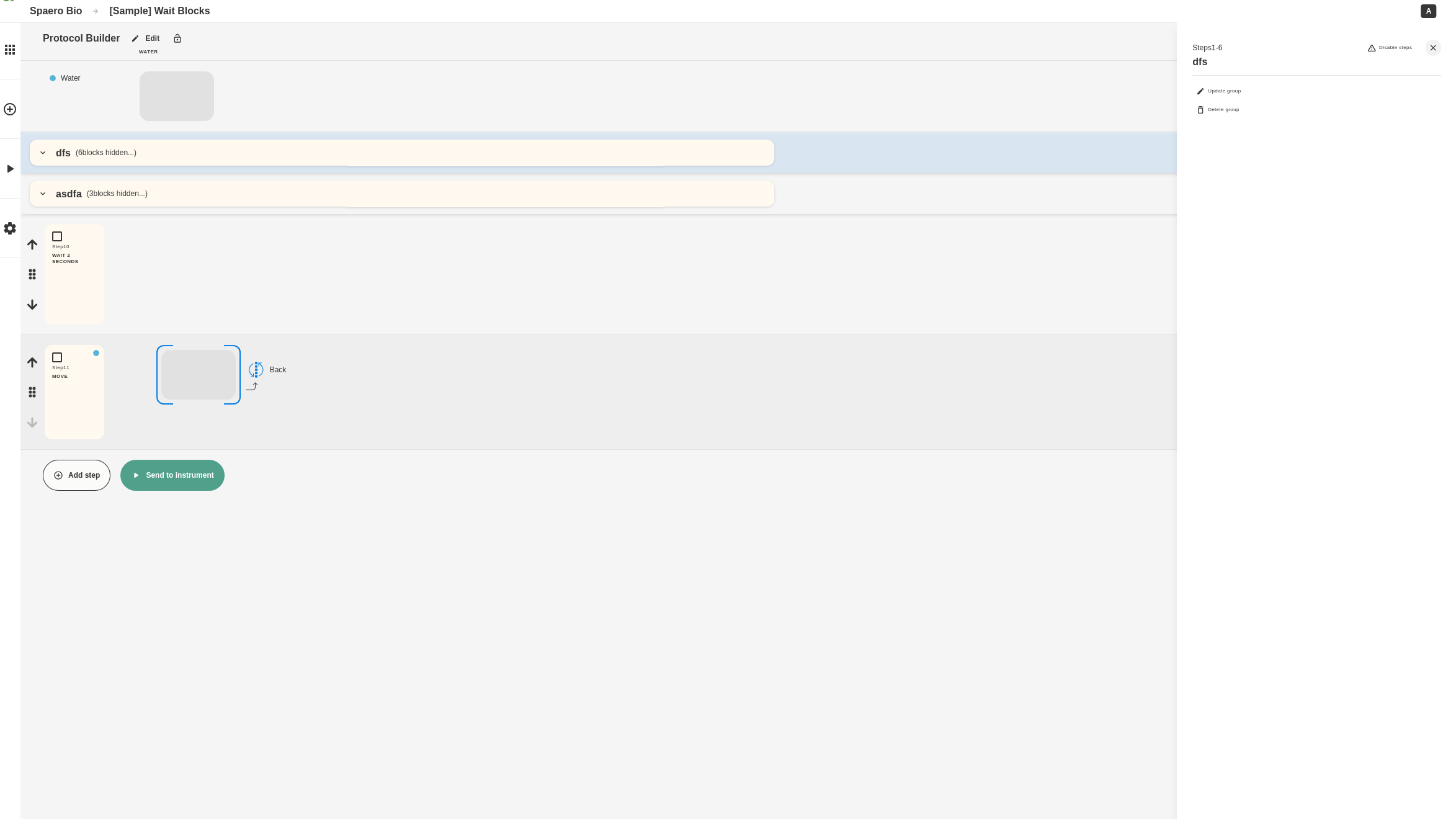 click on "dfs ( 6  blocks hidden...)" at bounding box center [402, 153] 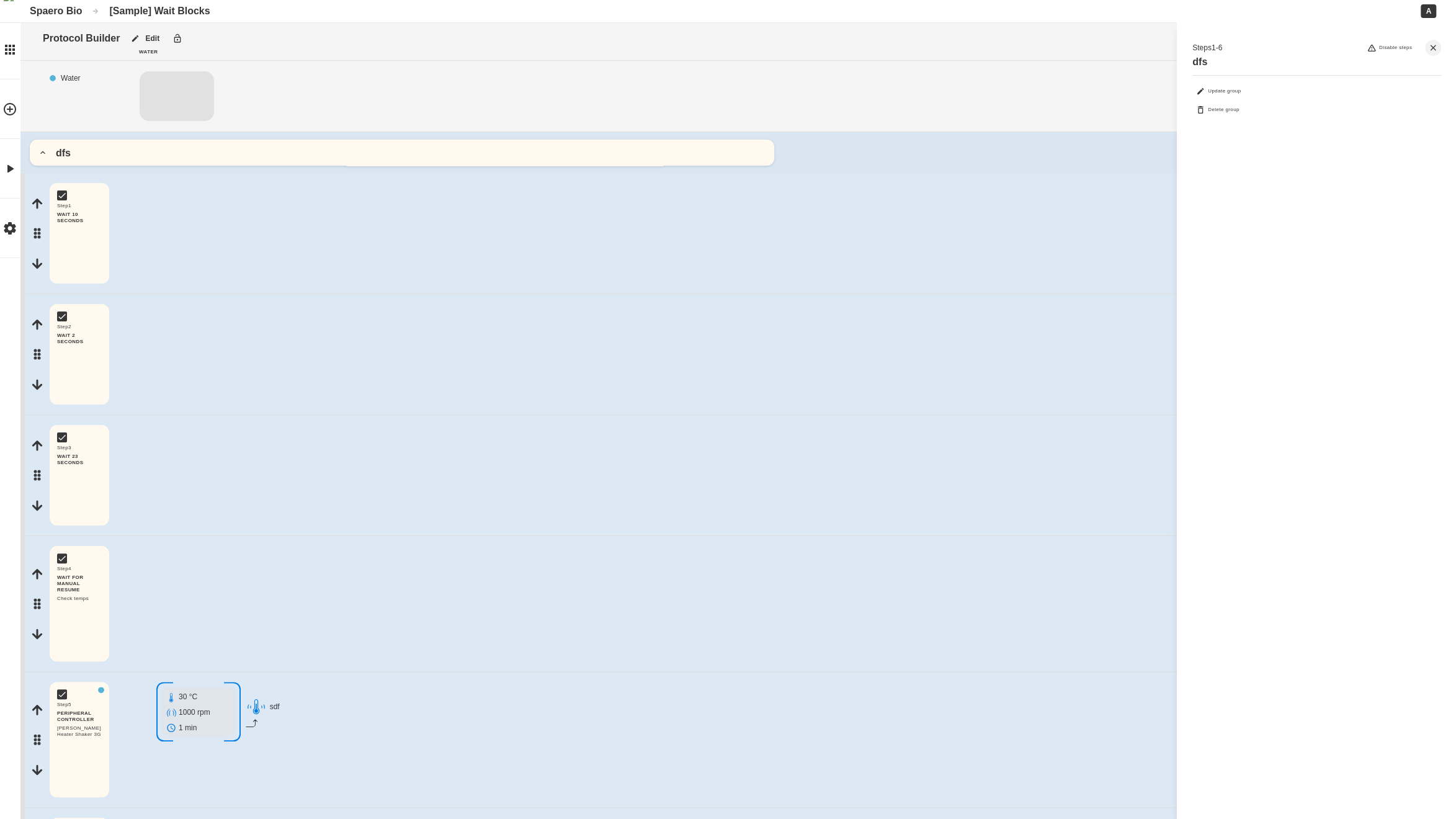 click on "dfs" at bounding box center (402, 153) 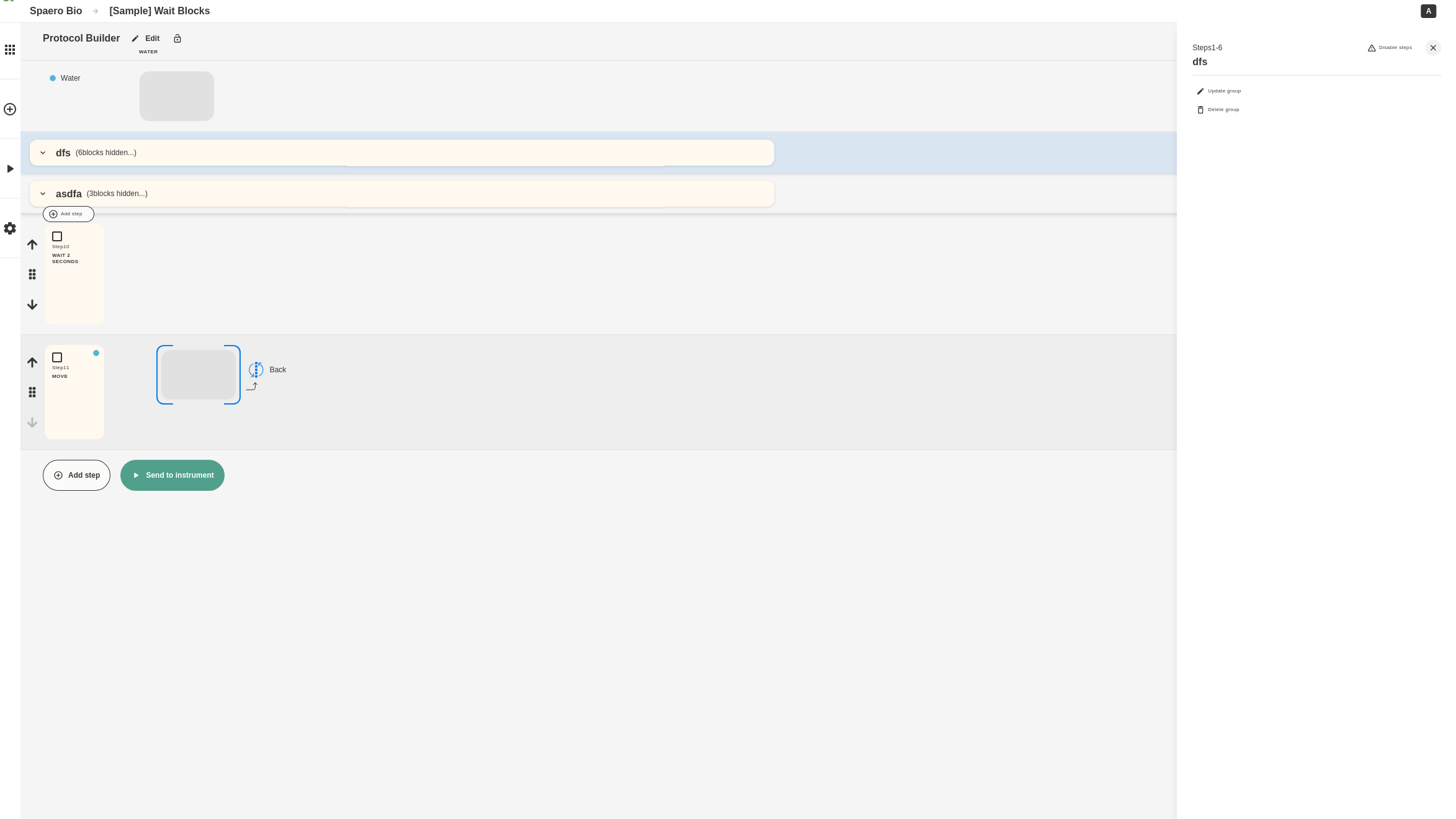 click at bounding box center (776, 214) 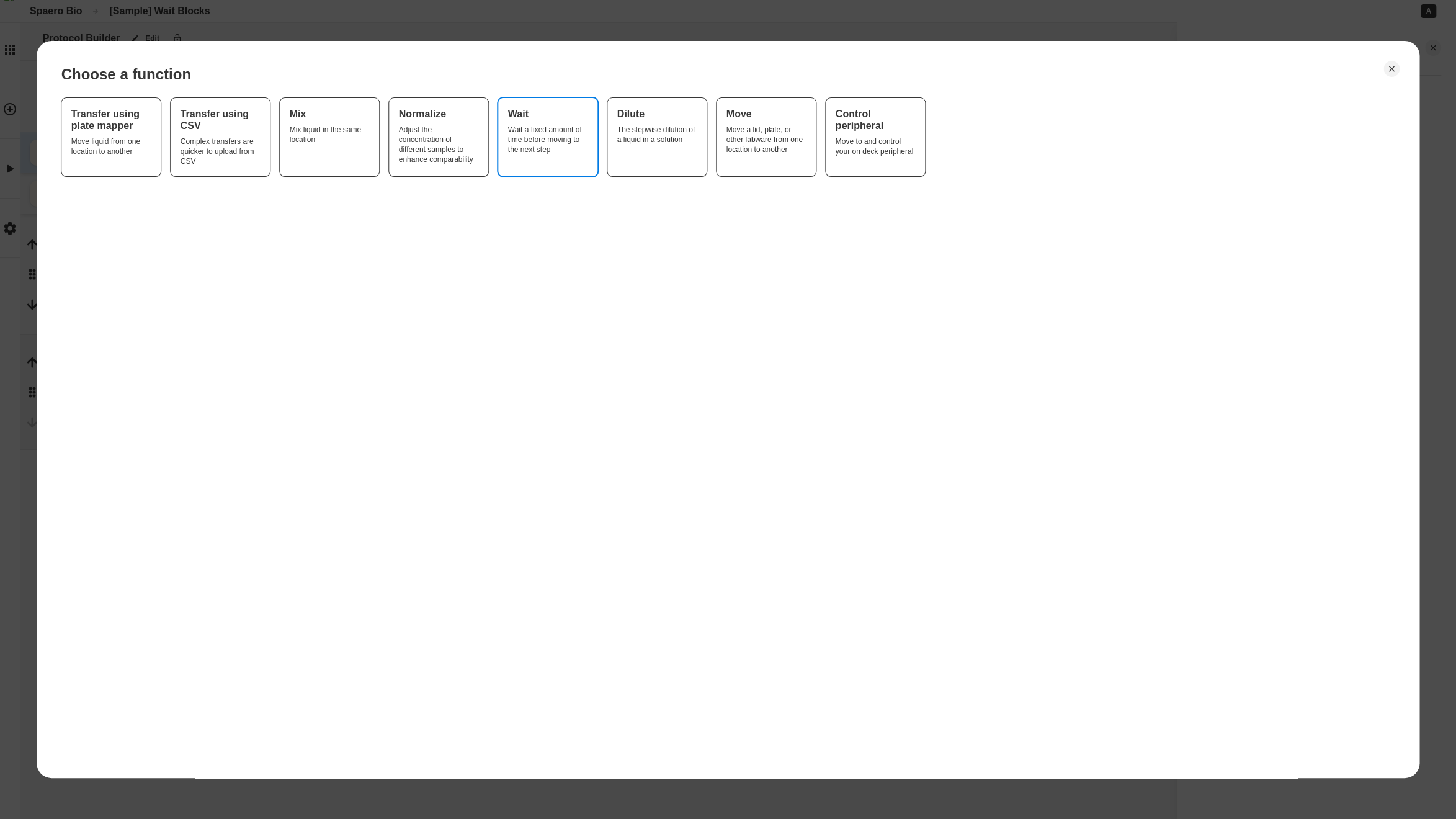 click on "Wait a fixed amount of time before moving to the next step" at bounding box center [548, 140] 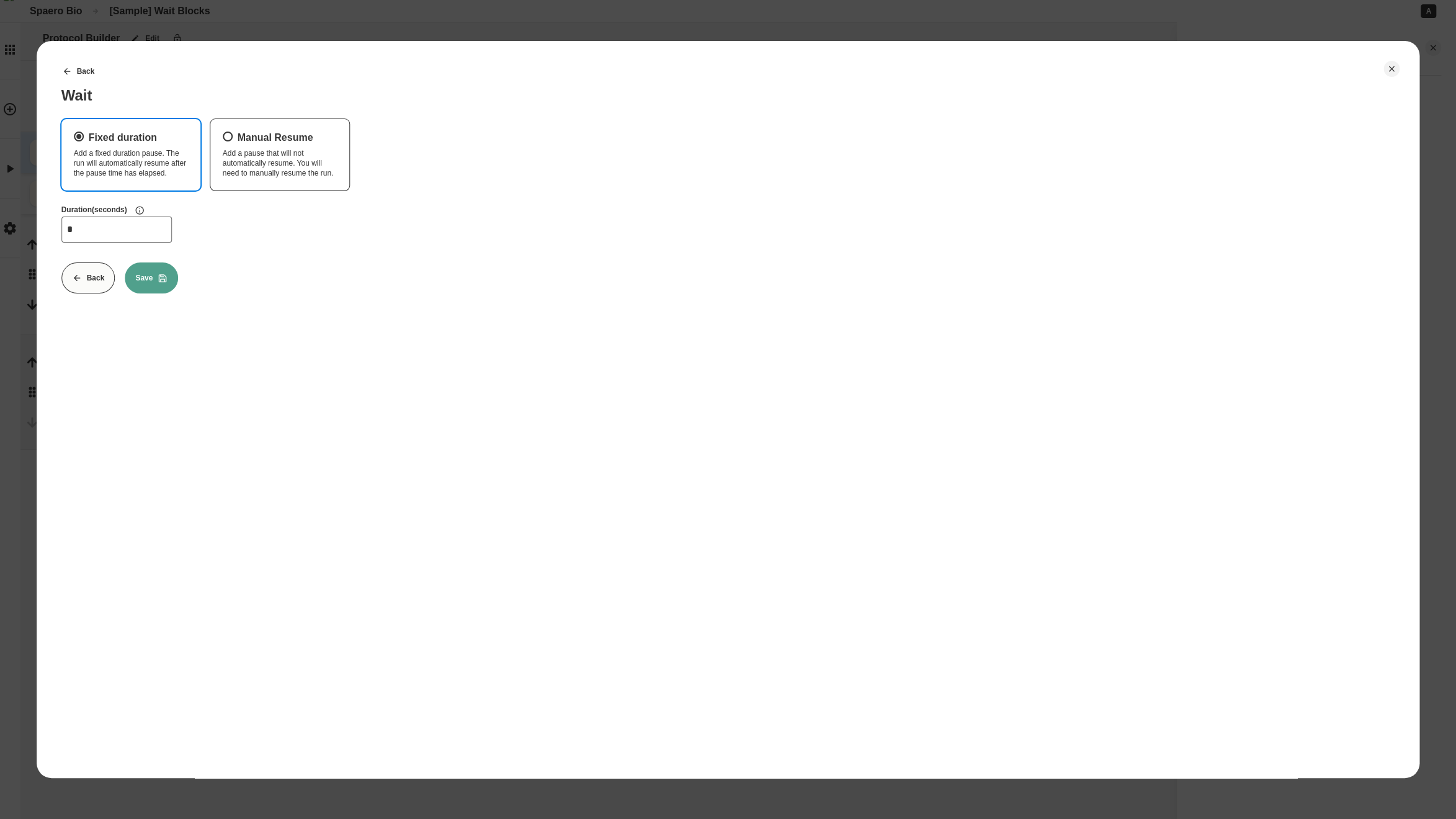 click on "*" at bounding box center (117, 230) 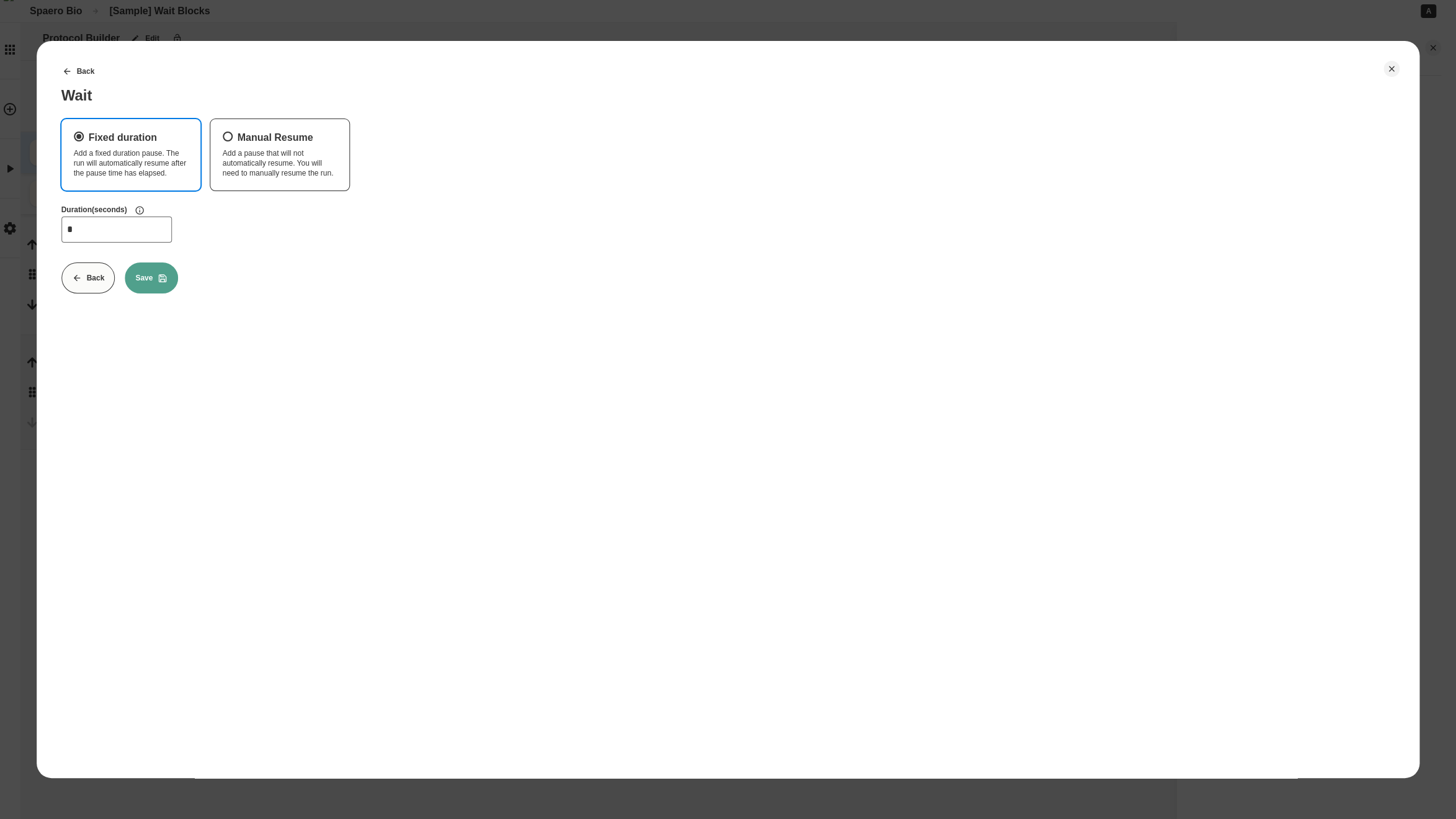 click on "Save" at bounding box center [151, 278] 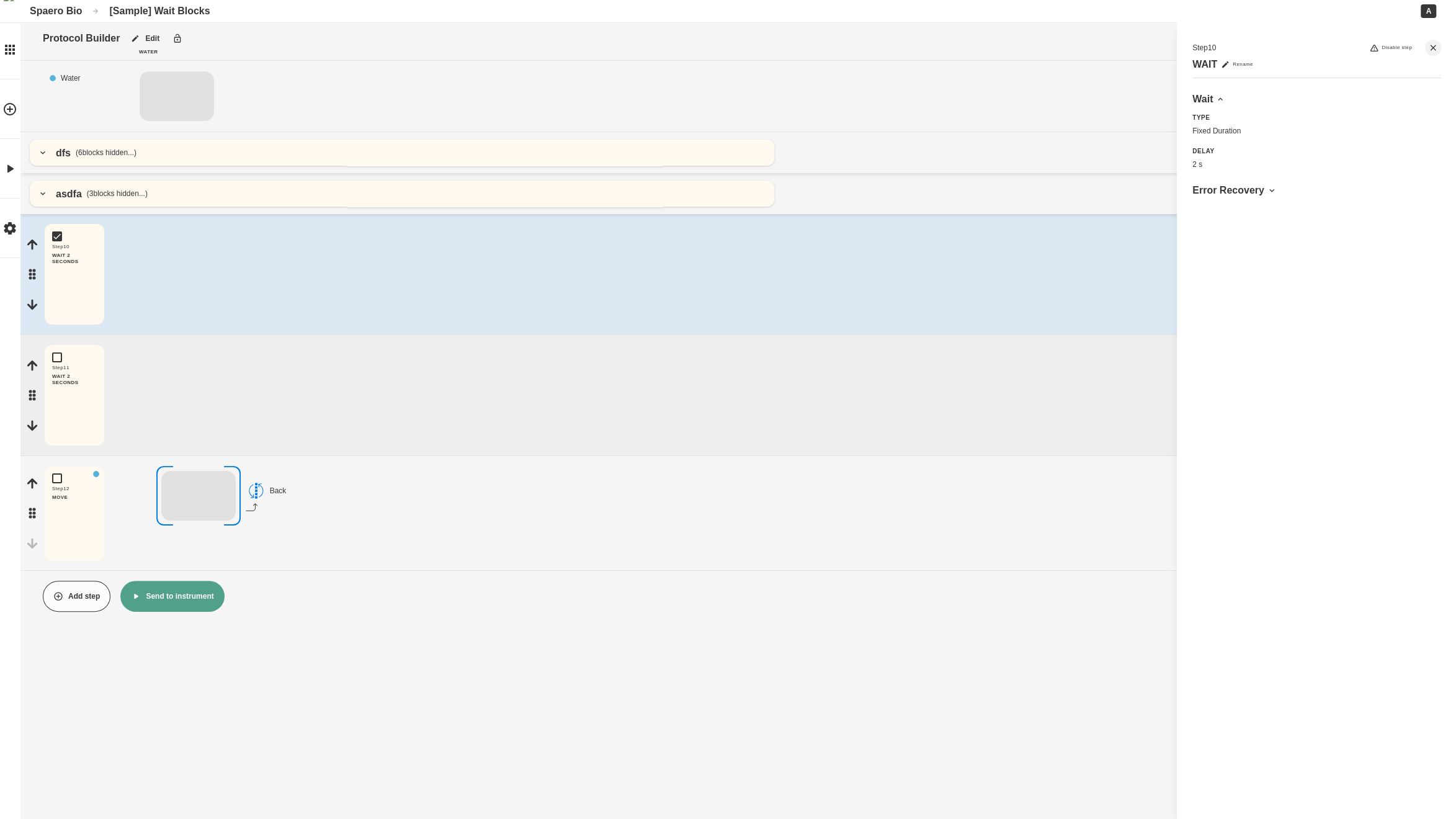 drag, startPoint x: 148, startPoint y: 264, endPoint x: 164, endPoint y: 270, distance: 17.088007 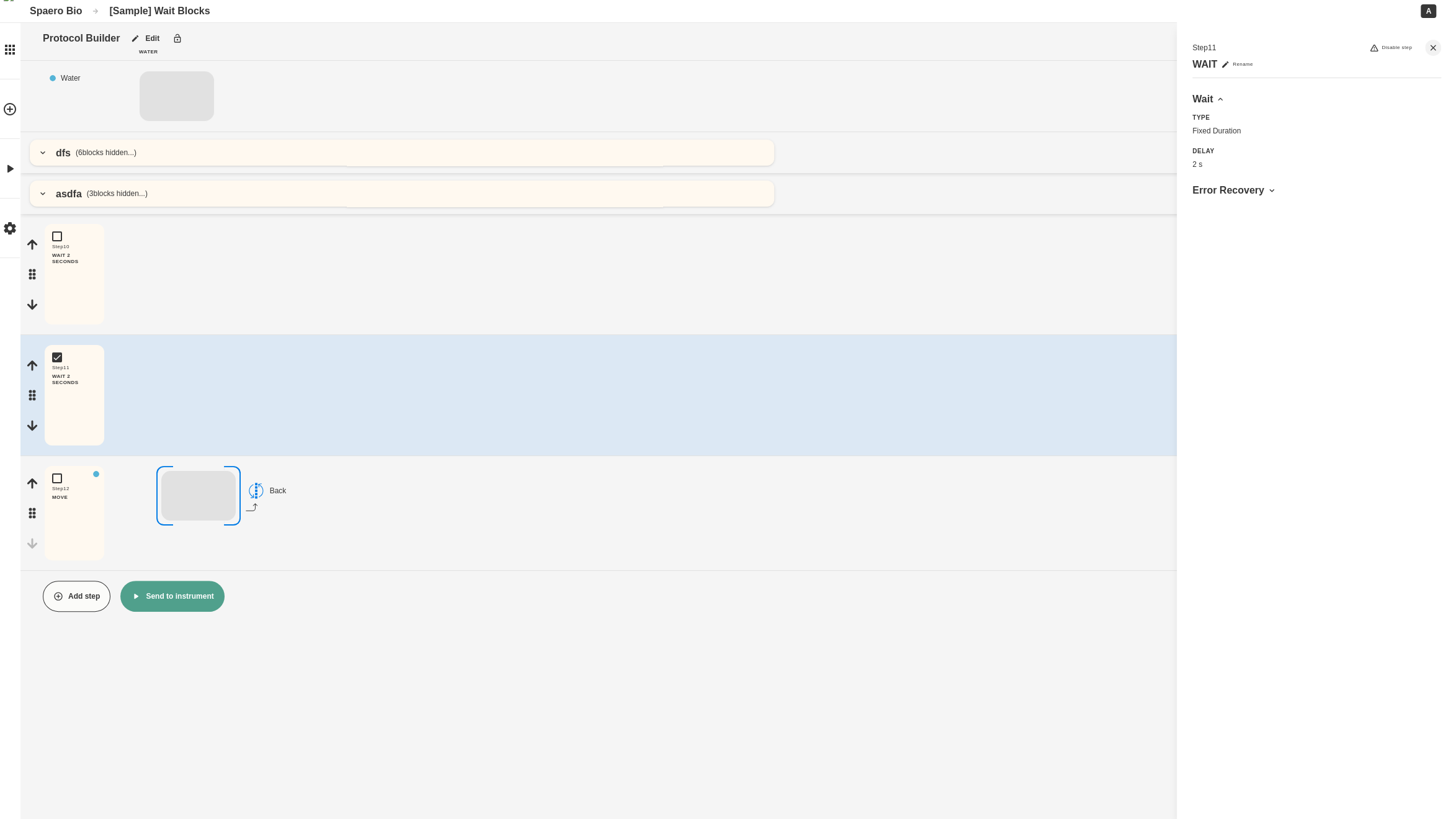 click on "Step  10 WAIT 2 SECONDS Edit Copy Delete" at bounding box center [738, 274] 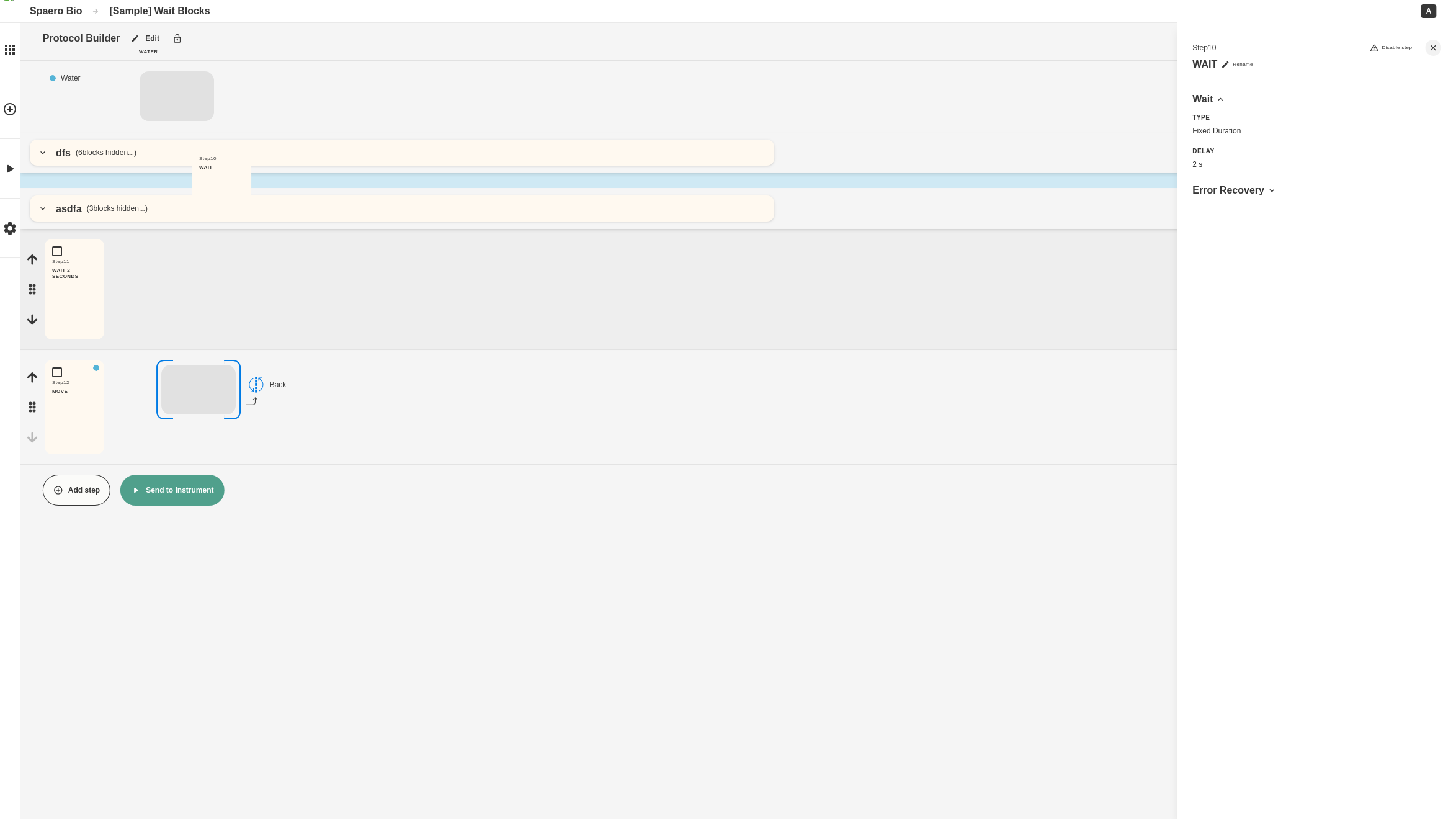 drag, startPoint x: 36, startPoint y: 270, endPoint x: 193, endPoint y: 181, distance: 180.4716 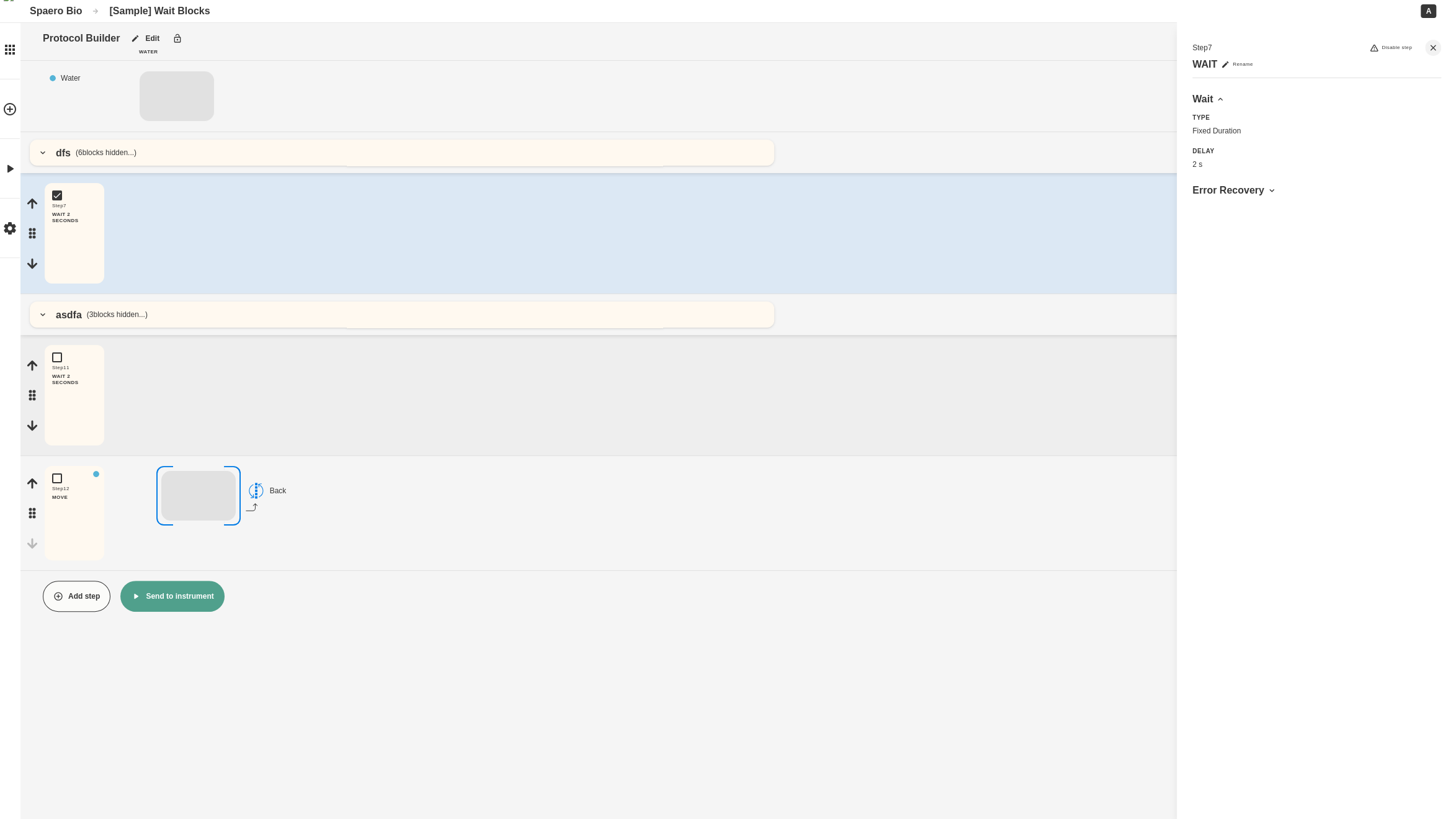 click 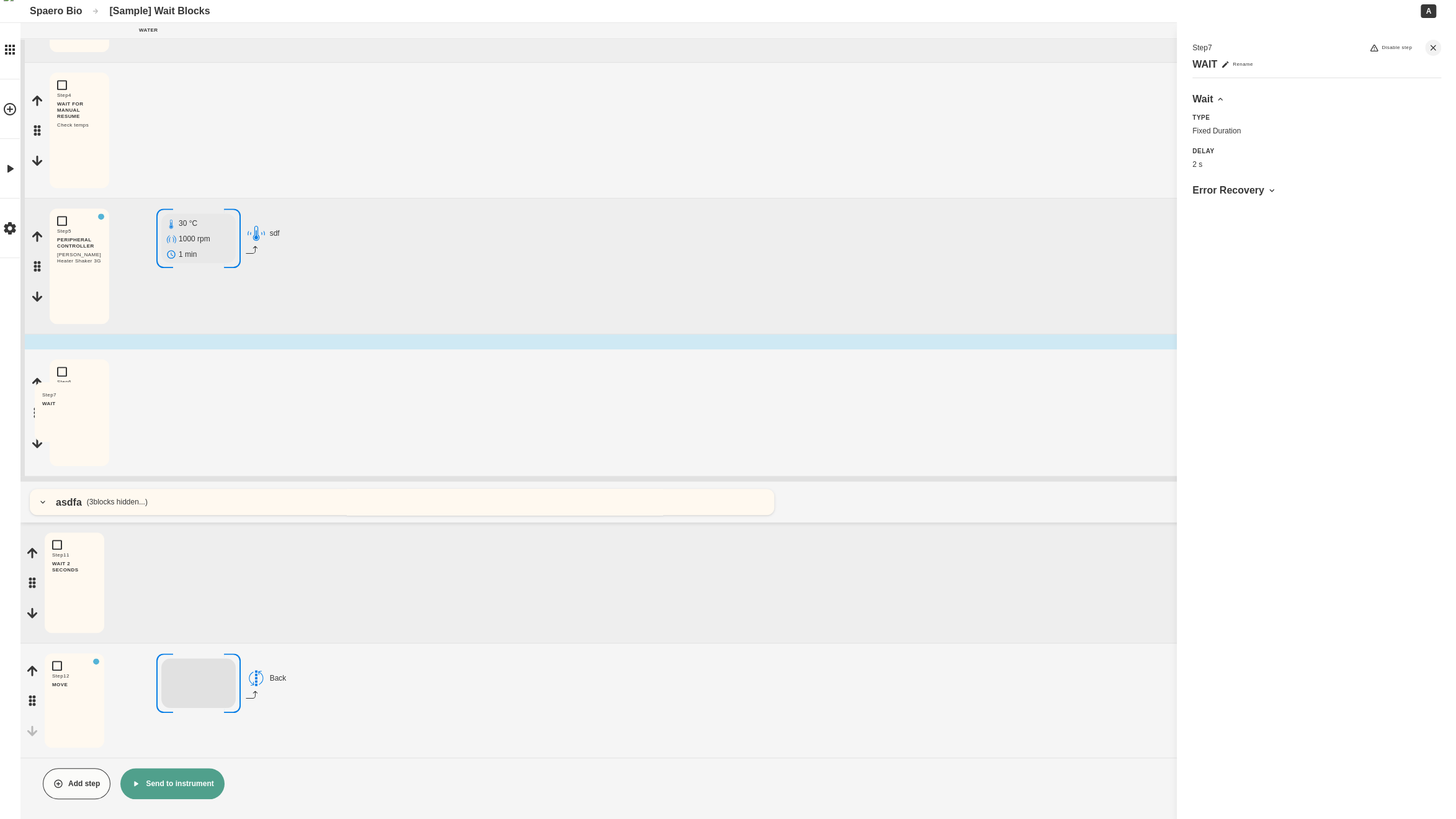 scroll, scrollTop: 463, scrollLeft: 0, axis: vertical 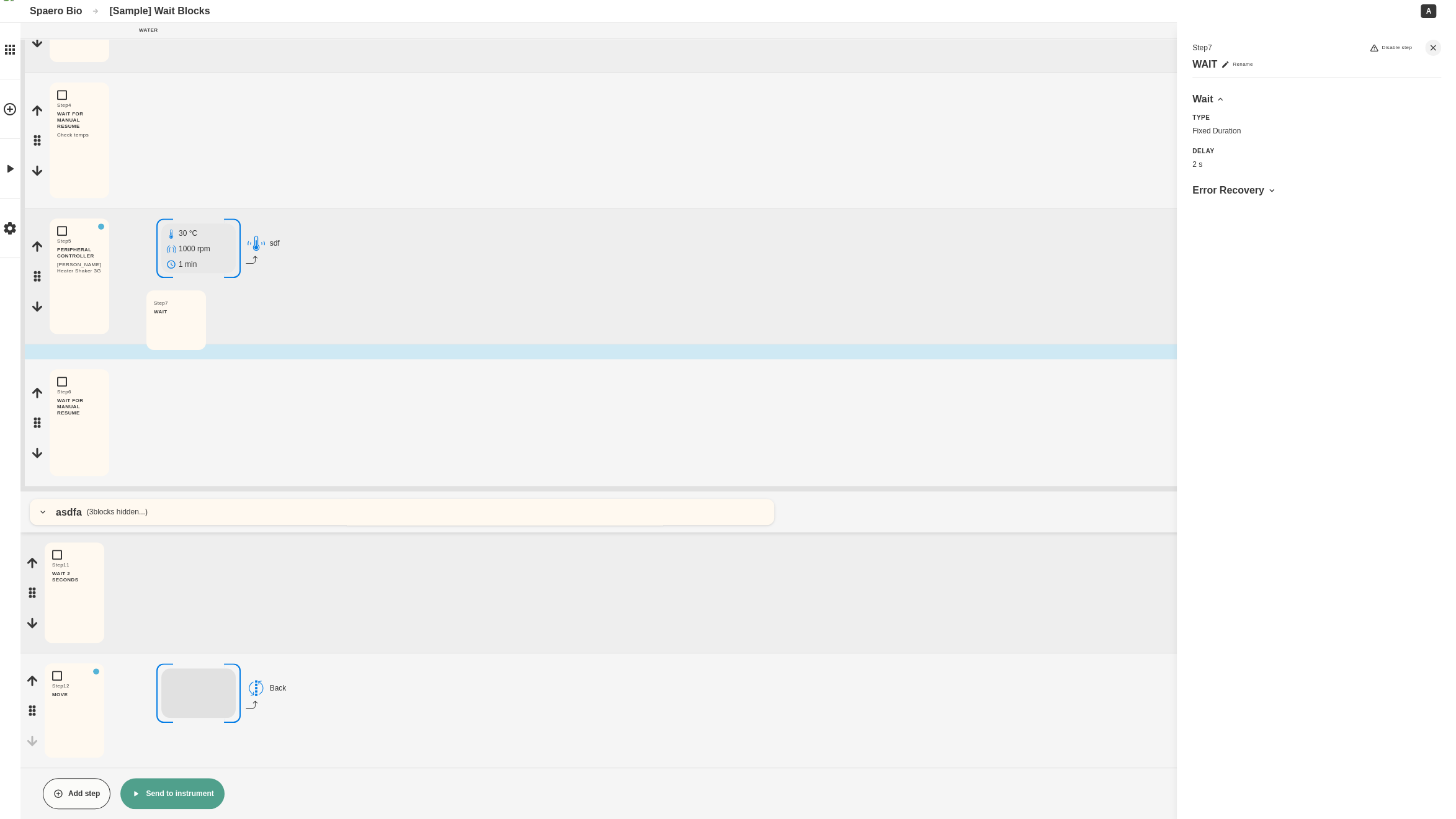 drag, startPoint x: 33, startPoint y: 419, endPoint x: 145, endPoint y: 326, distance: 145.57816 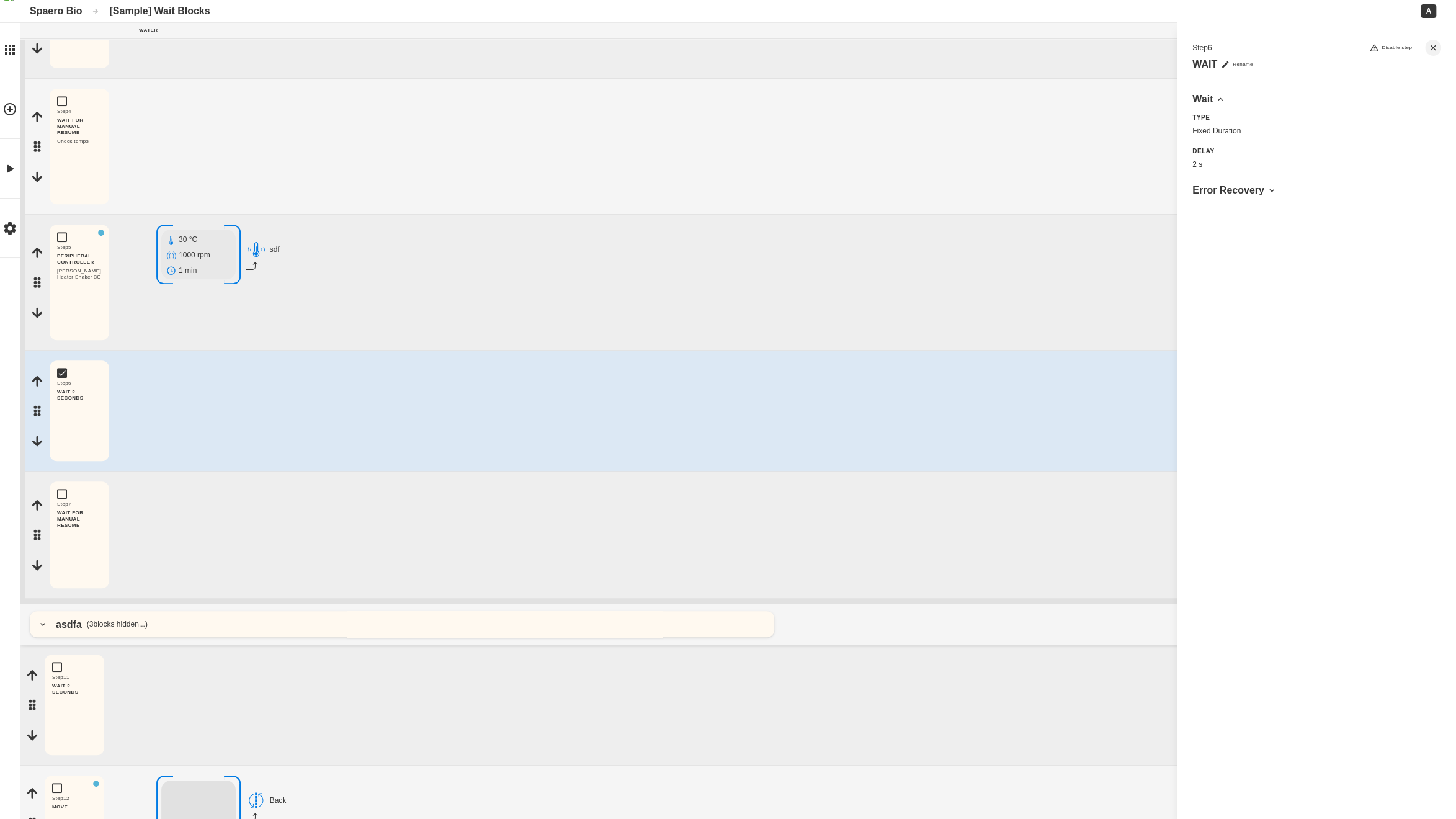 scroll, scrollTop: 584, scrollLeft: 0, axis: vertical 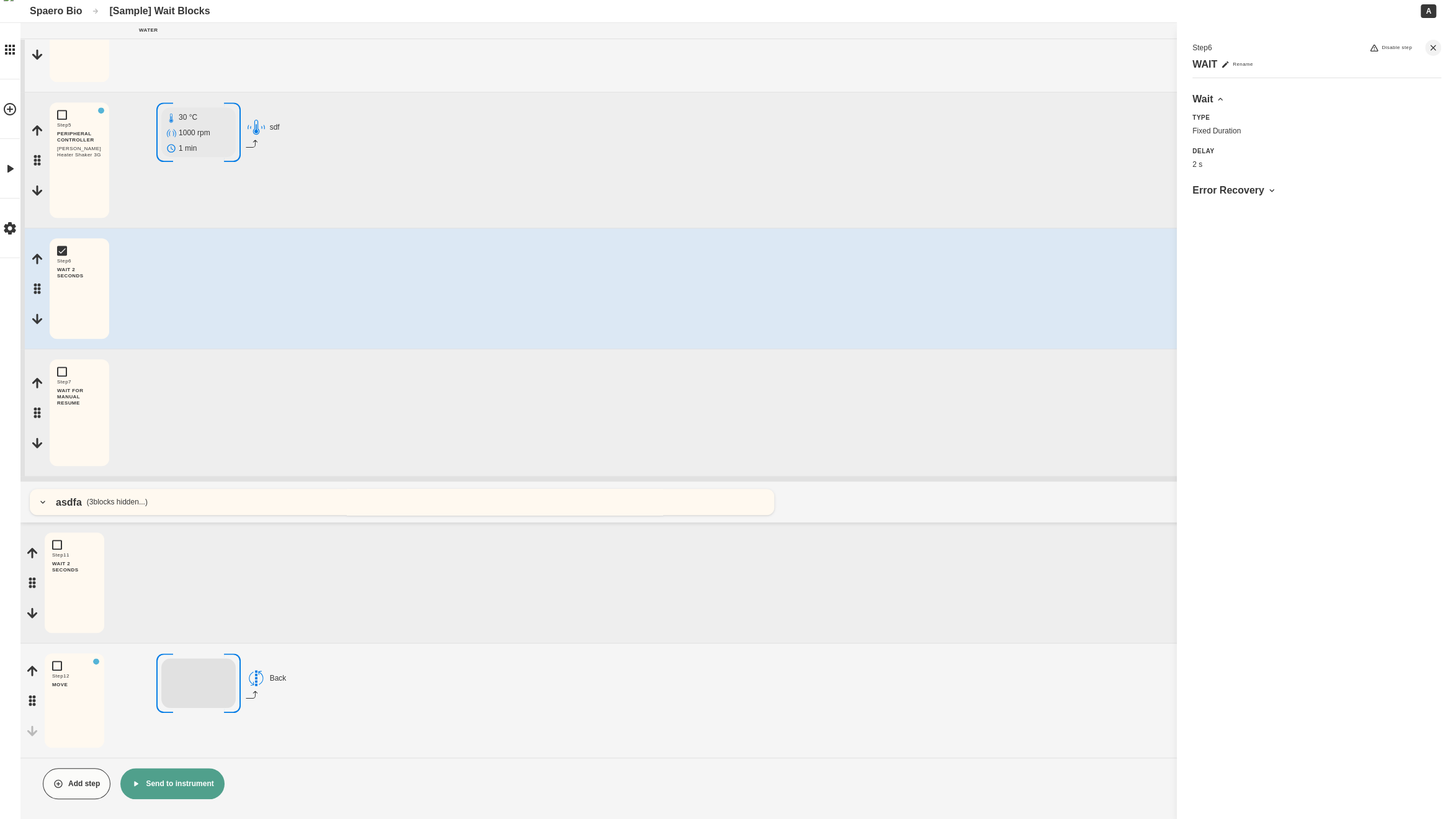 click 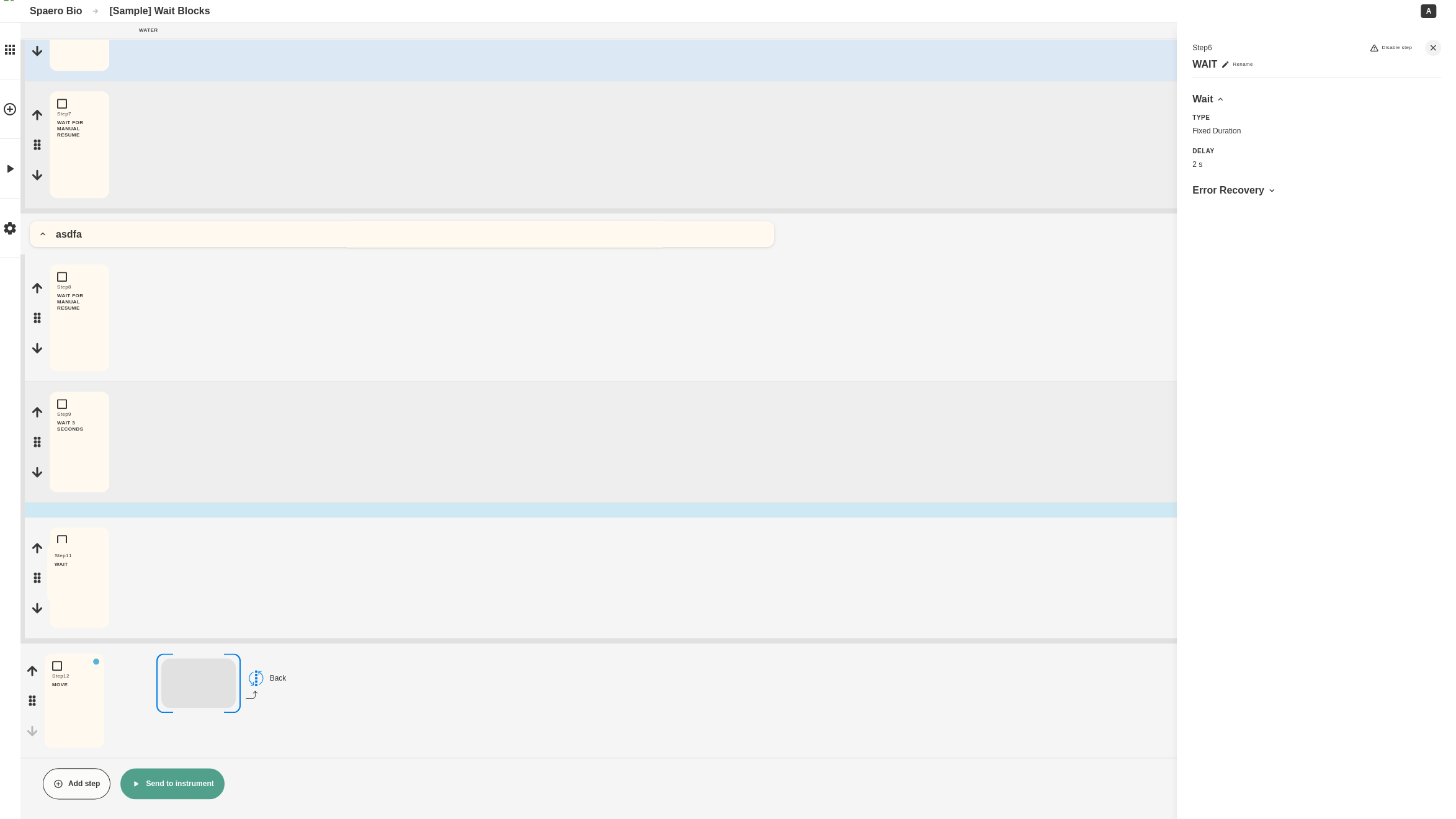 scroll, scrollTop: 838, scrollLeft: 0, axis: vertical 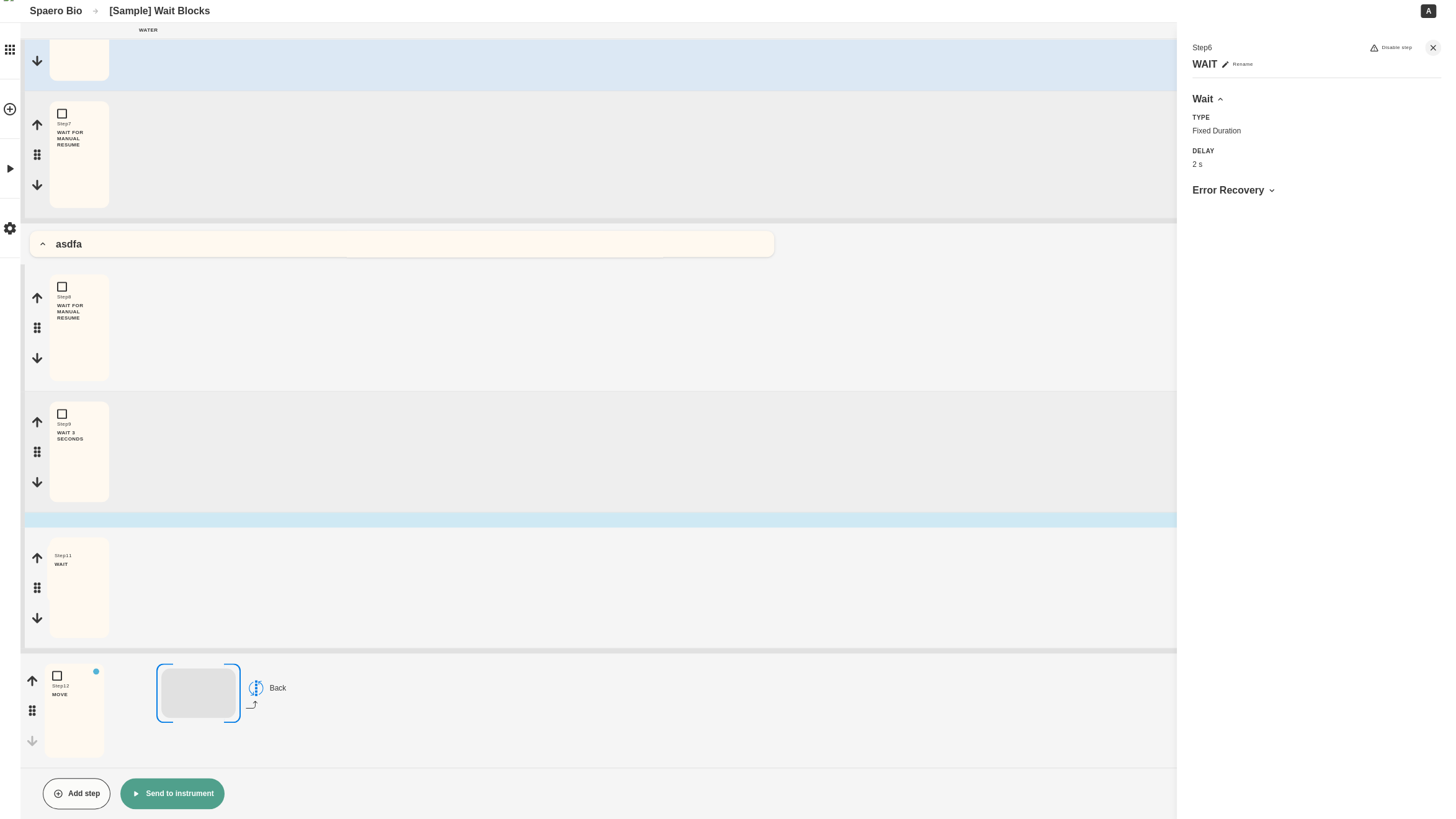 click on "Protocol Builder Edit Water Liquid Placement Water   dfs Step  1 WAIT 10 SECONDS Edit Copy Delete Step  2 WAIT 2 SECONDS Edit Copy Delete Step  3 WAIT 23 SECONDS Edit Copy Delete Step  4 WAIT FOR MANUAL RESUME Check temps Edit Copy Delete Step  5 PERIPHERAL CONTROLLER Hamilton Heater Shaker 3G Edit Copy Delete 30 °C 1000 rpm 1 min   sdf Step  6 WAIT 2 SECONDS Edit Copy Delete Step  7 WAIT FOR MANUAL RESUME Edit Copy Delete asdfa Step  8 WAIT FOR MANUAL RESUME Edit Copy Delete Step  9 WAIT 3 SECONDS Edit Copy Delete Step  10 WAIT 0 SECONDS Edit Copy Delete Step  12 MOVE Edit Copy Delete   Back Add step Send to instrument Step  6 Disable step WAIT Rename Wait Type Fixed Duration   Delay 2   s Error Recovery Step  11 WAIT
To pick up a draggable item, press the space bar.
While dragging, use the arrow keys to move the item.
Press space again to drop the item in its new position, or press escape to cancel." at bounding box center (728, -14) 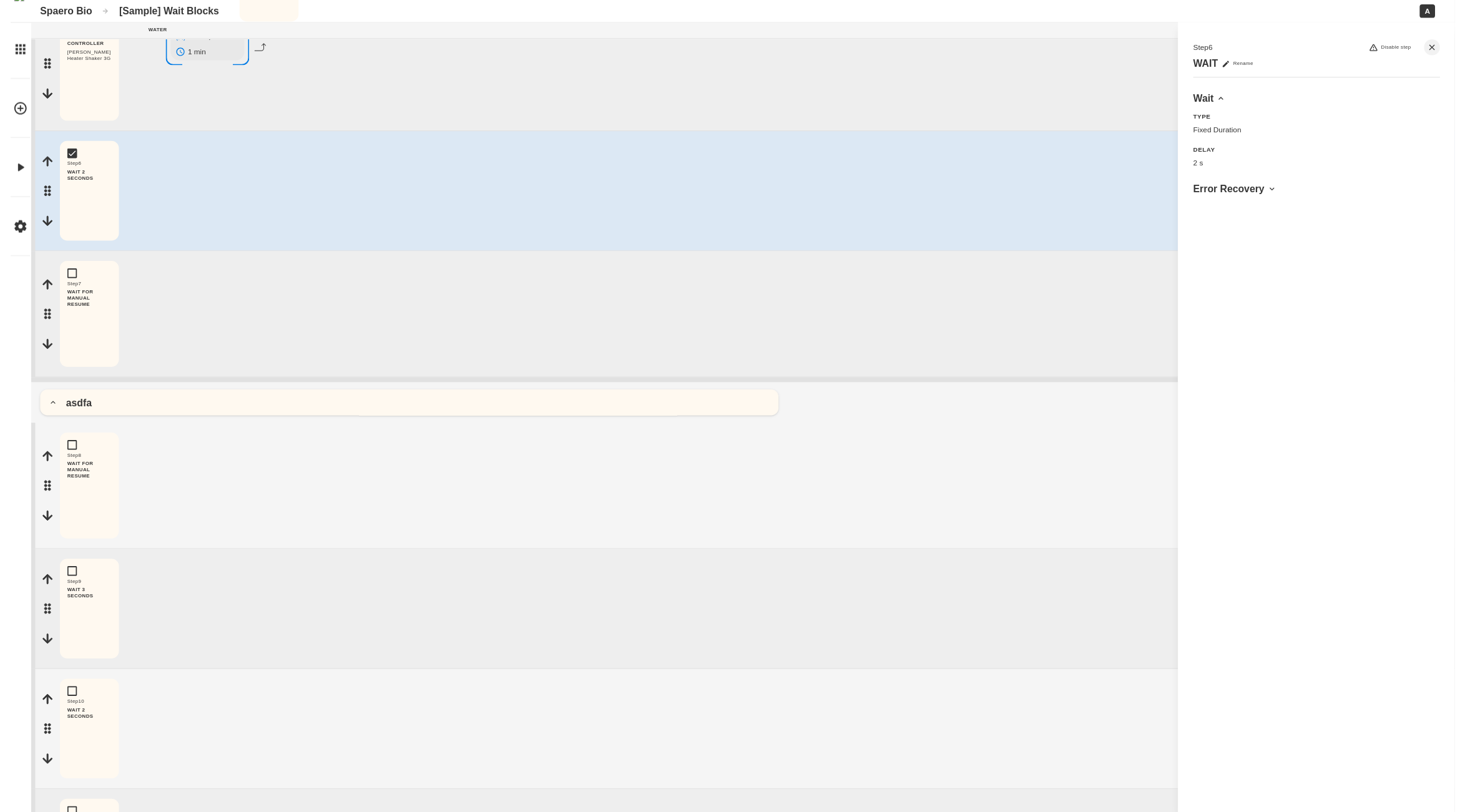 scroll, scrollTop: 693, scrollLeft: 0, axis: vertical 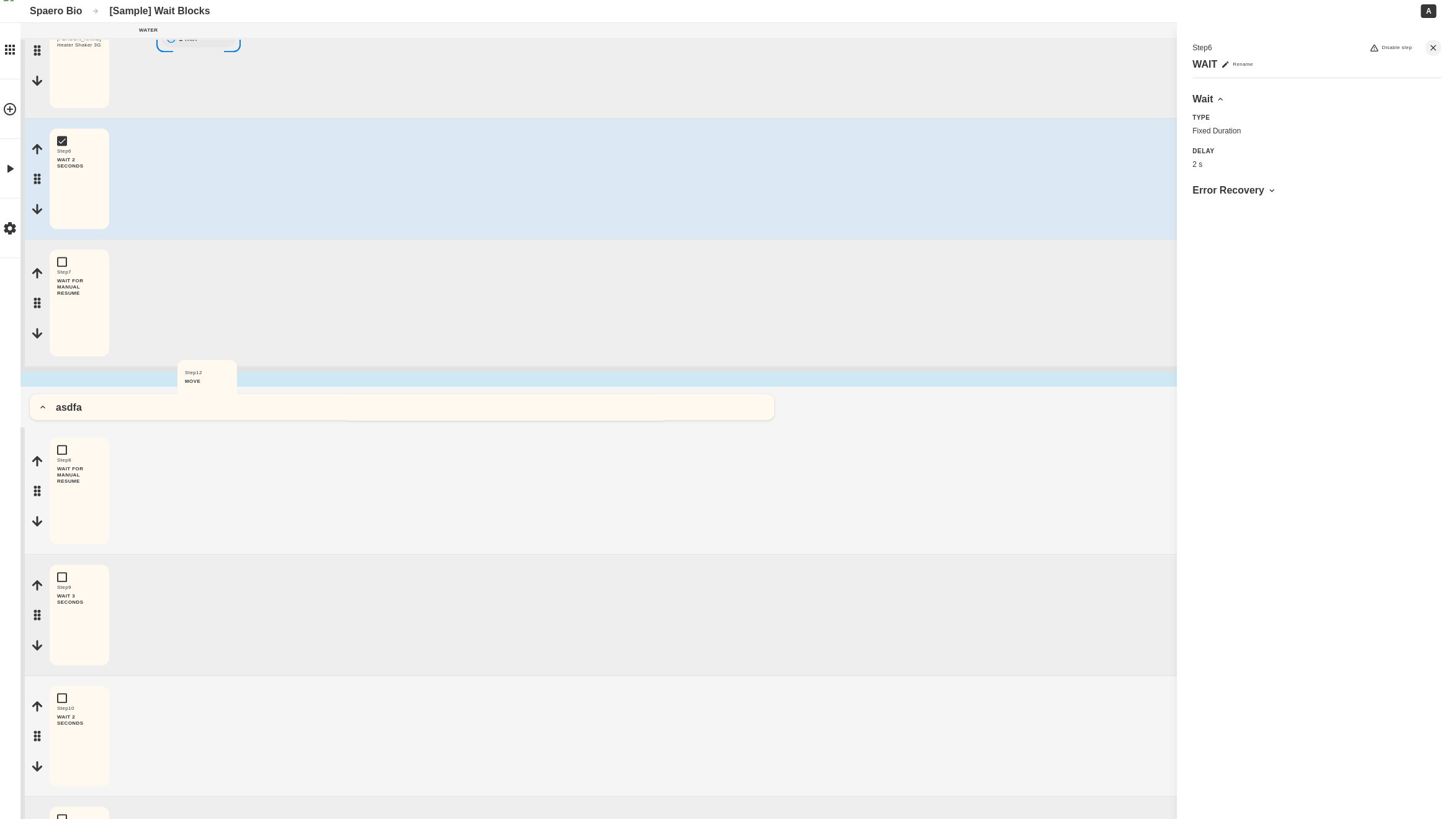 drag, startPoint x: 30, startPoint y: 700, endPoint x: 173, endPoint y: 398, distance: 334.14518 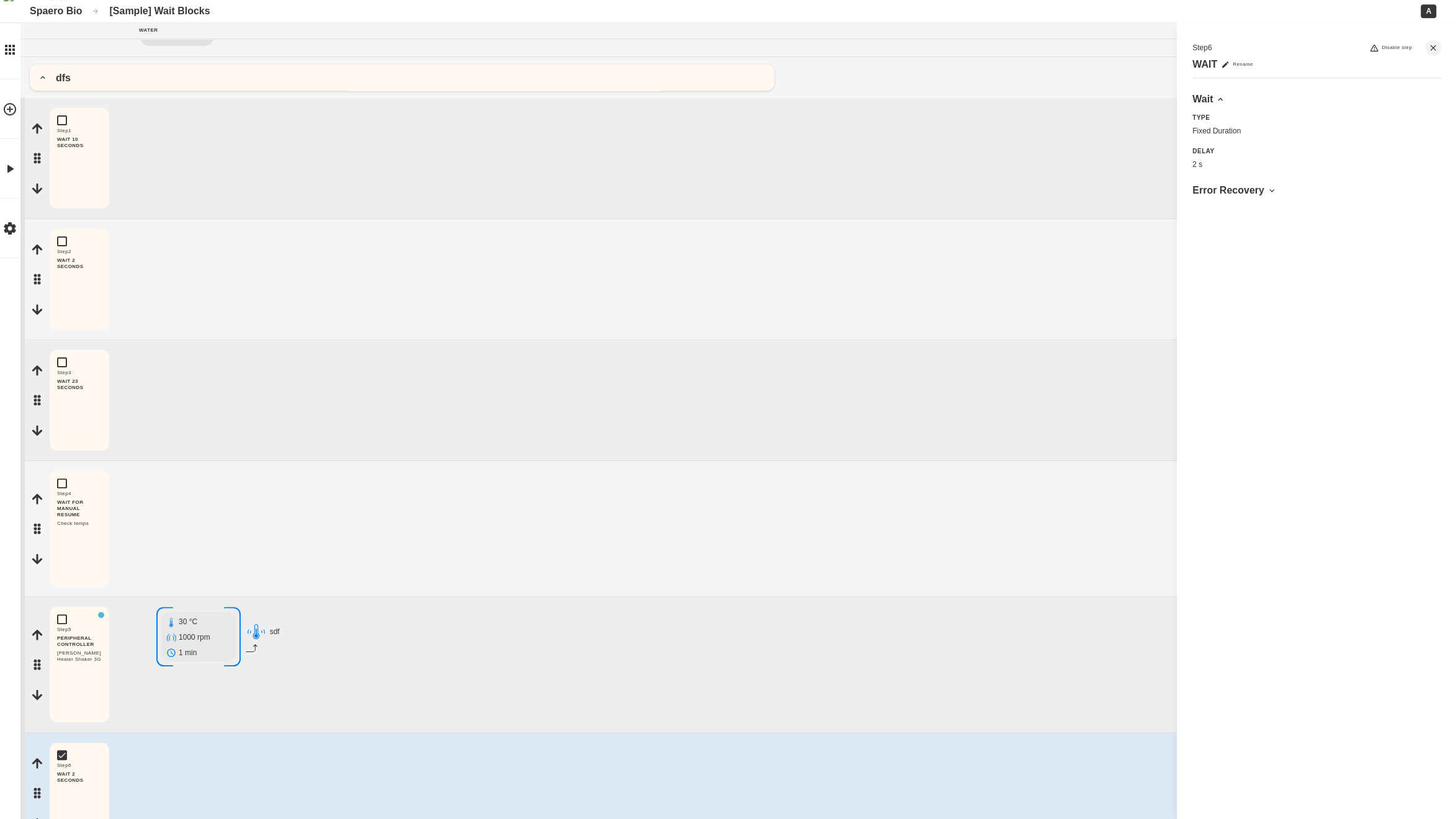 scroll, scrollTop: 0, scrollLeft: 0, axis: both 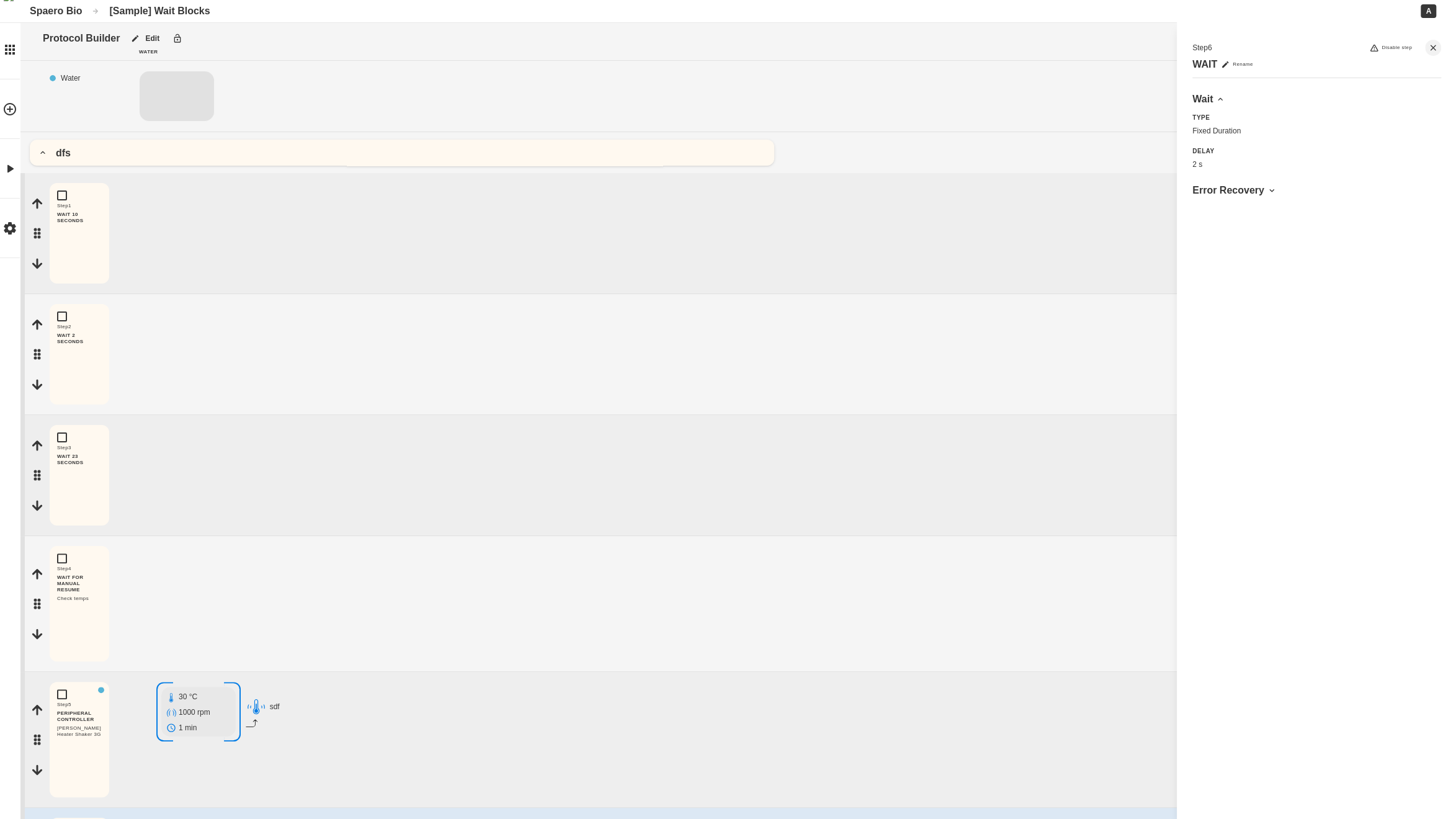 click on "Protocol Builder Edit Water Liquid Placement Water   Add step dfs Add step Step  1 WAIT 10 SECONDS Edit Copy Delete Add step Step  2 WAIT 2 SECONDS Edit Copy Delete Add step Step  3 WAIT 23 SECONDS Edit Copy Delete Add step Step  4 WAIT FOR MANUAL RESUME Check temps Edit Copy Delete Add step Step  5 PERIPHERAL CONTROLLER Hamilton Heater Shaker 3G Edit Copy Delete 30 °C 1000 rpm 1 min   sdf Add step Step  6 WAIT 2 SECONDS Edit Copy Delete Add step Step  7 WAIT FOR MANUAL RESUME Edit Copy Delete Add step Add step Step  8 MOVE Edit Copy Delete   Back Add step asdfa Add step Step  9 WAIT FOR MANUAL RESUME Edit Copy Delete Add step Step  10 WAIT 3 SECONDS Edit Copy Delete Add step Step  11 WAIT 2 SECONDS Edit Copy Delete Add step Step  12 WAIT 0 SECONDS Edit Copy Delete Add step Add step Send to instrument Step  6 Disable step WAIT Rename Wait Type Fixed Duration   Delay 2   s Error Recovery Draggable item block-drag-cmctfis0y001910tf4oe0g954 was dropped over droppable area drop-after-cmcxrxsus007sp60yebwhrlee" at bounding box center (728, 876) 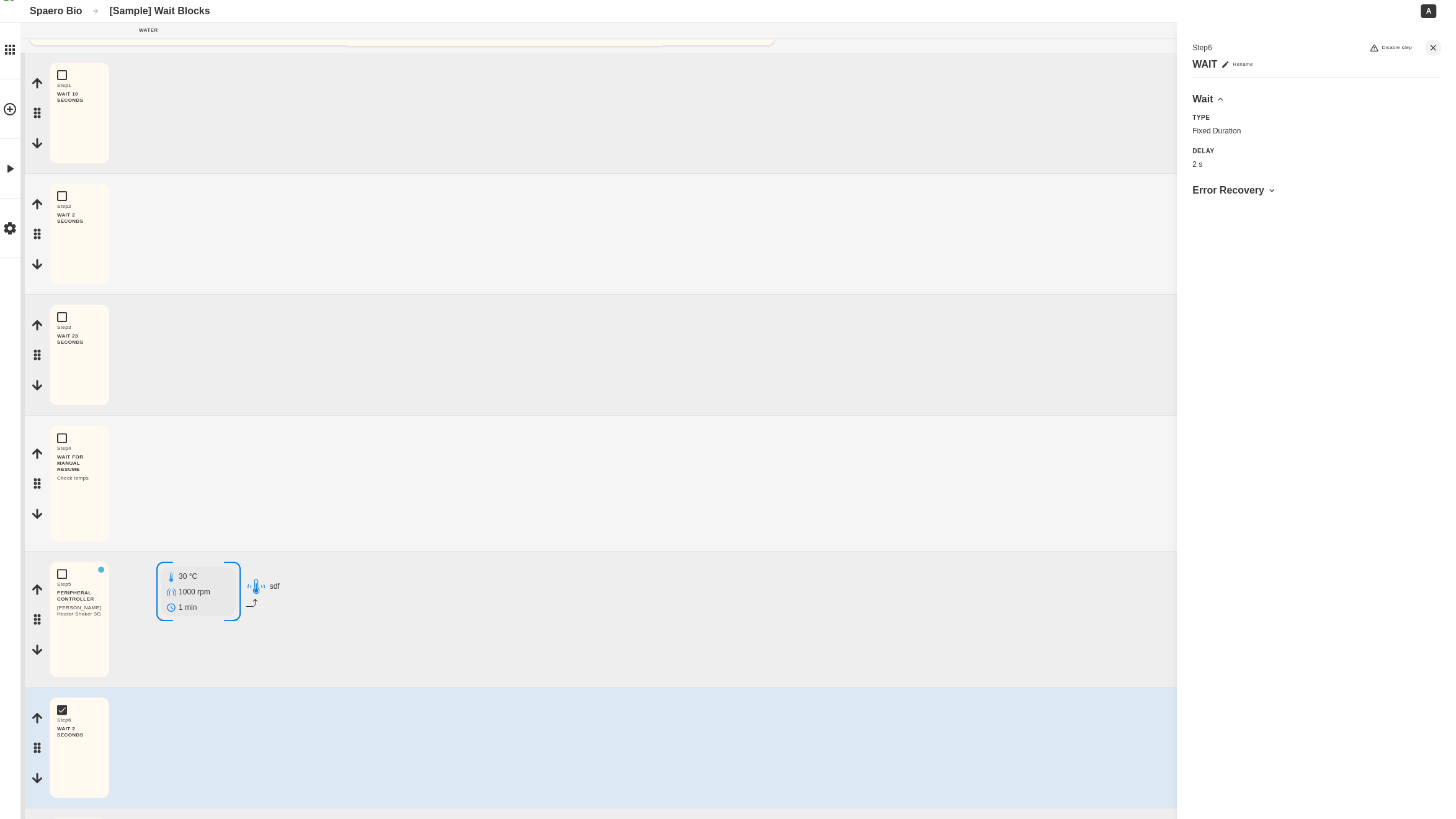drag, startPoint x: 37, startPoint y: 355, endPoint x: 194, endPoint y: 241, distance: 194.02319 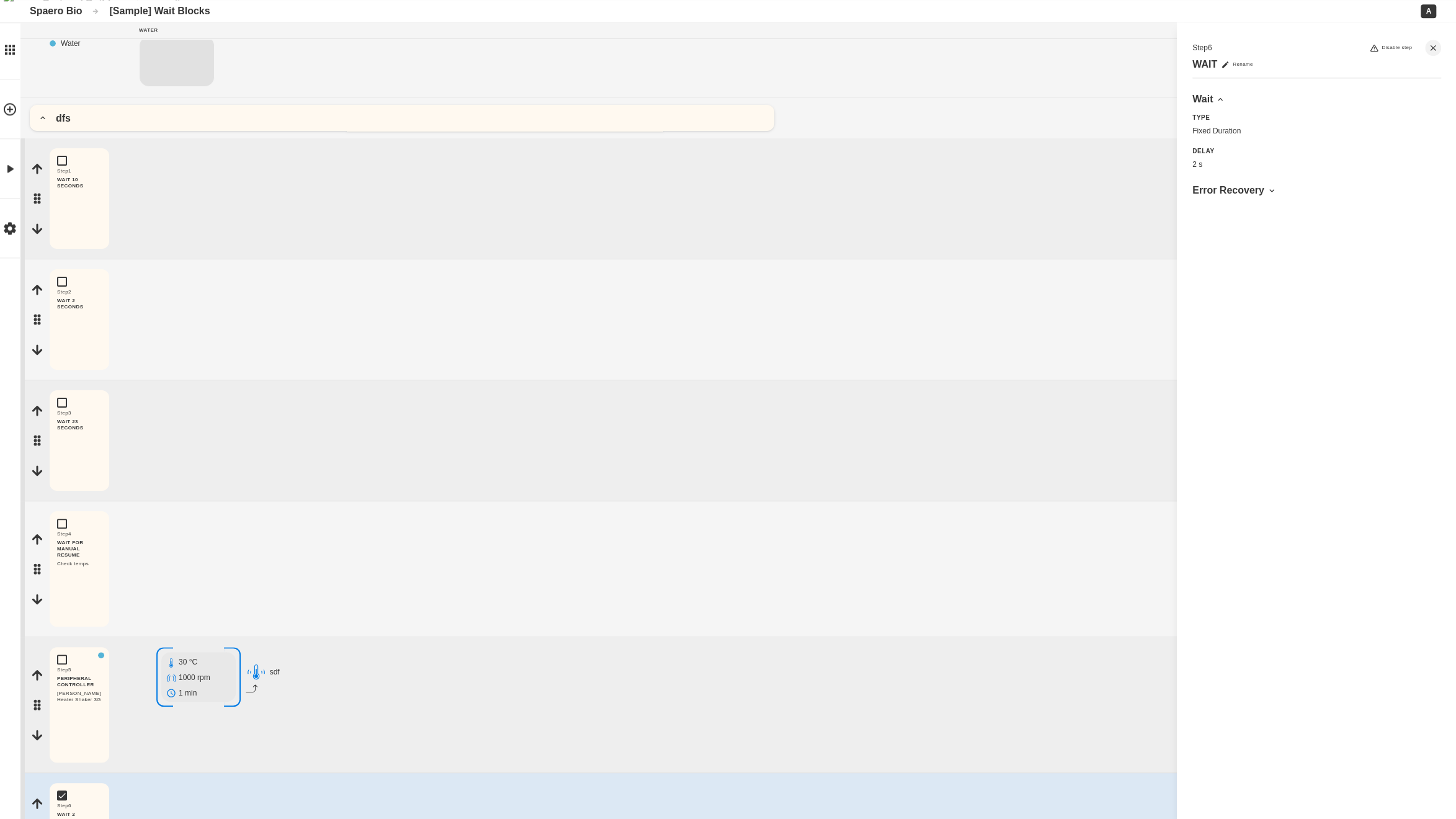 scroll, scrollTop: 0, scrollLeft: 0, axis: both 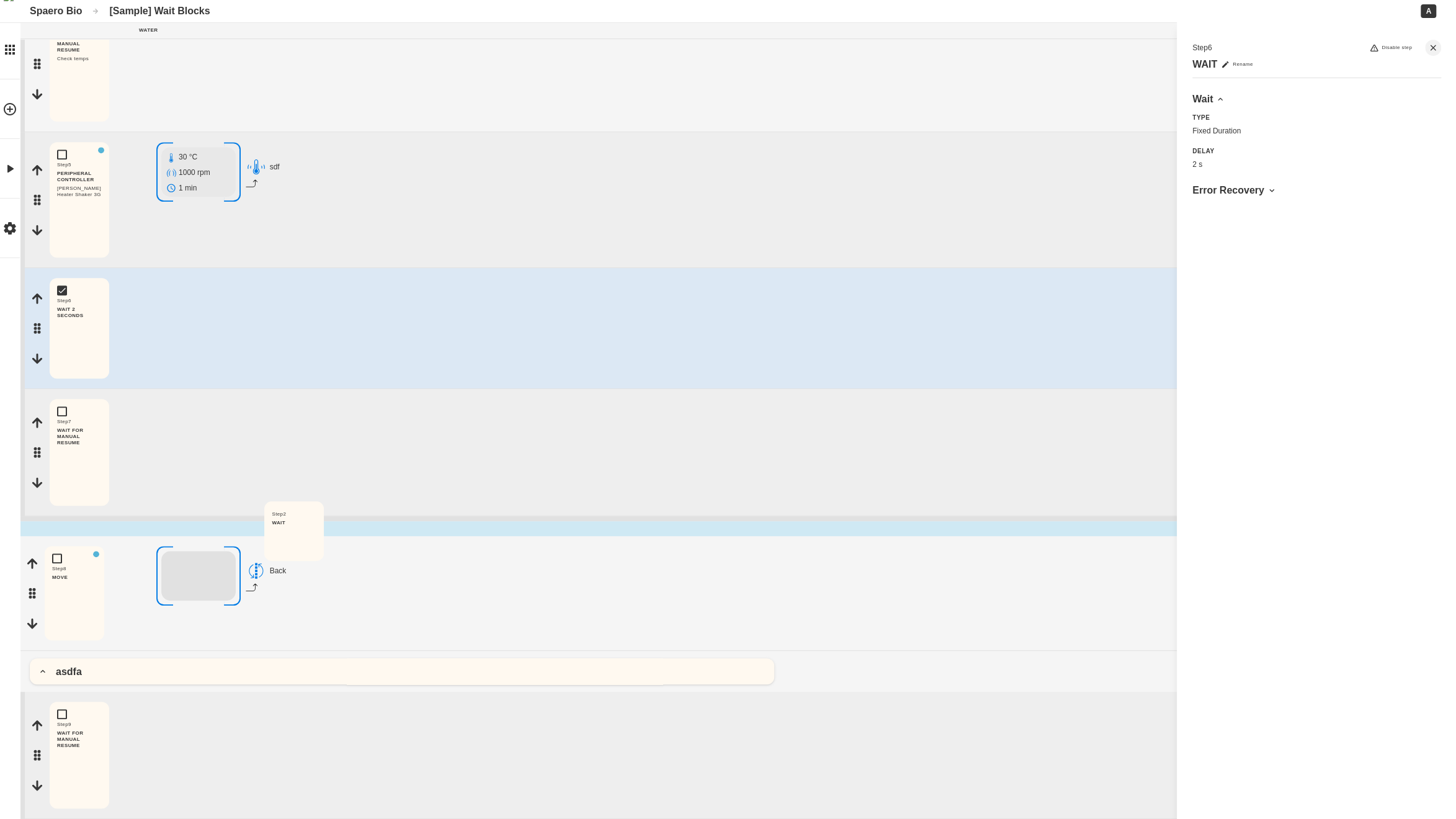 drag, startPoint x: 37, startPoint y: 348, endPoint x: 263, endPoint y: 536, distance: 293.9728 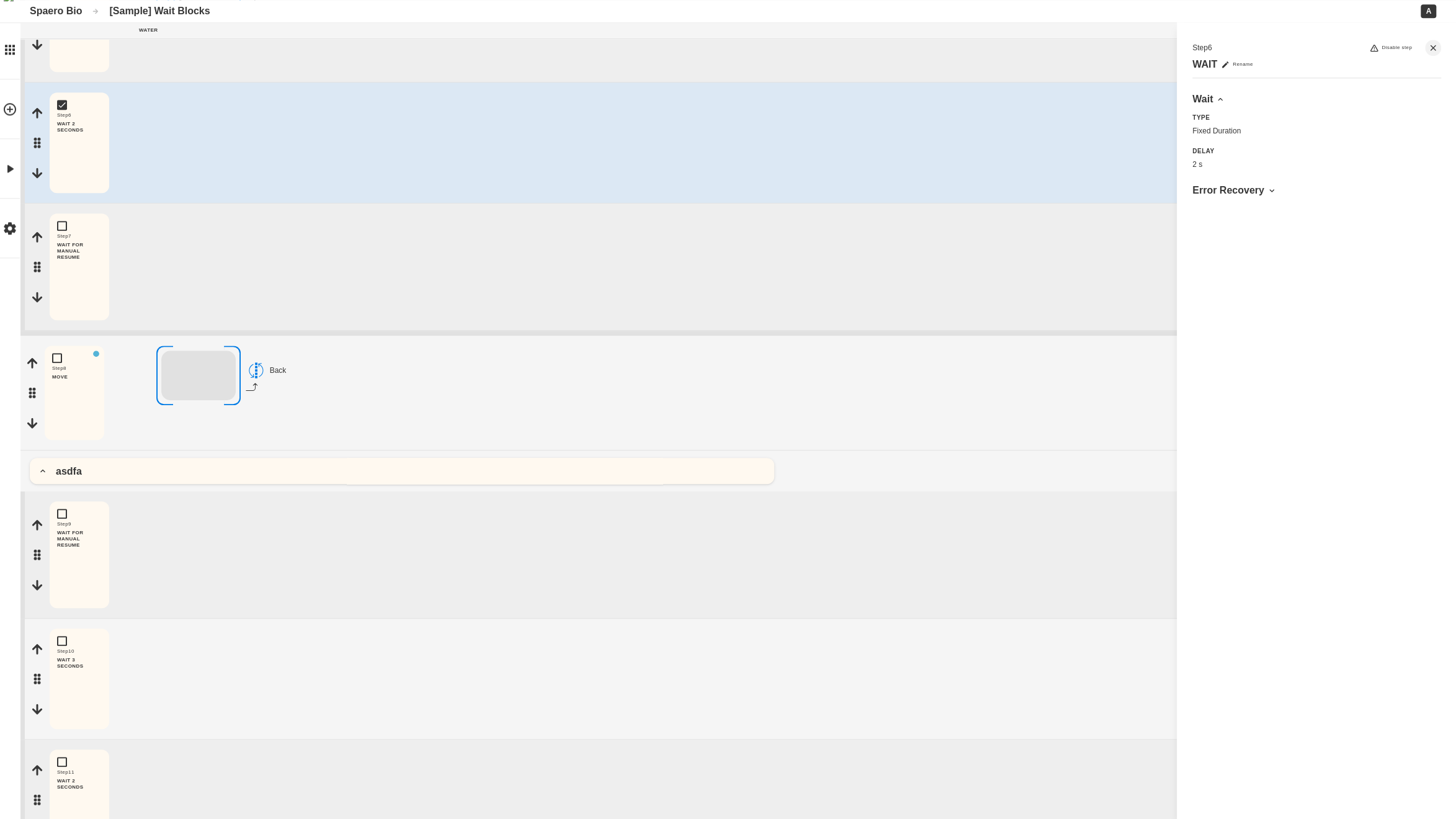 scroll, scrollTop: 644, scrollLeft: 0, axis: vertical 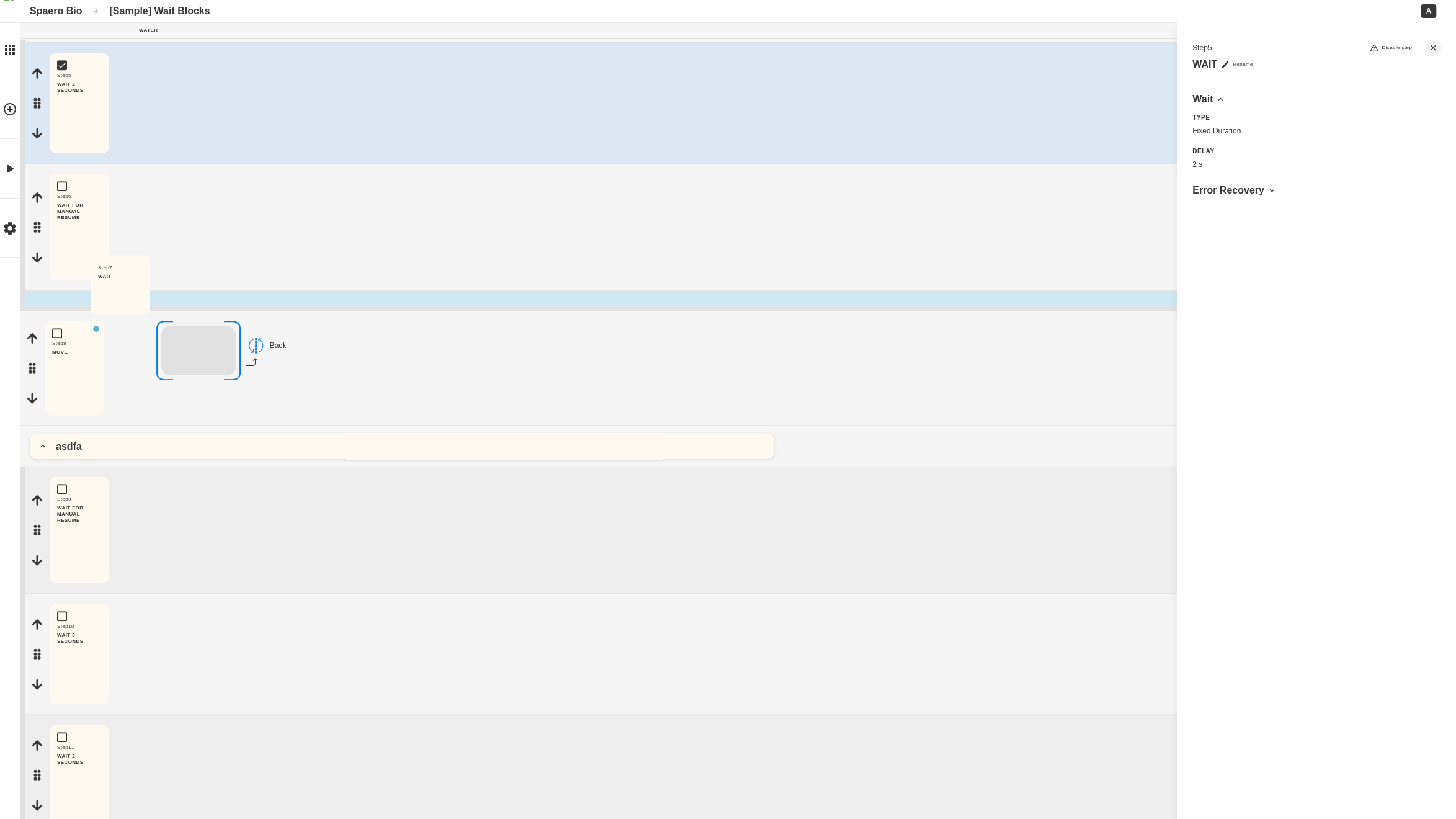 drag, startPoint x: 33, startPoint y: 357, endPoint x: 89, endPoint y: 289, distance: 88.09086 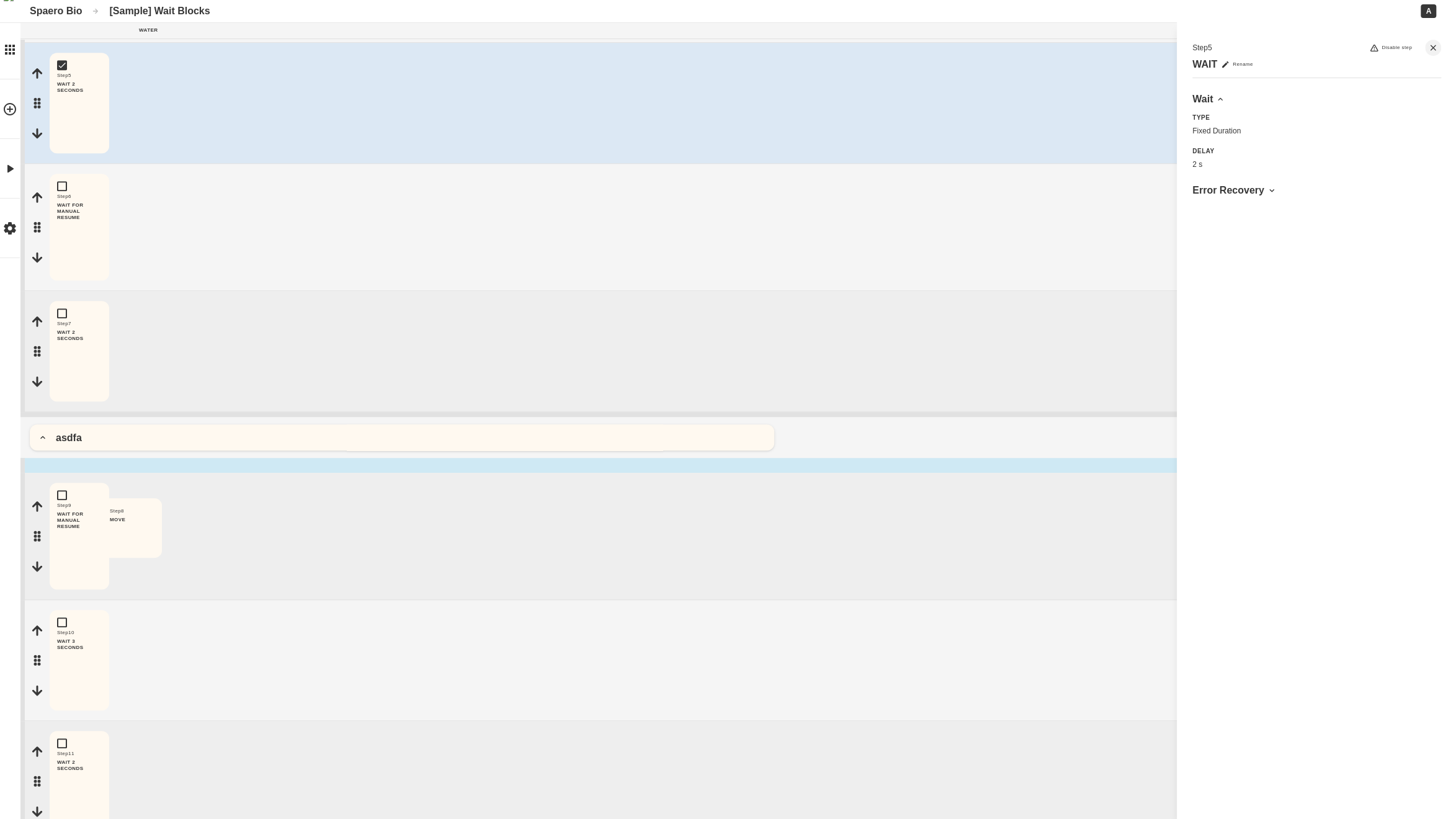 drag, startPoint x: 31, startPoint y: 472, endPoint x: 99, endPoint y: 529, distance: 88.72993 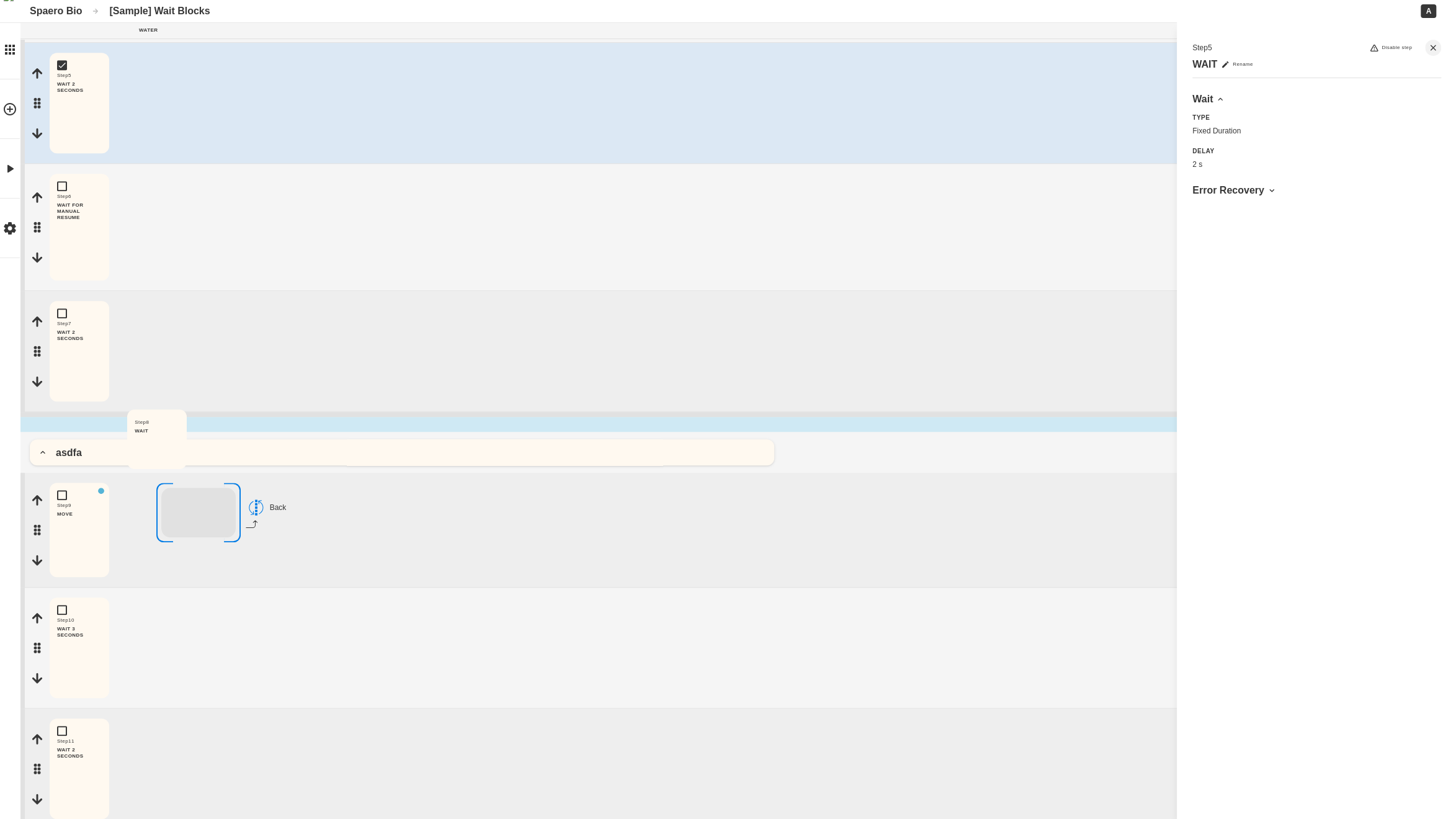 drag, startPoint x: 37, startPoint y: 529, endPoint x: 125, endPoint y: 450, distance: 118.25819 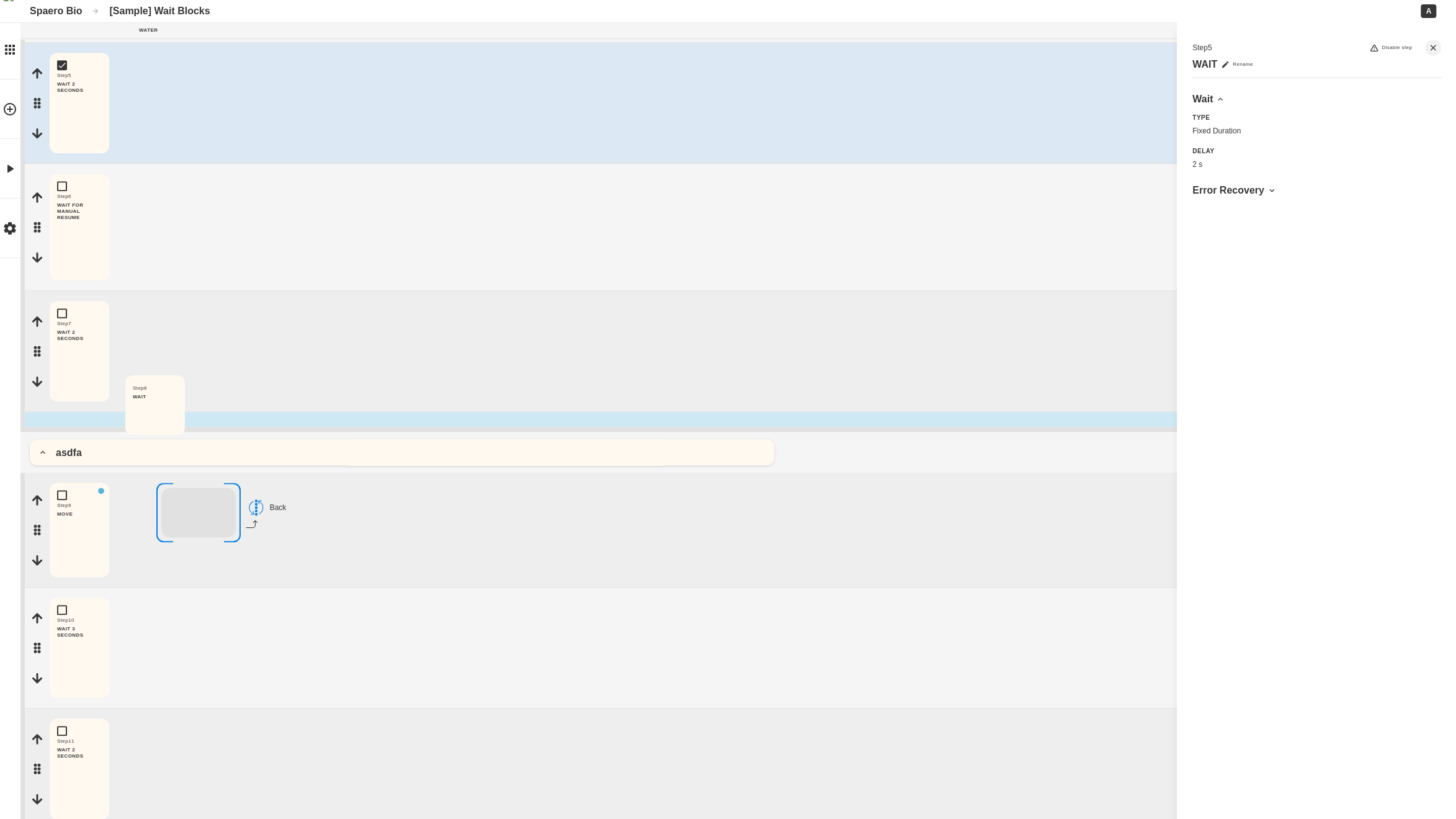 drag, startPoint x: 29, startPoint y: 481, endPoint x: 119, endPoint y: 410, distance: 114.6342 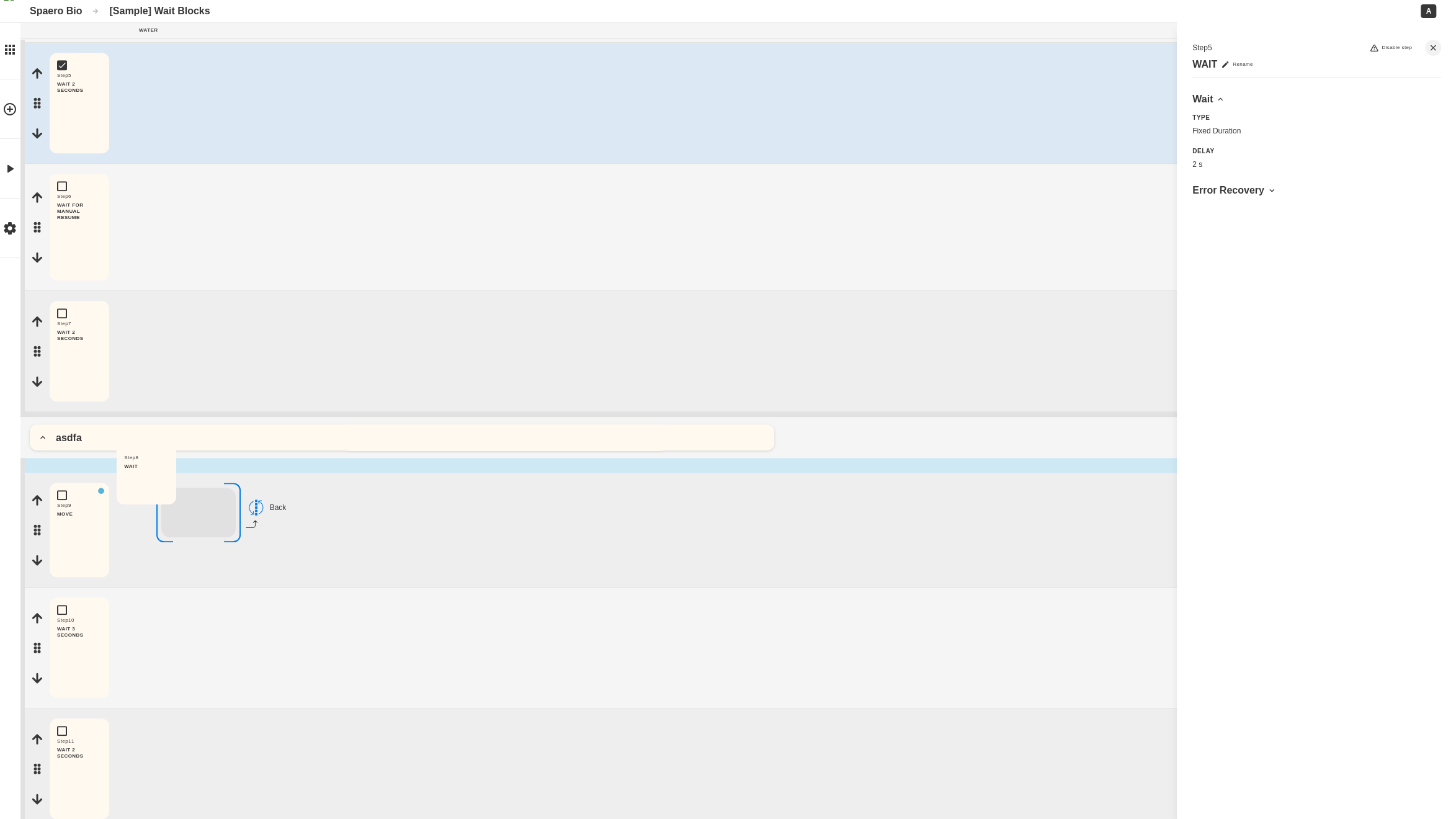 drag, startPoint x: 35, startPoint y: 481, endPoint x: 113, endPoint y: 485, distance: 78.1025 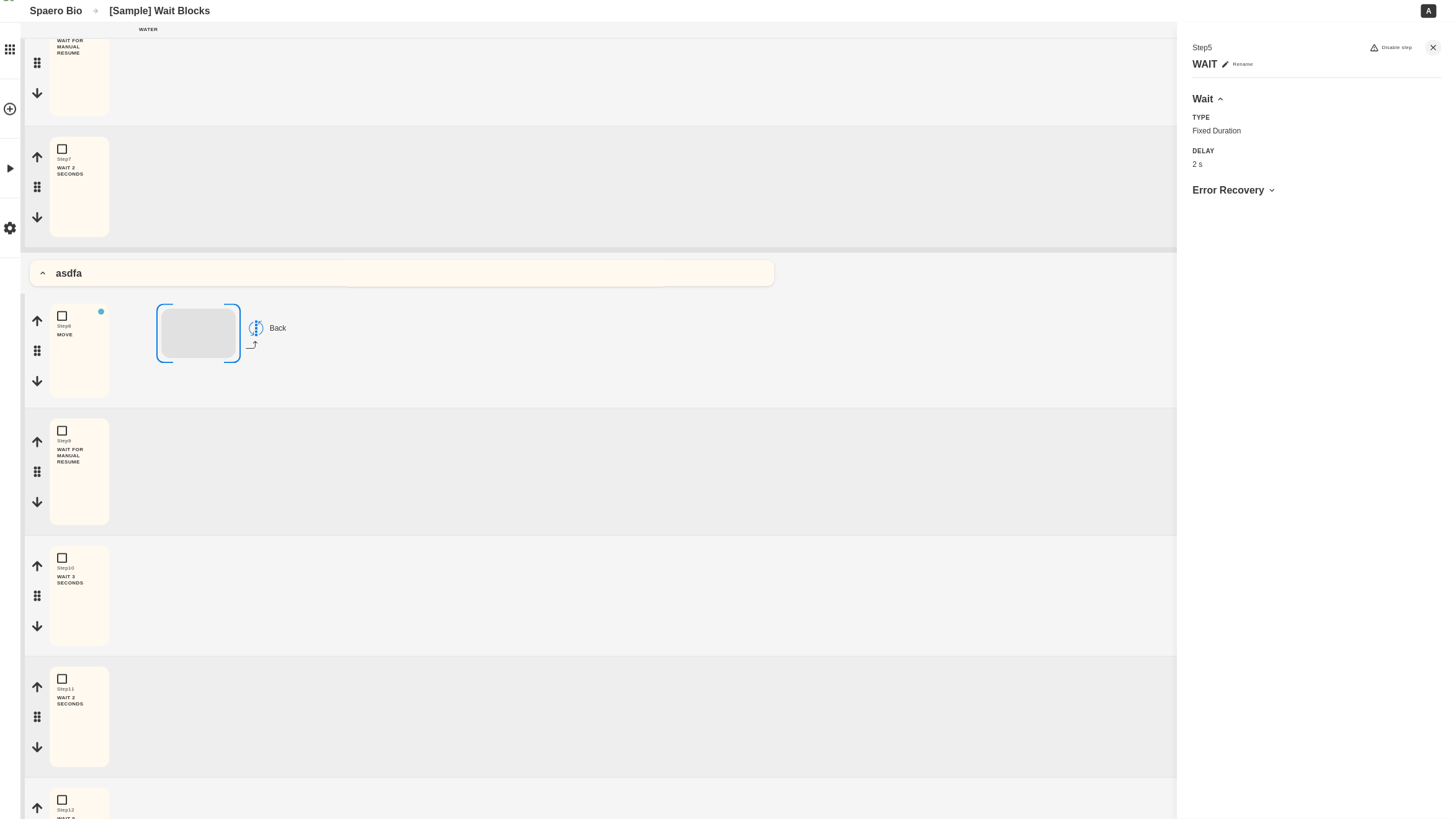 scroll, scrollTop: 959, scrollLeft: 0, axis: vertical 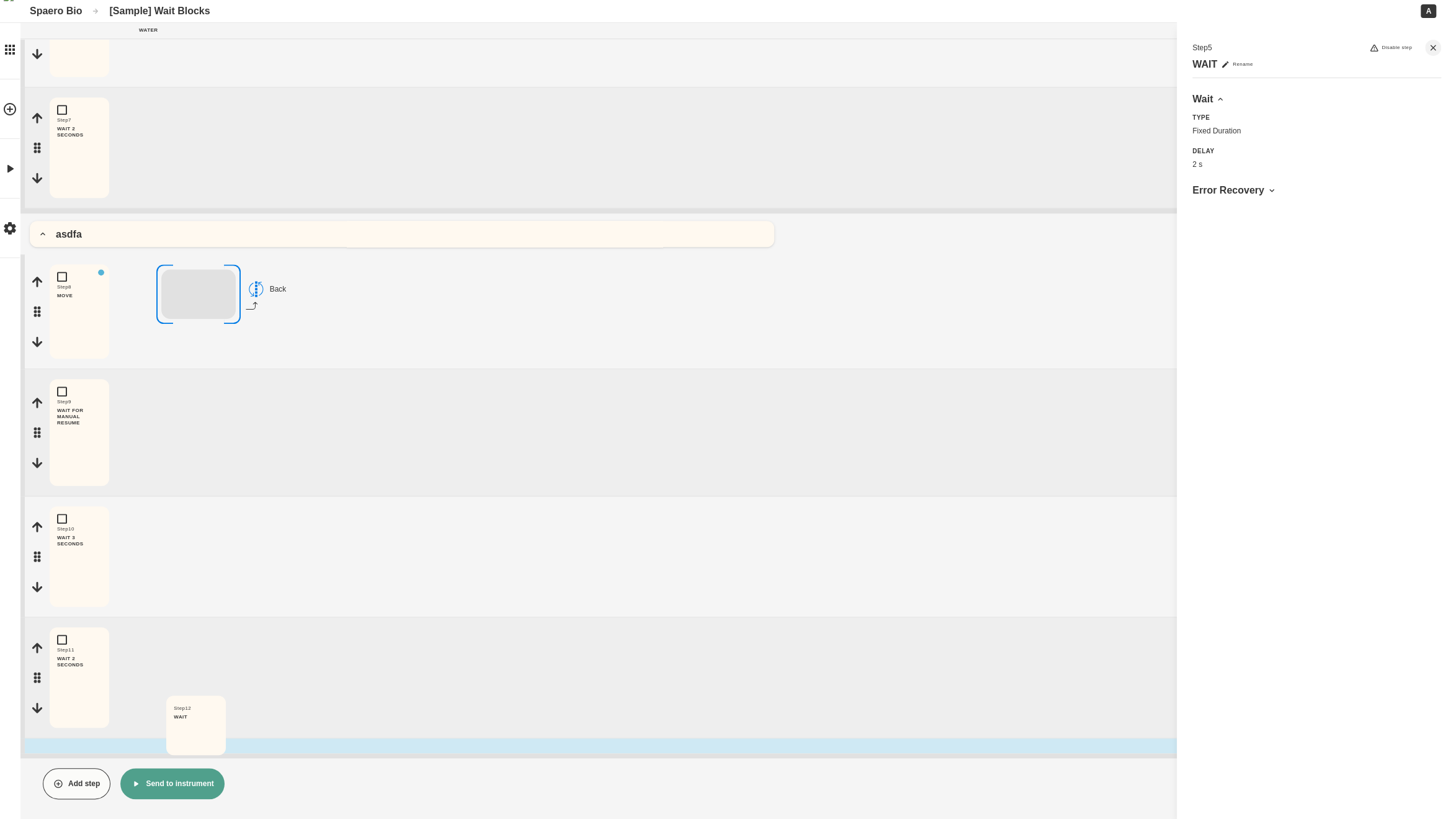 drag, startPoint x: 35, startPoint y: 696, endPoint x: 165, endPoint y: 736, distance: 136.01471 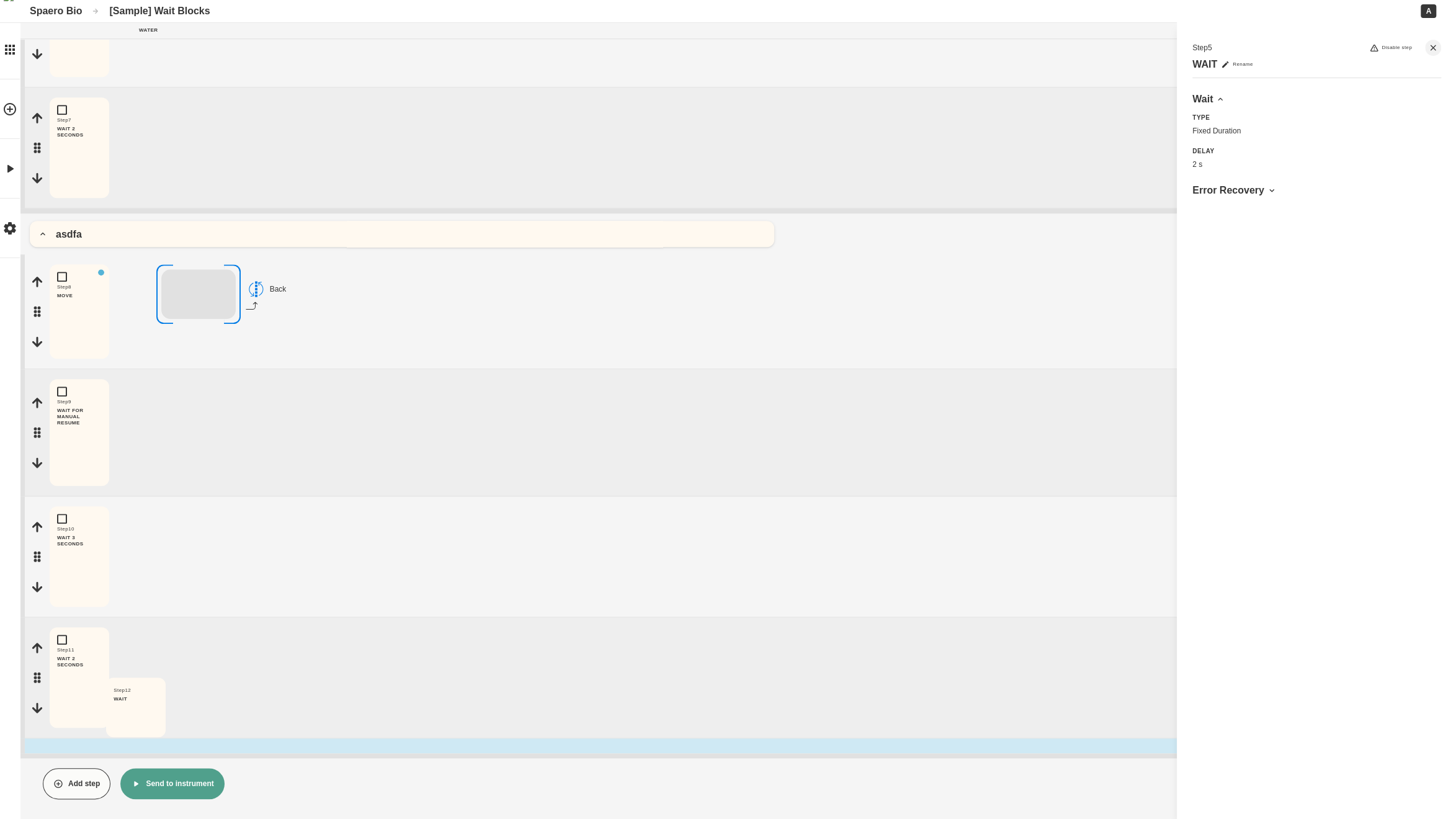 drag, startPoint x: 38, startPoint y: 691, endPoint x: 110, endPoint y: 715, distance: 75.89466 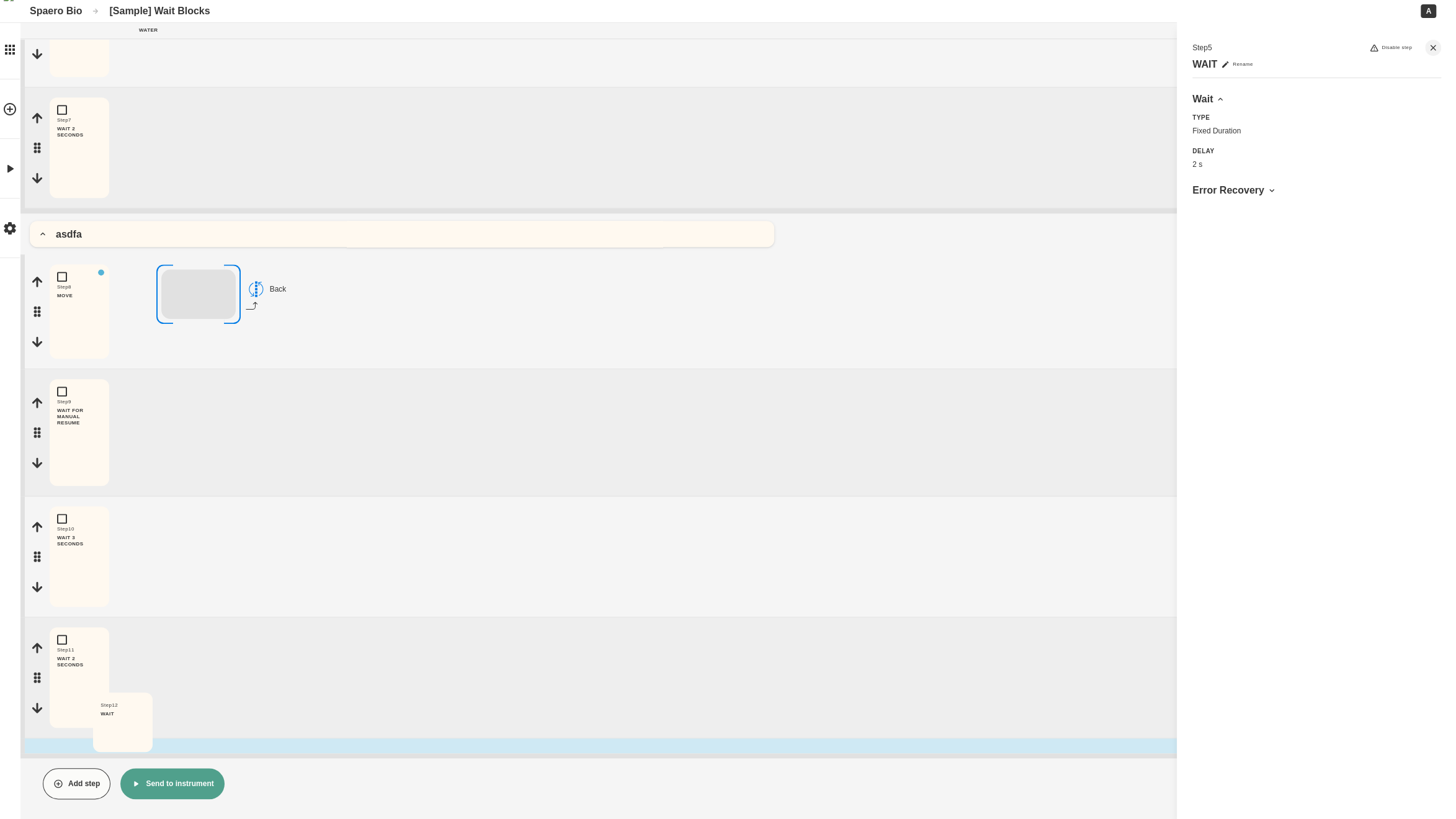 drag, startPoint x: 34, startPoint y: 693, endPoint x: 92, endPoint y: 736, distance: 72.20111 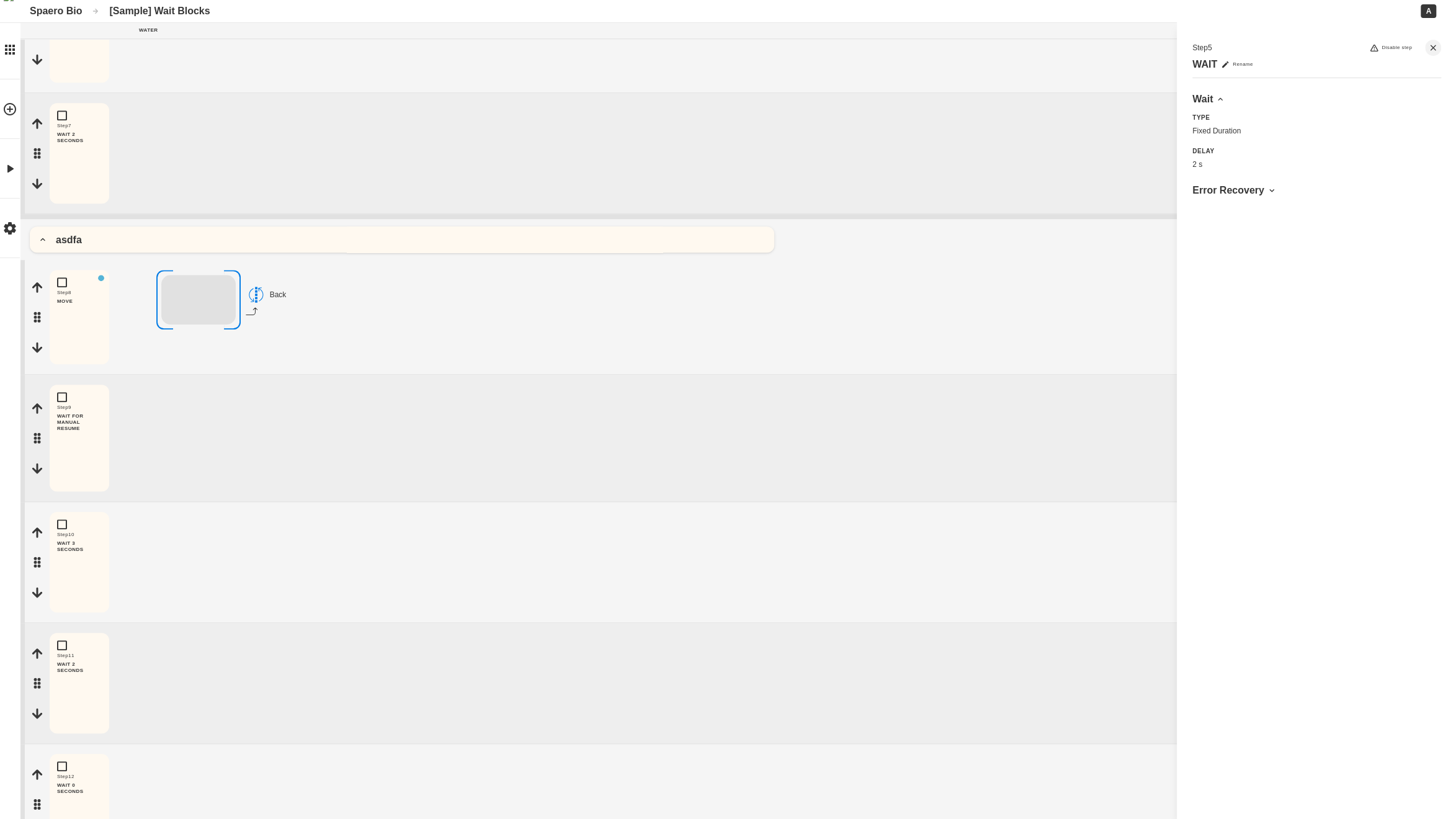 scroll, scrollTop: 853, scrollLeft: 0, axis: vertical 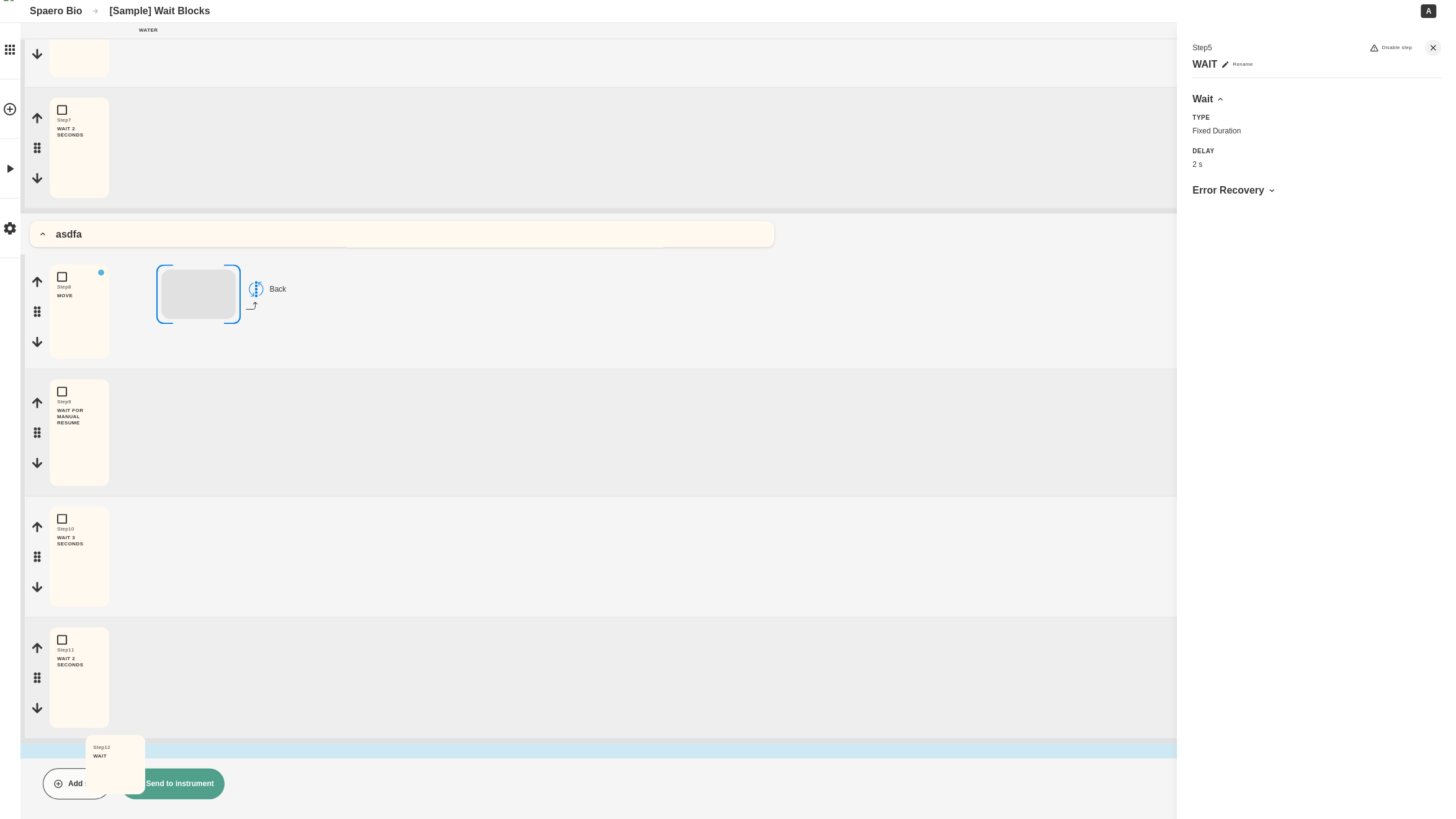 drag, startPoint x: 37, startPoint y: 689, endPoint x: 83, endPoint y: 769, distance: 92.28218 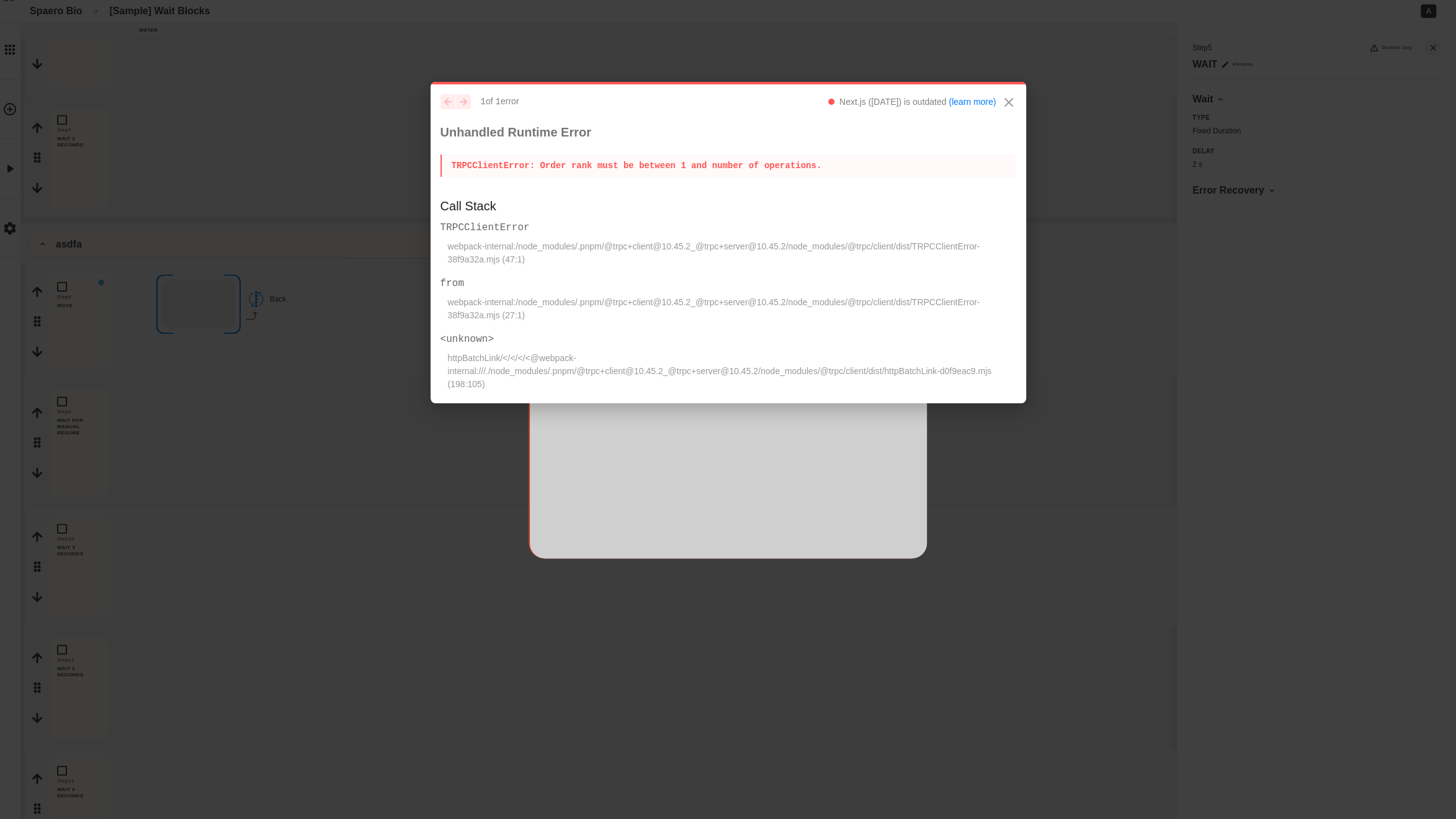 click 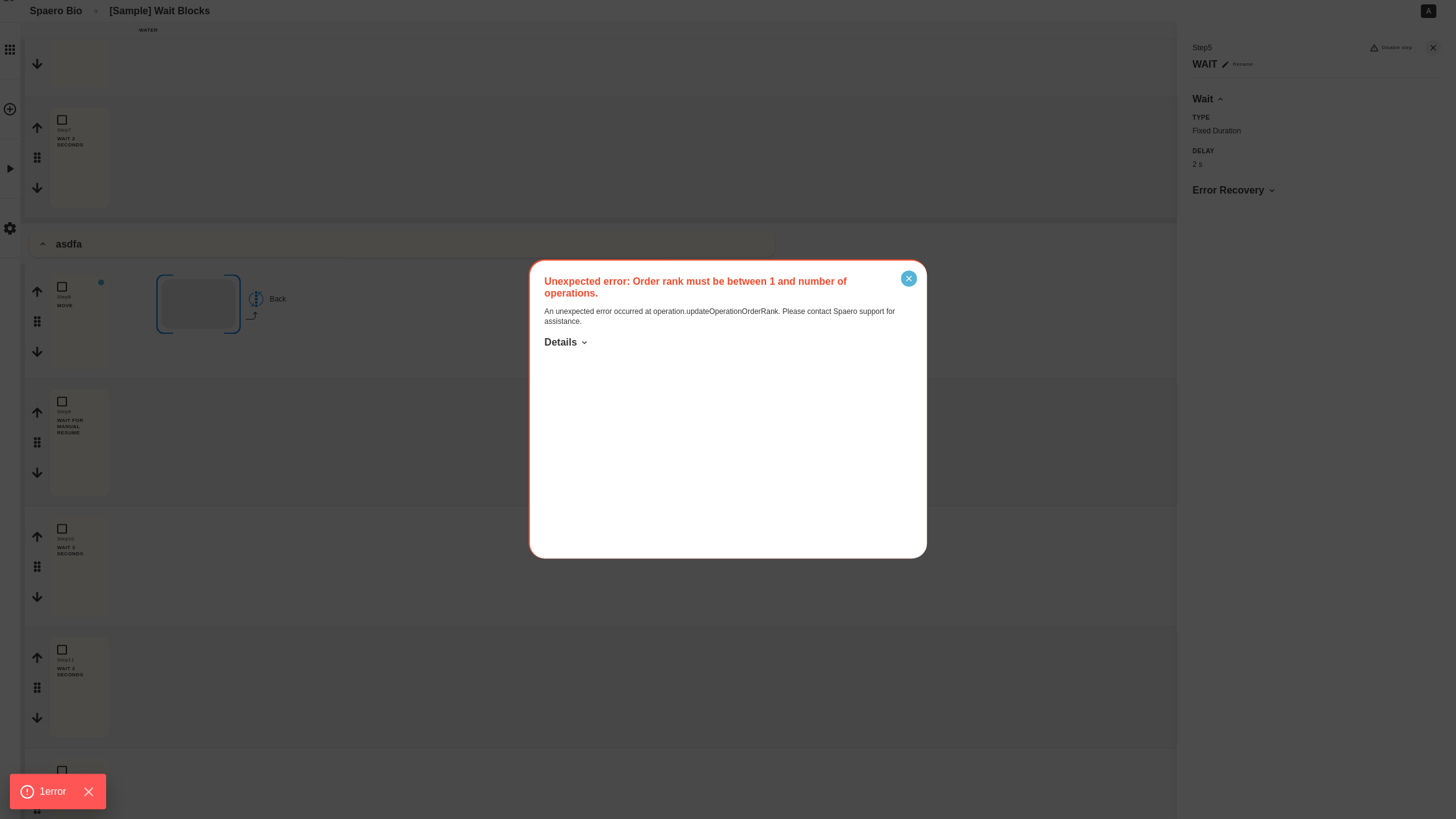 click 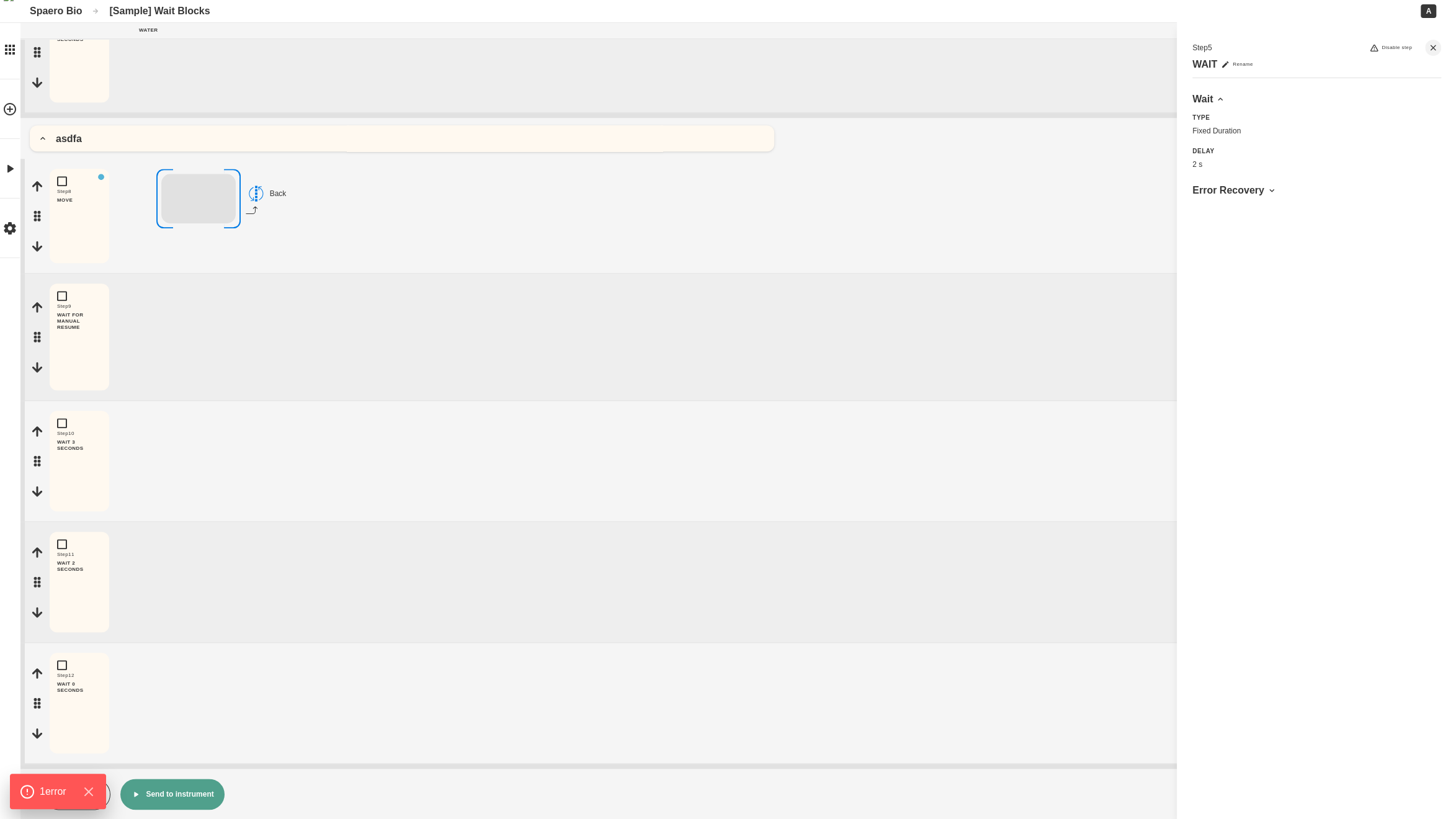 scroll, scrollTop: 959, scrollLeft: 0, axis: vertical 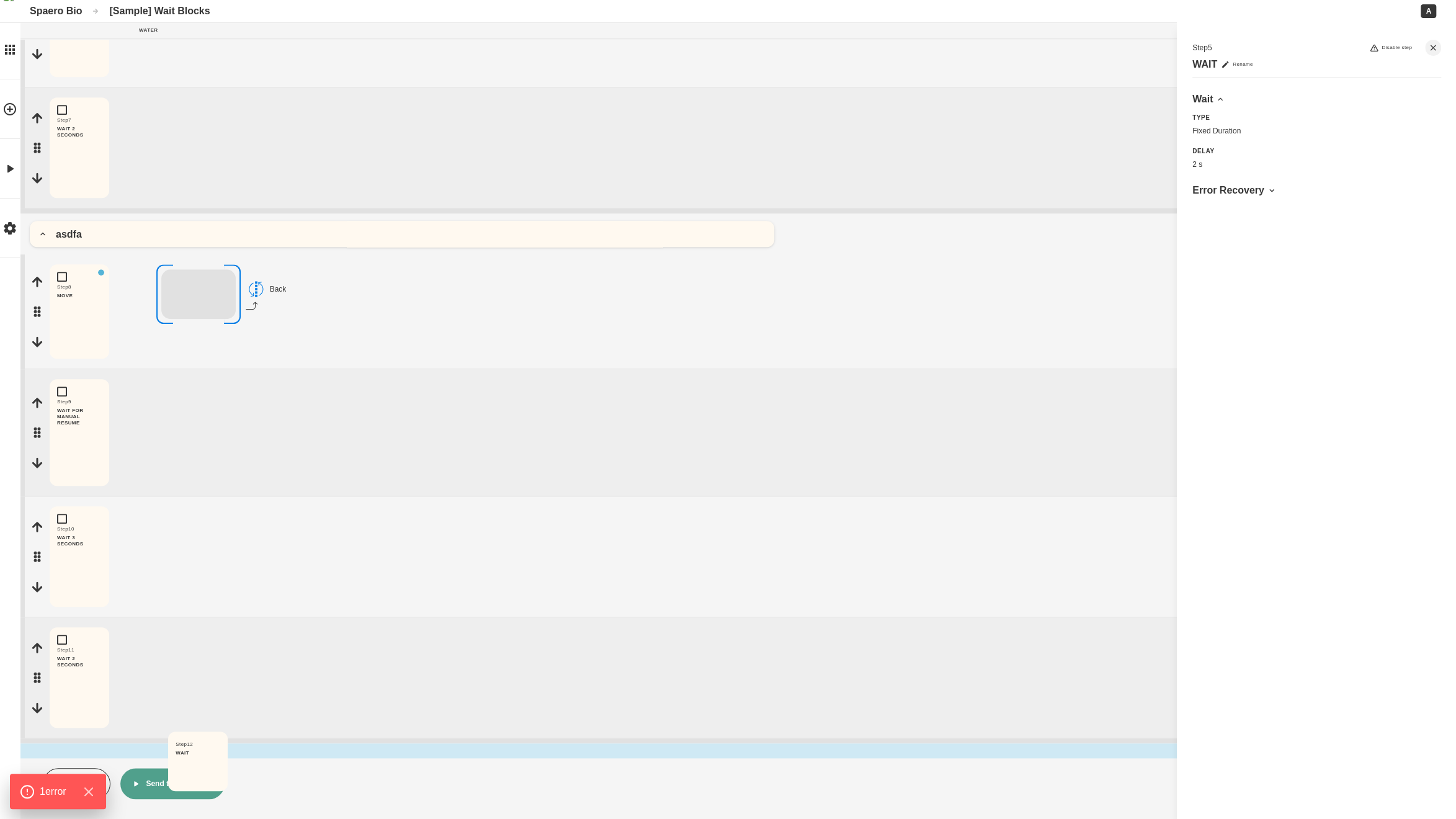 drag, startPoint x: 33, startPoint y: 694, endPoint x: 162, endPoint y: 771, distance: 150.23315 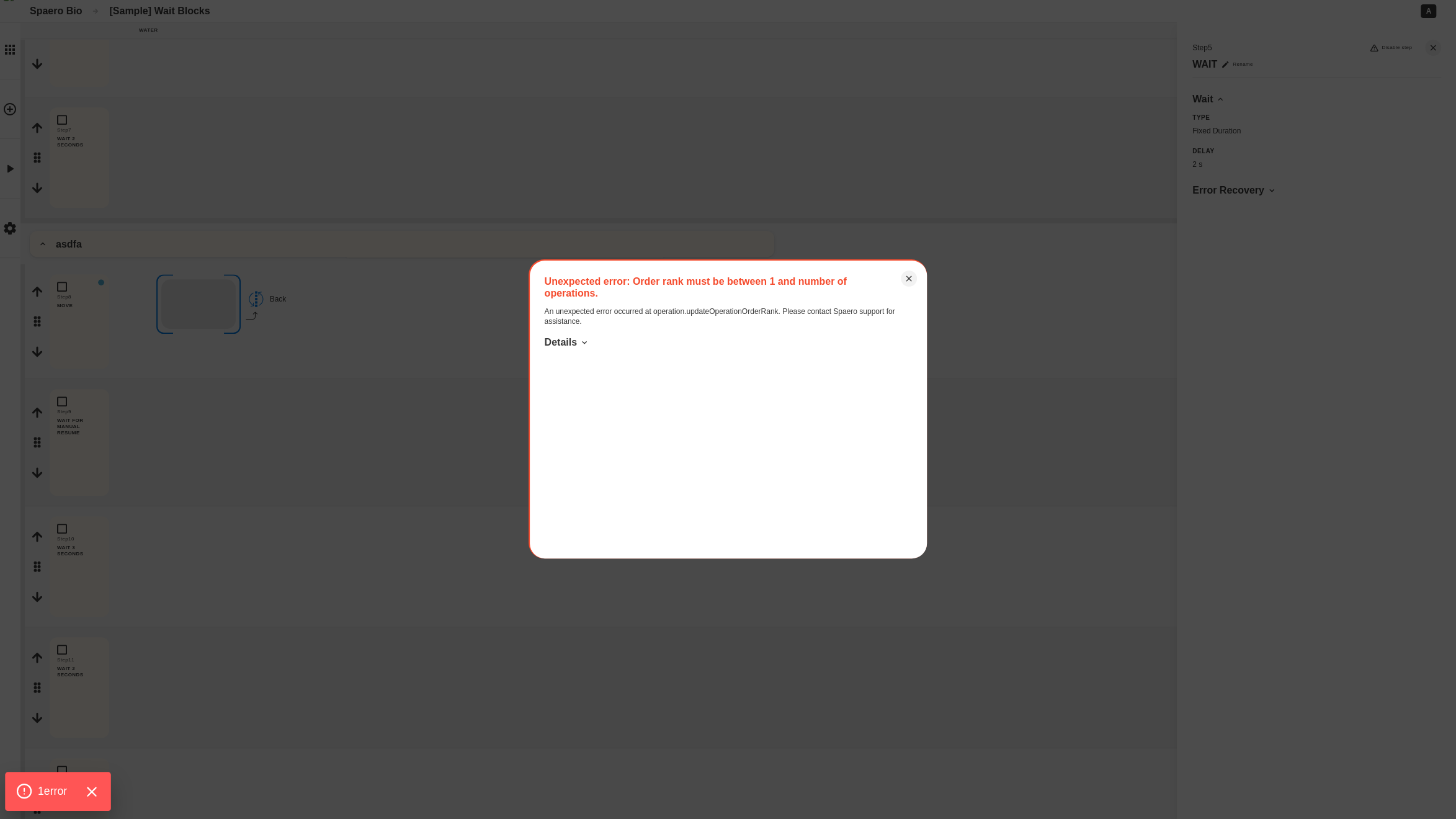 click 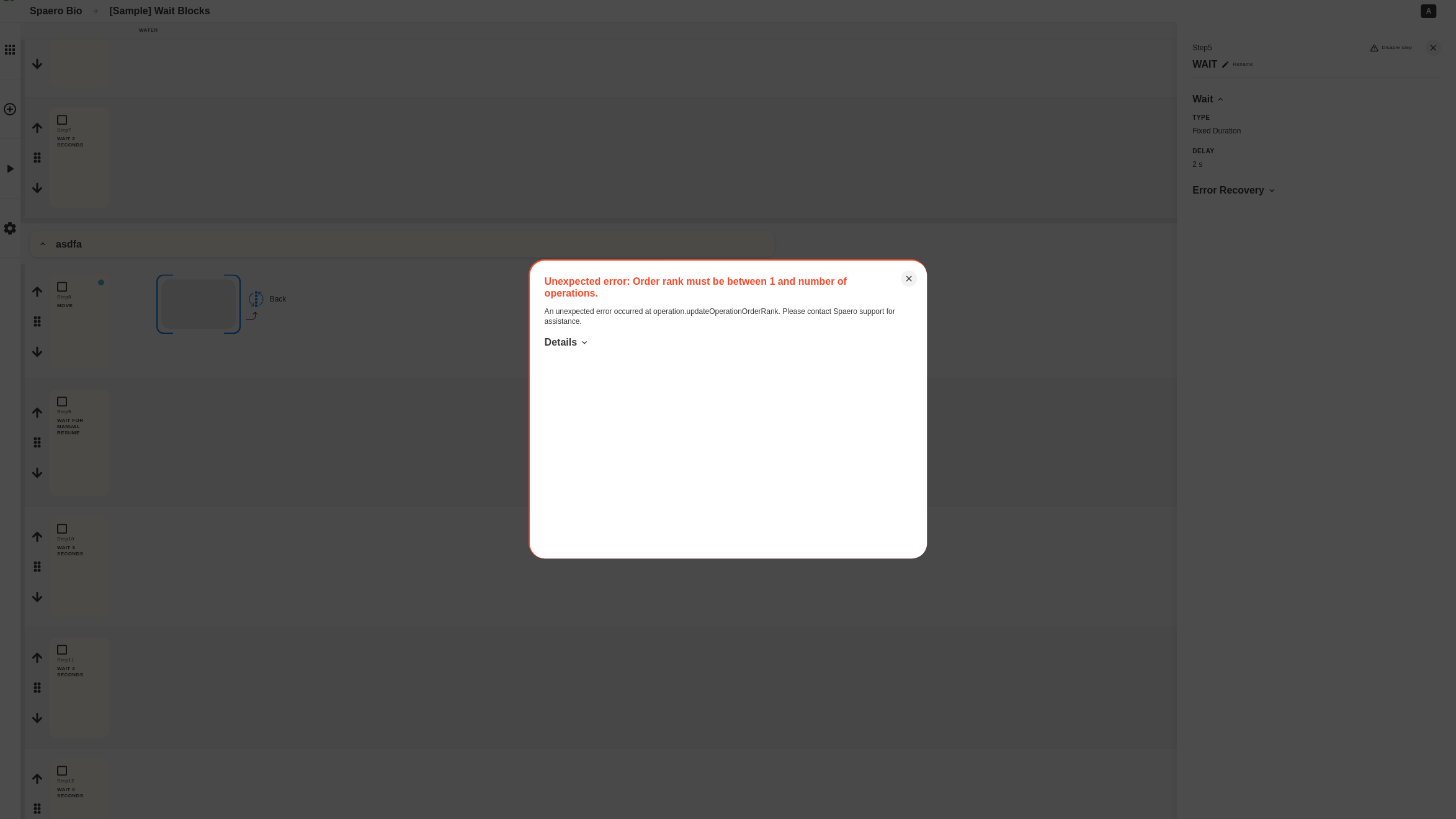 click on "Unexpected error: Order rank must be between 1 and number of operations. An unexpected error occurred at operation.updateOperationOrderRank. Please contact Spaero support for assistance. Details" at bounding box center [728, 410] 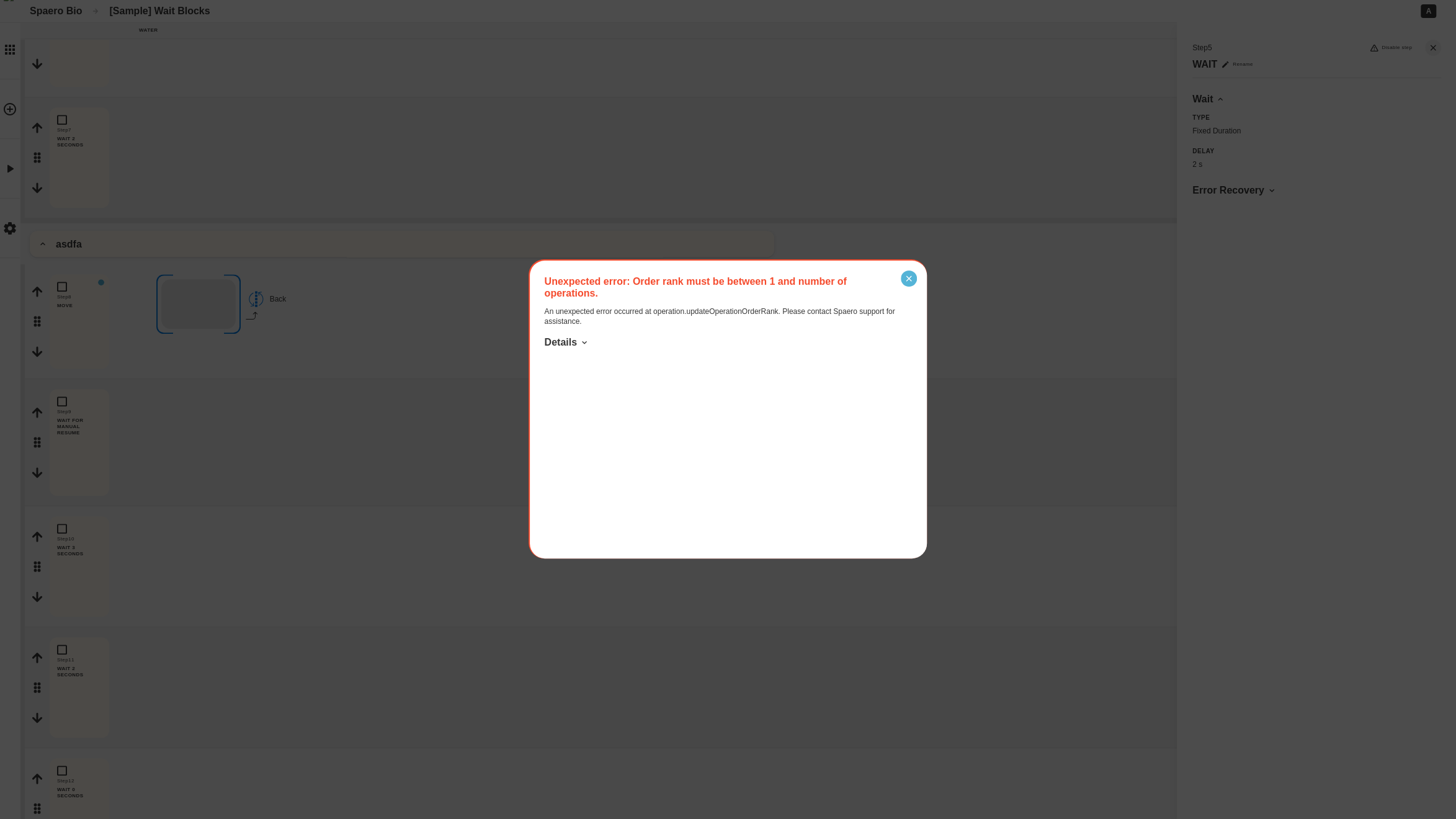 click 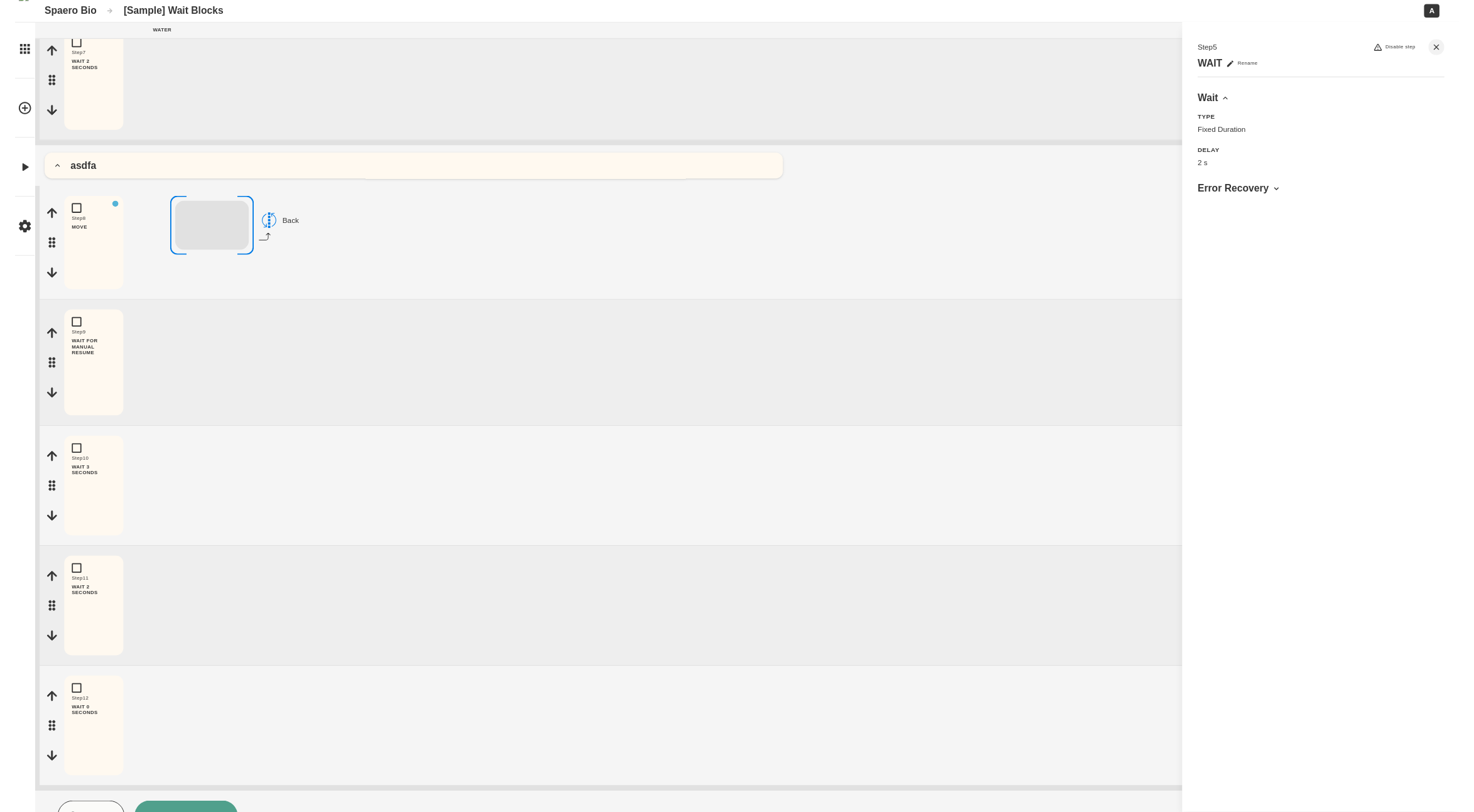 scroll, scrollTop: 970, scrollLeft: 0, axis: vertical 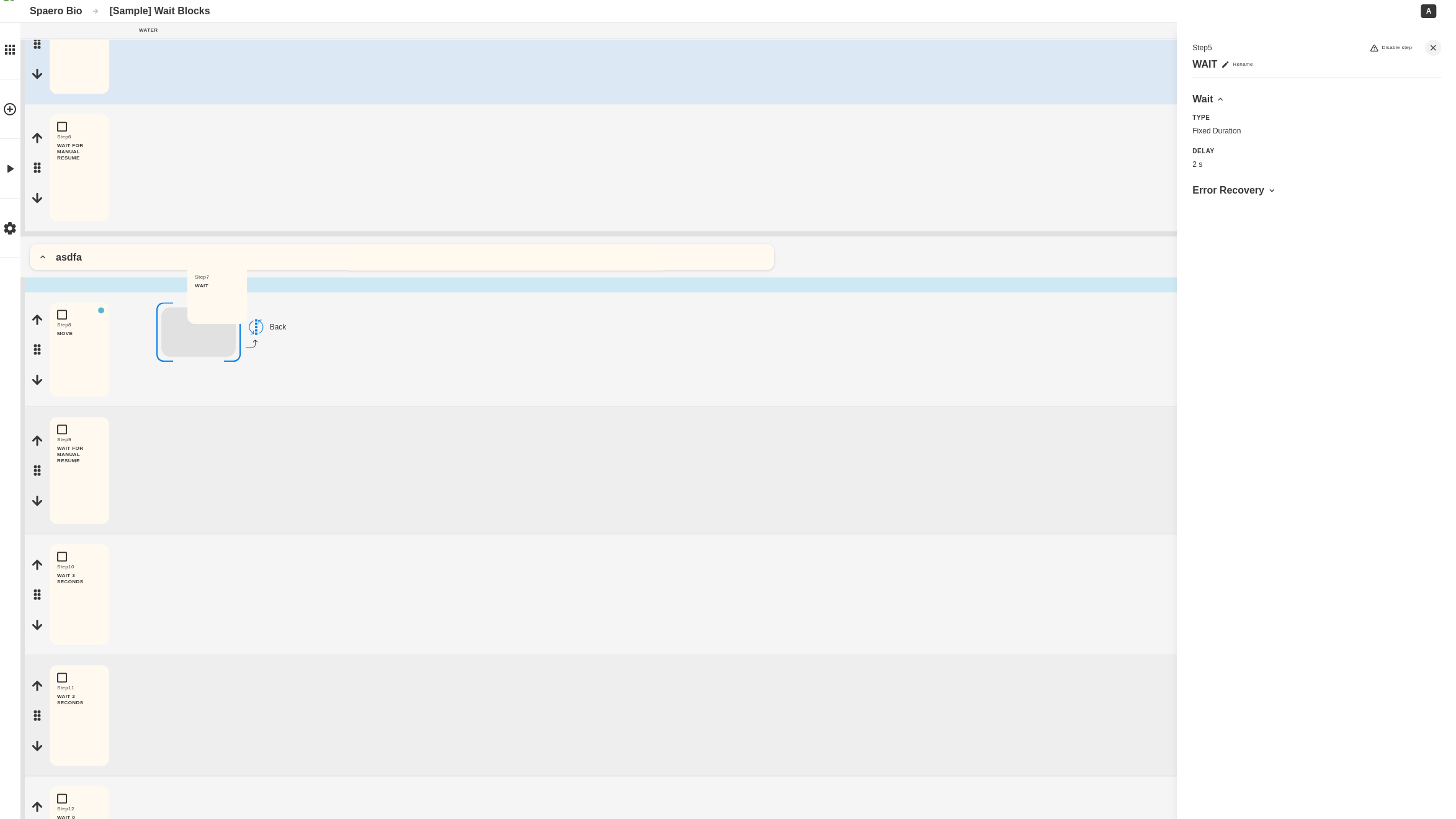 drag, startPoint x: 35, startPoint y: 491, endPoint x: 184, endPoint y: 303, distance: 239.8854 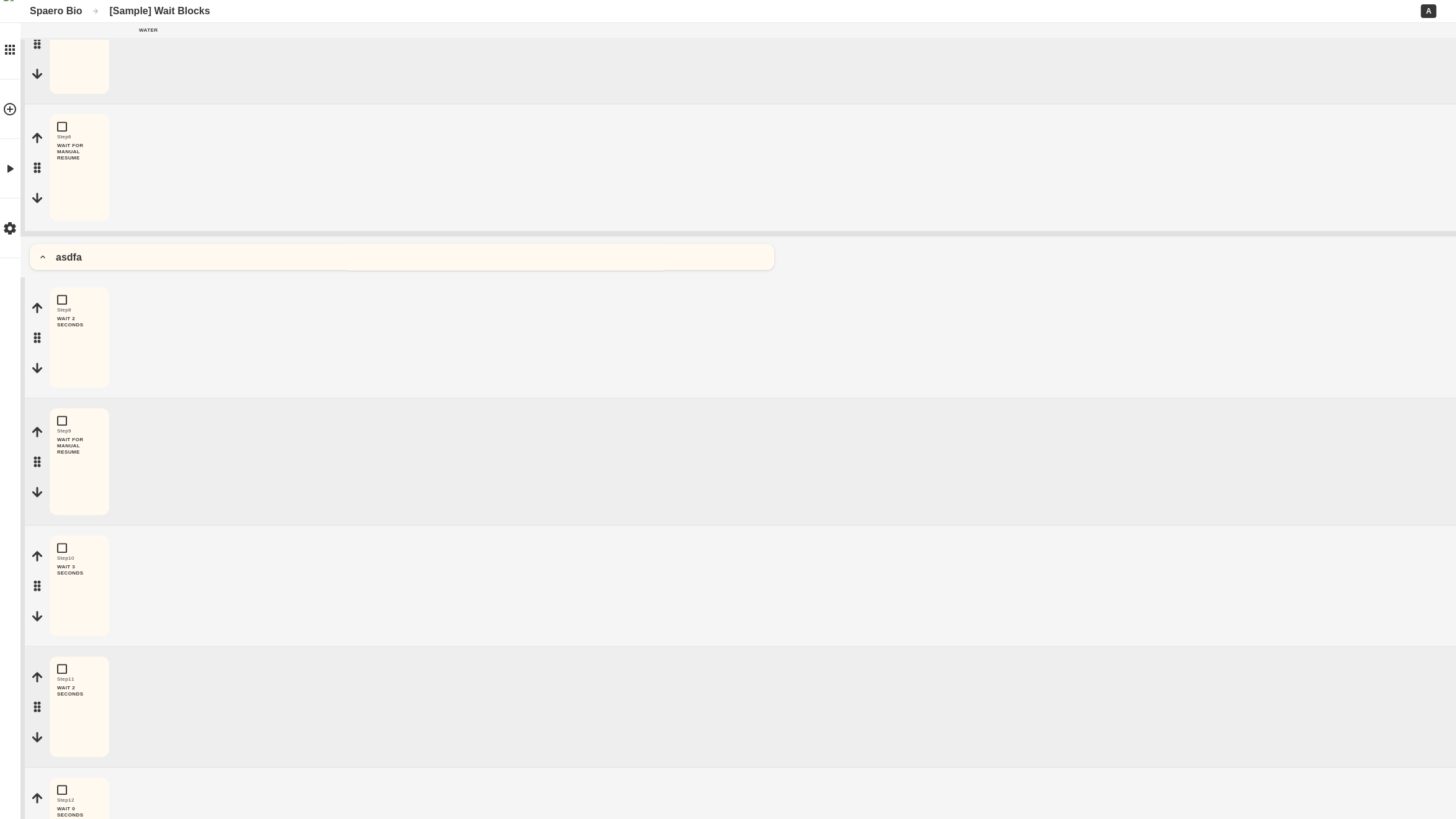drag, startPoint x: 36, startPoint y: 338, endPoint x: 472, endPoint y: 645, distance: 533.2401 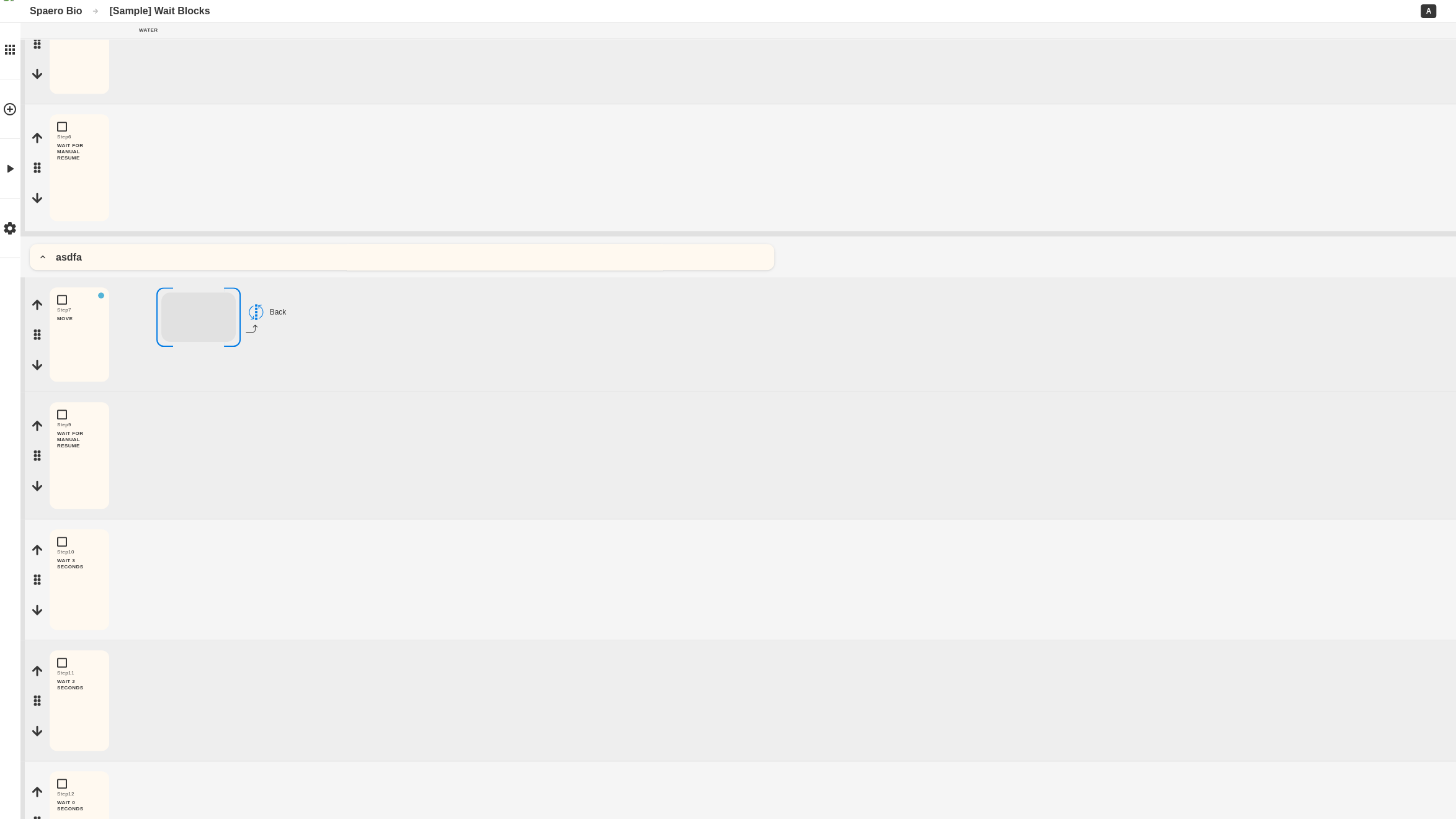 drag, startPoint x: 30, startPoint y: 339, endPoint x: 601, endPoint y: 581, distance: 620.1653 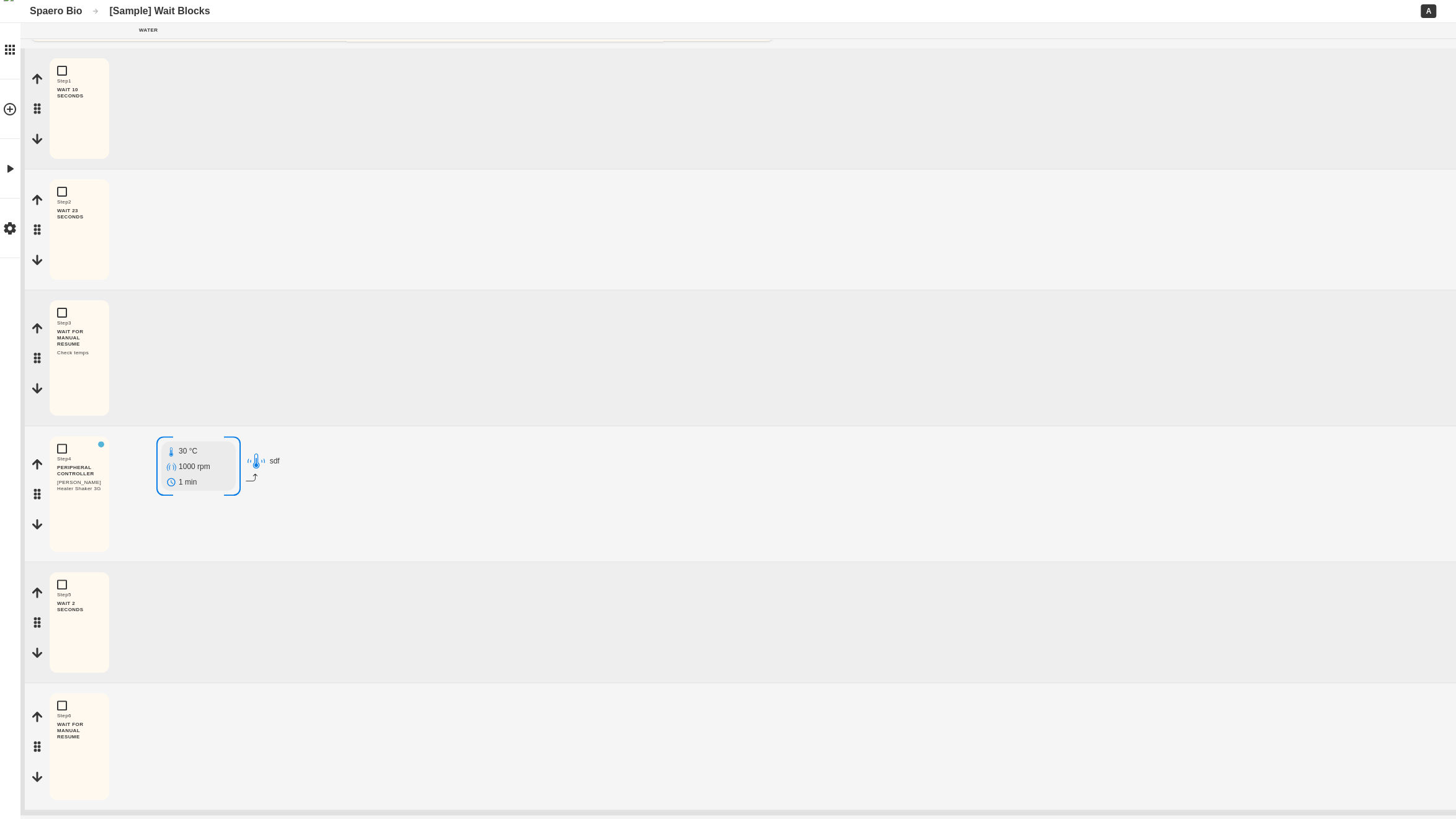 scroll, scrollTop: 28, scrollLeft: 0, axis: vertical 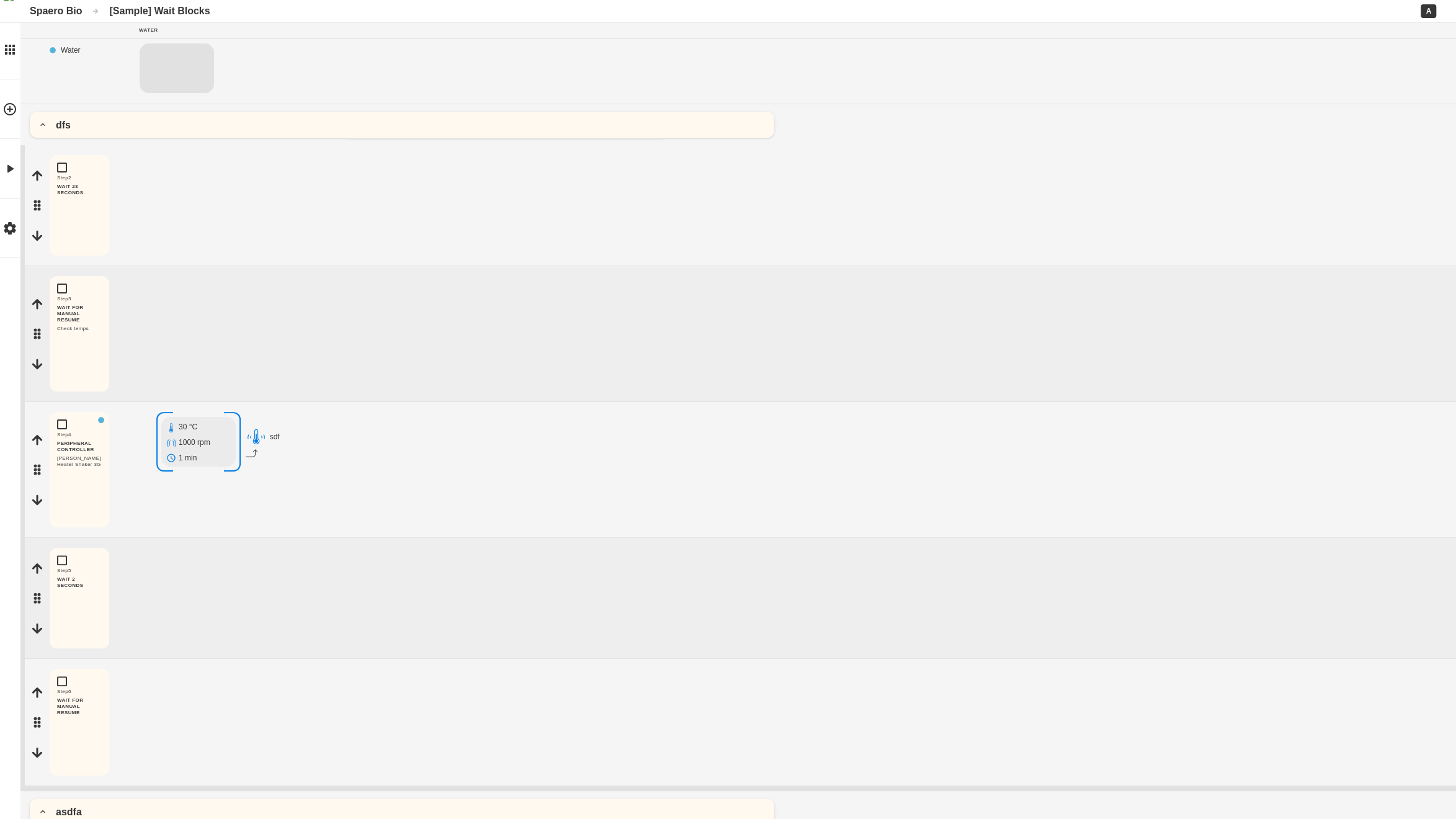 drag, startPoint x: 34, startPoint y: 198, endPoint x: 627, endPoint y: 627, distance: 731.9085 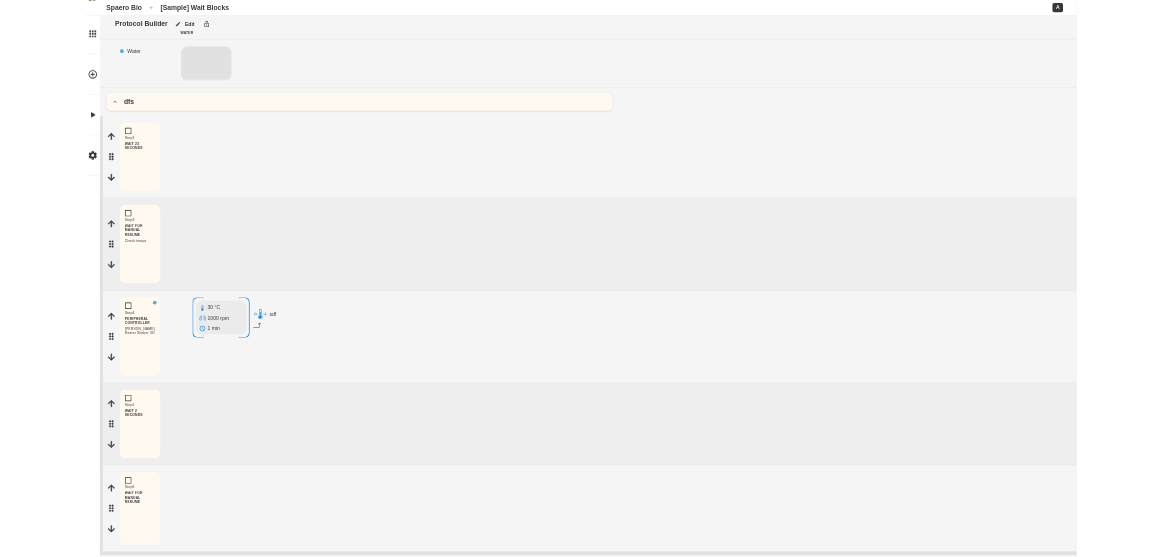scroll, scrollTop: 0, scrollLeft: 0, axis: both 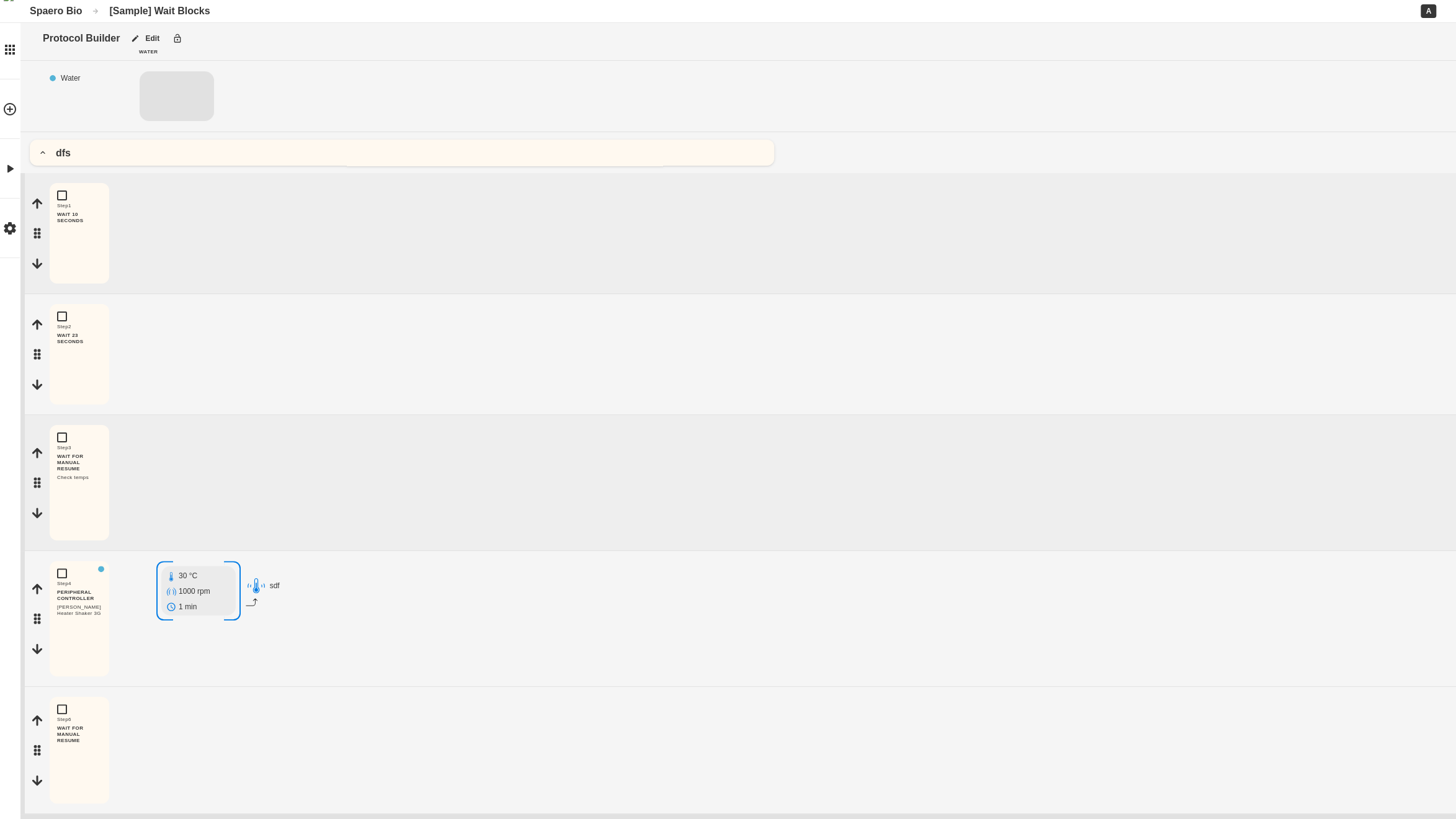 drag, startPoint x: 40, startPoint y: 632, endPoint x: 415, endPoint y: 620, distance: 375.192 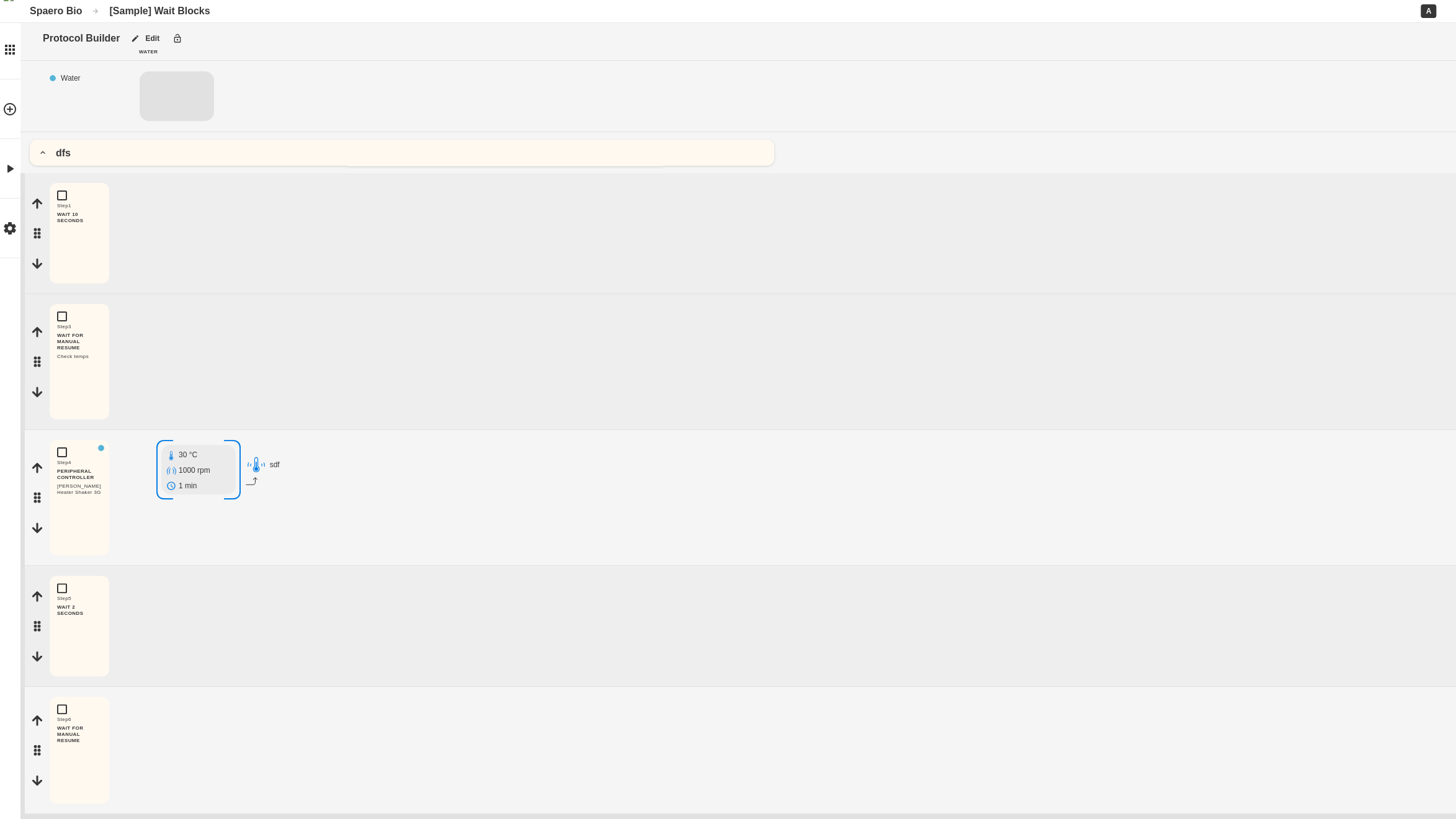 drag, startPoint x: 40, startPoint y: 351, endPoint x: 371, endPoint y: 359, distance: 331.0967 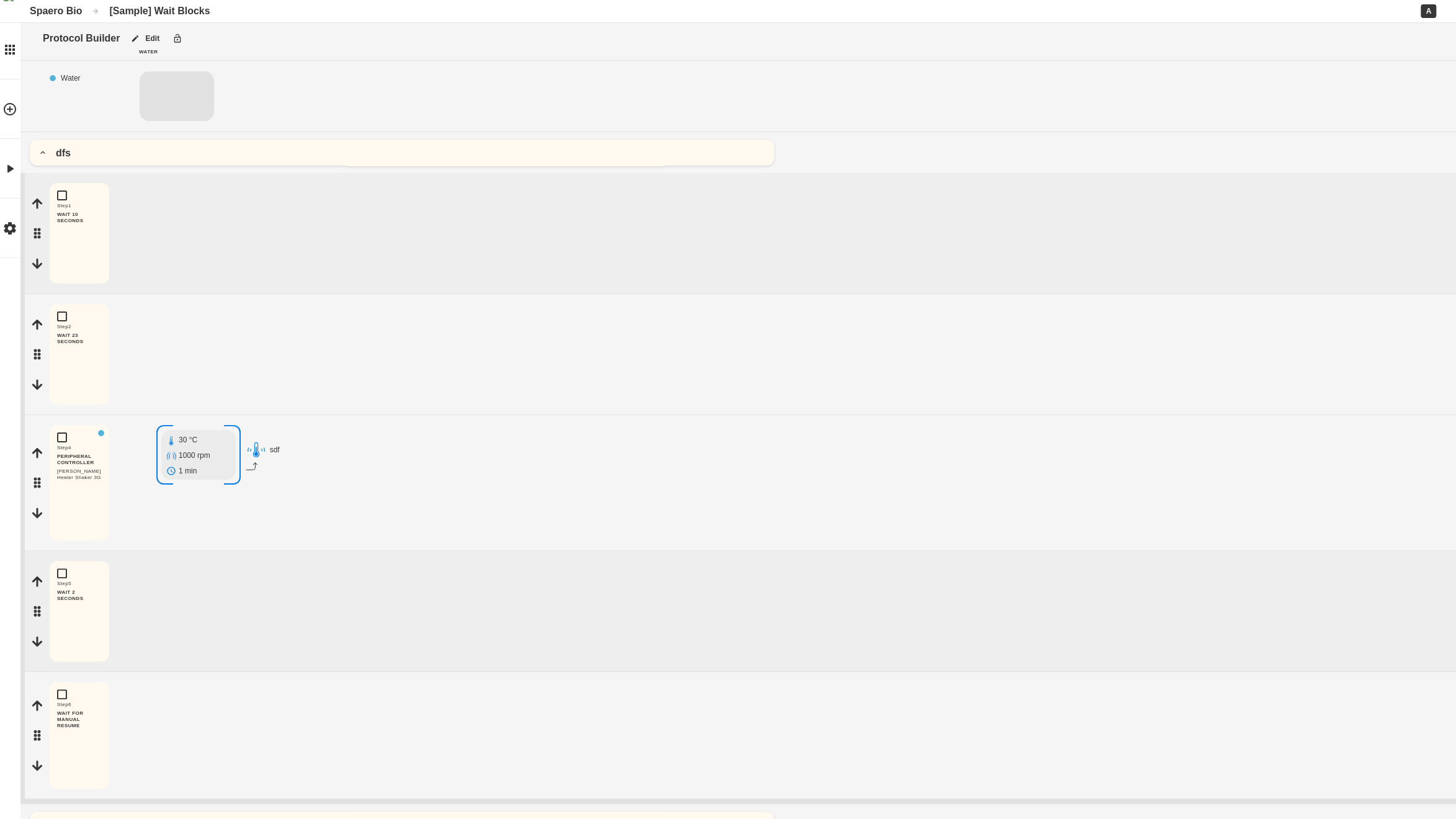 drag, startPoint x: 37, startPoint y: 367, endPoint x: 332, endPoint y: 393, distance: 296.14355 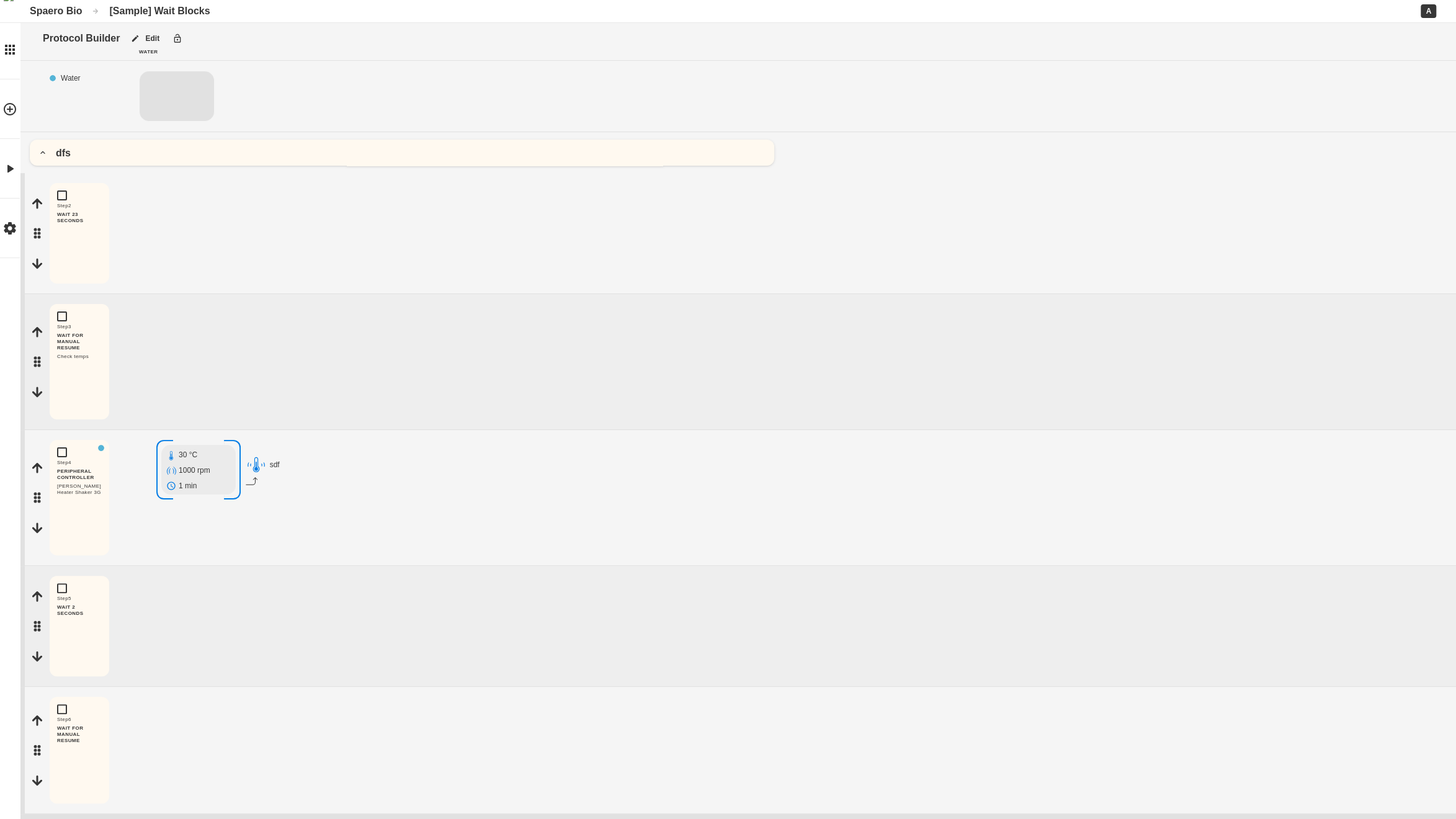 drag, startPoint x: 37, startPoint y: 228, endPoint x: 380, endPoint y: 255, distance: 344.06104 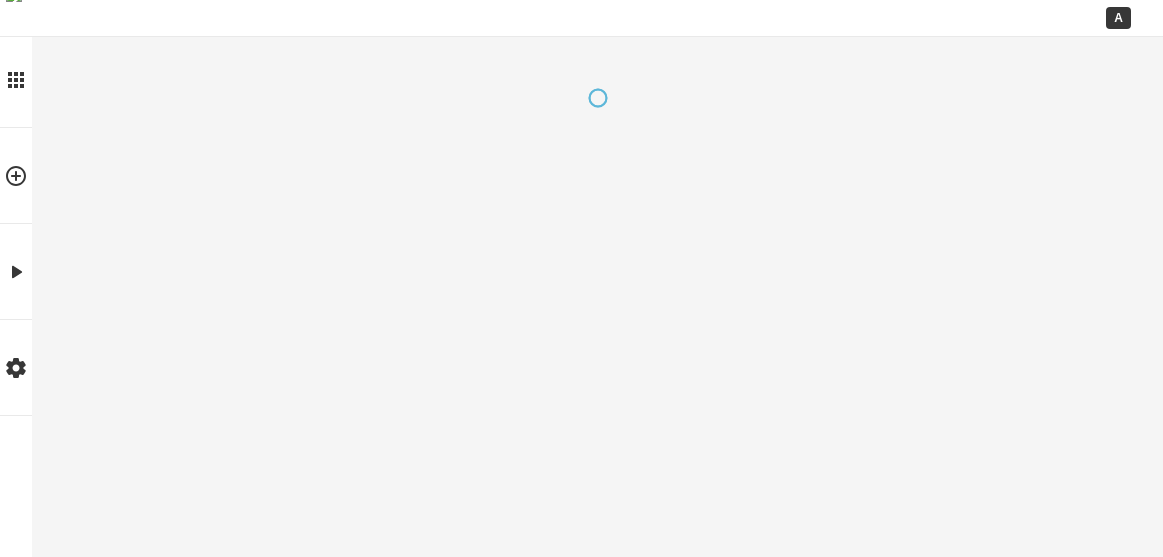 scroll, scrollTop: 0, scrollLeft: 0, axis: both 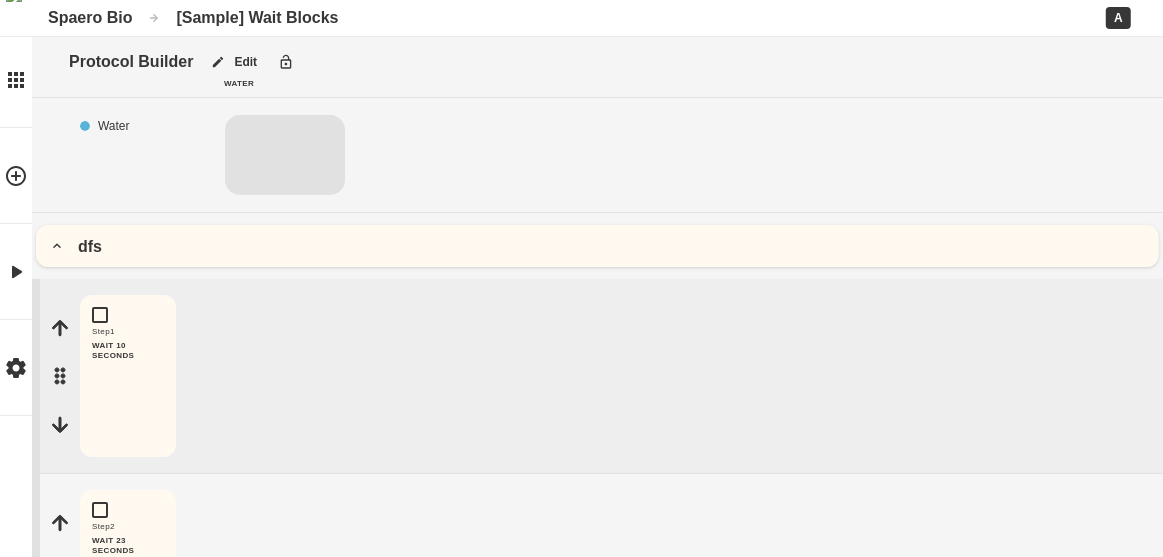 drag, startPoint x: 58, startPoint y: 377, endPoint x: 411, endPoint y: 408, distance: 354.35858 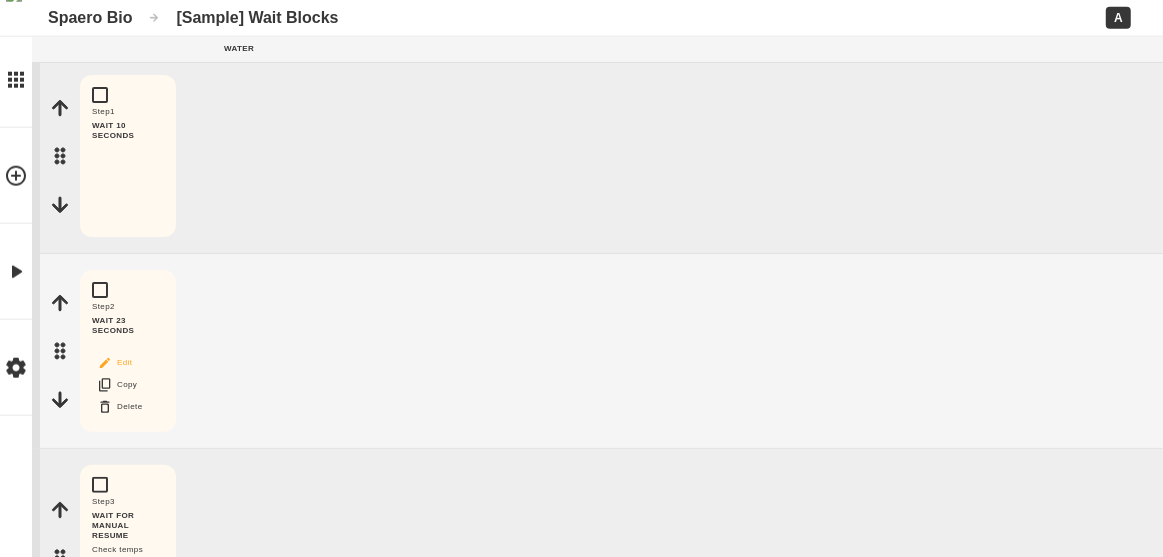 scroll, scrollTop: 242, scrollLeft: 0, axis: vertical 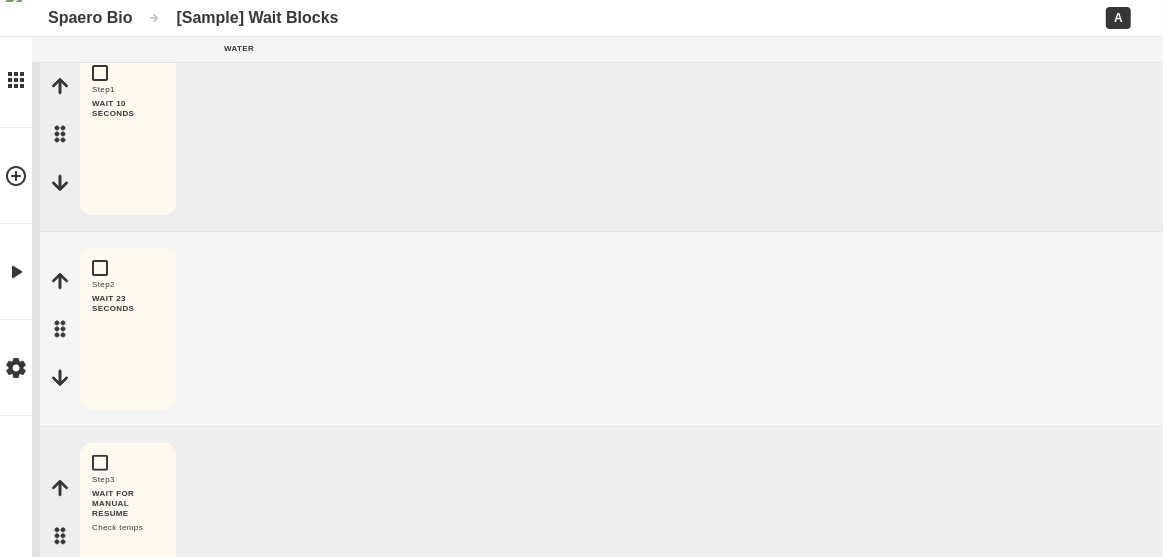 drag, startPoint x: 59, startPoint y: 337, endPoint x: 710, endPoint y: 405, distance: 654.5418 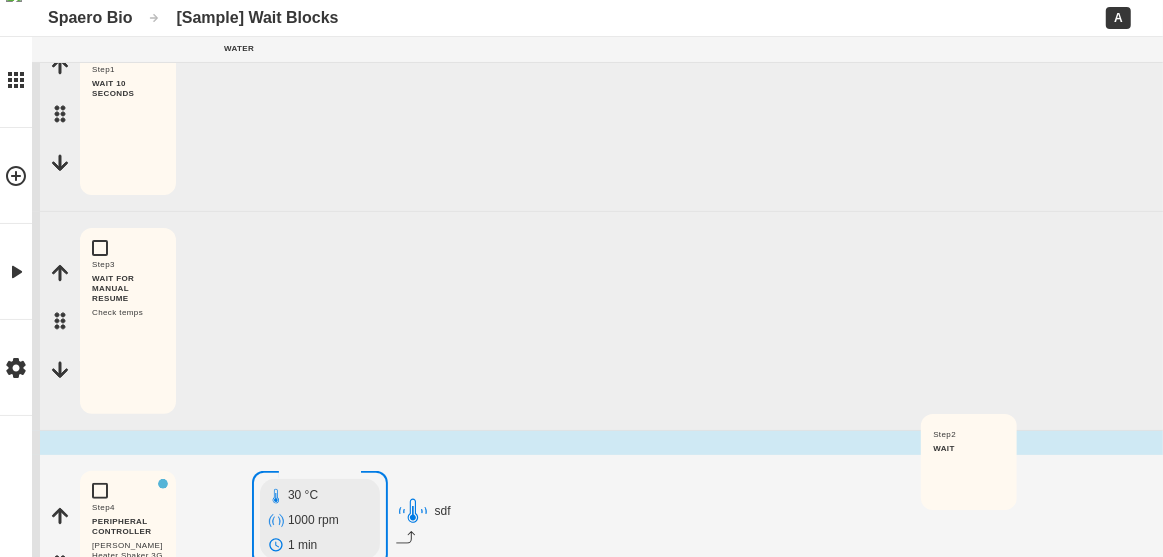 scroll, scrollTop: 286, scrollLeft: 0, axis: vertical 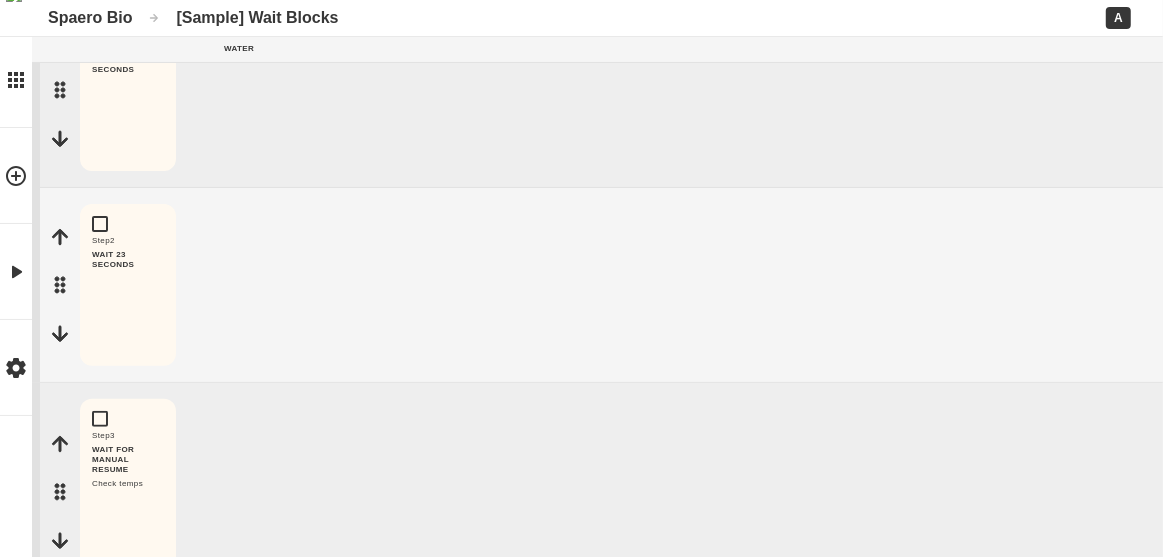 drag, startPoint x: 50, startPoint y: 329, endPoint x: 919, endPoint y: 478, distance: 881.68134 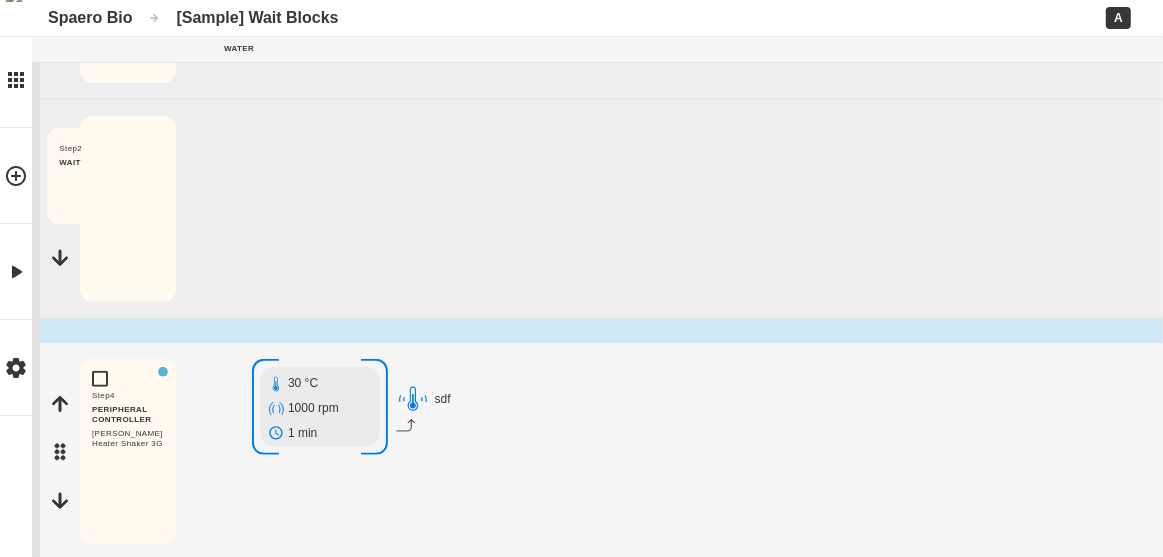 scroll, scrollTop: 380, scrollLeft: 0, axis: vertical 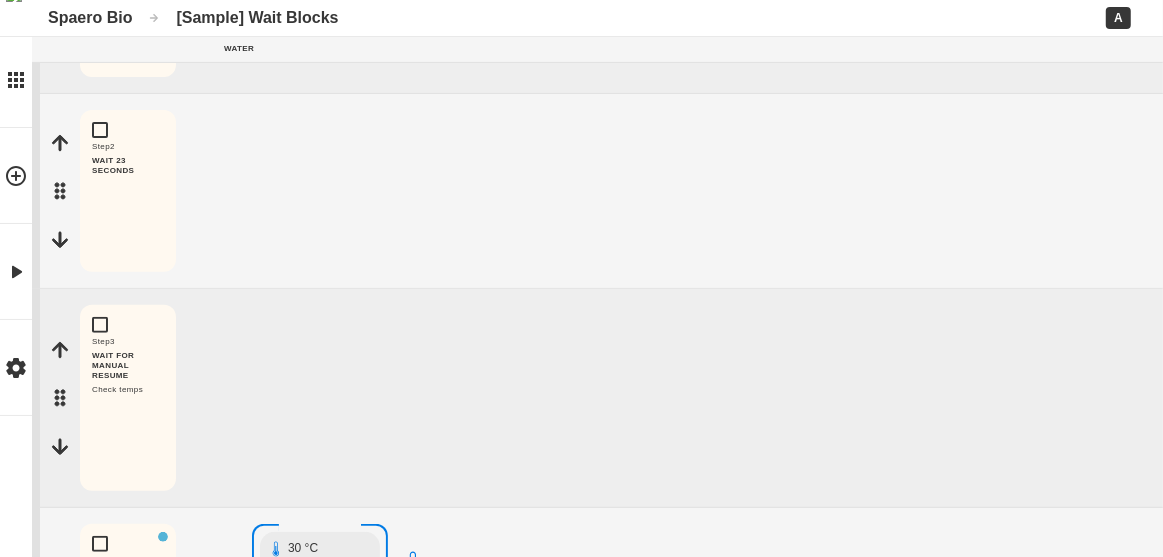 drag, startPoint x: 58, startPoint y: 290, endPoint x: 376, endPoint y: 325, distance: 319.9203 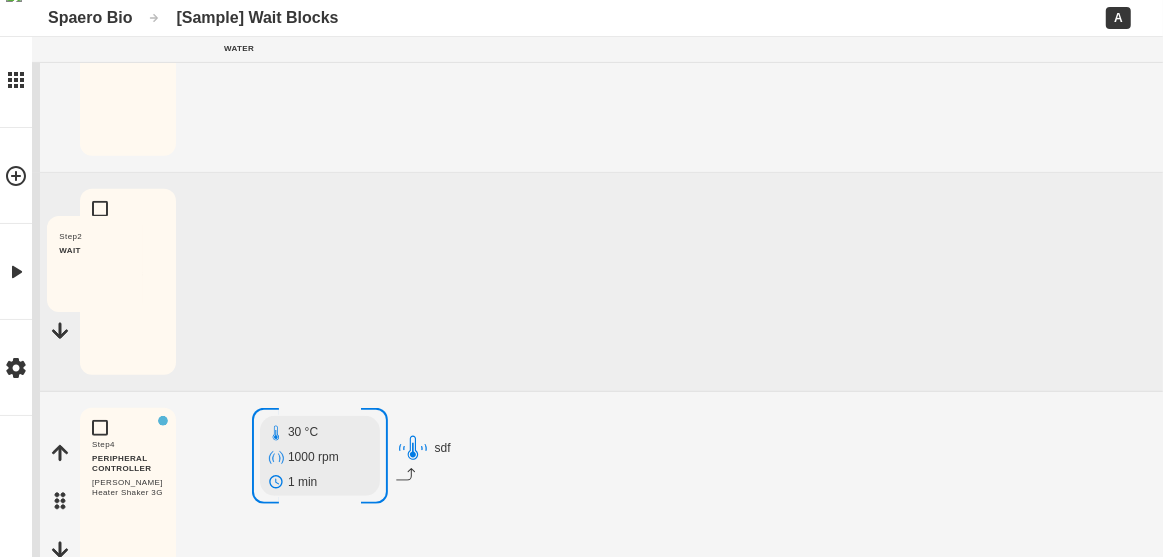 scroll, scrollTop: 292, scrollLeft: 0, axis: vertical 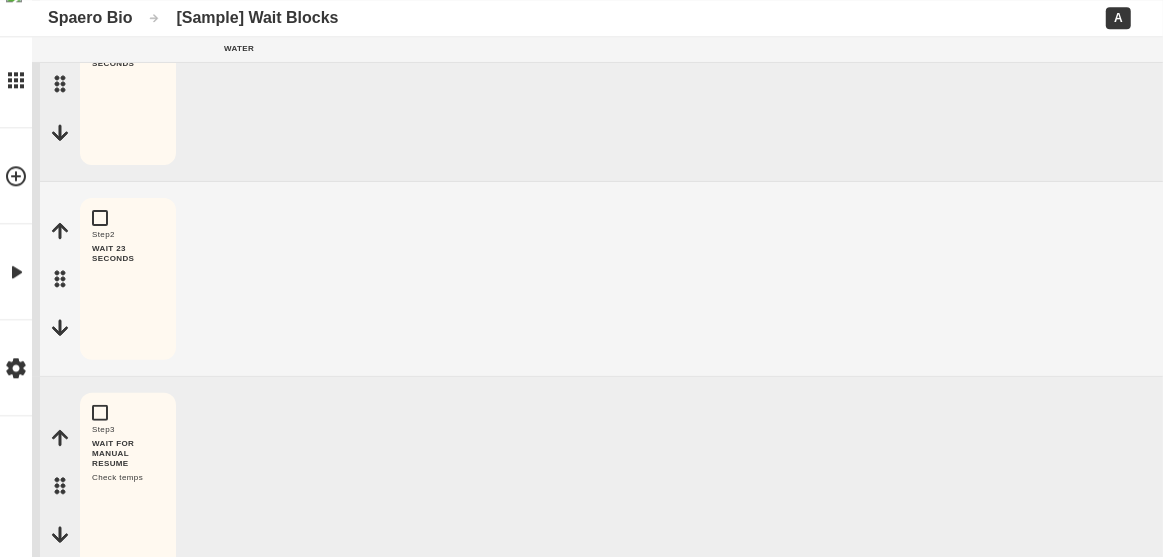 drag, startPoint x: 62, startPoint y: 193, endPoint x: 920, endPoint y: 342, distance: 870.84155 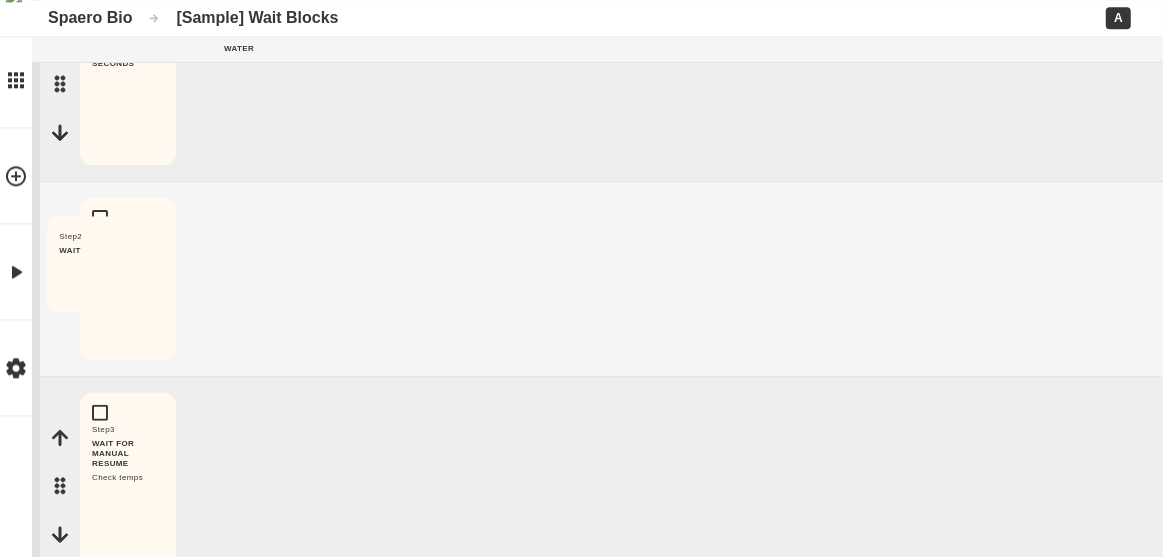 drag, startPoint x: 61, startPoint y: 283, endPoint x: 310, endPoint y: 335, distance: 254.37178 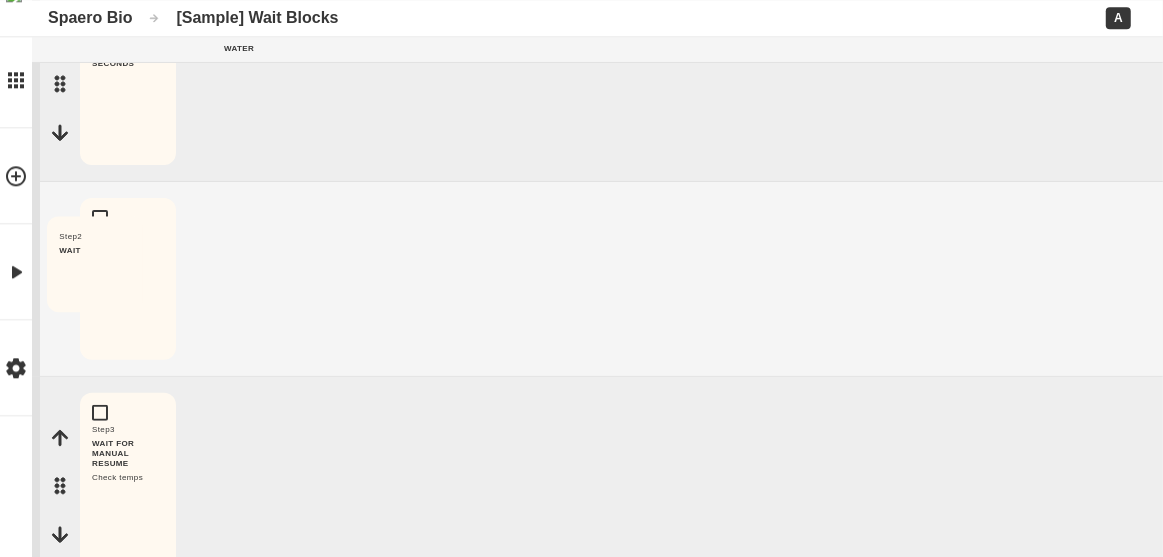 drag, startPoint x: 68, startPoint y: 283, endPoint x: 577, endPoint y: 386, distance: 519.31683 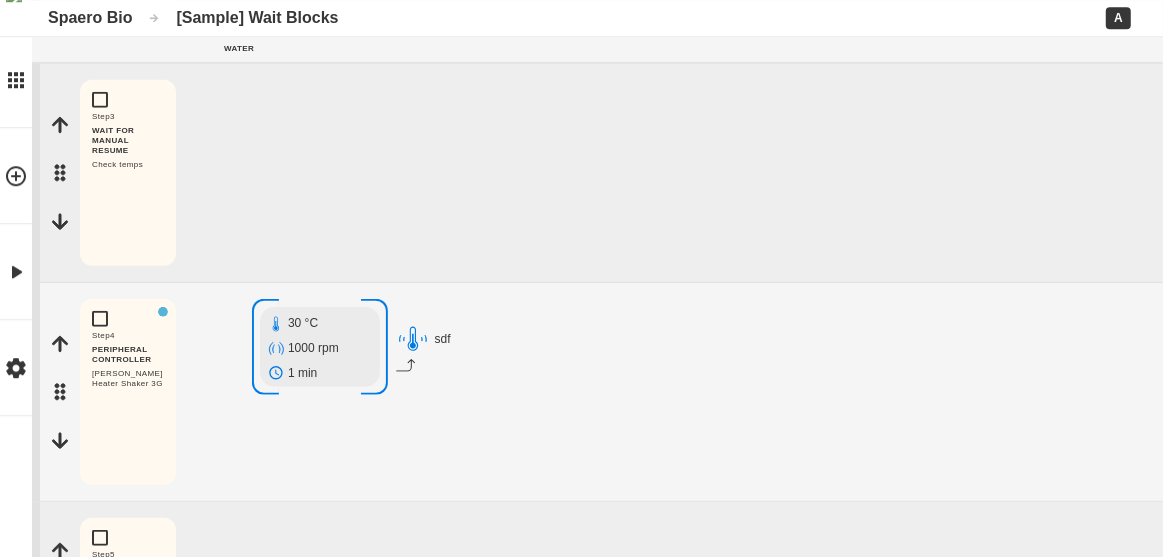 scroll, scrollTop: 605, scrollLeft: 0, axis: vertical 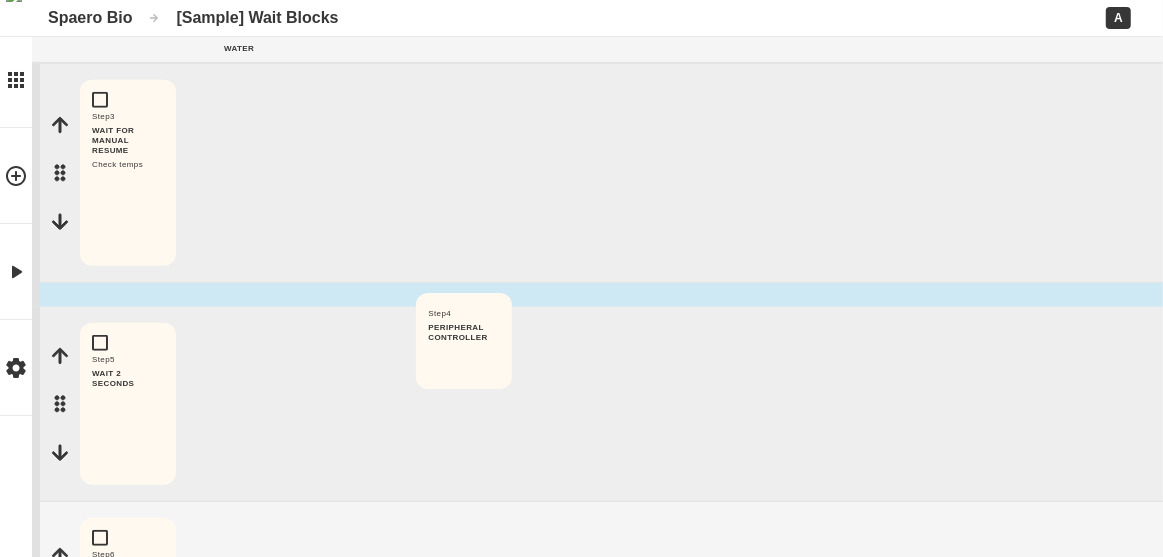 drag, startPoint x: 52, startPoint y: 398, endPoint x: 405, endPoint y: 357, distance: 355.37305 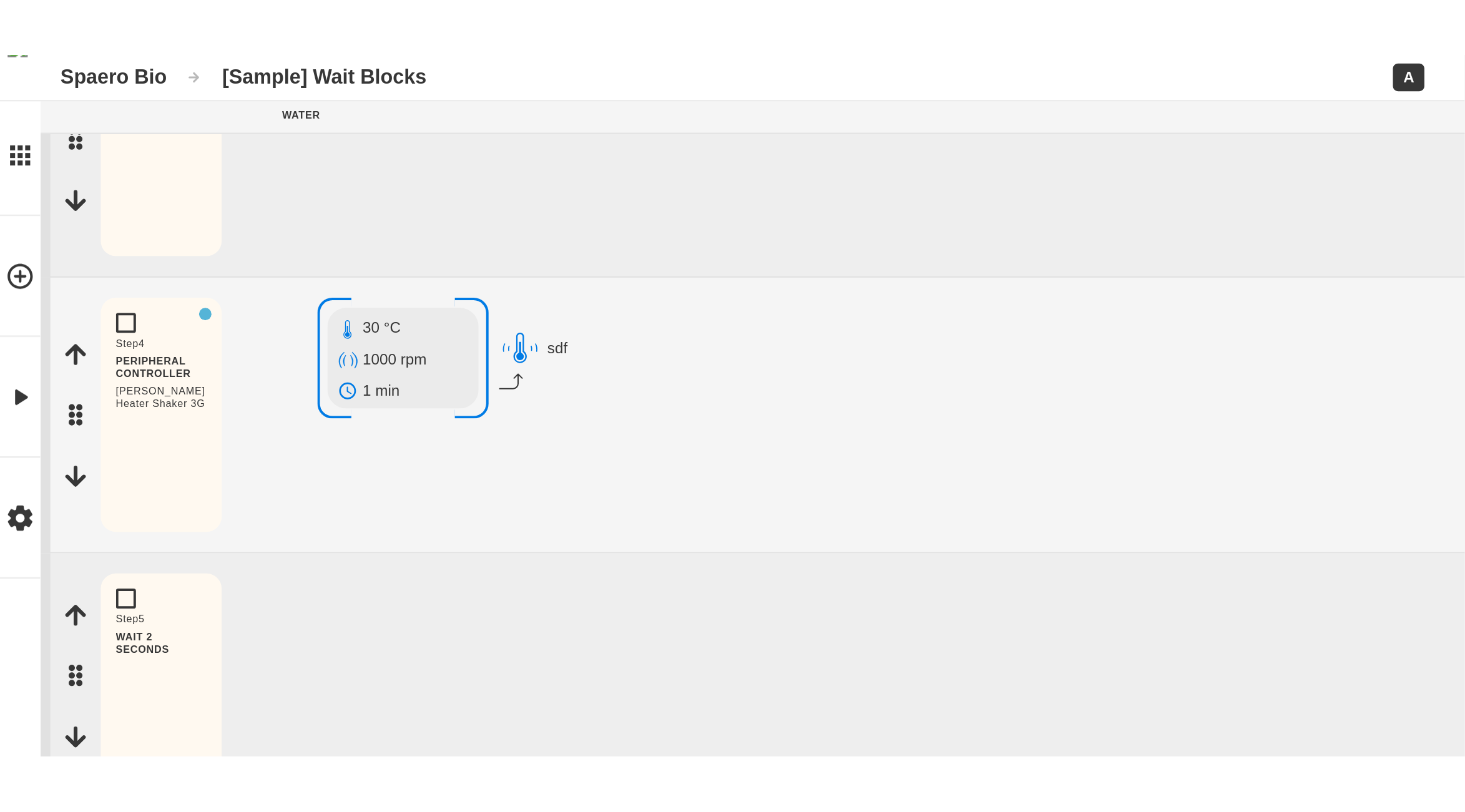 scroll, scrollTop: 453, scrollLeft: 0, axis: vertical 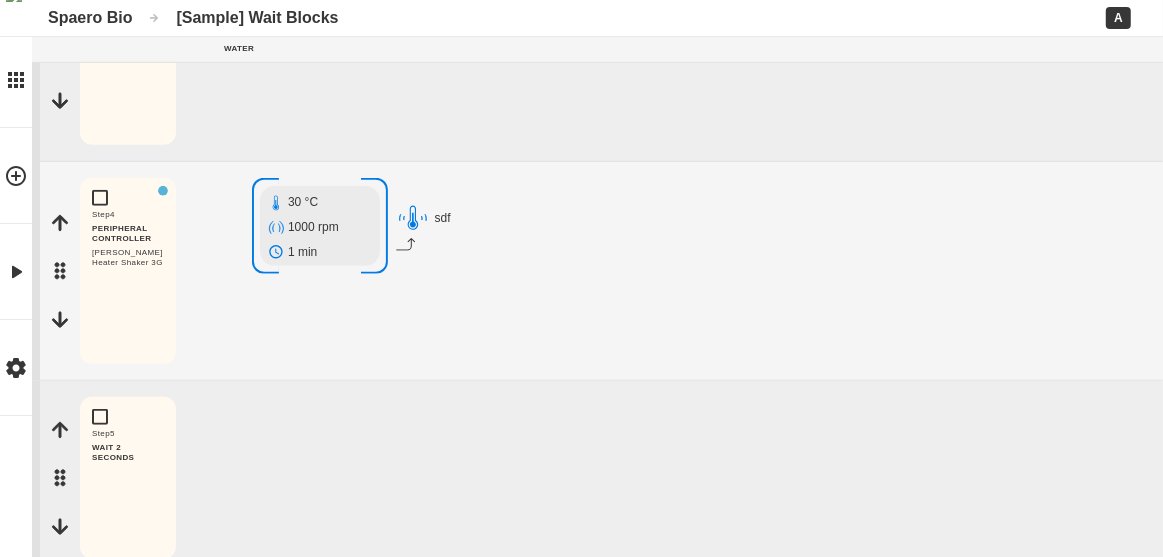 drag, startPoint x: 50, startPoint y: 275, endPoint x: 512, endPoint y: 396, distance: 477.58246 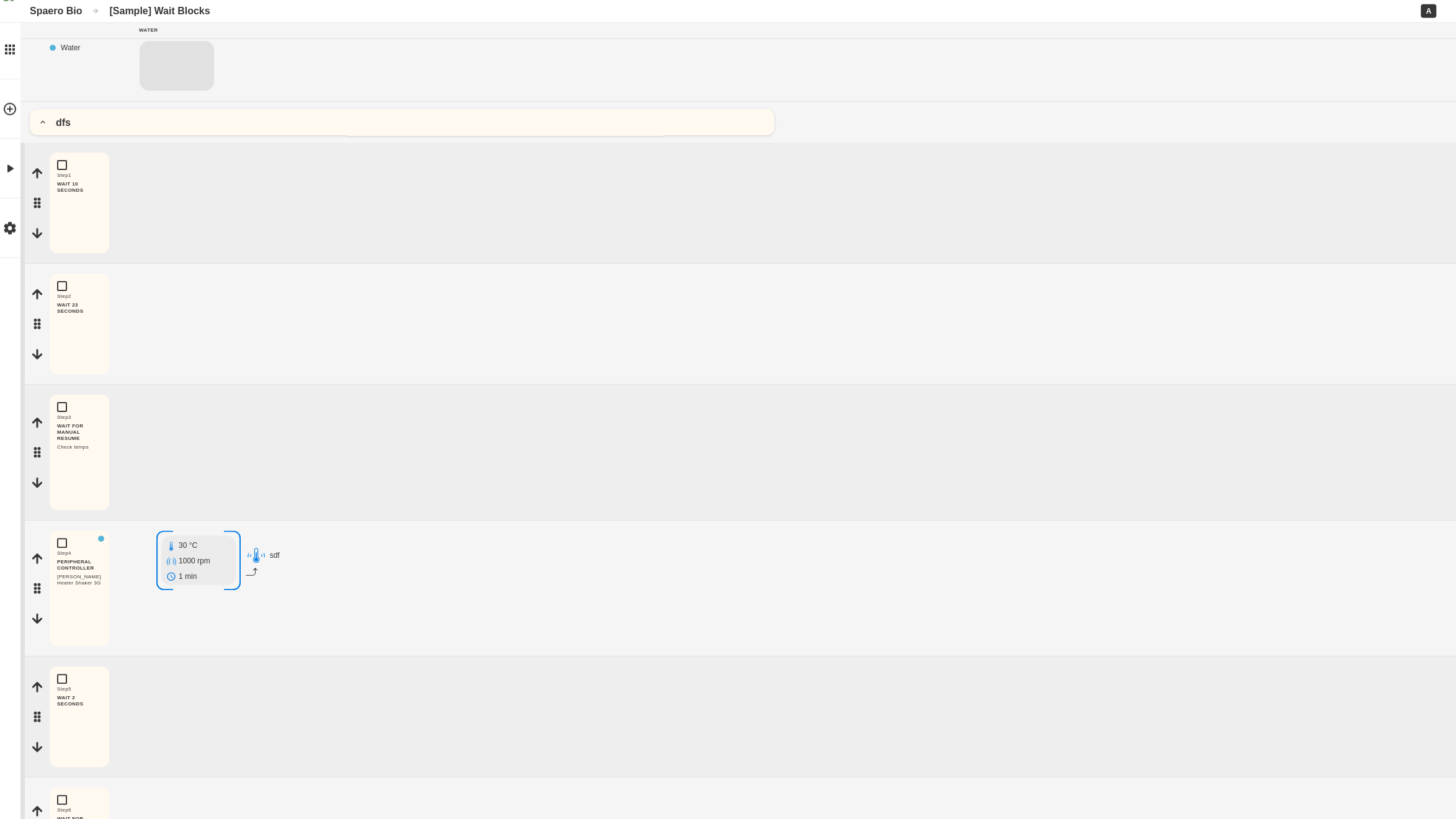 scroll, scrollTop: 0, scrollLeft: 0, axis: both 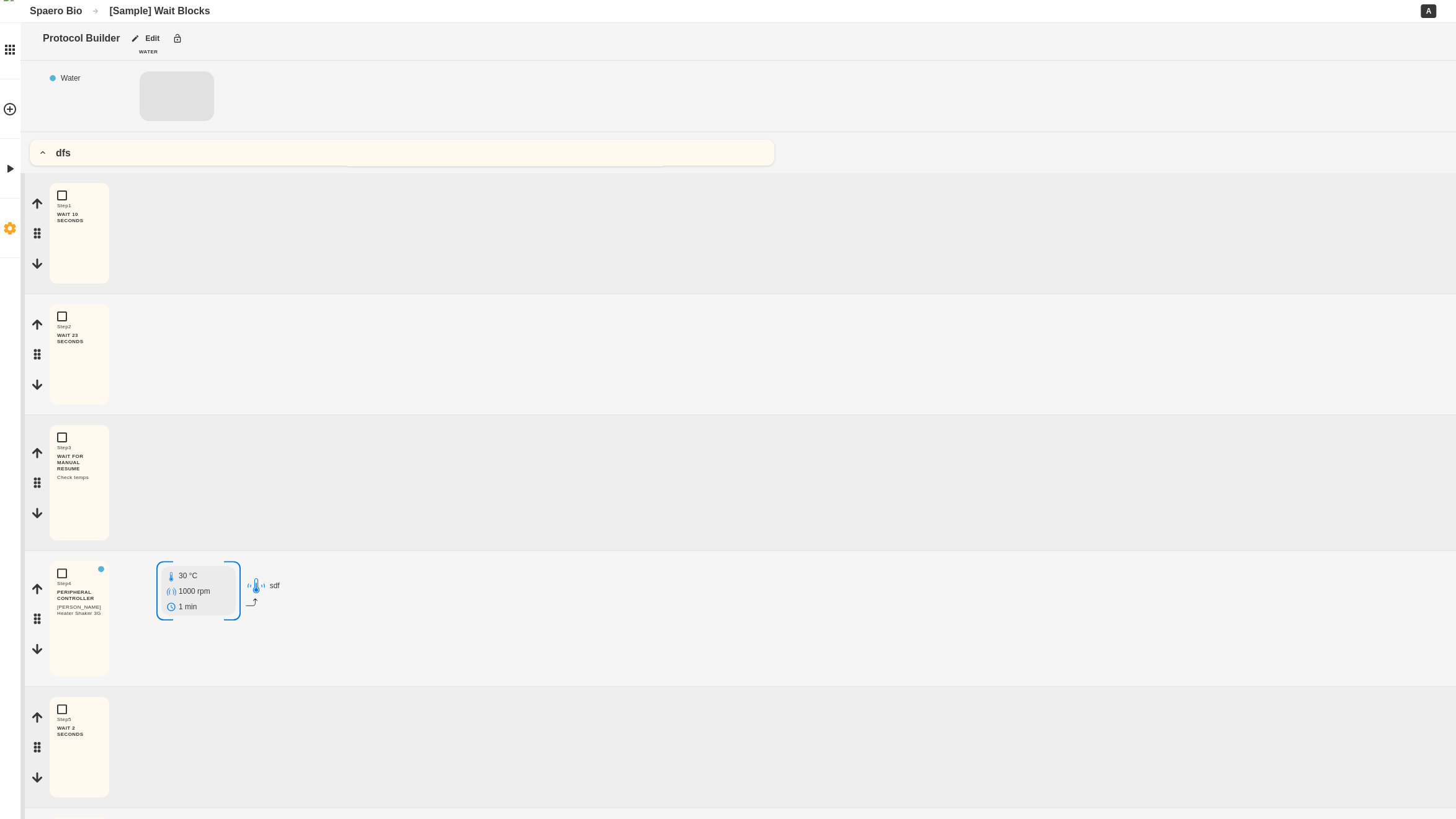 click 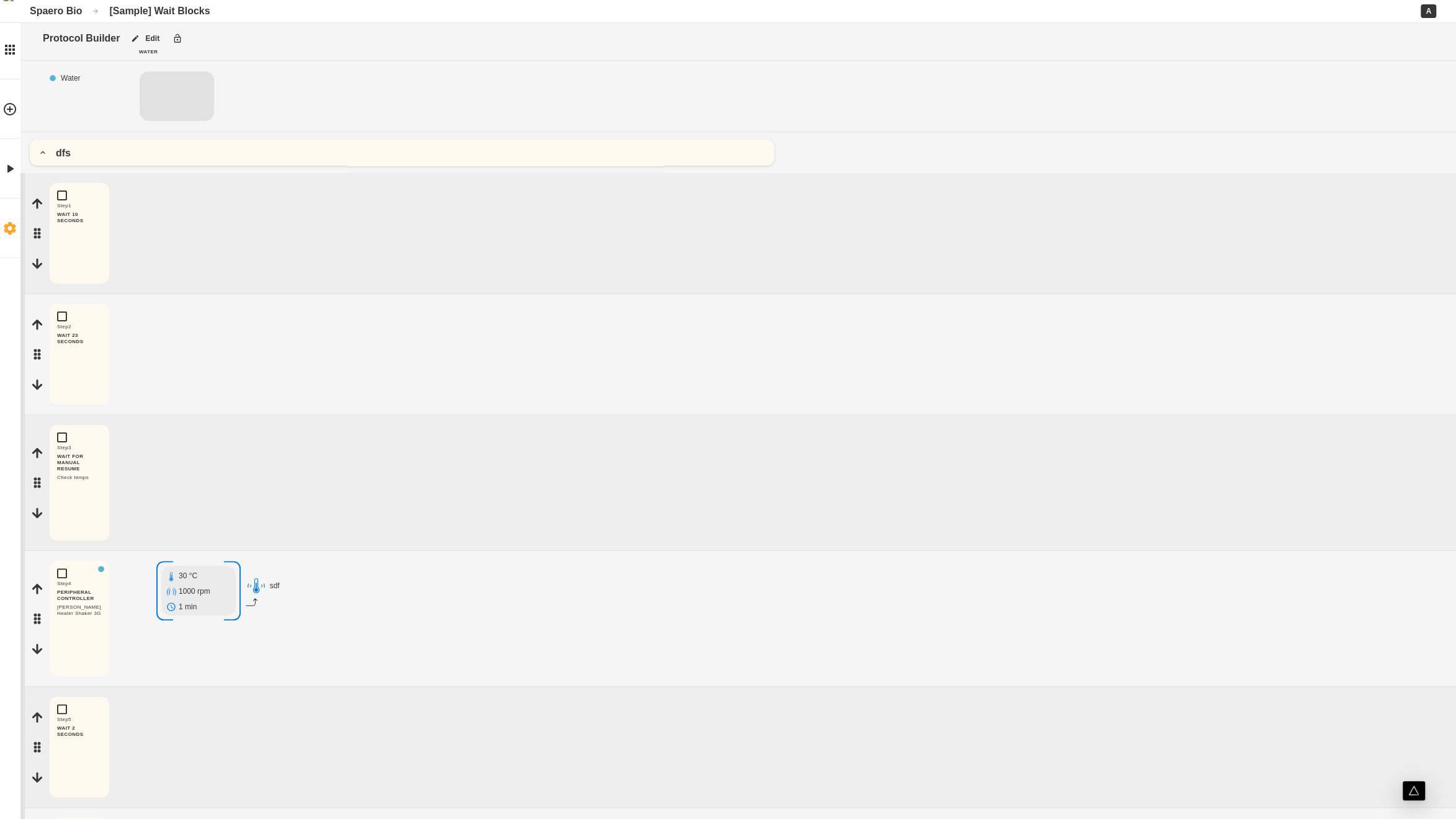 click 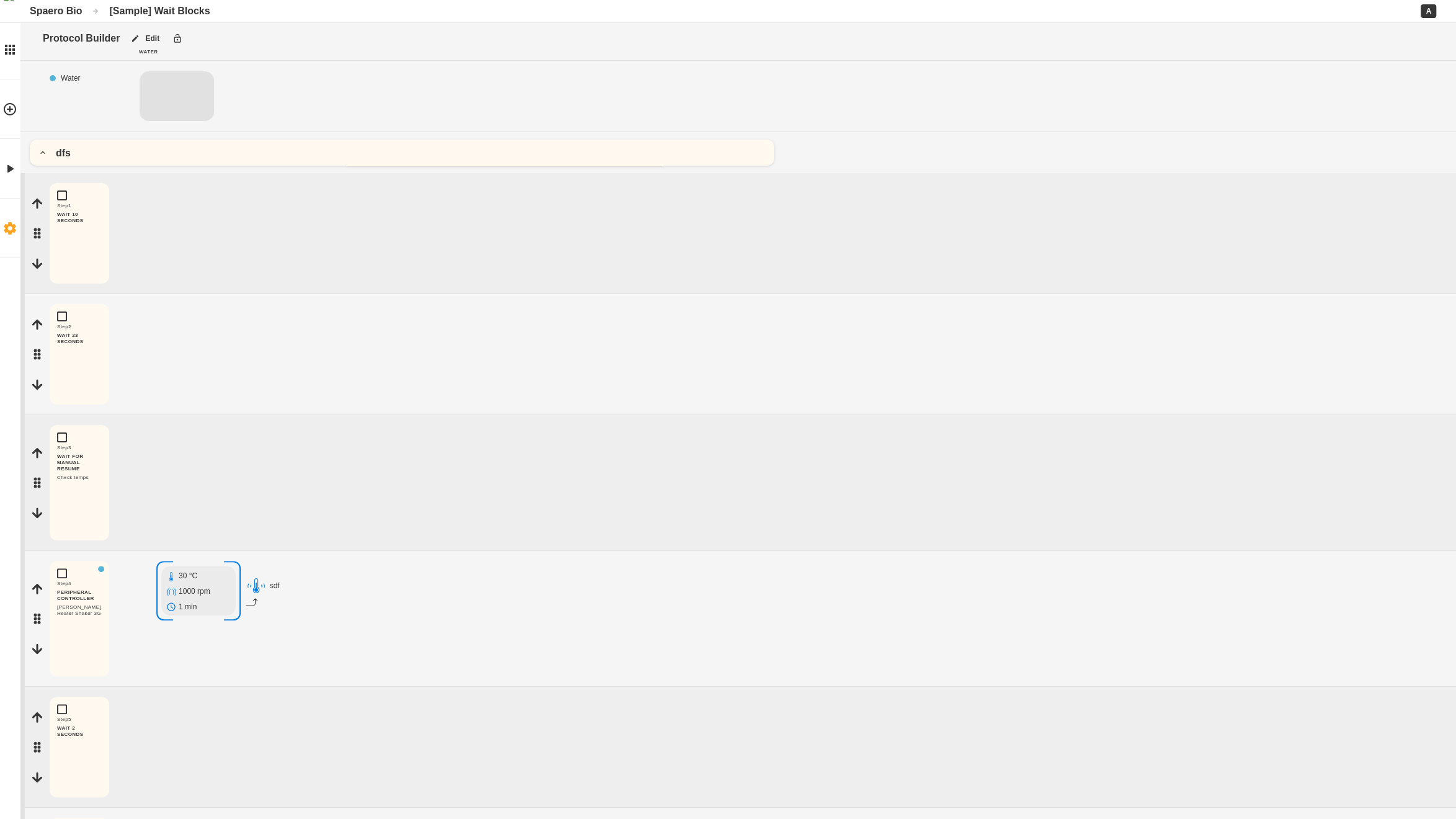 click on "Settings" at bounding box center (10, 228) 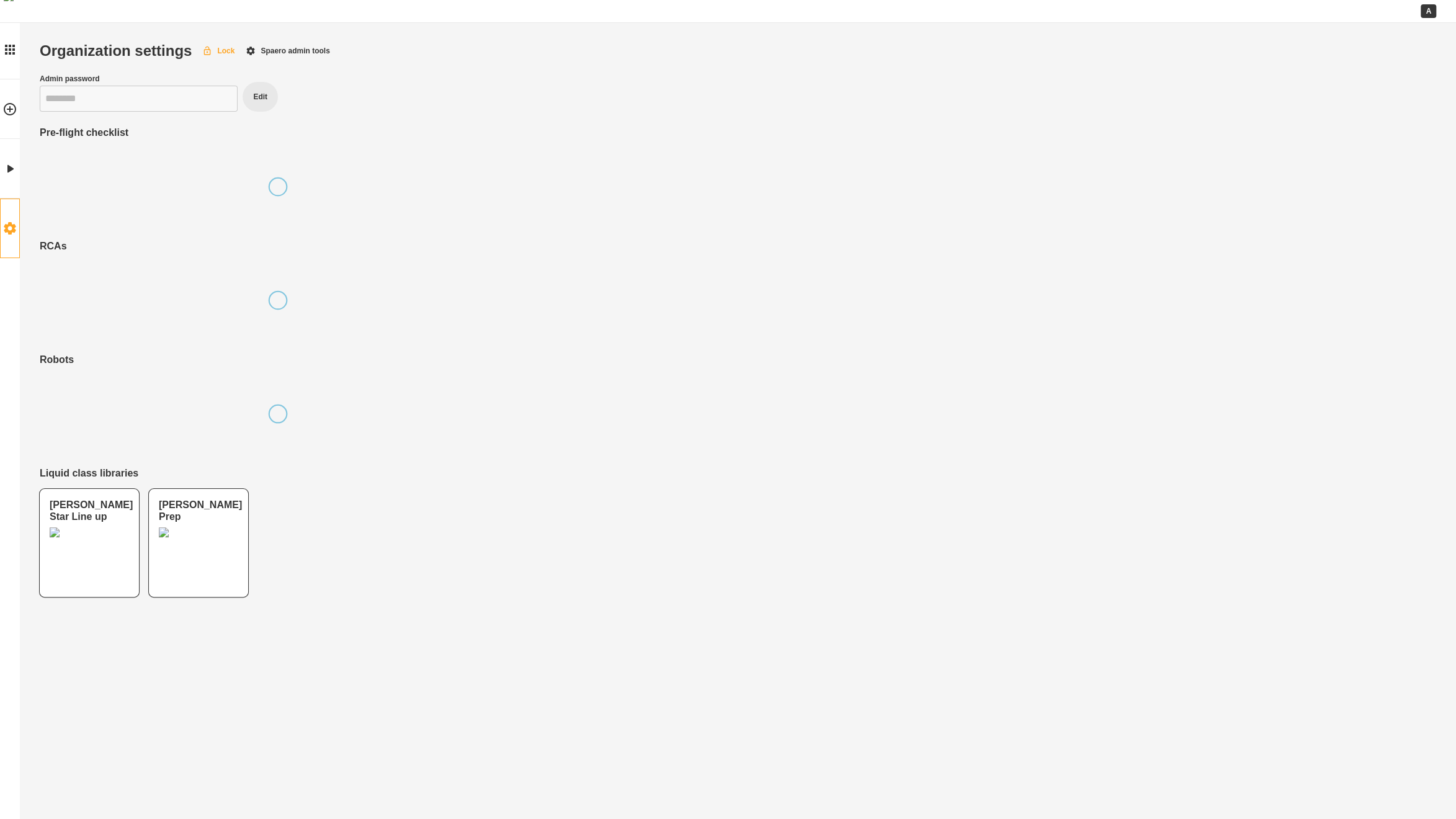 click on "Lock" at bounding box center (218, 51) 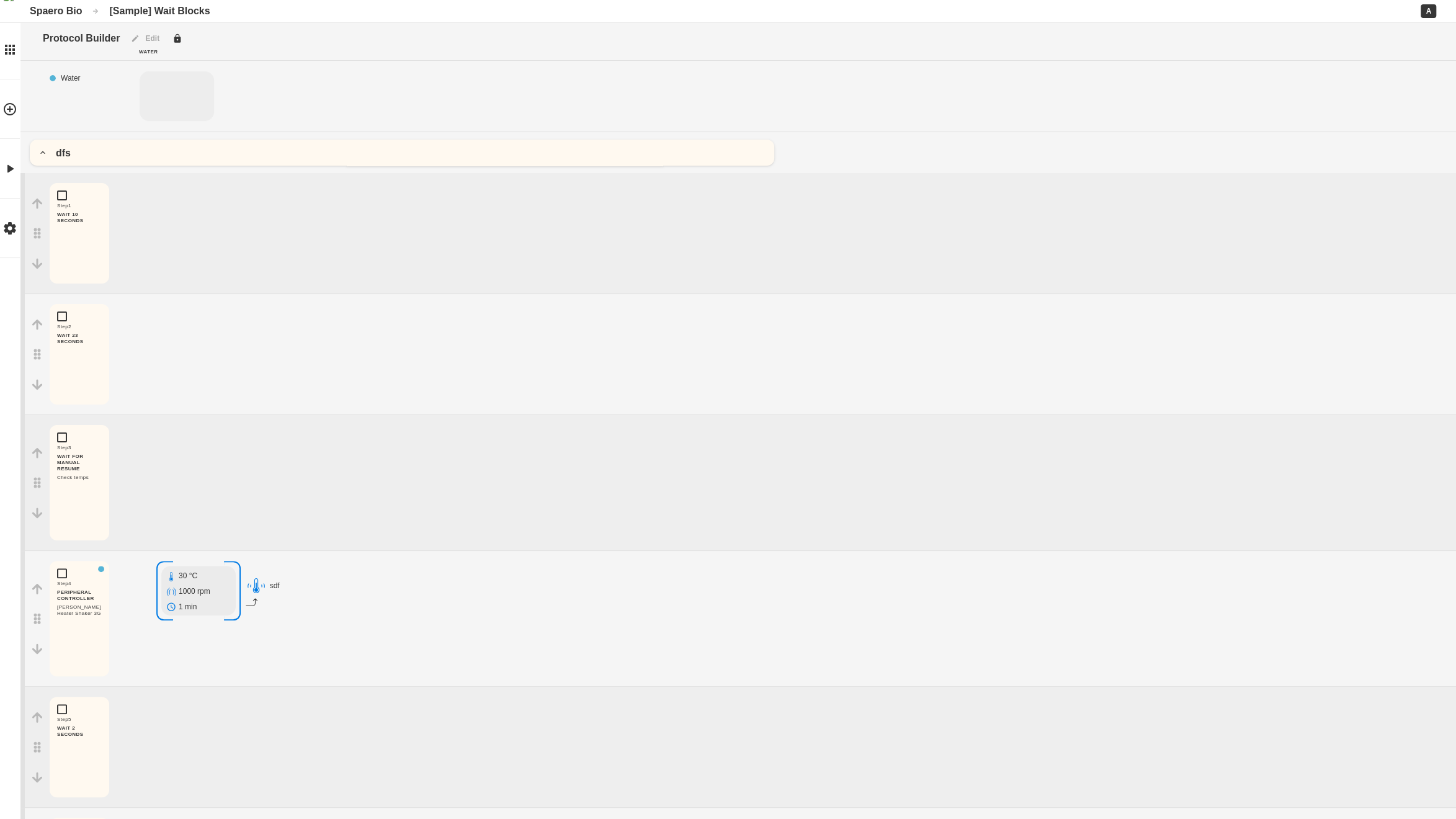 drag, startPoint x: 37, startPoint y: 231, endPoint x: 34, endPoint y: 315, distance: 84.0536 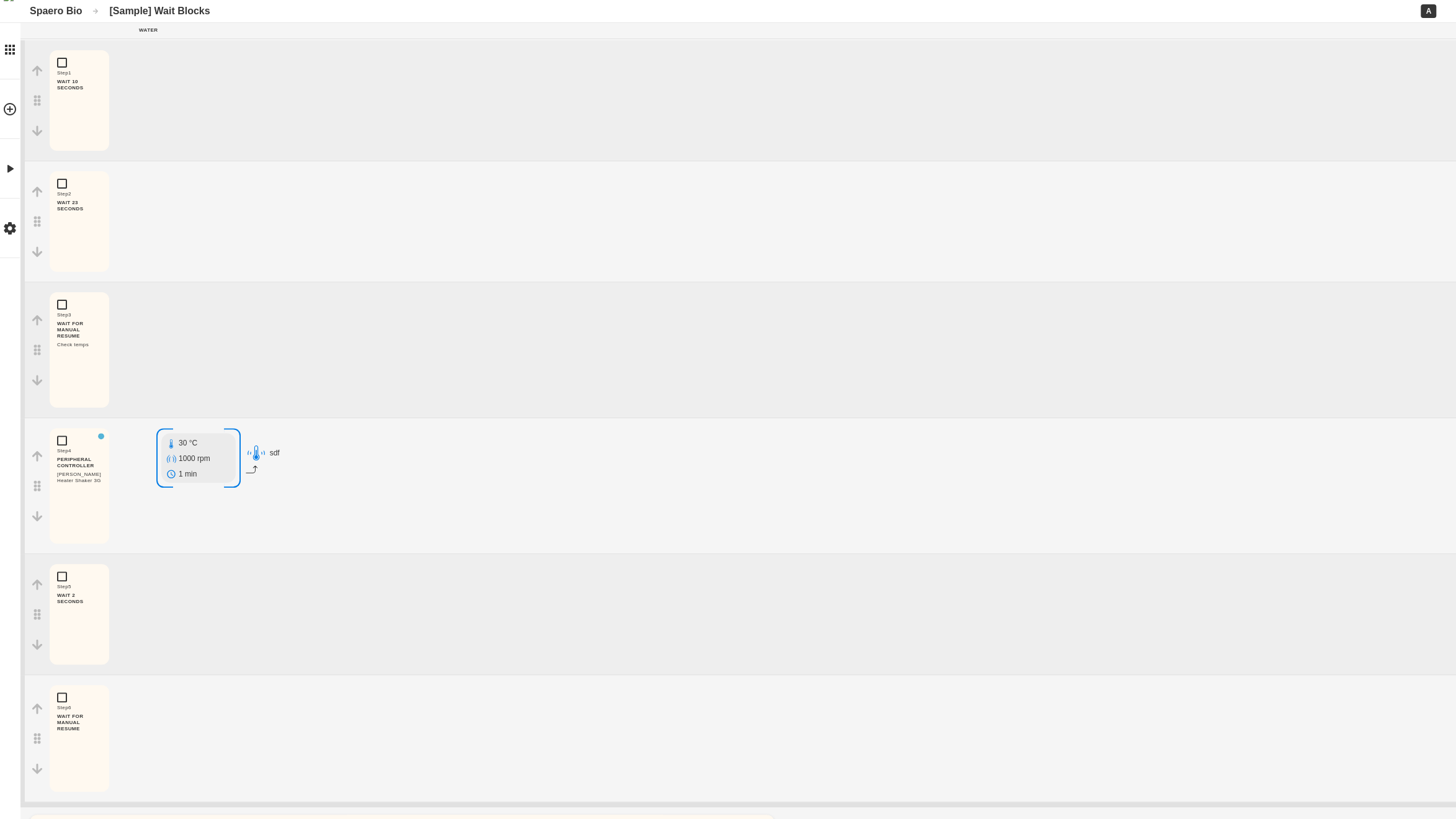 scroll, scrollTop: 0, scrollLeft: 0, axis: both 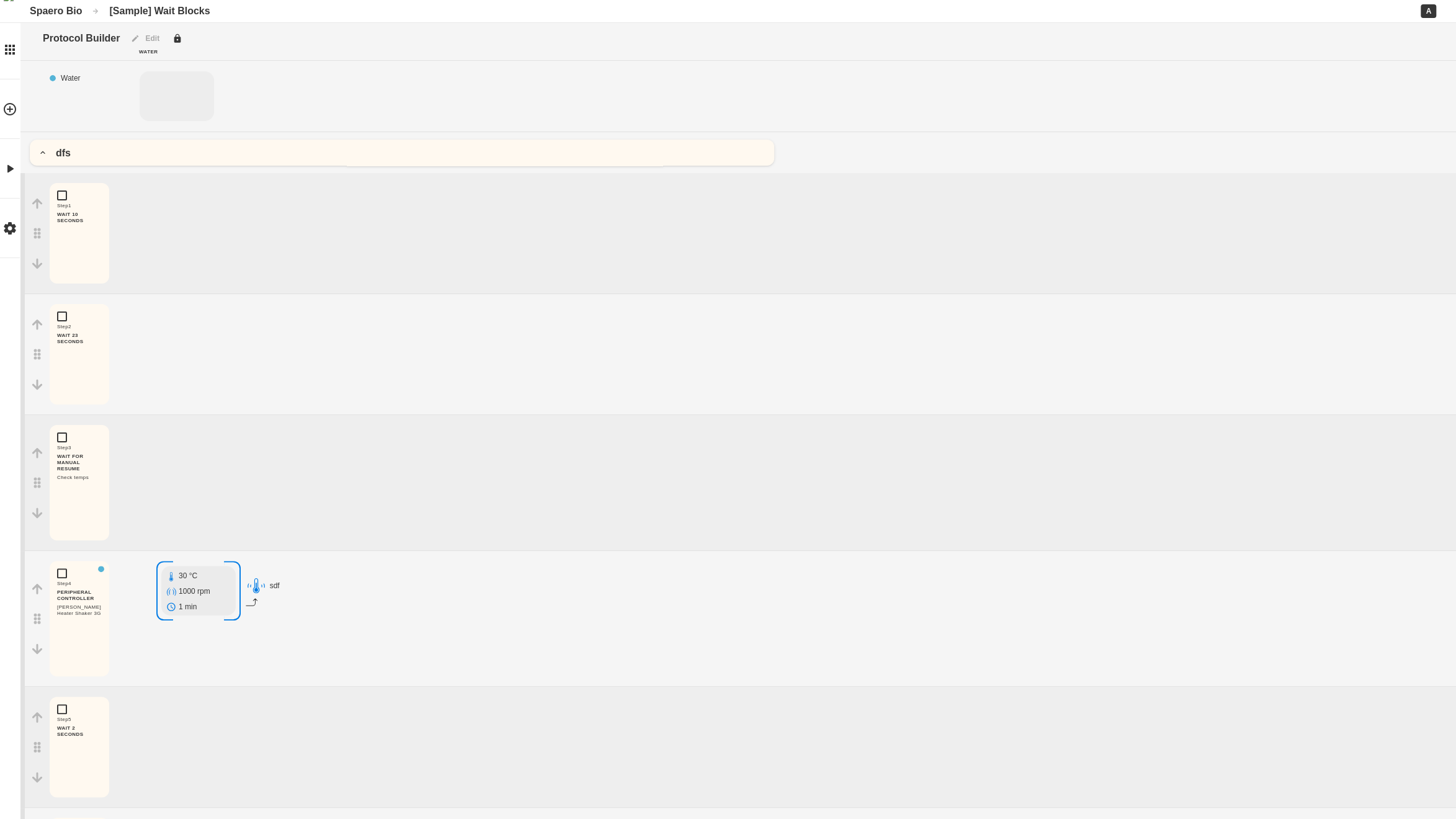 click on "dfs" at bounding box center [738, 153] 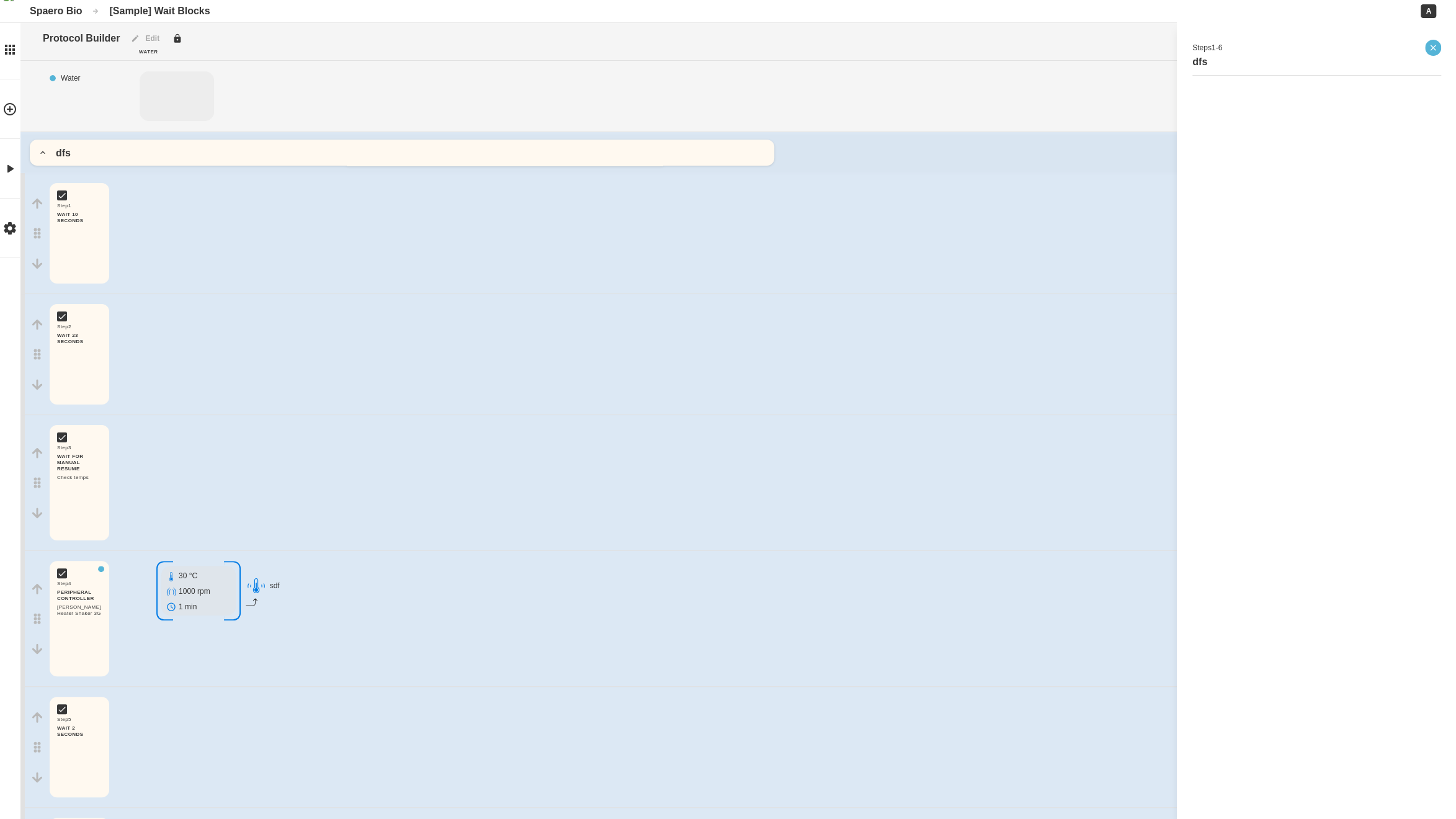 click 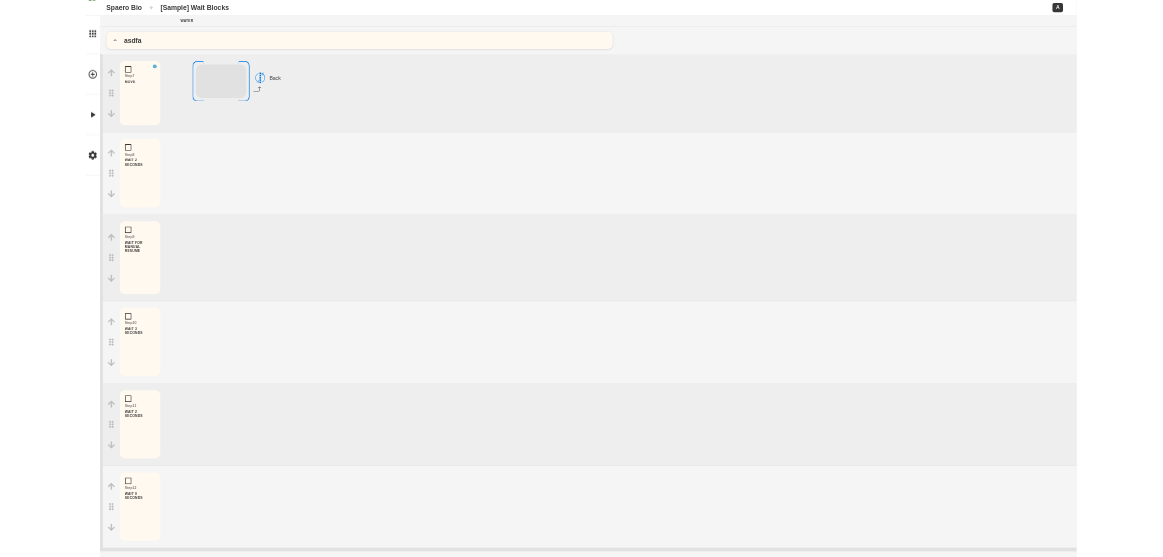 scroll, scrollTop: 1545, scrollLeft: 0, axis: vertical 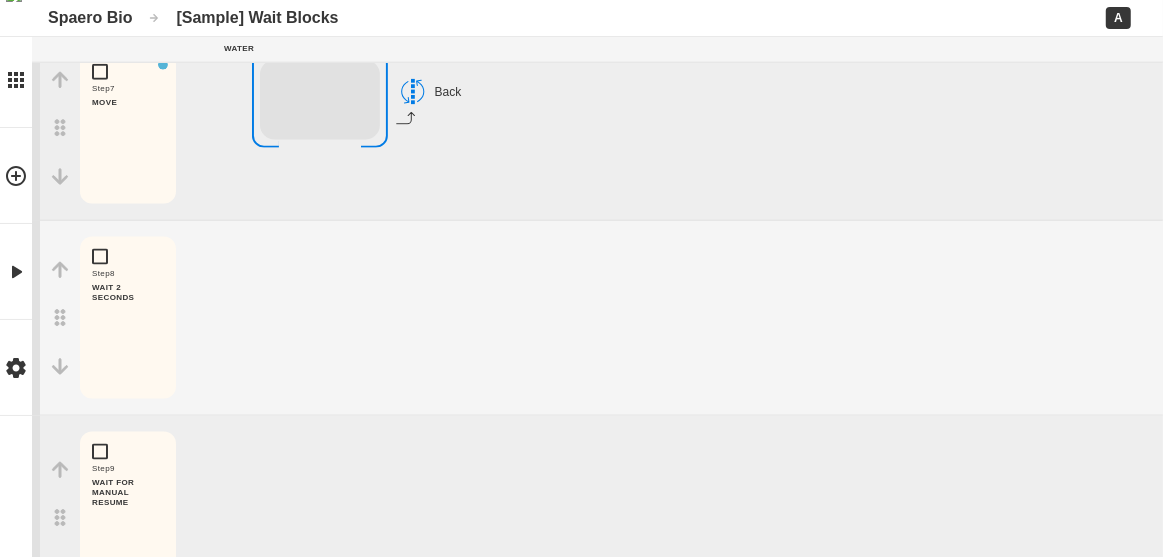 drag, startPoint x: 63, startPoint y: 331, endPoint x: 115, endPoint y: 278, distance: 74.24958 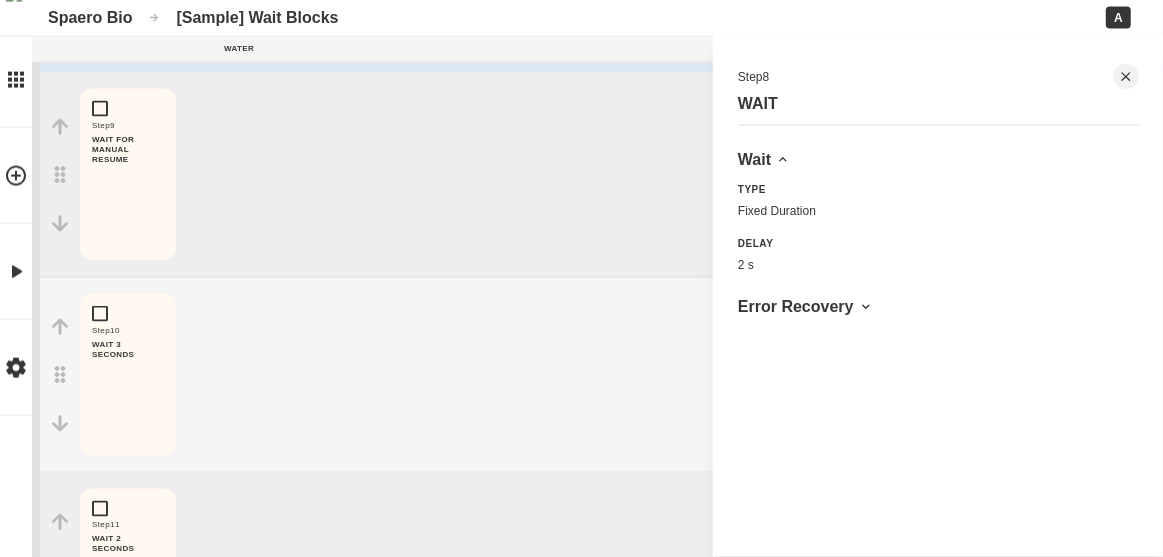 scroll, scrollTop: 1908, scrollLeft: 0, axis: vertical 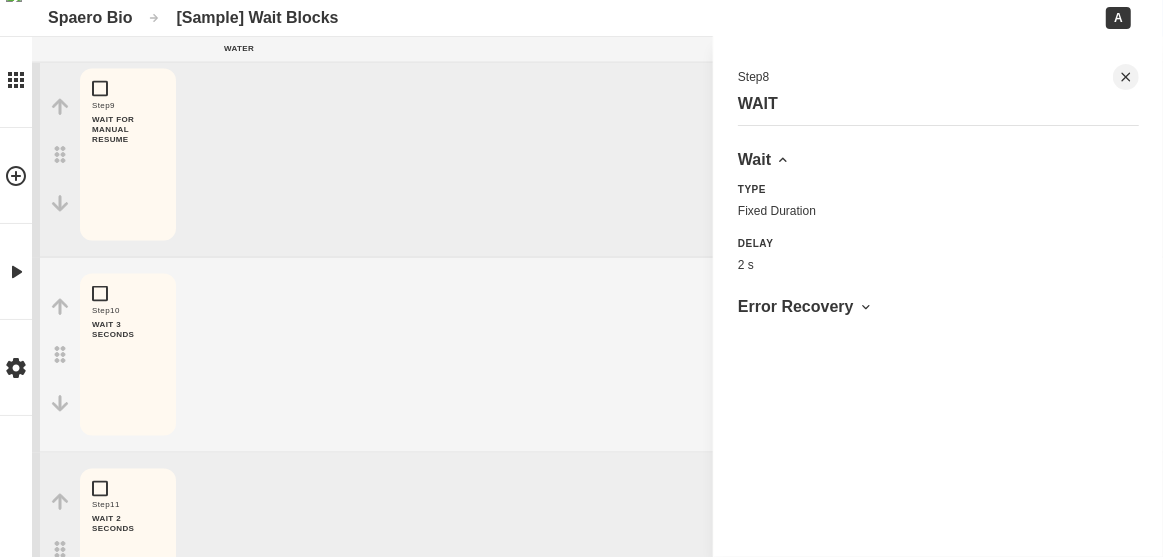 click on "Step  10 WAIT 3 SECONDS" at bounding box center (601, 355) 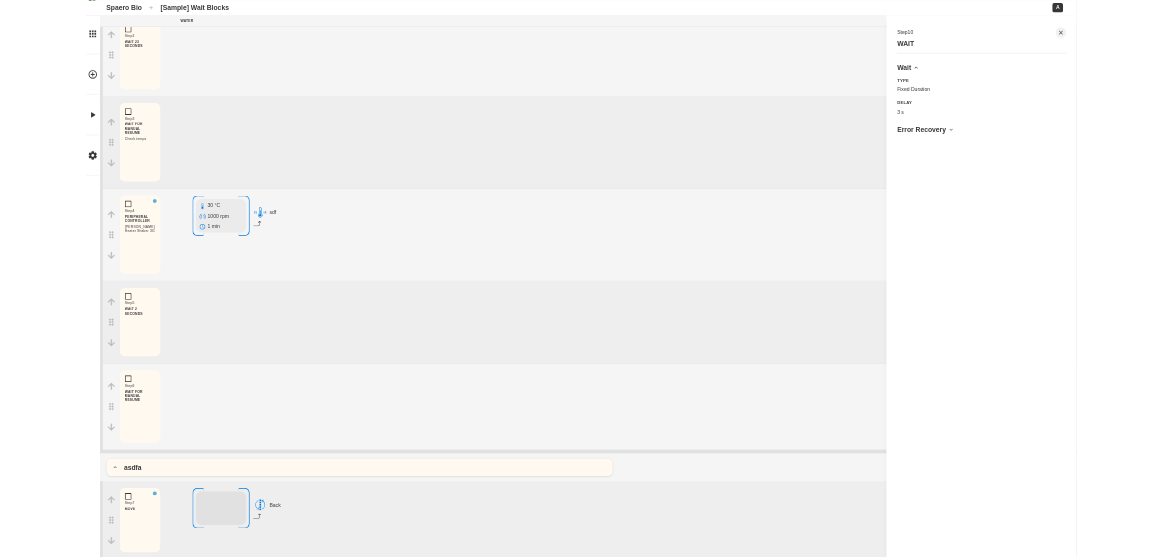 scroll, scrollTop: 0, scrollLeft: 0, axis: both 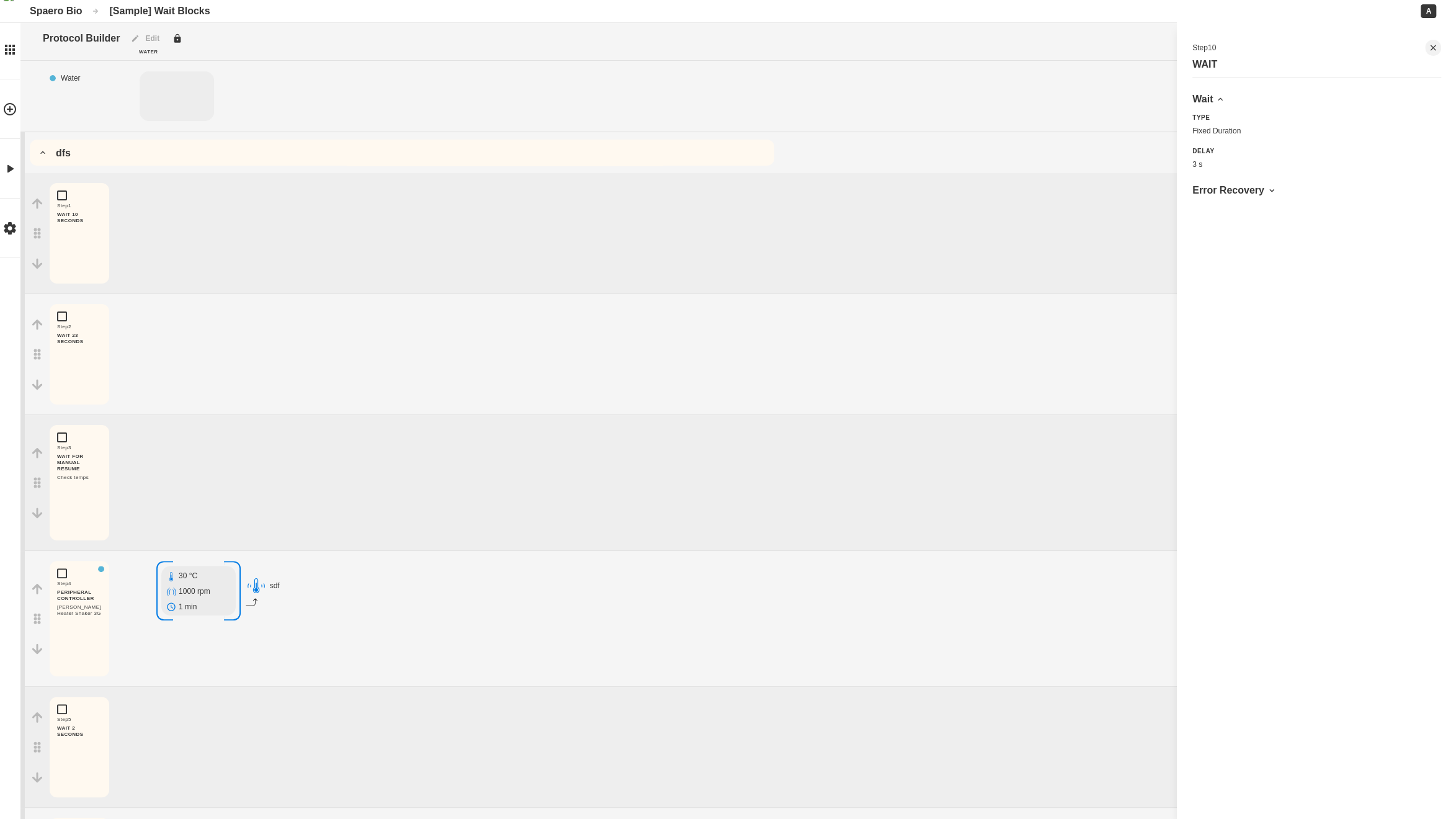 click on "dfs" at bounding box center (402, 153) 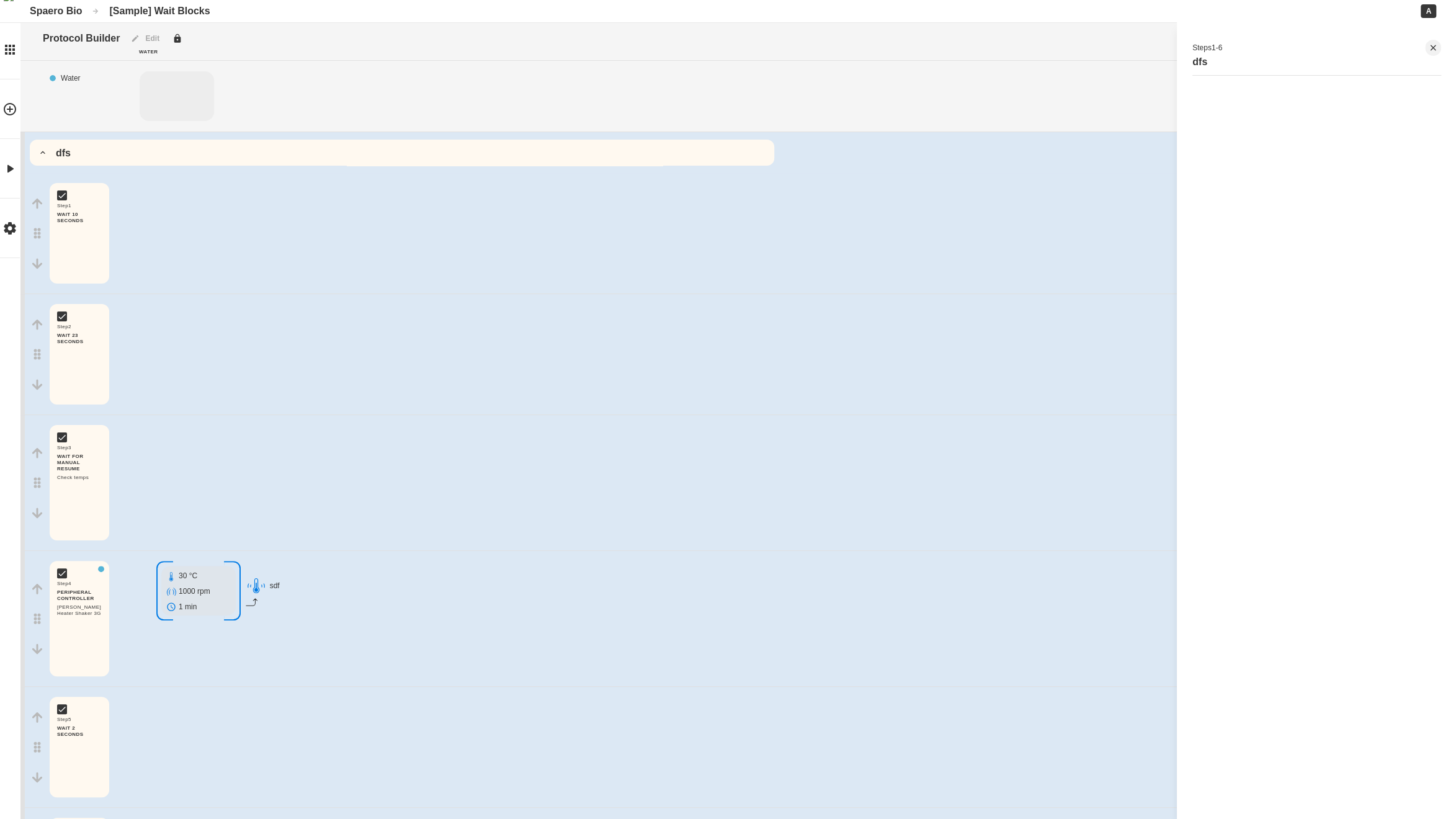 click on "dfs" at bounding box center (402, 153) 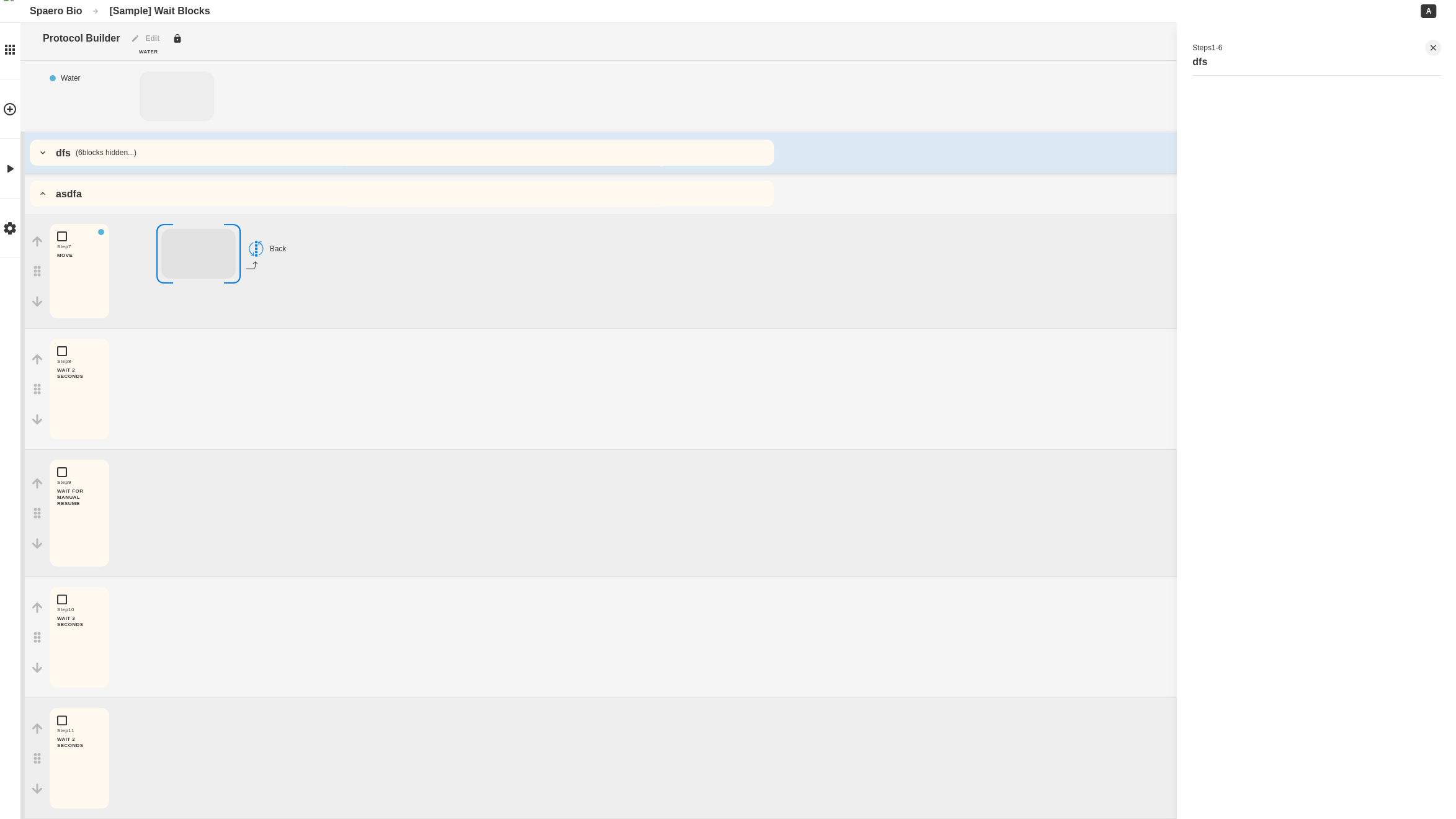 click on "Step  7 MOVE   Back" at bounding box center (740, 271) 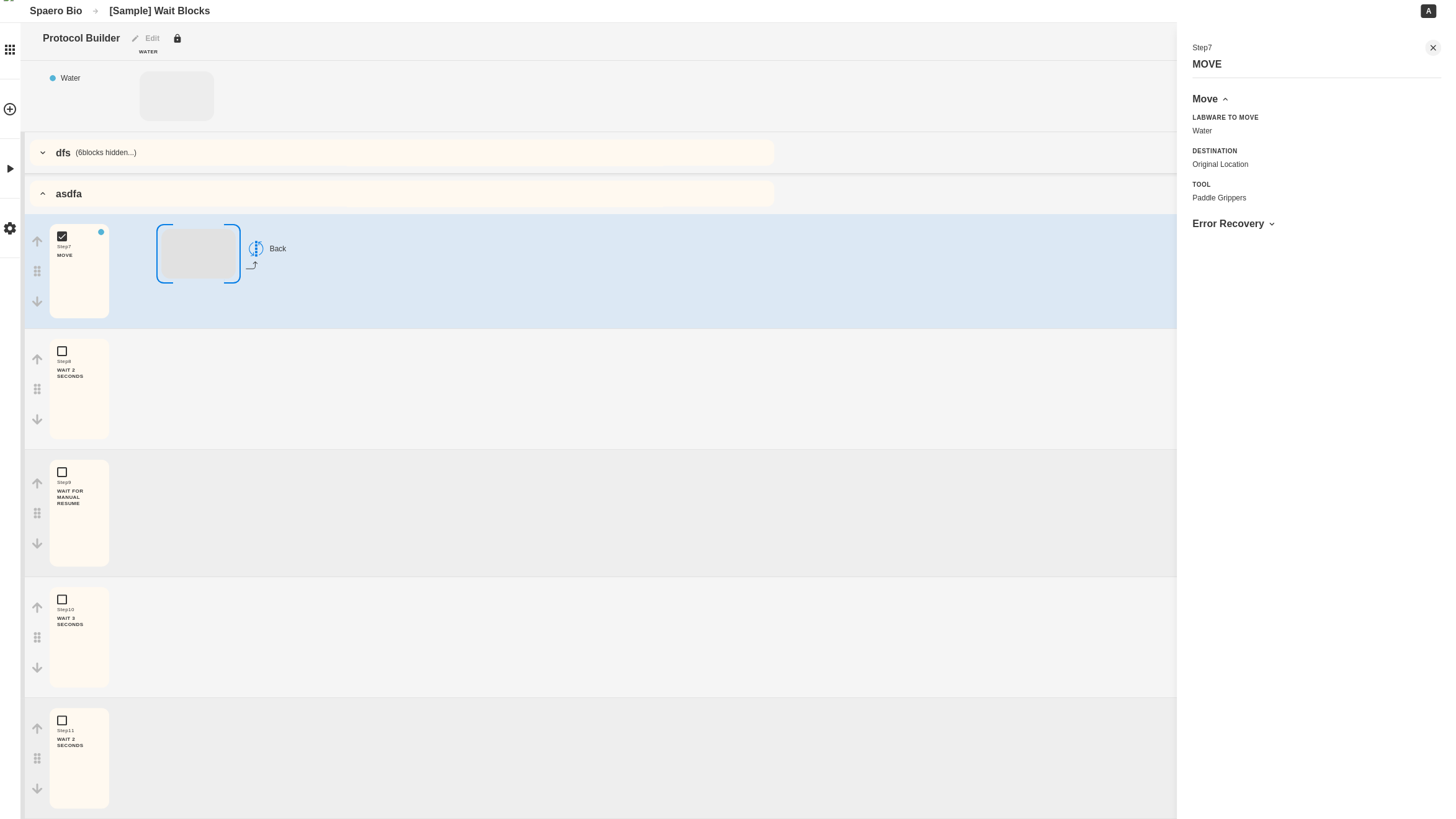 click on "dfs ( 6  blocks hidden...)" at bounding box center [402, 153] 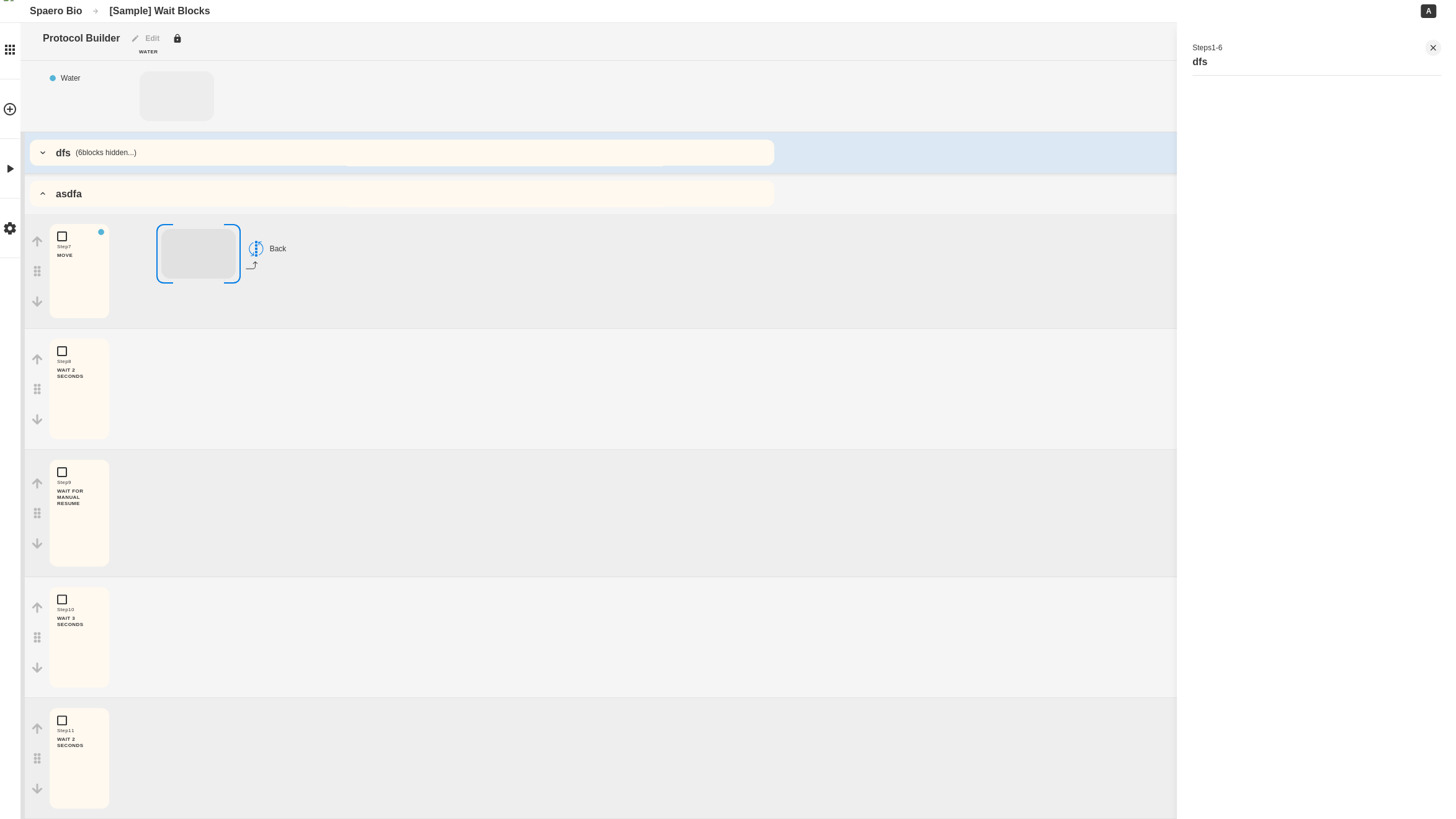 click on "dfs ( 6  blocks hidden...)" at bounding box center [402, 153] 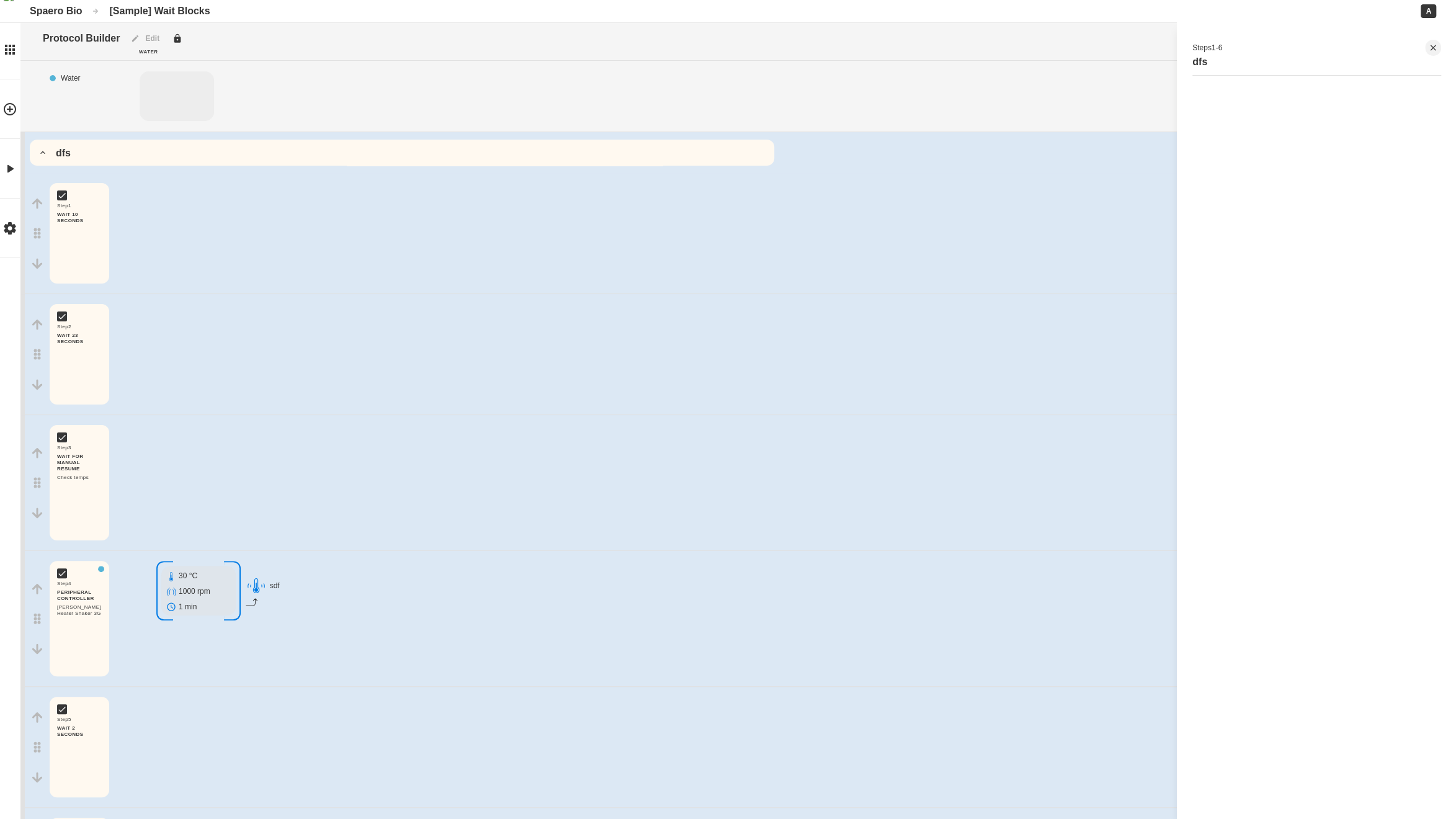 click on "dfs" at bounding box center [402, 153] 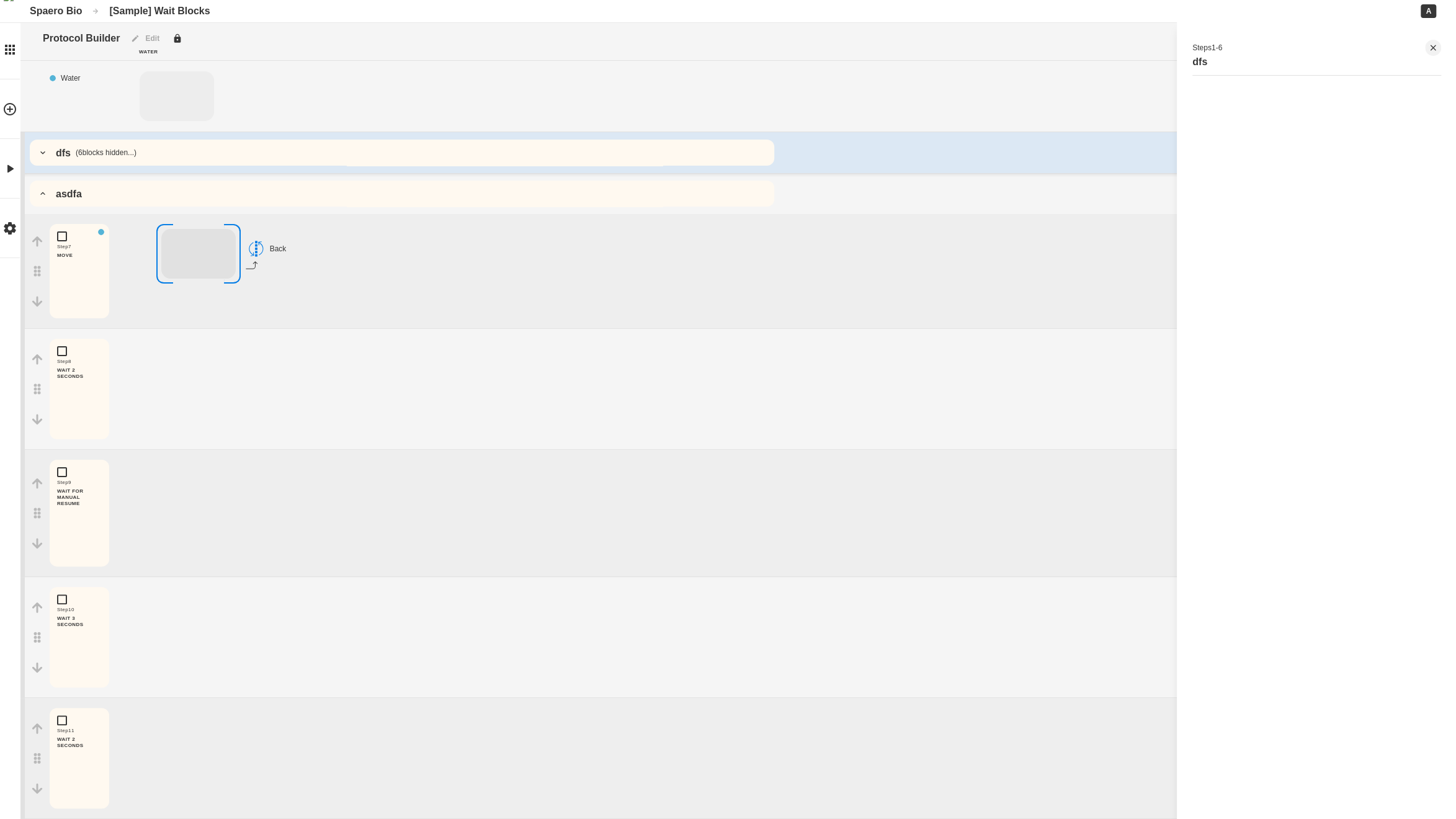 click on "Step  7 MOVE   Back" at bounding box center [740, 271] 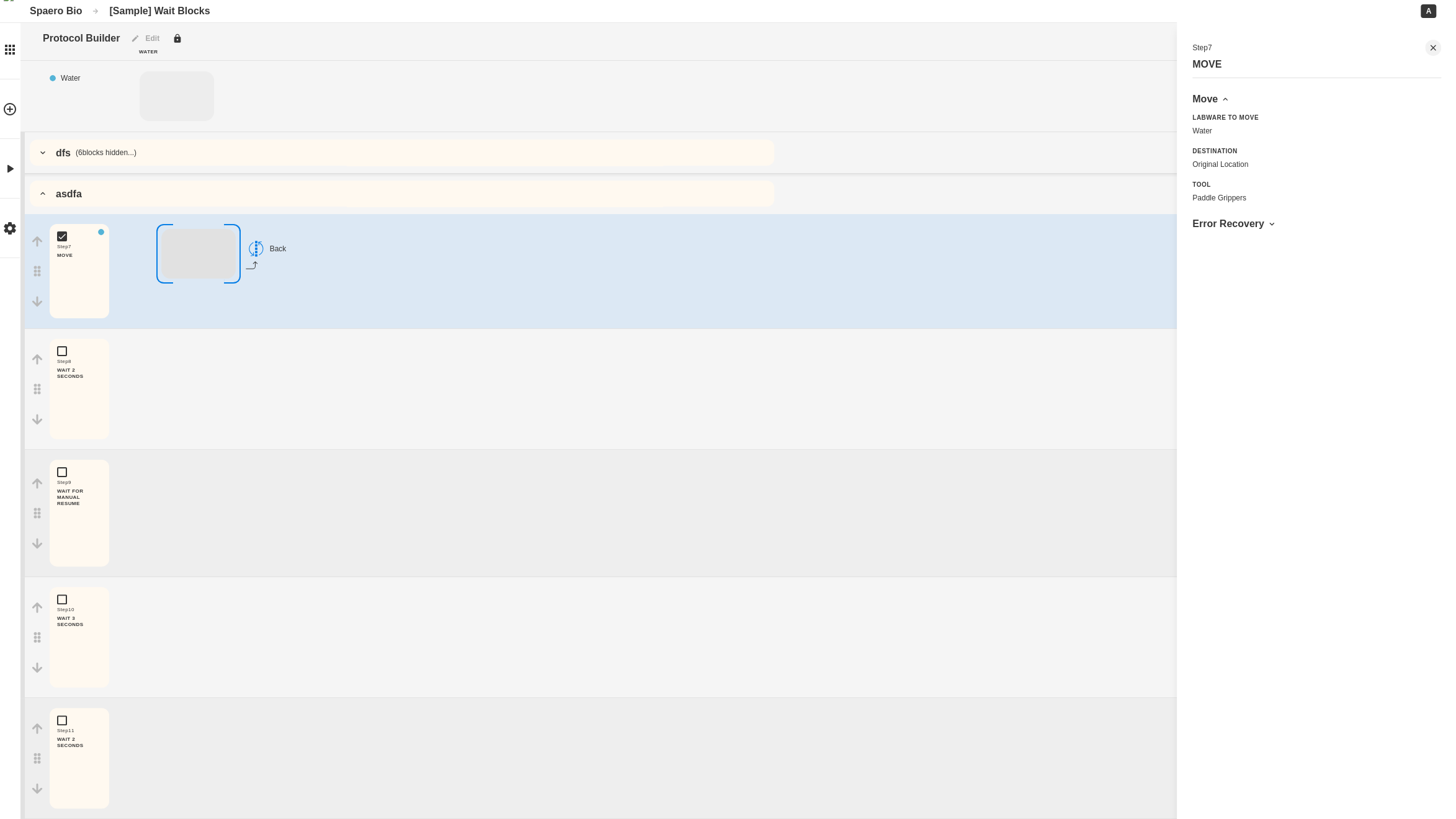 click on "Step  8 WAIT 2 SECONDS" at bounding box center [740, 389] 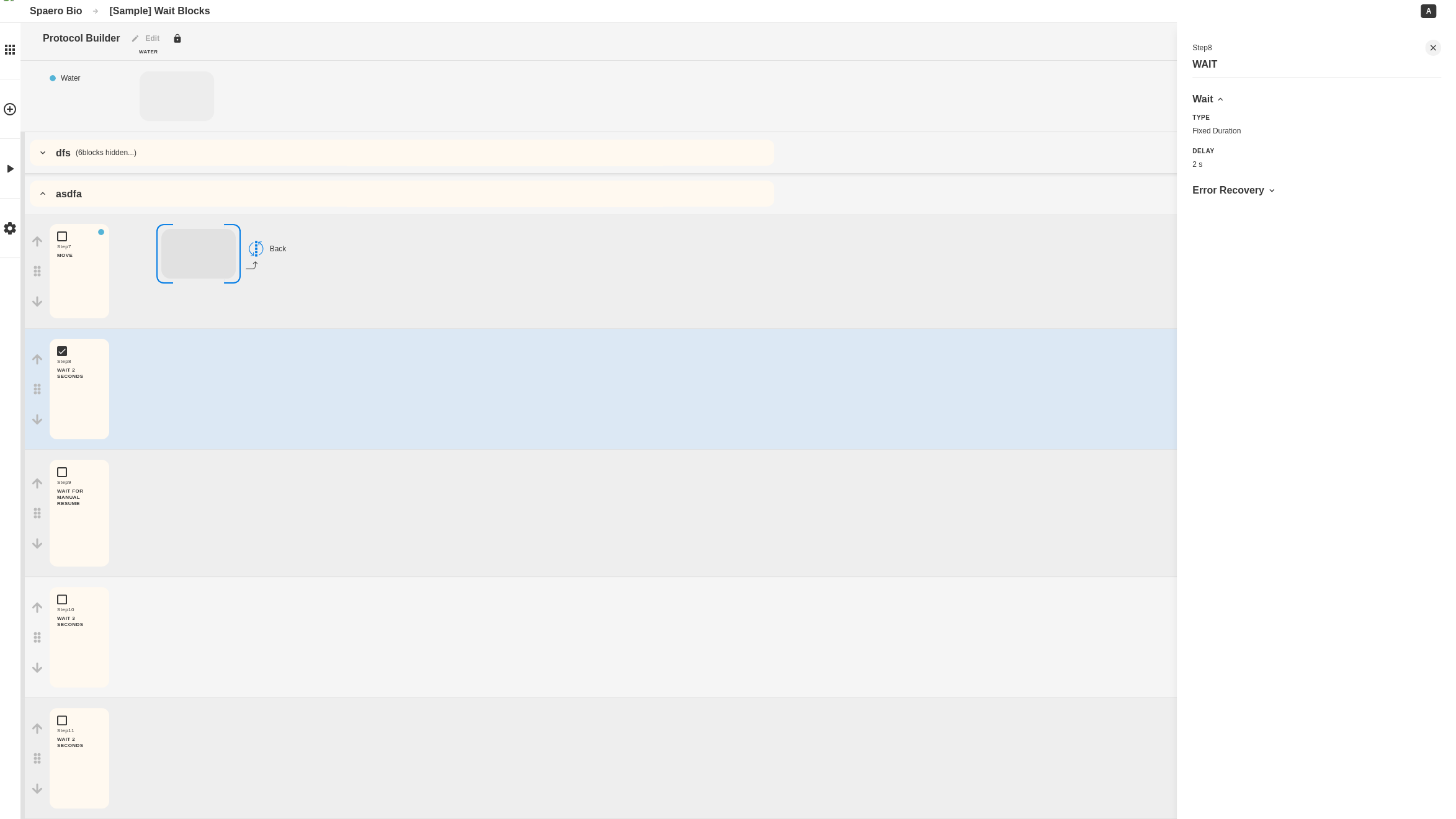 click on "asdfa" at bounding box center (402, 194) 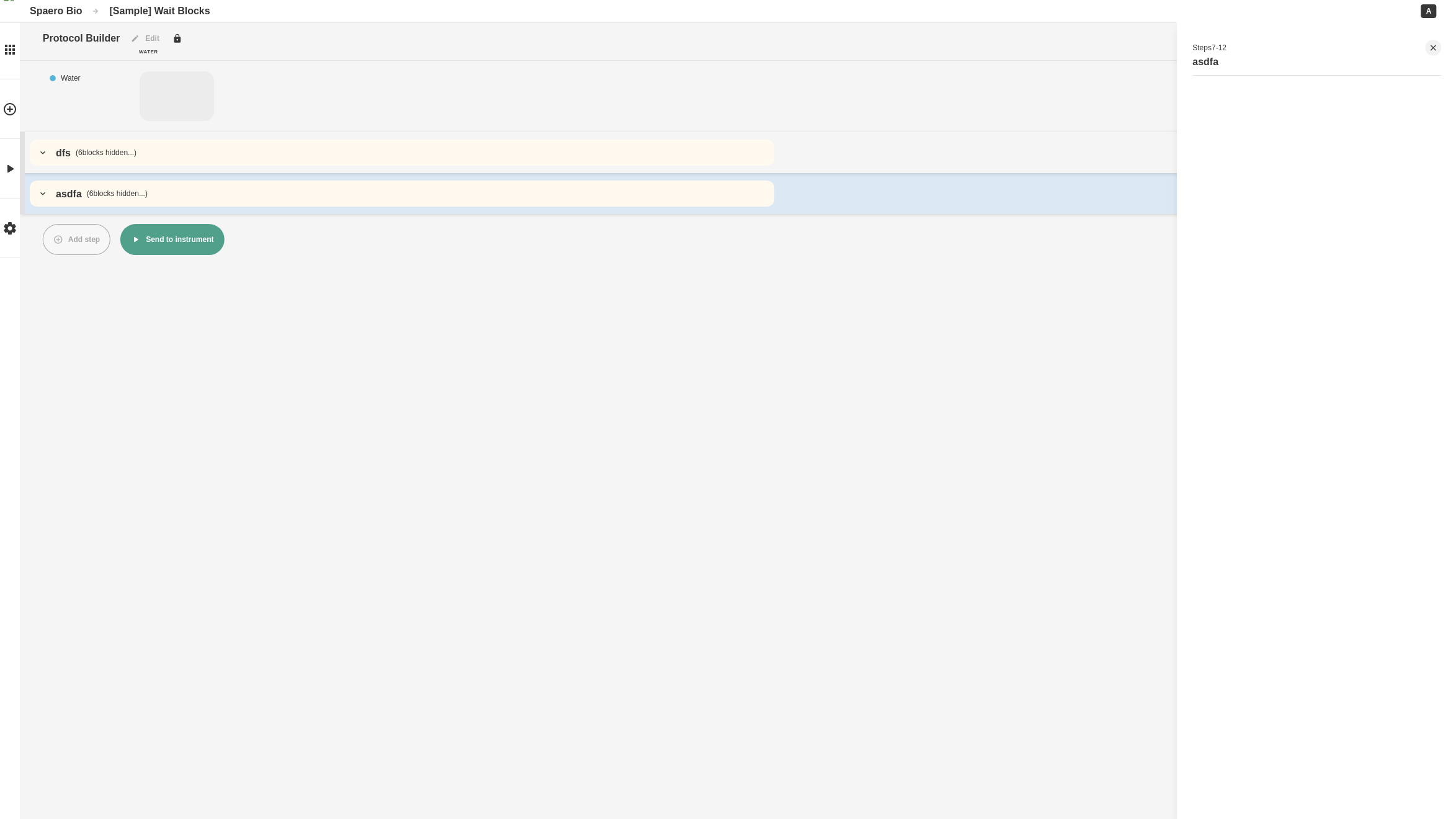 click on "Protocol Builder Edit Water Liquid Placement Water   dfs ( 6  blocks hidden...) asdfa ( 6  blocks hidden...) Add step Send to instrument Steps  7-12 asdfa
To pick up a draggable item, press the space bar.
While dragging, use the arrow keys to move the item.
Press space again to drop the item in its new position, or press escape to cancel." at bounding box center [728, 410] 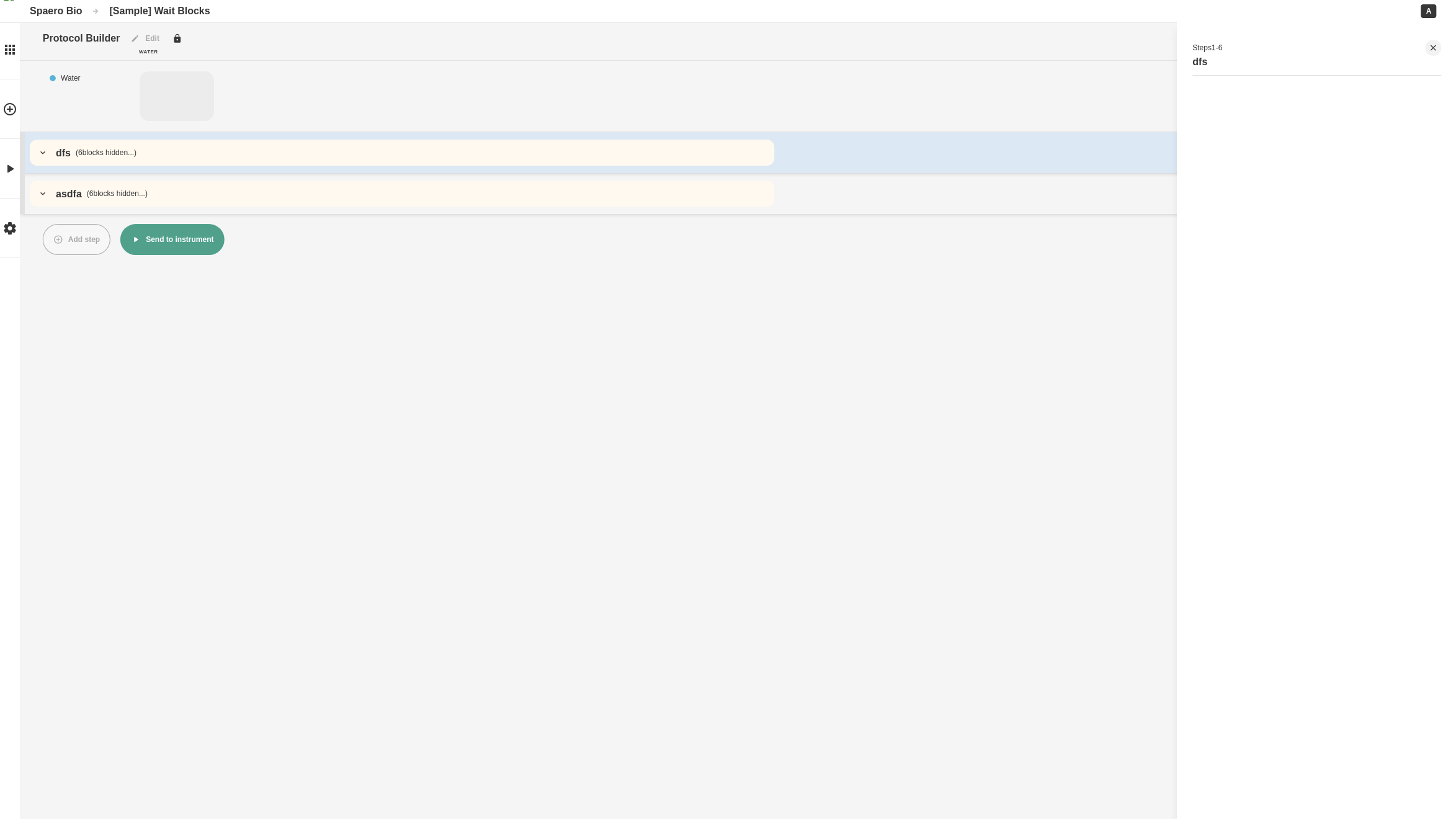 click on "asdfa ( 6  blocks hidden...)" at bounding box center [402, 194] 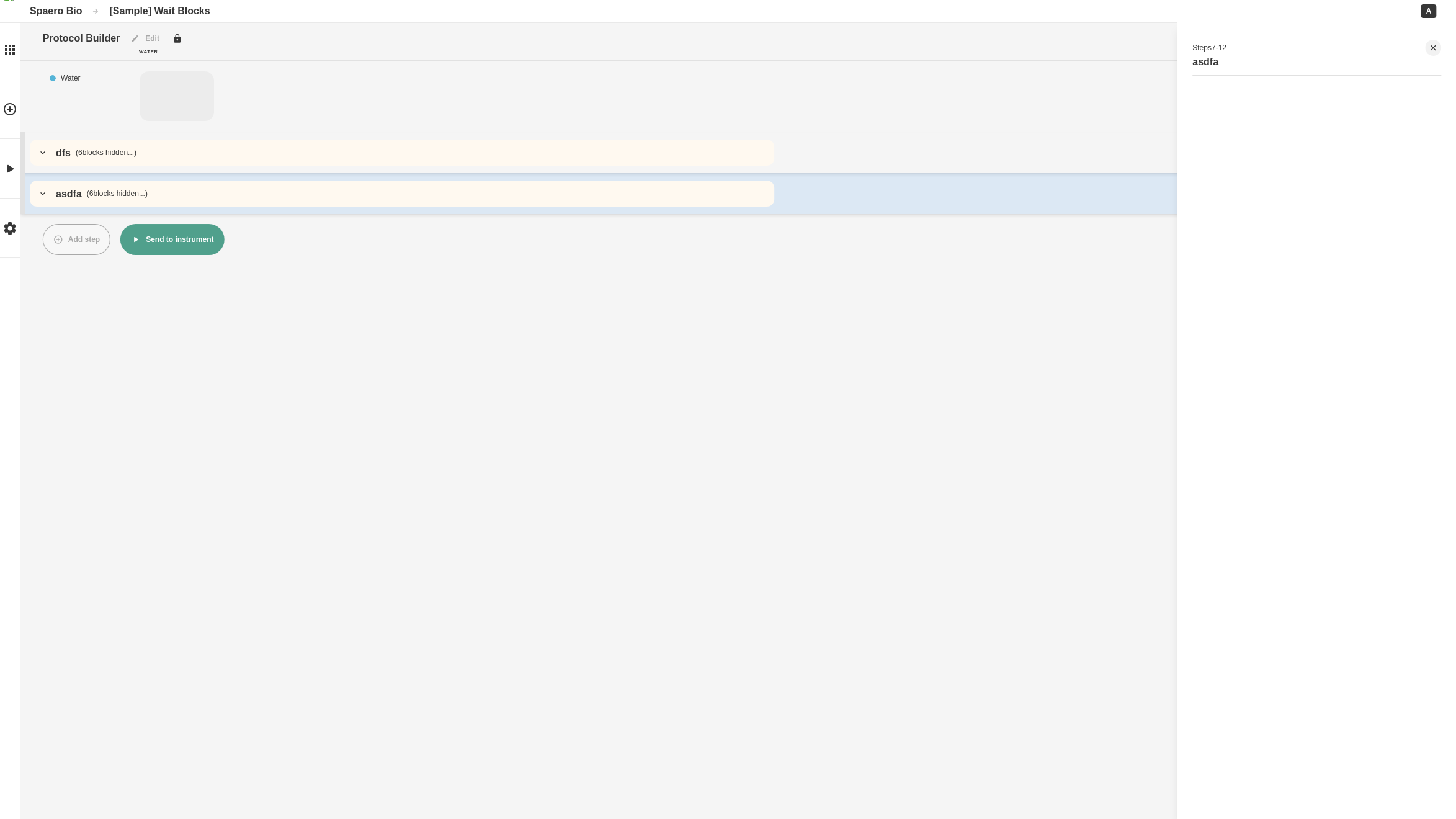 click on "dfs ( 6  blocks hidden...)" at bounding box center (402, 153) 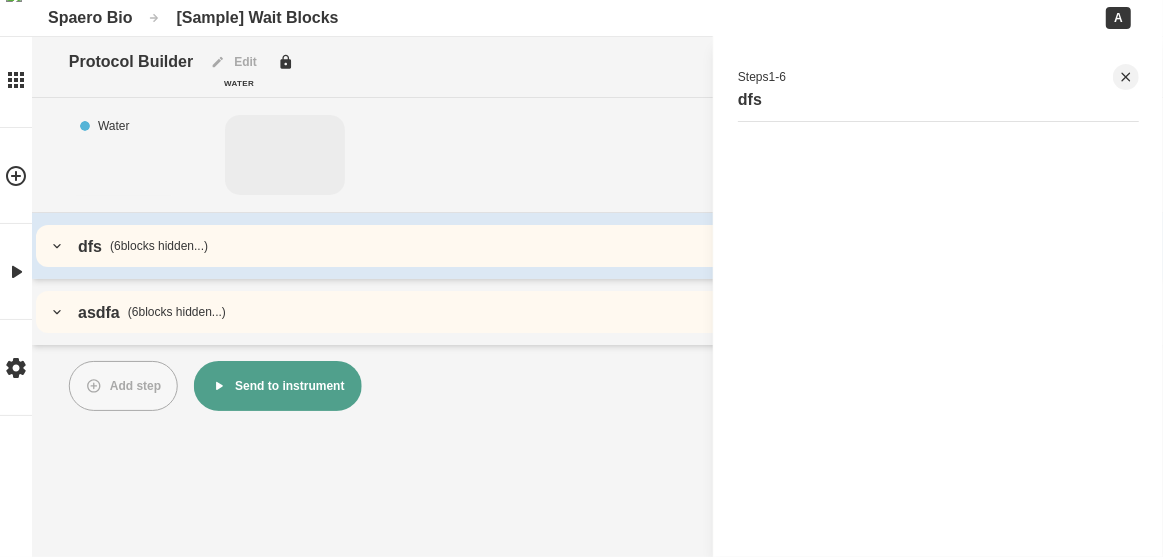 click on "asdfa ( 6  blocks hidden...)" at bounding box center [597, 312] 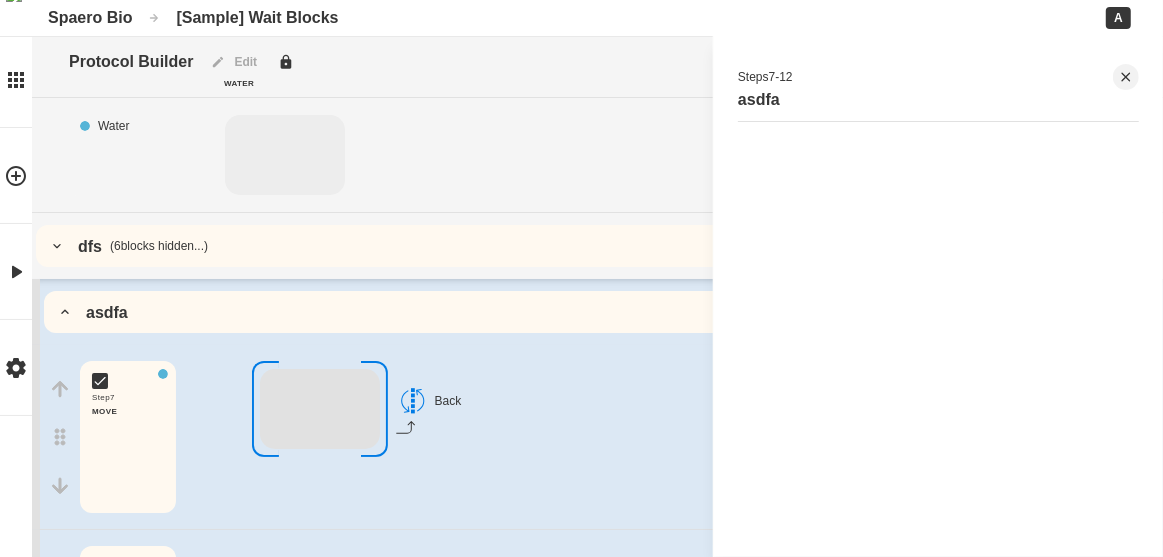 click on "dfs ( 6  blocks hidden...)" at bounding box center (597, 246) 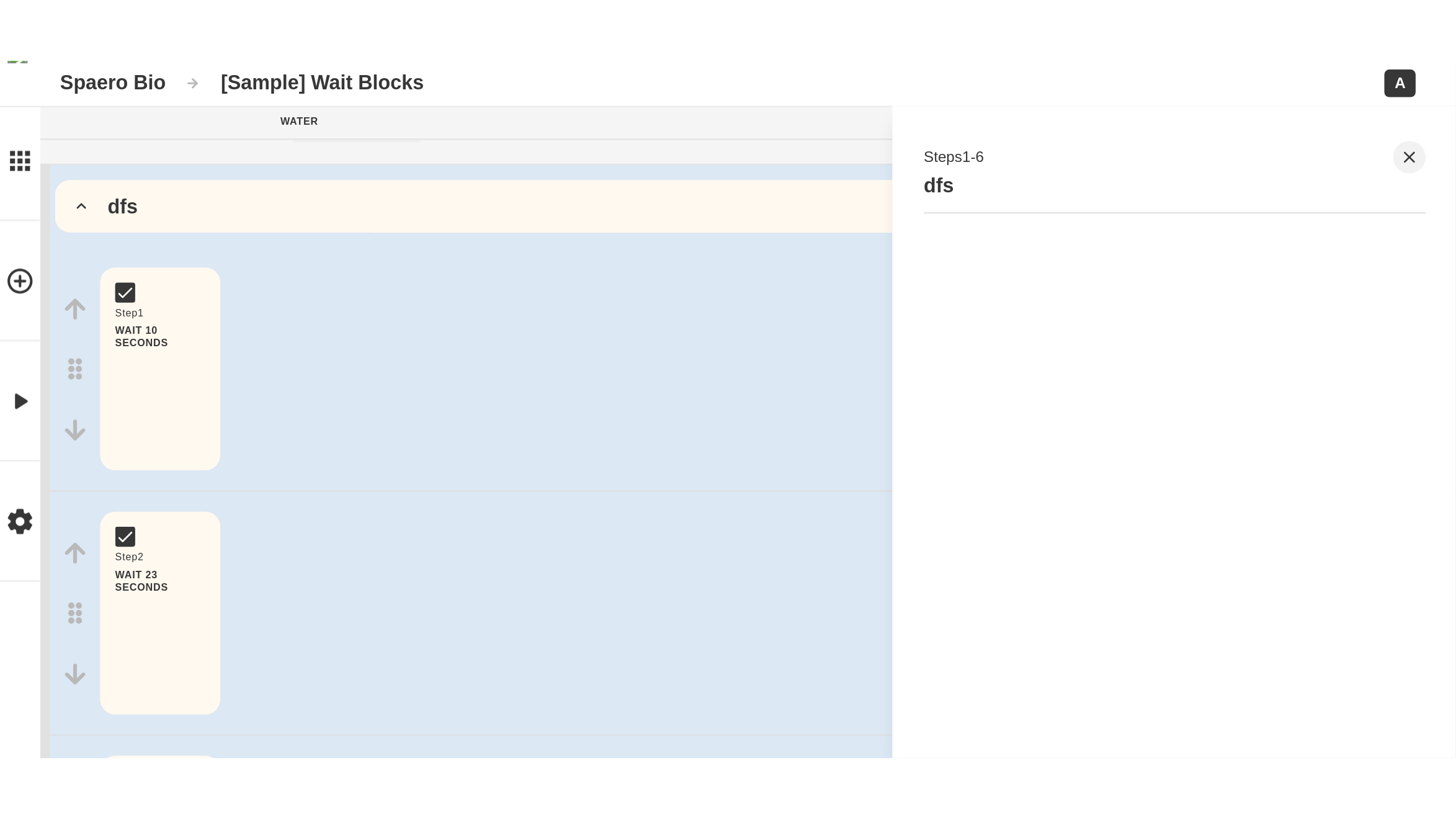 scroll, scrollTop: 0, scrollLeft: 0, axis: both 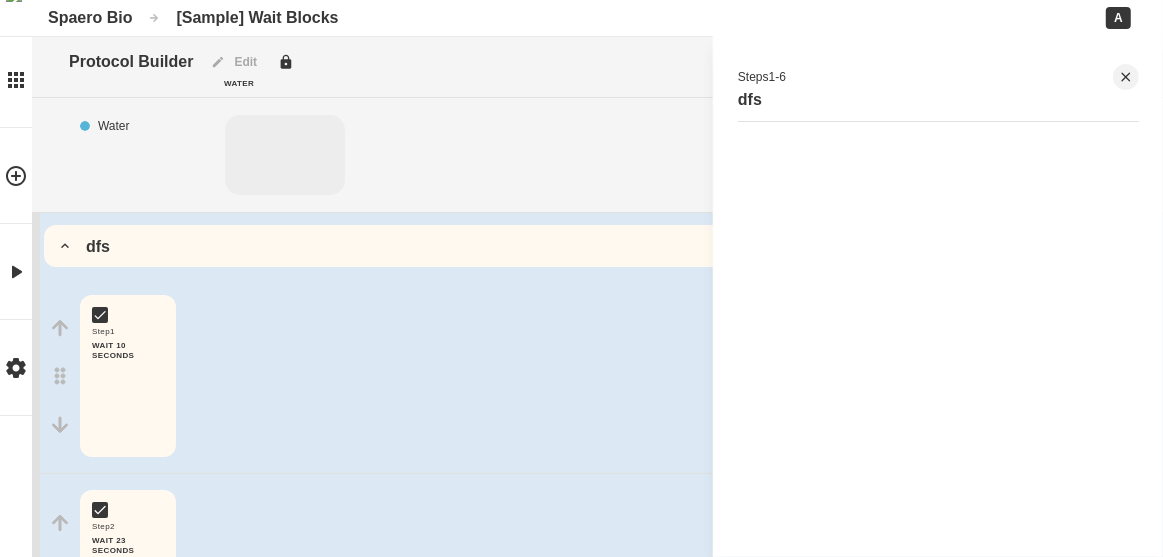 click on "dfs" at bounding box center [601, 246] 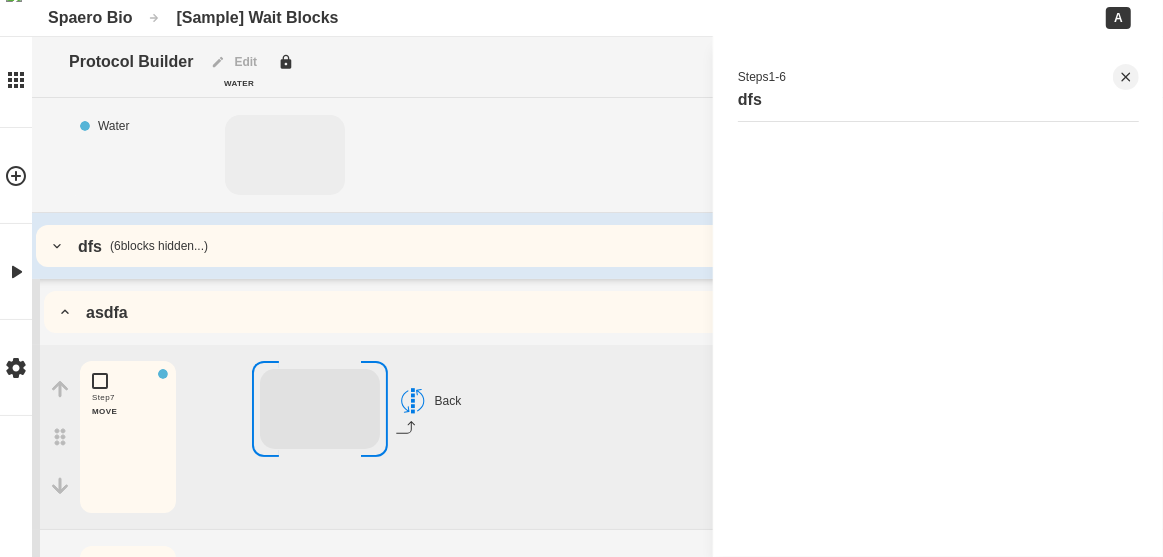 click on "dfs ( 6  blocks hidden...)" at bounding box center [597, 246] 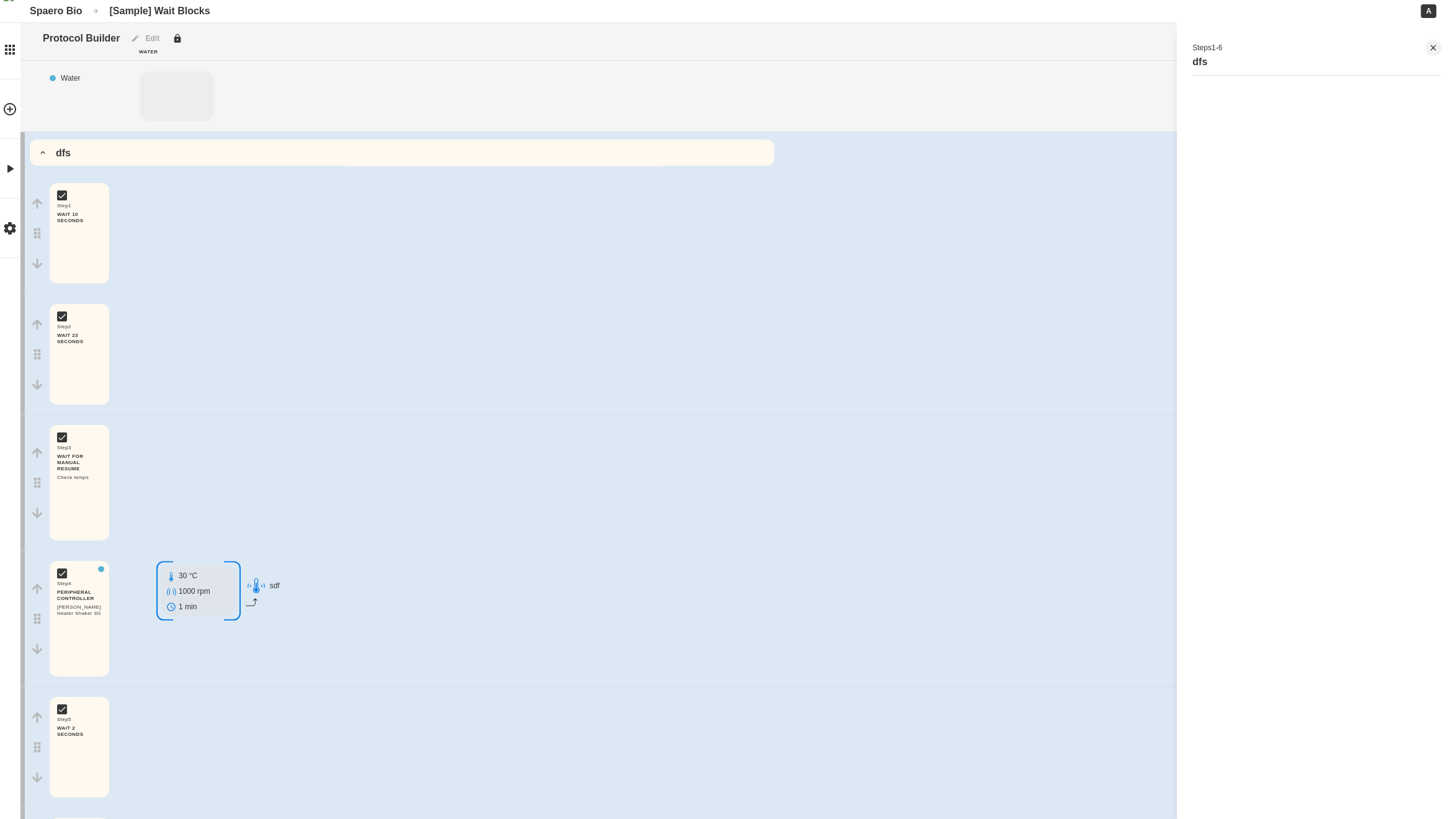scroll, scrollTop: 375, scrollLeft: 0, axis: vertical 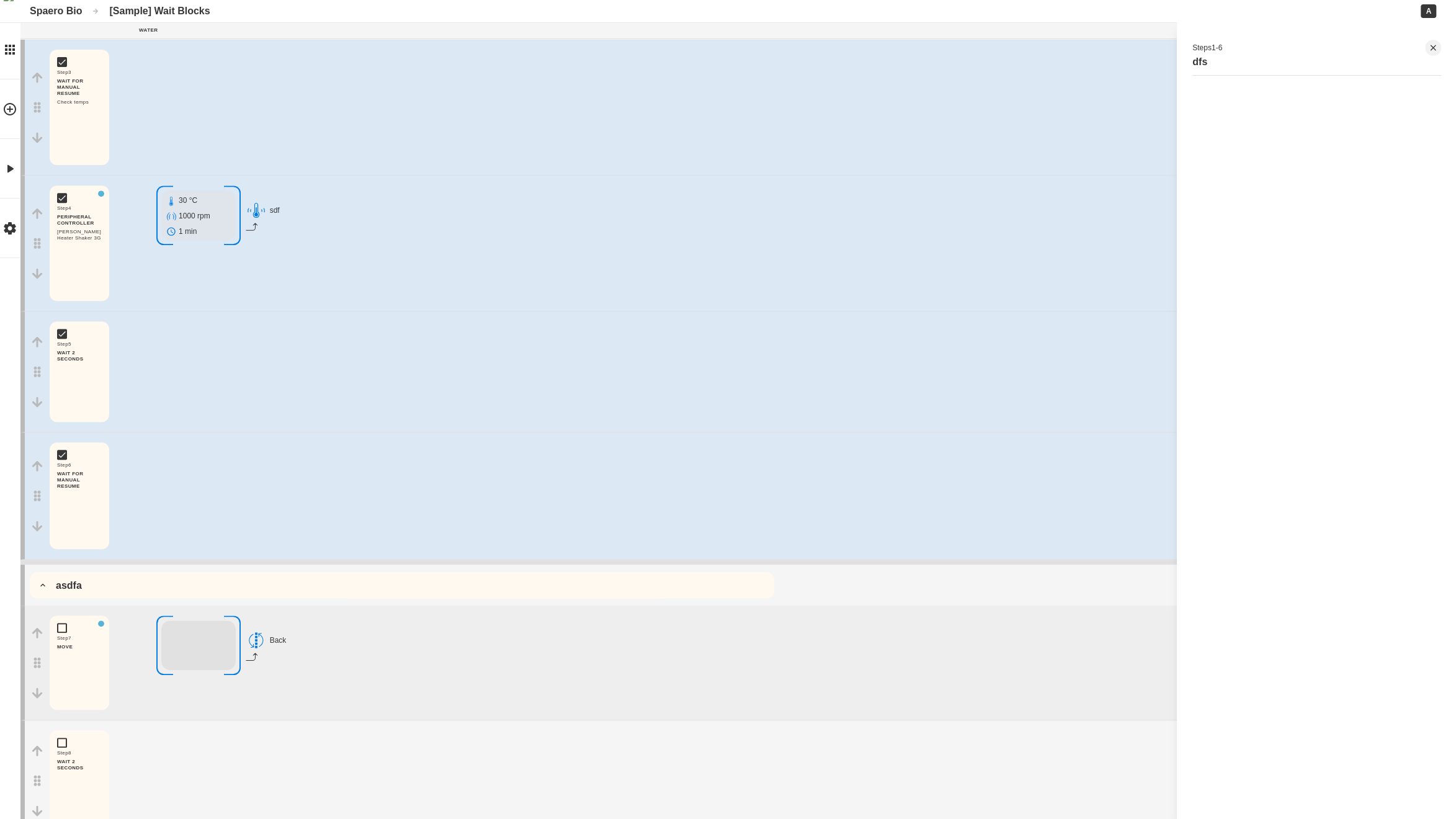 click on "Step  6 WAIT FOR MANUAL RESUME" at bounding box center (740, 496) 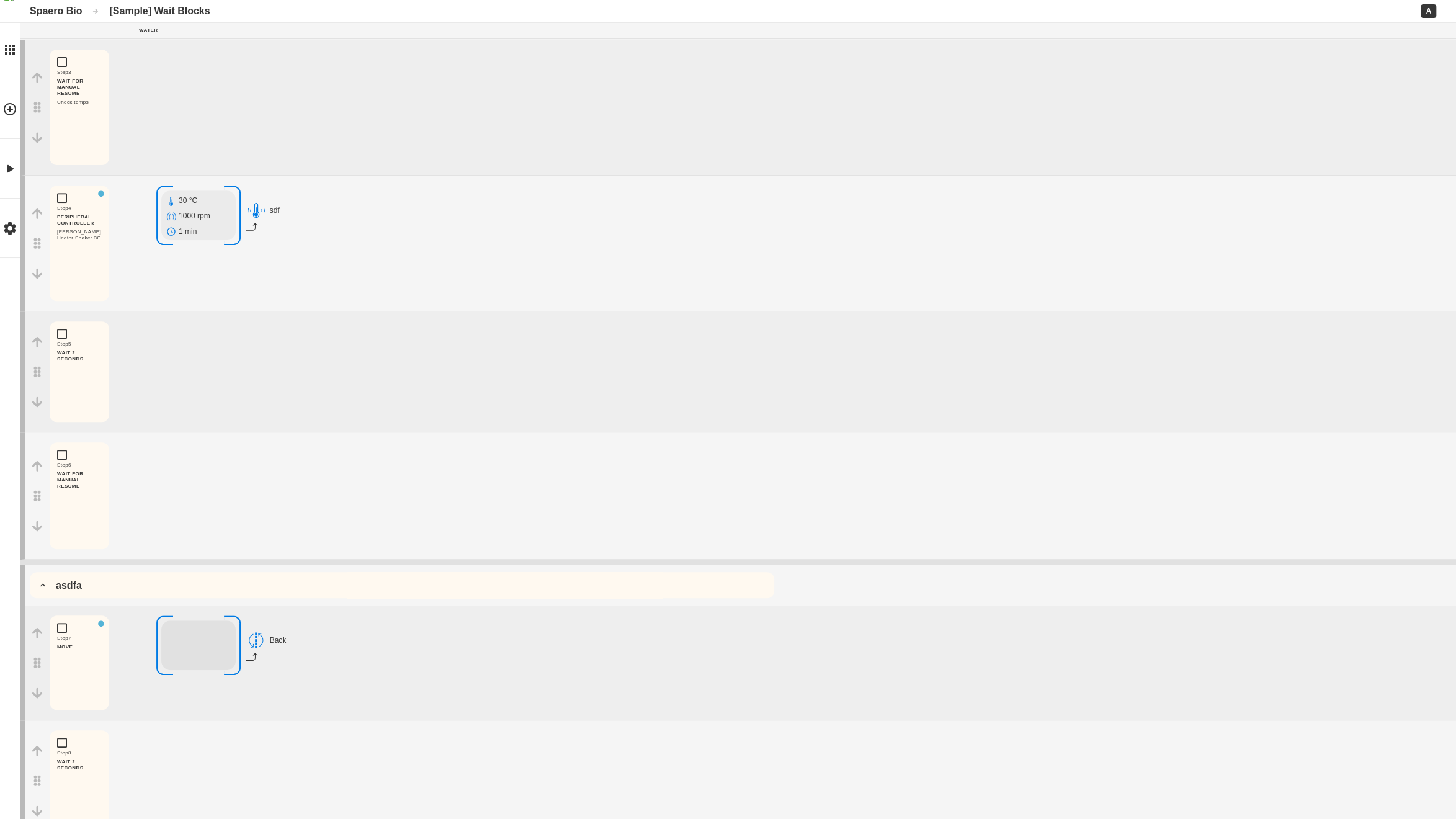 click on "Step  5 WAIT 2 SECONDS" at bounding box center (738, 372) 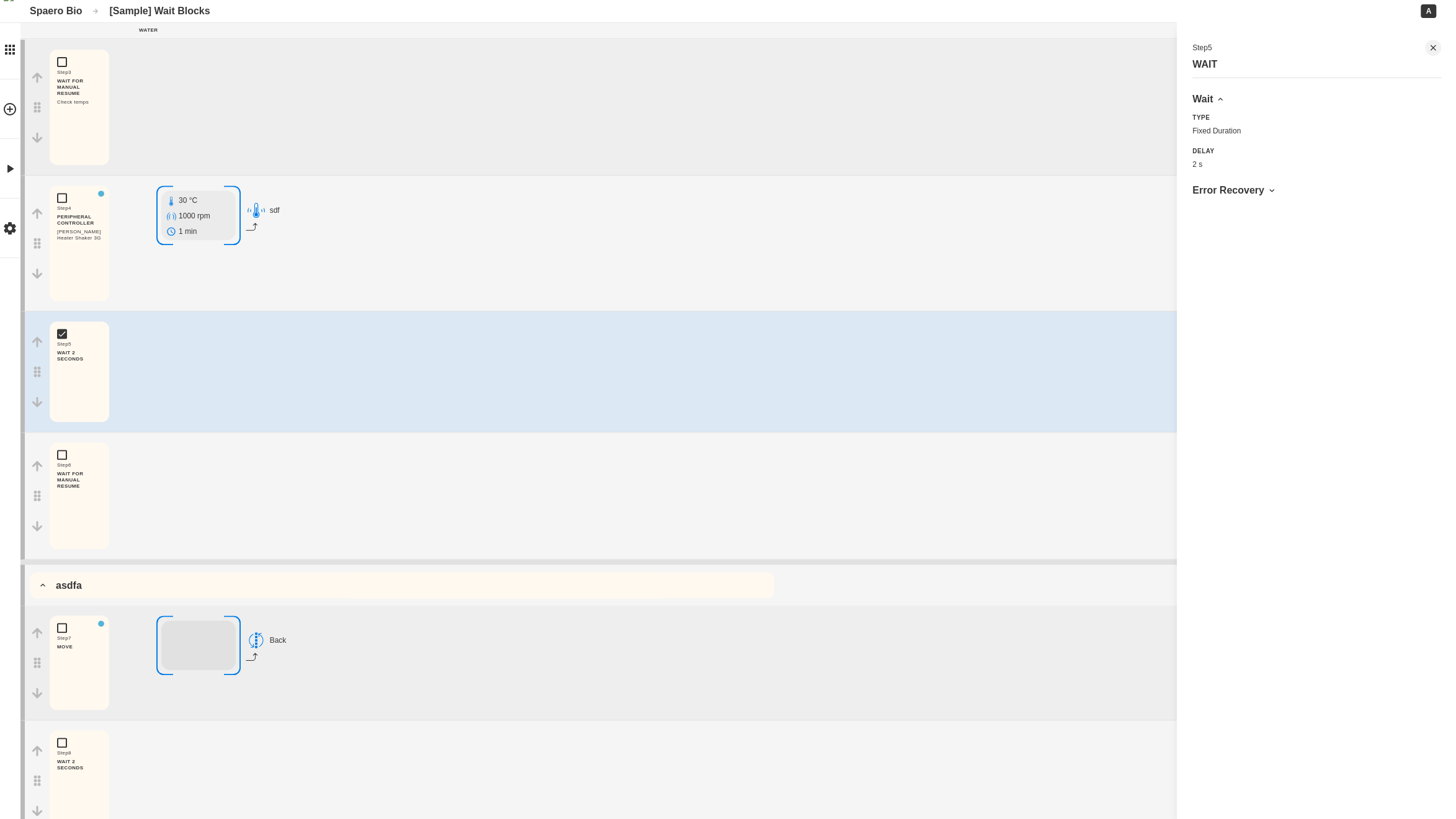 click on "Step  5 WAIT 2 SECONDS" at bounding box center (89, 372) 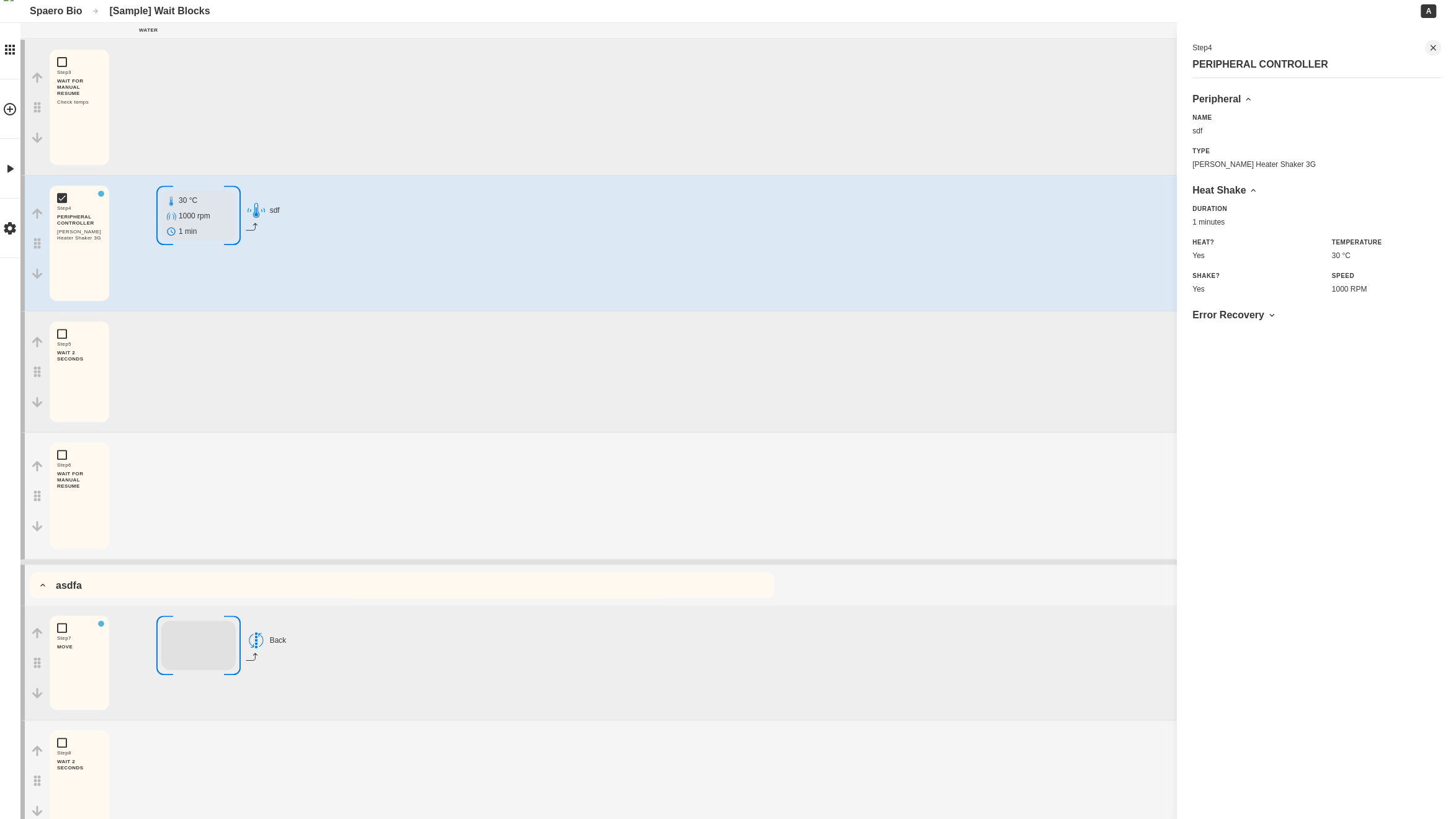 click on "Step  3 WAIT FOR MANUAL RESUME Check temps" at bounding box center (738, 107) 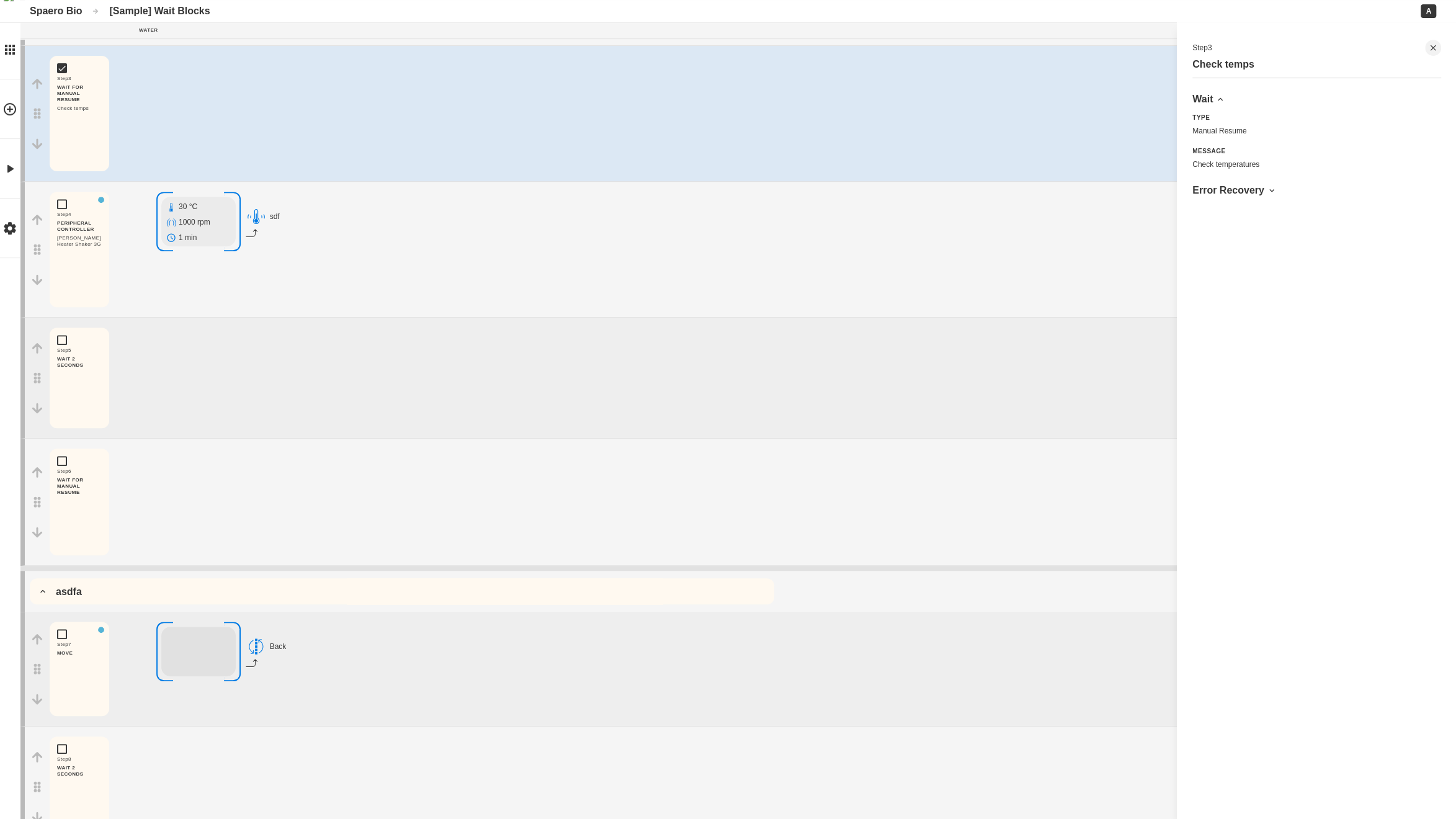 scroll, scrollTop: 0, scrollLeft: 0, axis: both 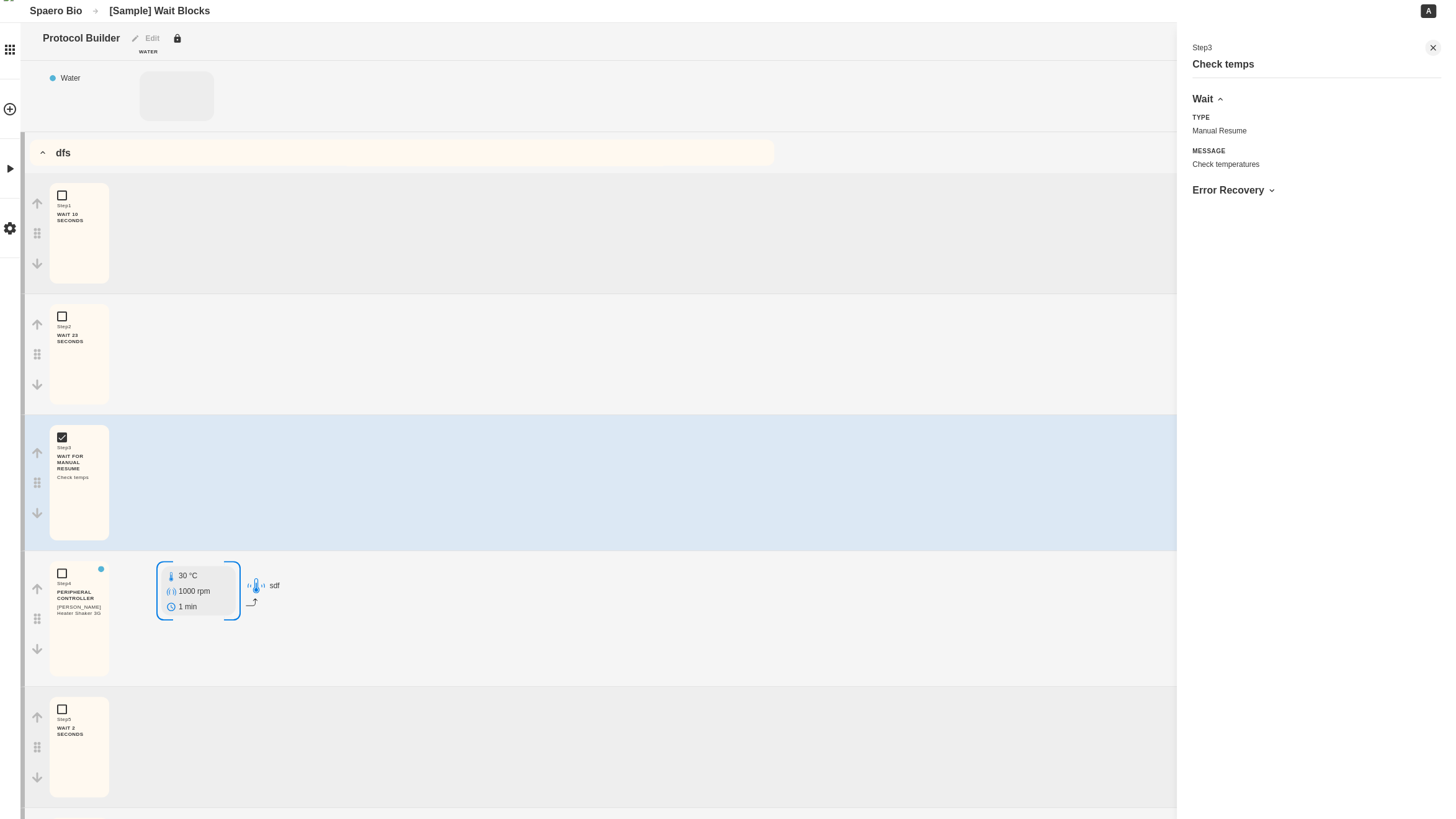 click on "dfs" at bounding box center [402, 153] 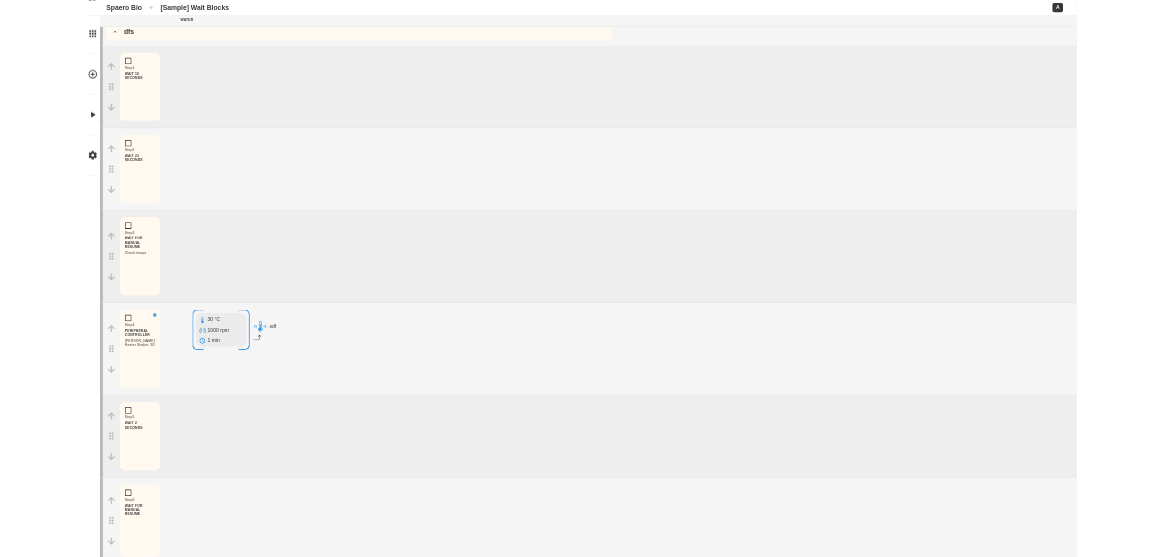 scroll, scrollTop: 121, scrollLeft: 0, axis: vertical 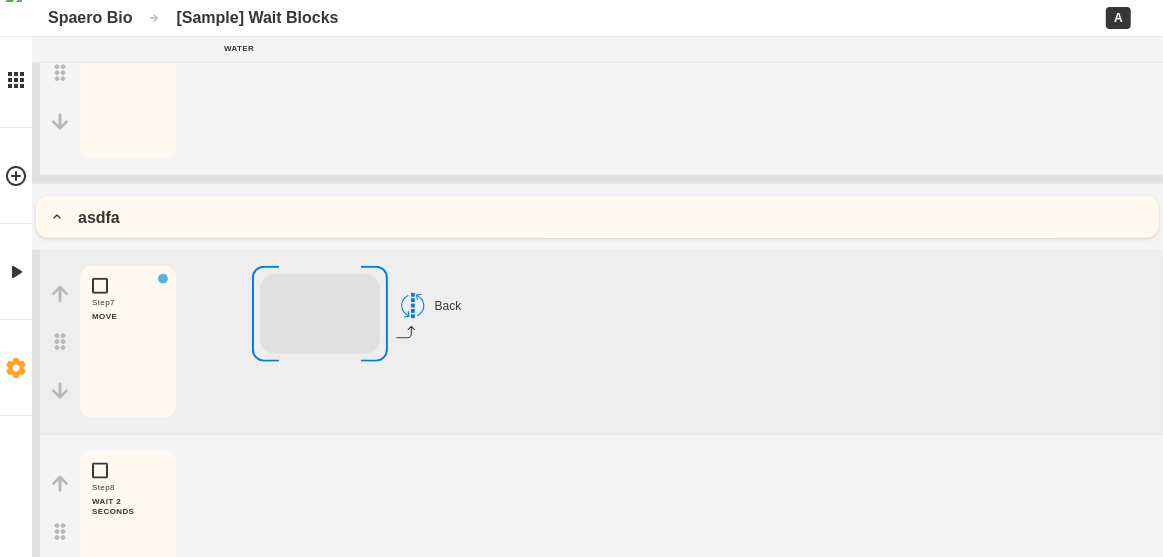 click 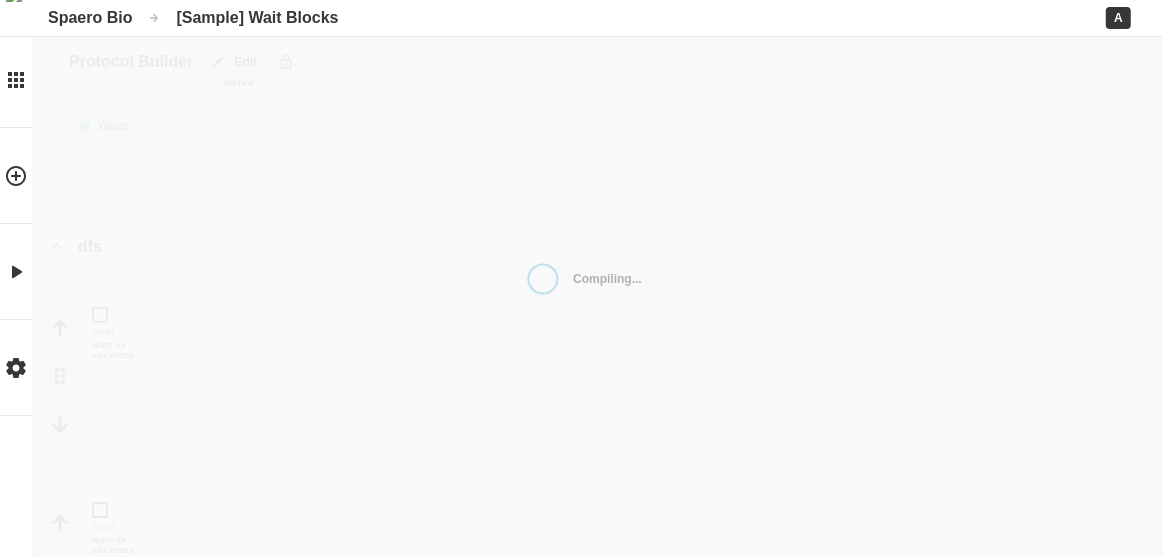 scroll, scrollTop: 436, scrollLeft: 0, axis: vertical 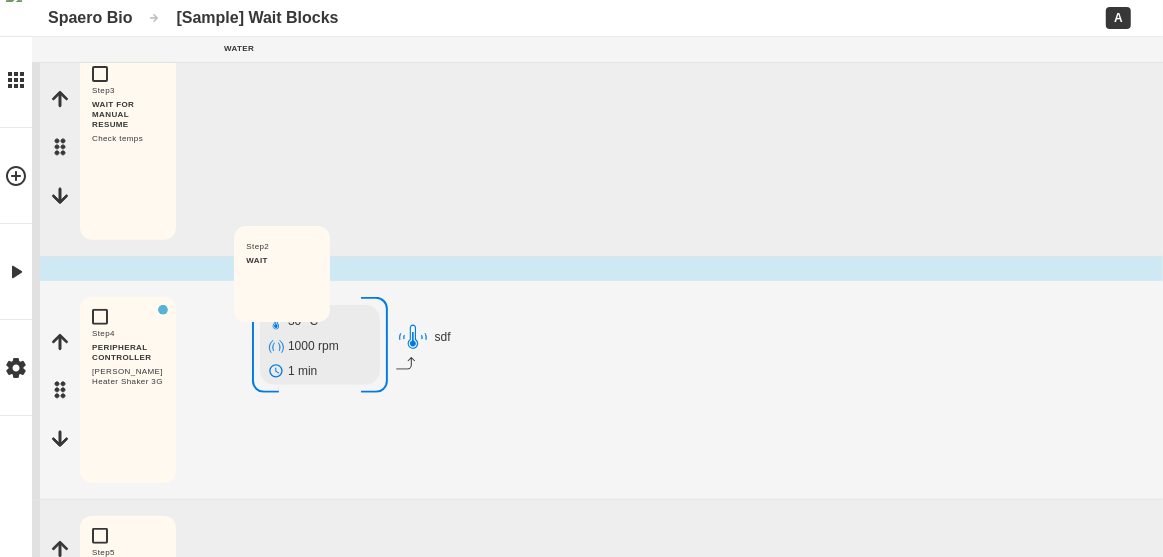 drag, startPoint x: 61, startPoint y: 138, endPoint x: 232, endPoint y: 292, distance: 230.12389 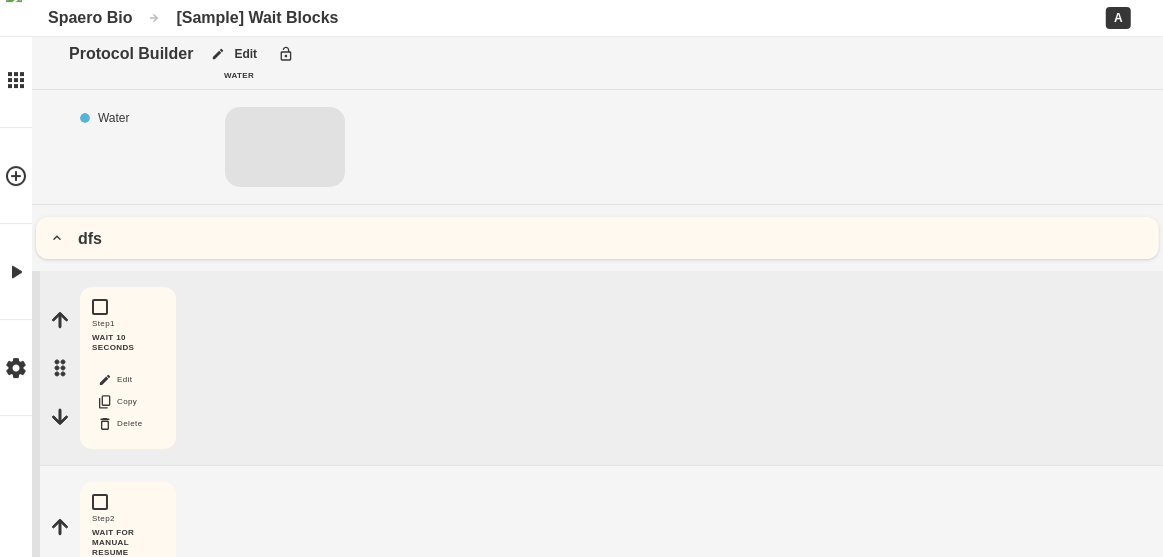 scroll, scrollTop: 0, scrollLeft: 0, axis: both 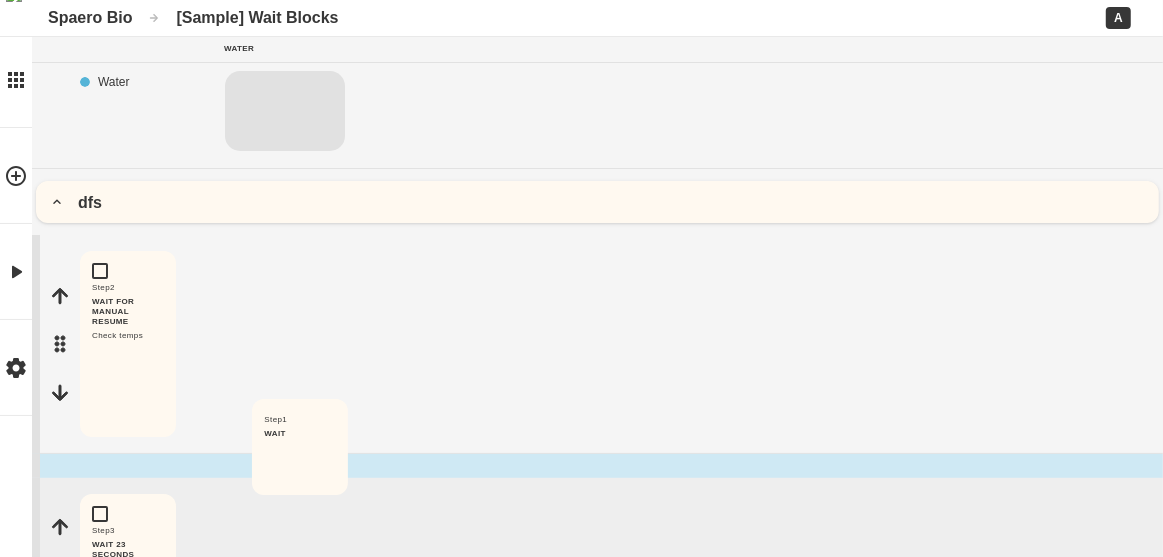 drag, startPoint x: 61, startPoint y: 375, endPoint x: 249, endPoint y: 461, distance: 206.73654 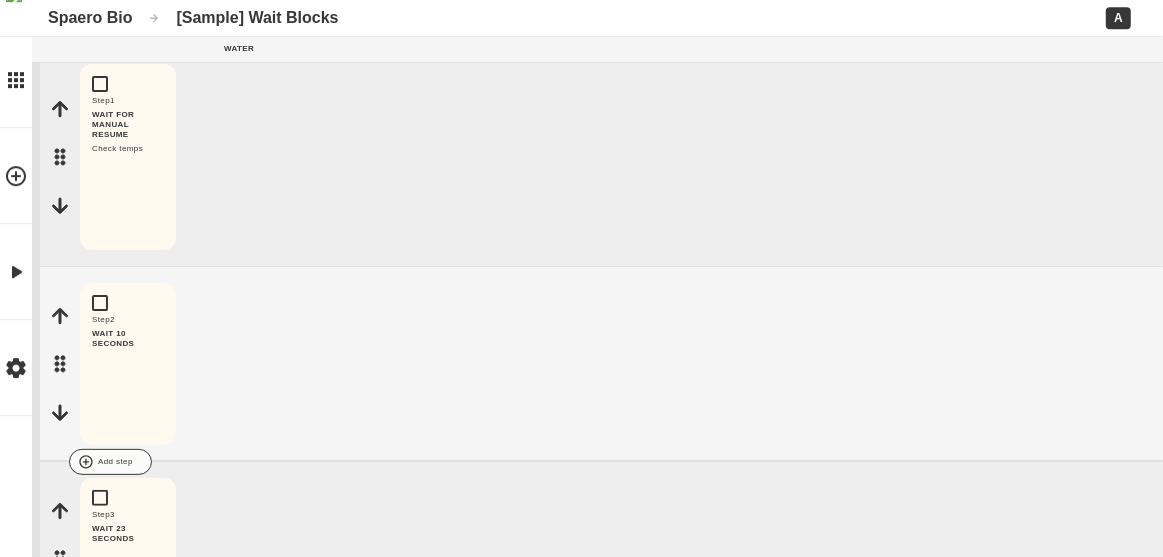 scroll, scrollTop: 289, scrollLeft: 0, axis: vertical 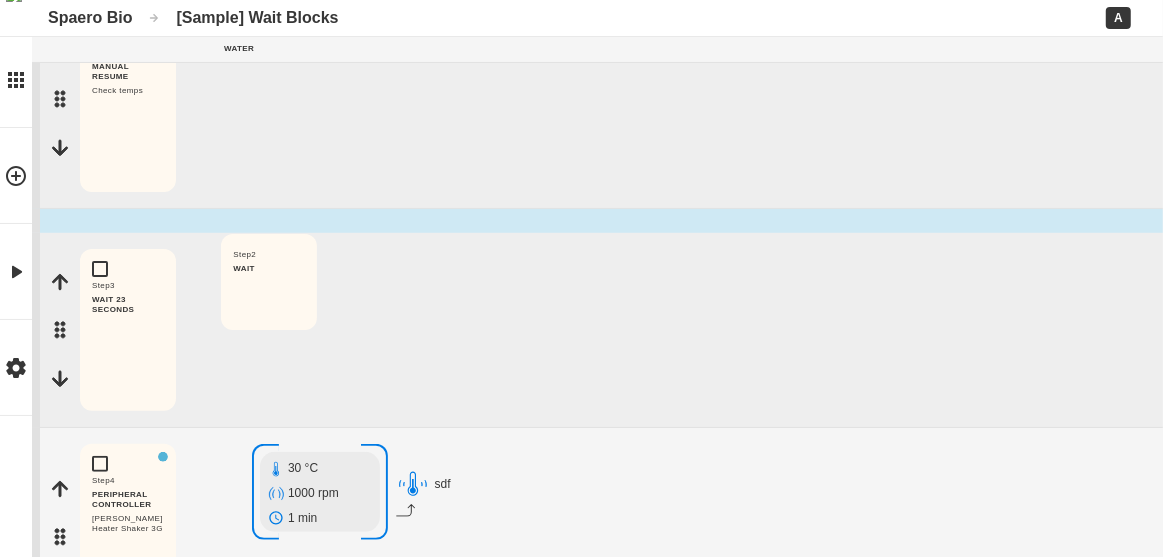 drag, startPoint x: 53, startPoint y: 299, endPoint x: 216, endPoint y: 286, distance: 163.51758 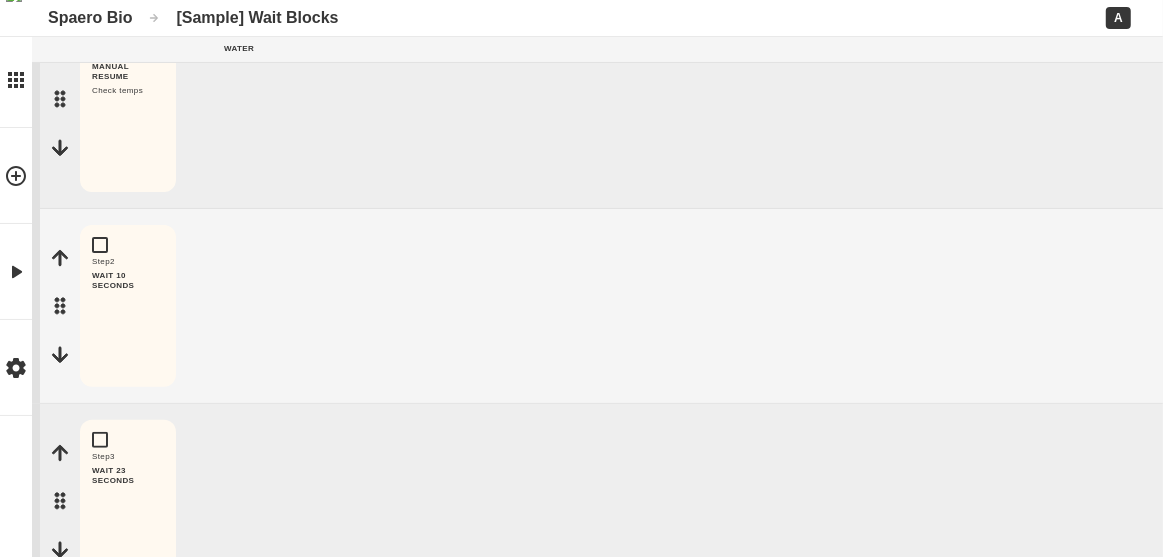 drag, startPoint x: 42, startPoint y: 310, endPoint x: 182, endPoint y: 301, distance: 140.28899 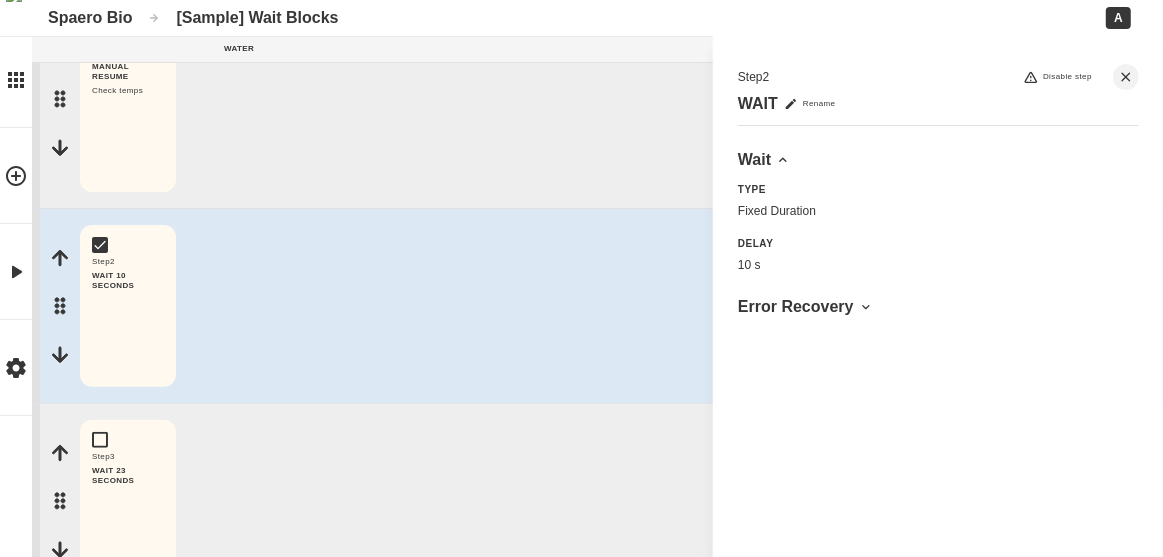 click on "Protocol Builder Edit Water Liquid Placement Water   Add step dfs Add step Step  1 WAIT FOR MANUAL RESUME Check temps Edit Copy Delete Add step Step  2 WAIT 10 SECONDS Edit Copy Delete Add step Step  3 WAIT 23 SECONDS Edit Copy Delete Add step Step  4 PERIPHERAL CONTROLLER Hamilton Heater Shaker 3G Edit Copy Delete 30 °C 1000 rpm 1 min   sdf Add step Step  5 WAIT 2 SECONDS Edit Copy Delete Add step Step  6 WAIT FOR MANUAL RESUME Edit Copy Delete Add step Add step asdfa Add step Step  7 MOVE Edit Copy Delete   Back Add step Step  8 WAIT 2 SECONDS Edit Copy Delete Add step Step  9 WAIT FOR MANUAL RESUME Edit Copy Delete Add step Step  10 WAIT 3 SECONDS Edit Copy Delete Add step Step  11 WAIT 2 SECONDS Edit Copy Delete Add step Step  12 WAIT 0 SECONDS Edit Copy Delete Add step Add step Send to instrument Step  2 Disable step WAIT Rename Wait Type Fixed Duration   Delay 10   s Error Recovery Draggable item block-drag-cmcb2ze6p0062ykuv5k19pl80 was dropped over droppable area cmcb2ze6g005yykuvx82nk29y" at bounding box center (581, 1123) 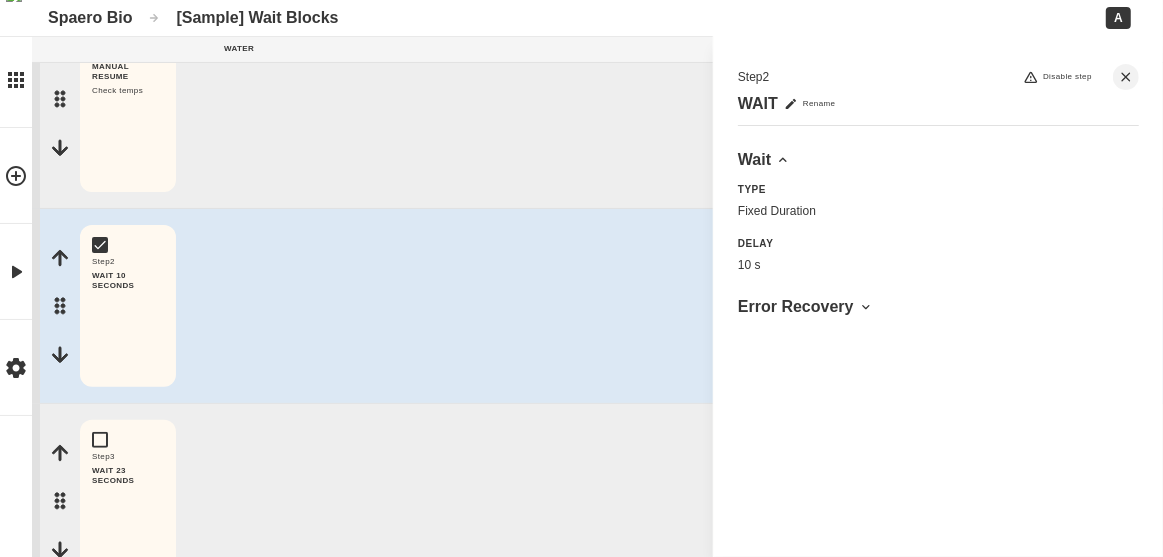drag, startPoint x: 146, startPoint y: 281, endPoint x: 193, endPoint y: 259, distance: 51.894123 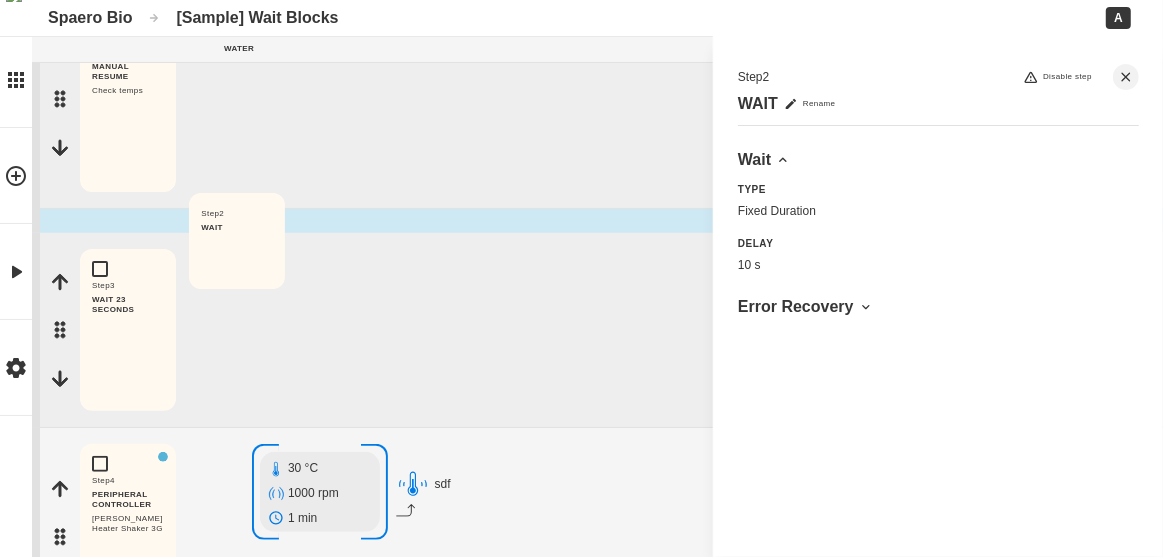 drag, startPoint x: 49, startPoint y: 311, endPoint x: 174, endPoint y: 262, distance: 134.26094 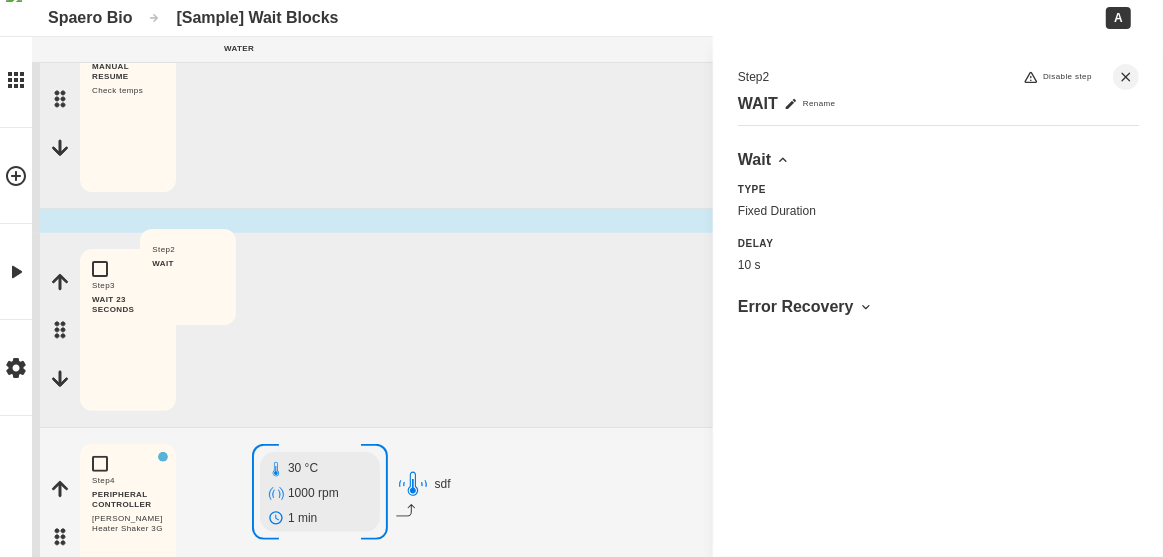 drag, startPoint x: 55, startPoint y: 303, endPoint x: 191, endPoint y: 273, distance: 139.26952 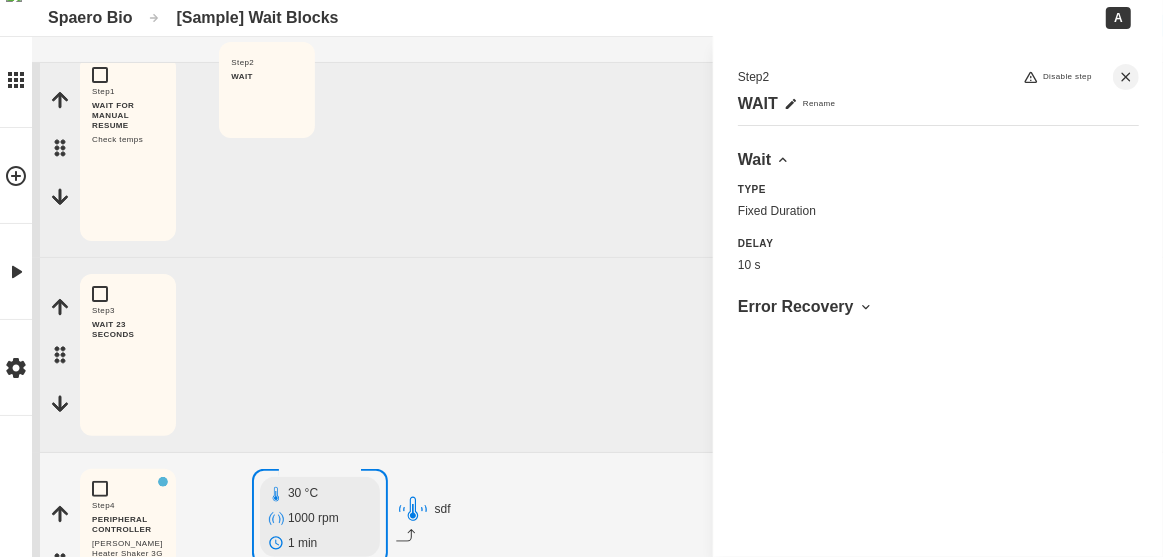 drag, startPoint x: 52, startPoint y: 301, endPoint x: 210, endPoint y: 95, distance: 259.6151 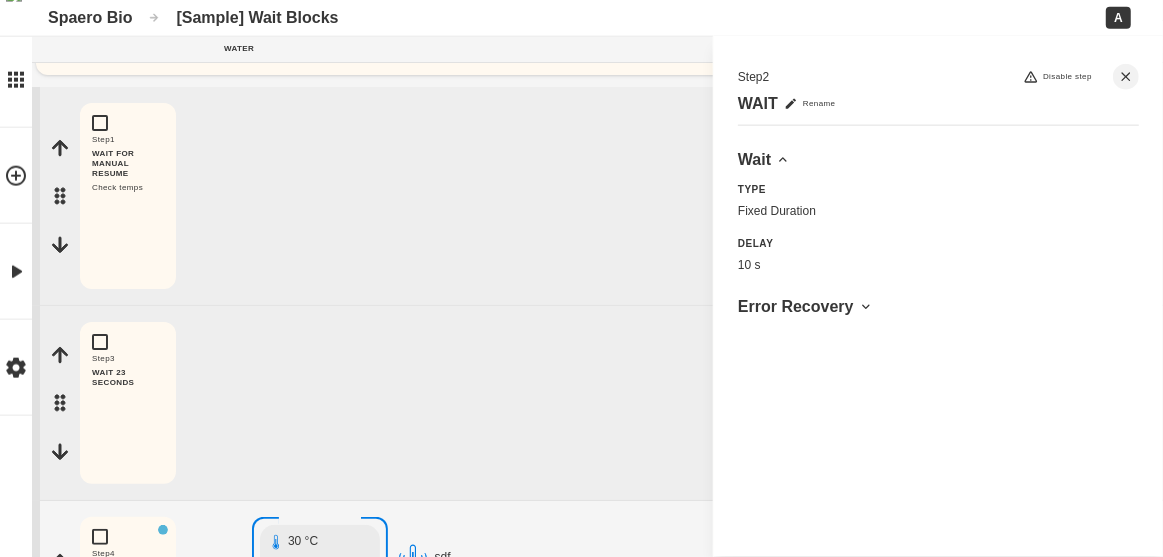scroll, scrollTop: 22, scrollLeft: 0, axis: vertical 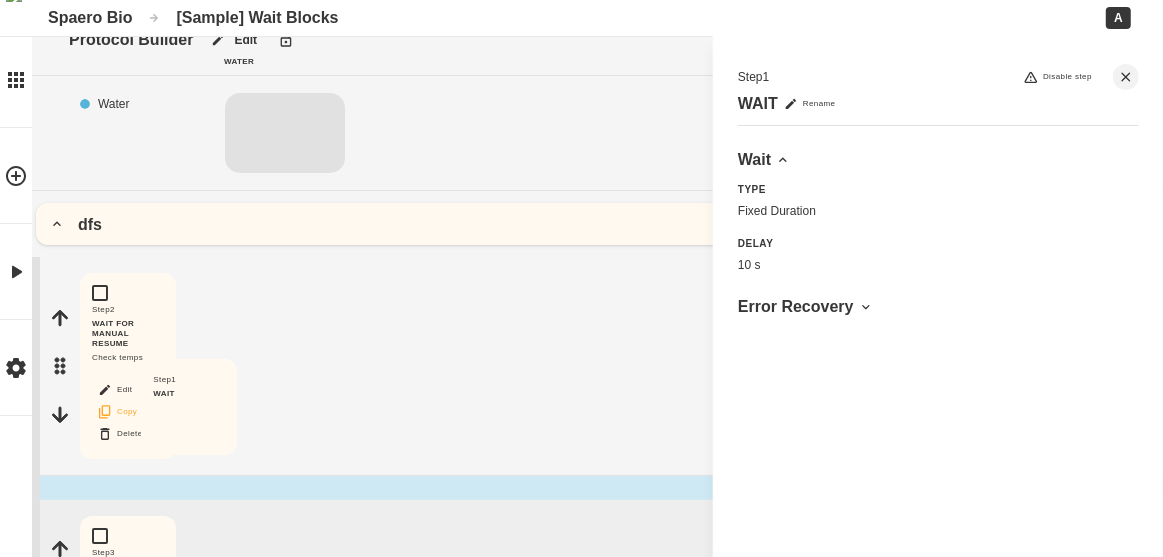 drag, startPoint x: 58, startPoint y: 346, endPoint x: 147, endPoint y: 402, distance: 105.15227 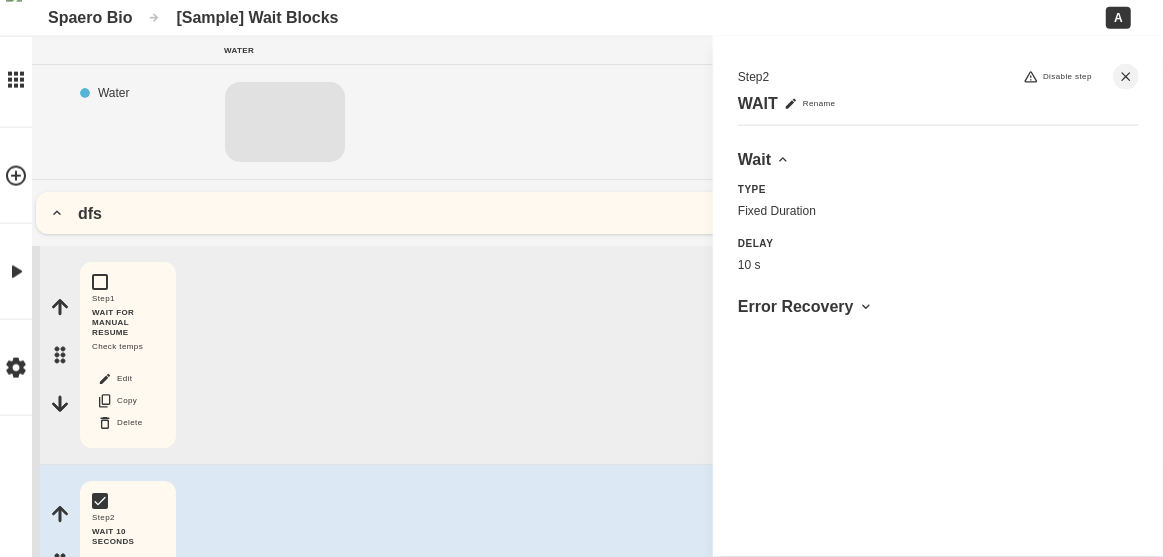 scroll, scrollTop: 0, scrollLeft: 0, axis: both 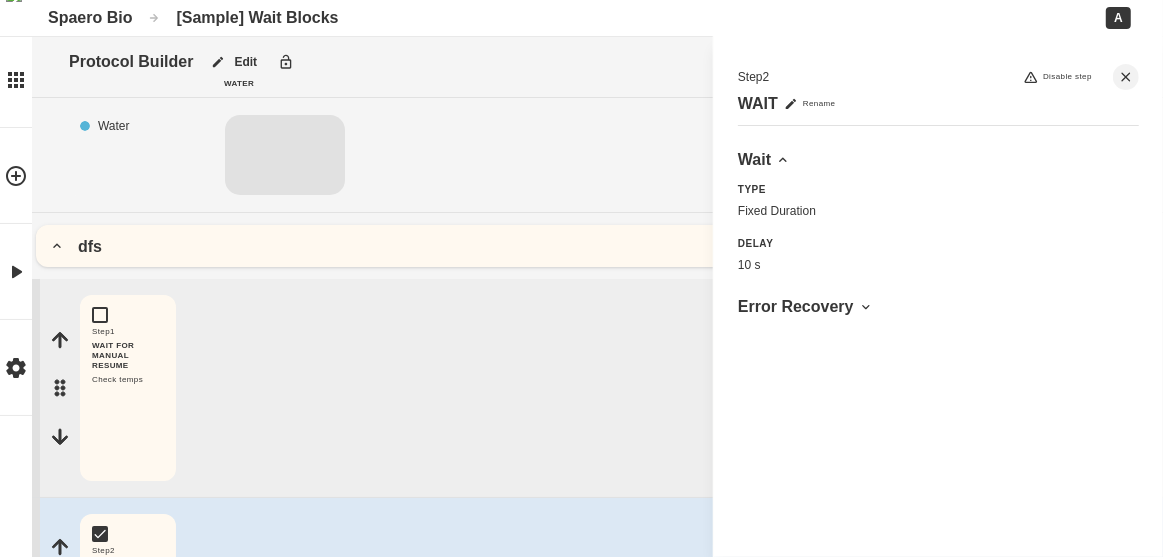 click 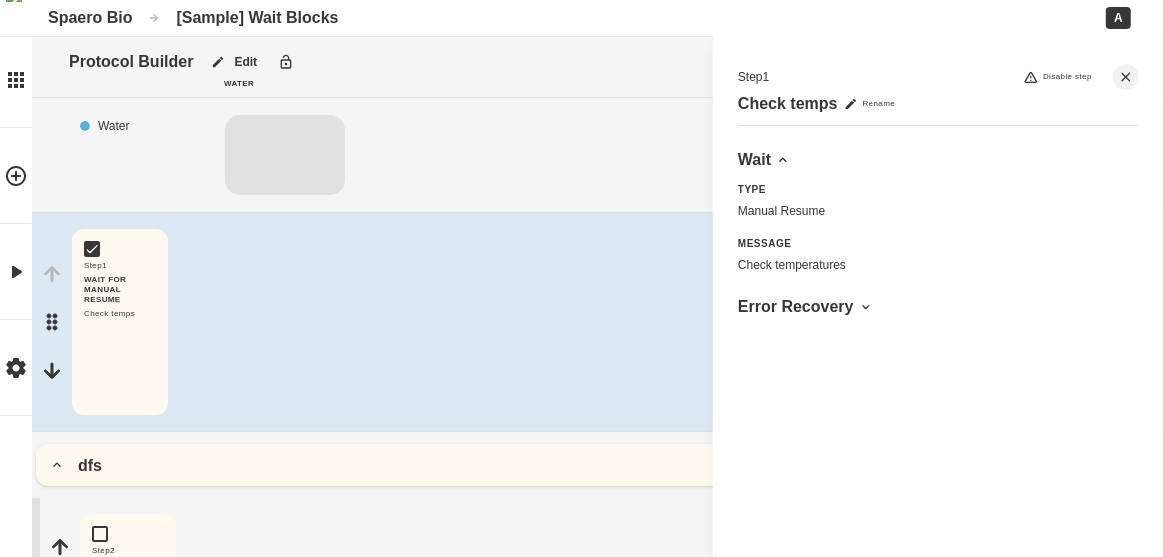 click 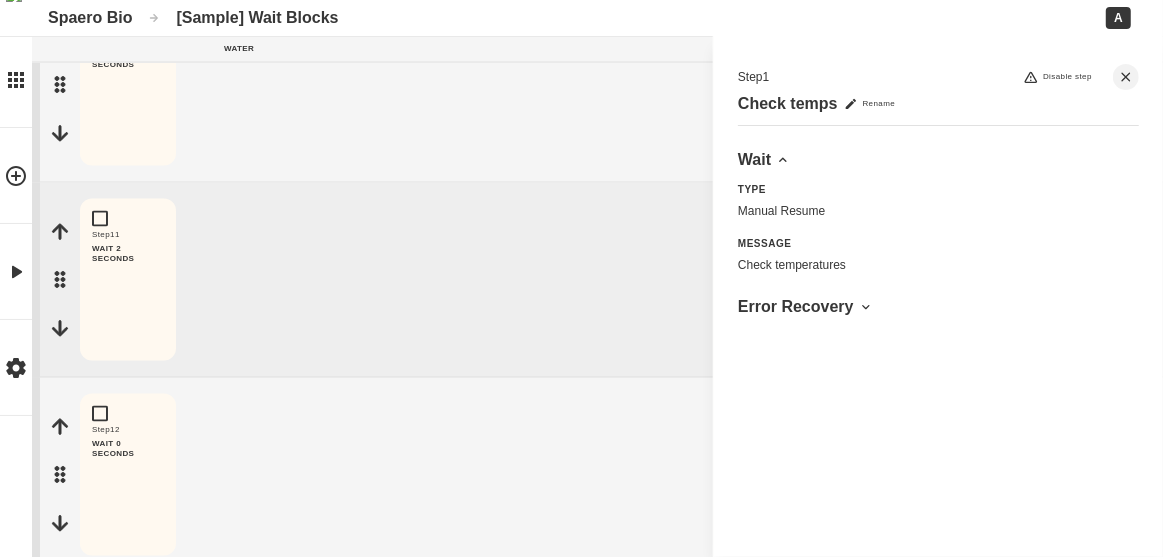 scroll, scrollTop: 2308, scrollLeft: 0, axis: vertical 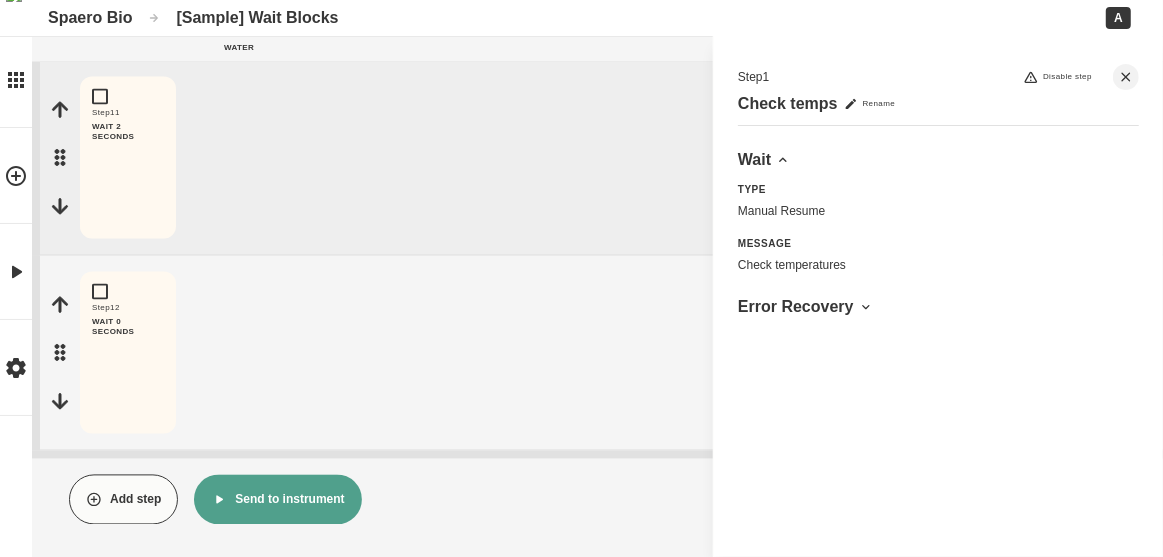 click 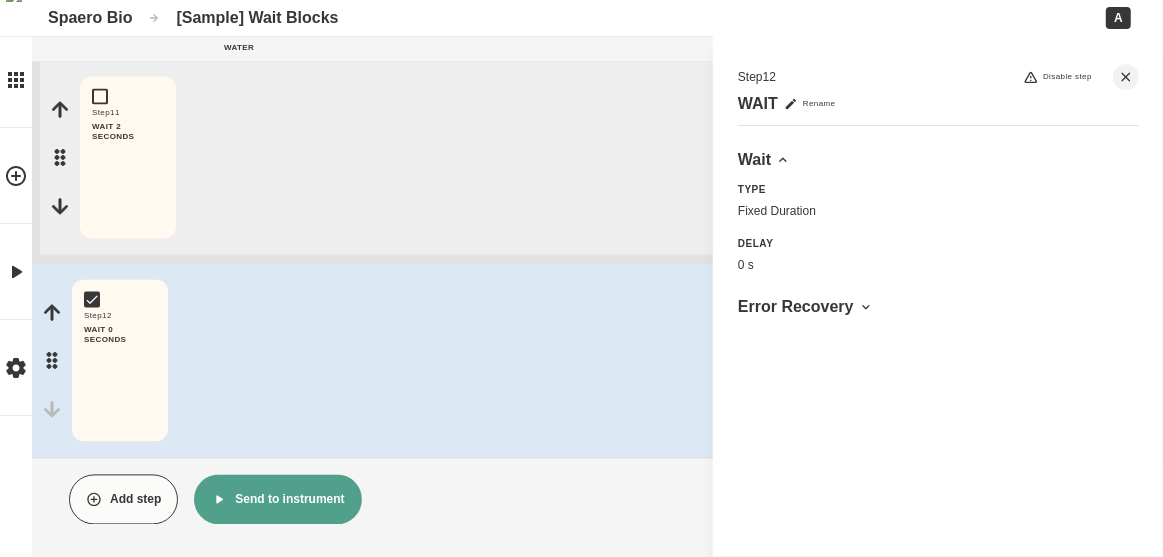 click 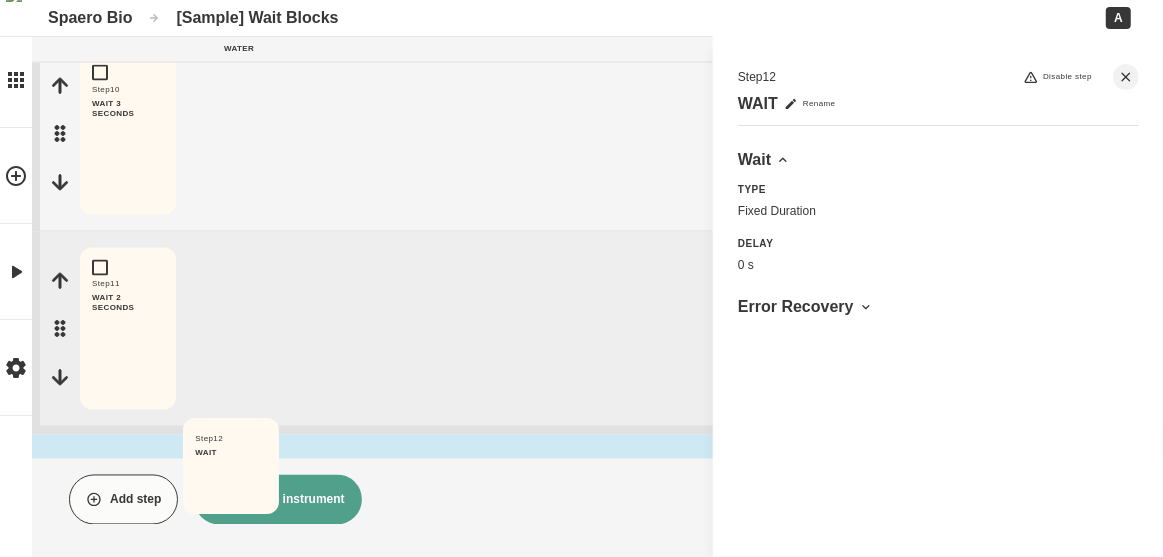 drag, startPoint x: 49, startPoint y: 347, endPoint x: 161, endPoint y: 464, distance: 161.96605 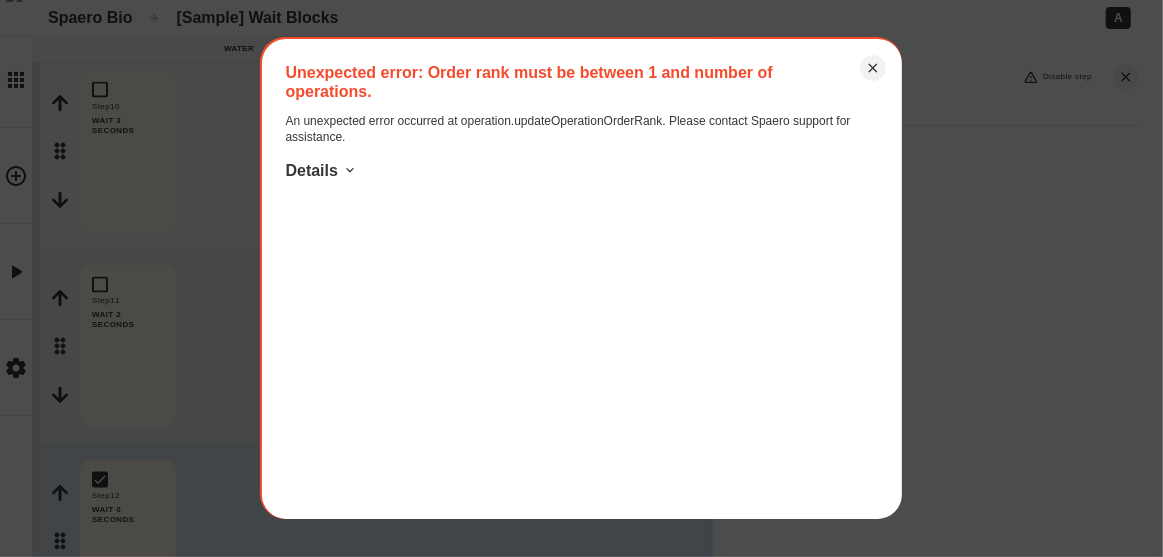 click on "Unexpected error: Order rank must be between 1 and number of operations. Unexpected error: Order rank must be between 1 and number of operations. An unexpected error occurred at operation.updateOperationOrderRank. Please contact Spaero support for assistance. Details Protocol Builder Edit Water Liquid Placement Water   Add step dfs Add step Step  1 WAIT FOR MANUAL RESUME Check temps Edit Copy Delete Add step Step  2 WAIT 10 SECONDS Edit Copy Delete Add step Step  3 WAIT 23 SECONDS Edit Copy Delete Add step Step  4 PERIPHERAL CONTROLLER Hamilton Heater Shaker 3G Edit Copy Delete 30 °C 1000 rpm 1 min   sdf Add step Step  5 WAIT 2 SECONDS Edit Copy Delete Add step Step  6 WAIT FOR MANUAL RESUME Edit Copy Delete Add step Add step asdfa Add step Step  7 MOVE Edit Copy Delete   Back Add step Step  8 WAIT 2 SECONDS Edit Copy Delete Add step Step  9 WAIT FOR MANUAL RESUME Edit Copy Delete Add step Step  10 WAIT 3 SECONDS Edit Copy Delete Add step Step  11 WAIT 2 SECONDS Edit Copy Delete Add step Step  12 Edit 12" at bounding box center (581, -700) 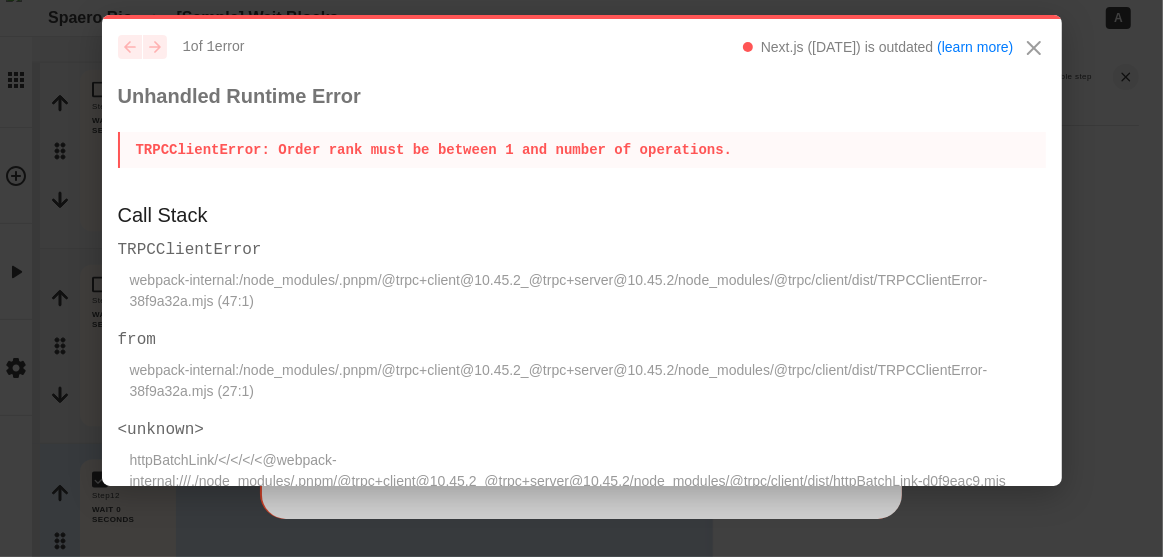 click 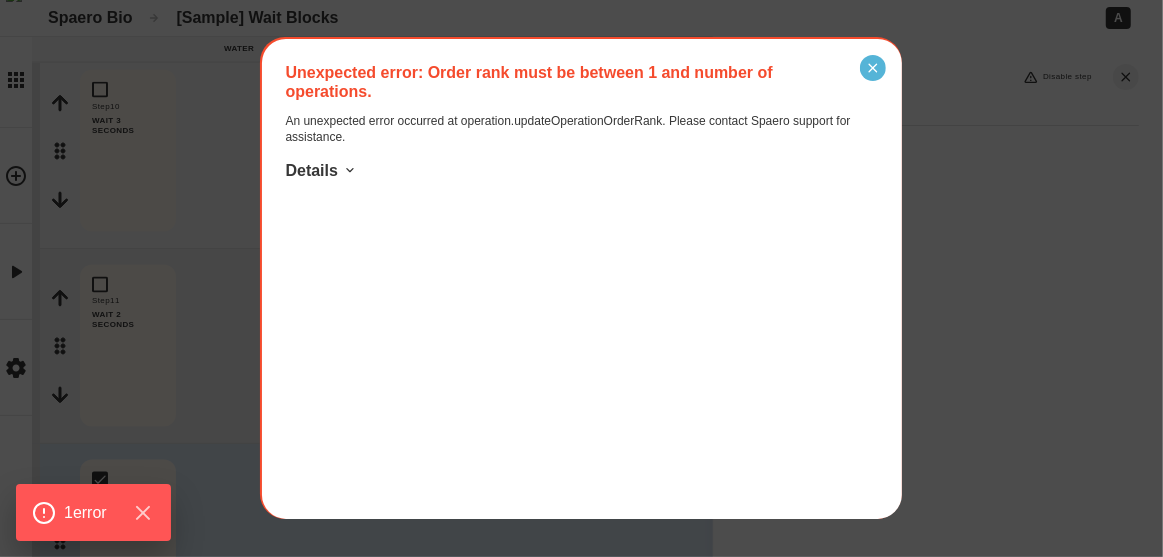 click 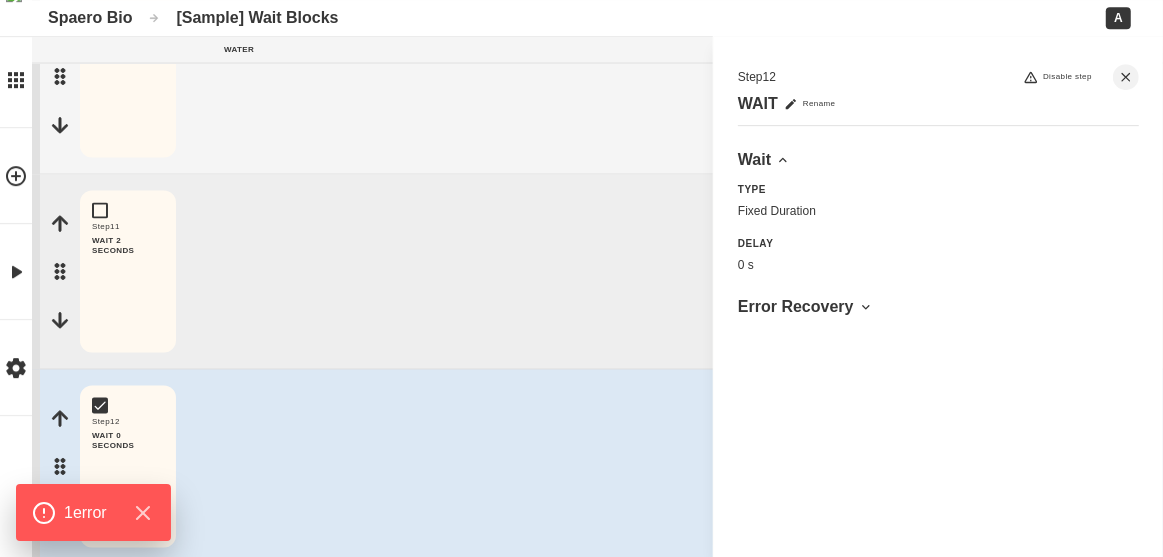 scroll, scrollTop: 2308, scrollLeft: 0, axis: vertical 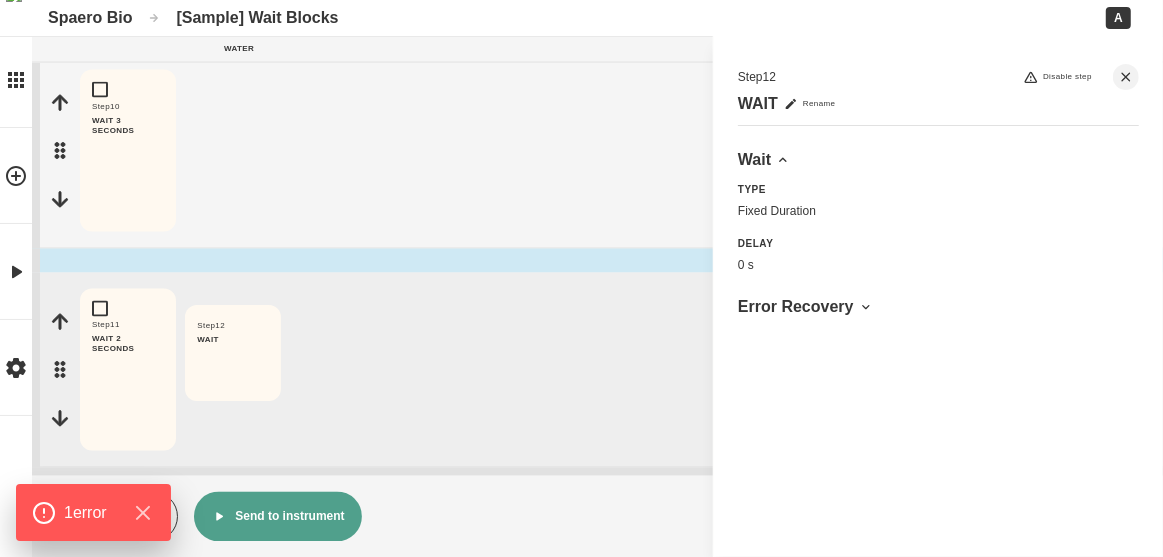 drag, startPoint x: 51, startPoint y: 362, endPoint x: 173, endPoint y: 376, distance: 122.80065 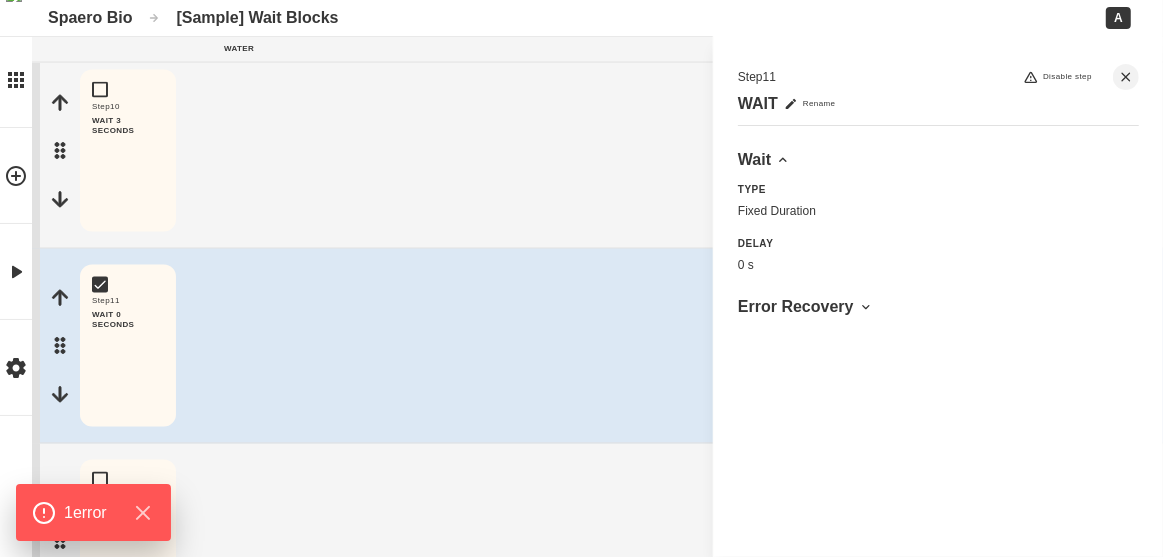 scroll, scrollTop: 2308, scrollLeft: 0, axis: vertical 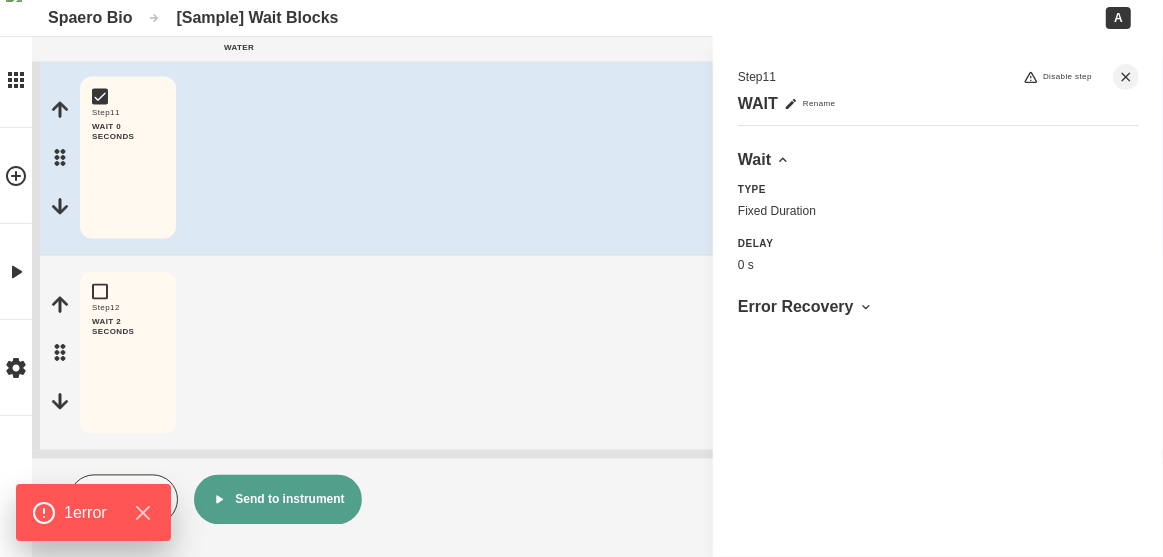 click on "Step  12 WAIT 2 SECONDS Edit Copy Delete" at bounding box center [150, 353] 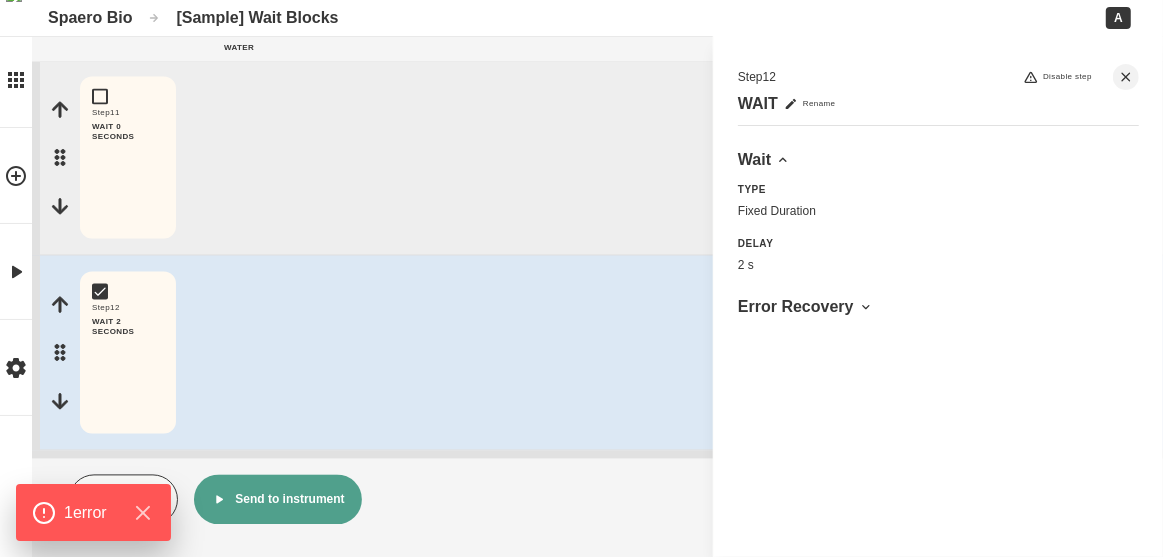 scroll, scrollTop: 2112, scrollLeft: 0, axis: vertical 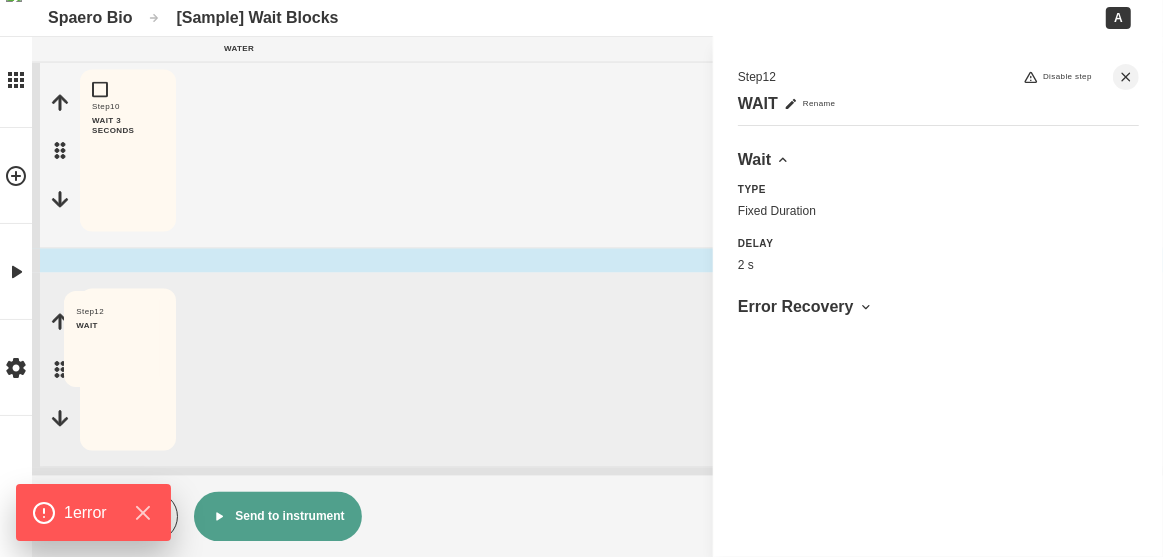 click on "Protocol Builder Edit Water Liquid Placement Water   dfs Step  1 WAIT FOR MANUAL RESUME Check temps Edit Copy Delete Step  2 WAIT 10 SECONDS Edit Copy Delete Step  3 WAIT 23 SECONDS Edit Copy Delete Step  4 PERIPHERAL CONTROLLER Hamilton Heater Shaker 3G Edit Copy Delete 30 °C 1000 rpm 1 min   sdf Step  5 WAIT 2 SECONDS Edit Copy Delete Step  6 WAIT FOR MANUAL RESUME Edit Copy Delete asdfa Step  7 MOVE Edit Copy Delete   Back Step  8 WAIT 2 SECONDS Edit Copy Delete Step  9 WAIT FOR MANUAL RESUME Edit Copy Delete Step  10 WAIT 3 SECONDS Edit Copy Delete Step  11 WAIT 0 SECONDS Edit Copy Delete Add step Send to instrument Step  12 Disable step WAIT Rename Wait Type Fixed Duration   Delay 2   s Error Recovery Step  12 WAIT
To pick up a draggable item, press the space bar.
While dragging, use the arrow keys to move the item.
Press space again to drop the item in its new position, or press escape to cancel." at bounding box center [581, -785] 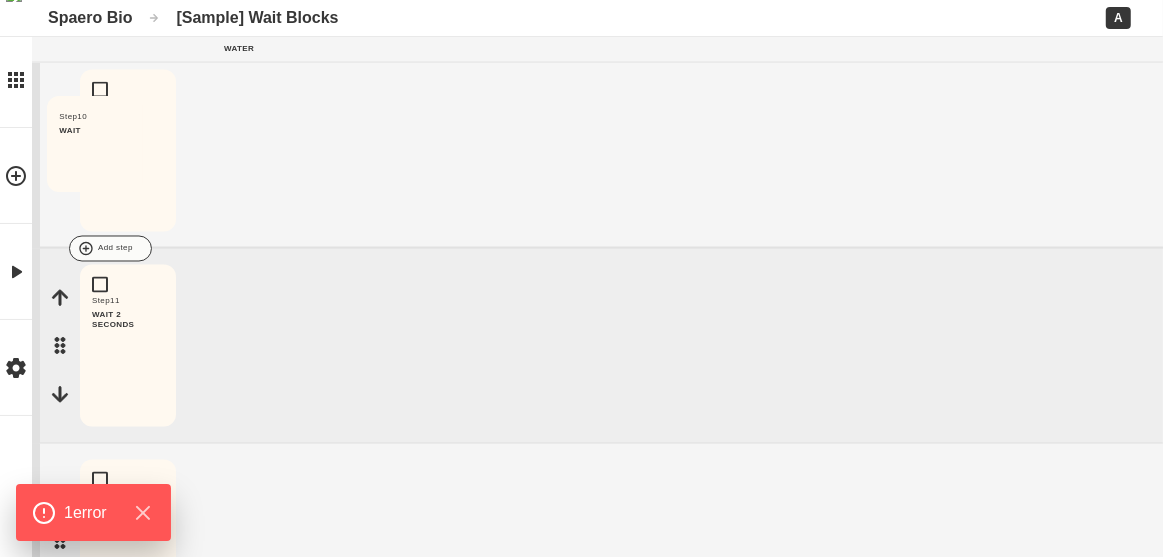 drag, startPoint x: 57, startPoint y: 156, endPoint x: 288, endPoint y: 260, distance: 253.3318 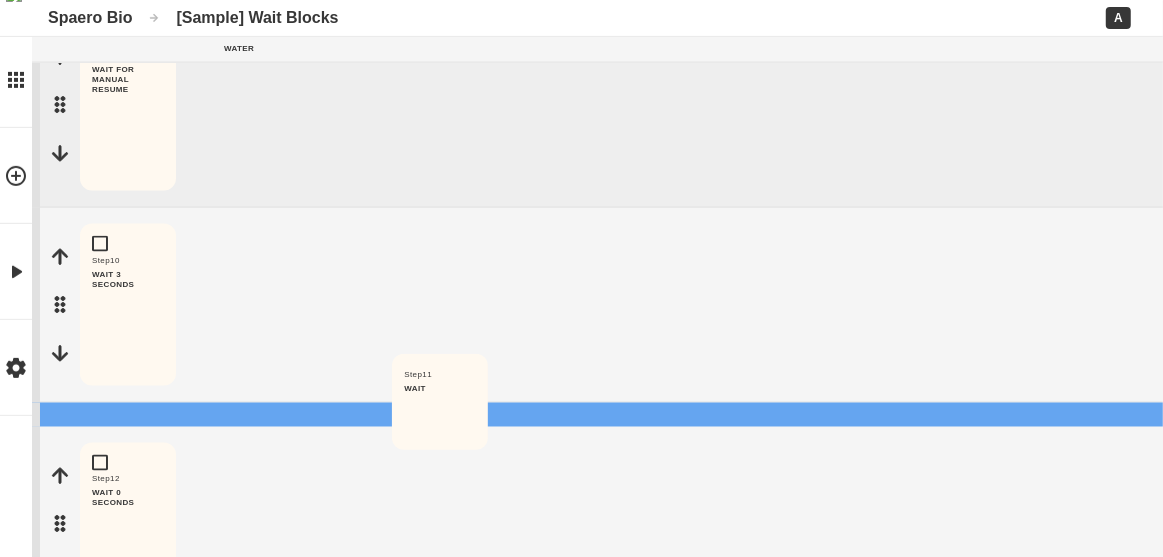 scroll, scrollTop: 1973, scrollLeft: 0, axis: vertical 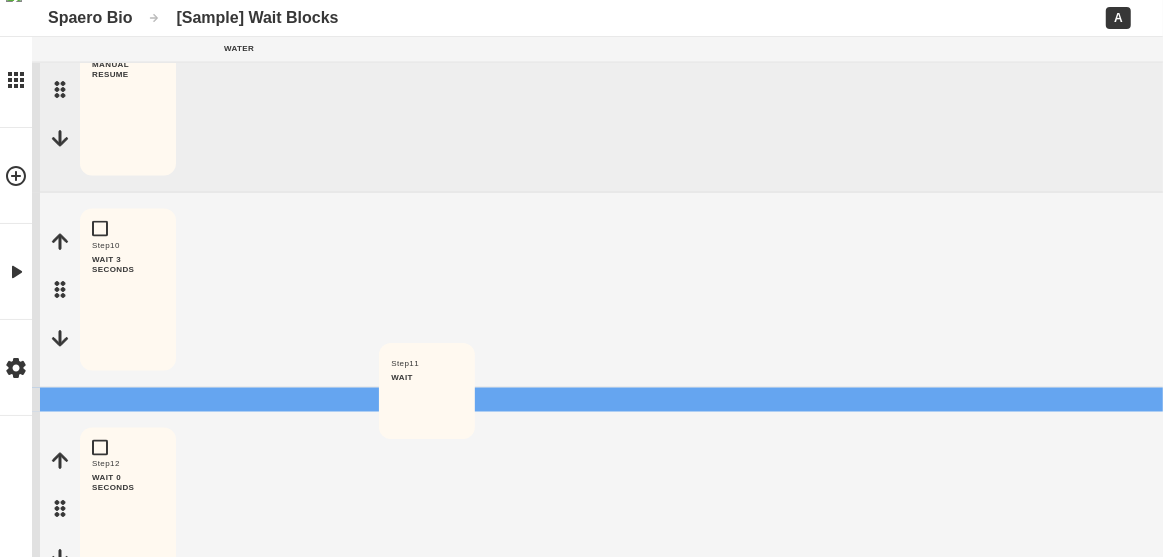 drag, startPoint x: 62, startPoint y: 350, endPoint x: 379, endPoint y: 402, distance: 321.23666 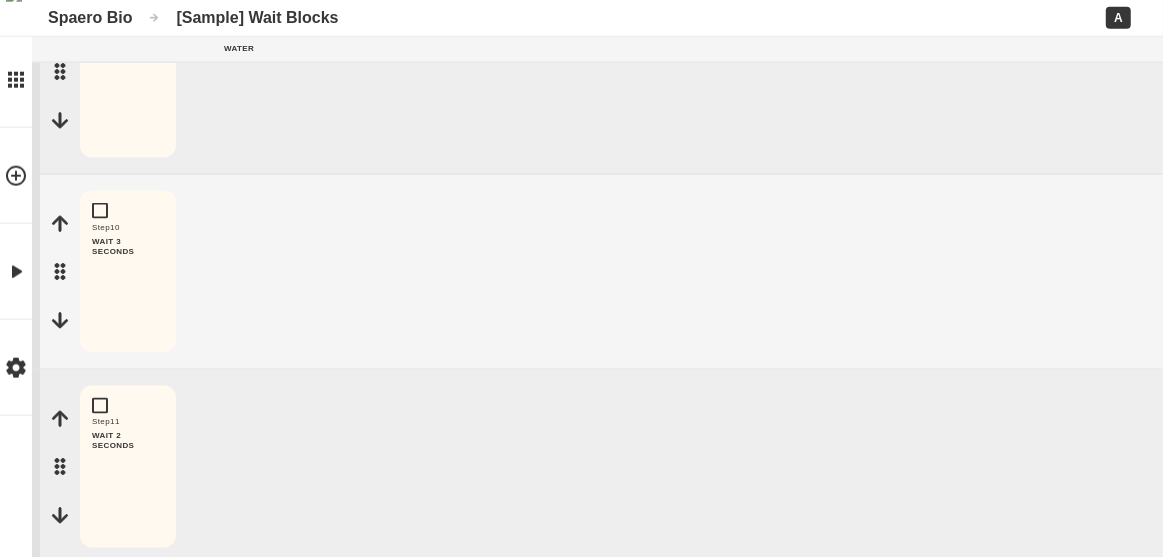 scroll, scrollTop: 1945, scrollLeft: 0, axis: vertical 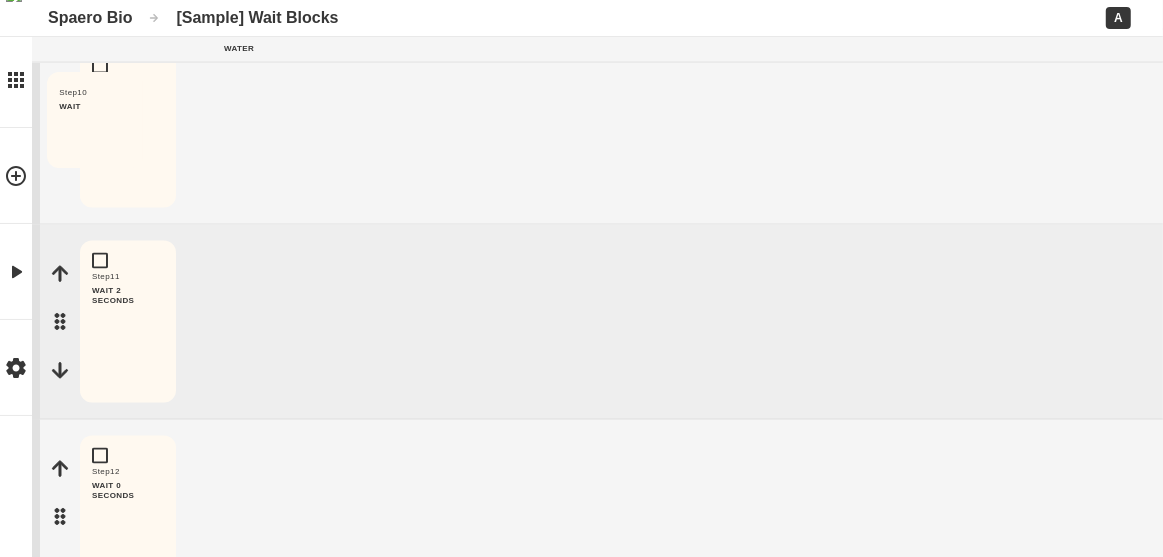 drag, startPoint x: 63, startPoint y: 323, endPoint x: 429, endPoint y: 452, distance: 388.0683 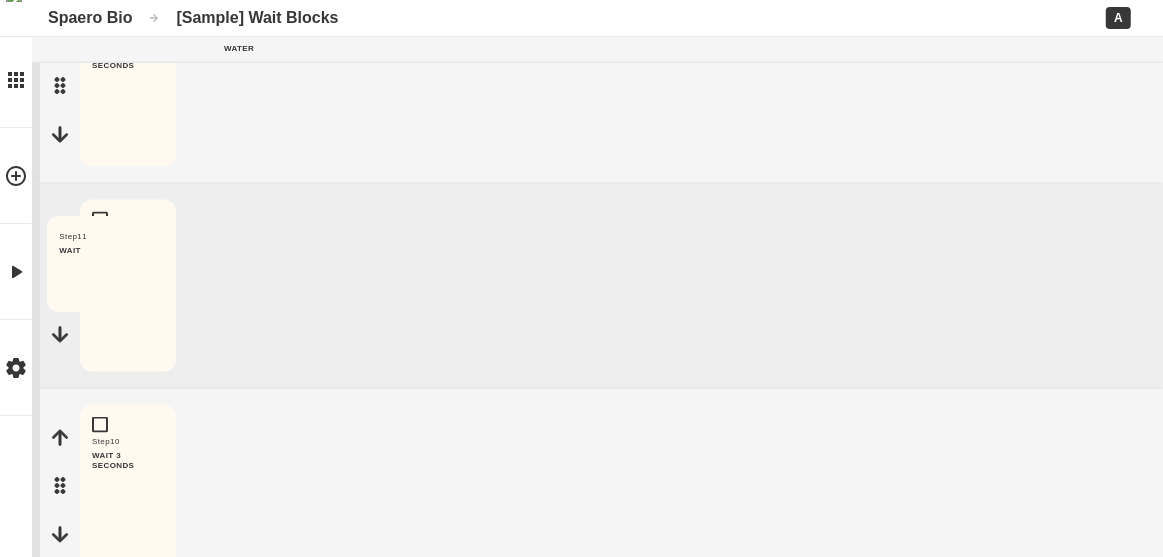 scroll, scrollTop: 2188, scrollLeft: 0, axis: vertical 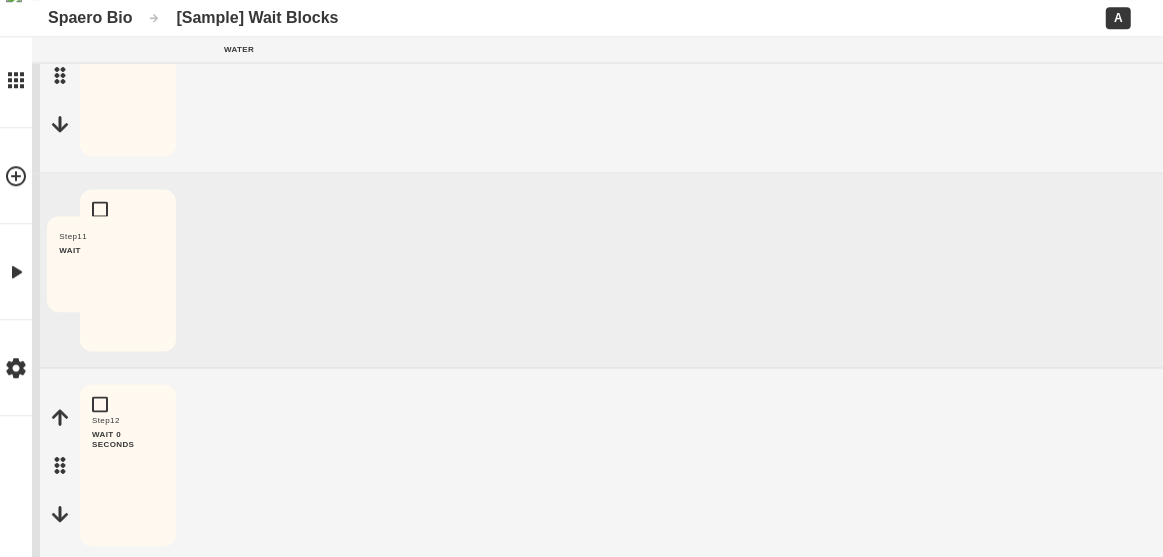 drag, startPoint x: 65, startPoint y: 340, endPoint x: 332, endPoint y: 232, distance: 288.01562 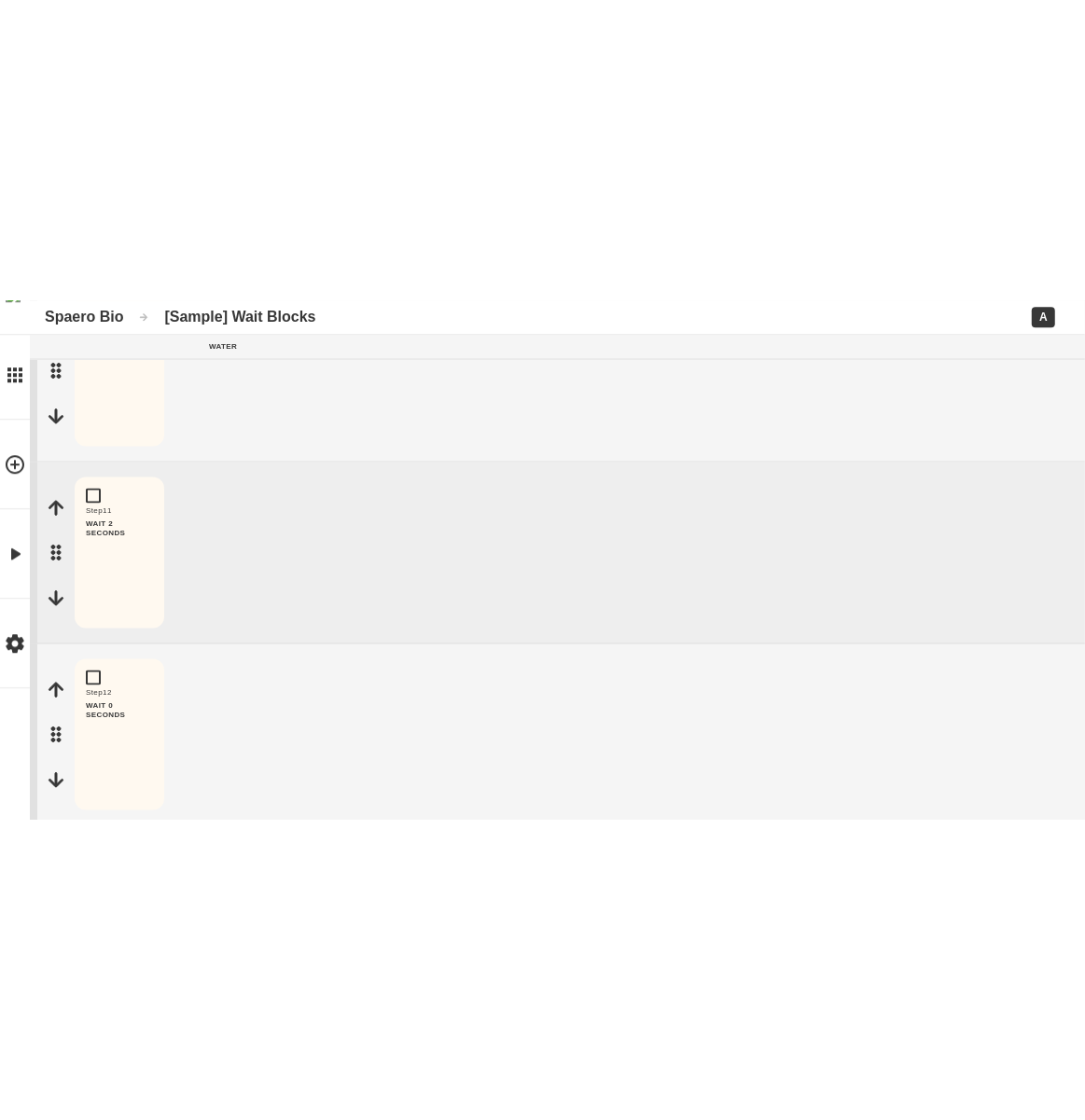 scroll, scrollTop: 1552, scrollLeft: 0, axis: vertical 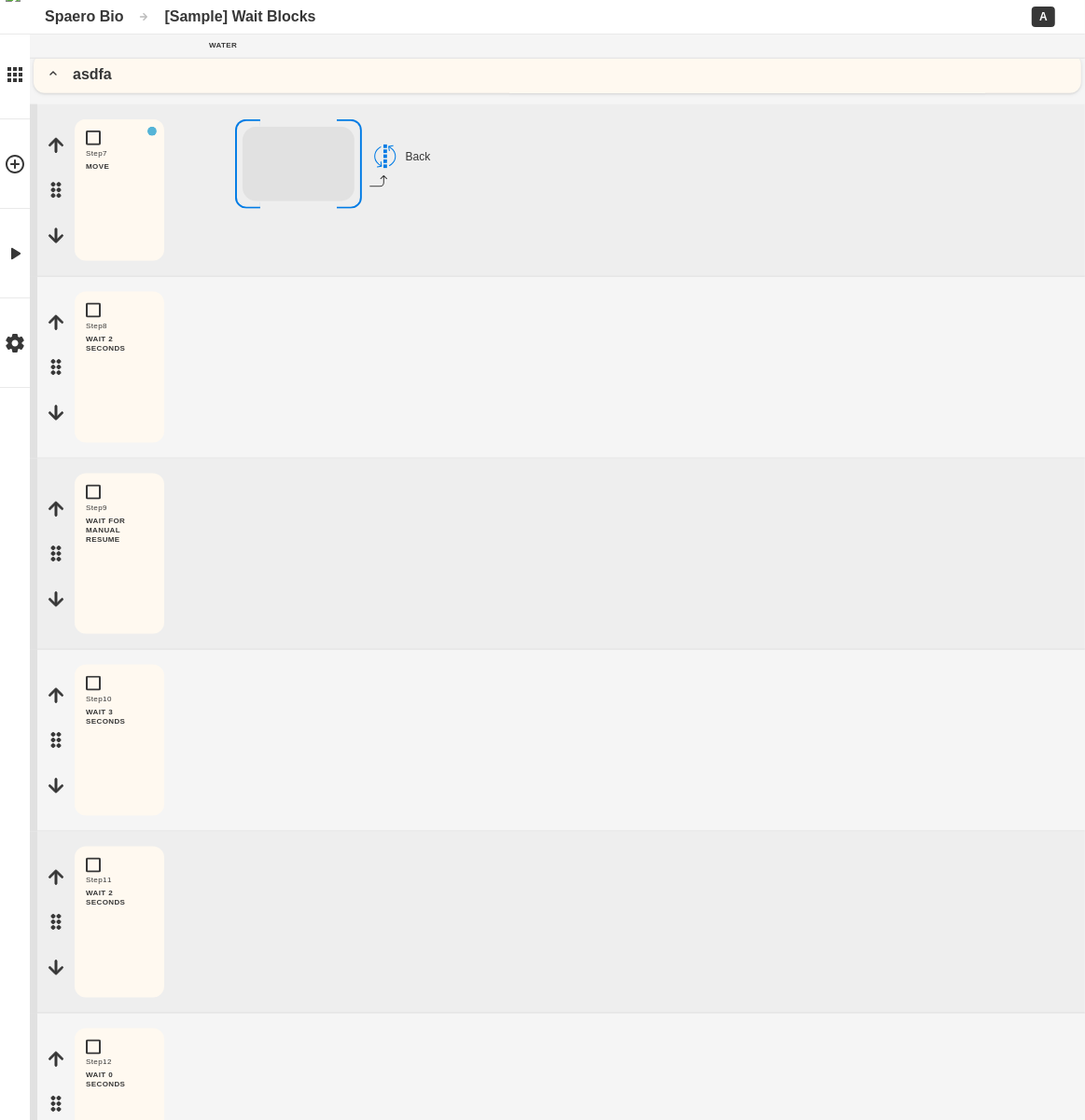 drag, startPoint x: 58, startPoint y: 561, endPoint x: 71, endPoint y: 581, distance: 23.85372 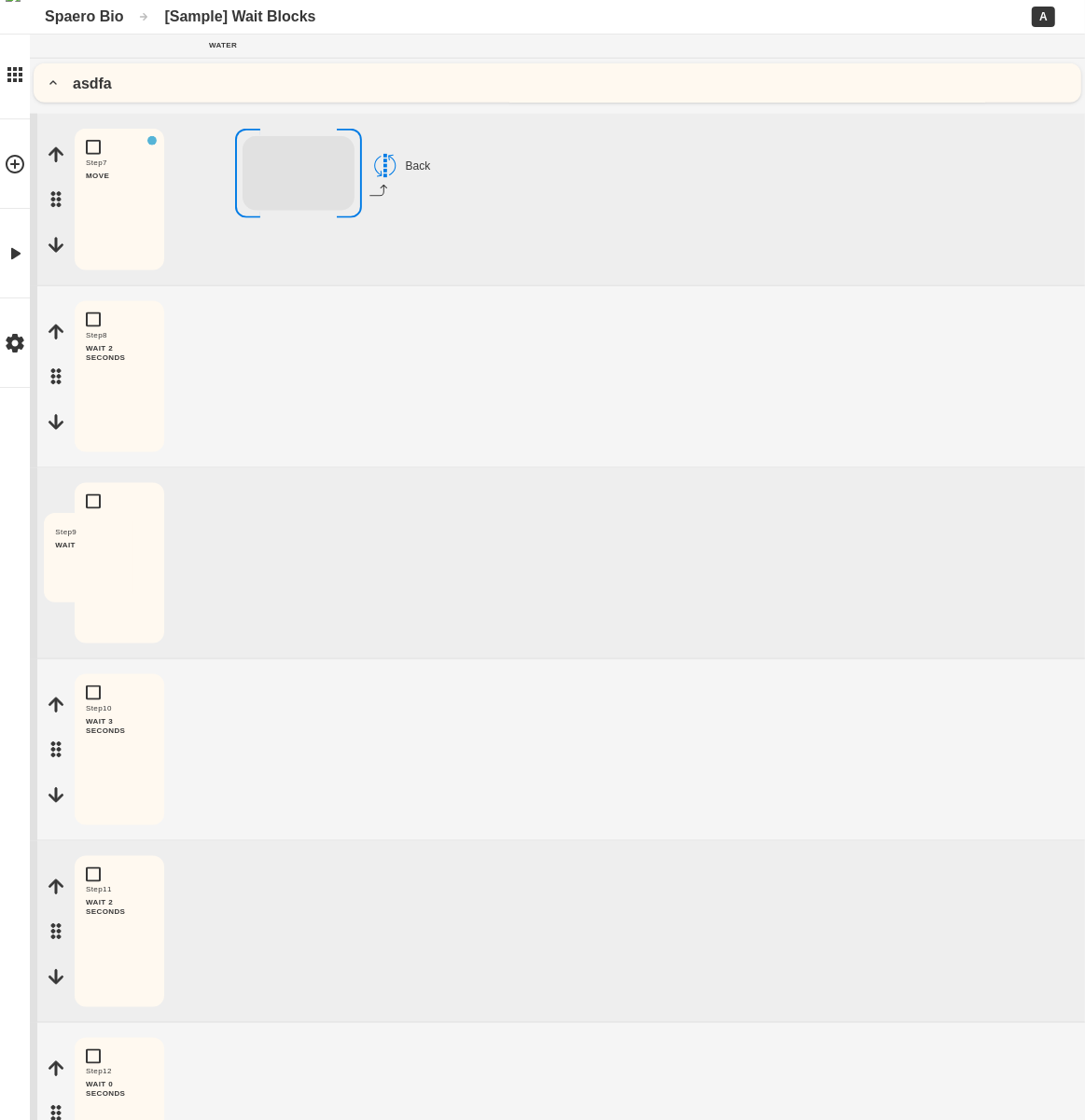 drag, startPoint x: 45, startPoint y: 561, endPoint x: 231, endPoint y: 379, distance: 260.23067 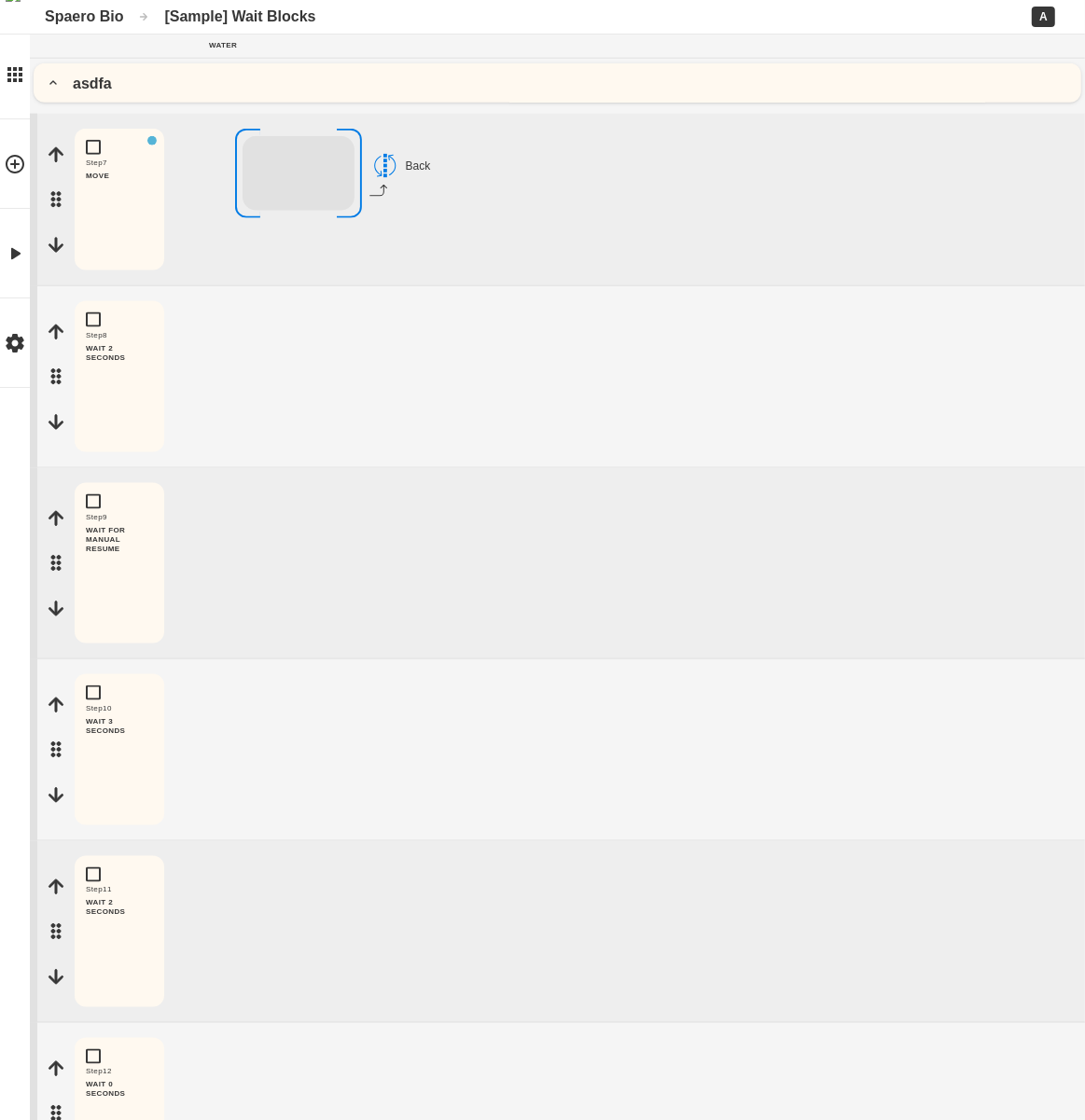 drag, startPoint x: 275, startPoint y: 366, endPoint x: 288, endPoint y: 404, distance: 40.162171 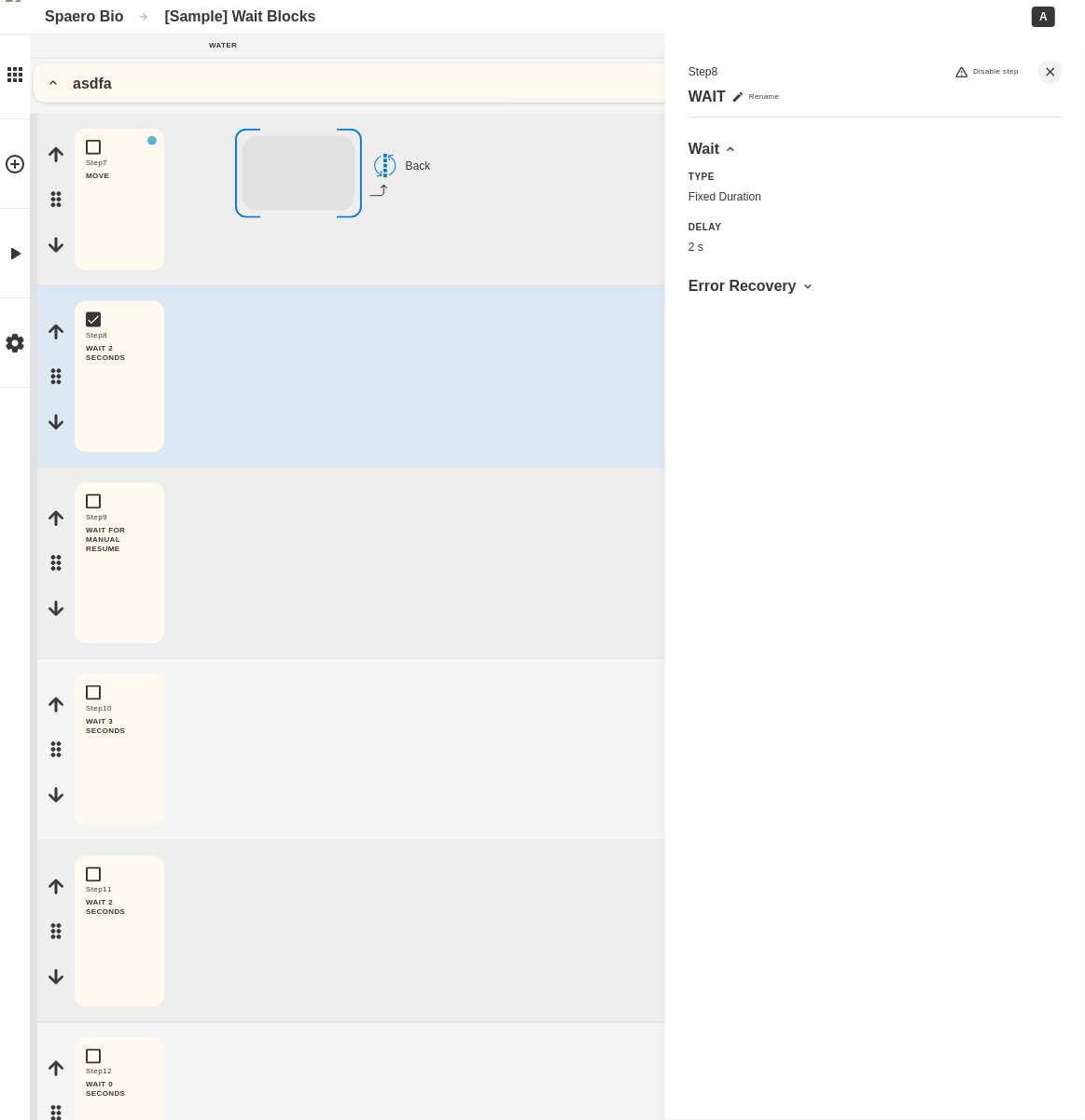 click on "Step  9 WAIT FOR MANUAL RESUME Edit Copy Delete" at bounding box center (561, 563) 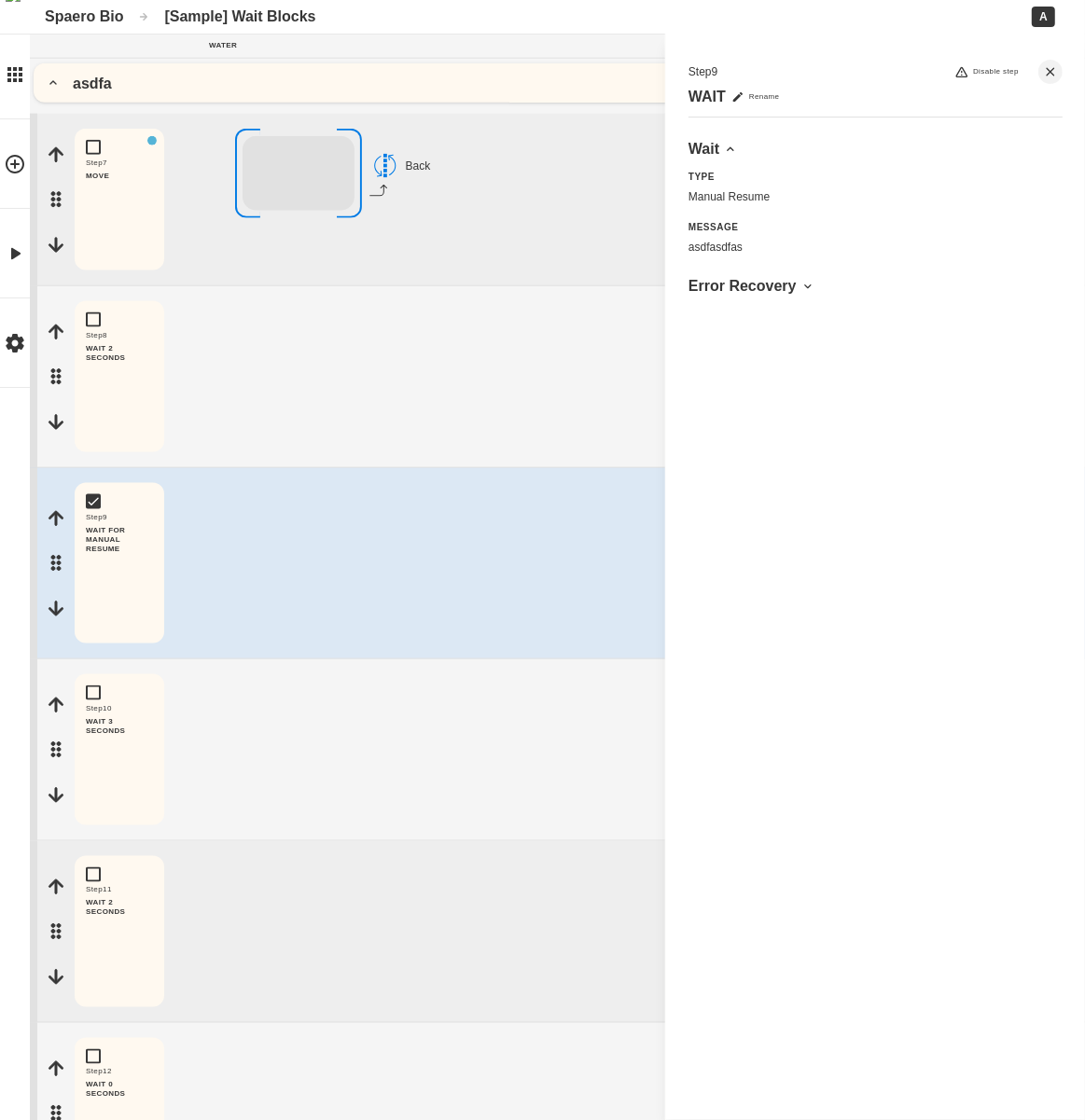 click on "Step  8 WAIT 2 SECONDS Edit Copy Delete" at bounding box center [561, 377] 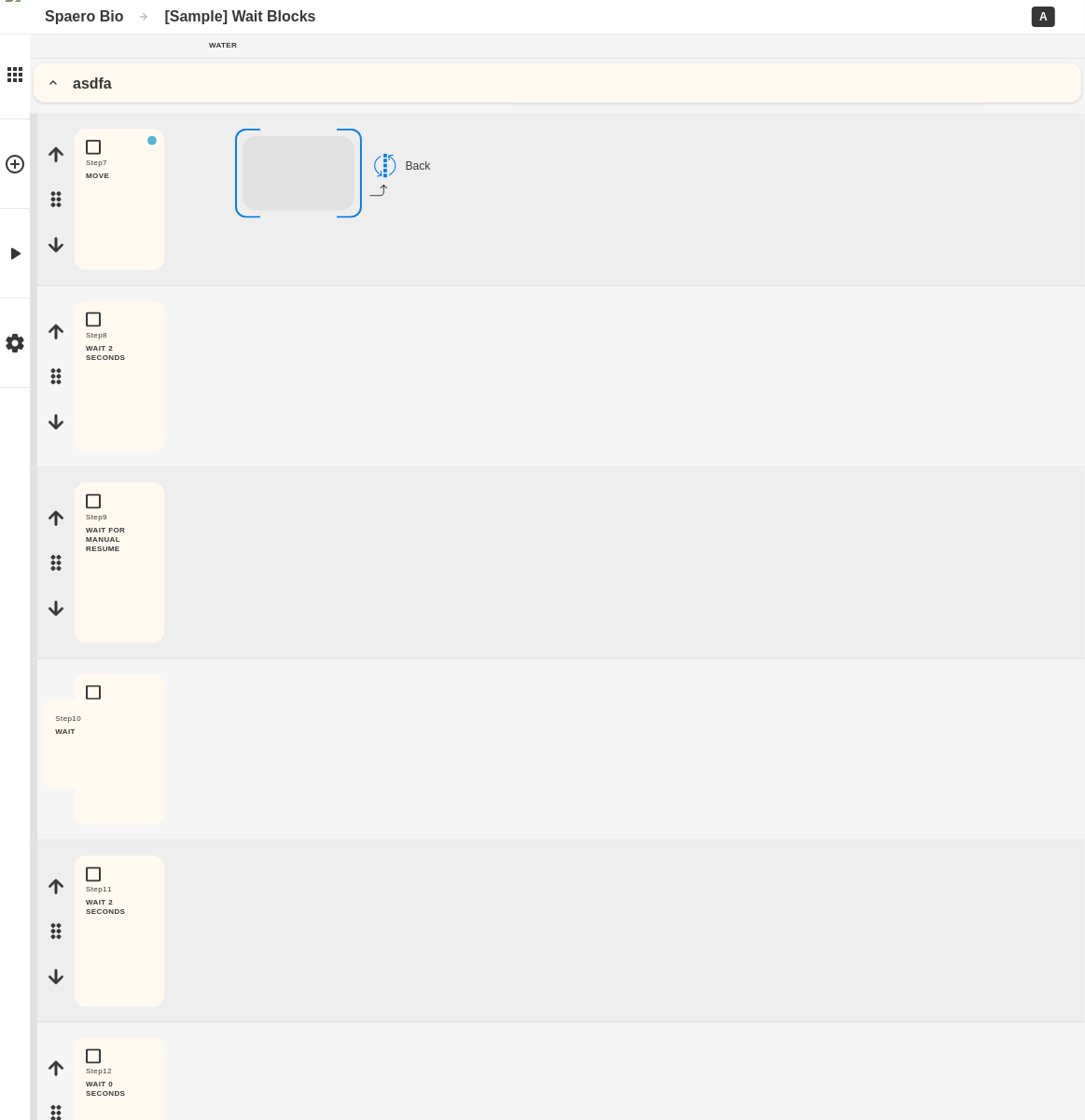 drag, startPoint x: 62, startPoint y: 754, endPoint x: 494, endPoint y: 582, distance: 464.98172 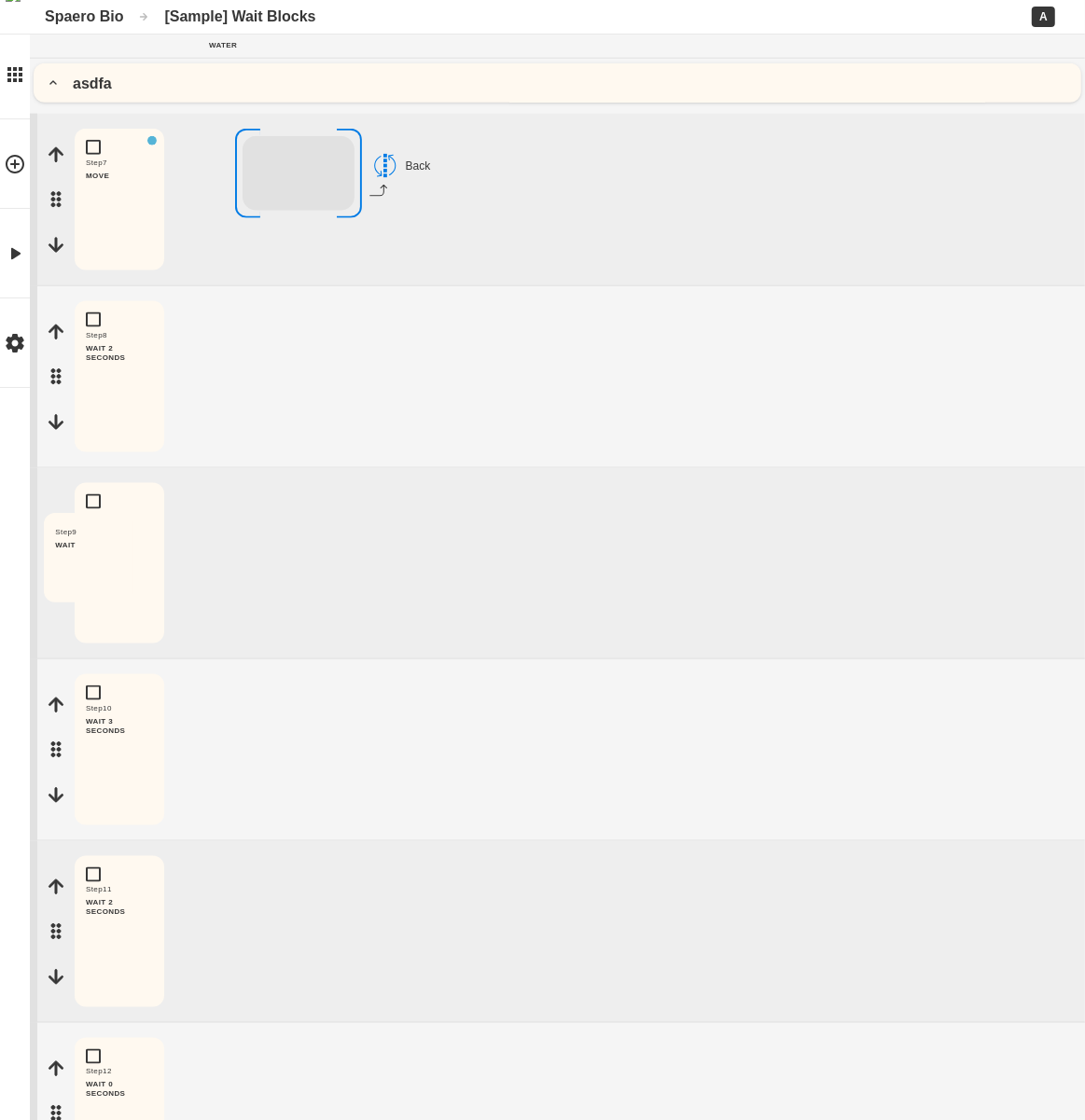 drag, startPoint x: 49, startPoint y: 578, endPoint x: 160, endPoint y: 511, distance: 129.6534 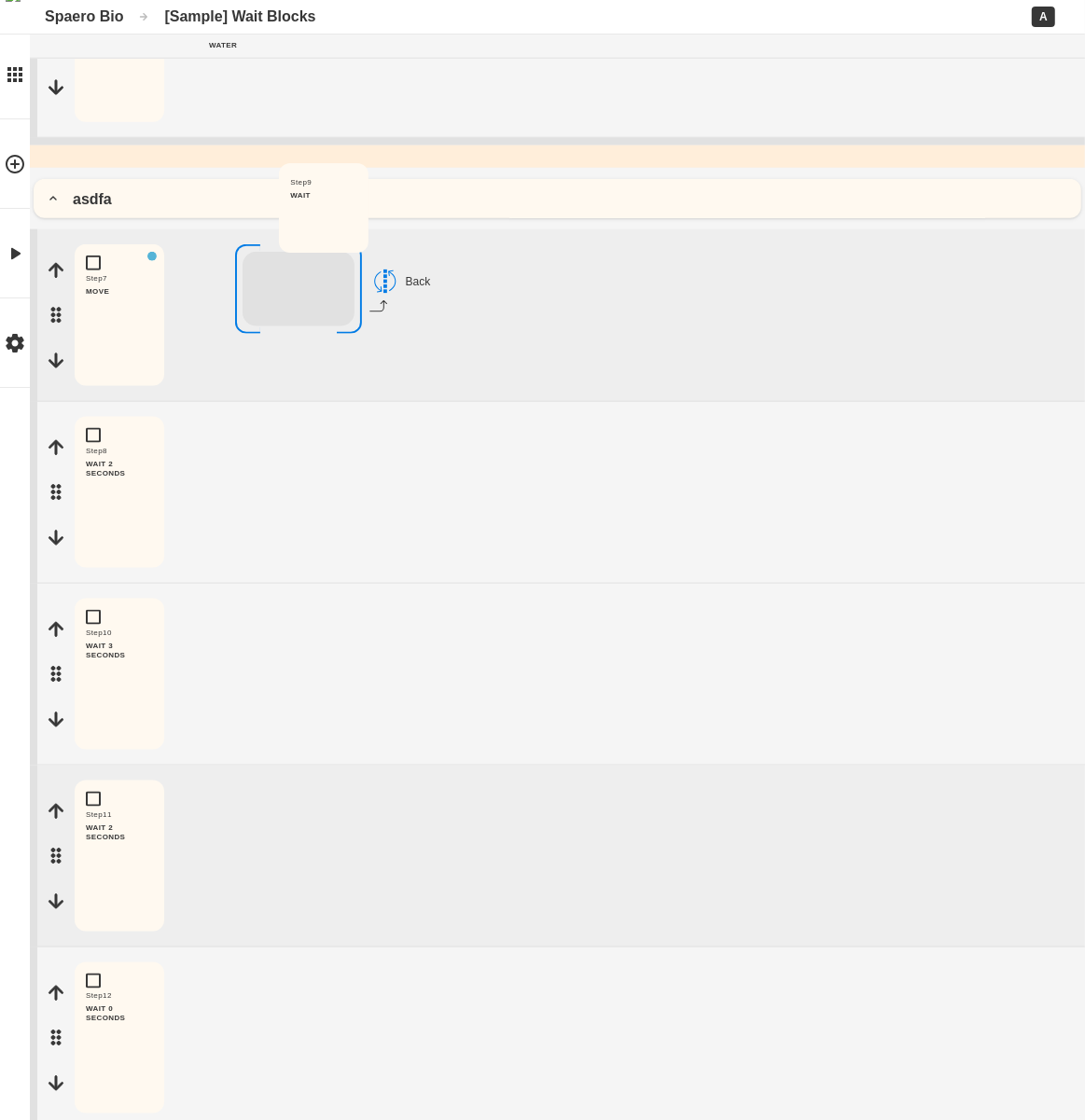scroll, scrollTop: 1259, scrollLeft: 0, axis: vertical 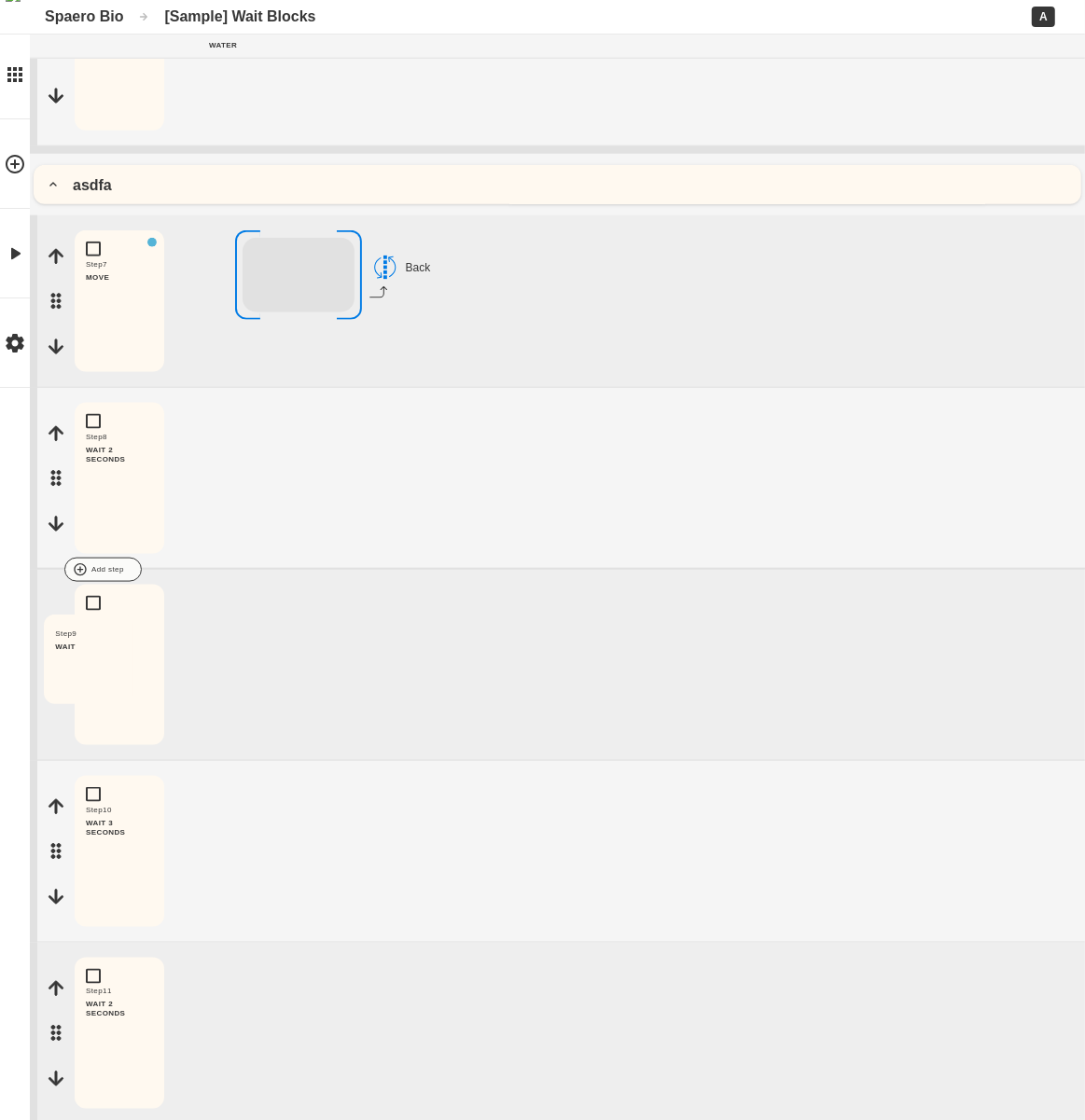 drag, startPoint x: 61, startPoint y: 573, endPoint x: 494, endPoint y: 590, distance: 433.33359 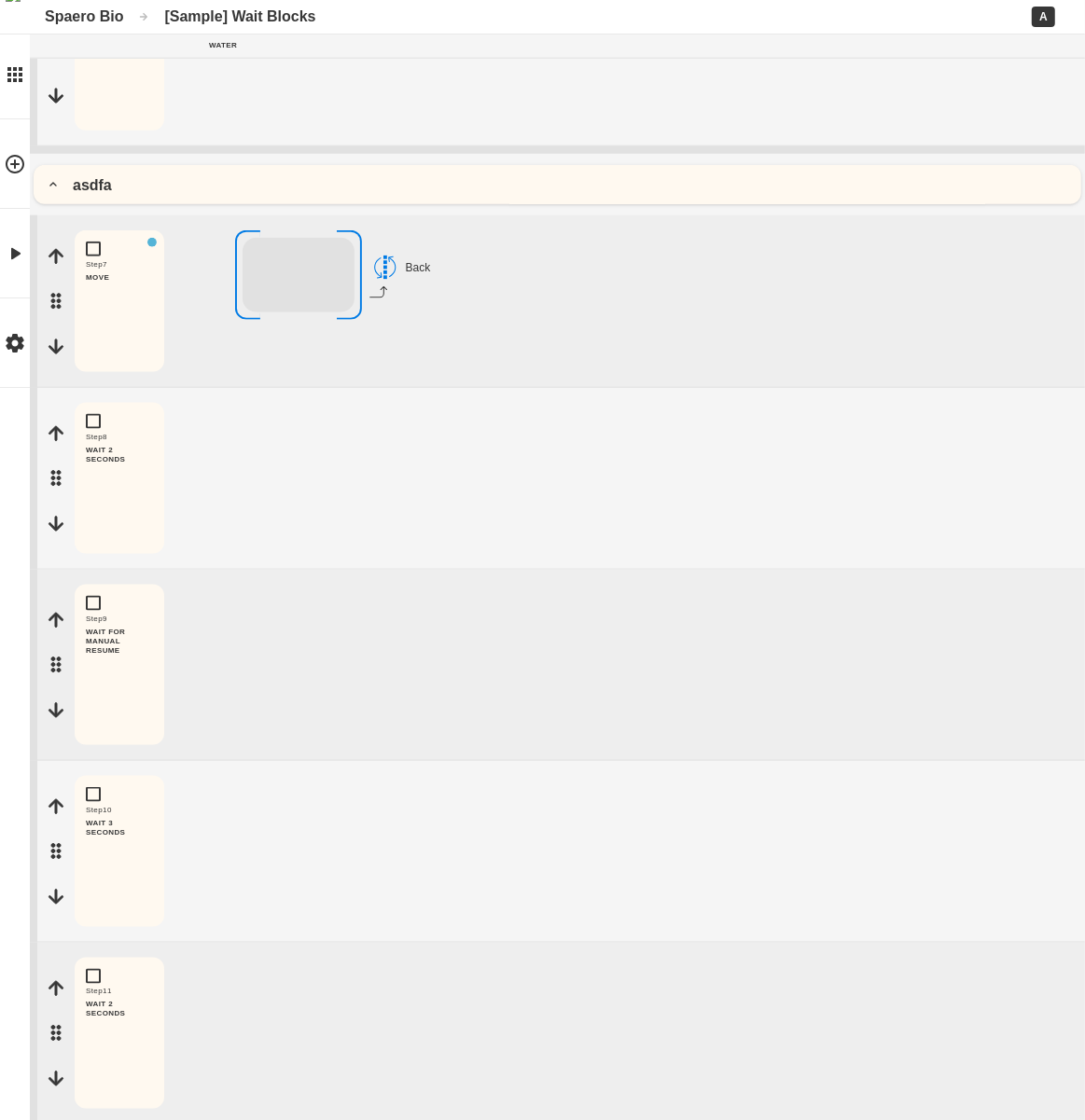 click on "Step  8 WAIT 2 SECONDS Edit Copy Delete" at bounding box center (557, 478) 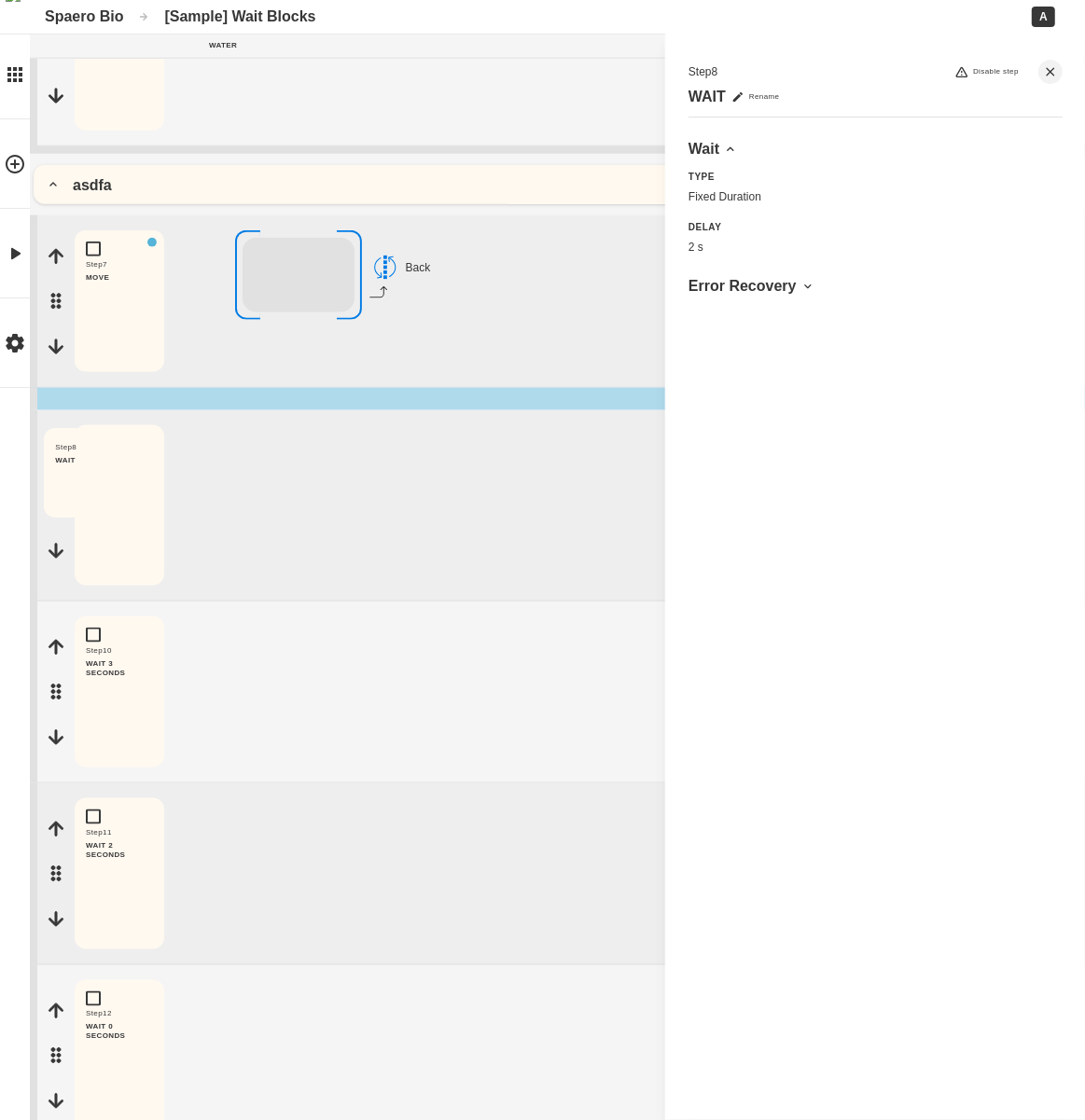 drag, startPoint x: 51, startPoint y: 495, endPoint x: 153, endPoint y: 416, distance: 129.0155 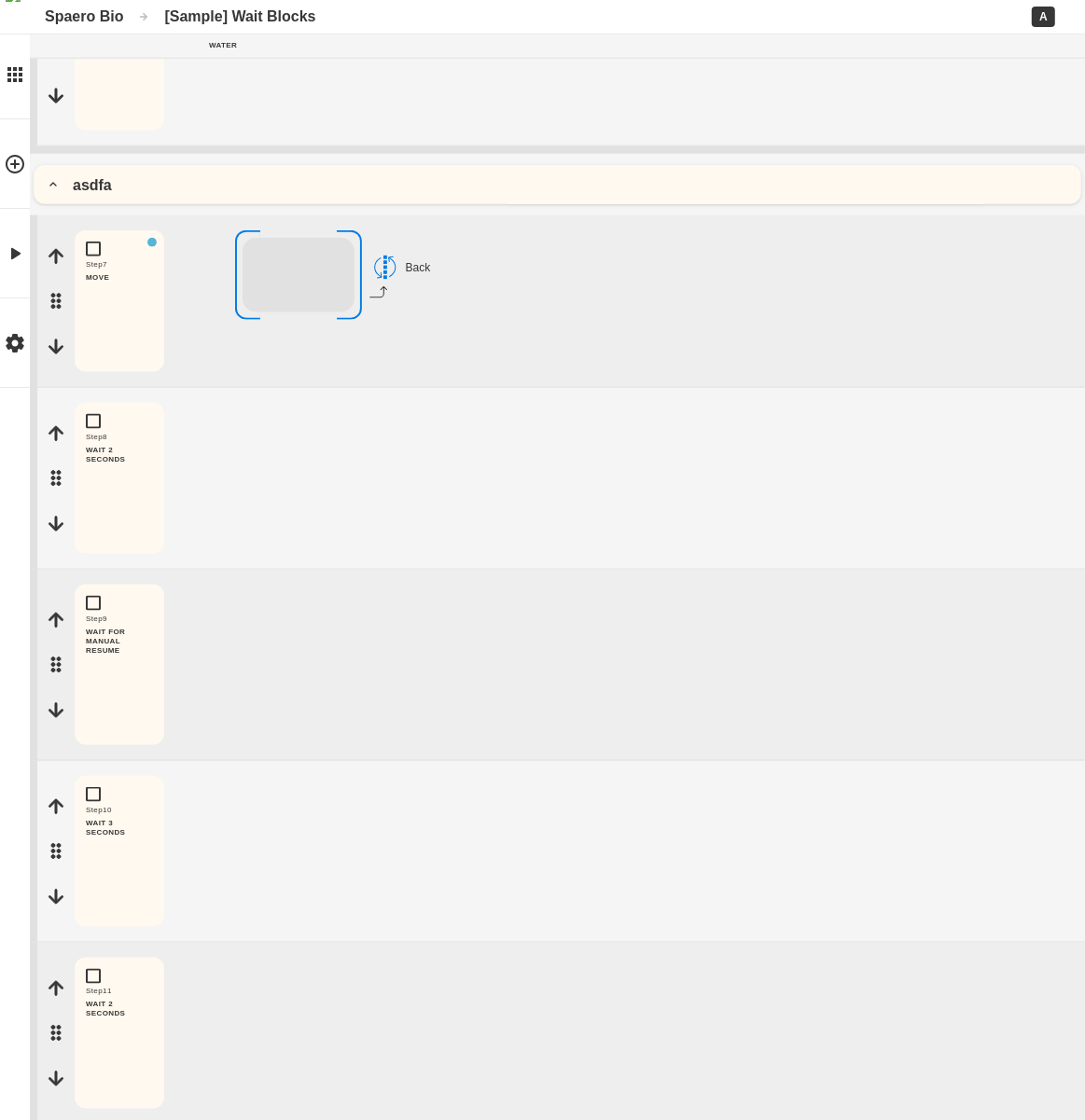 click on "Back" at bounding box center (310, 301) 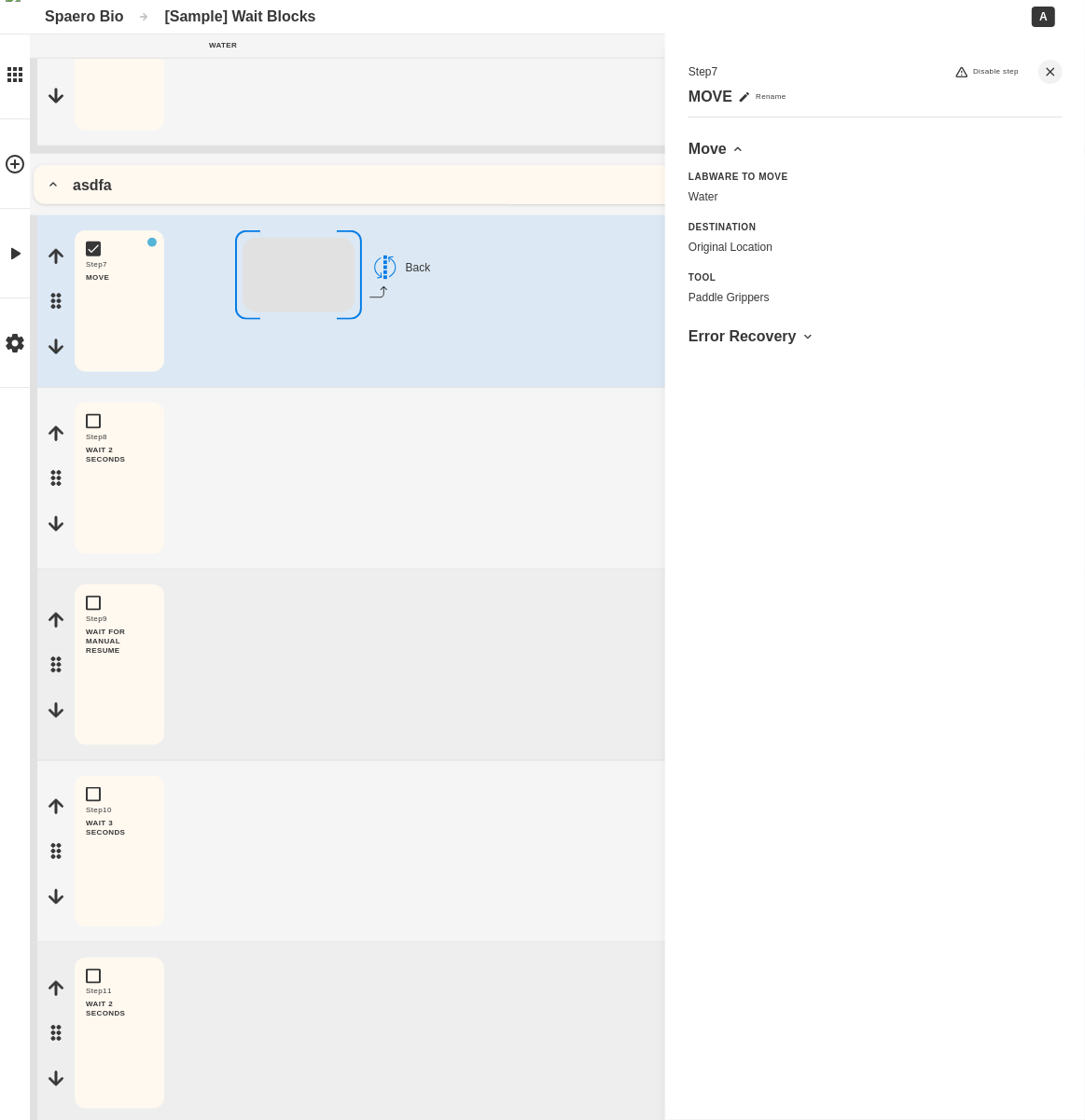 click on "Step  8 WAIT 2 SECONDS Edit Copy Delete" at bounding box center [561, 478] 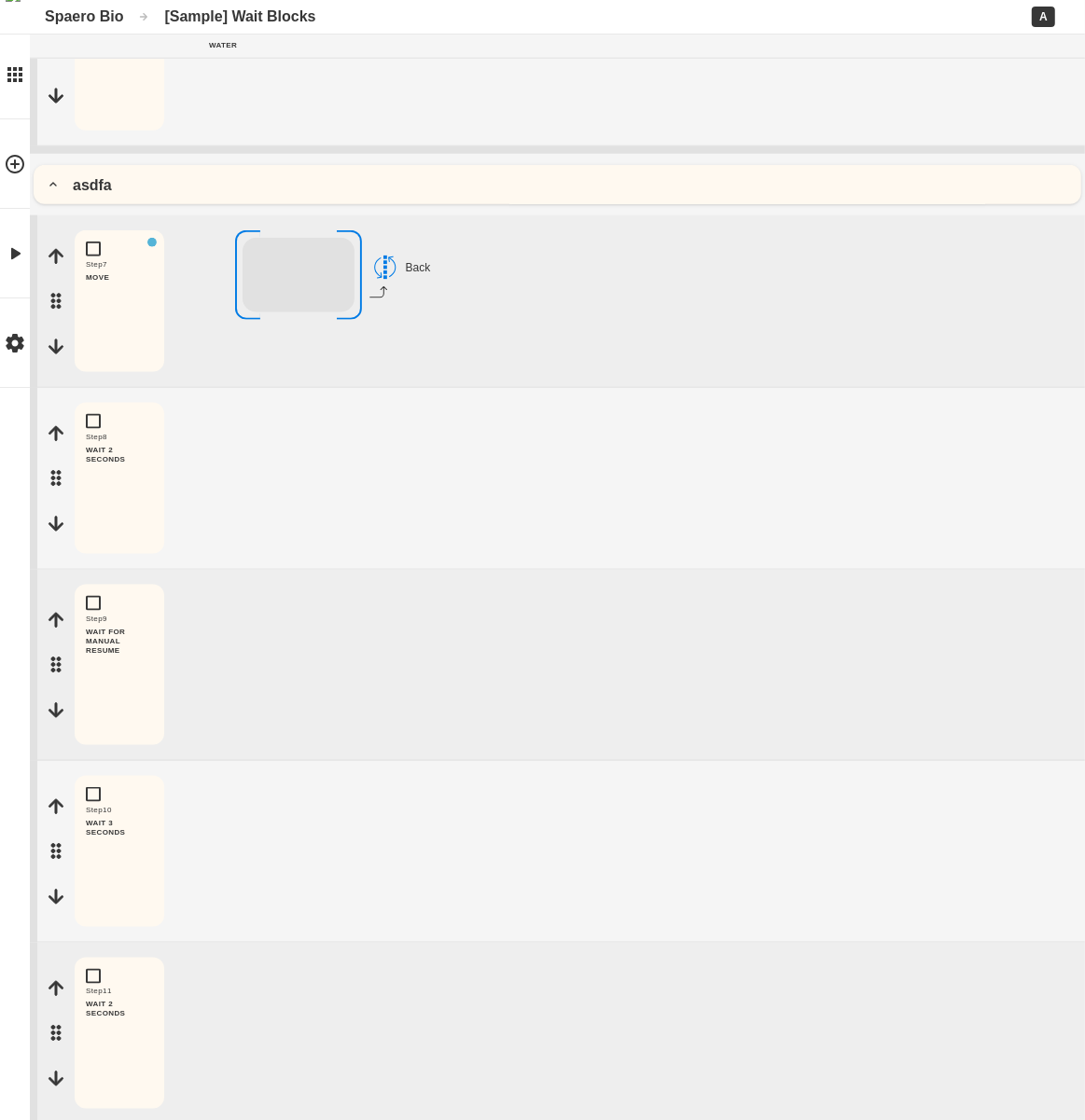 drag, startPoint x: 50, startPoint y: 679, endPoint x: 693, endPoint y: 330, distance: 731.60782 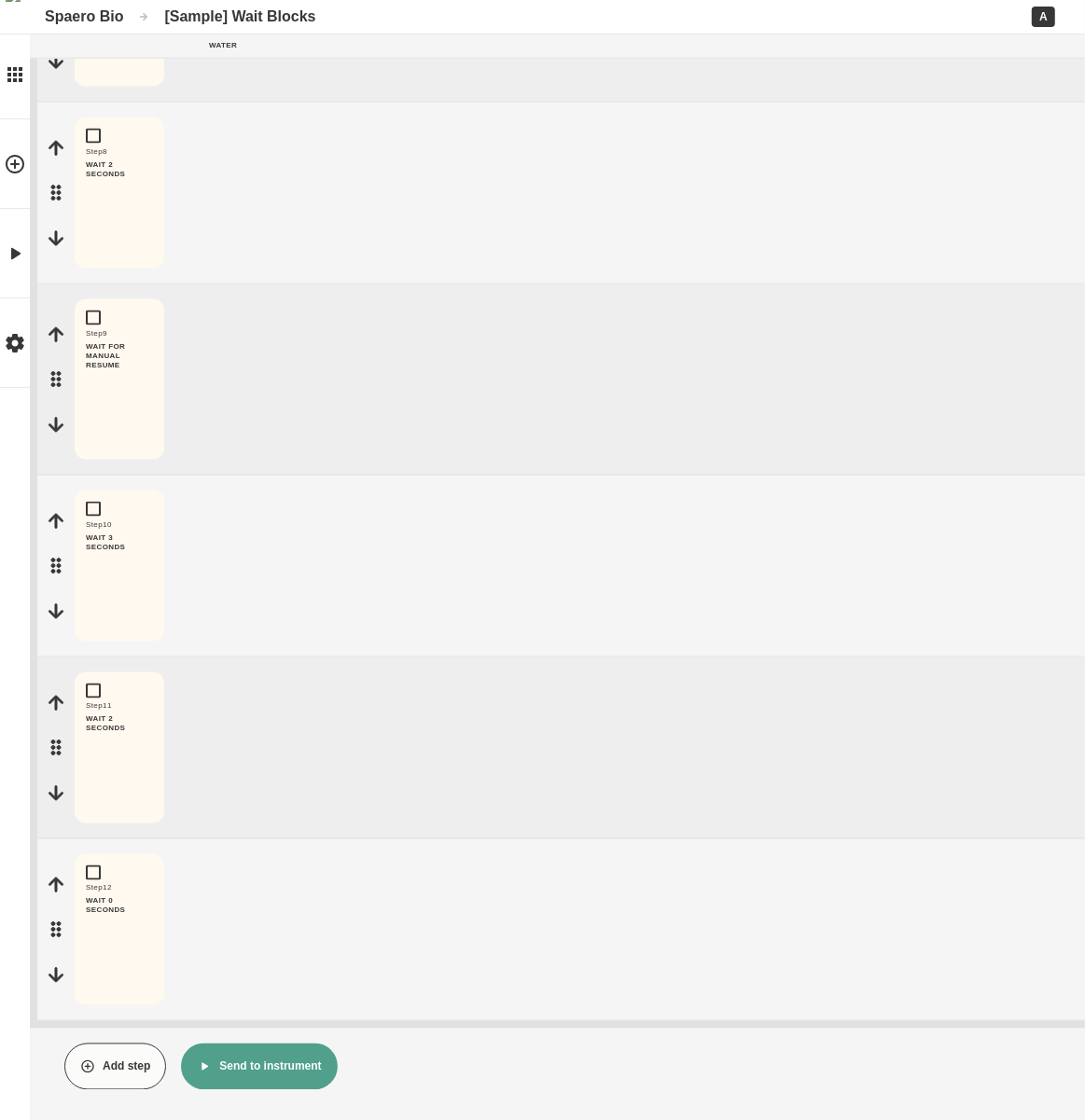 click on "Step  12 WAIT 0 SECONDS Edit Copy Delete" at bounding box center (561, 930) 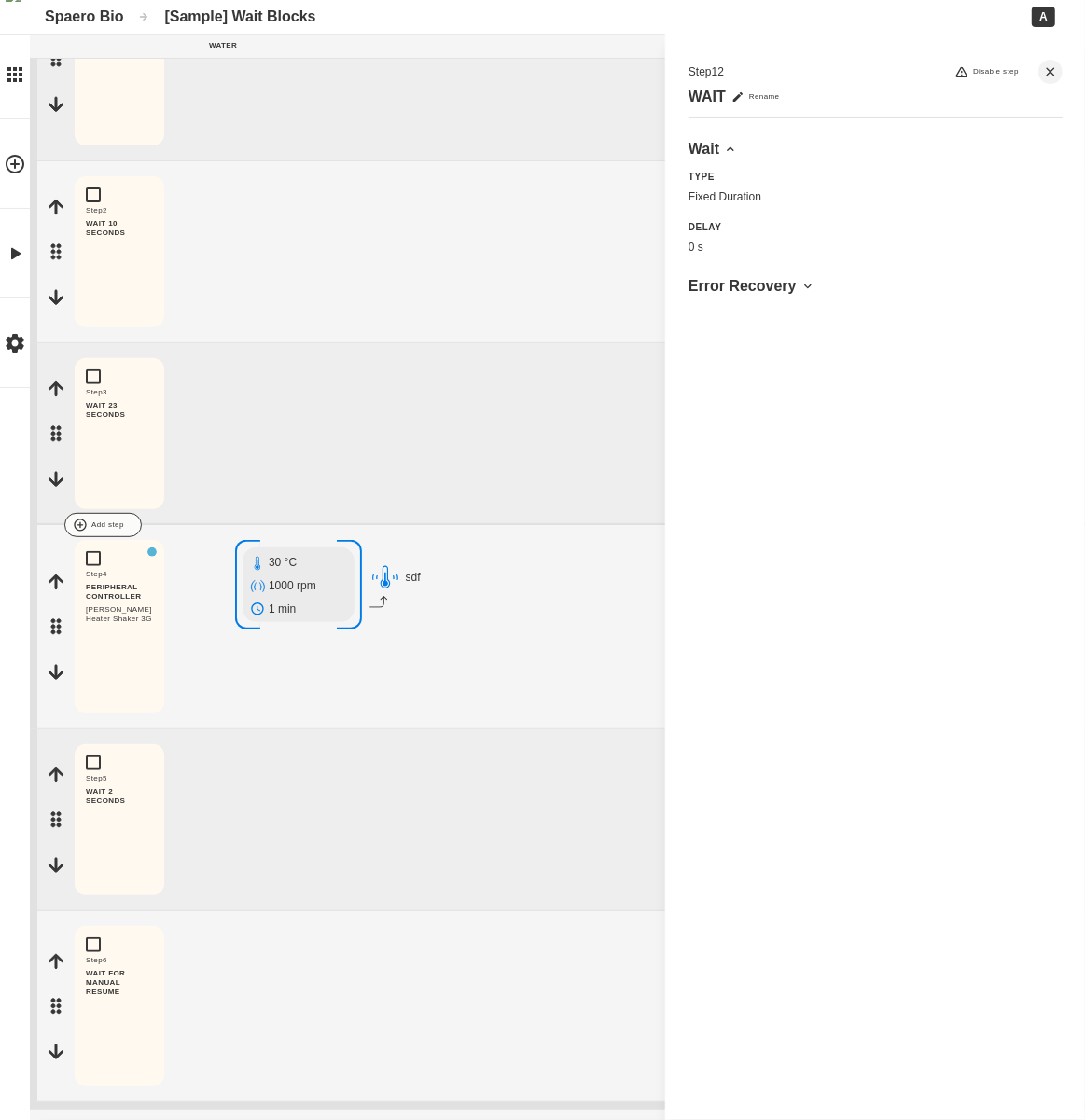 scroll, scrollTop: 85, scrollLeft: 0, axis: vertical 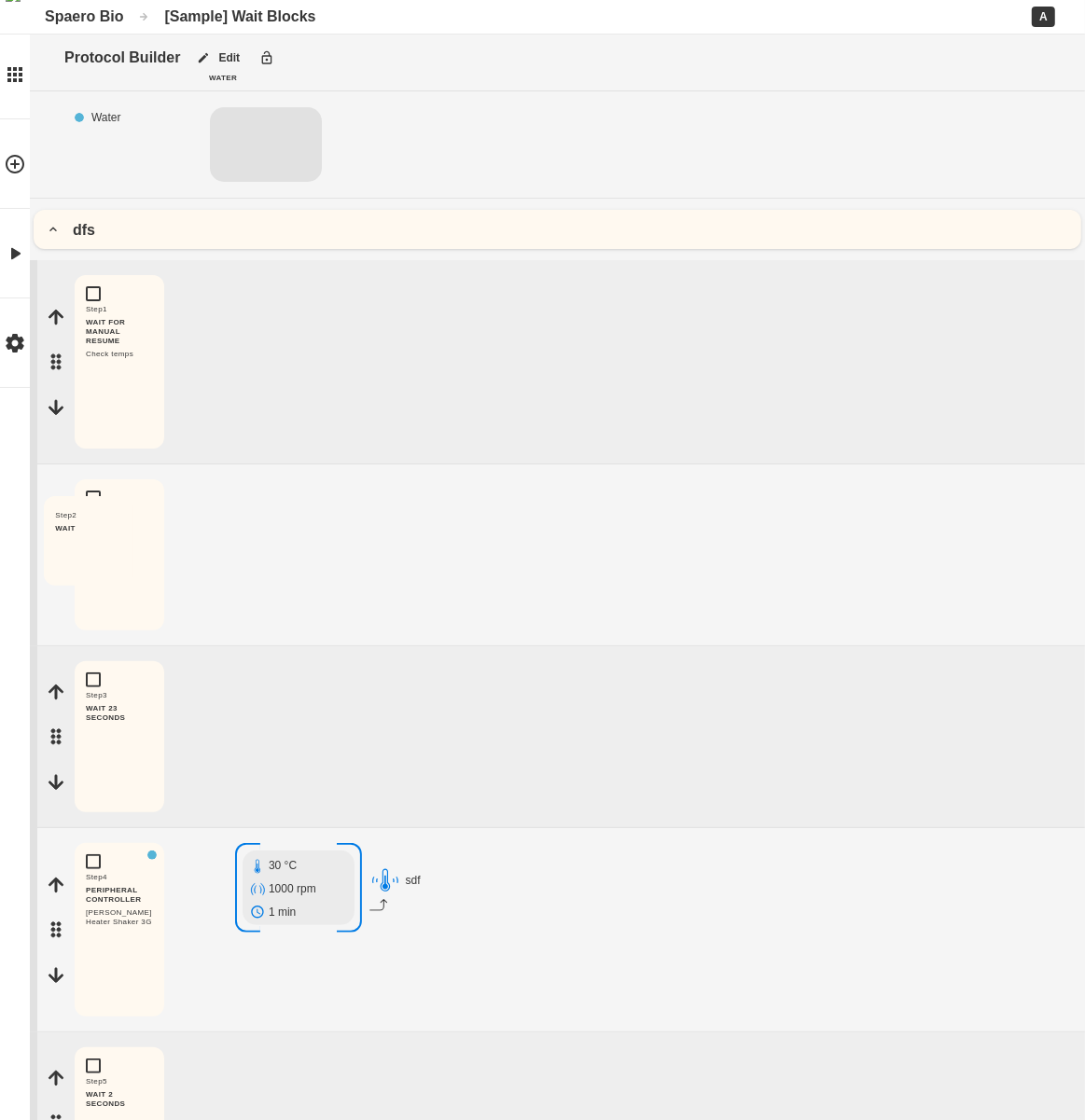 drag, startPoint x: 54, startPoint y: 474, endPoint x: 397, endPoint y: 879, distance: 530.7297 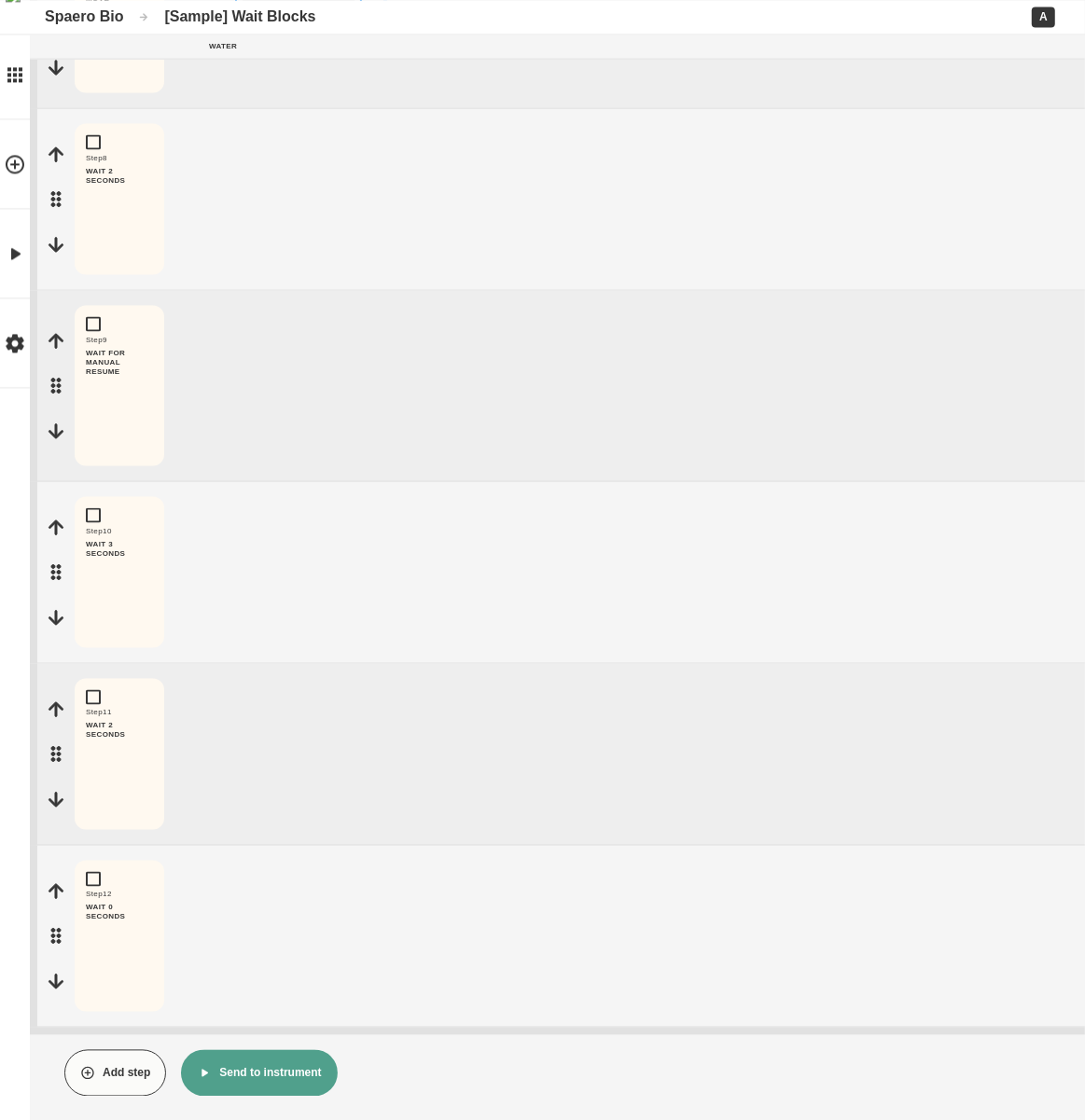 scroll, scrollTop: 1552, scrollLeft: 0, axis: vertical 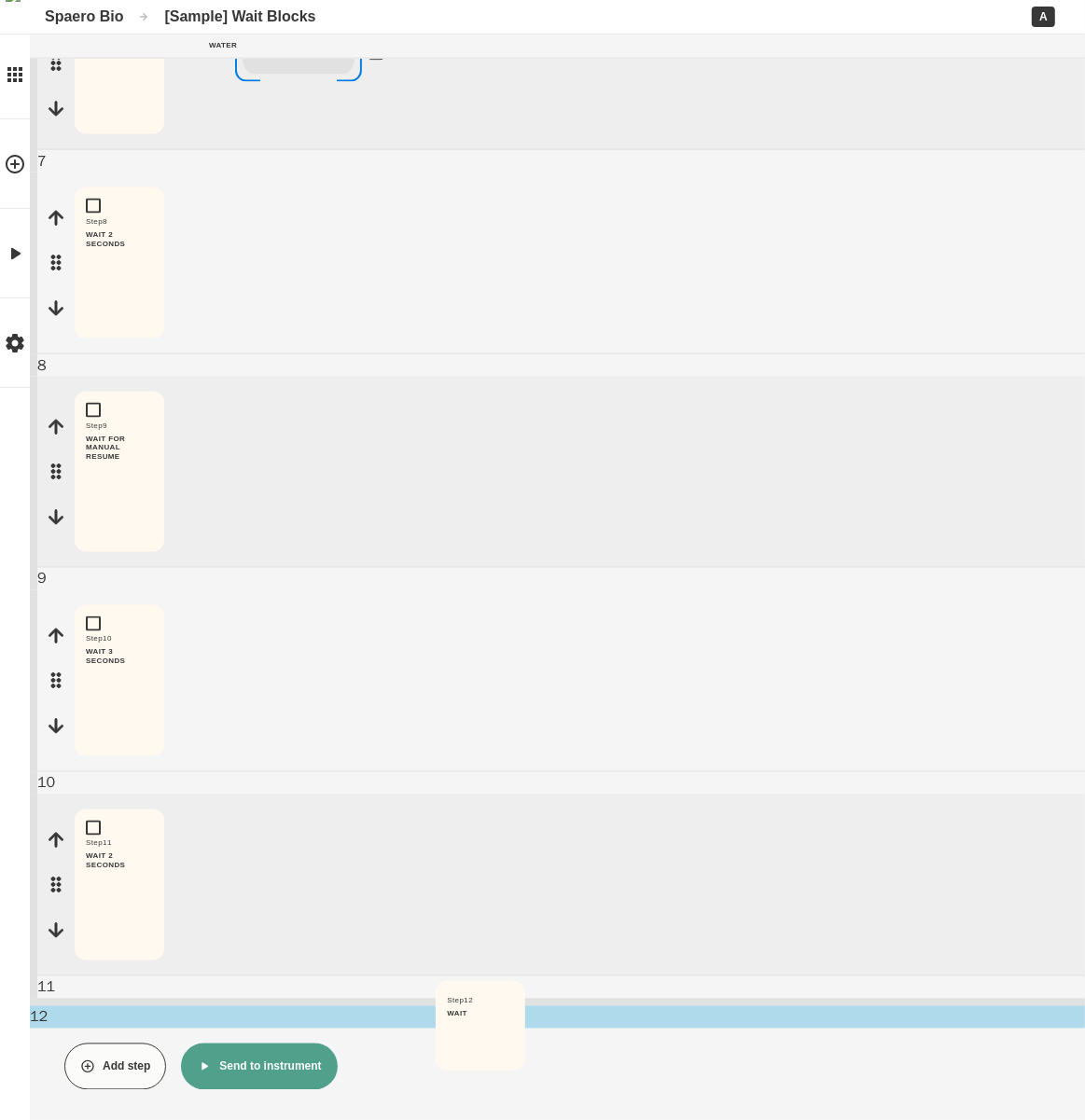 drag, startPoint x: 57, startPoint y: 933, endPoint x: 434, endPoint y: 1038, distance: 391.3489 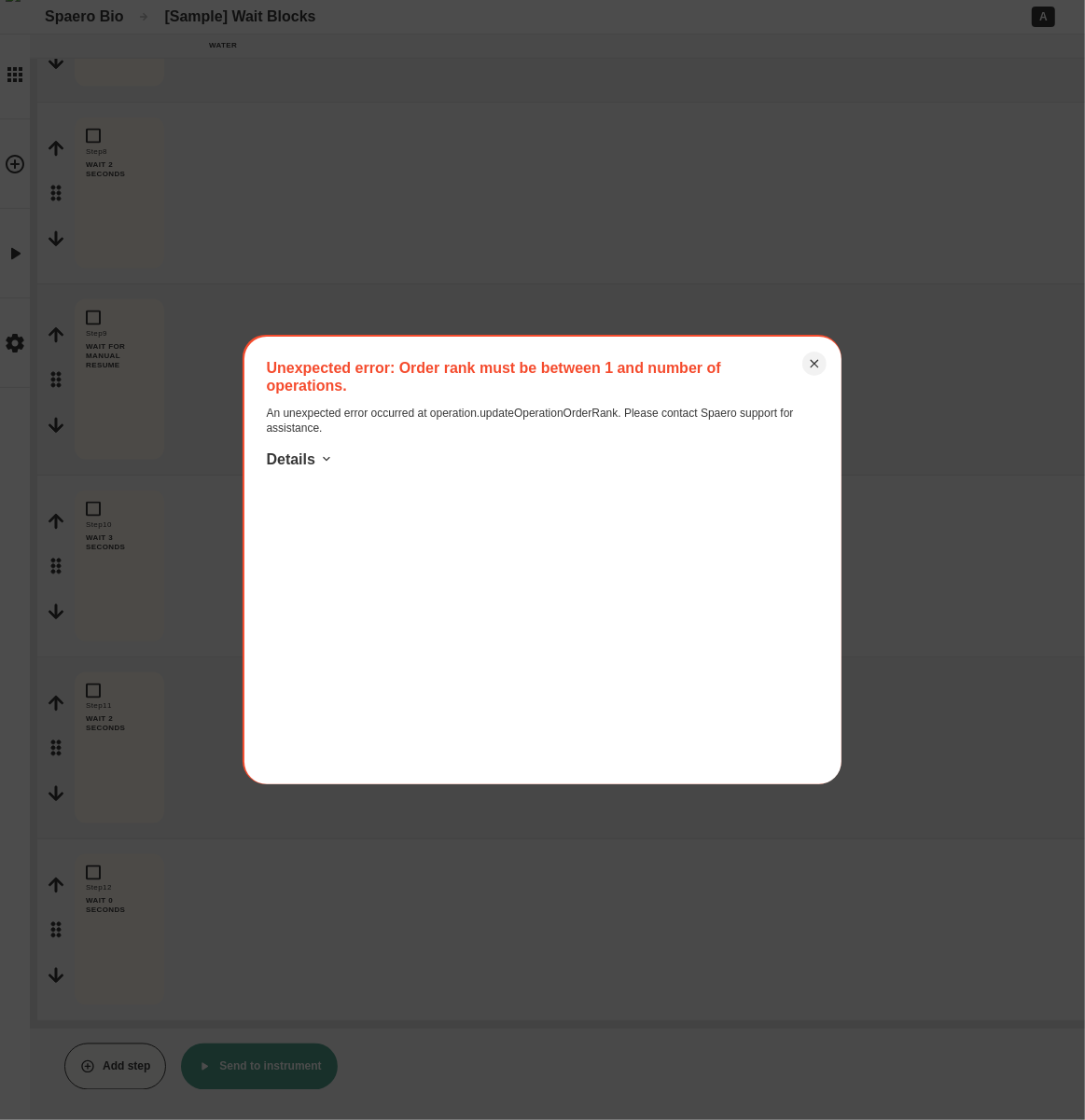 scroll, scrollTop: 1552, scrollLeft: 0, axis: vertical 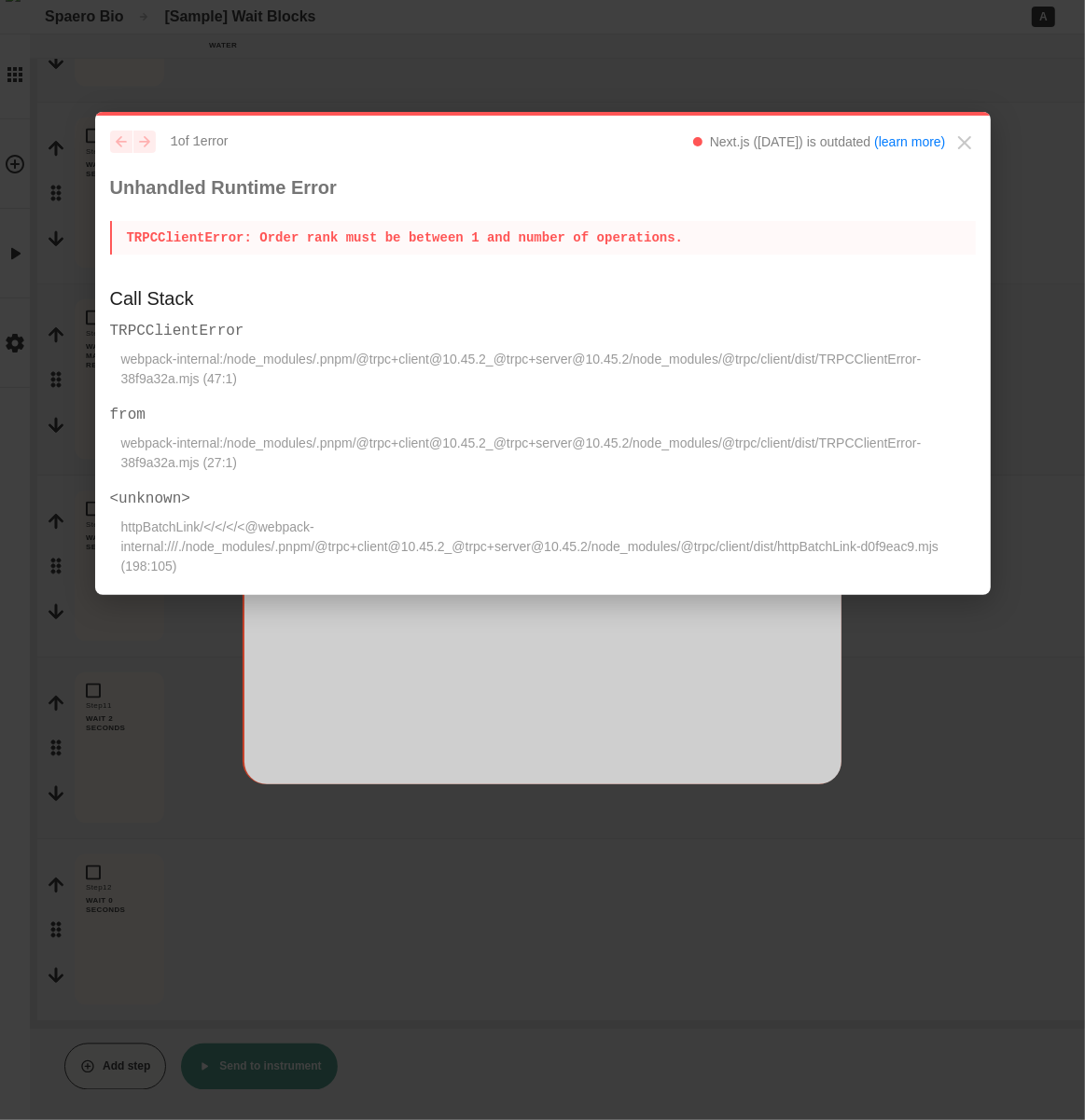 click on "previous next 1  of   1  error Next.js (14.2.15) is outdated   (learn more) Unhandled Runtime Error TRPCClientError :   Order   rank   must   be   between   1   and   number   of   operations. Call Stack TRPCClientError webpack-internal:/node_modules/.pnpm/@trpc+client@10.45.2_@trpc+server@10.45.2/node_modules/@trpc/client/dist/TRPCClientError-38f9a32a.mjs (47:1) from webpack-internal:/node_modules/.pnpm/@trpc+client@10.45.2_@trpc+server@10.45.2/node_modules/@trpc/client/dist/TRPCClientError-38f9a32a.mjs (27:1) <unknown> httpBatchLink/</</</<@webpack-internal:///./node_modules/.pnpm/@trpc+client@10.45.2_@trpc+server@10.45.2/node_modules/@trpc/client/dist/httpBatchLink-d0f9eac9.mjs (198:105)" 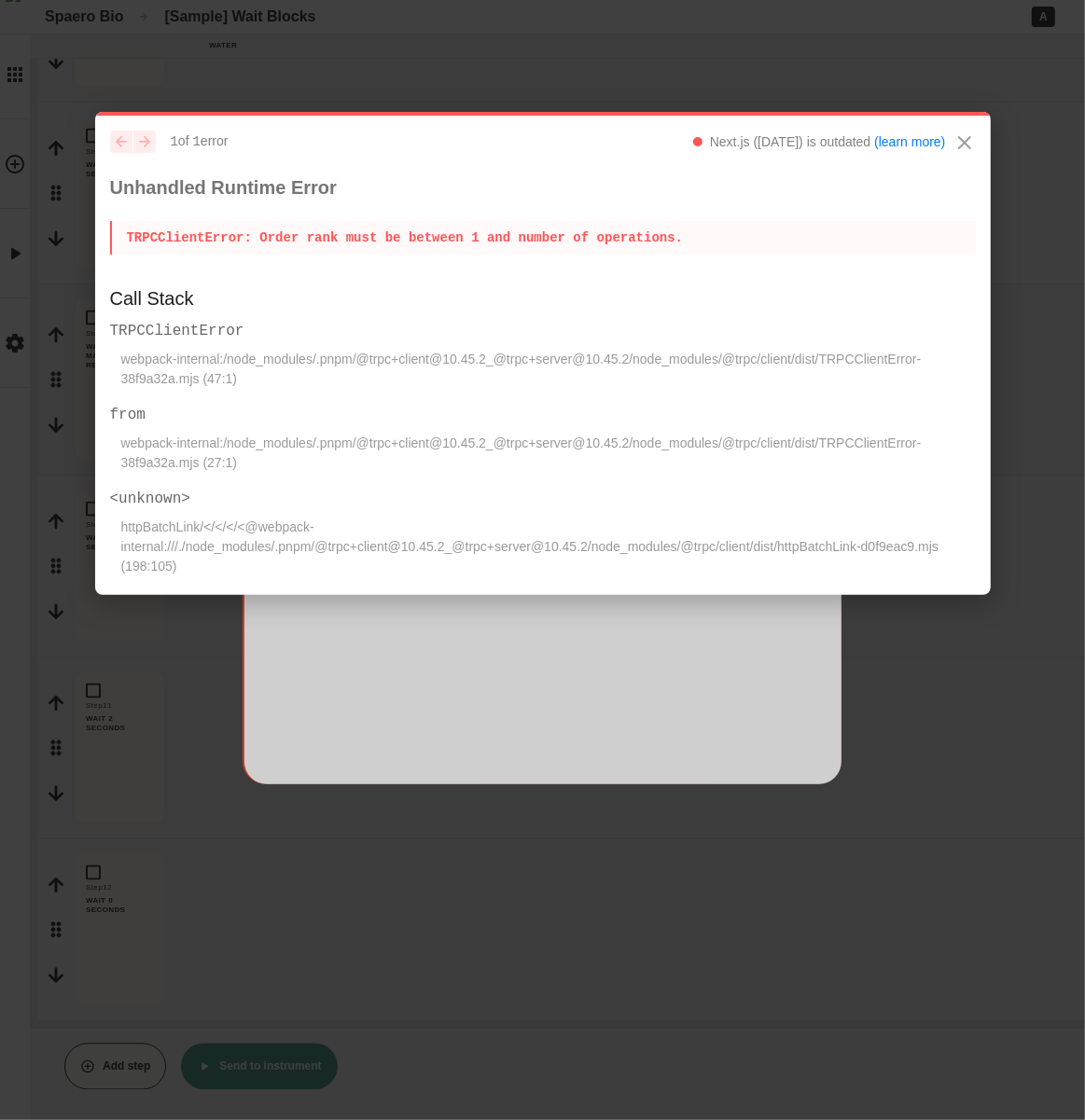 click 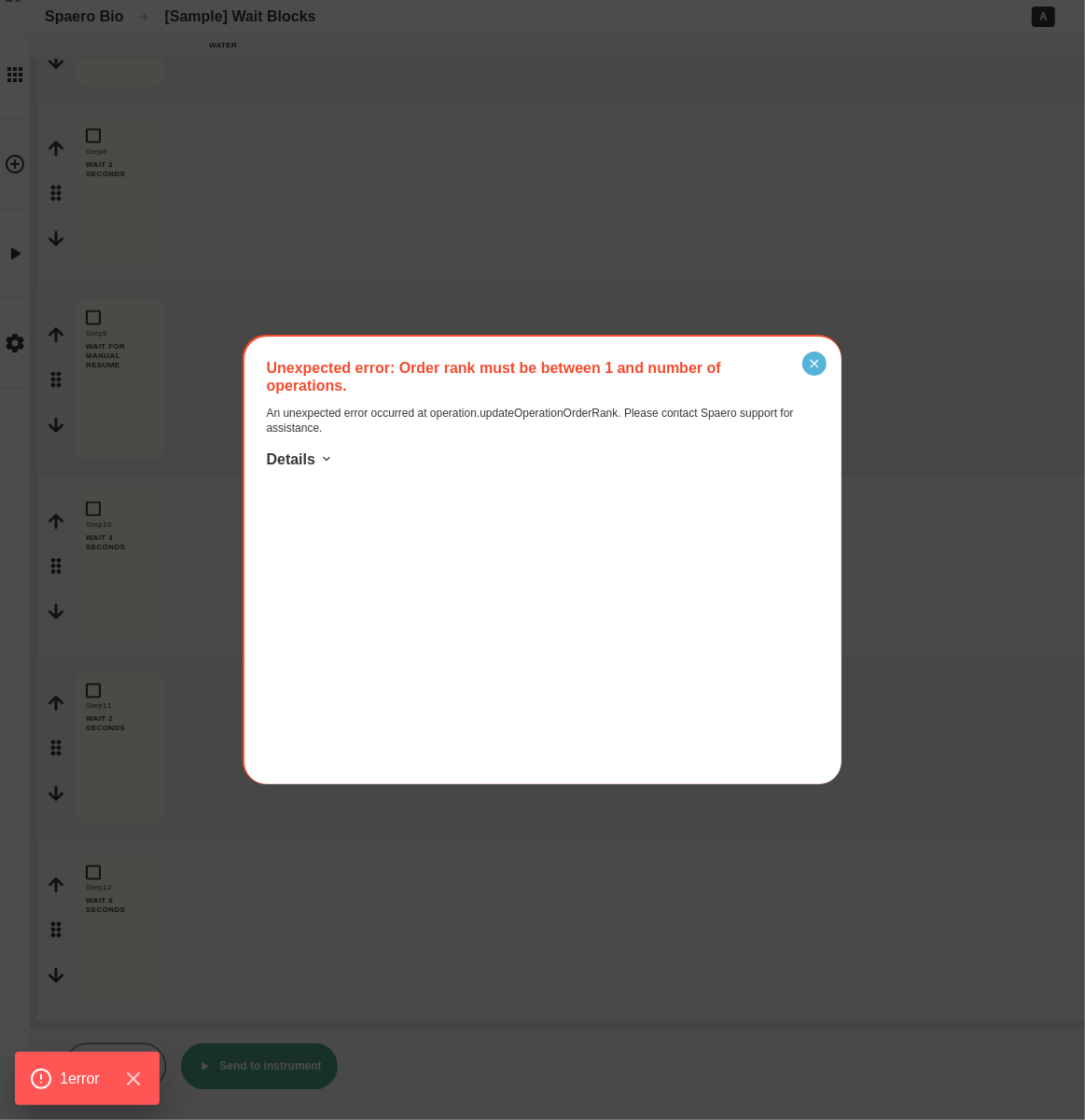 click 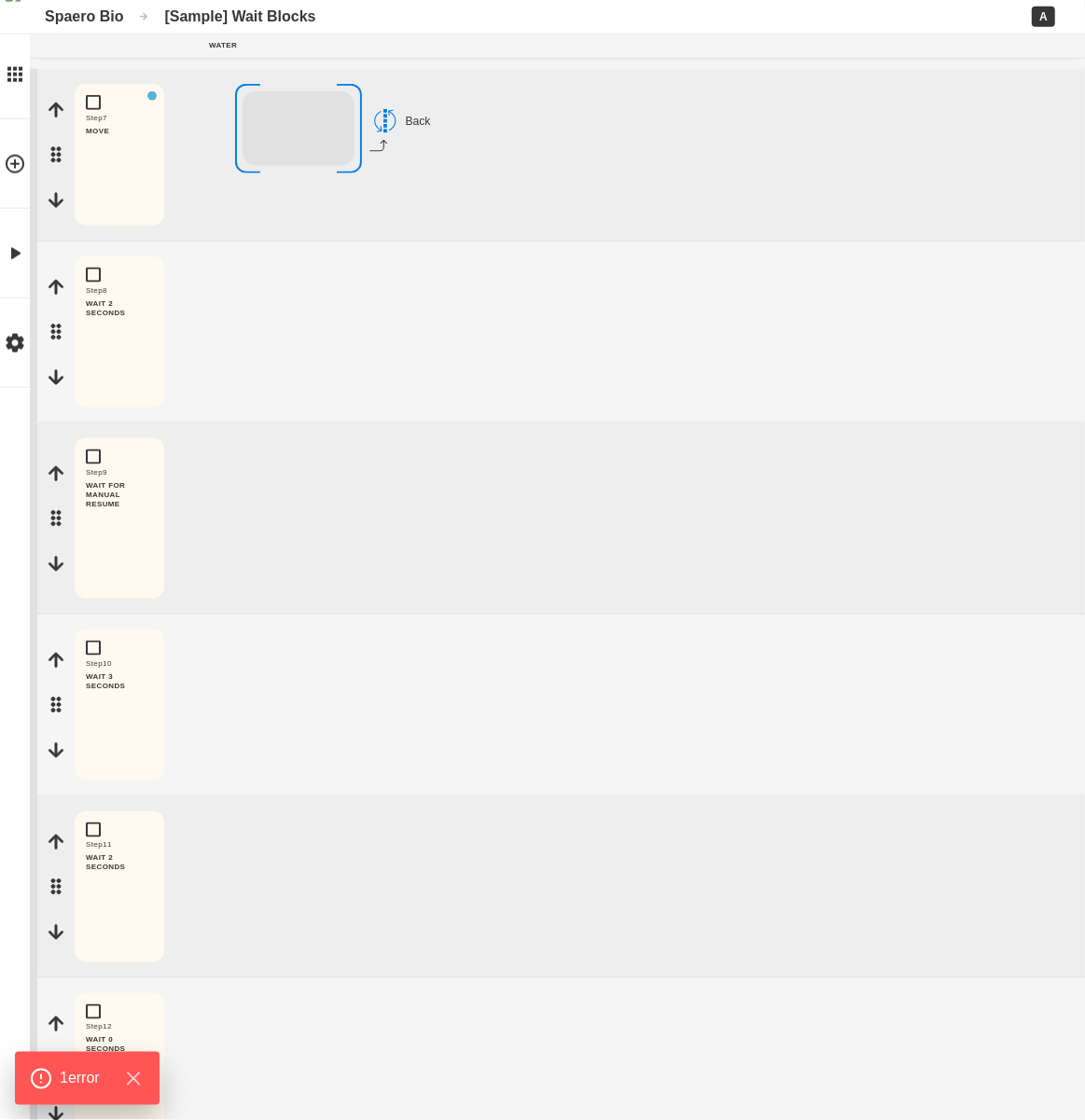 scroll, scrollTop: 1213, scrollLeft: 0, axis: vertical 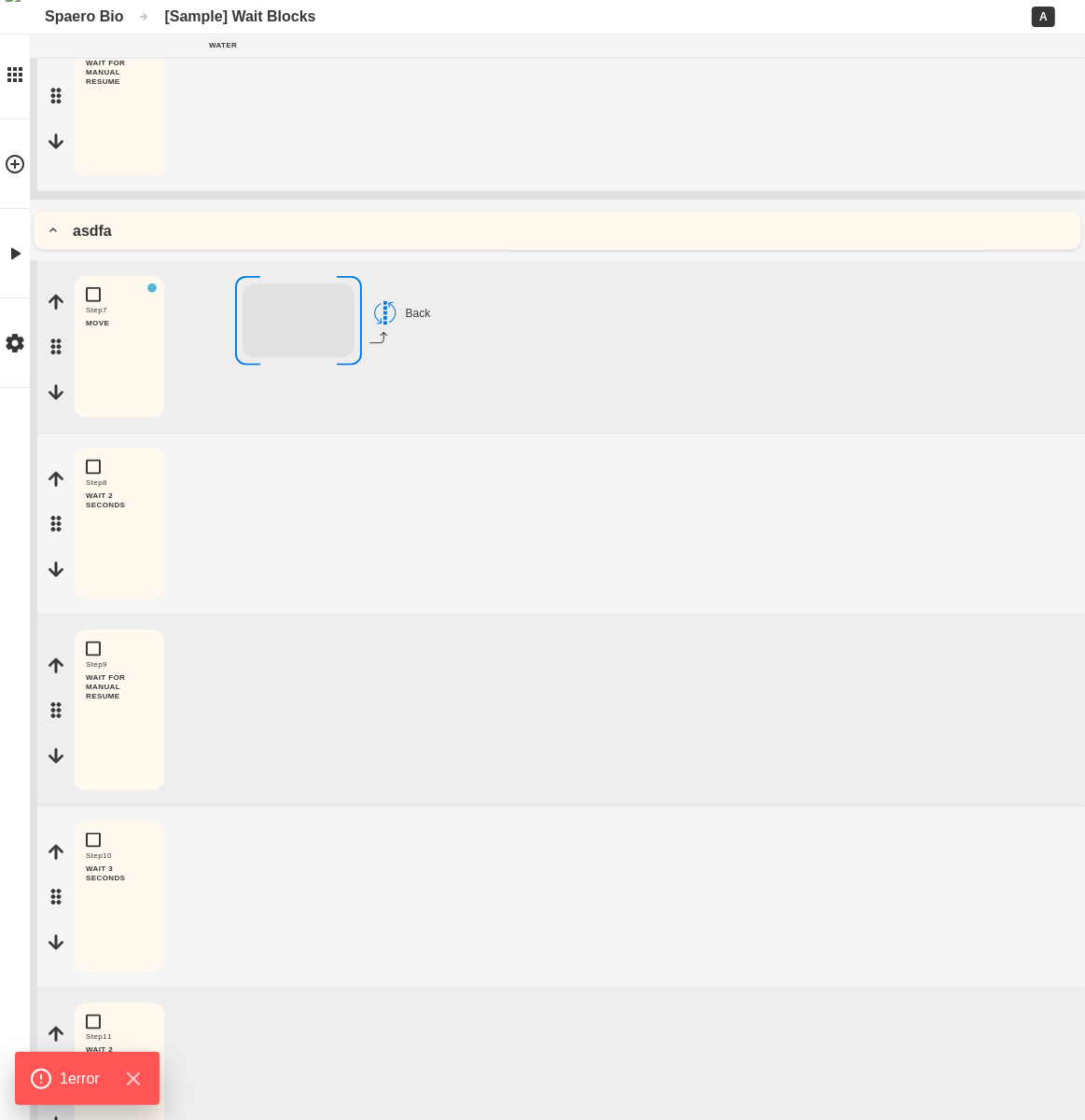 drag, startPoint x: 55, startPoint y: 532, endPoint x: 327, endPoint y: 803, distance: 383.95963 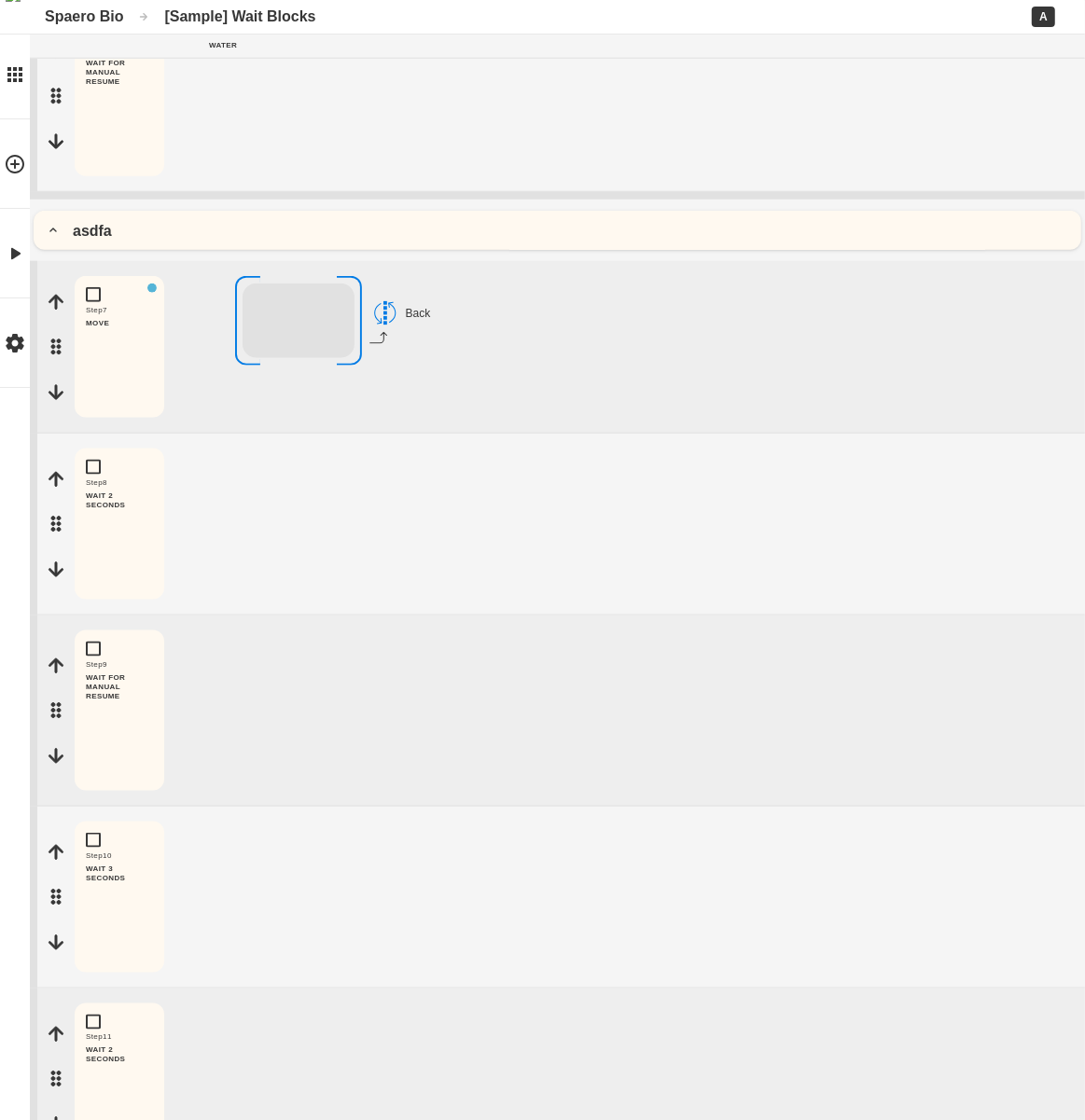 scroll, scrollTop: 1552, scrollLeft: 0, axis: vertical 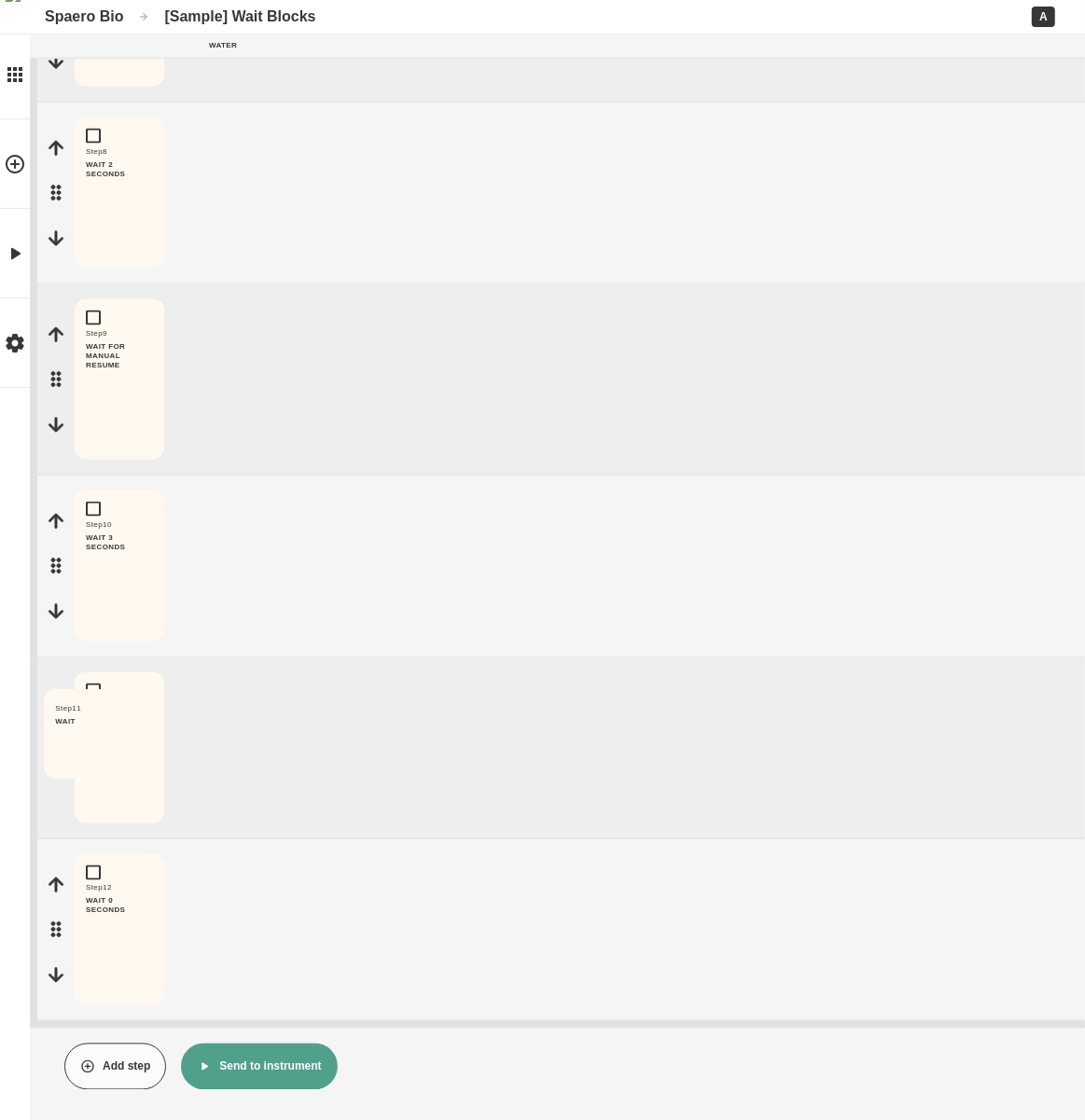 drag, startPoint x: 47, startPoint y: 746, endPoint x: 278, endPoint y: 868, distance: 261.2374 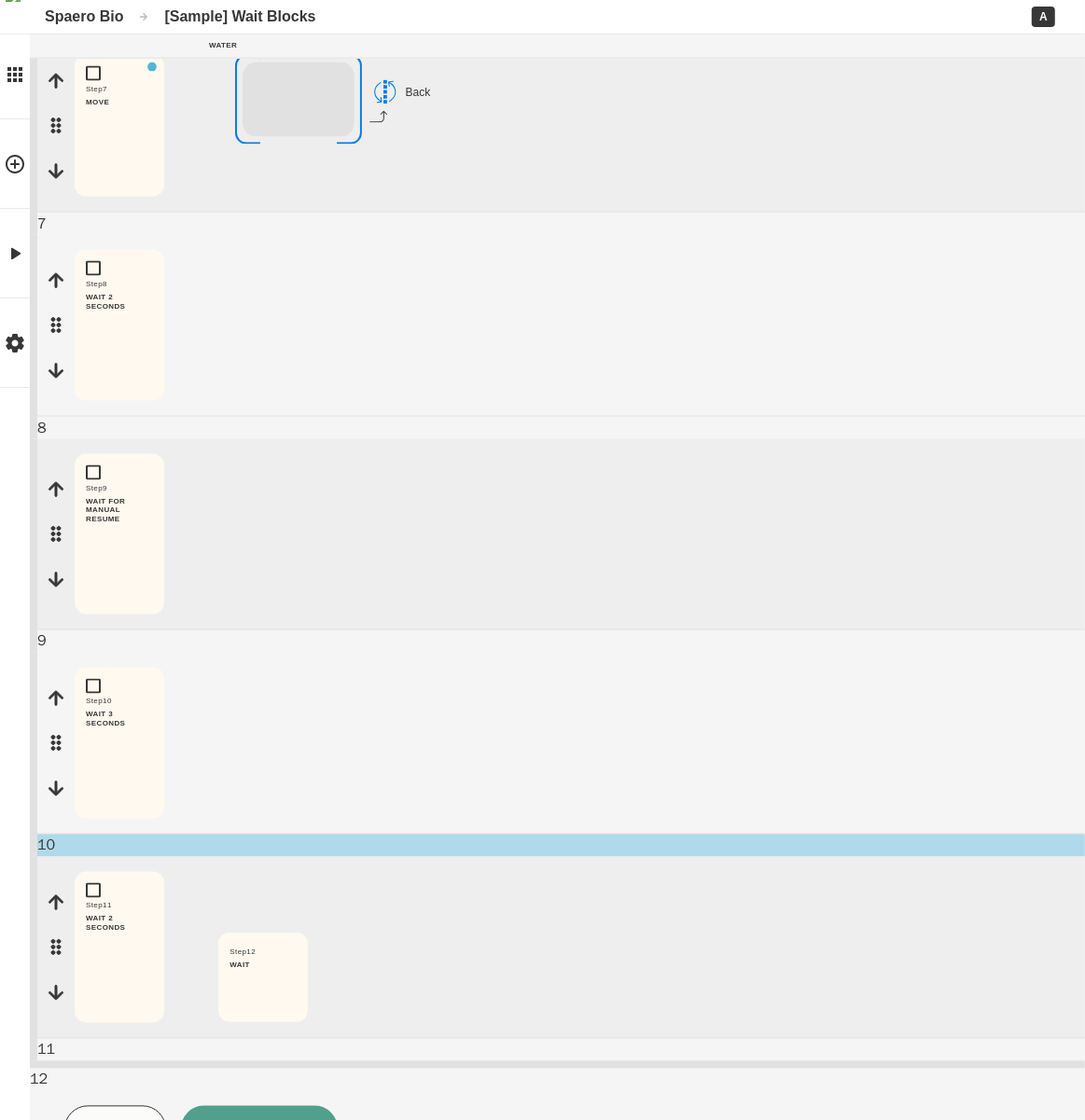 scroll, scrollTop: 1728, scrollLeft: 0, axis: vertical 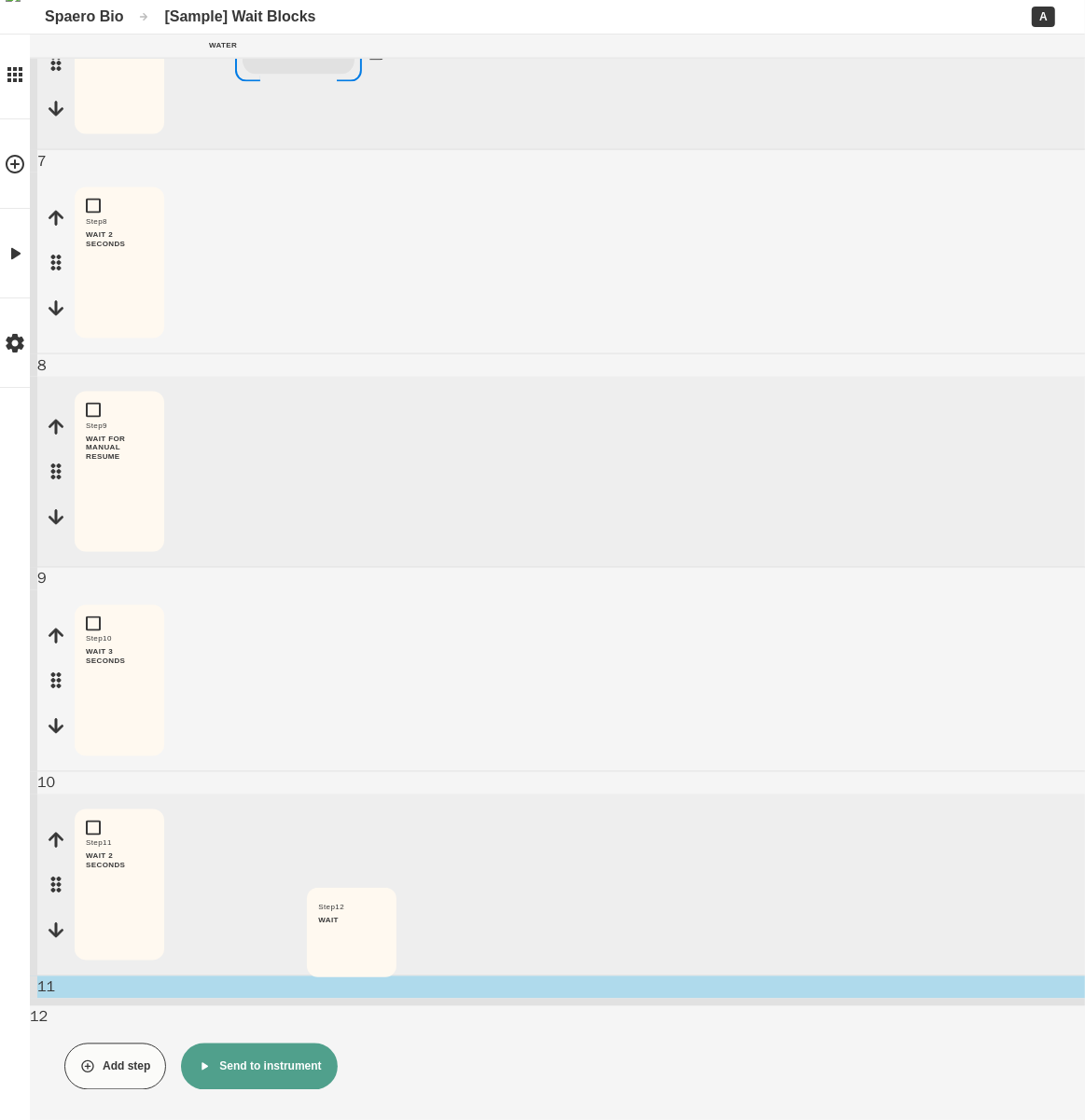 drag, startPoint x: 58, startPoint y: 929, endPoint x: 306, endPoint y: 947, distance: 248.6524 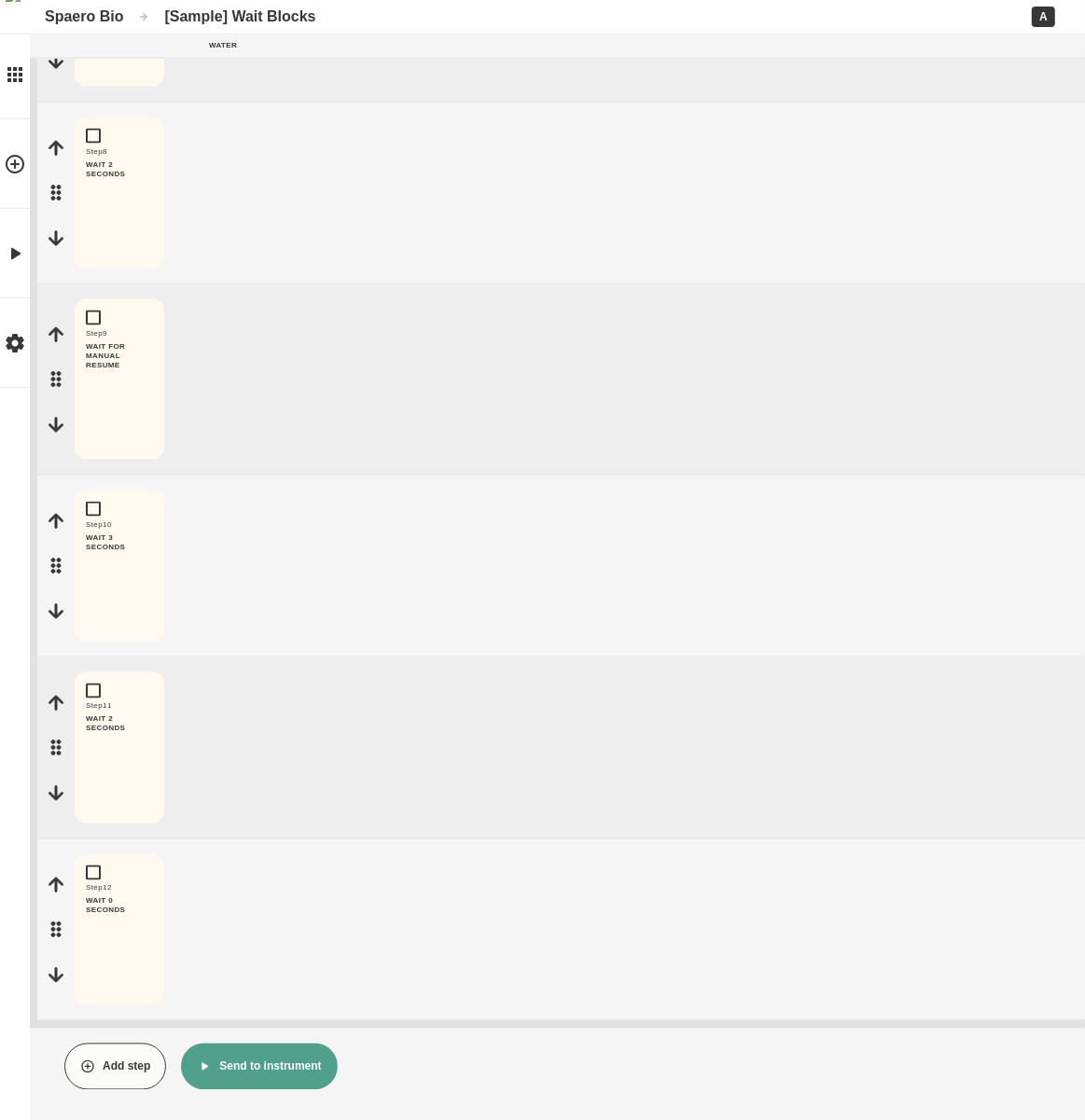 scroll, scrollTop: 1552, scrollLeft: 0, axis: vertical 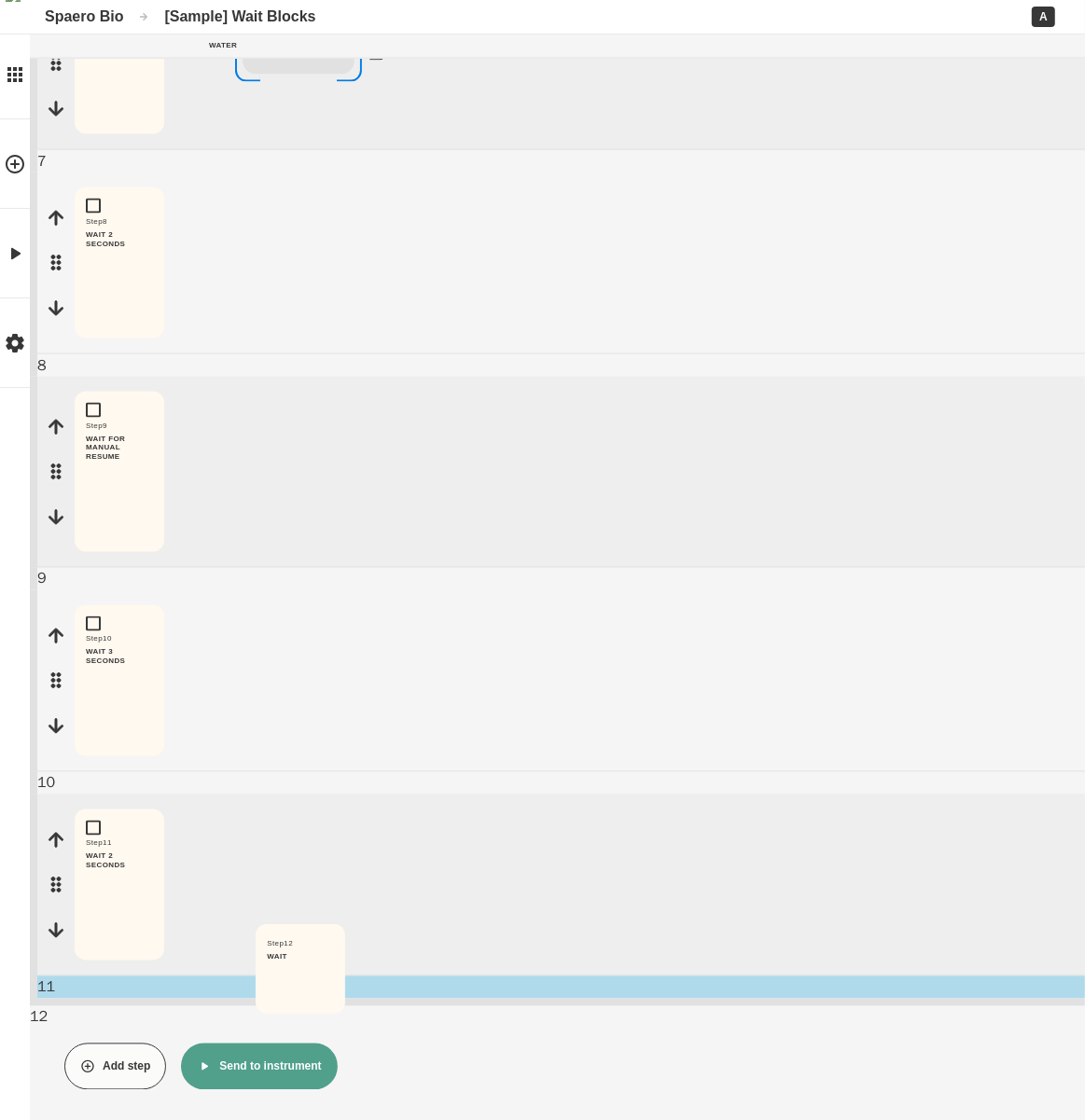 drag, startPoint x: 63, startPoint y: 932, endPoint x: 260, endPoint y: 985, distance: 204.0049 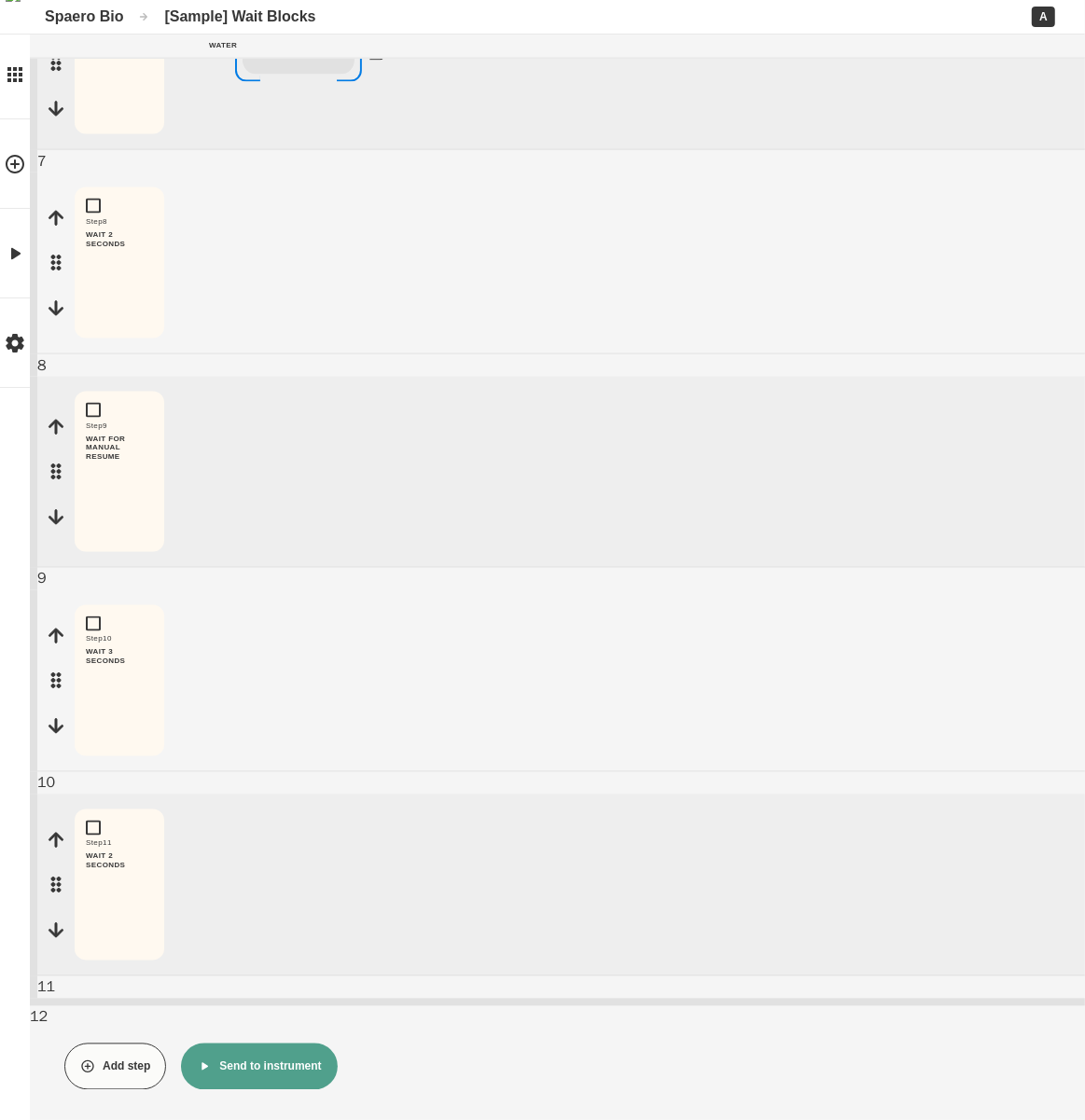 scroll, scrollTop: 1552, scrollLeft: 0, axis: vertical 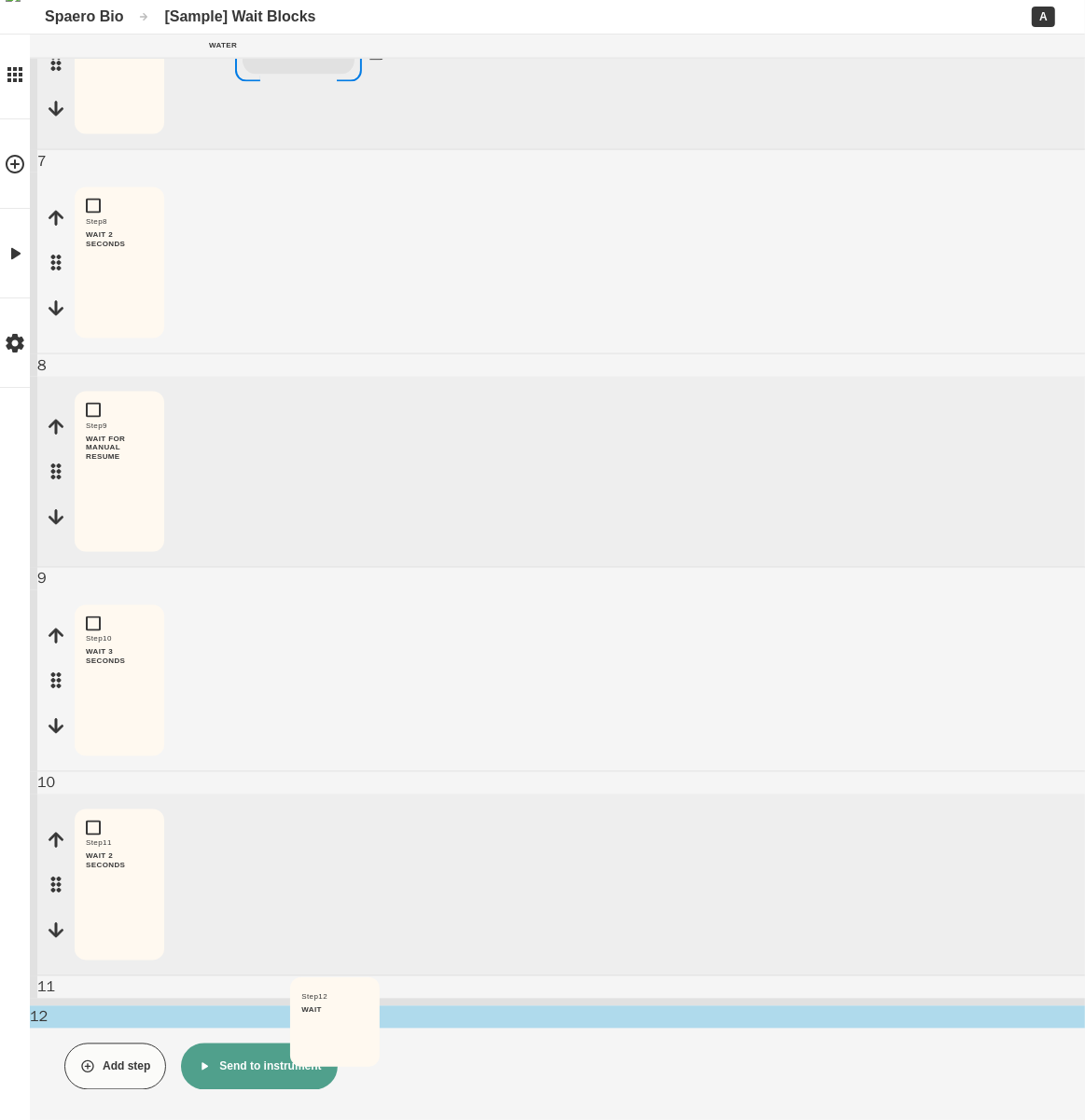drag, startPoint x: 60, startPoint y: 933, endPoint x: 292, endPoint y: 1040, distance: 255.4858 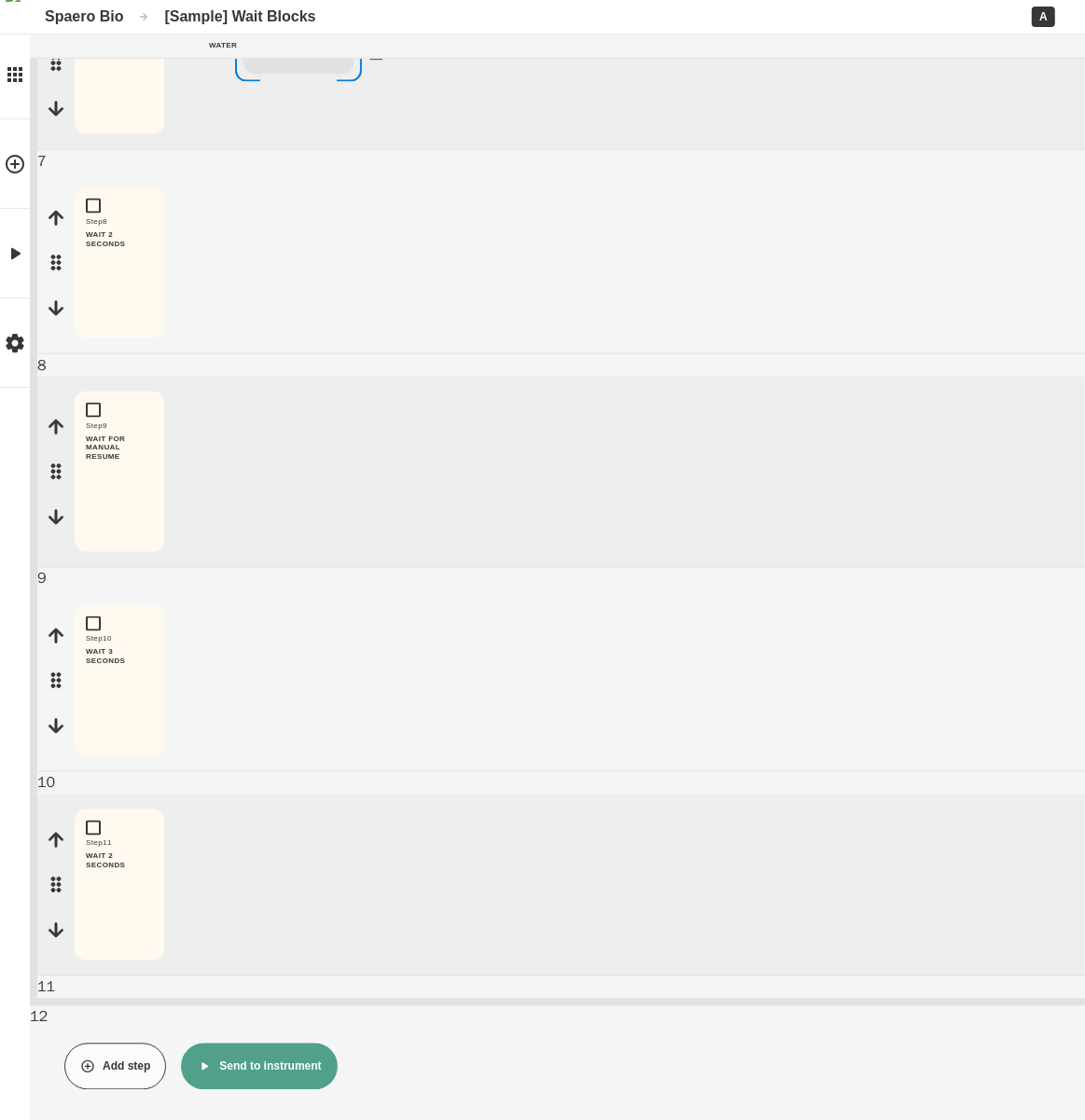 scroll, scrollTop: 1552, scrollLeft: 0, axis: vertical 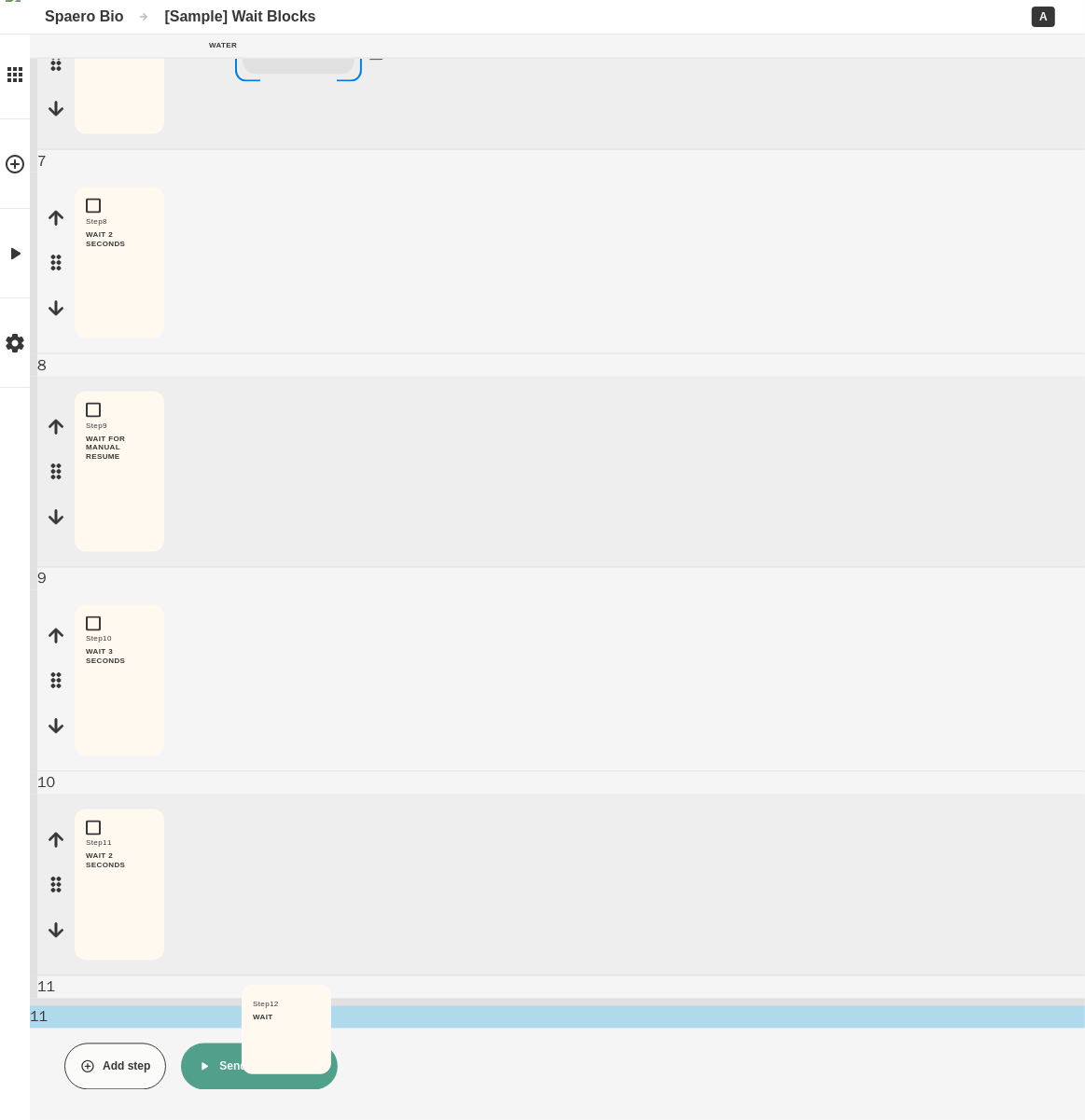 drag, startPoint x: 47, startPoint y: 947, endPoint x: 236, endPoint y: 1053, distance: 216.69564 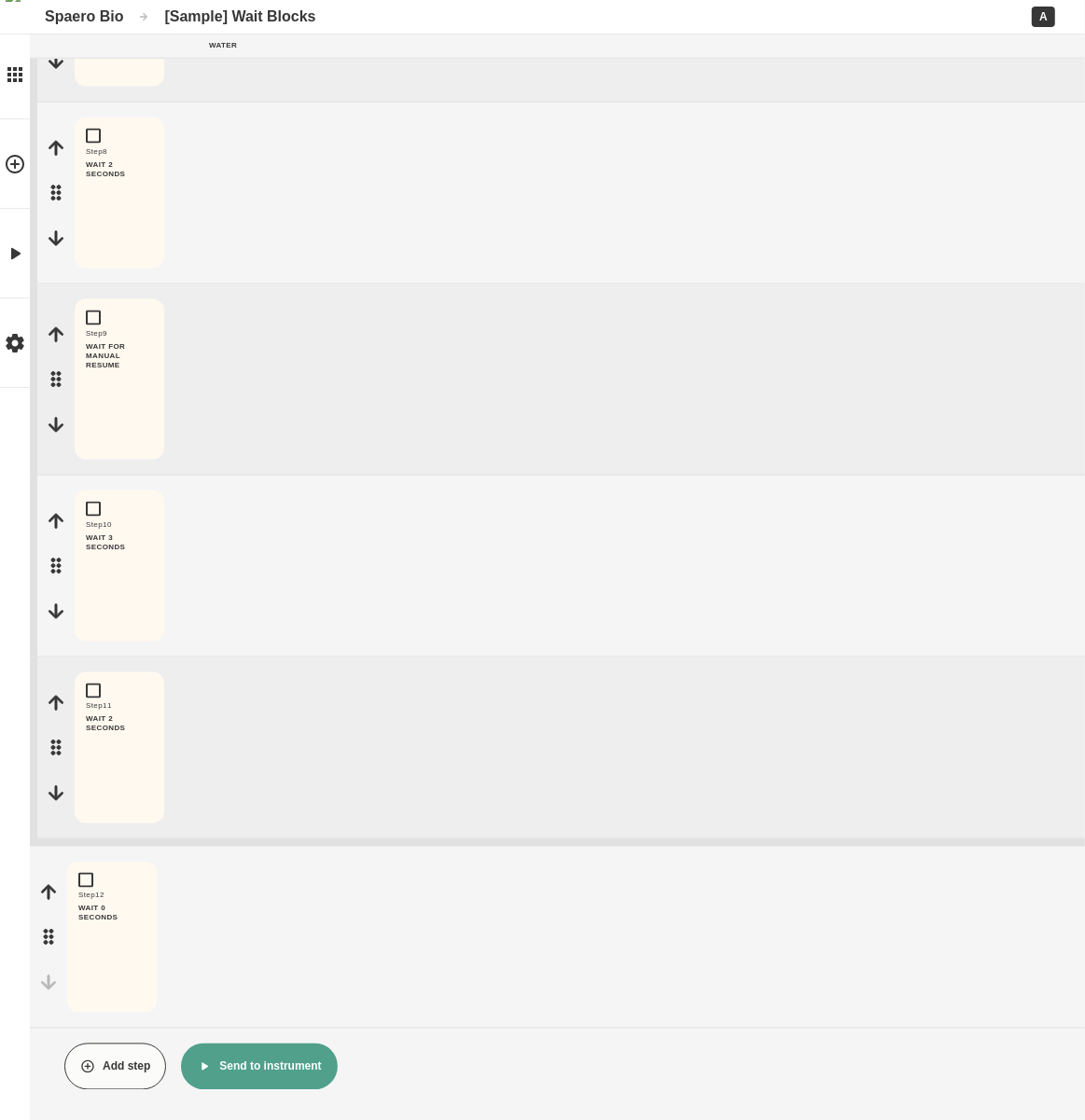 scroll, scrollTop: 1552, scrollLeft: 0, axis: vertical 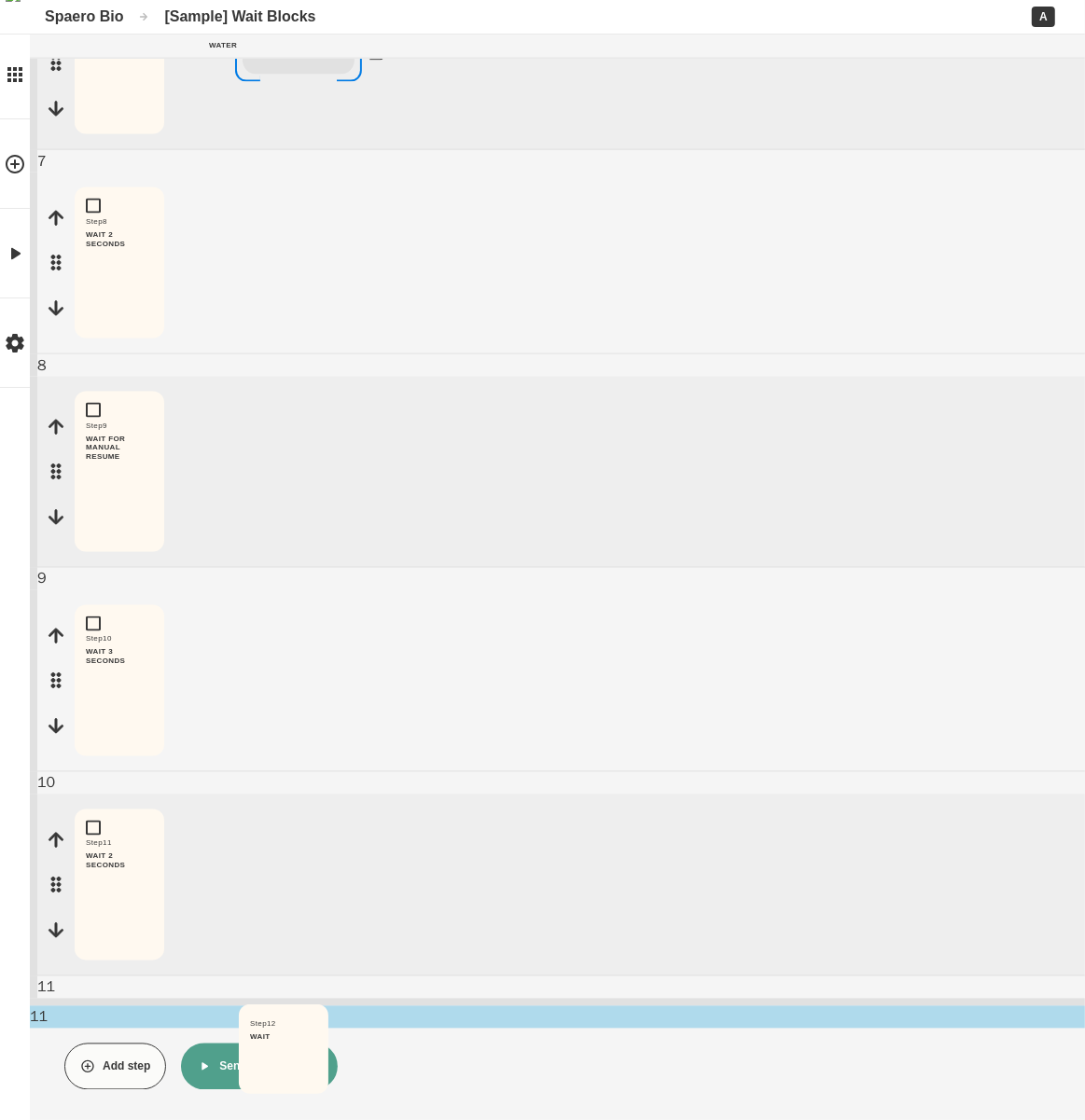 drag, startPoint x: 52, startPoint y: 942, endPoint x: 239, endPoint y: 1068, distance: 225.48836 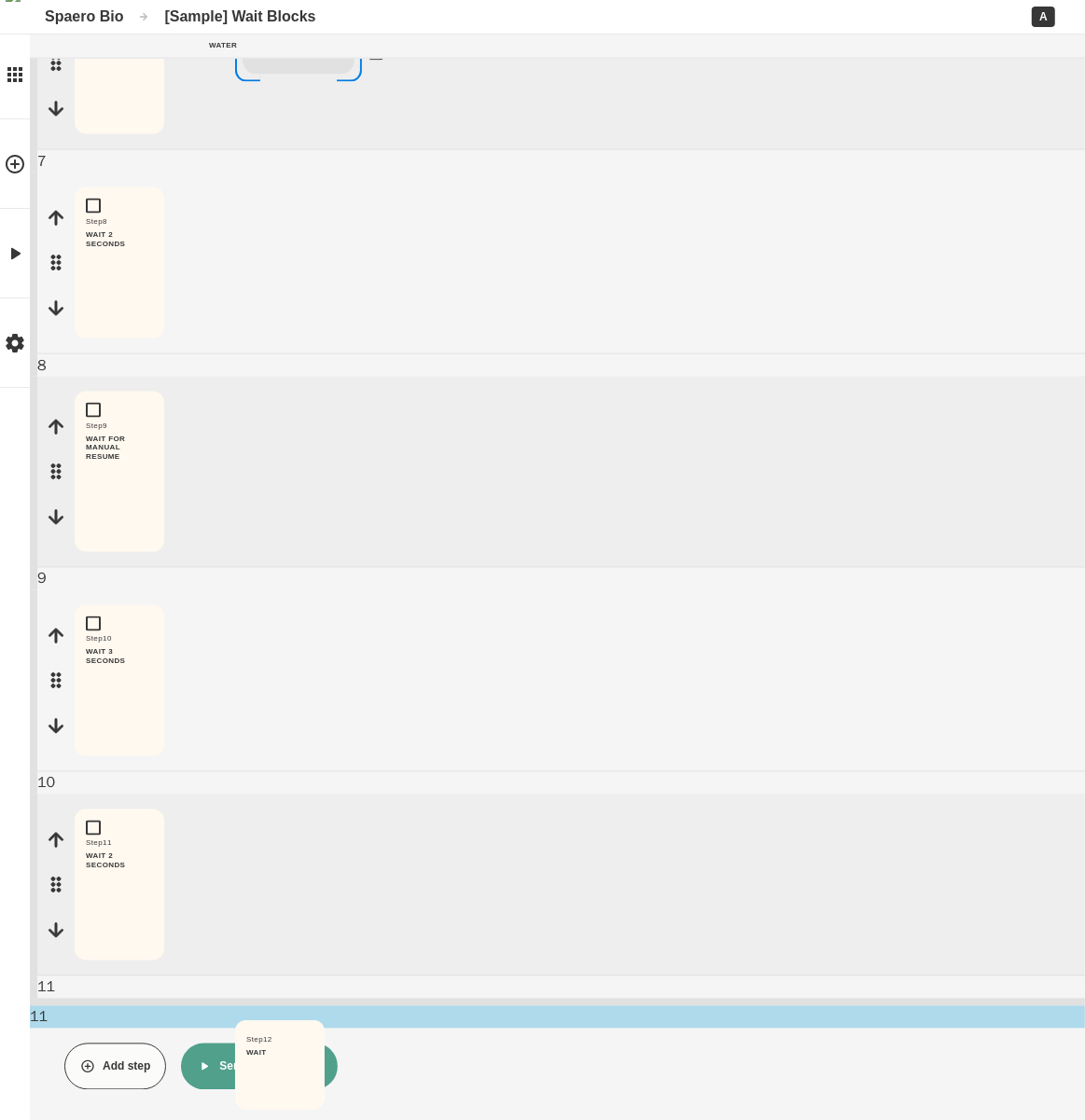 drag, startPoint x: 46, startPoint y: 936, endPoint x: 230, endPoint y: 1079, distance: 233.03433 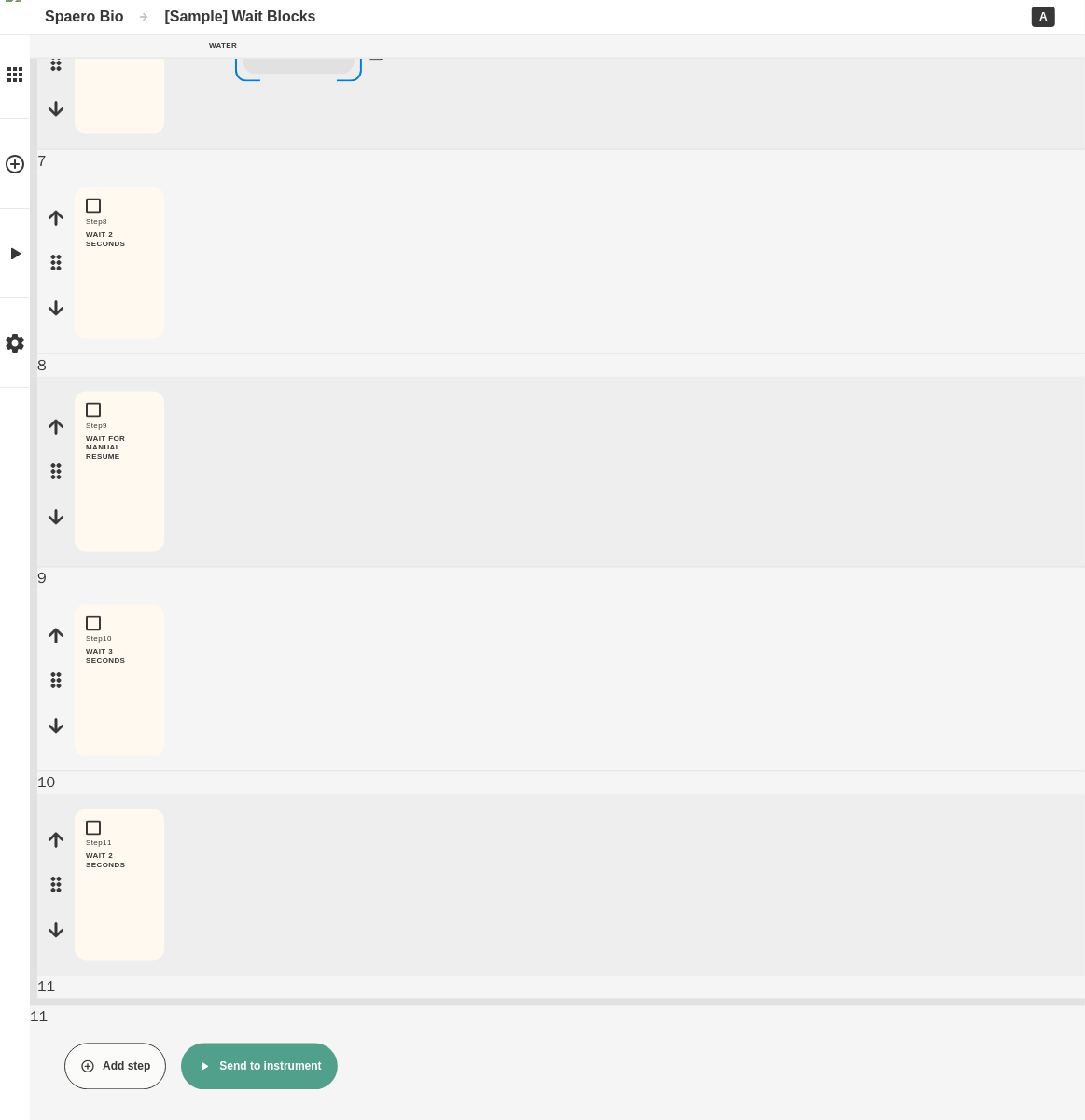 scroll, scrollTop: 1552, scrollLeft: 0, axis: vertical 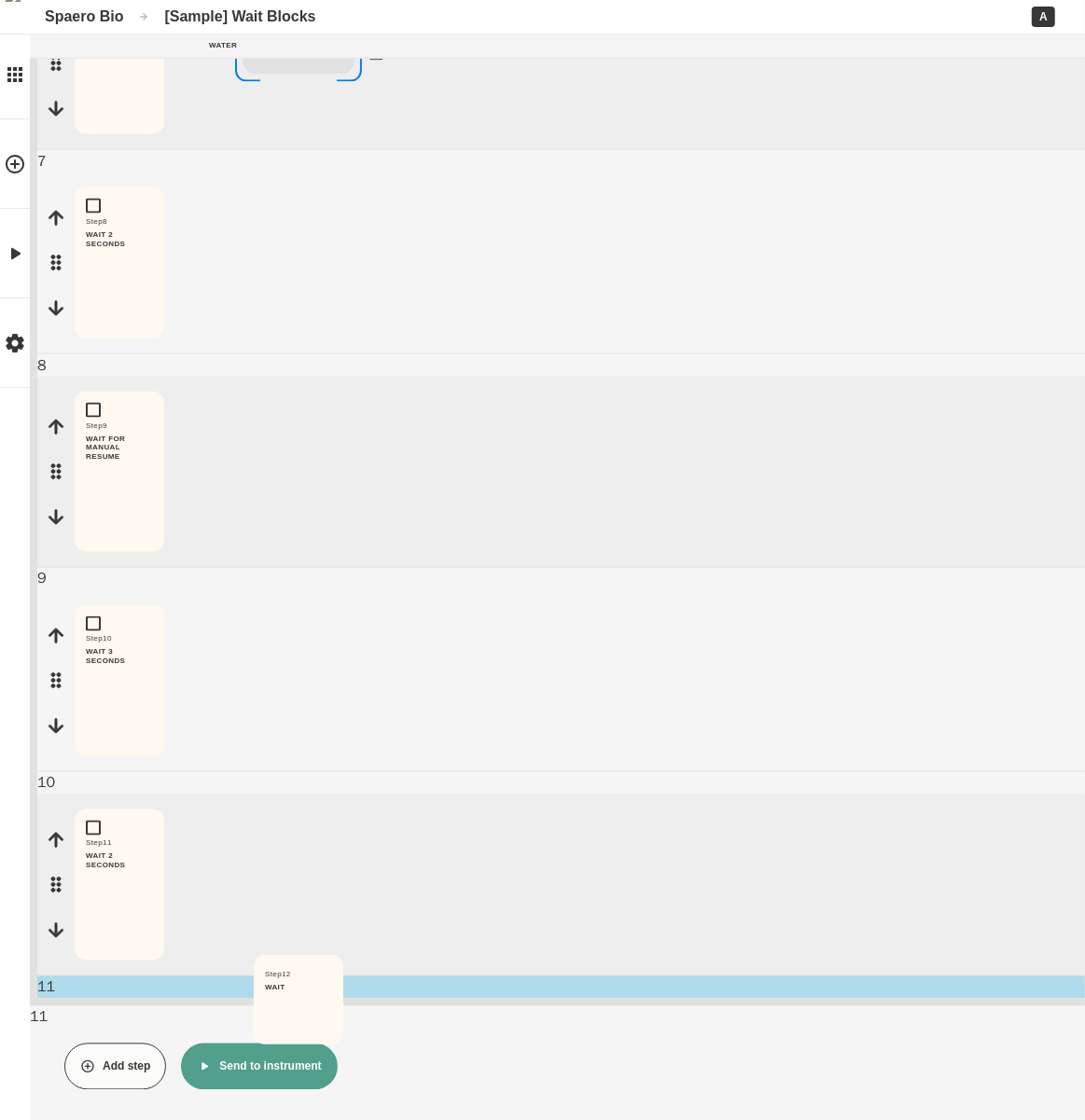 drag, startPoint x: 49, startPoint y: 939, endPoint x: 252, endPoint y: 1008, distance: 214.40616 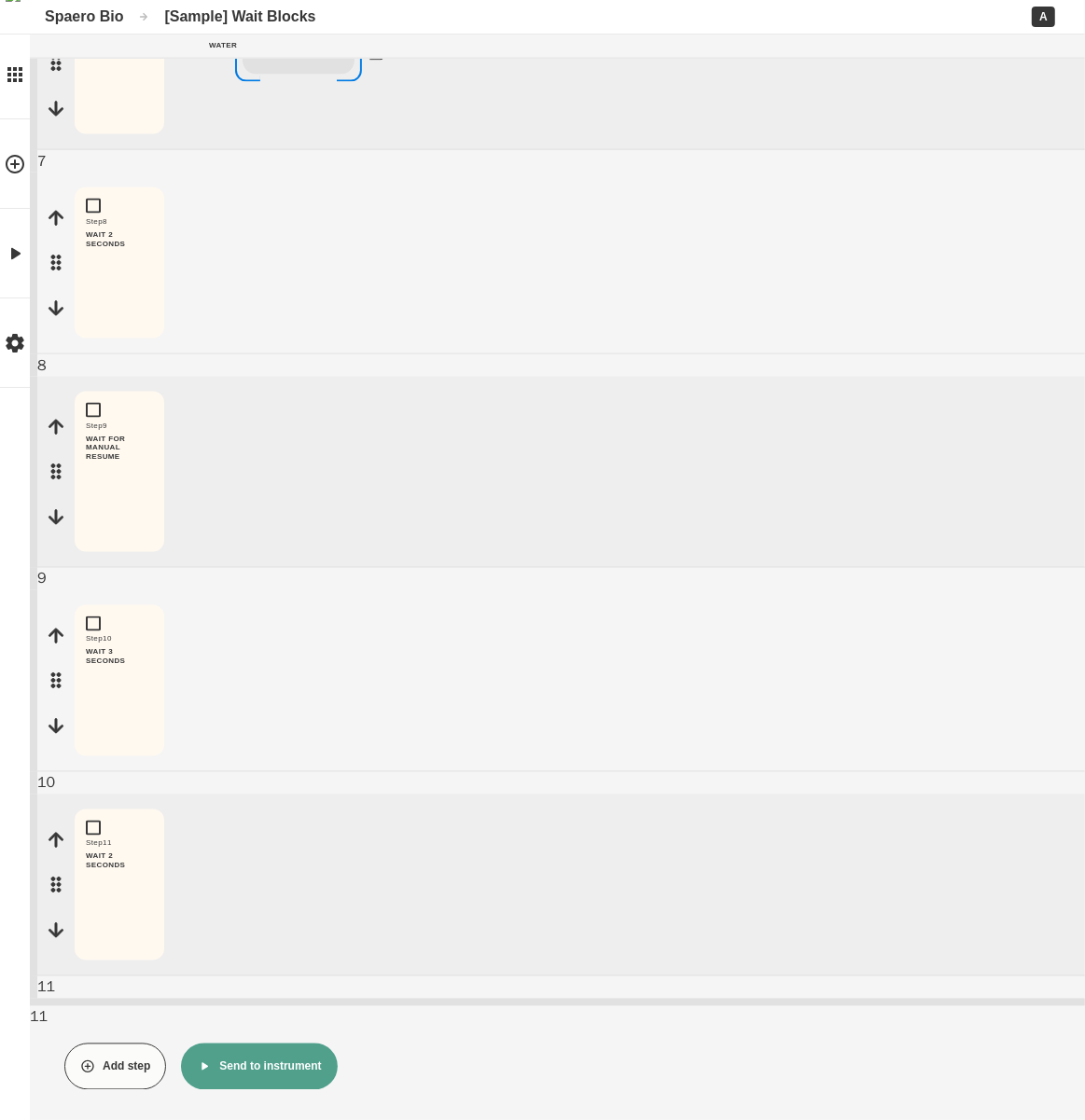 scroll, scrollTop: 1552, scrollLeft: 0, axis: vertical 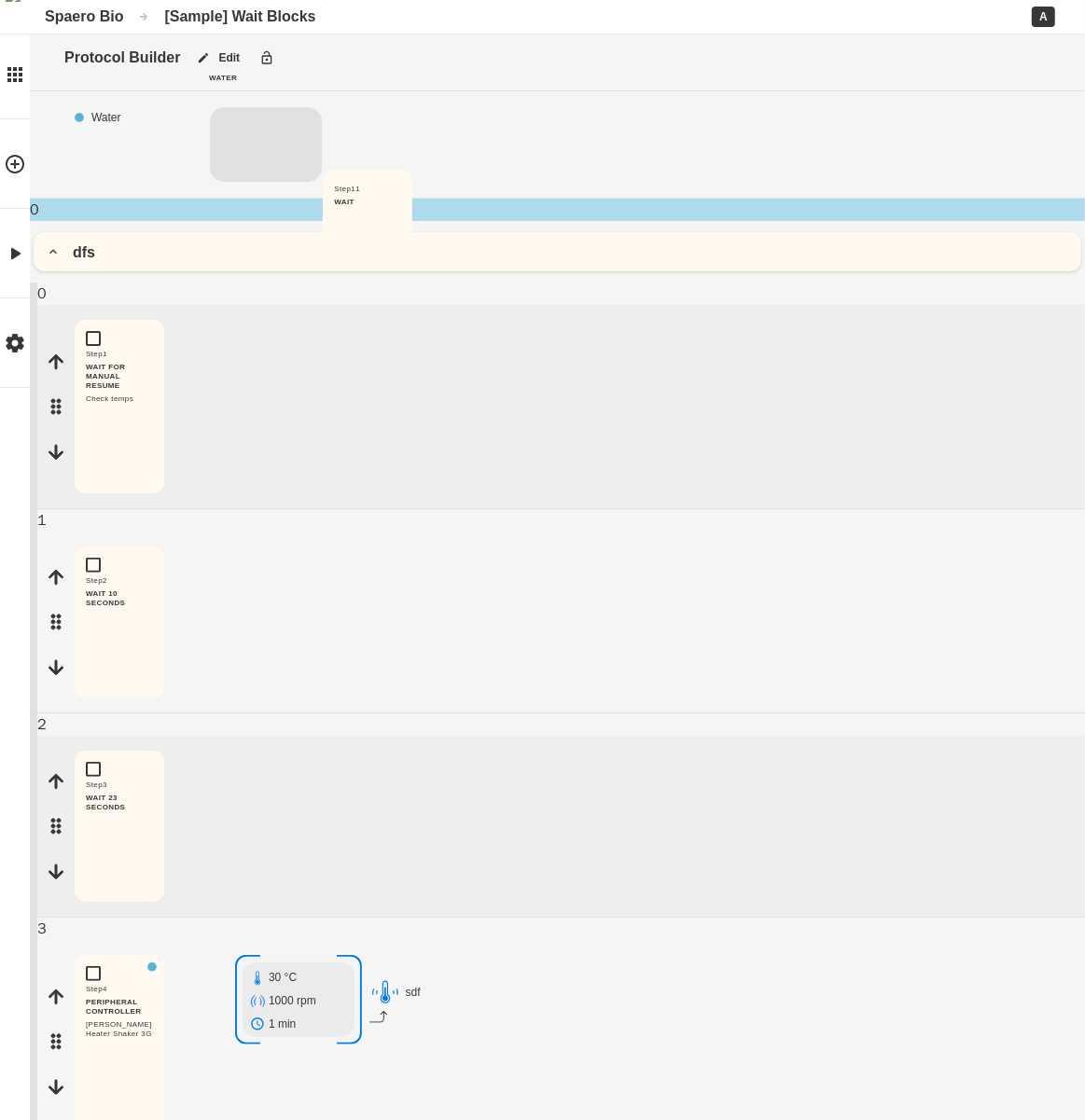 drag, startPoint x: 57, startPoint y: 745, endPoint x: 322, endPoint y: 226, distance: 582.74008 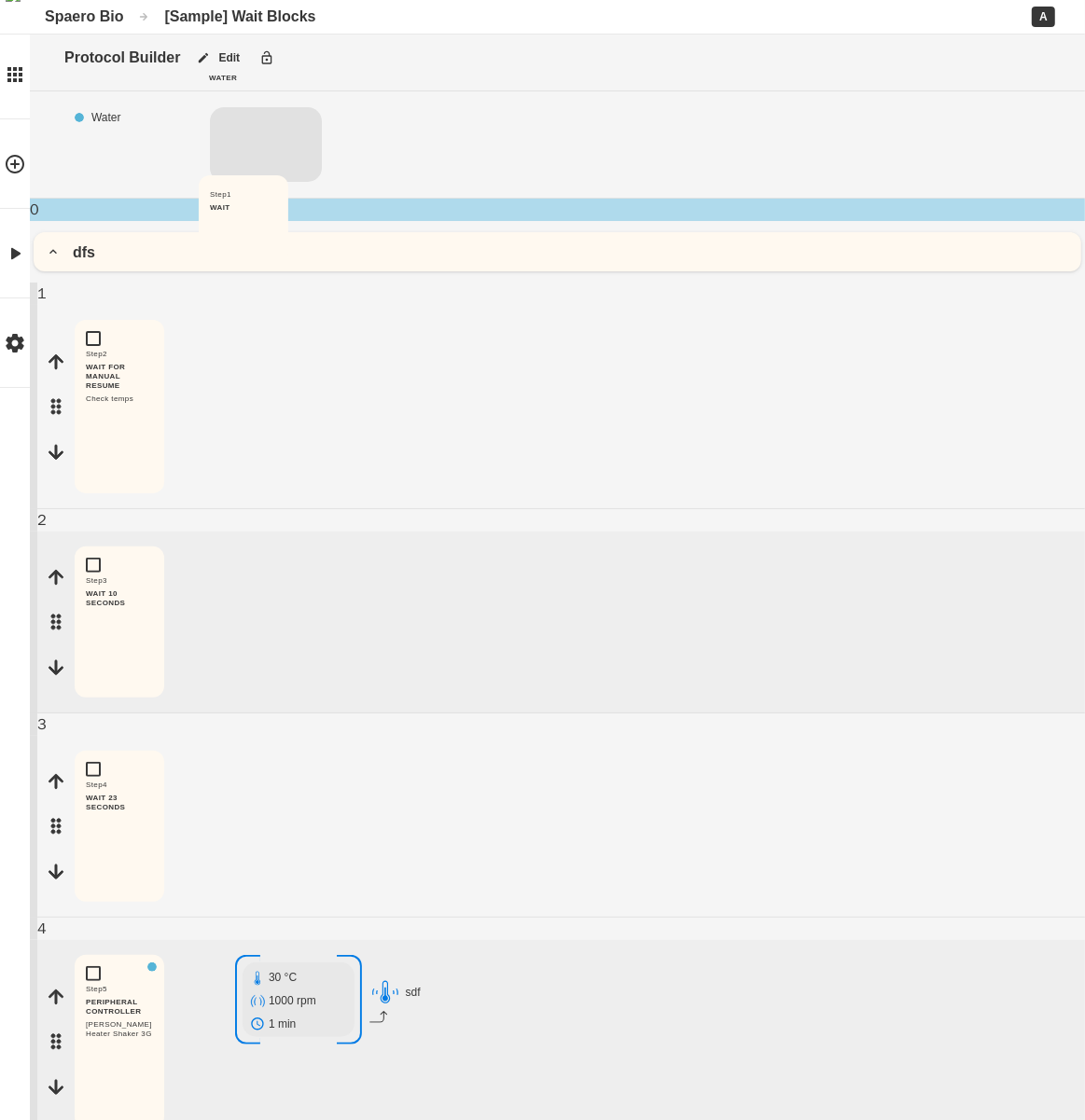 drag, startPoint x: 44, startPoint y: 291, endPoint x: 200, endPoint y: 219, distance: 171.81385 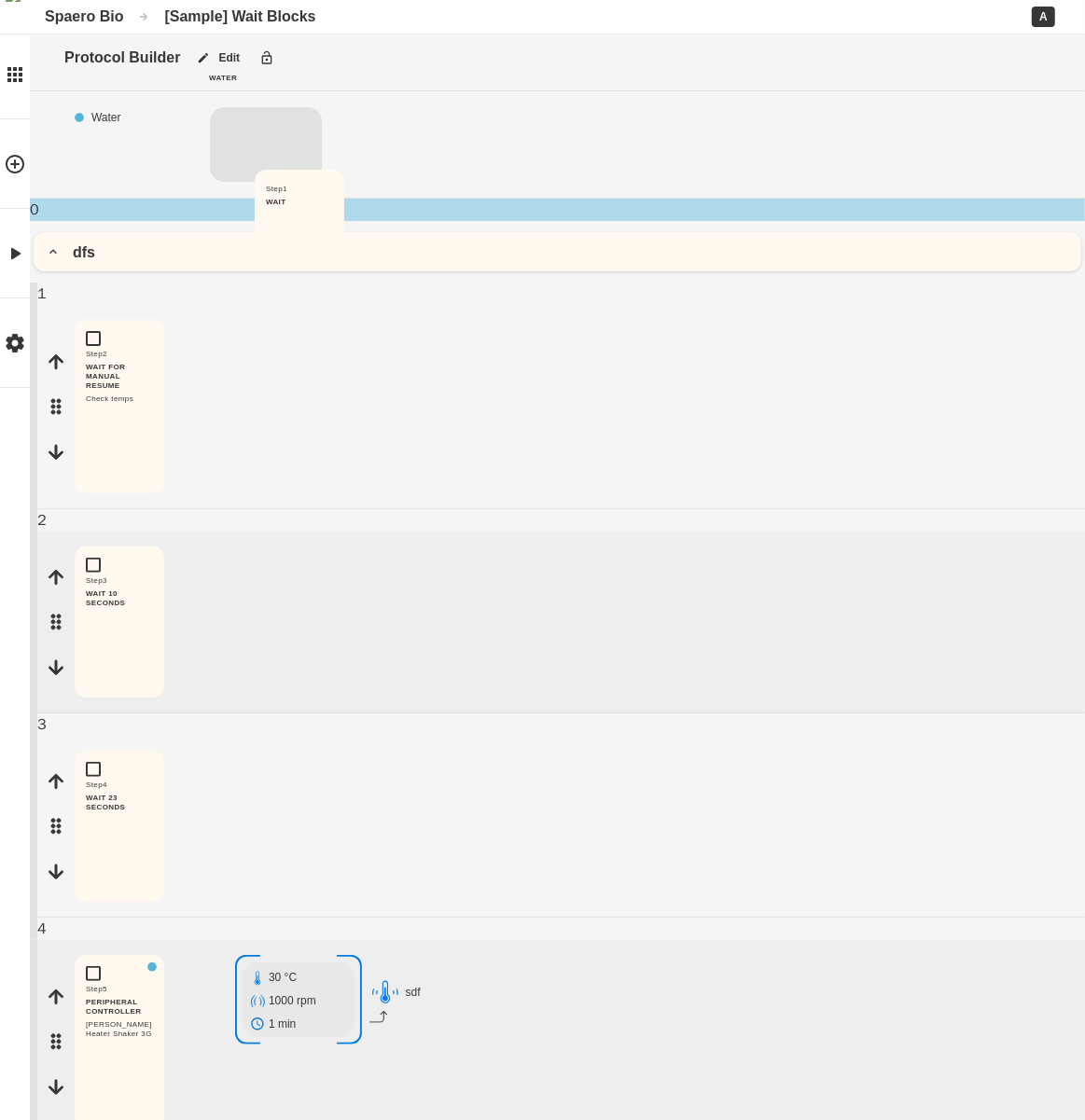 drag, startPoint x: 50, startPoint y: 291, endPoint x: 255, endPoint y: 225, distance: 215.36249 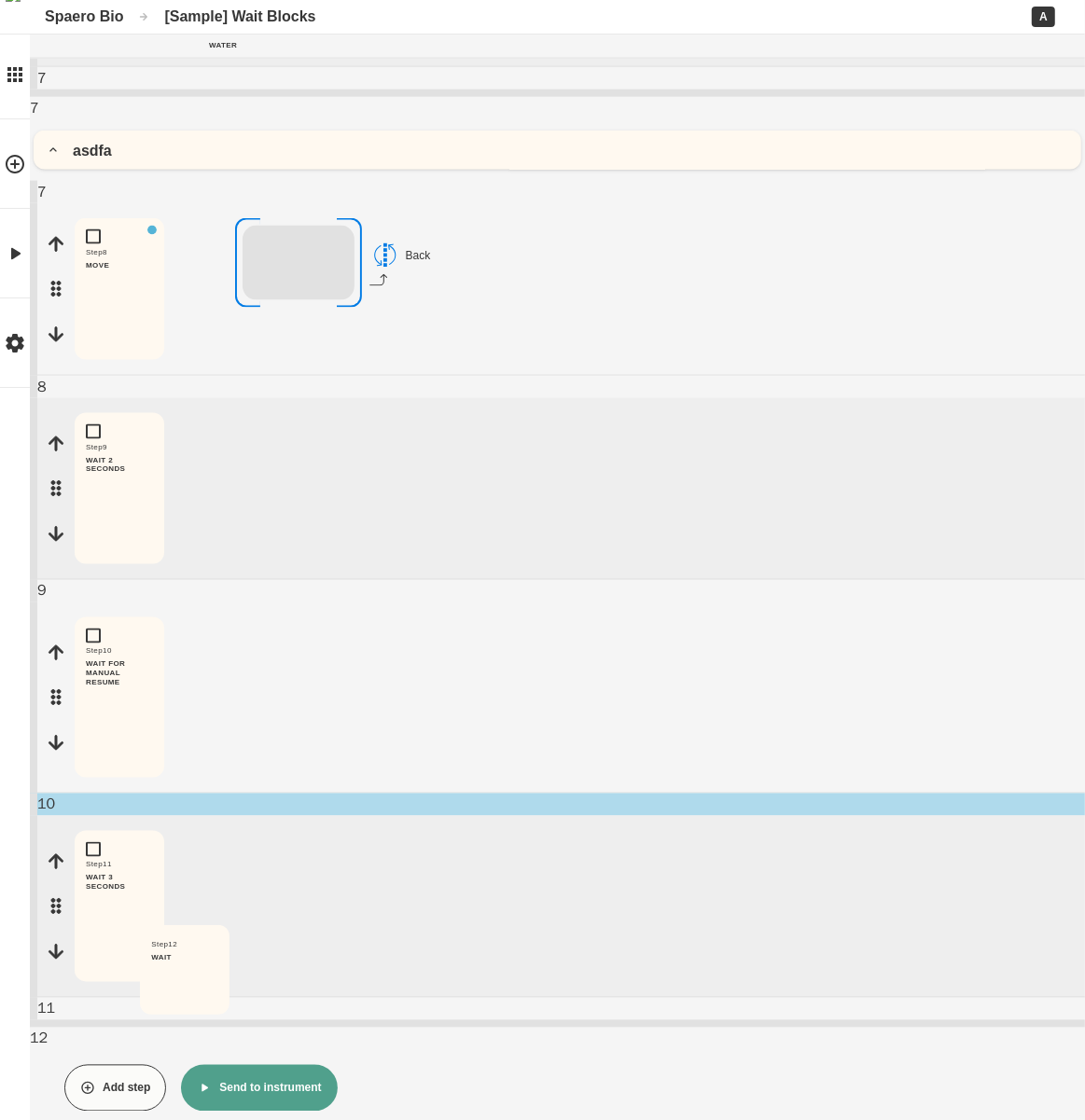 scroll, scrollTop: 1728, scrollLeft: 0, axis: vertical 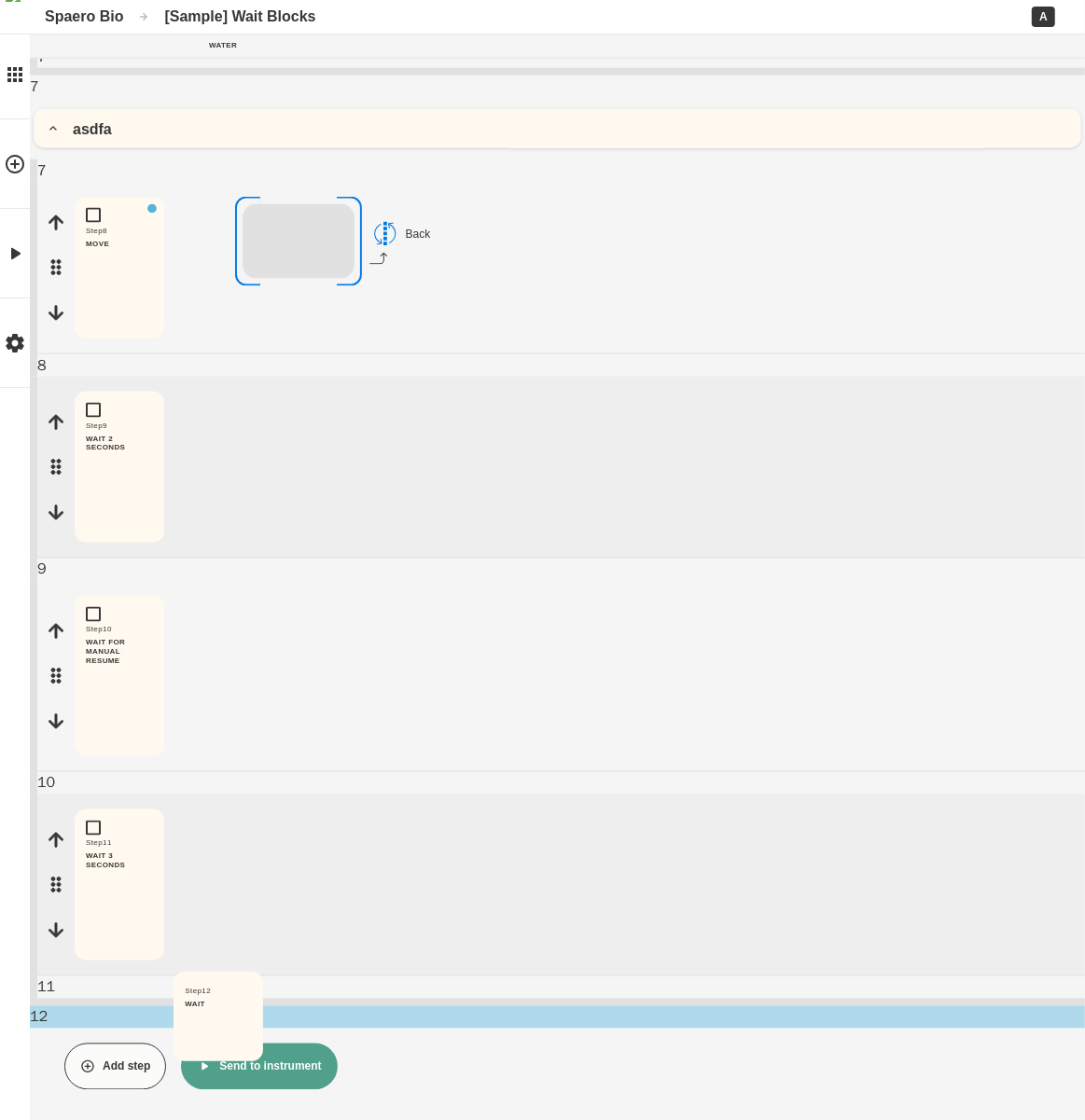drag, startPoint x: 48, startPoint y: 928, endPoint x: 162, endPoint y: 1029, distance: 152.30561 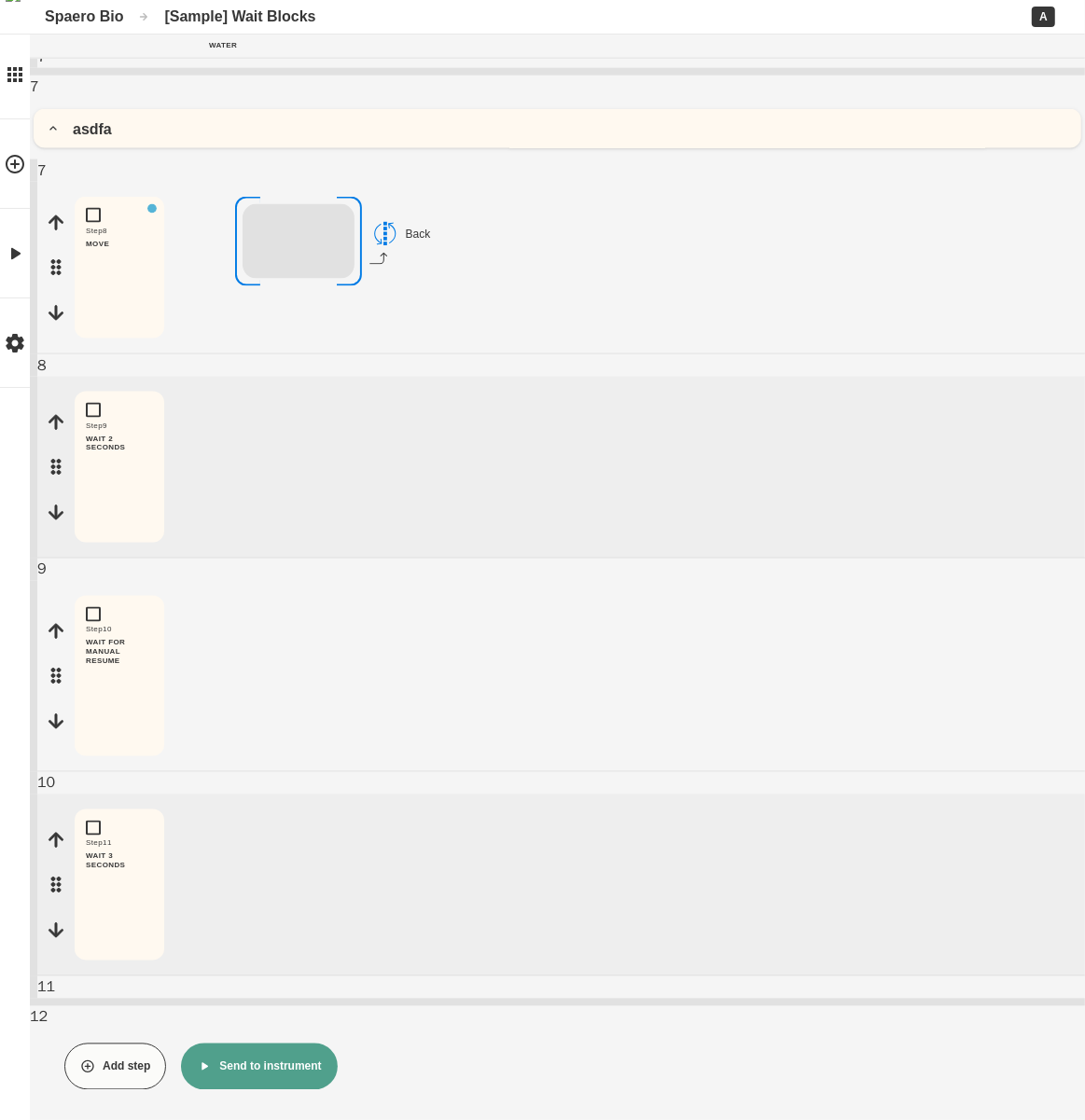 scroll, scrollTop: 1552, scrollLeft: 0, axis: vertical 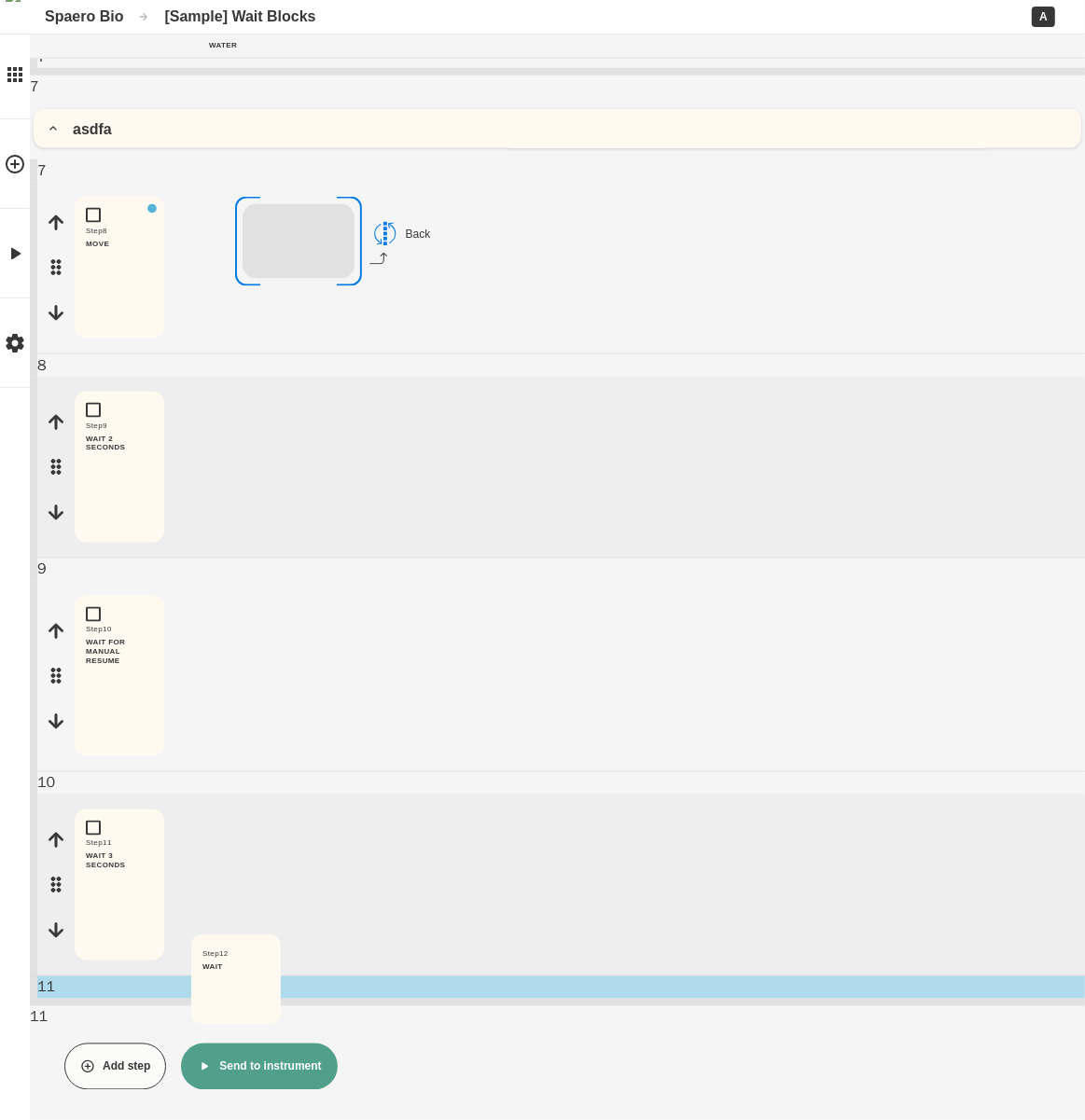drag, startPoint x: 41, startPoint y: 942, endPoint x: 180, endPoint y: 999, distance: 150.23315 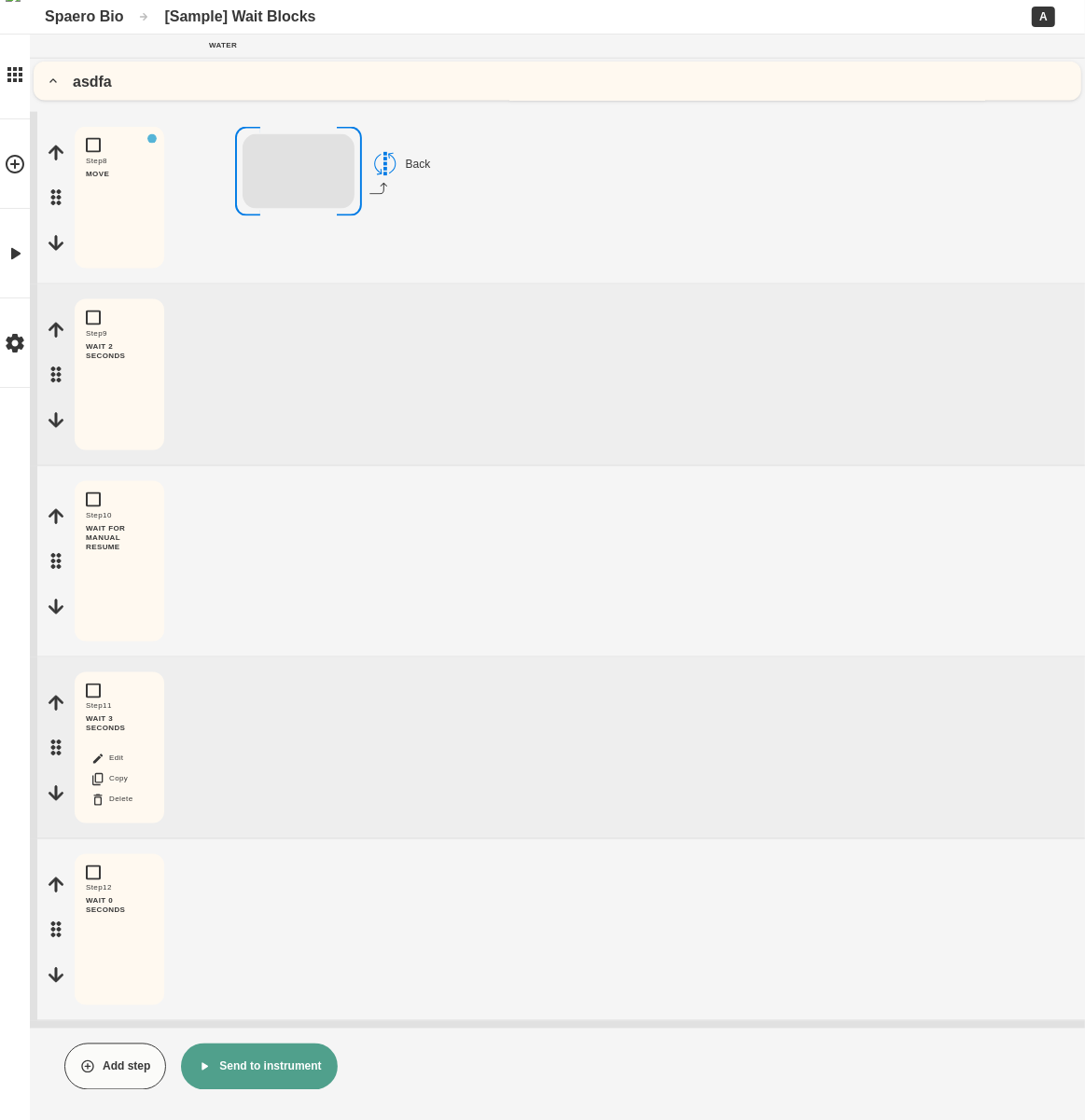 scroll, scrollTop: 1552, scrollLeft: 0, axis: vertical 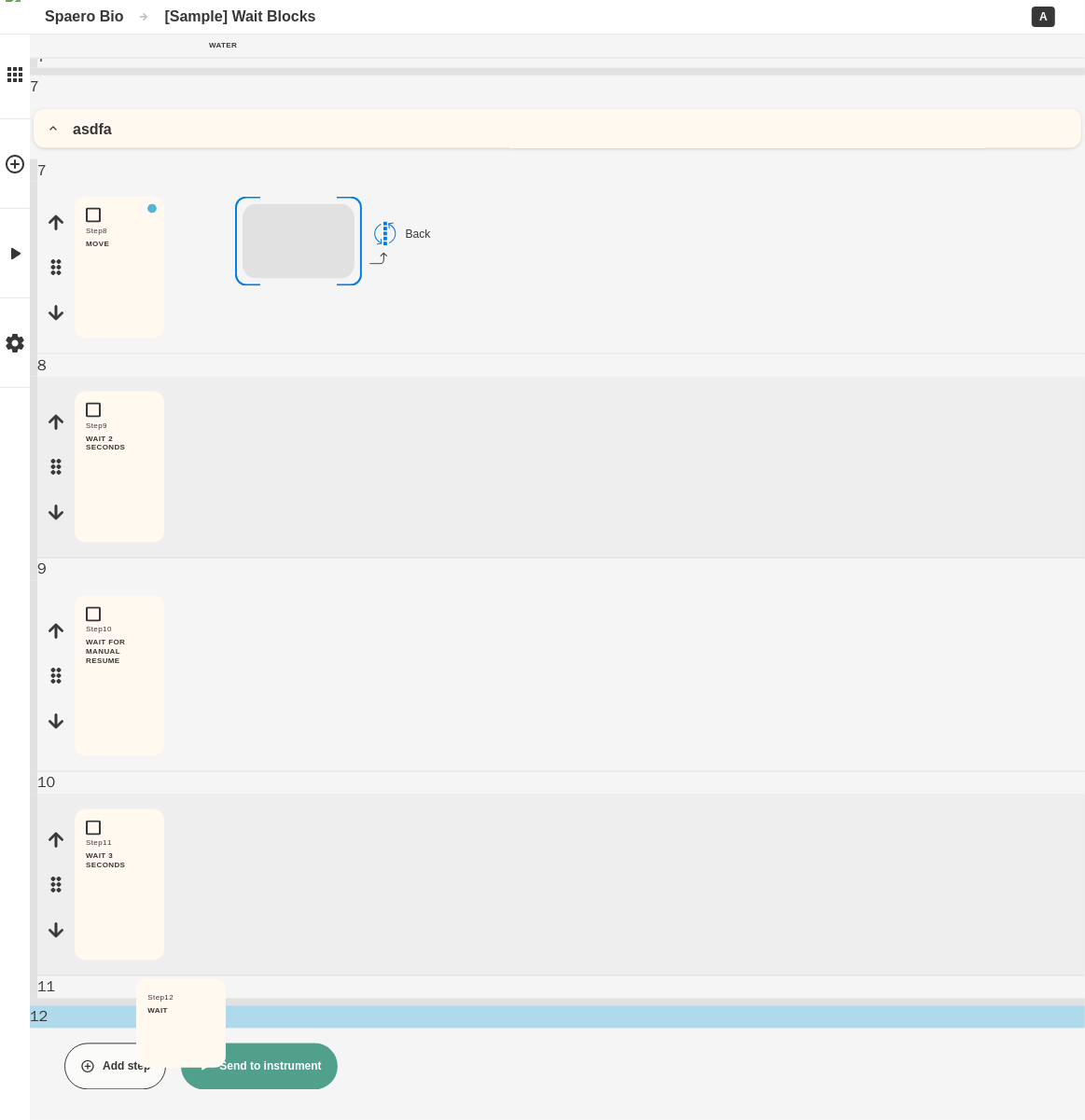 drag, startPoint x: 58, startPoint y: 930, endPoint x: 137, endPoint y: 1039, distance: 134.61798 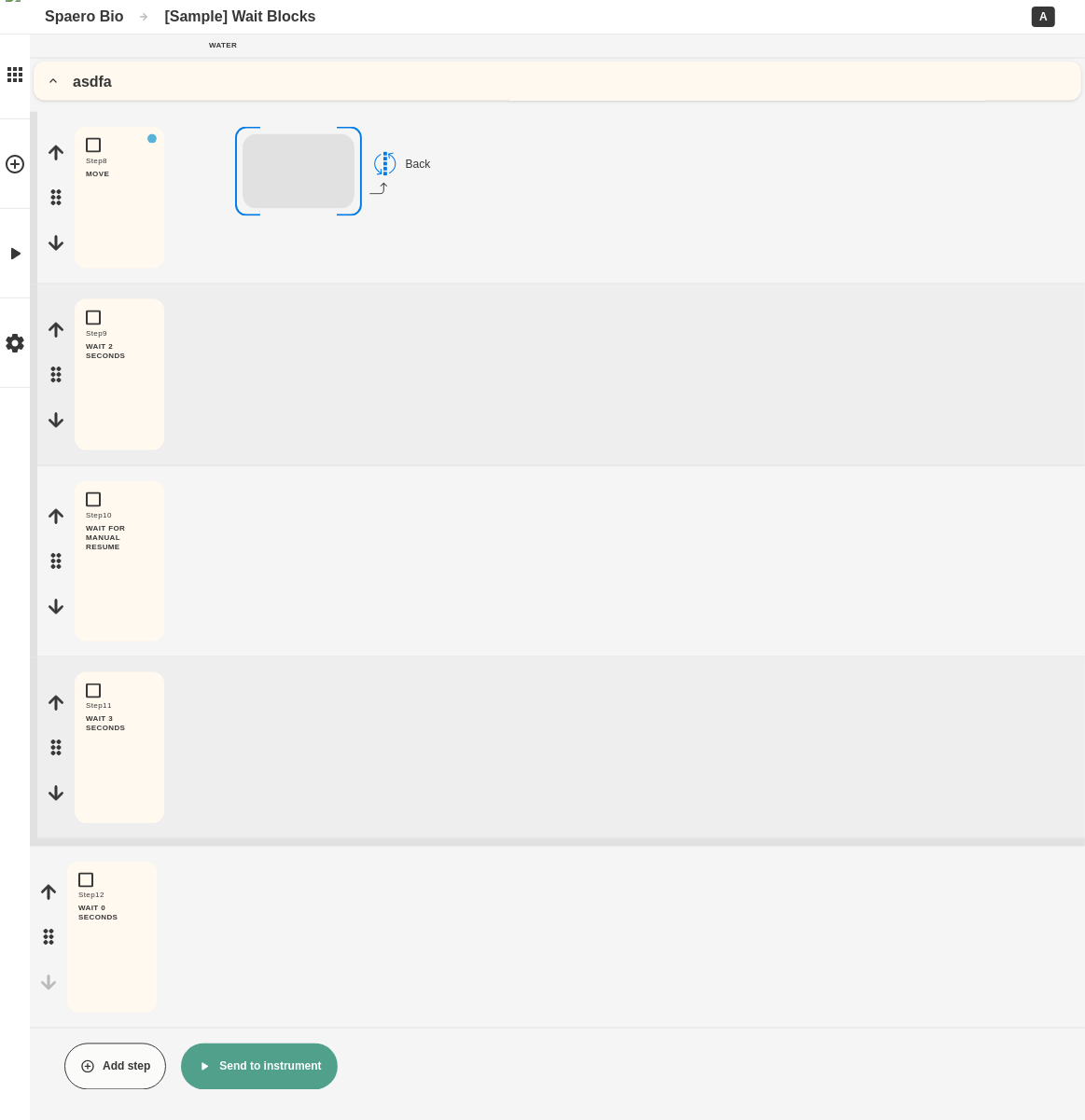 scroll, scrollTop: 1552, scrollLeft: 0, axis: vertical 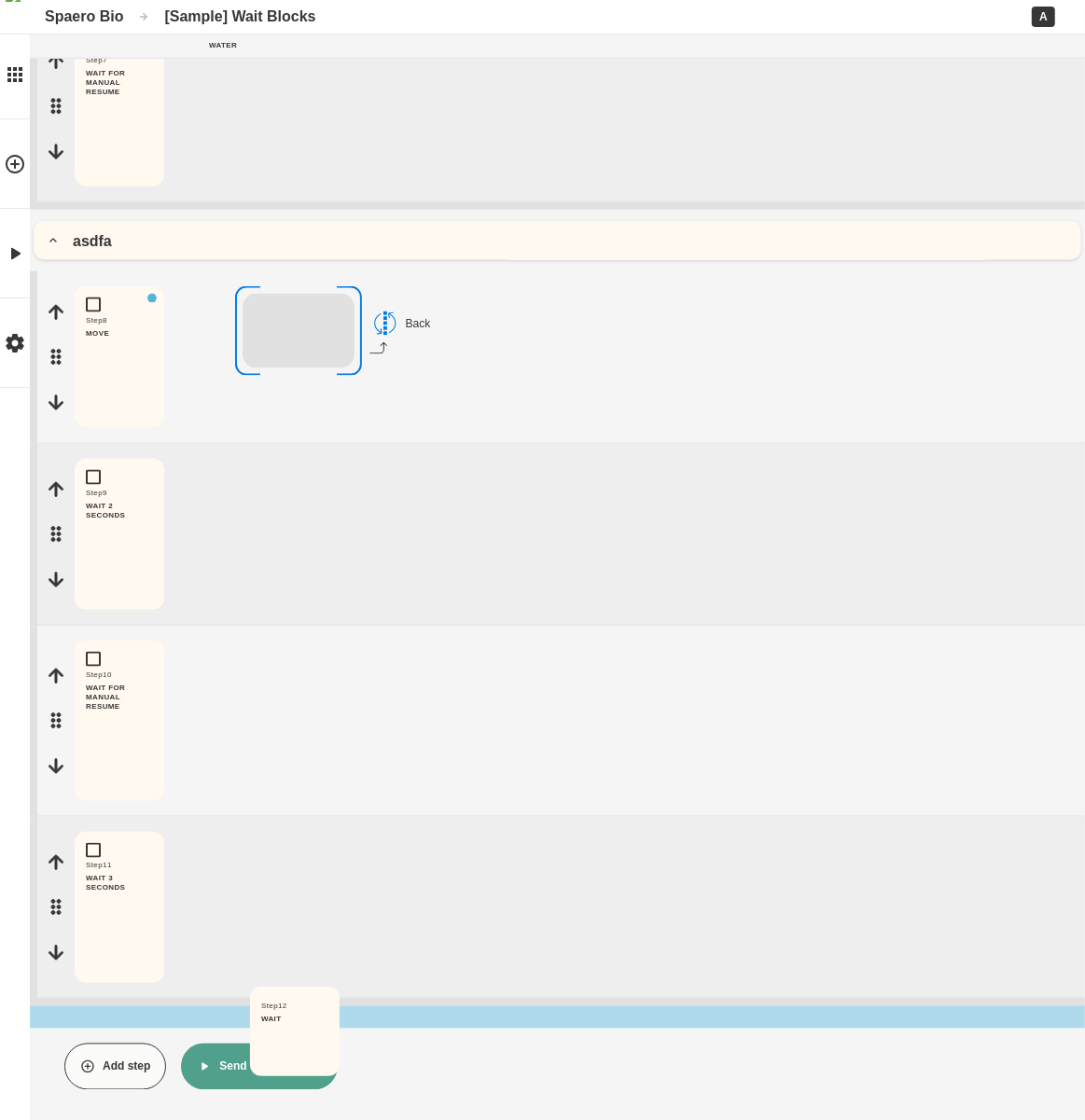 drag, startPoint x: 53, startPoint y: 937, endPoint x: 251, endPoint y: 1045, distance: 225.53935 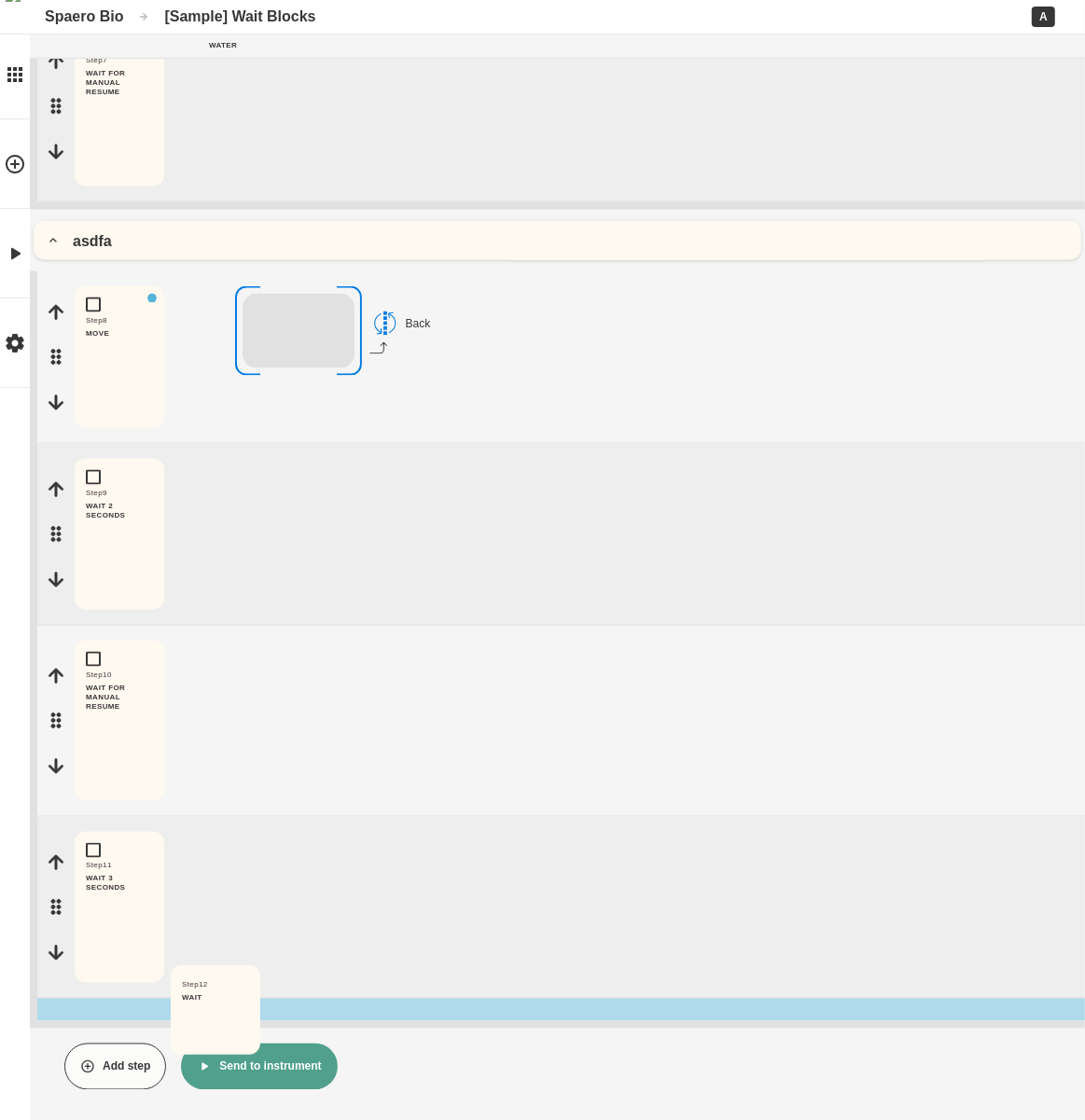 drag, startPoint x: 45, startPoint y: 934, endPoint x: 162, endPoint y: 1021, distance: 145.8012 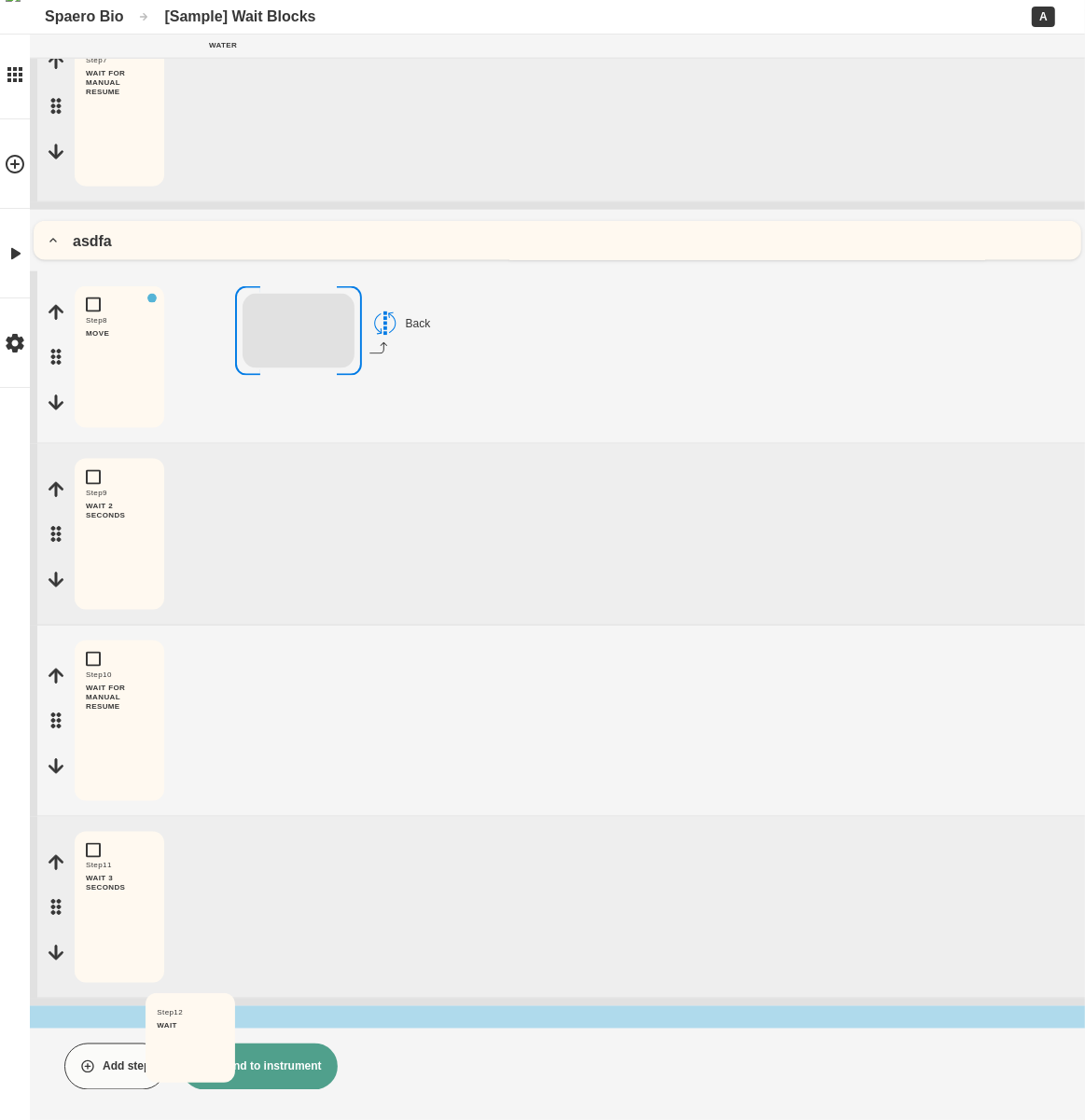 drag, startPoint x: 48, startPoint y: 936, endPoint x: 134, endPoint y: 1058, distance: 149.2649 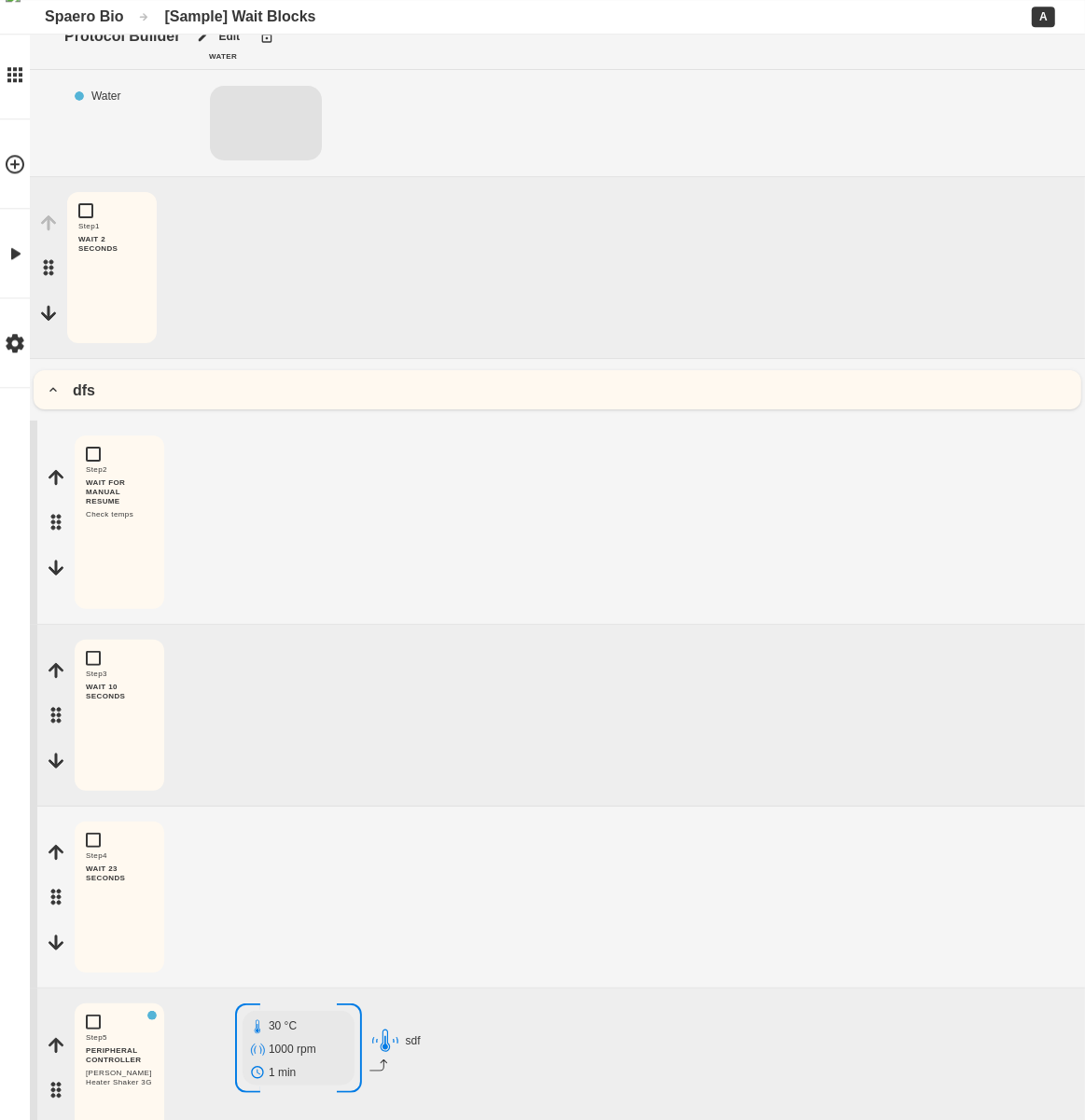 scroll, scrollTop: 0, scrollLeft: 0, axis: both 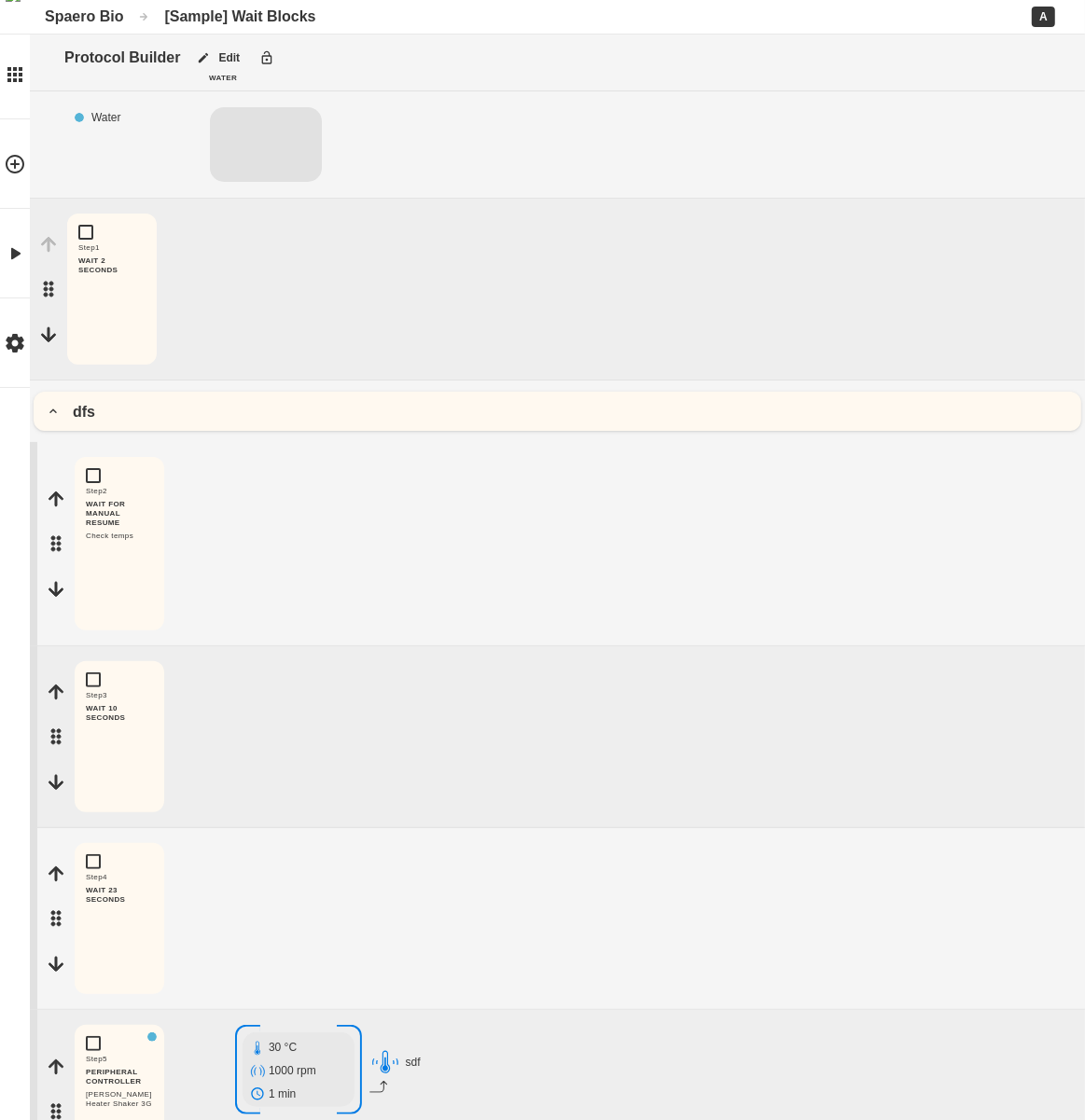 click on "dfs" at bounding box center [557, 411] 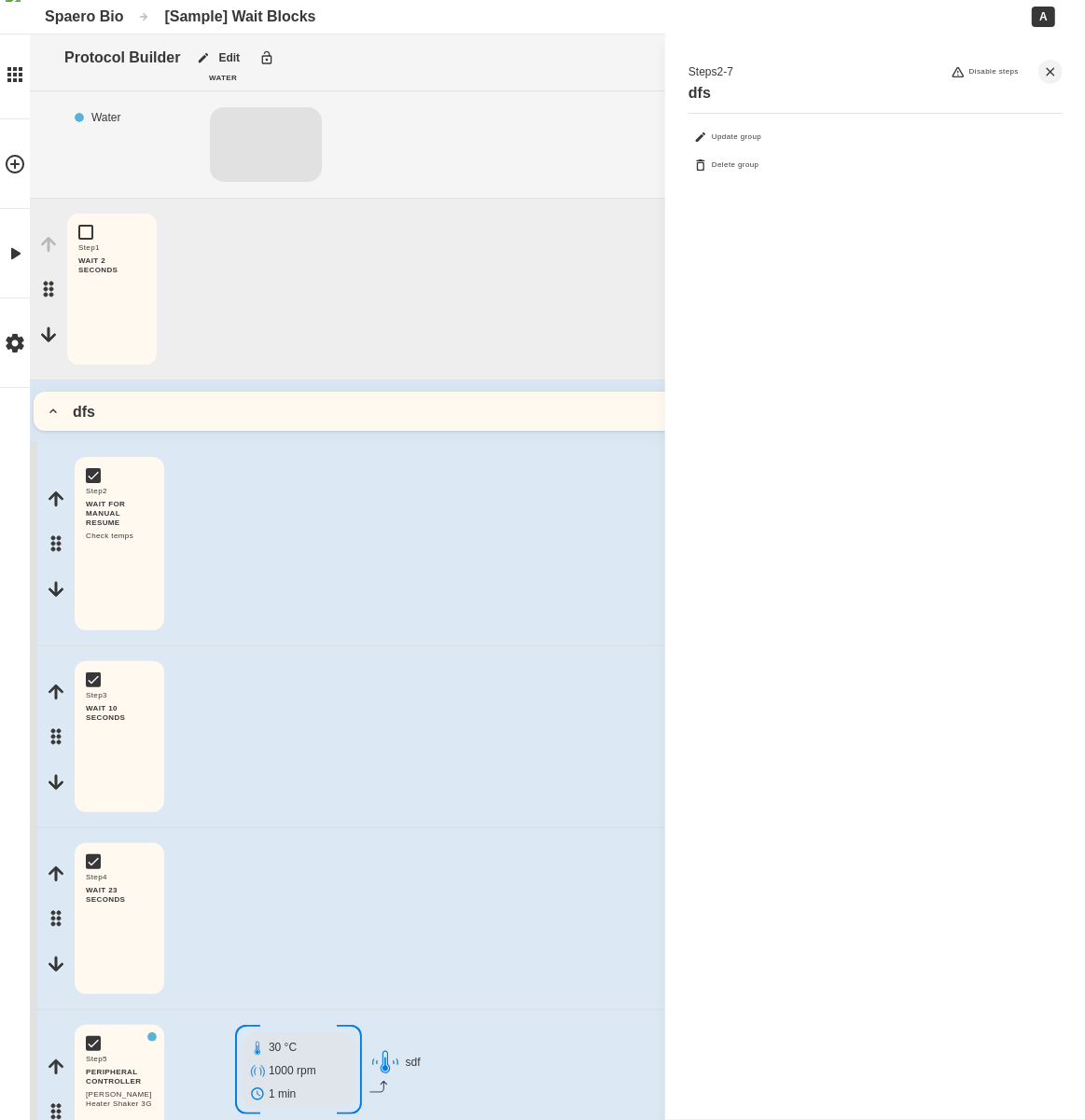 click on "dfs" at bounding box center [557, 411] 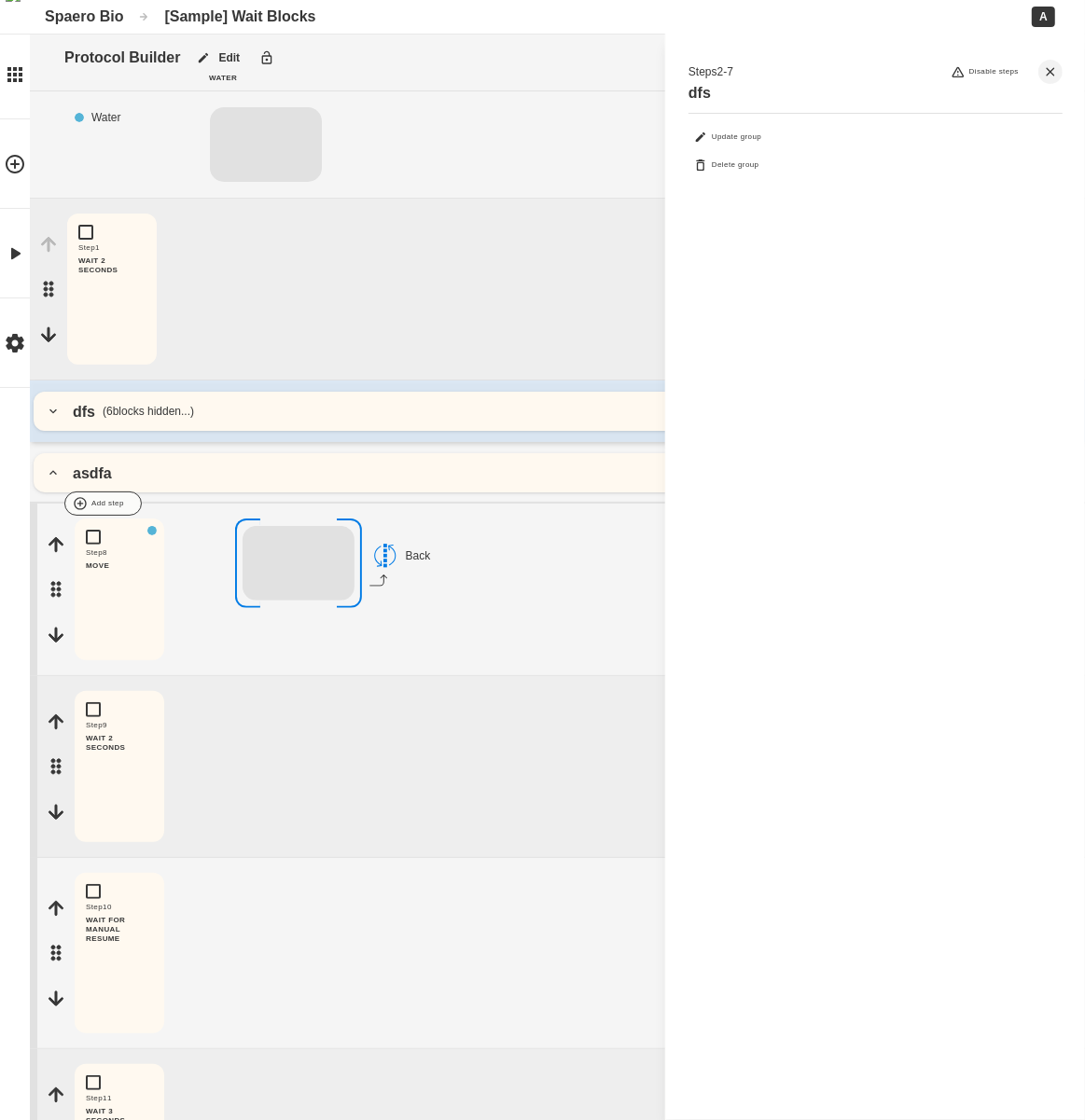 click at bounding box center (615, 504) 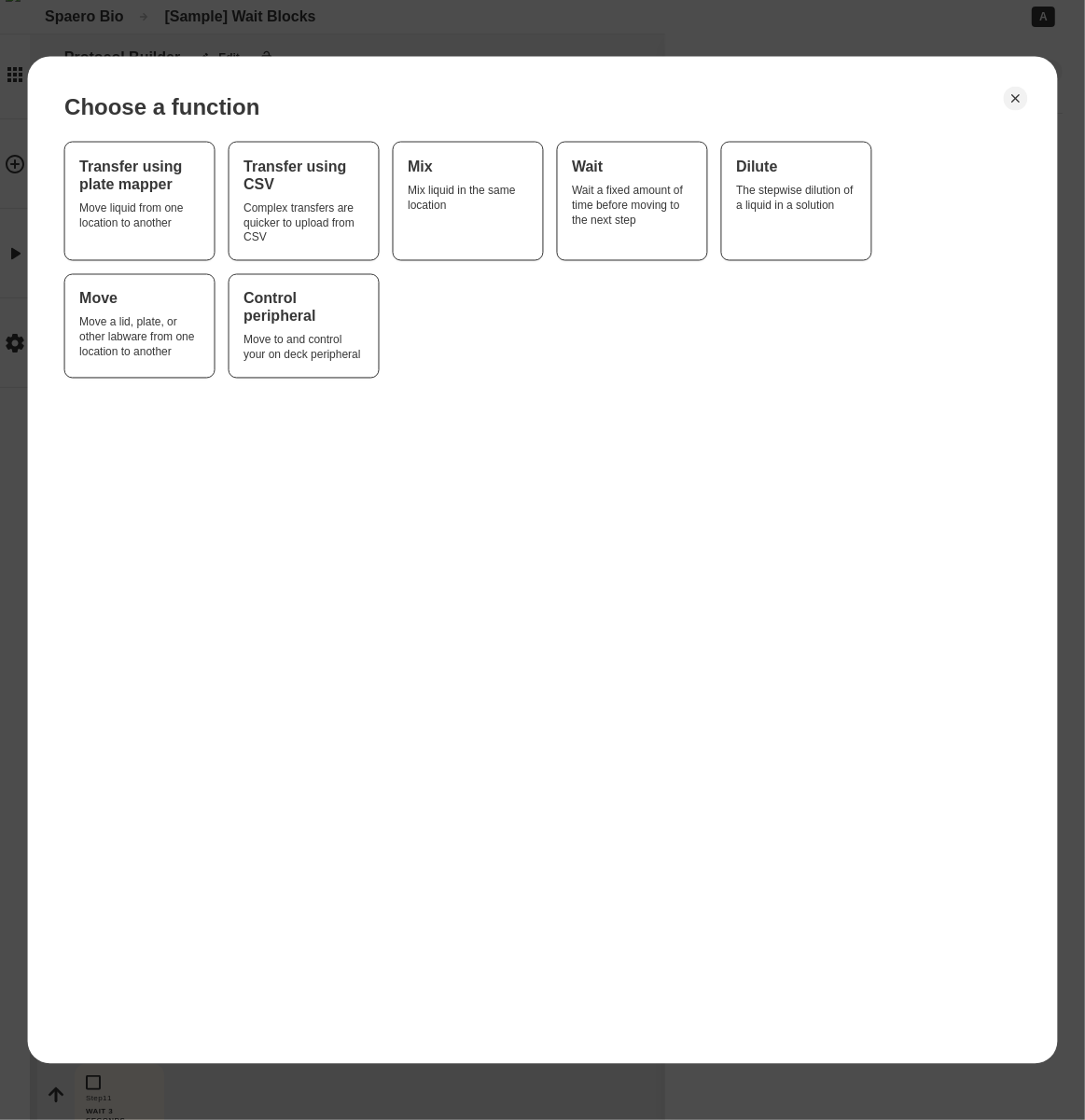 click on "Choose a function Transfer using plate mapper Move liquid from one location to another Transfer using CSV Complex transfers are quicker to upload from CSV Mix Mix liquid in the same location Wait Wait a fixed amount of time before moving to the next step Dilute The stepwise dilution of a liquid in a solution Move Move a lid, plate, or other labware from one location to another Control peripheral Move to and control your on deck peripheral" at bounding box center [542, 560] 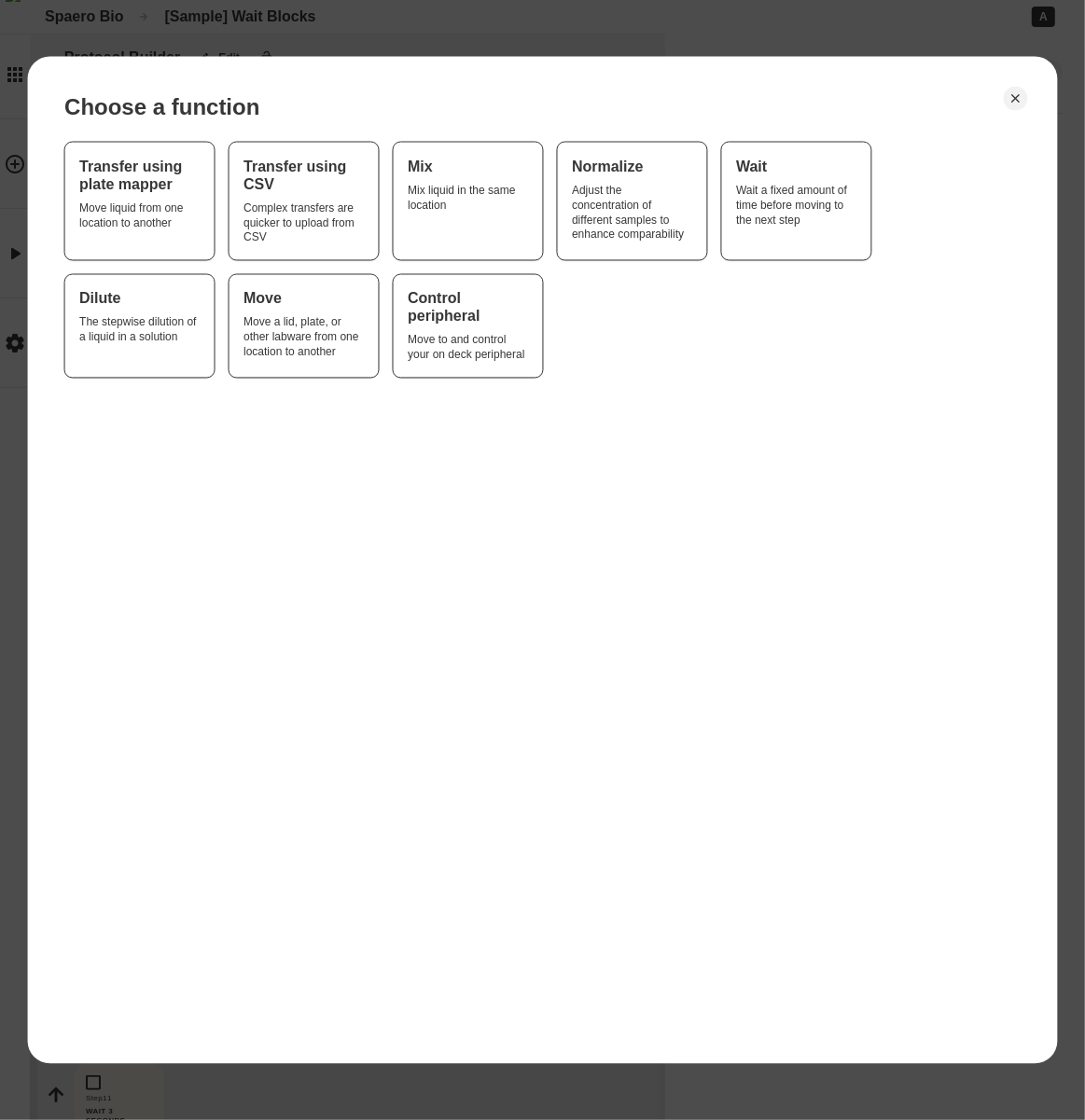 click at bounding box center [1016, 98] 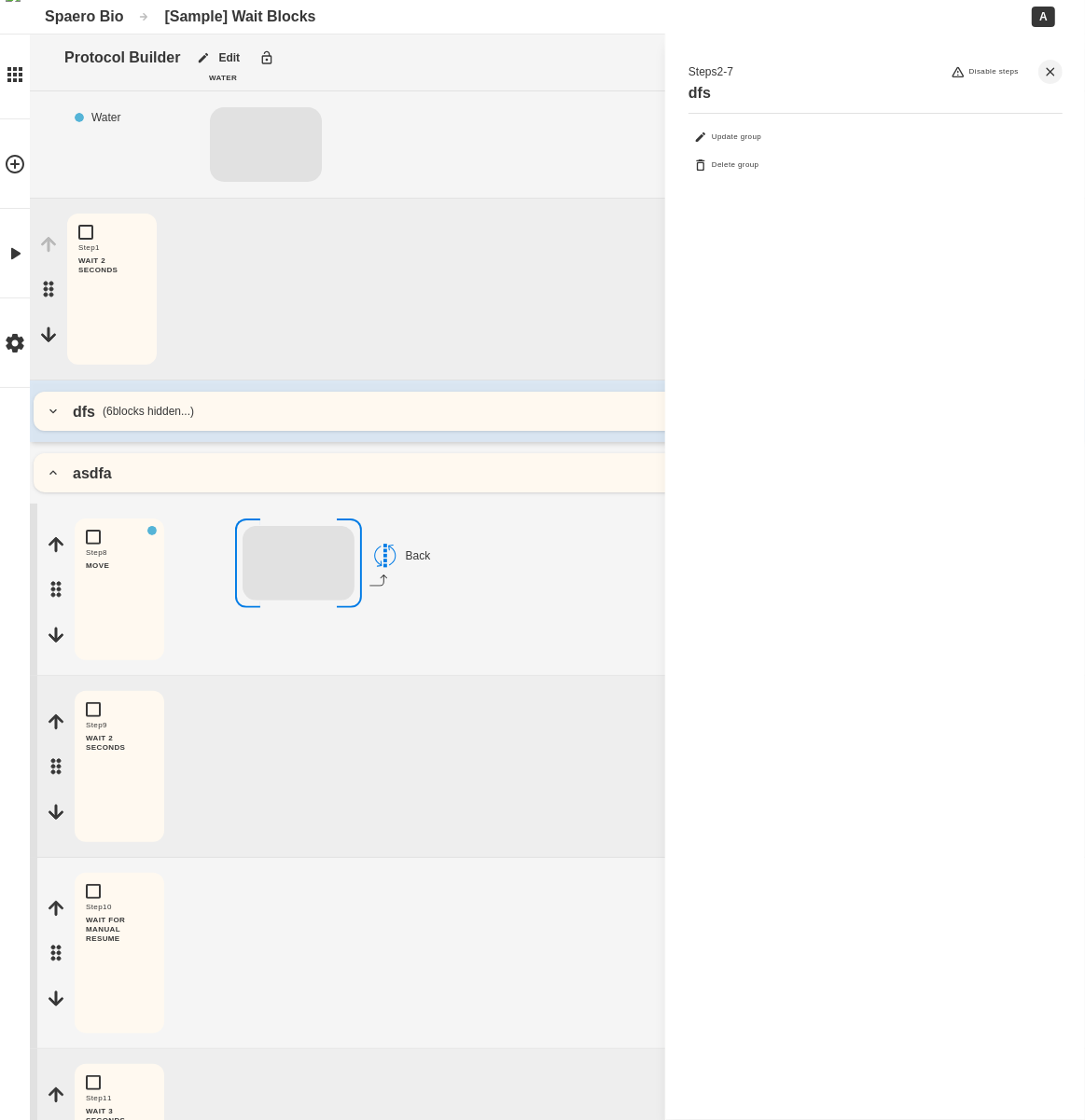 click on "asdfa" at bounding box center [557, 473] 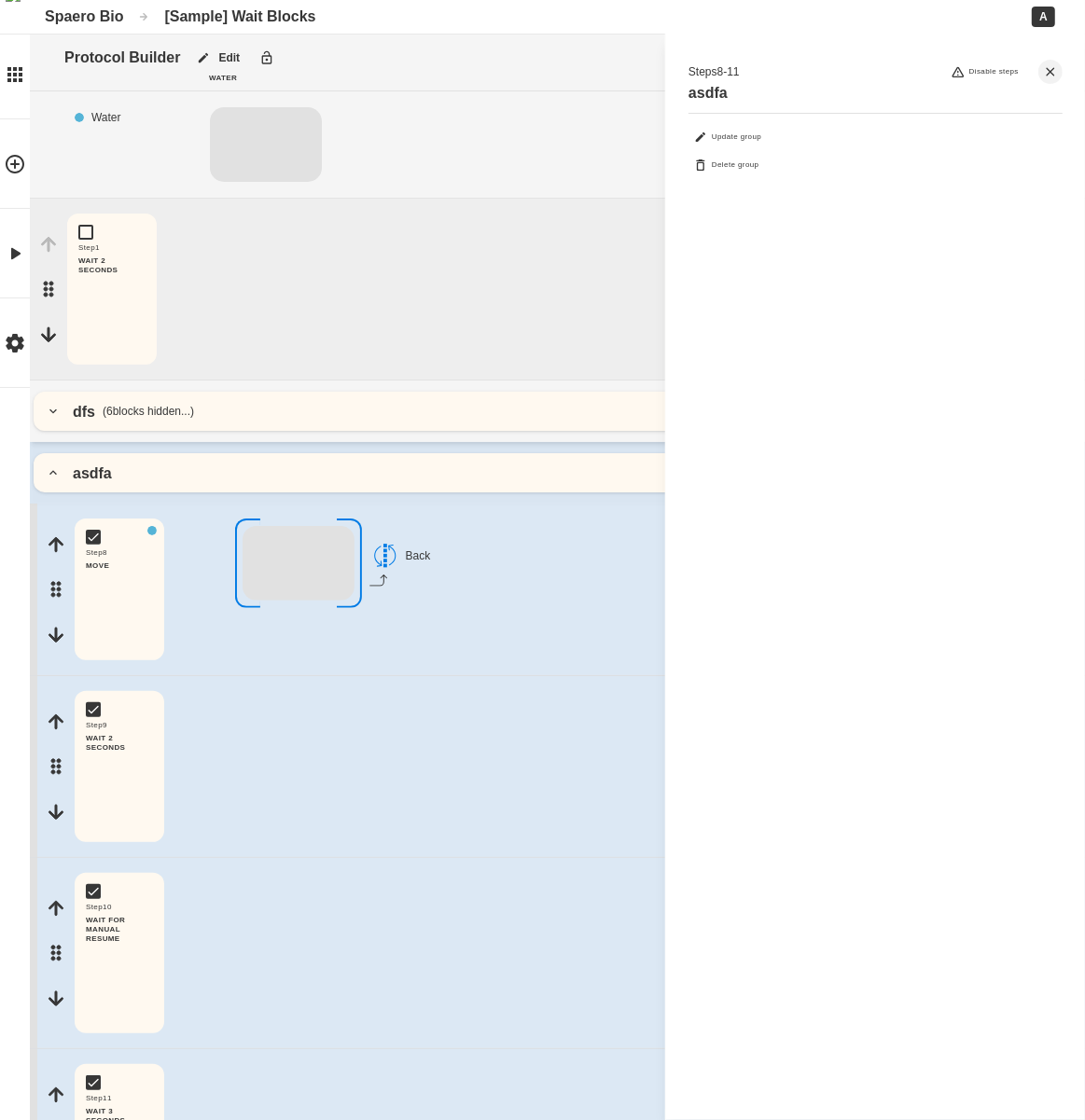 click on "asdfa" at bounding box center (557, 473) 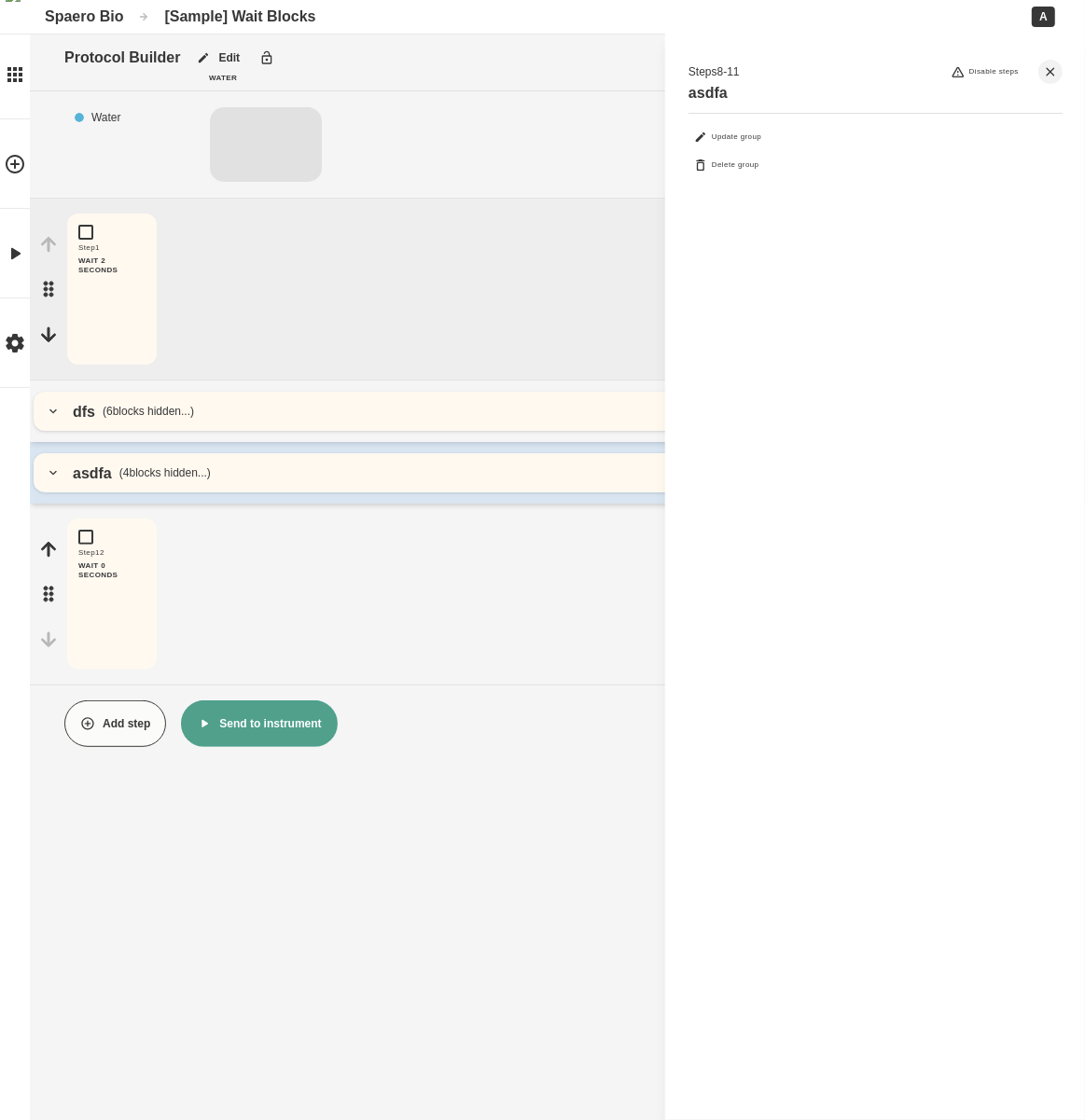 drag, startPoint x: 33, startPoint y: 594, endPoint x: 43, endPoint y: 600, distance: 11.661904 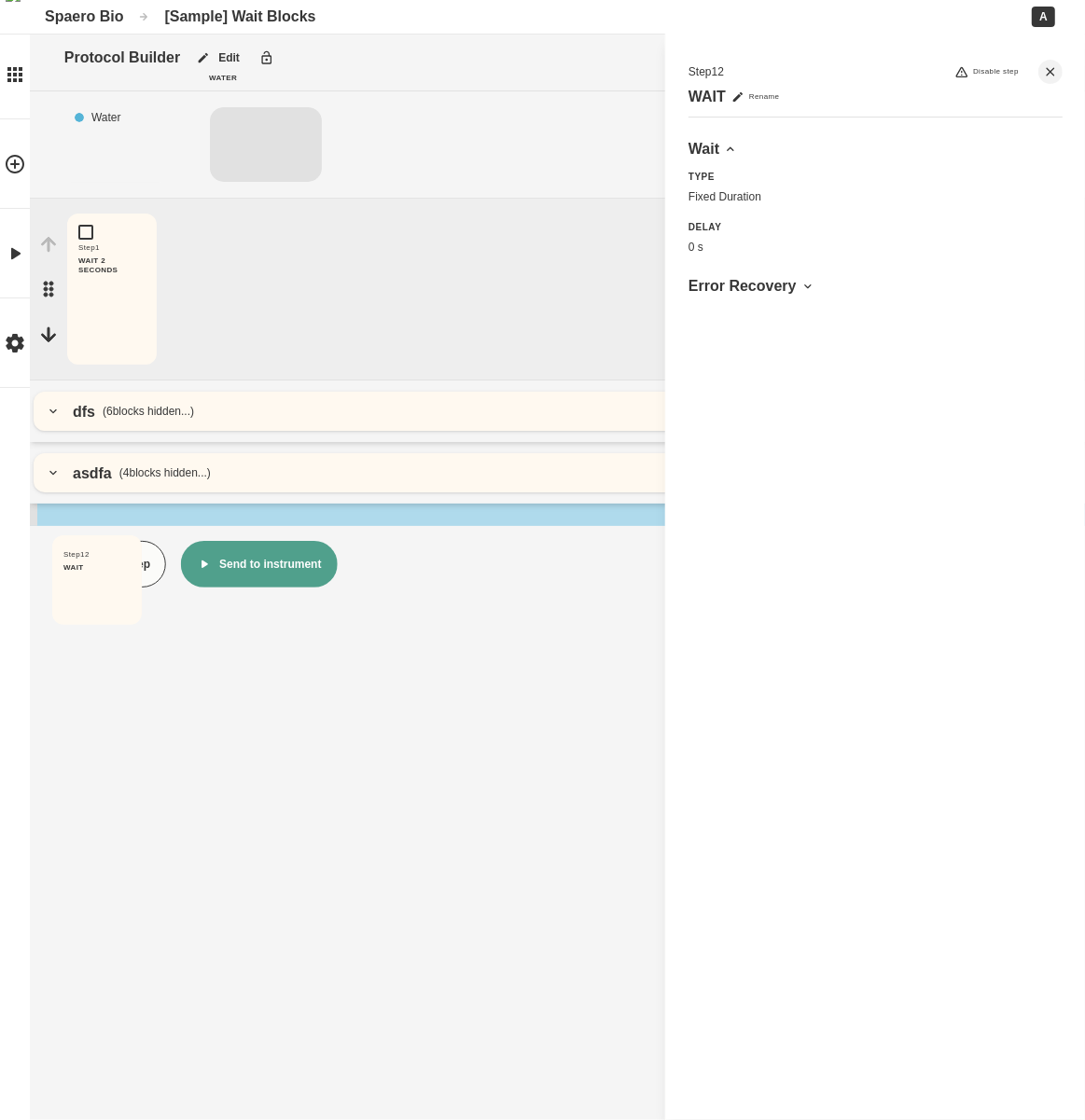 click on "Protocol Builder Edit Water Liquid Placement Water   Step  1 WAIT 2 SECONDS Edit Copy Delete dfs ( 6  blocks hidden...) asdfa ( 4  blocks hidden...) Add step Send to instrument Step  12 Disable step WAIT Rename Wait Type Fixed Duration   Delay 0   s Error Recovery Step  12 WAIT
To pick up a draggable item, press the space bar.
While dragging, use the arrow keys to move the item.
Press space again to drop the item in its new position, or press escape to cancel.
Draggable item block-drag-cmcxvg5yy00fxp60ypy6n9v1f was moved over droppable area before-group-cmcxvkawi00hmp60y1u4kqtpt." at bounding box center (542, 560) 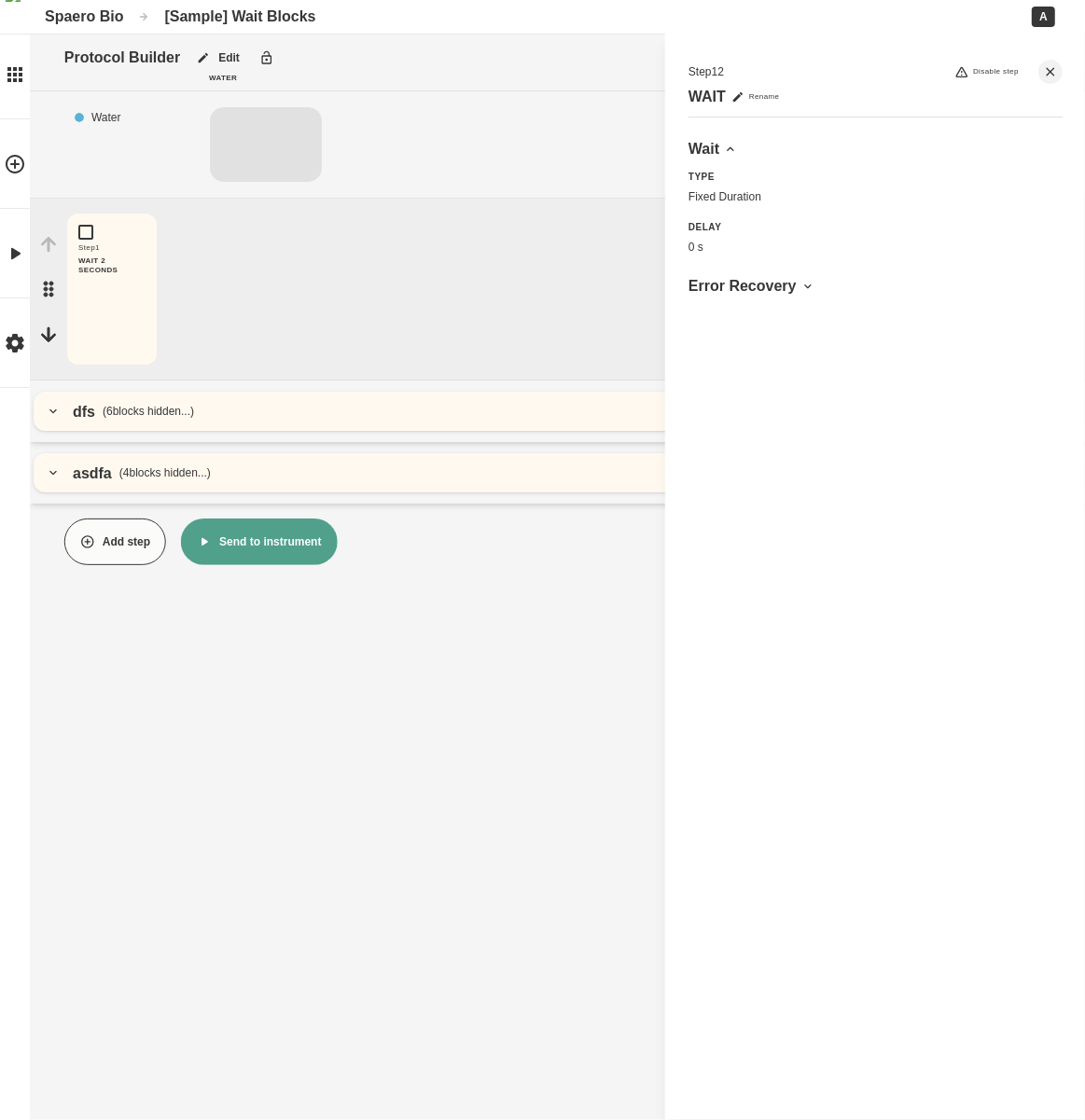 click on "Protocol Builder Edit Water Liquid Placement Water   Step  1 WAIT 2 SECONDS Edit Copy Delete dfs ( 6  blocks hidden...) asdfa ( 4  blocks hidden...) Add step Send to instrument Step  12 Disable step WAIT Rename Wait Type Fixed Duration   Delay 0   s Error Recovery
To pick up a draggable item, press the space bar.
While dragging, use the arrow keys to move the item.
Press space again to drop the item in its new position, or press escape to cancel.
Draggable item block-drag-cmcxvg5yy00fxp60ypy6n9v1f was dropped over droppable area before-group-cmcxvkawi00hmp60y1u4kqtpt" at bounding box center (542, 560) 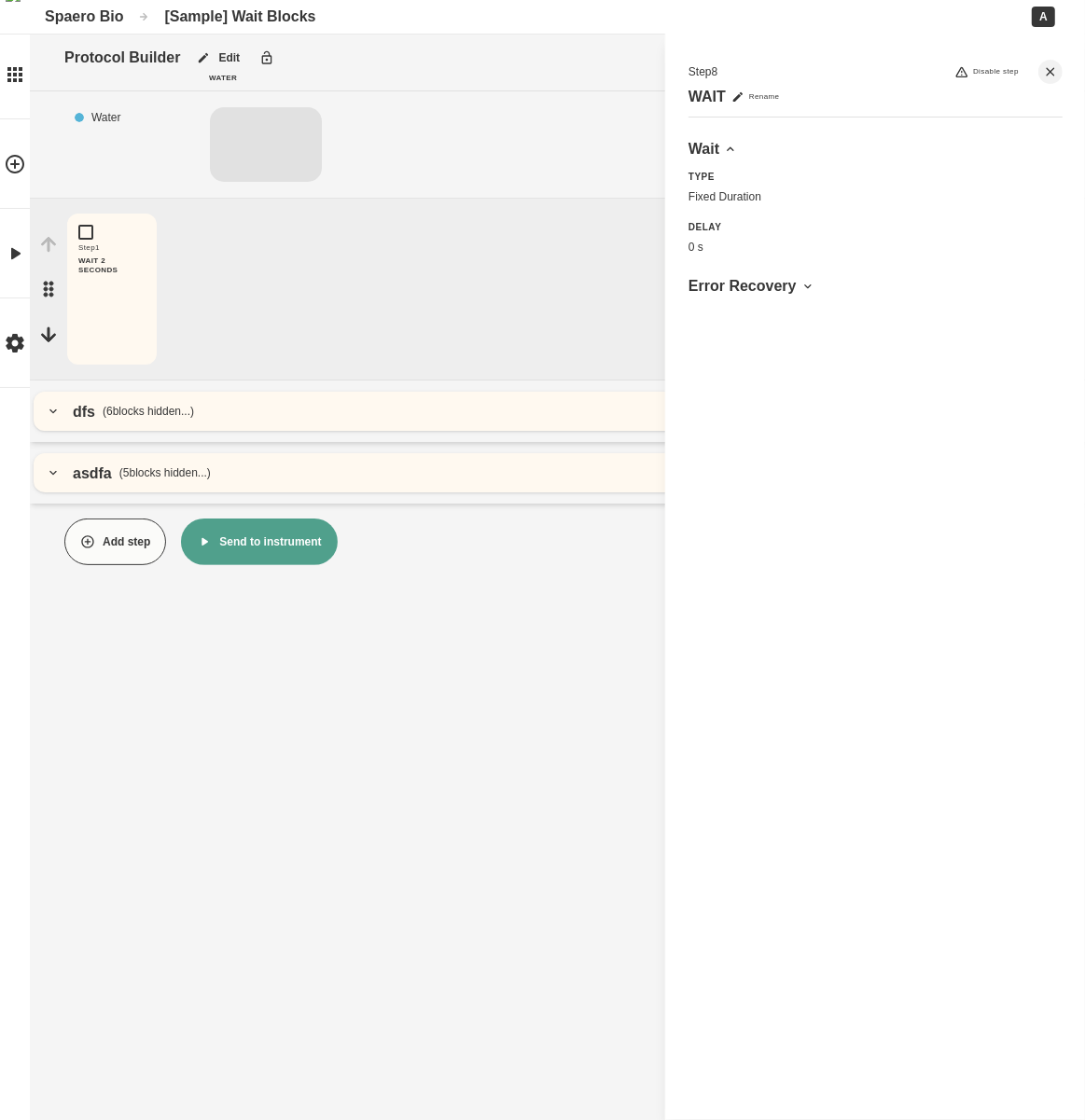 click 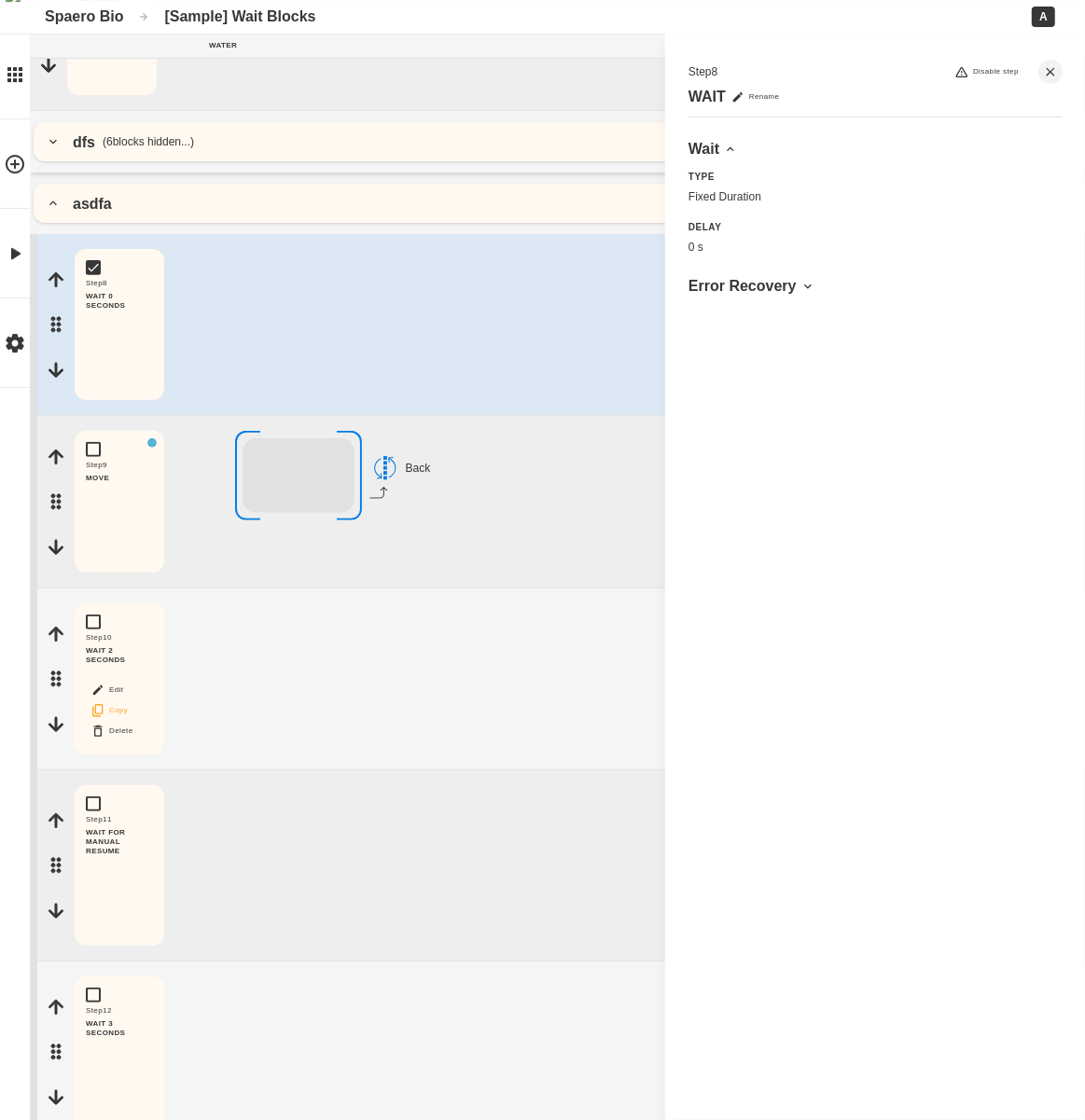 scroll, scrollTop: 390, scrollLeft: 0, axis: vertical 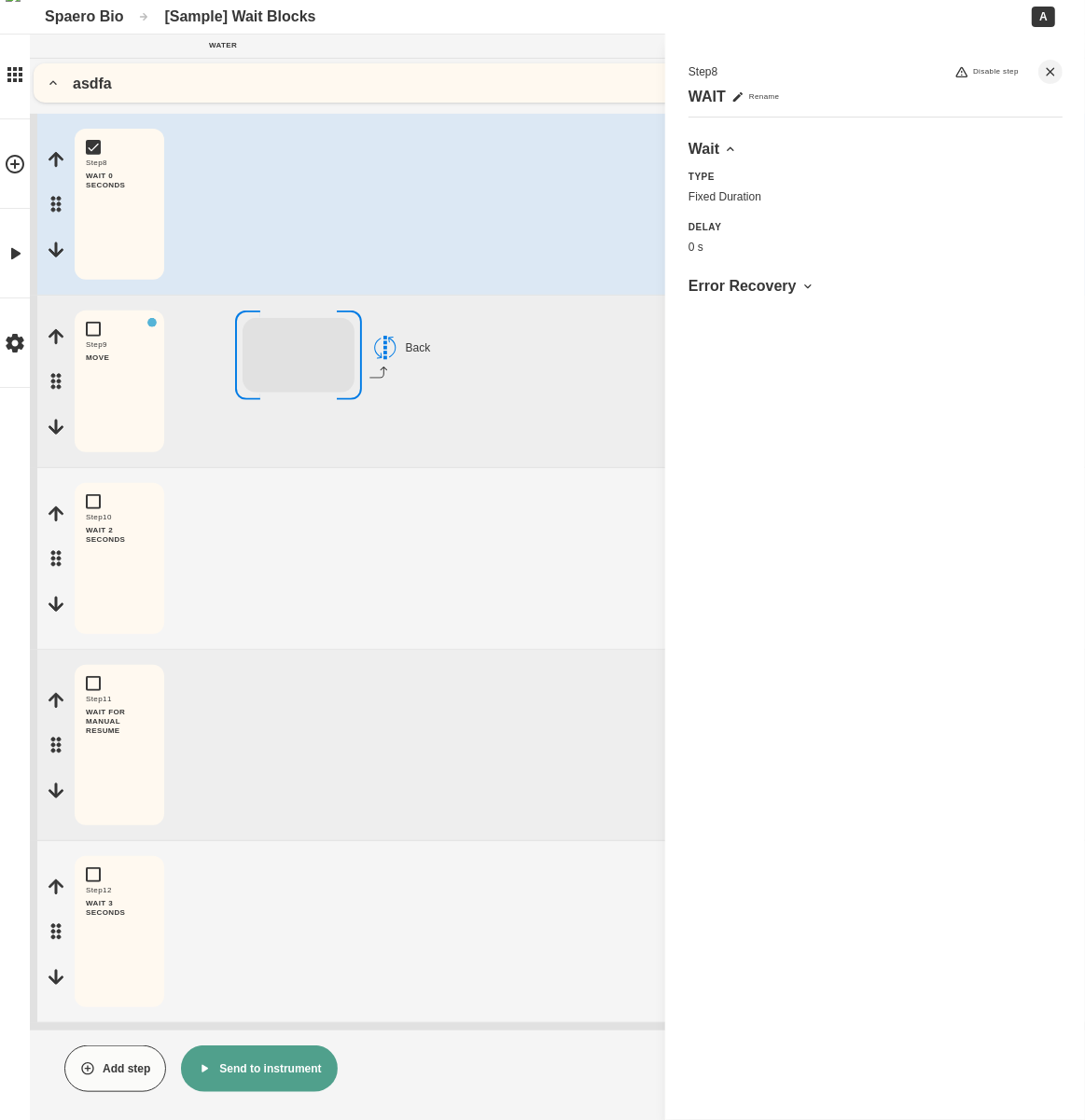 click at bounding box center [56, 976] 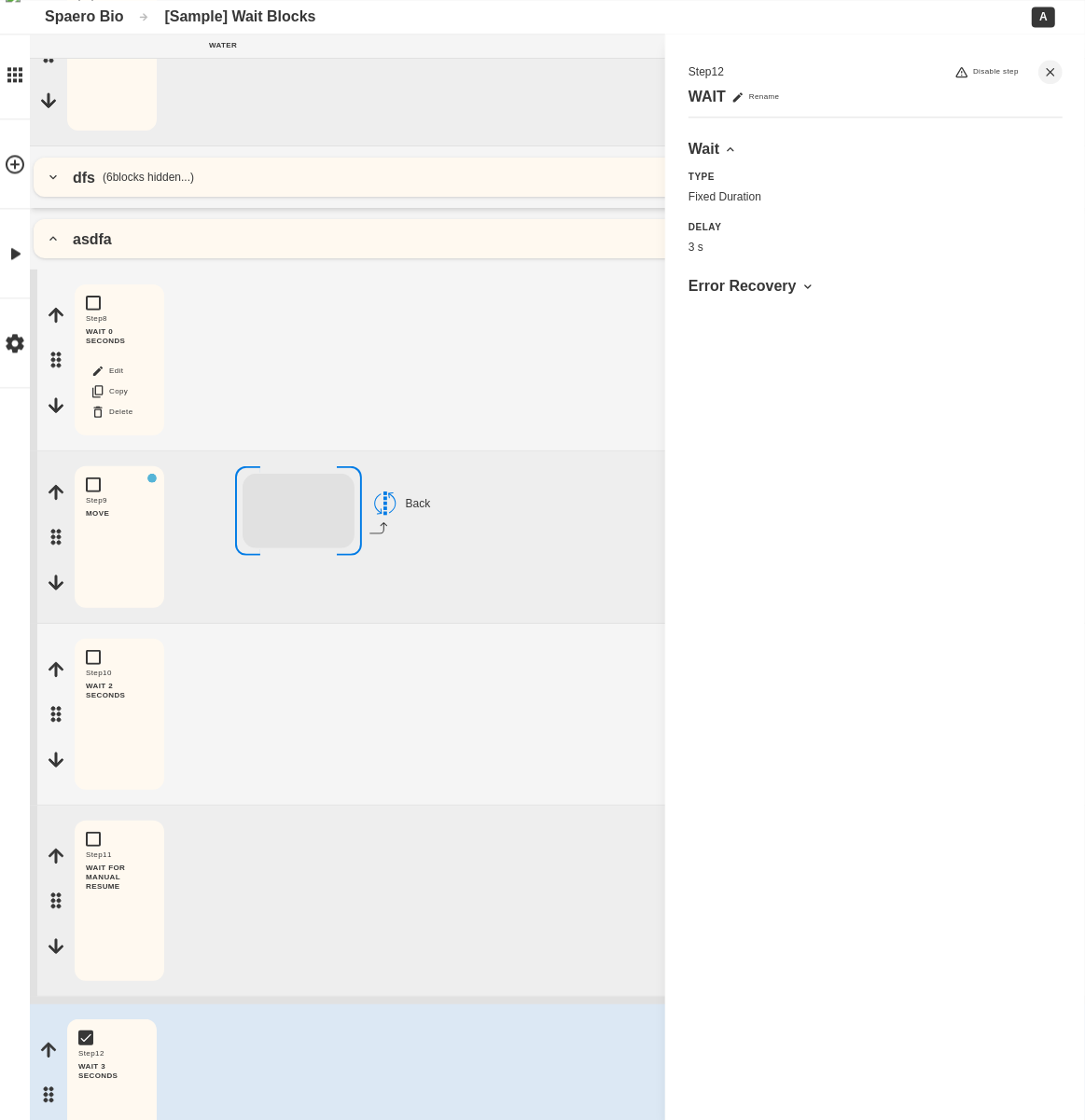 scroll, scrollTop: 0, scrollLeft: 0, axis: both 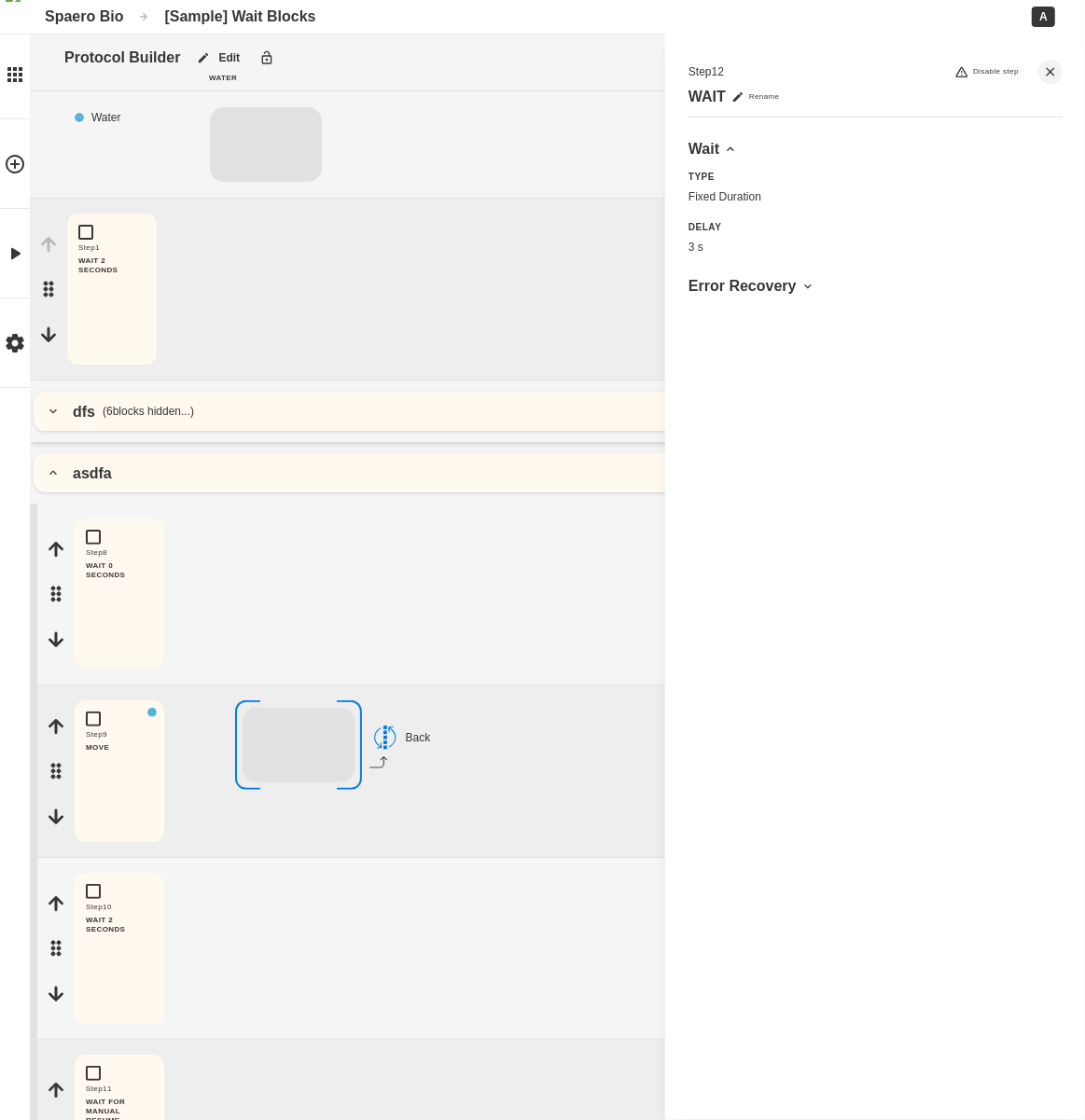 click on "asdfa" at bounding box center (557, 473) 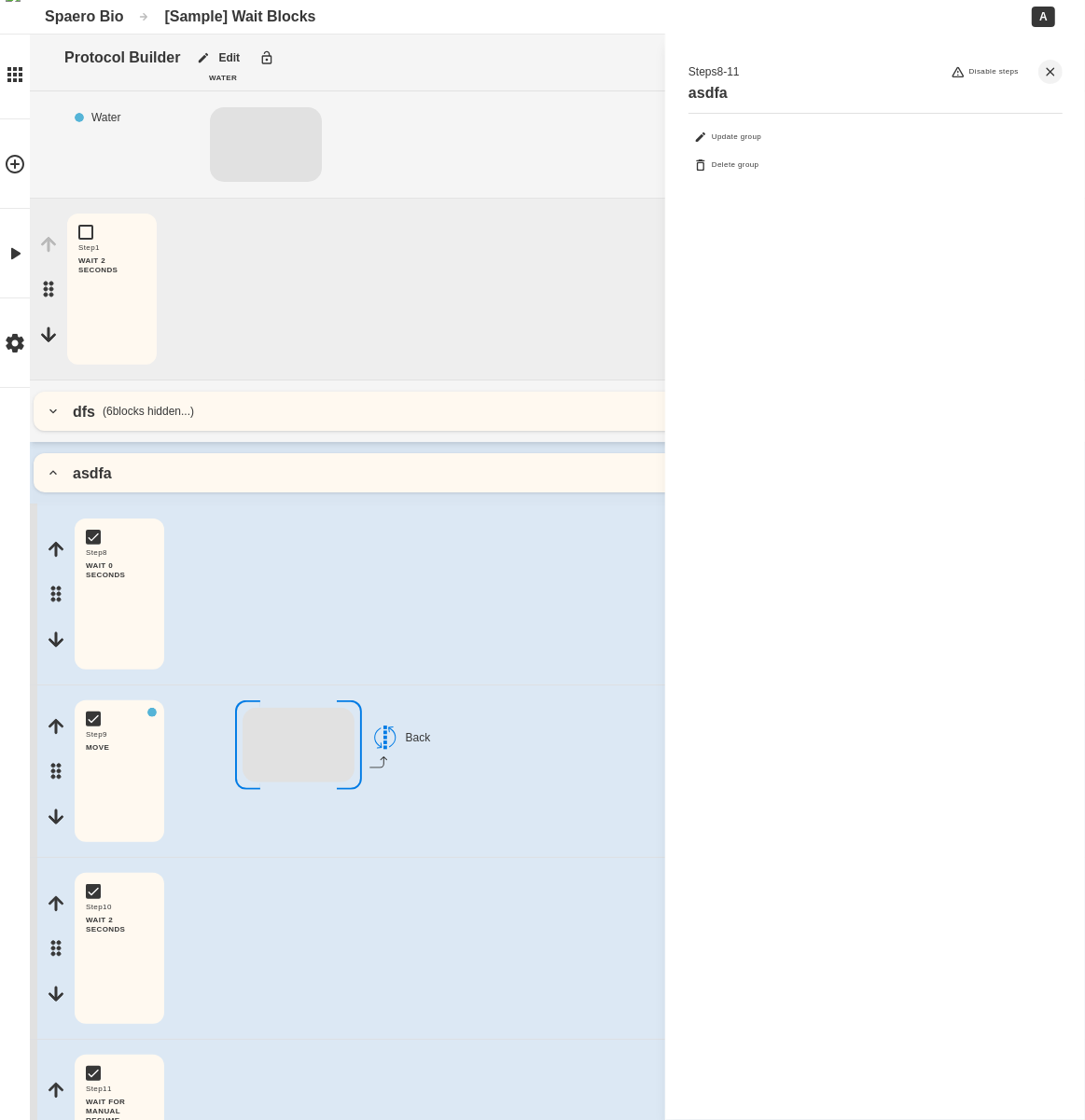 click on "asdfa" at bounding box center (557, 473) 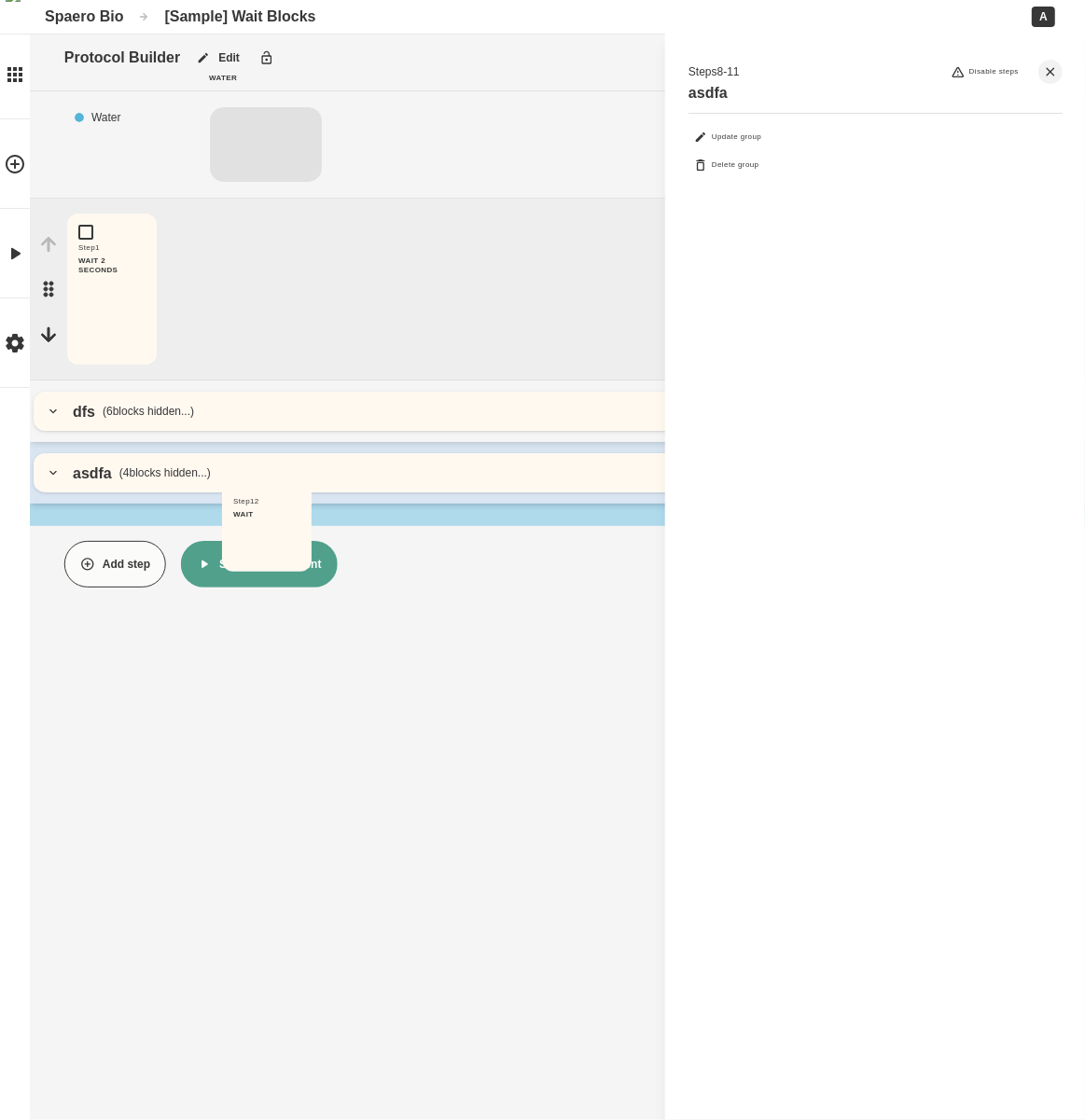 drag, startPoint x: 43, startPoint y: 599, endPoint x: 213, endPoint y: 546, distance: 178.07021 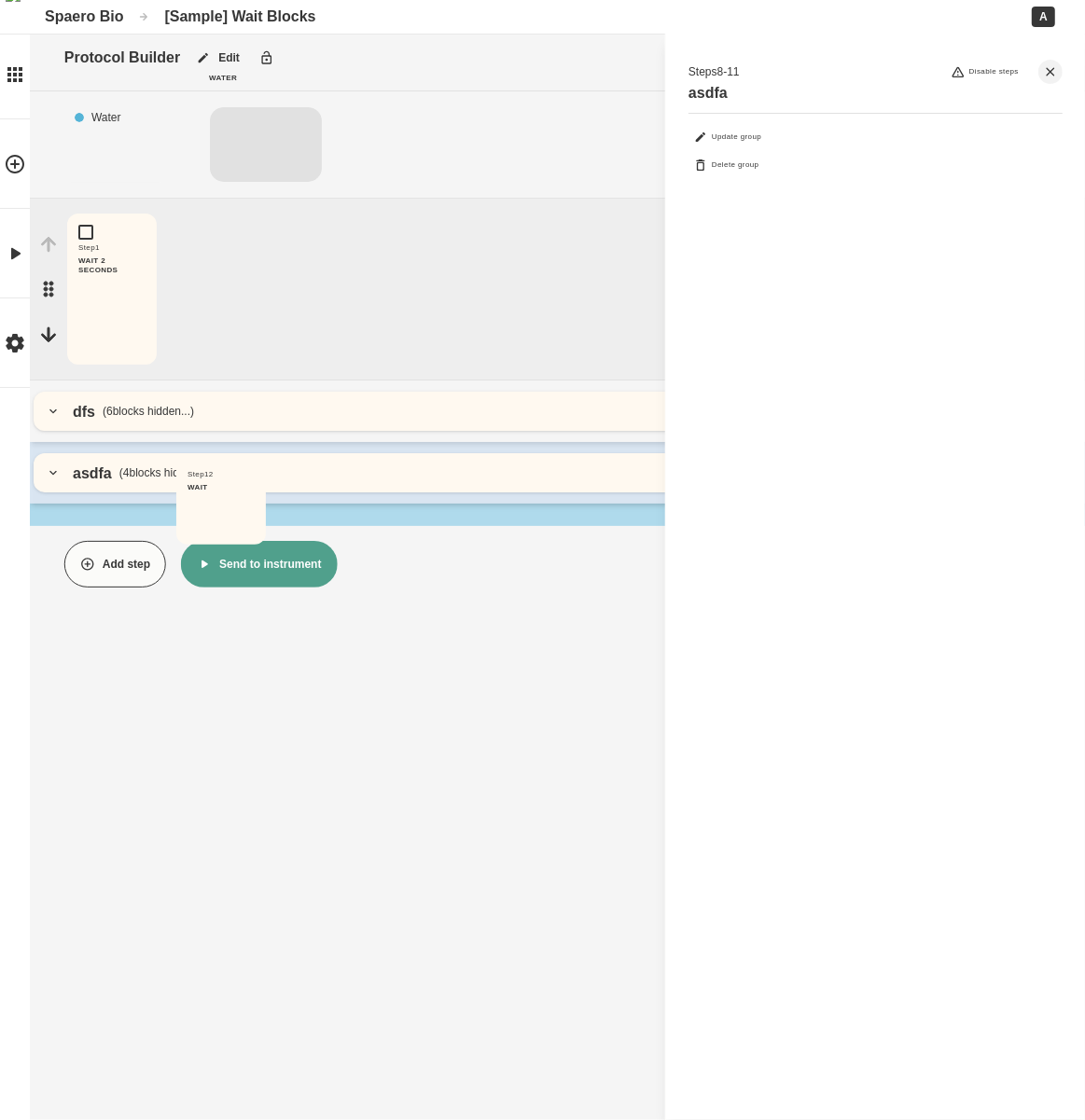 drag, startPoint x: 44, startPoint y: 598, endPoint x: 168, endPoint y: 518, distance: 147.56693 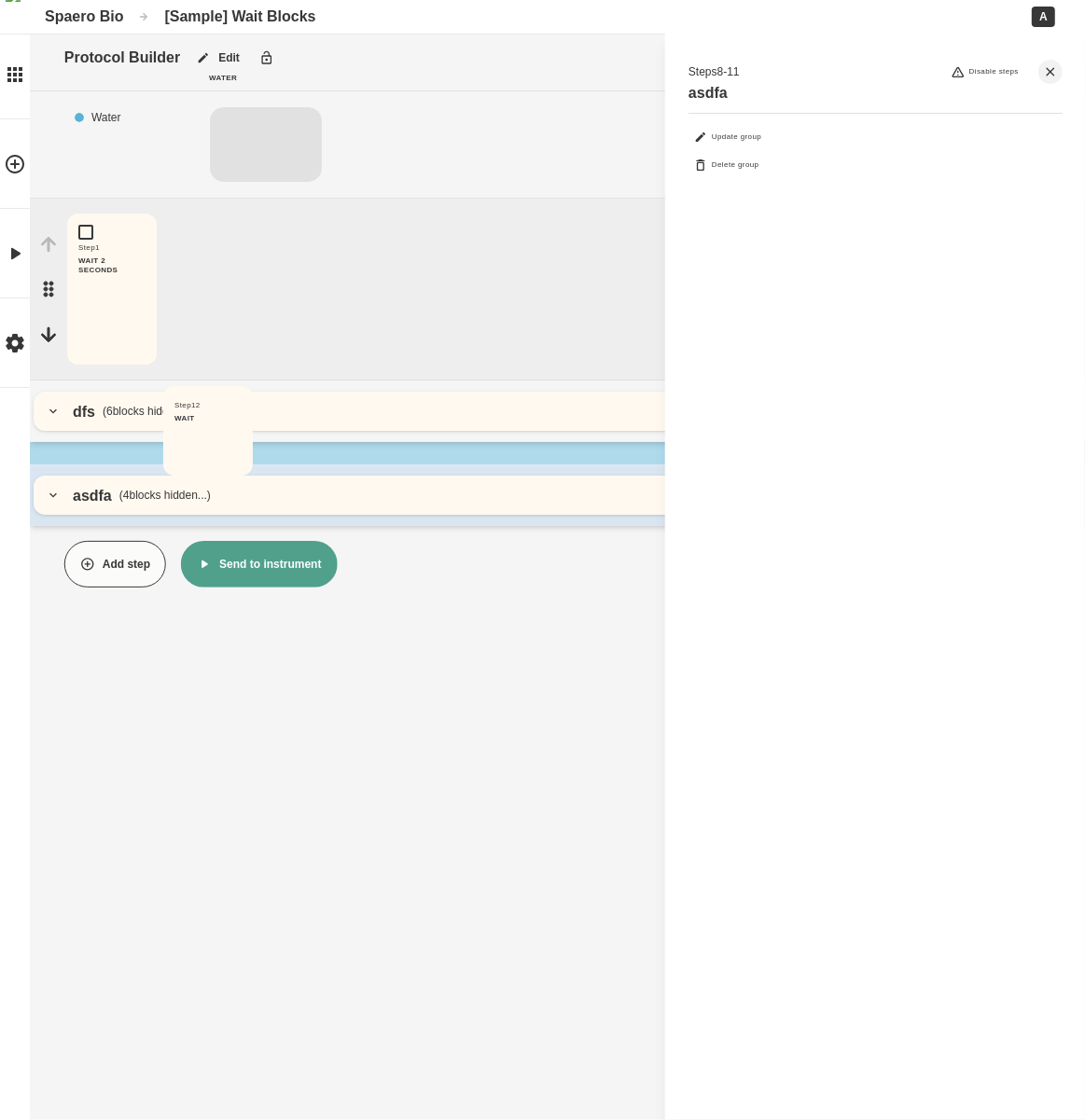 drag, startPoint x: 43, startPoint y: 596, endPoint x: 154, endPoint y: 447, distance: 185.80097 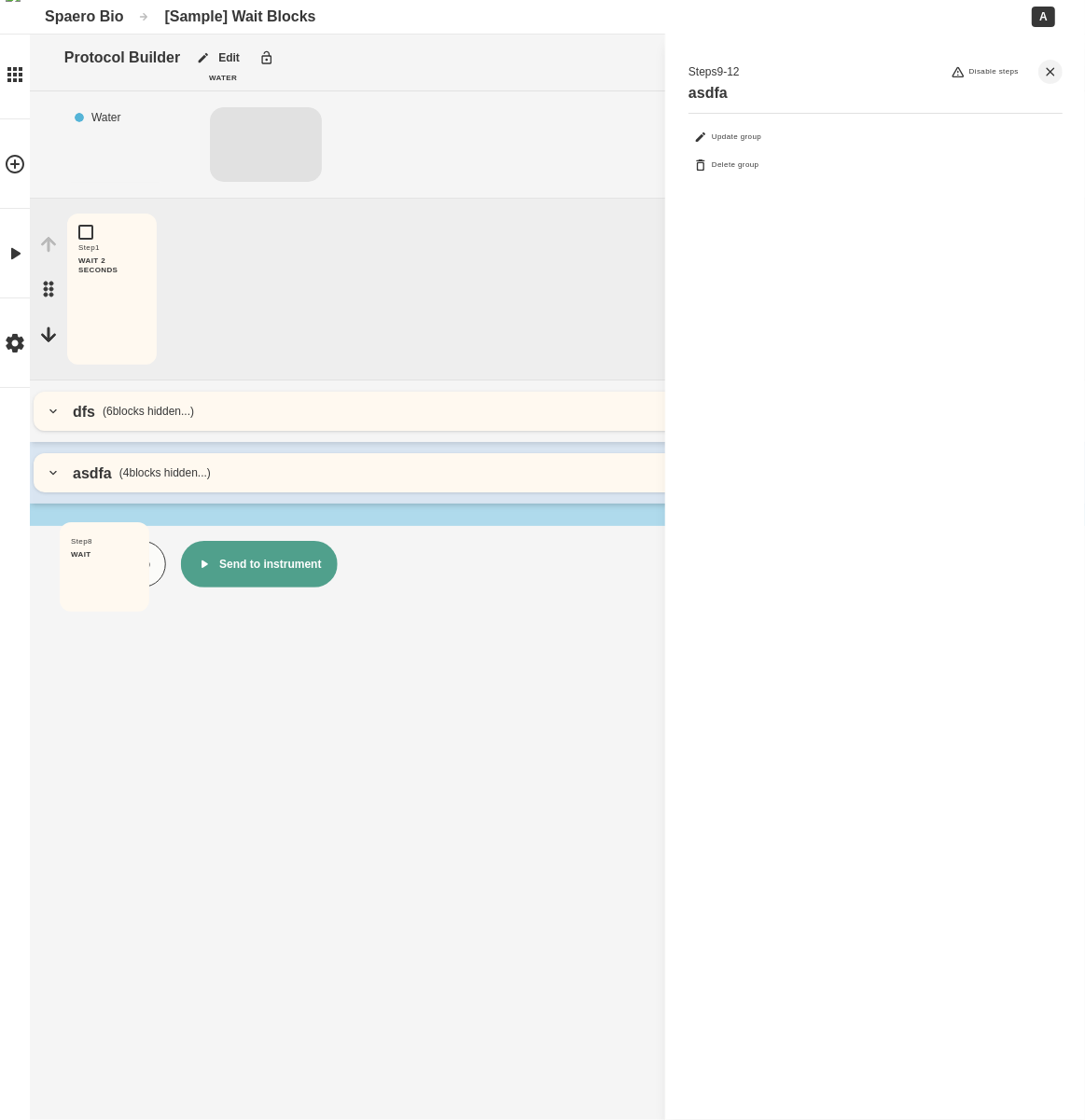 drag, startPoint x: 47, startPoint y: 531, endPoint x: 57, endPoint y: 585, distance: 54.91812 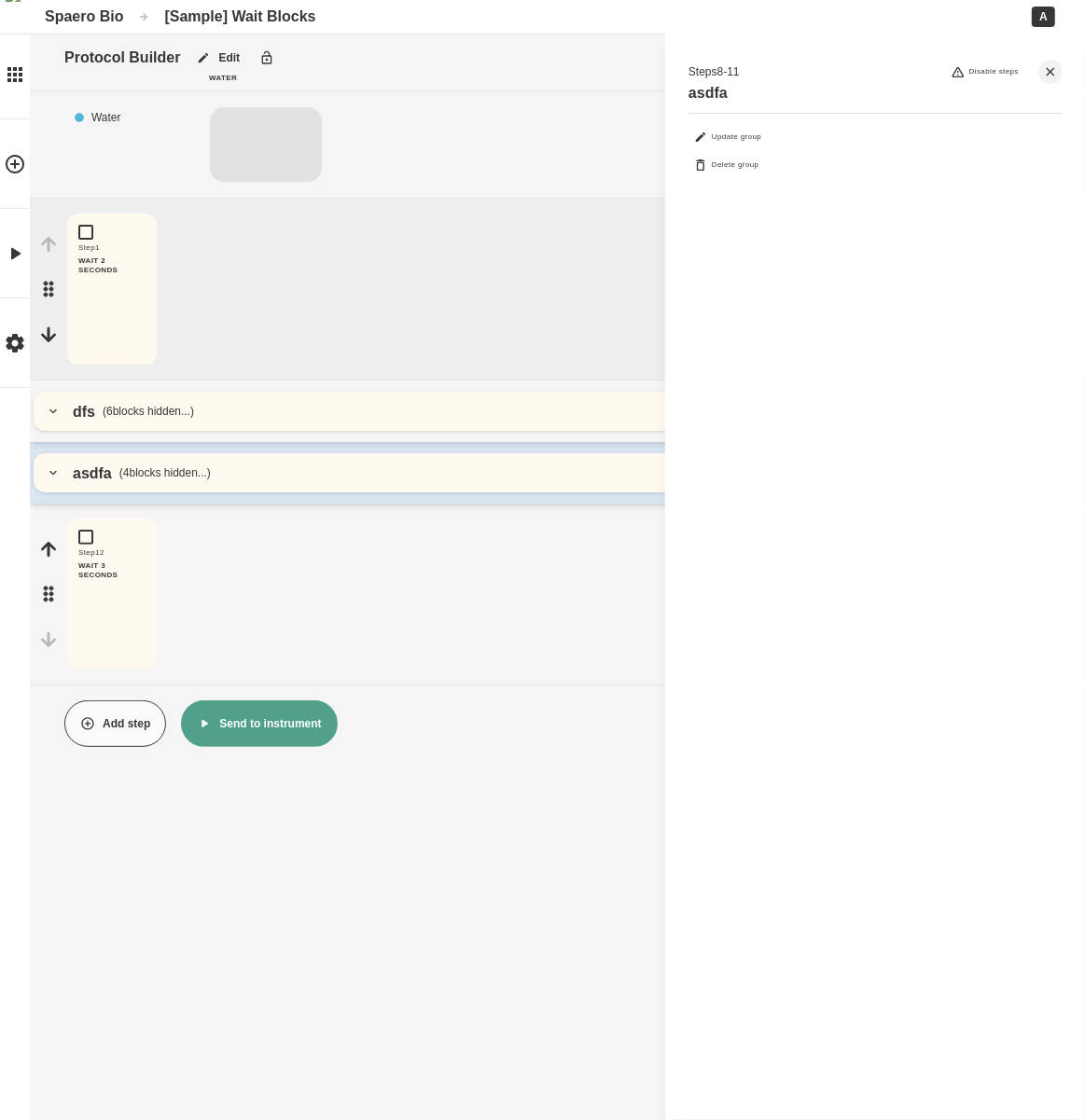 click 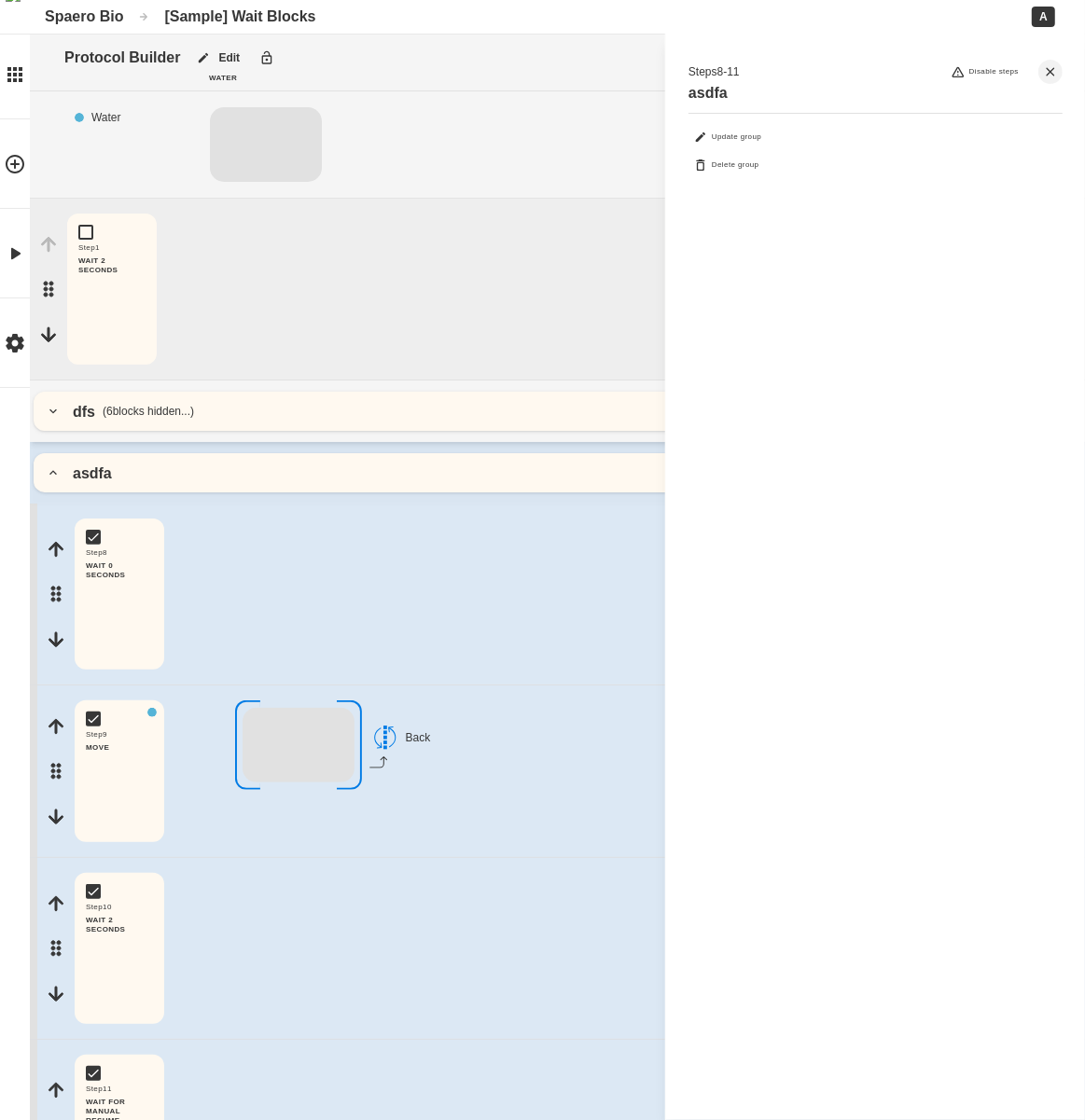 click 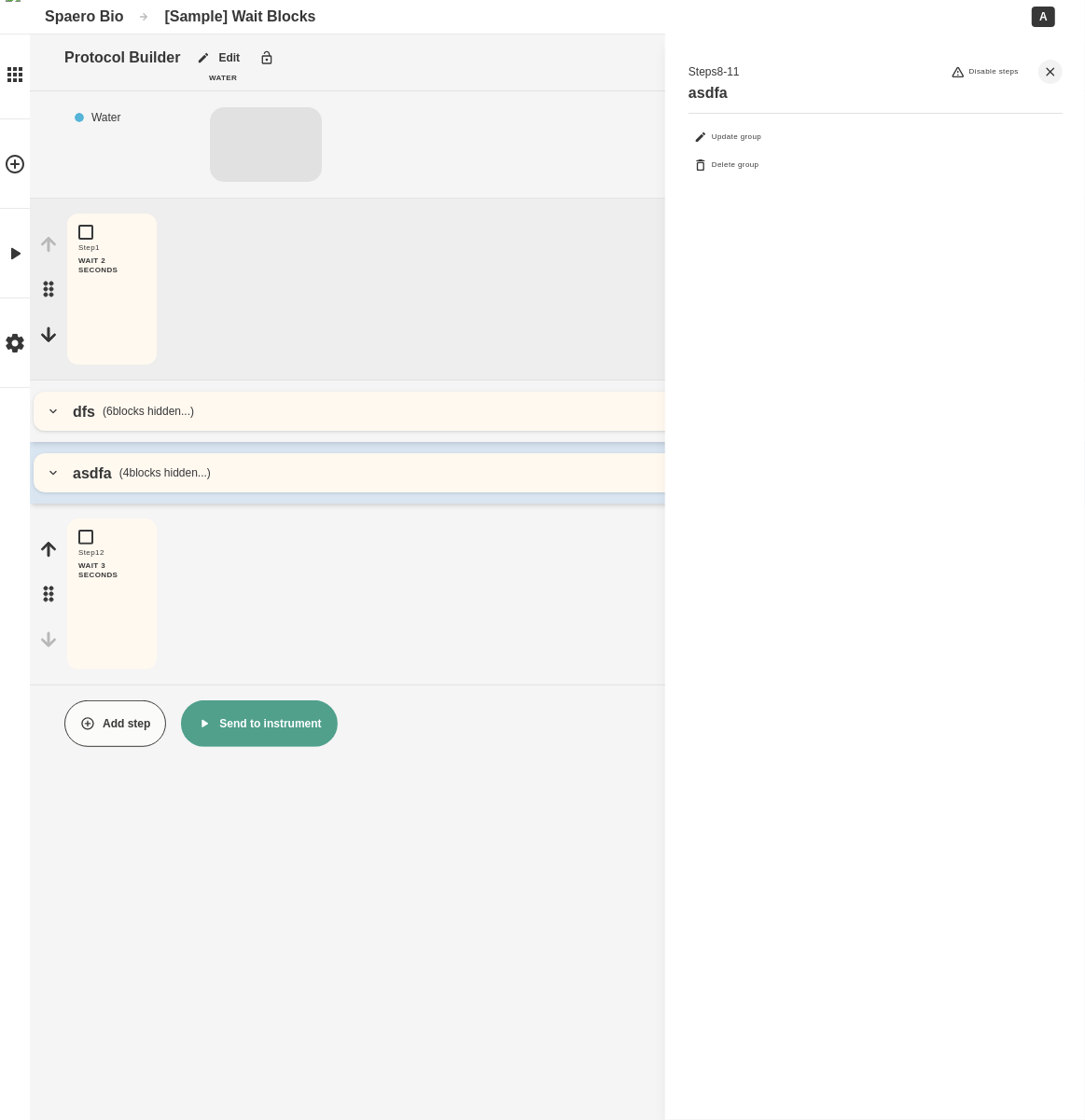 click 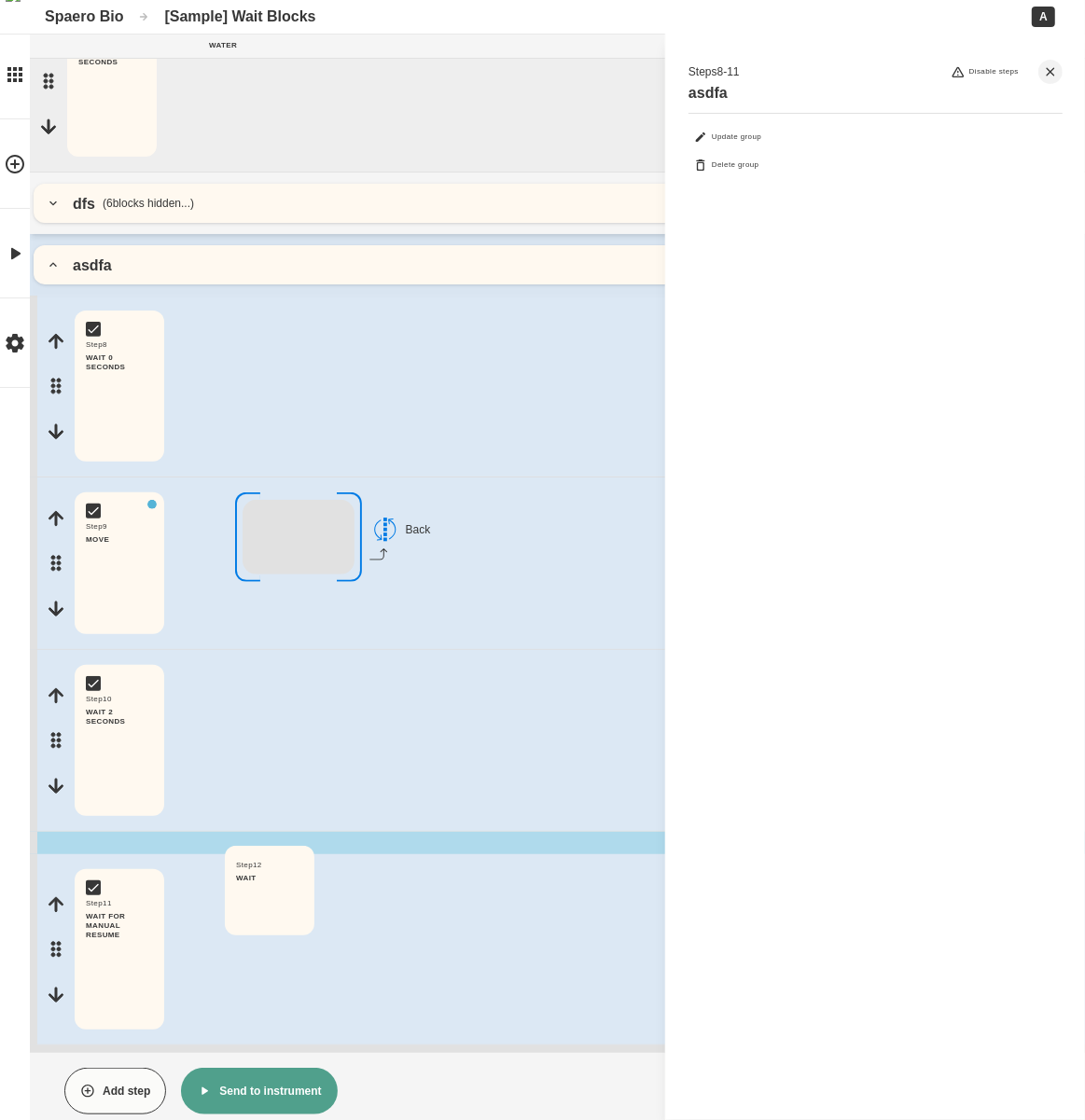 scroll, scrollTop: 229, scrollLeft: 0, axis: vertical 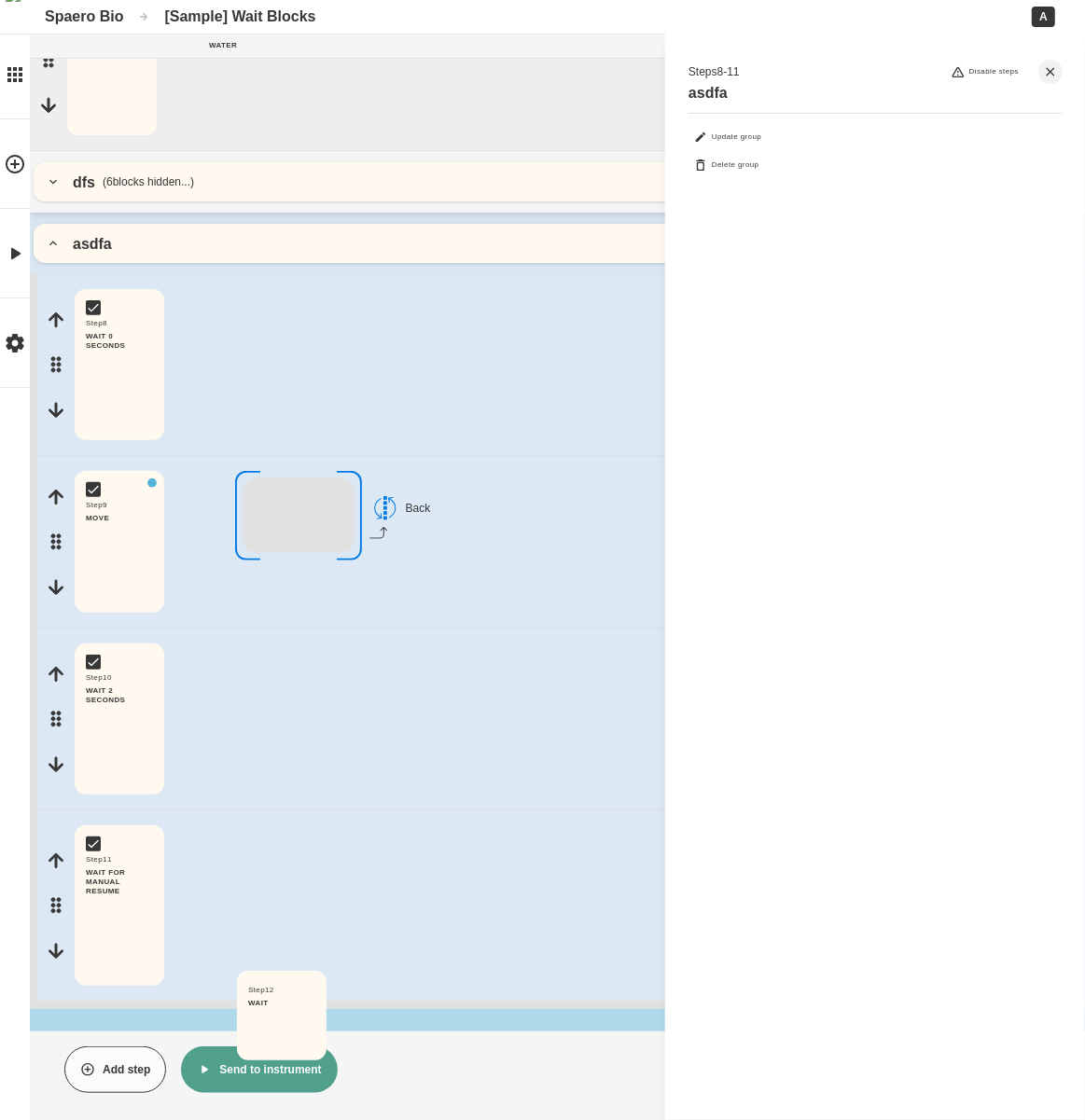 drag, startPoint x: 41, startPoint y: 930, endPoint x: 230, endPoint y: 1029, distance: 213.35885 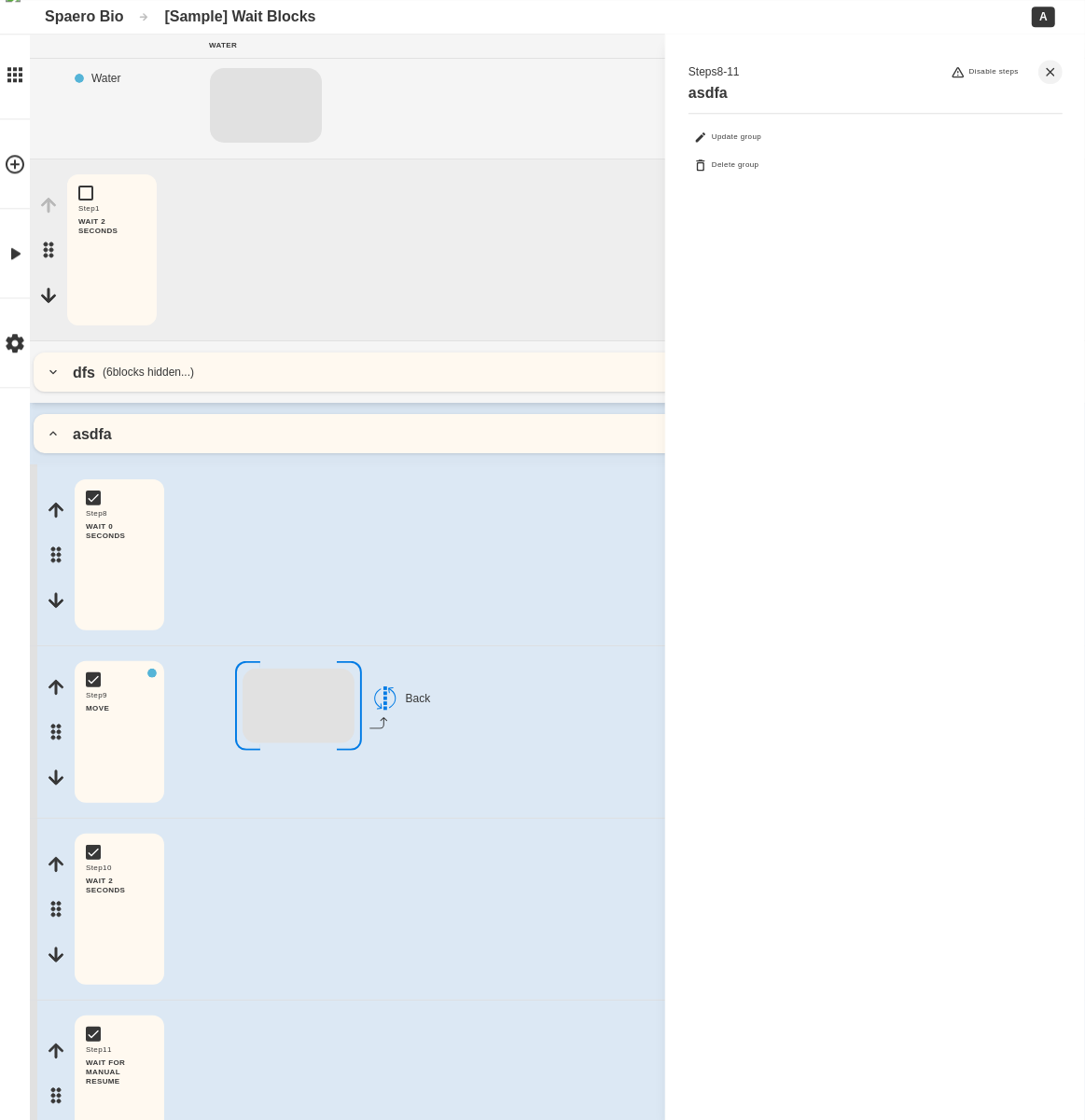 scroll, scrollTop: 0, scrollLeft: 0, axis: both 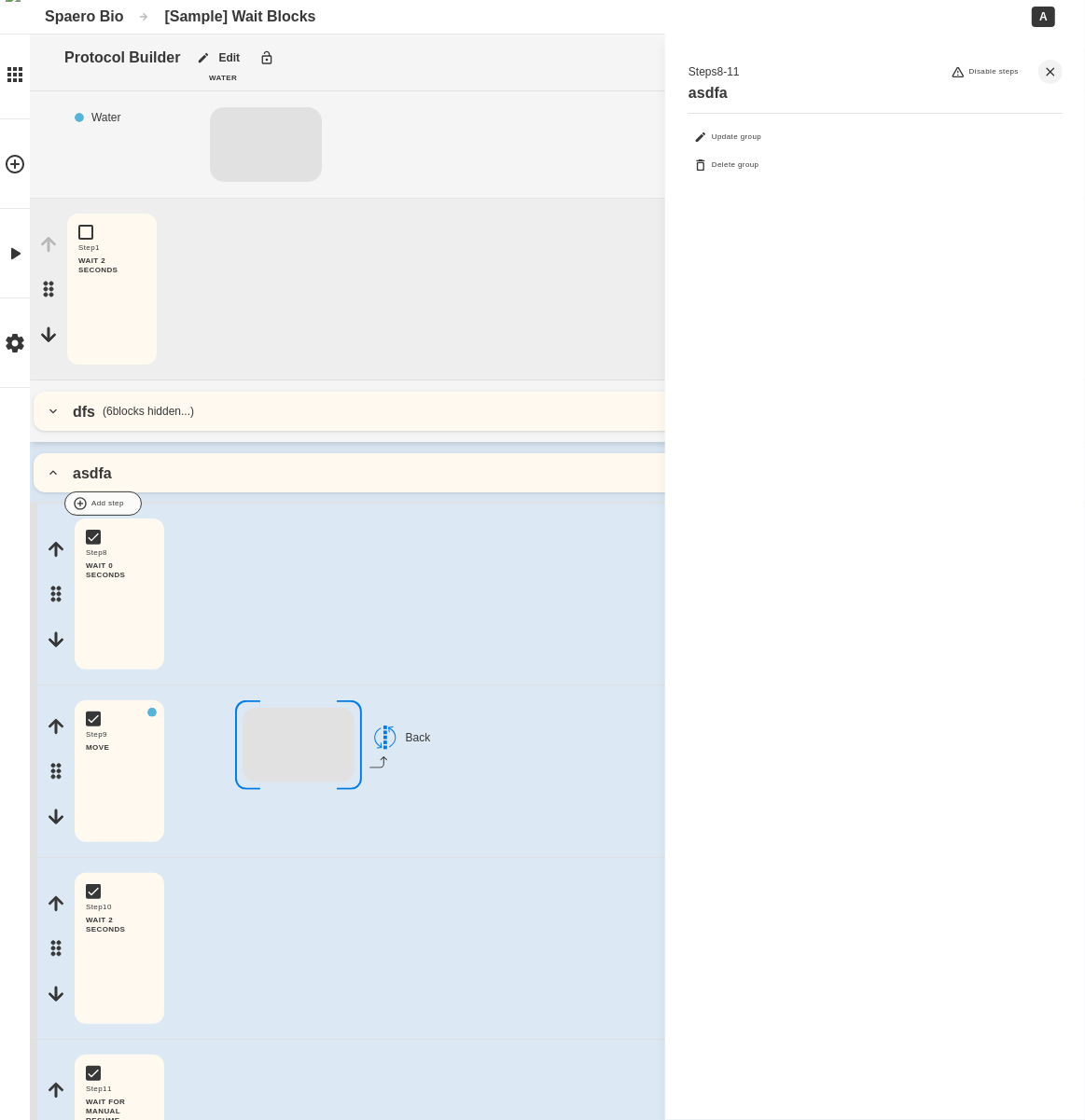 click at bounding box center [615, 504] 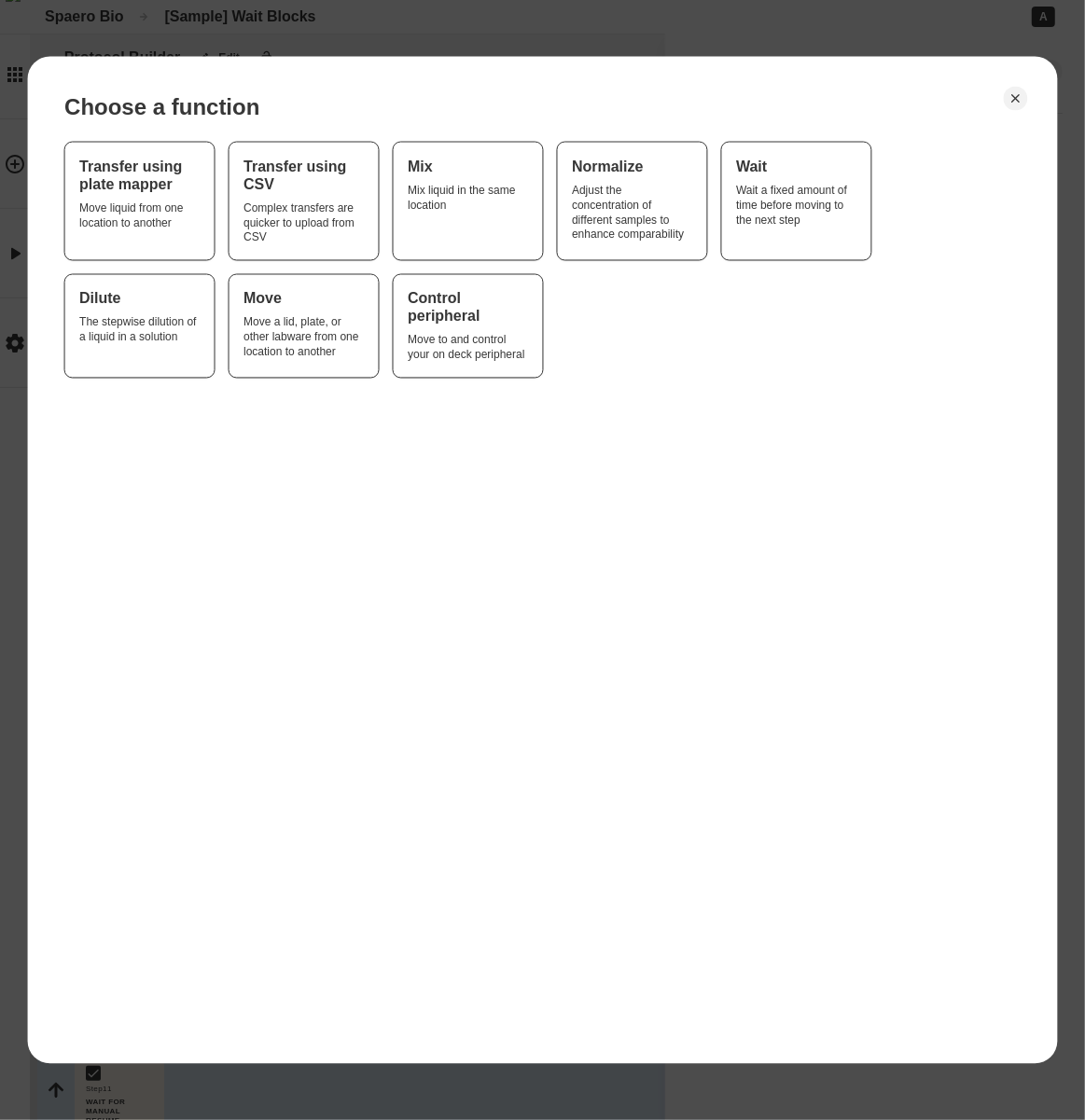 click on "Choose a function Transfer using plate mapper Move liquid from one location to another Transfer using CSV Complex transfers are quicker to upload from CSV Mix Mix liquid in the same location Normalize Adjust the concentration of different samples to enhance comparability Wait Wait a fixed amount of time before moving to the next step Dilute The stepwise dilution of a liquid in a solution Move Move a lid, plate, or other labware from one location to another Control peripheral Move to and control your on deck peripheral" at bounding box center (542, 560) 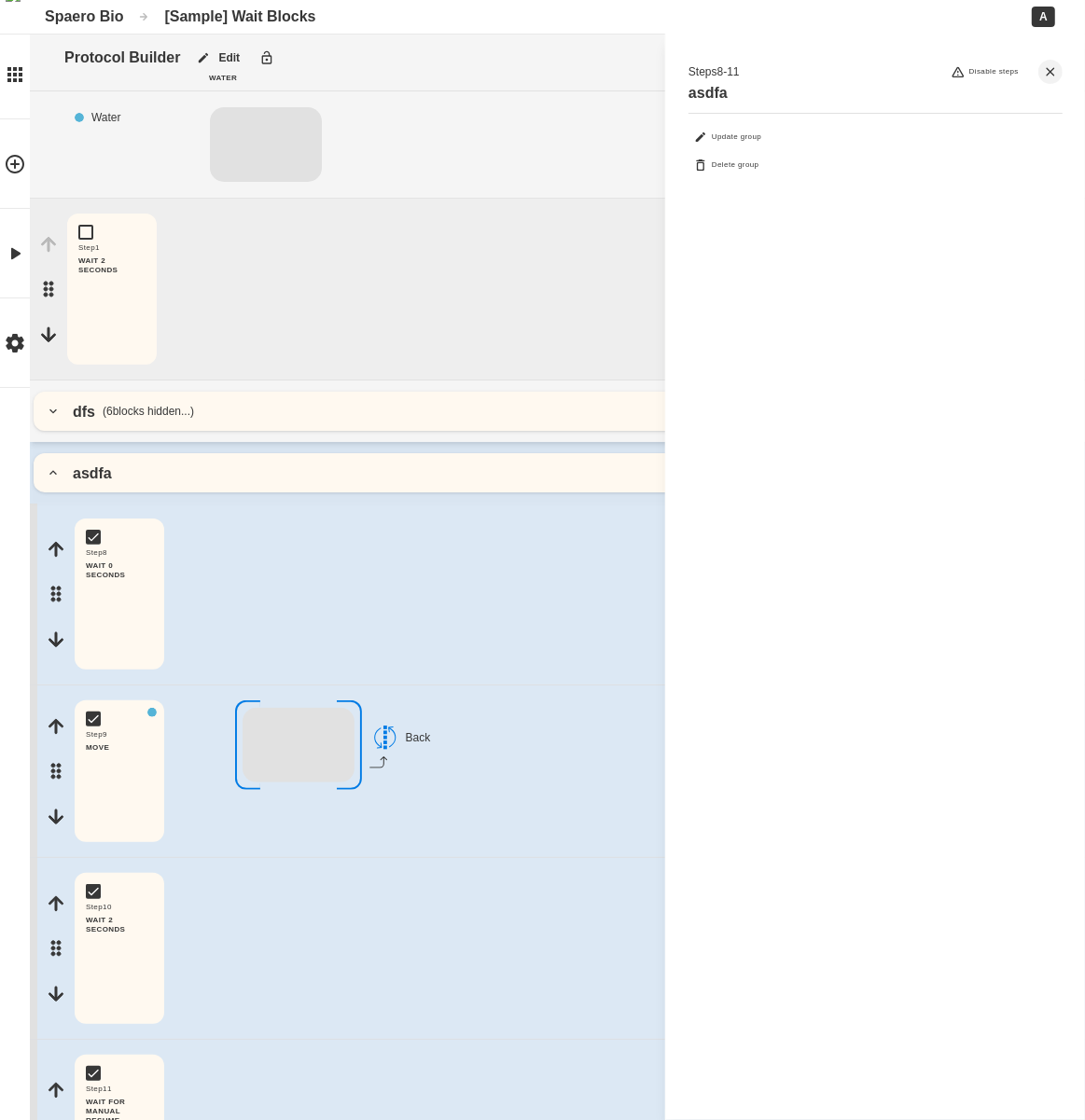 click on "asdfa" at bounding box center [557, 473] 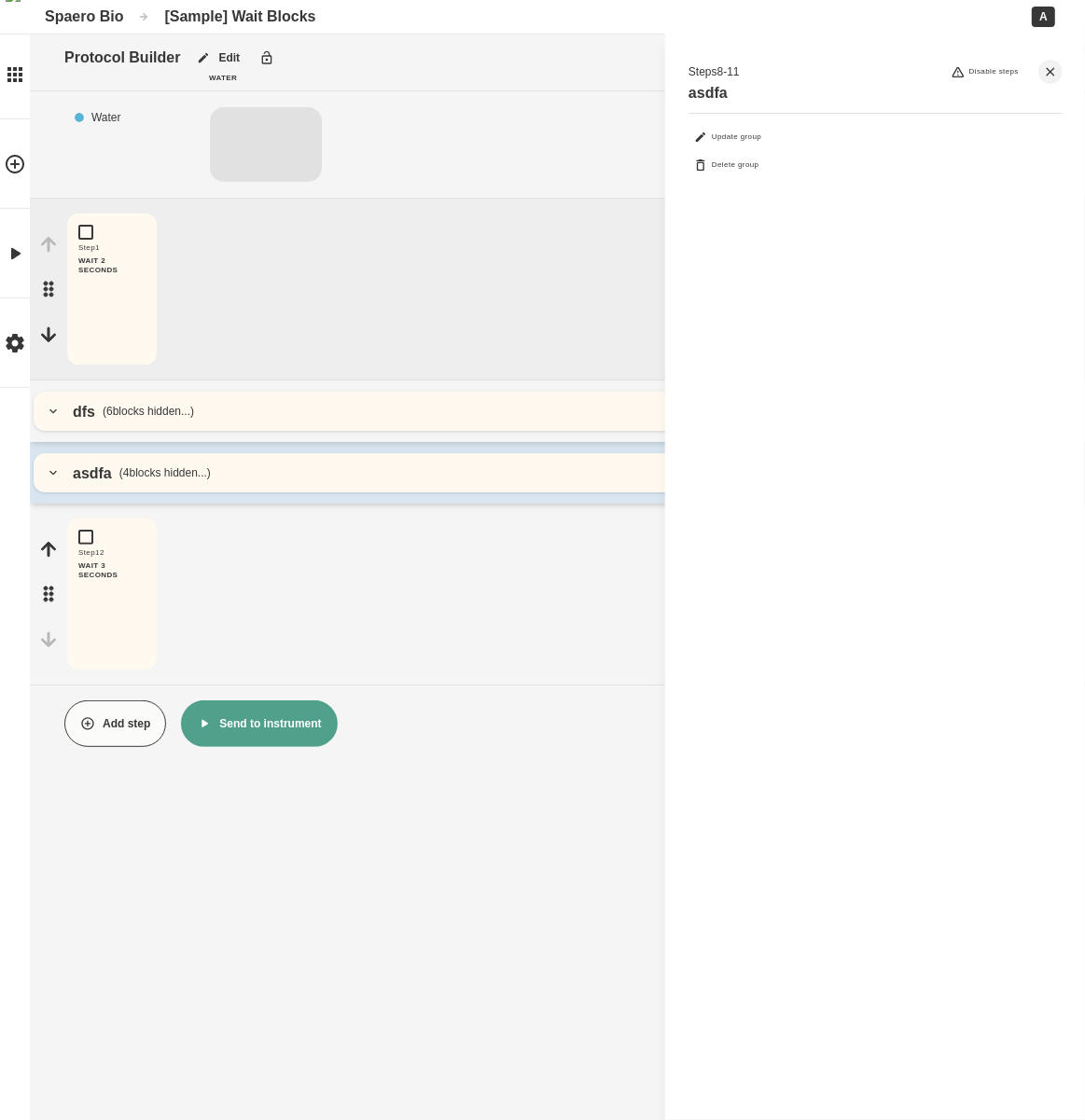 click on "( 4  blocks hidden...)" at bounding box center [165, 473] 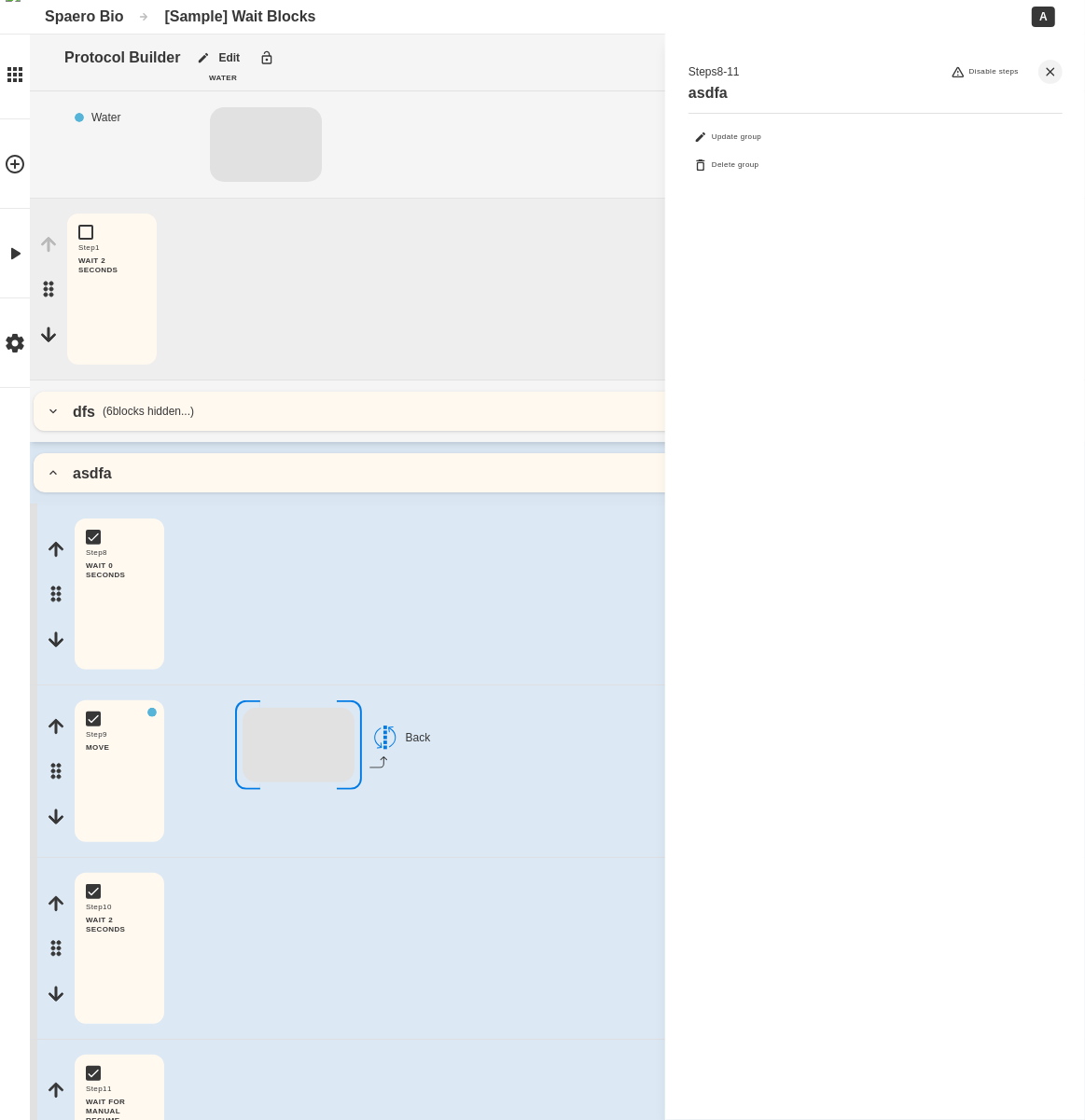 click on "dfs ( 6  blocks hidden...)" at bounding box center (557, 411) 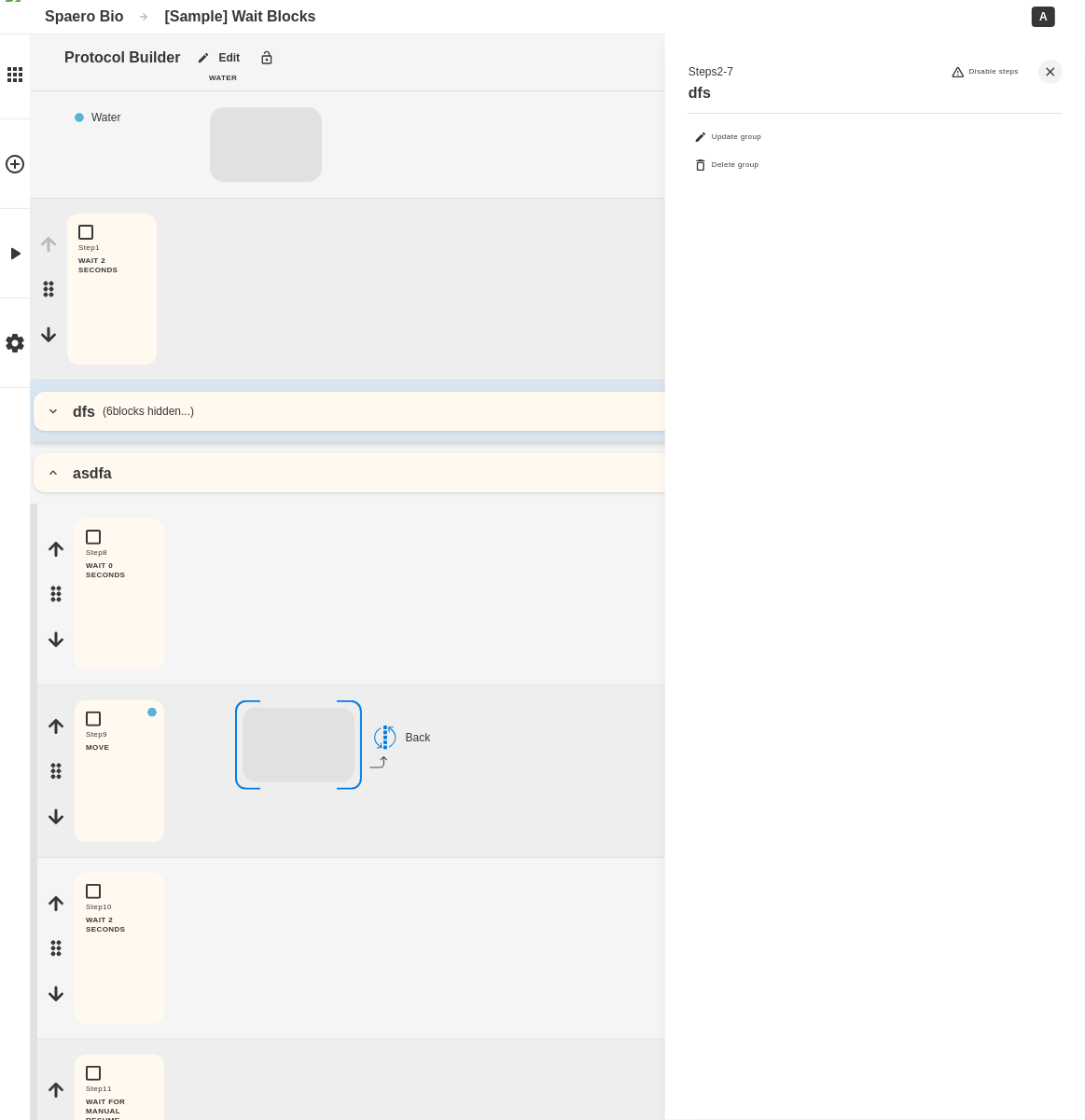 click on "dfs ( 6  blocks hidden...)" at bounding box center (557, 411) 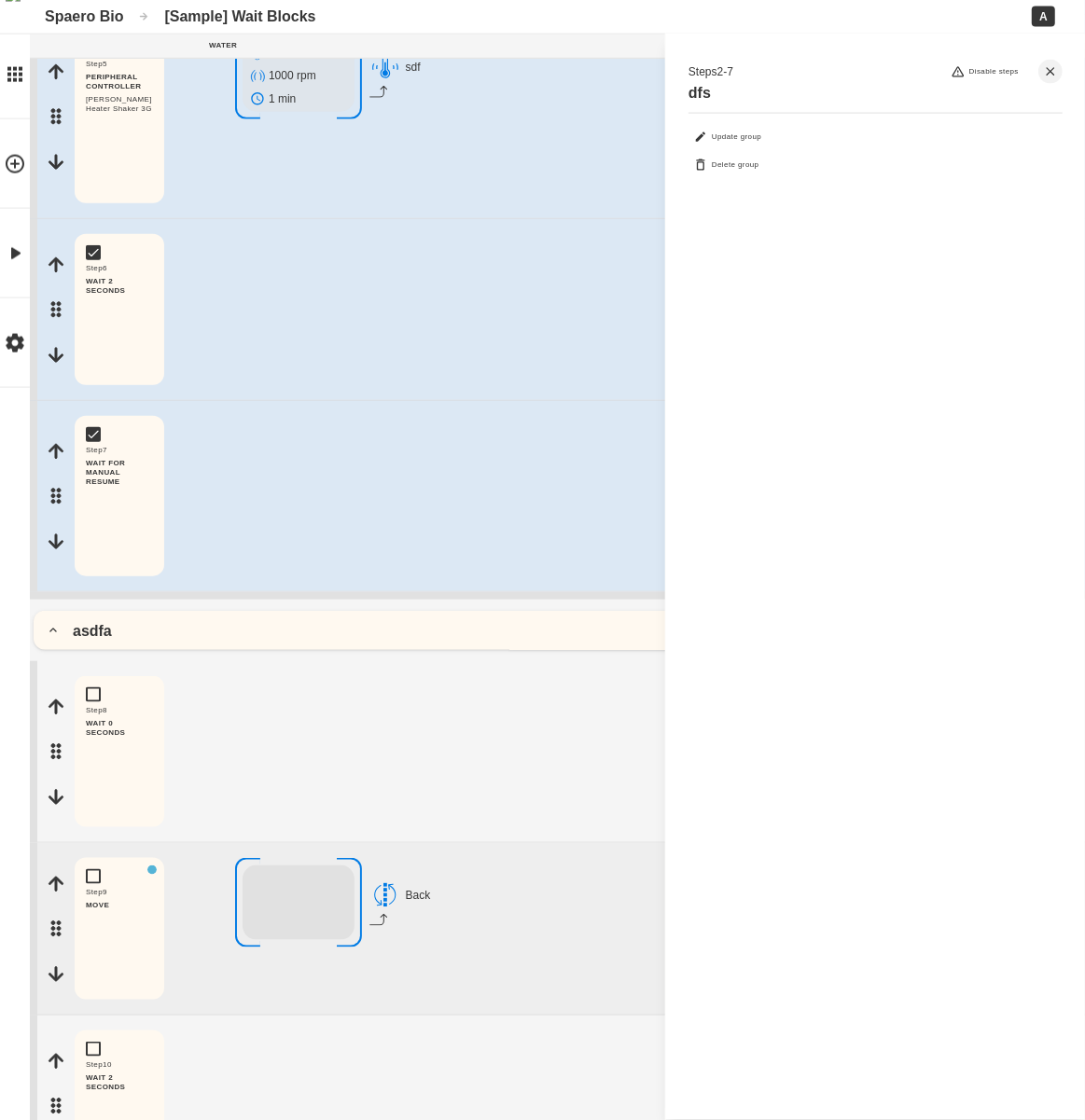 scroll, scrollTop: 1016, scrollLeft: 0, axis: vertical 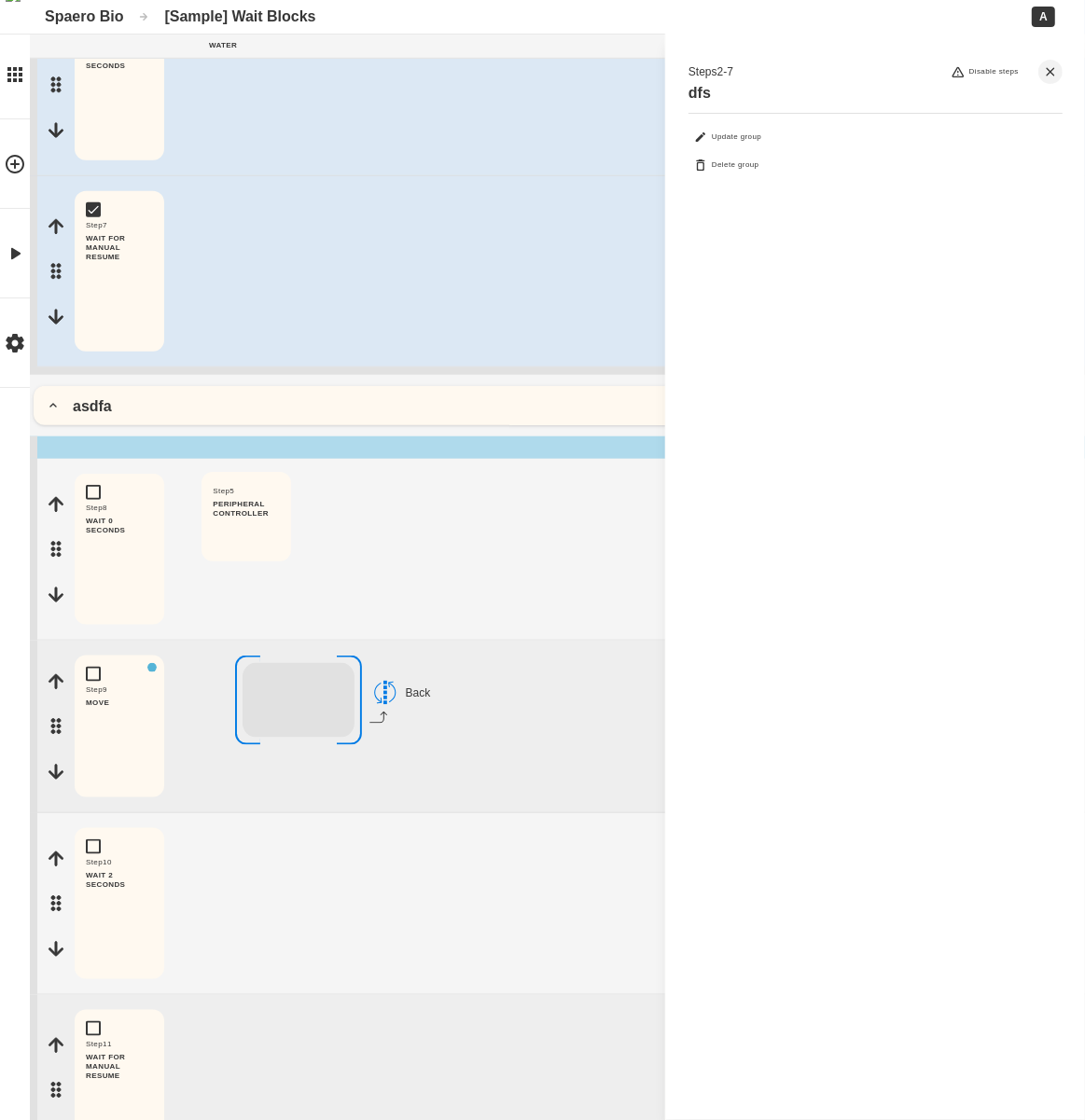 drag, startPoint x: 53, startPoint y: 99, endPoint x: 193, endPoint y: 522, distance: 445.56593 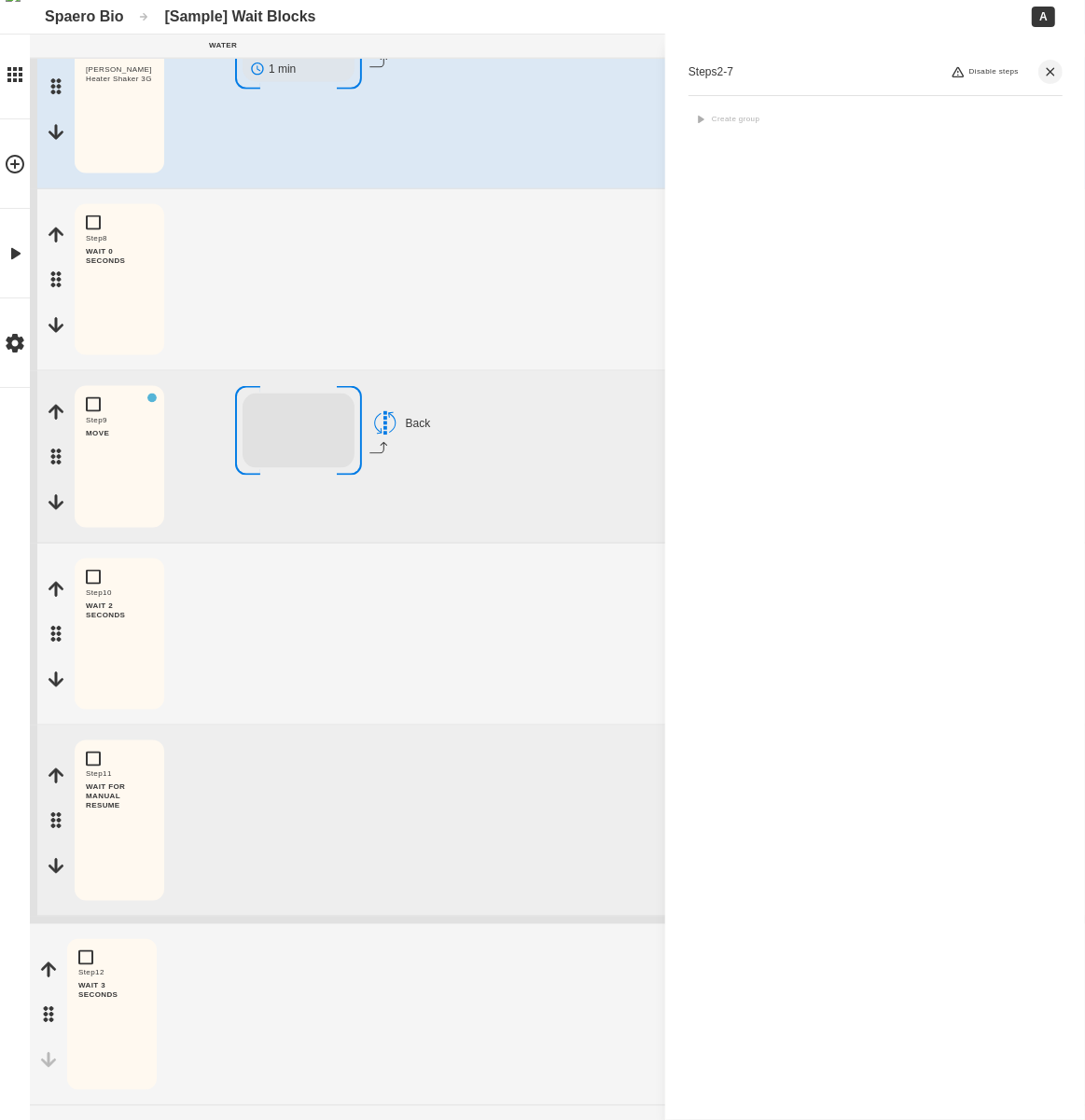 scroll, scrollTop: 1370, scrollLeft: 0, axis: vertical 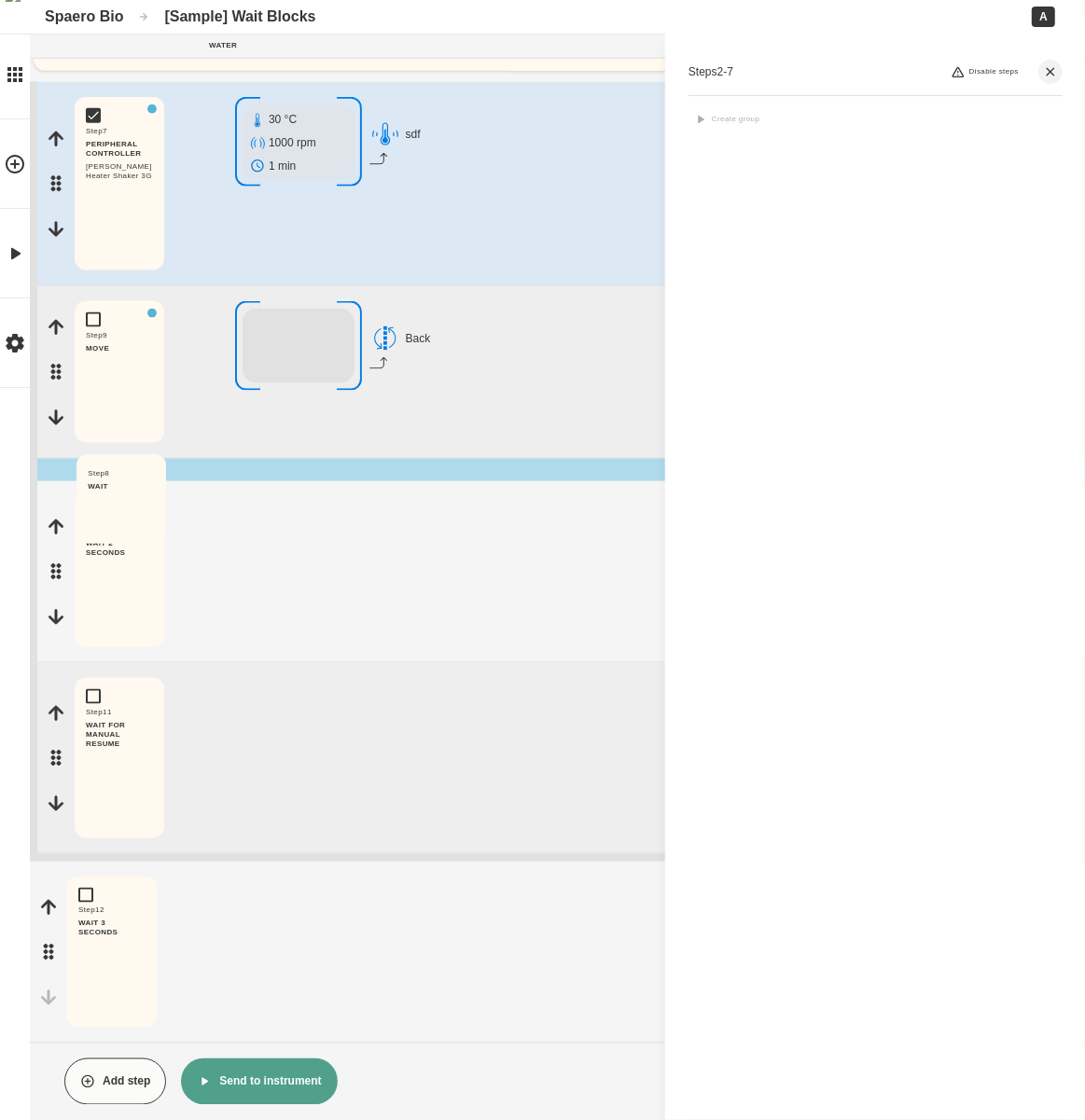 drag, startPoint x: 53, startPoint y: 298, endPoint x: 71, endPoint y: 523, distance: 225.7189 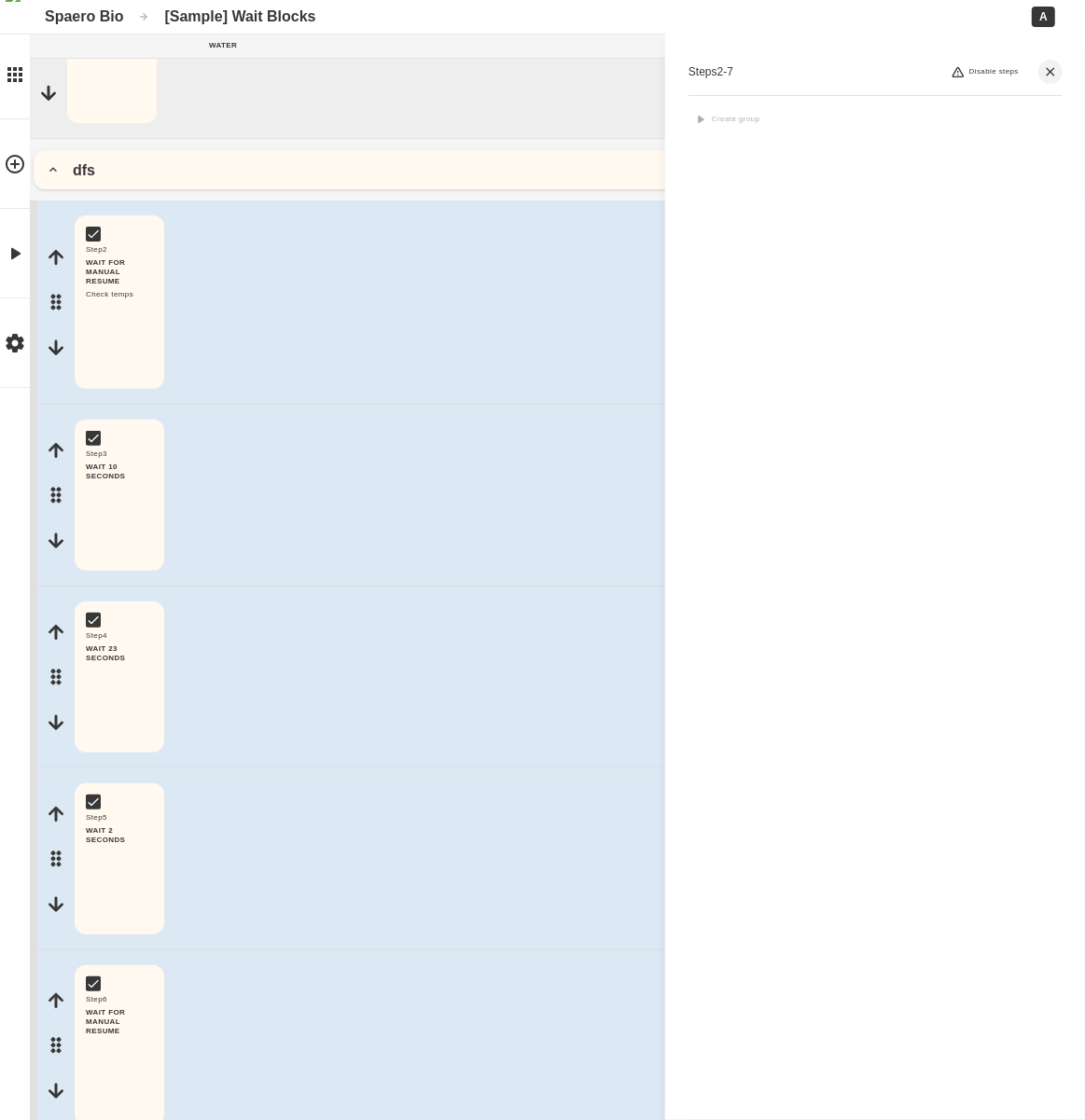 scroll, scrollTop: 0, scrollLeft: 0, axis: both 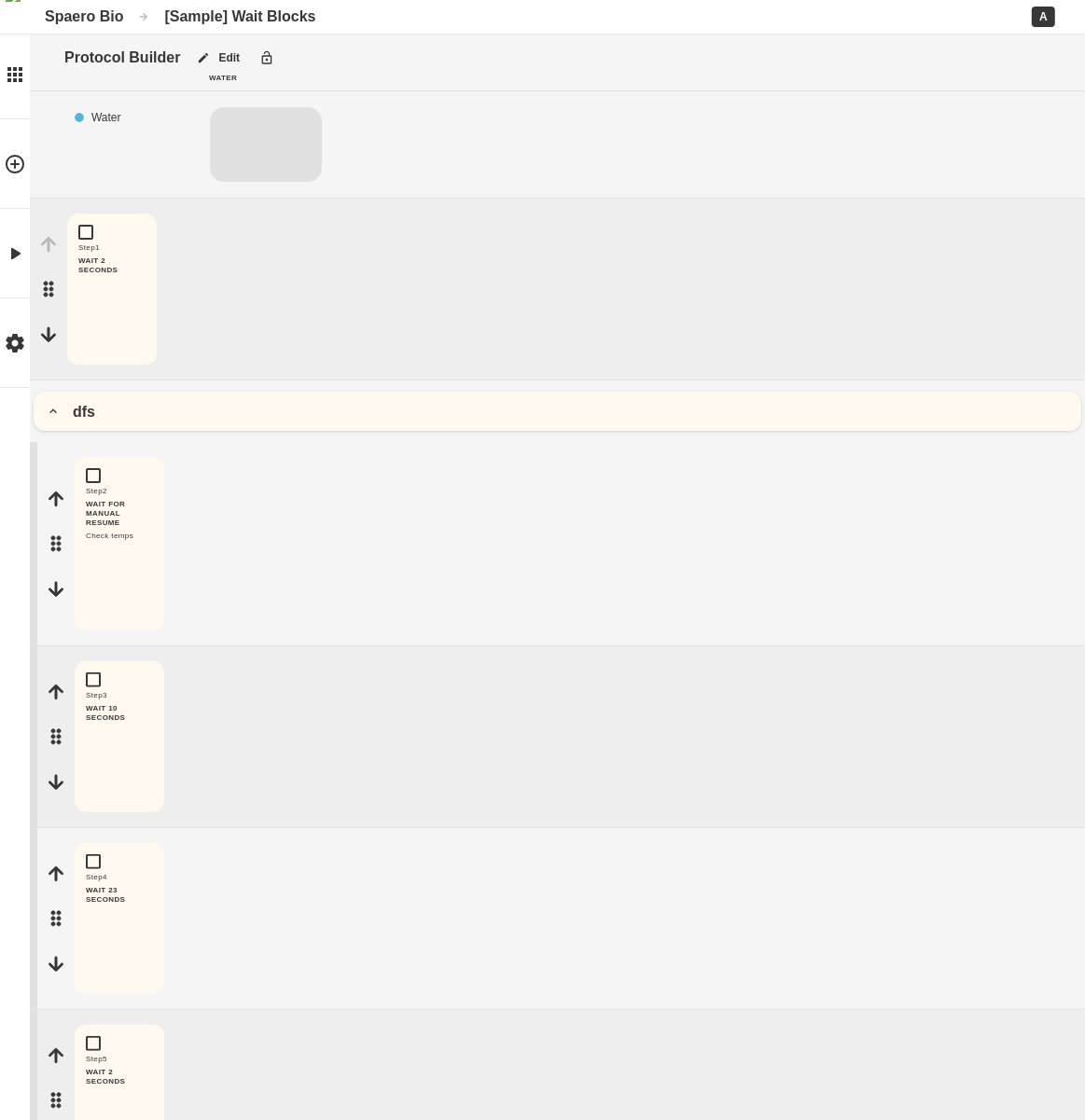 click on "dfs" at bounding box center (557, 411) 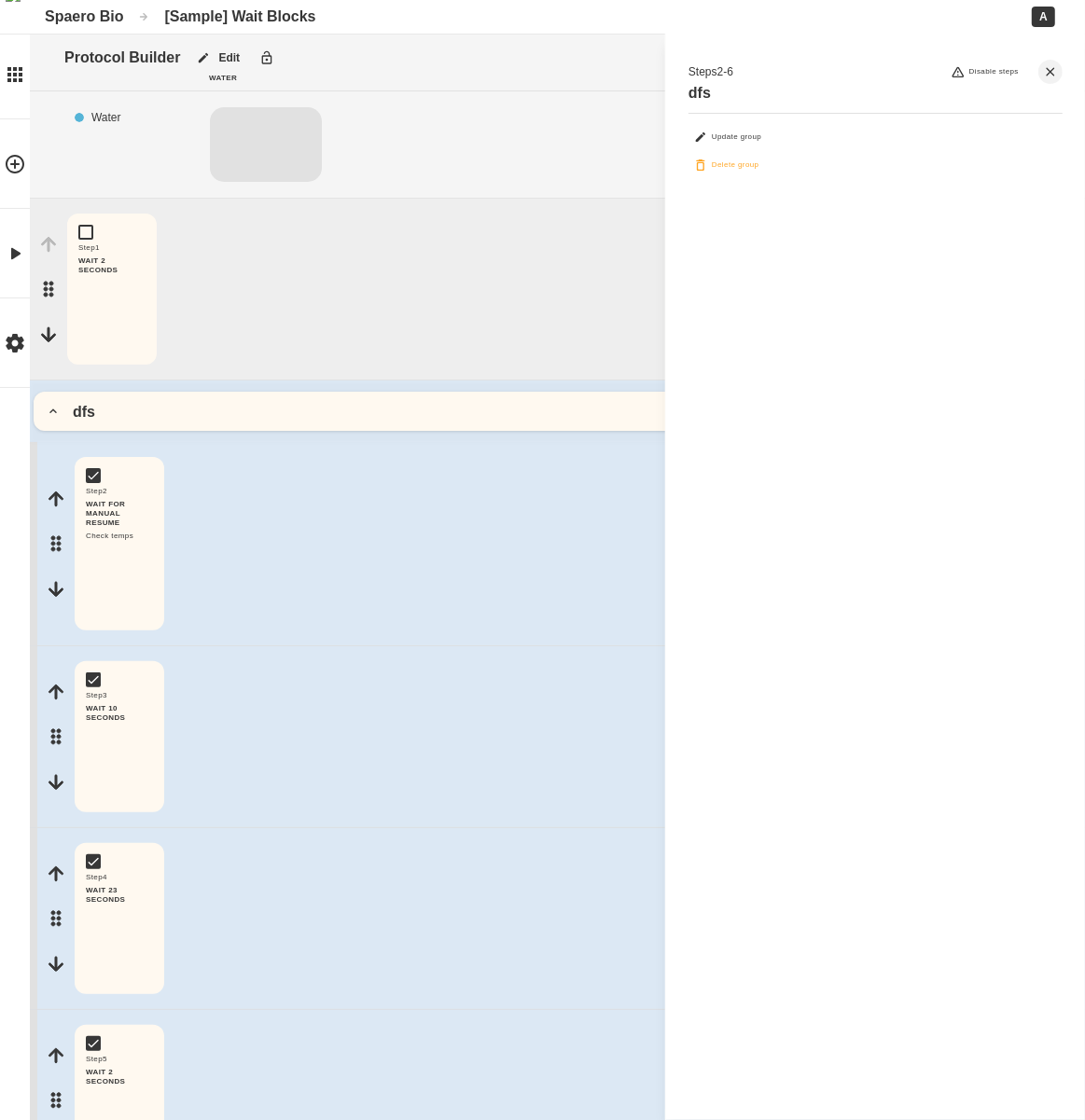 click on "Delete group" at bounding box center [726, 165] 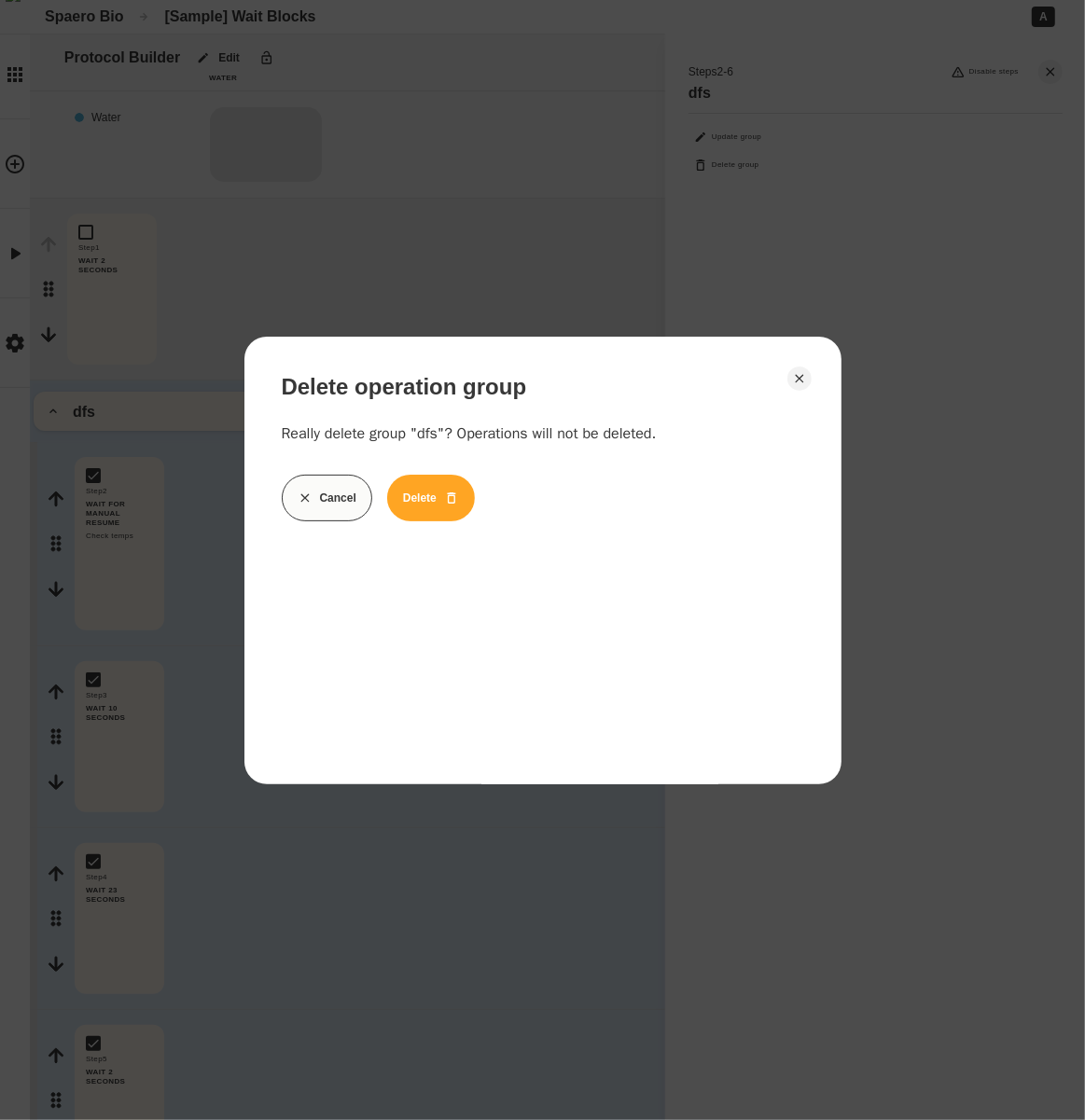 click 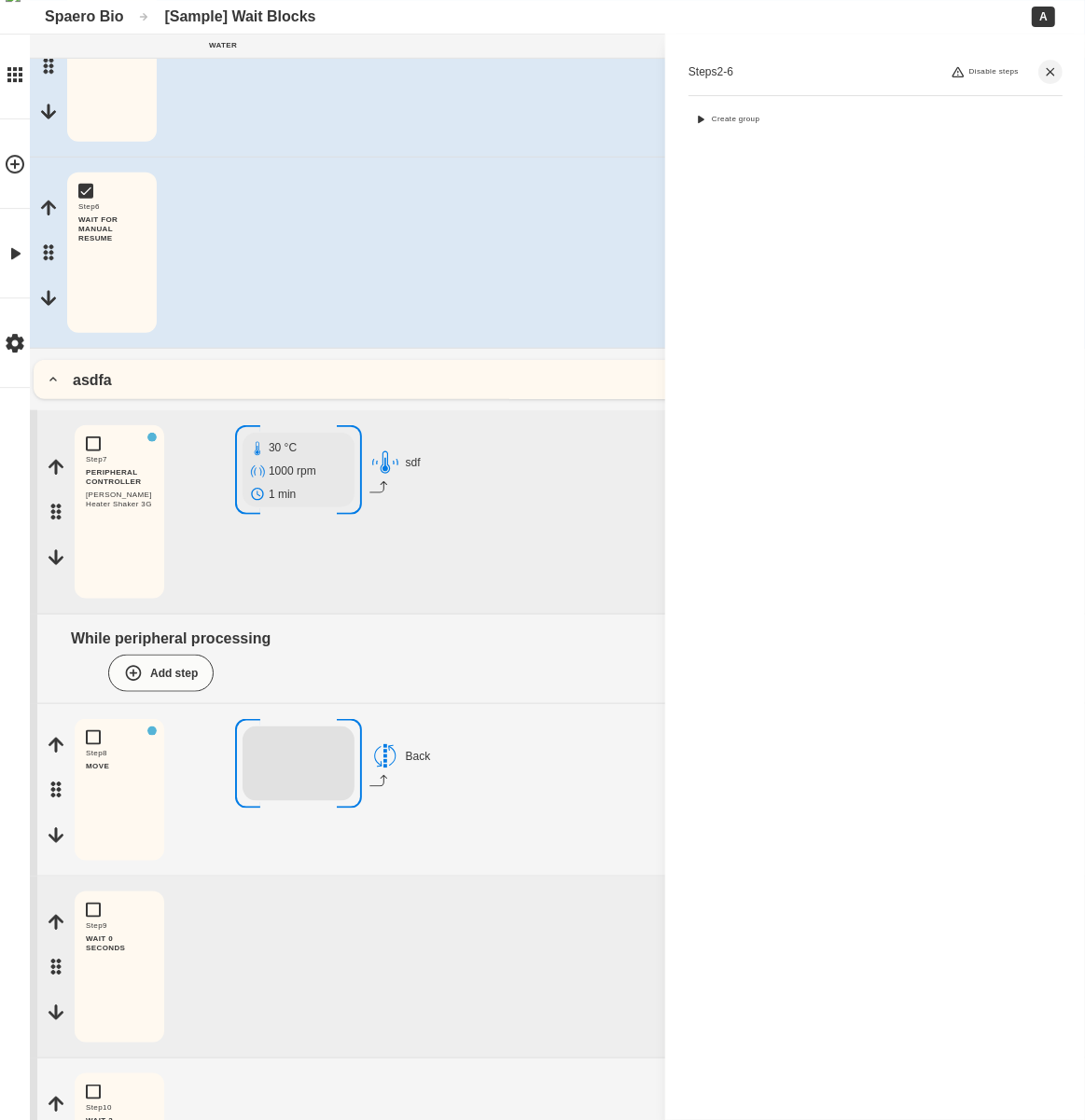 scroll, scrollTop: 1128, scrollLeft: 0, axis: vertical 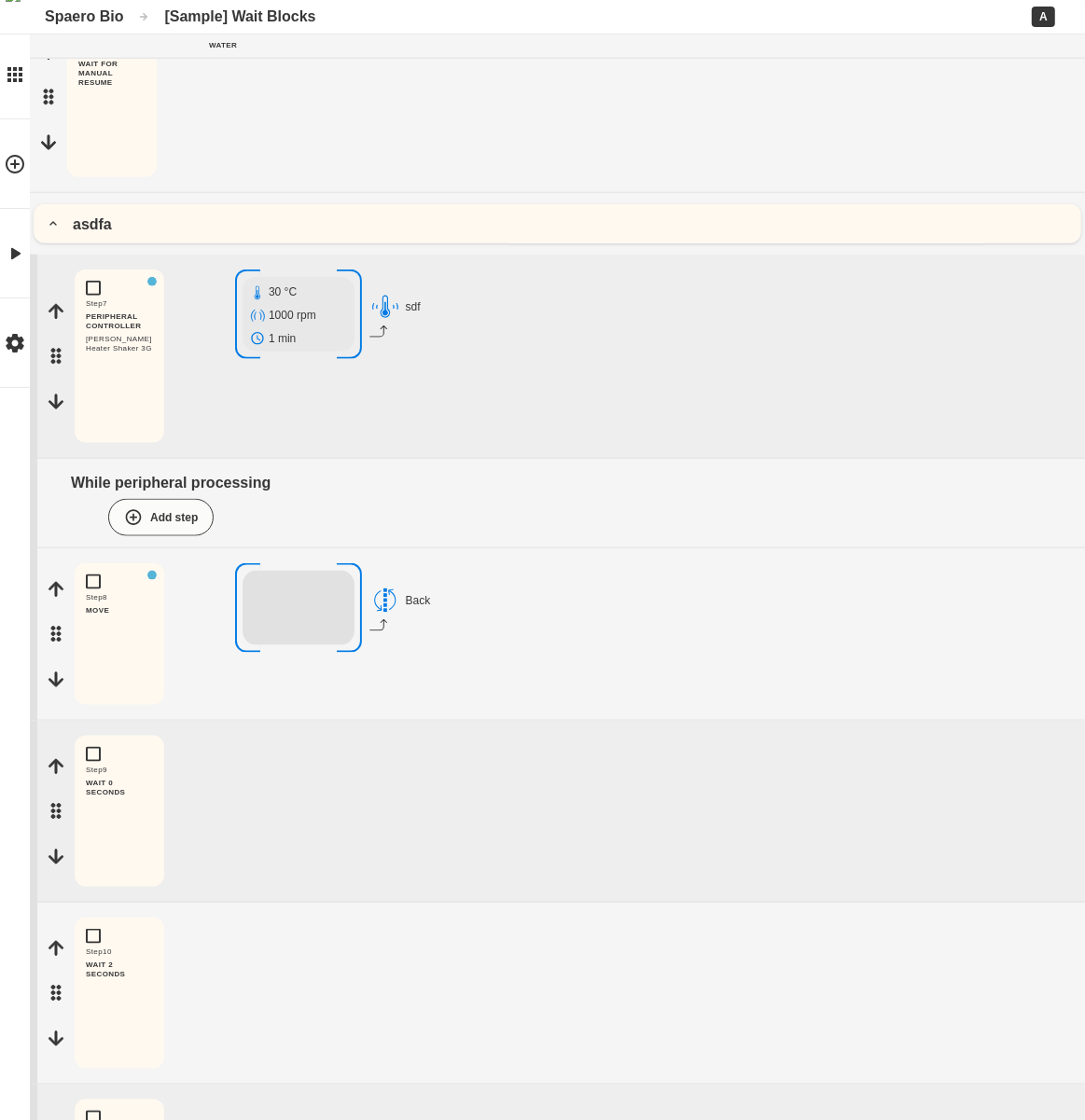 click on "asdfa" at bounding box center [557, 224] 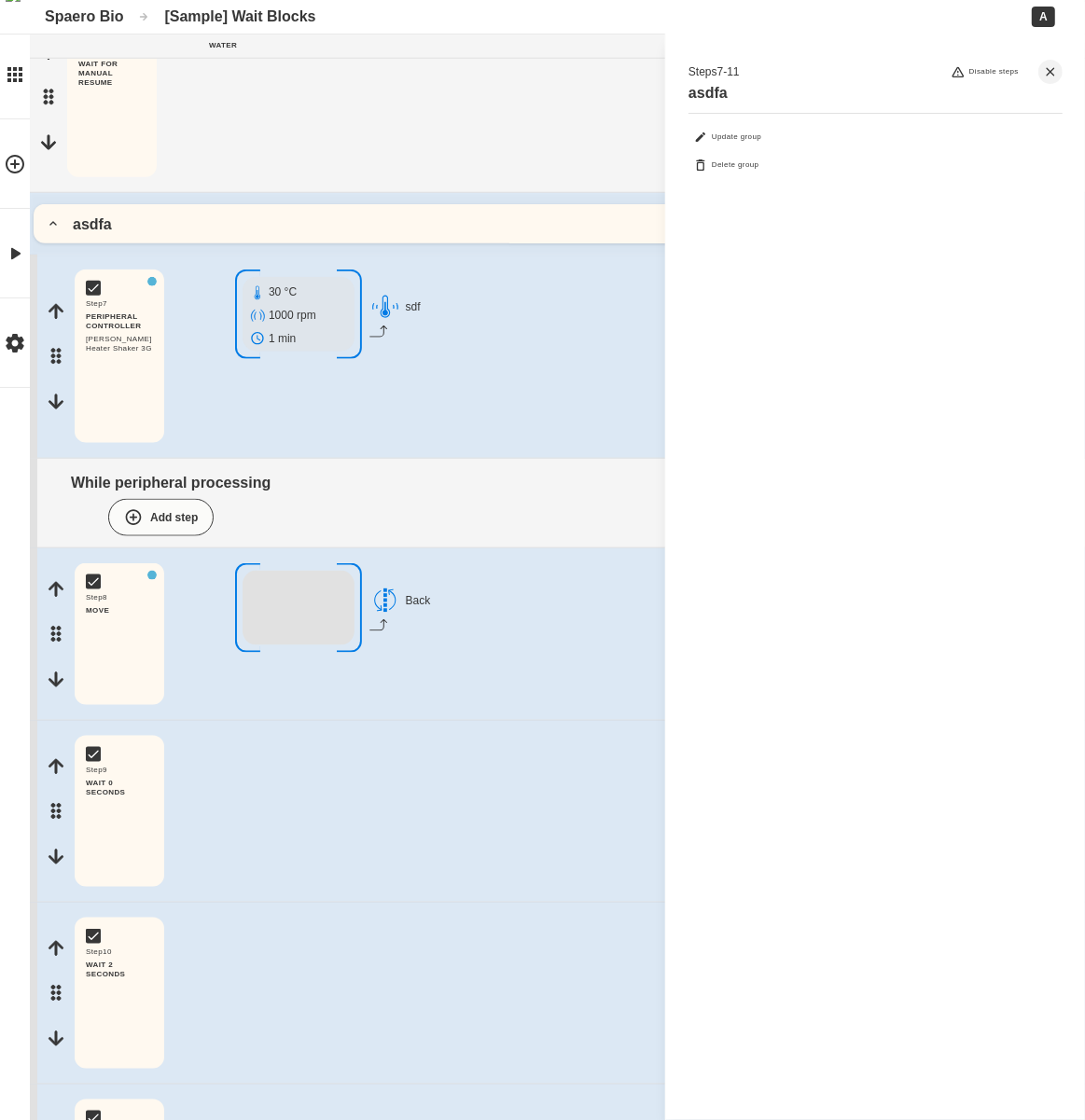 click on "asdfa" at bounding box center (557, 224) 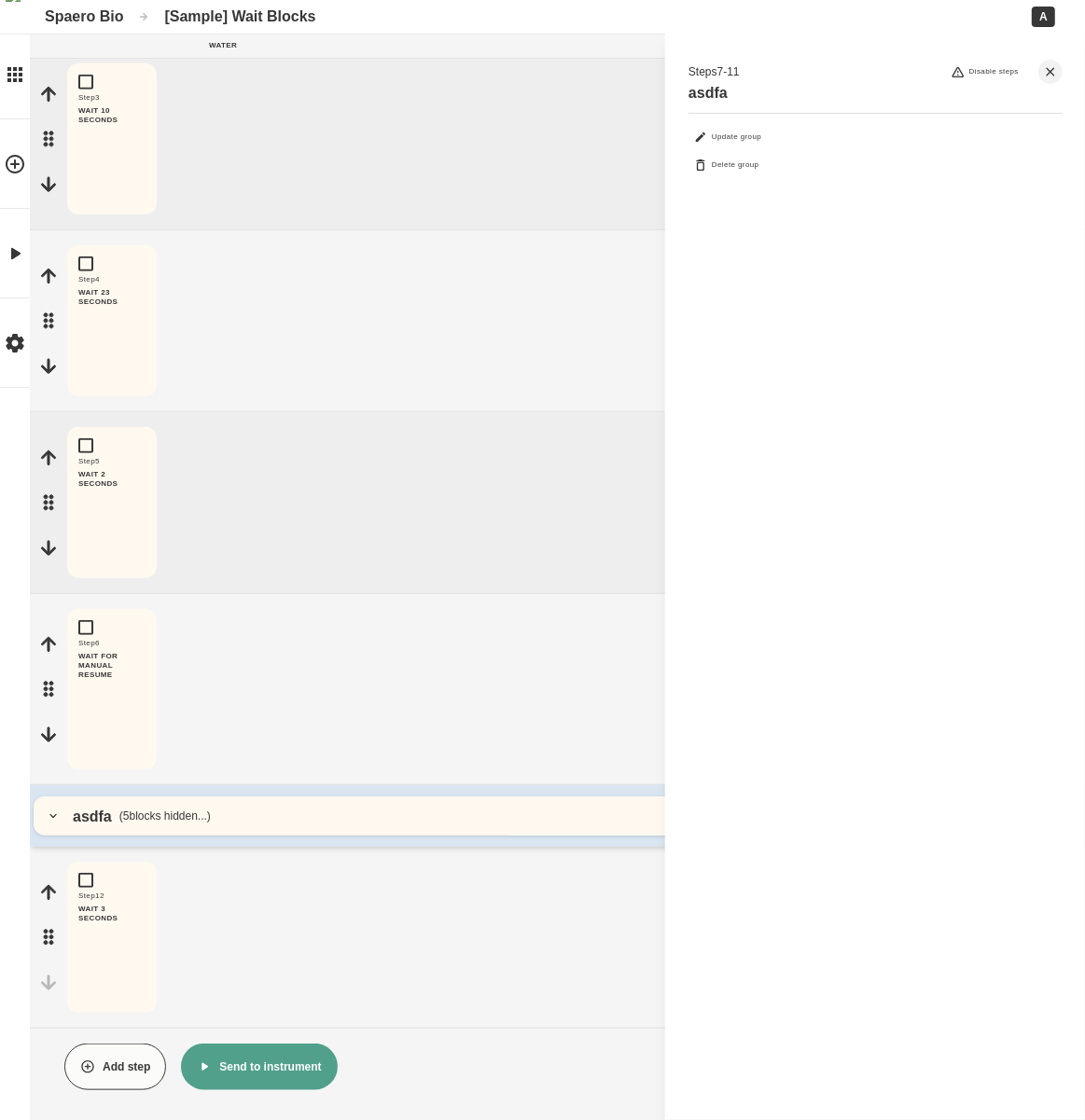 scroll, scrollTop: 534, scrollLeft: 0, axis: vertical 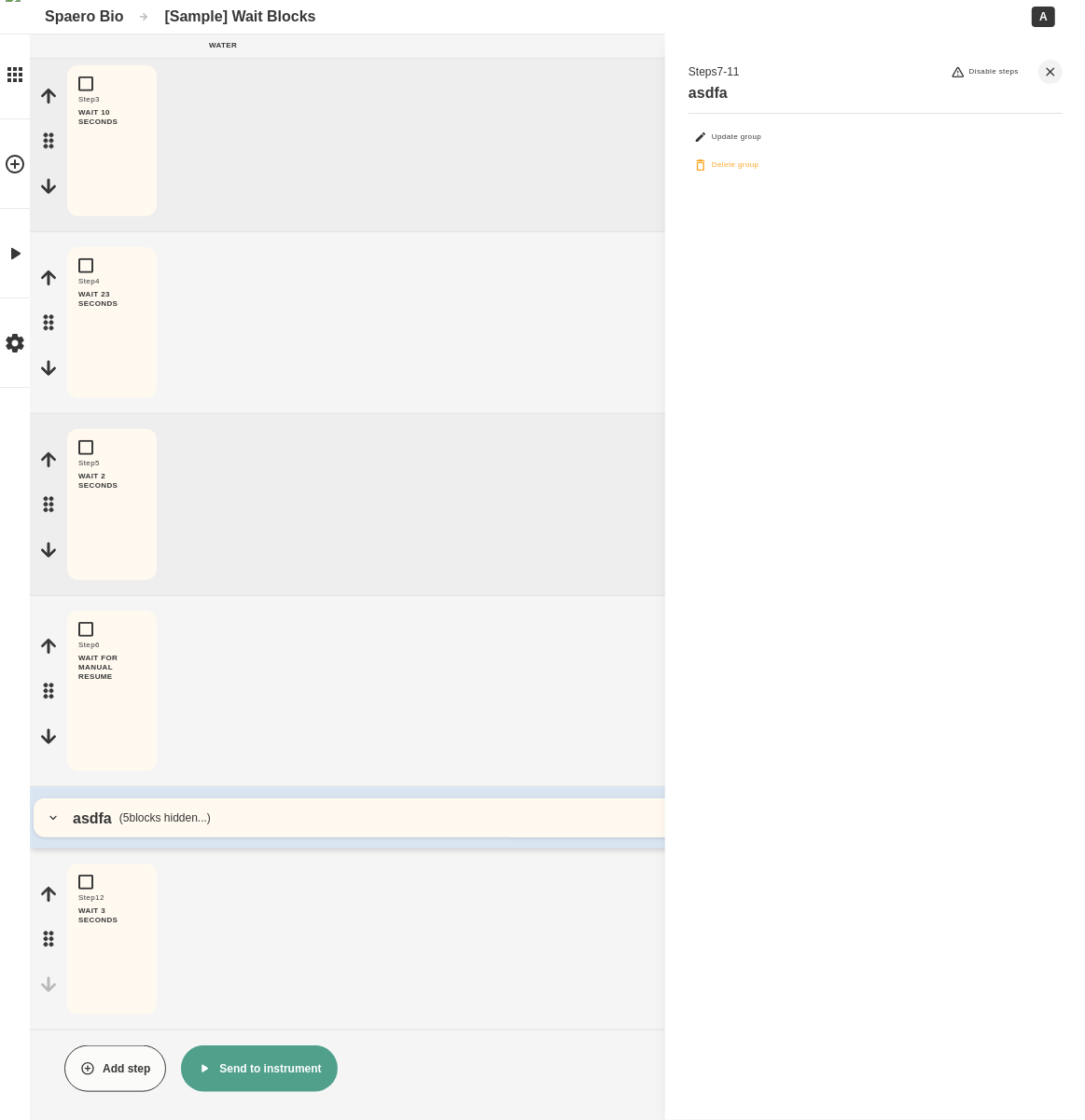click on "Delete group" at bounding box center [726, 165] 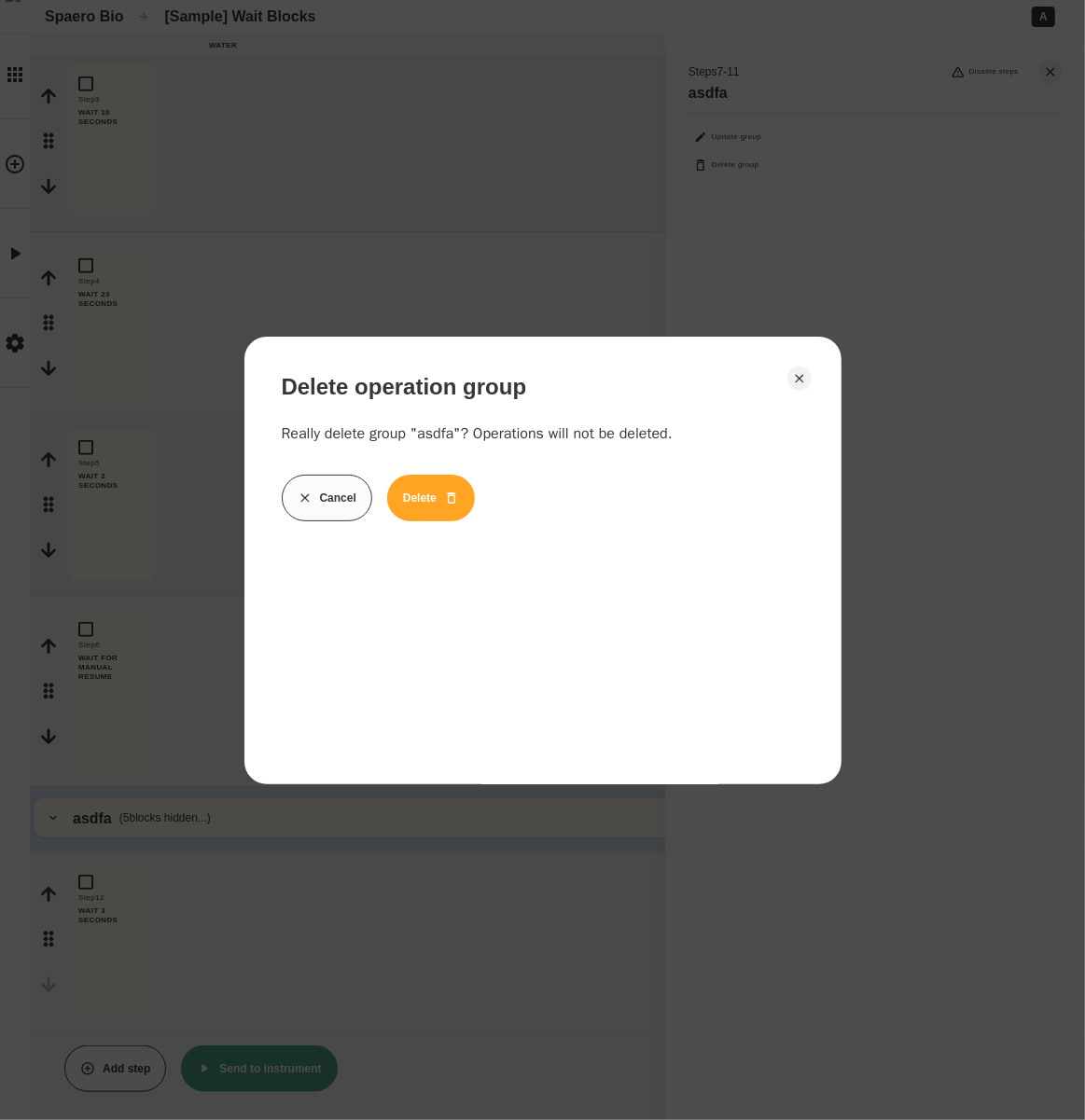 click on "Delete" at bounding box center (431, 498) 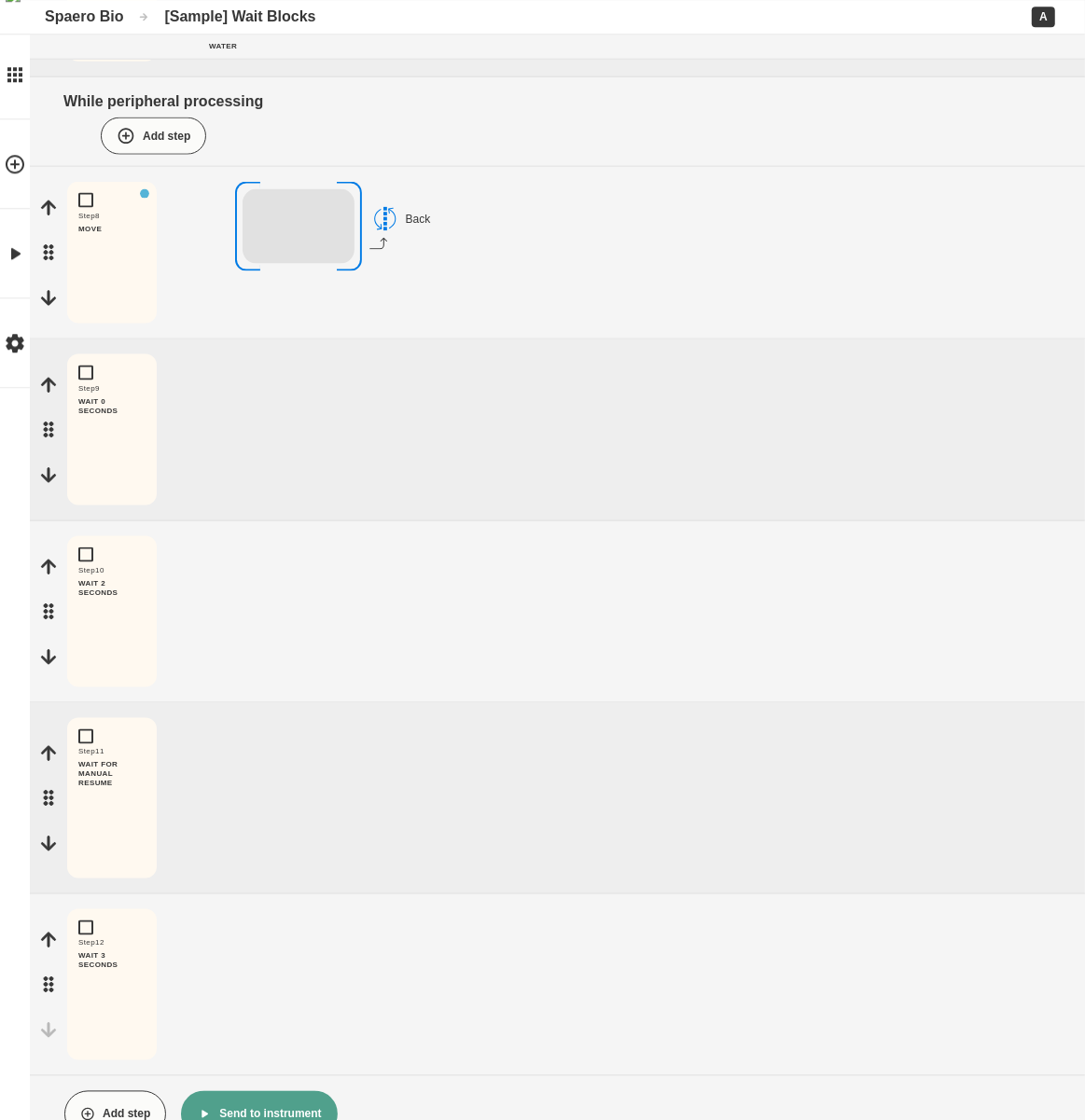 scroll, scrollTop: 1503, scrollLeft: 0, axis: vertical 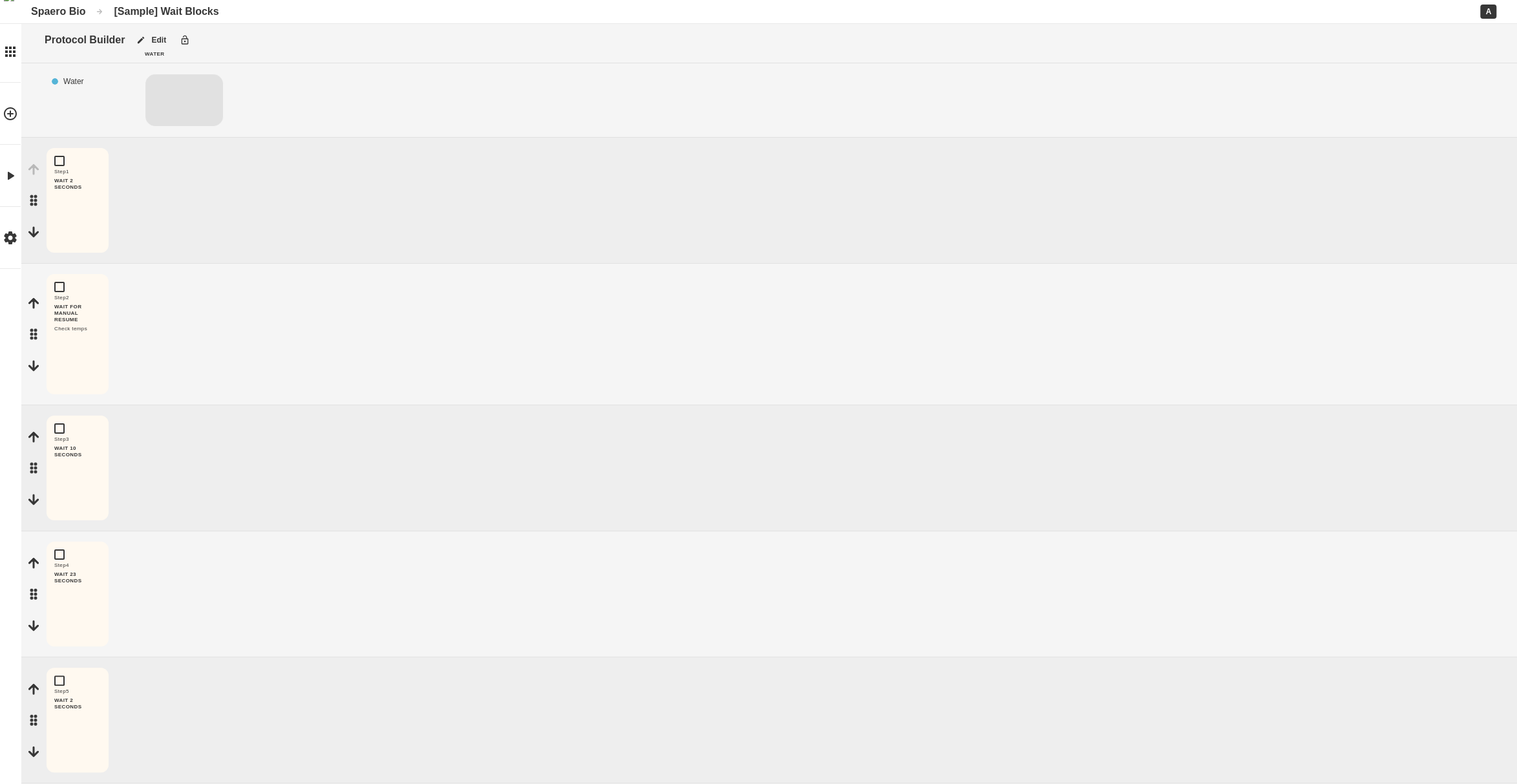 click on "Step  1 WAIT 2 SECONDS Edit Copy Delete" at bounding box center (769, 200) 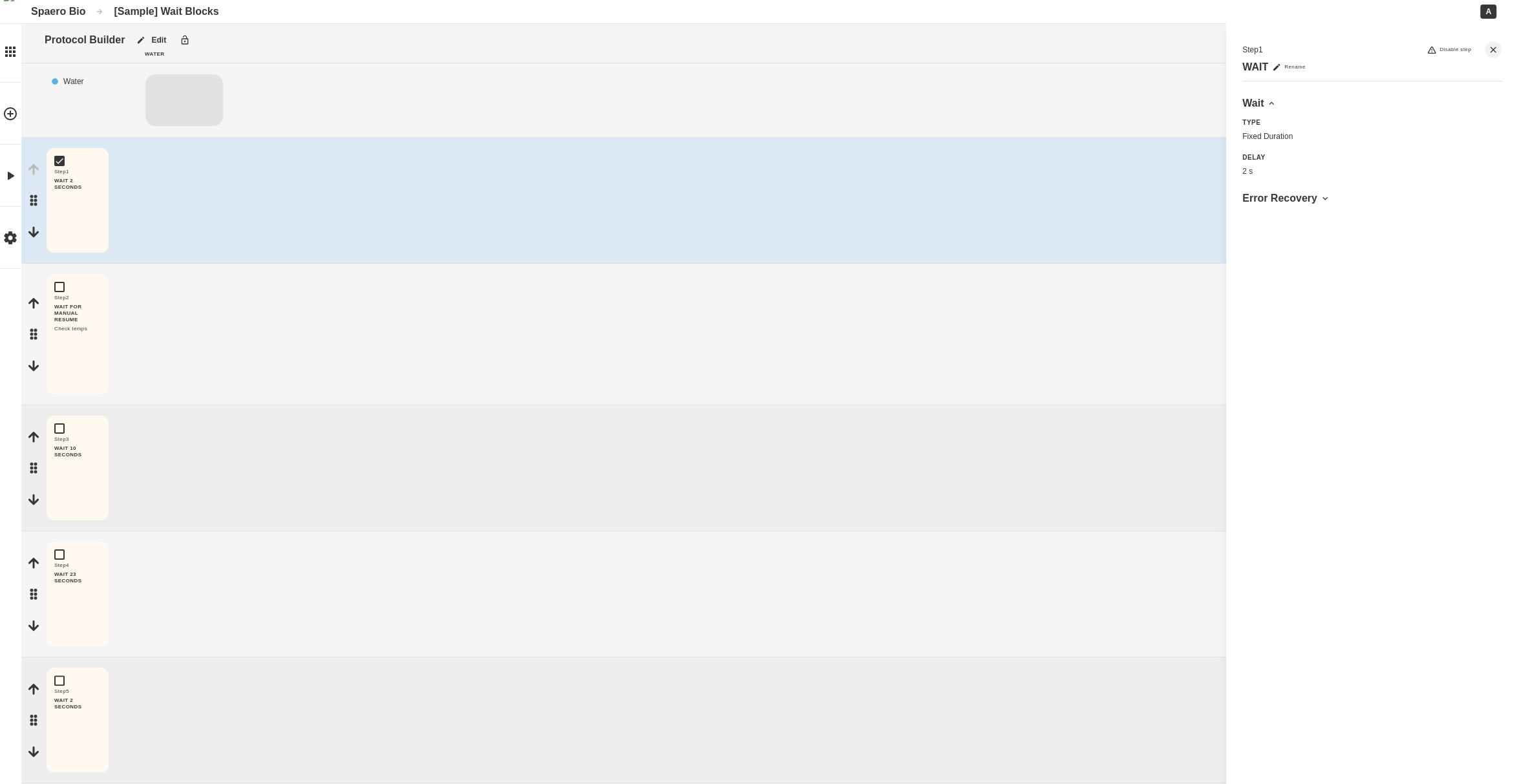 click on "Step  3 WAIT 10 SECONDS Edit Copy Delete" at bounding box center (769, 468) 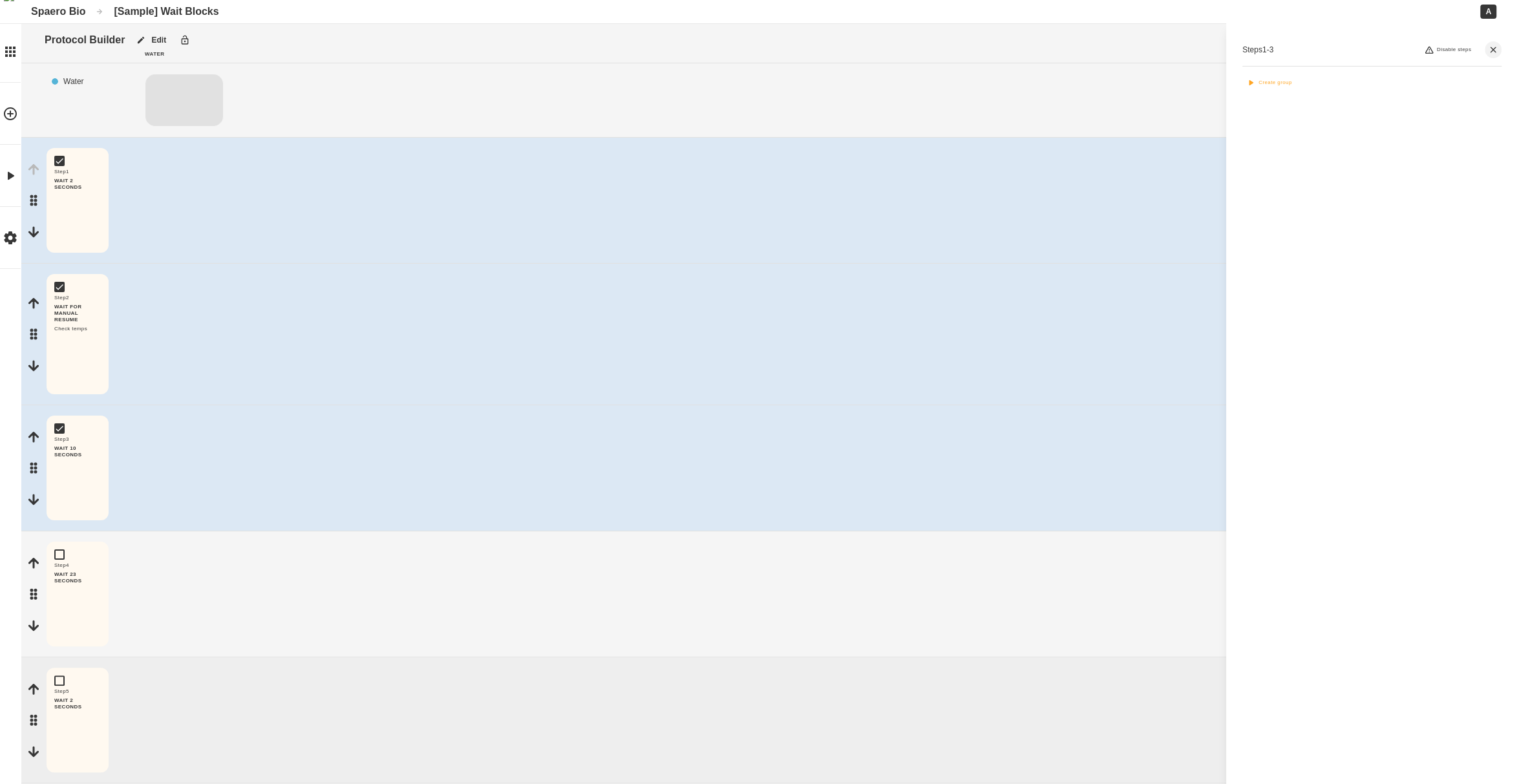 click on "Create group" at bounding box center (1269, 83) 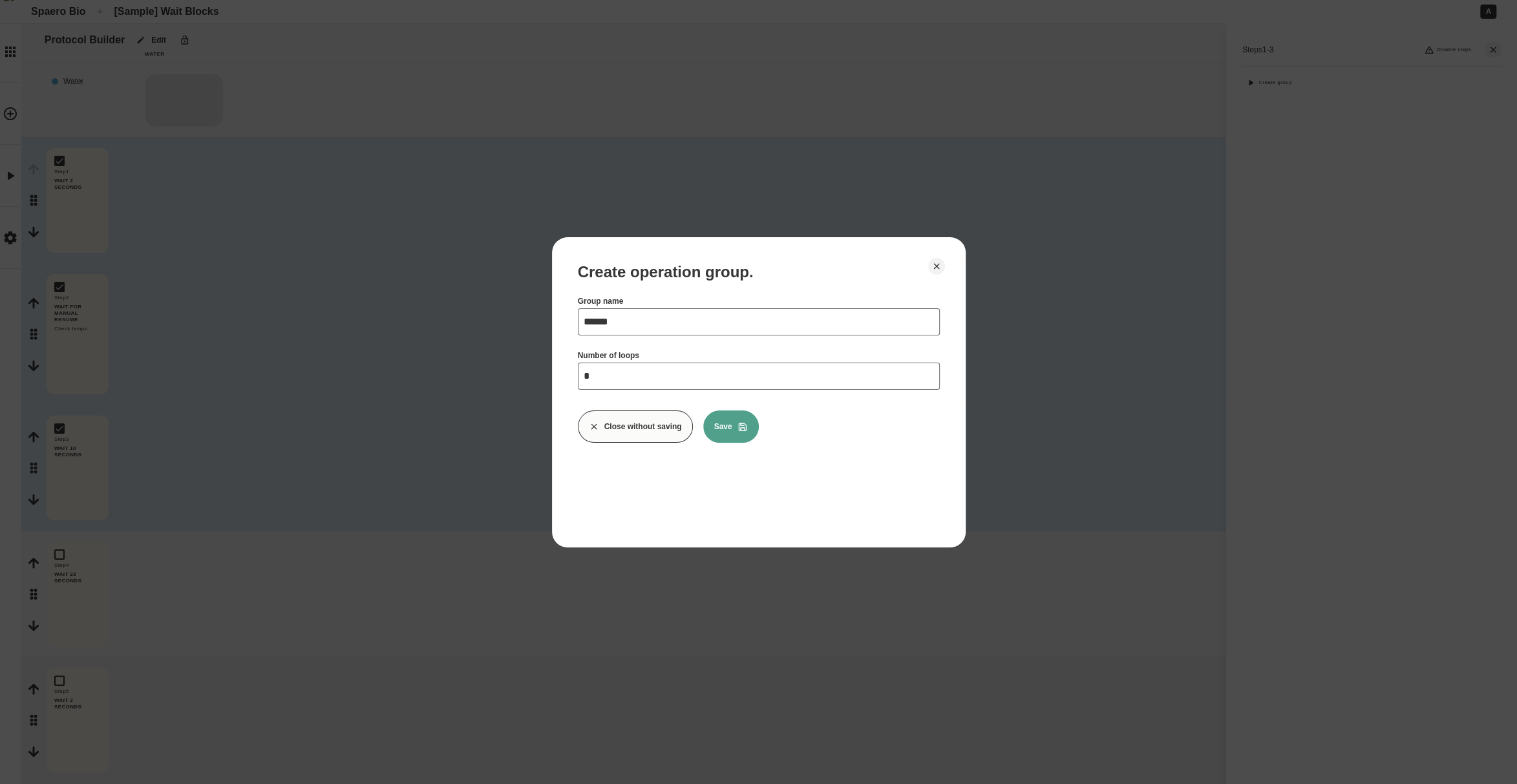 type on "******" 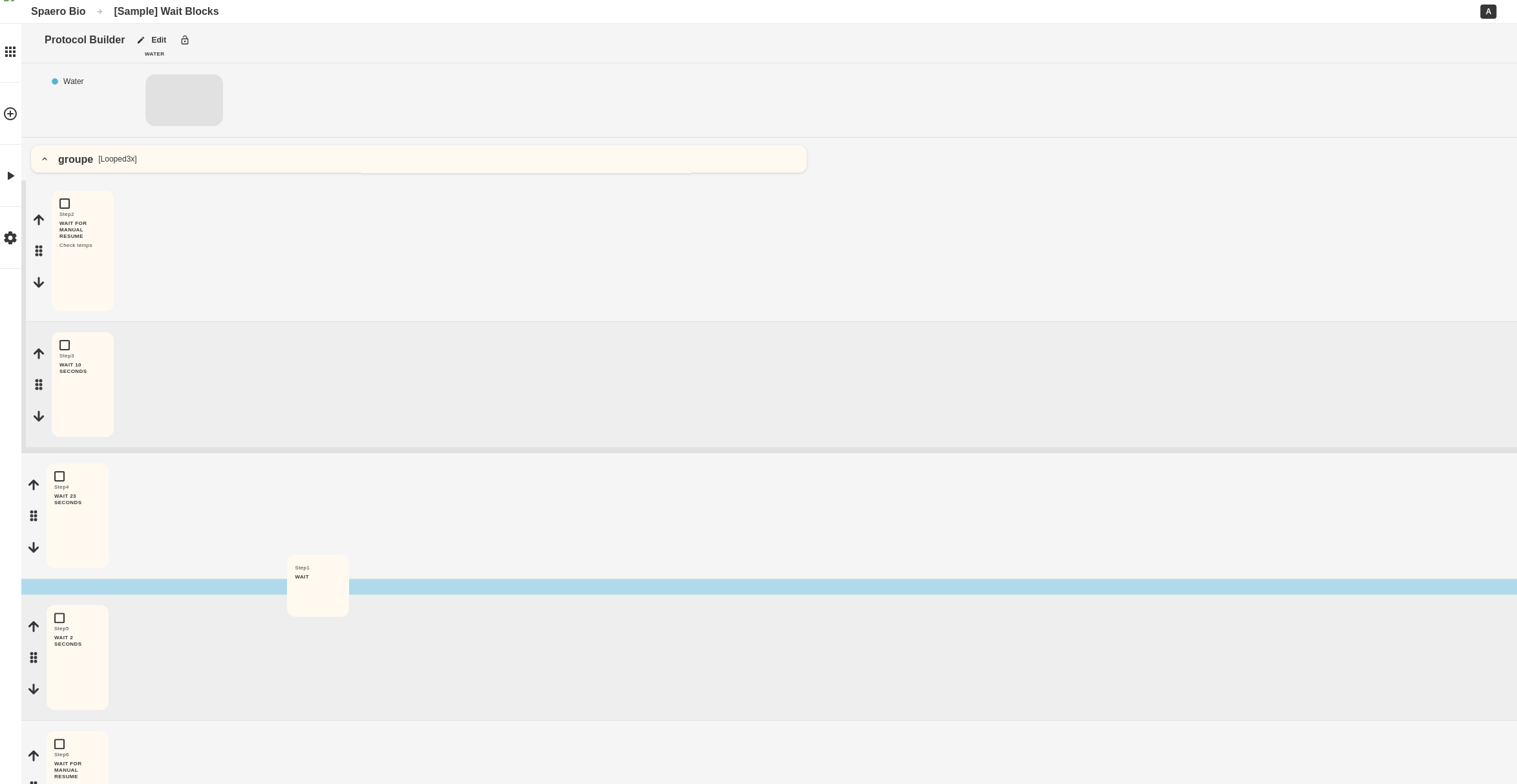 drag, startPoint x: 35, startPoint y: 238, endPoint x: 281, endPoint y: 590, distance: 429.4415 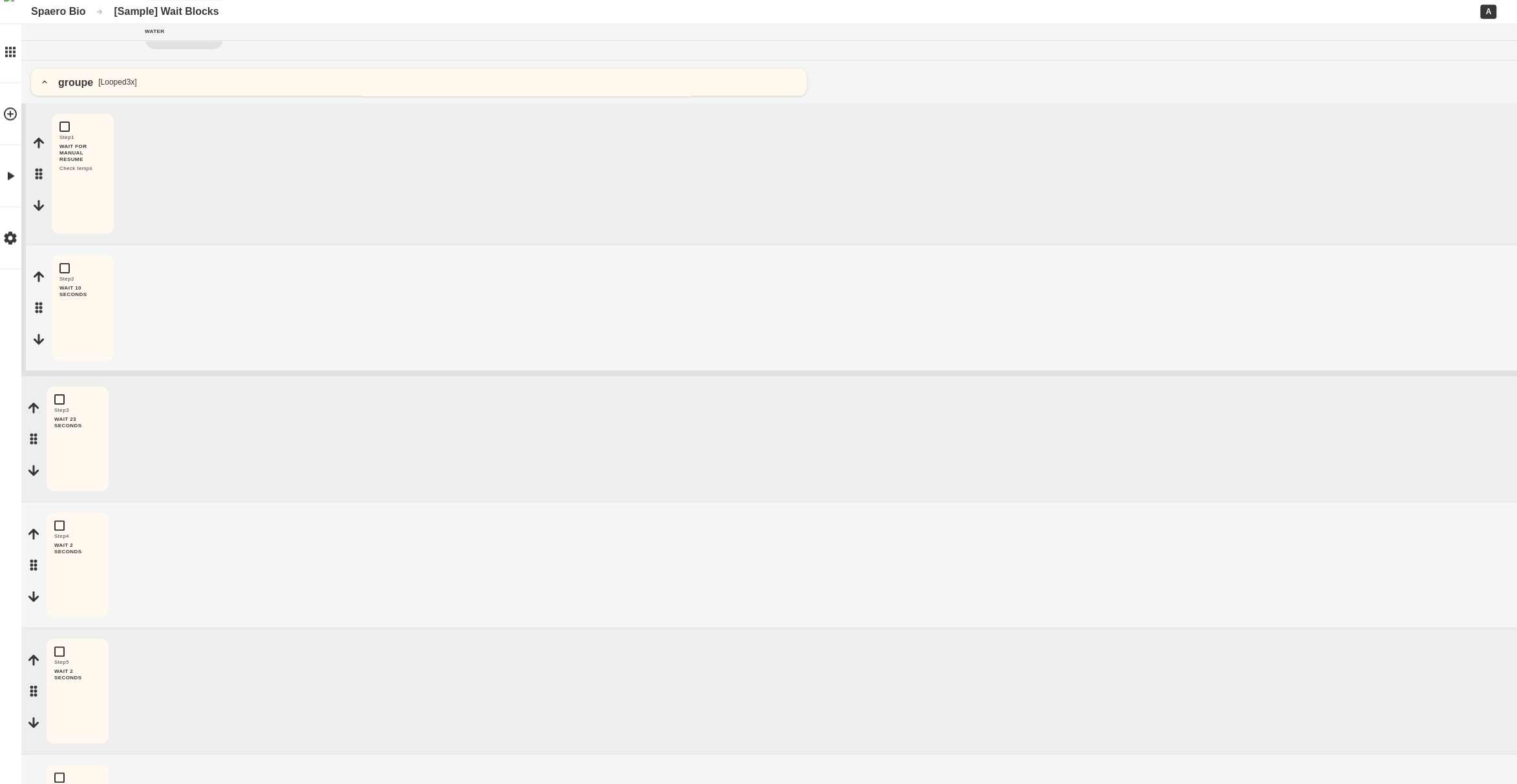 scroll, scrollTop: 0, scrollLeft: 0, axis: both 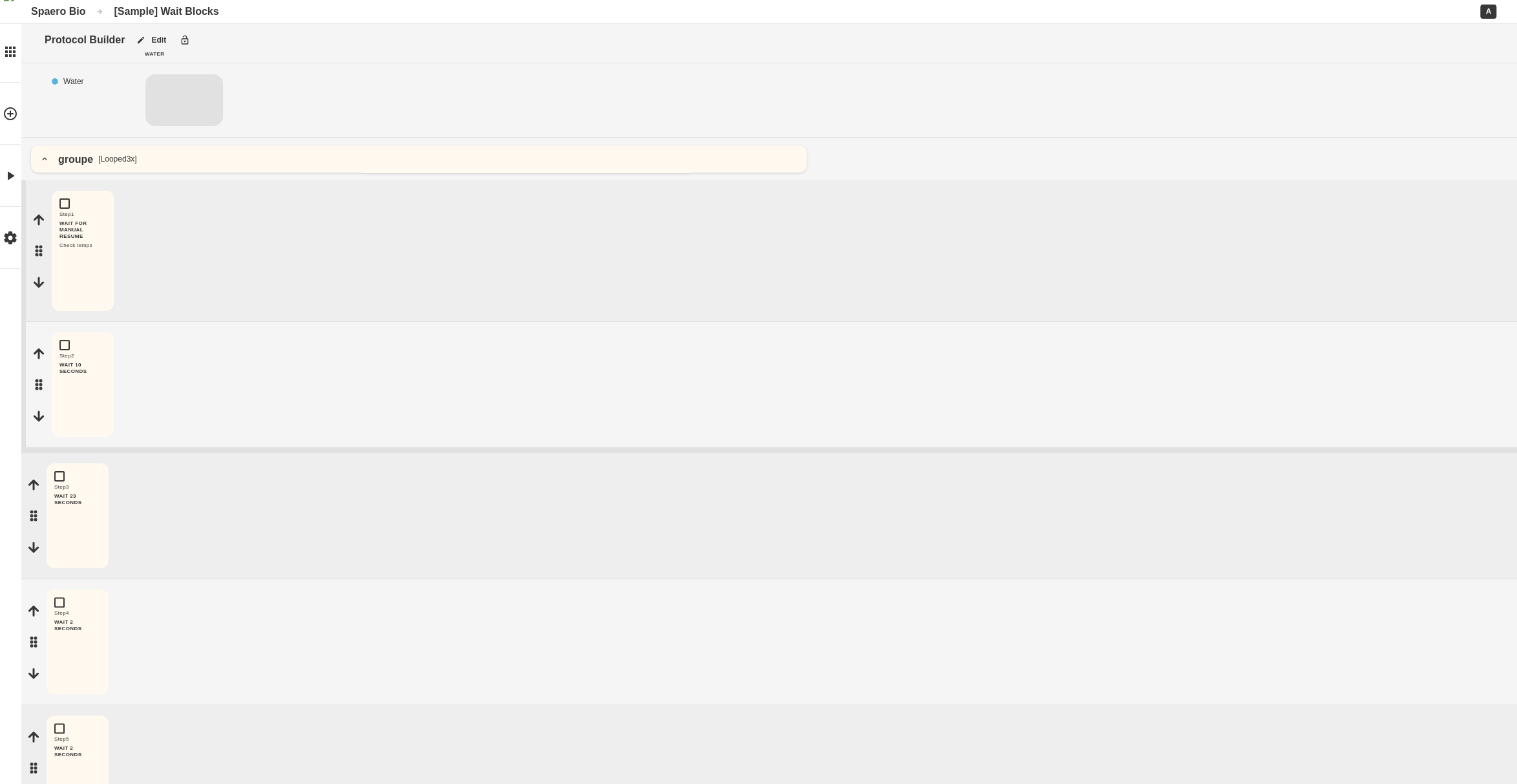 click on "groupe [Looped  3 x]" at bounding box center (419, 159) 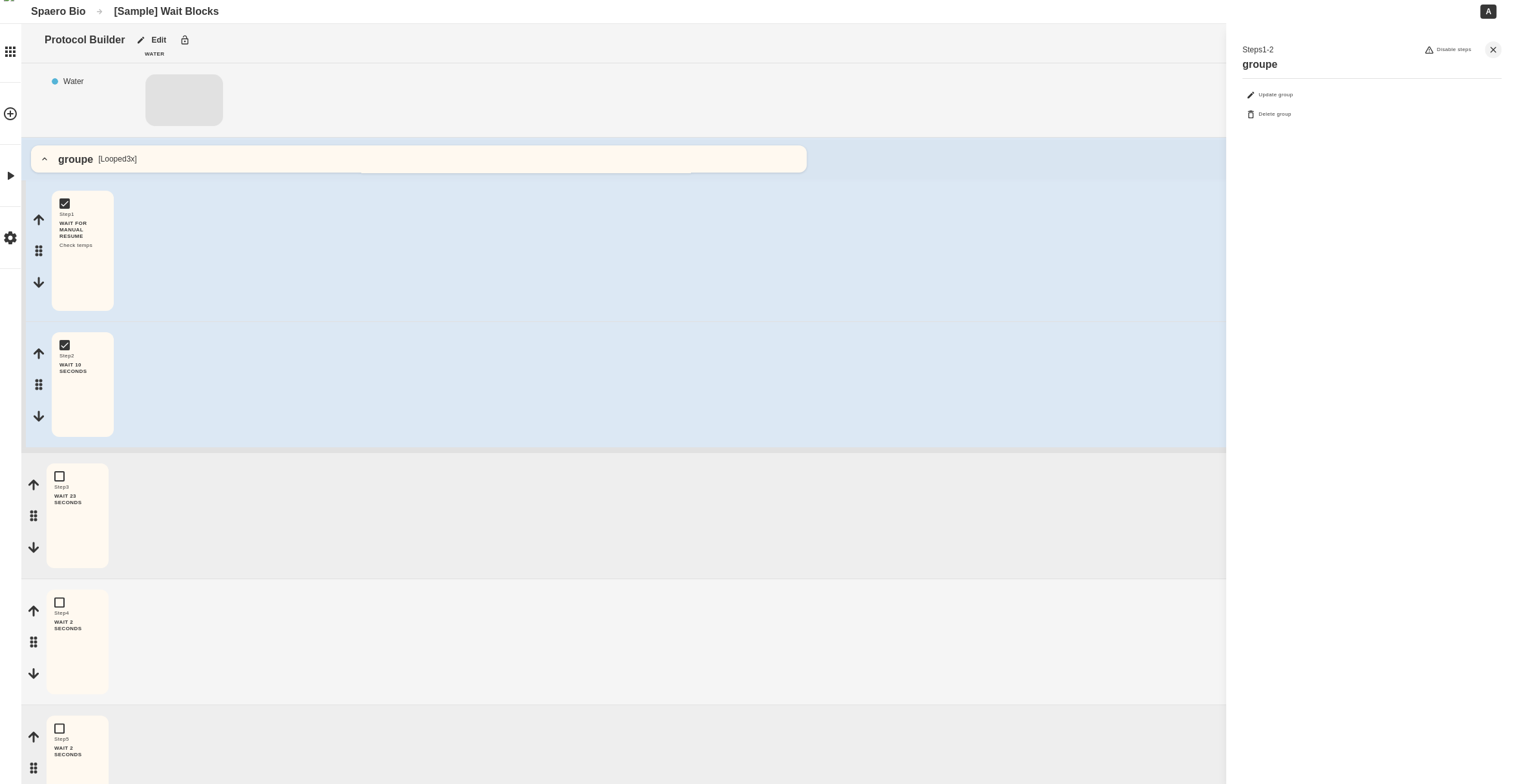 click on "groupe [Looped  3 x]" at bounding box center [419, 159] 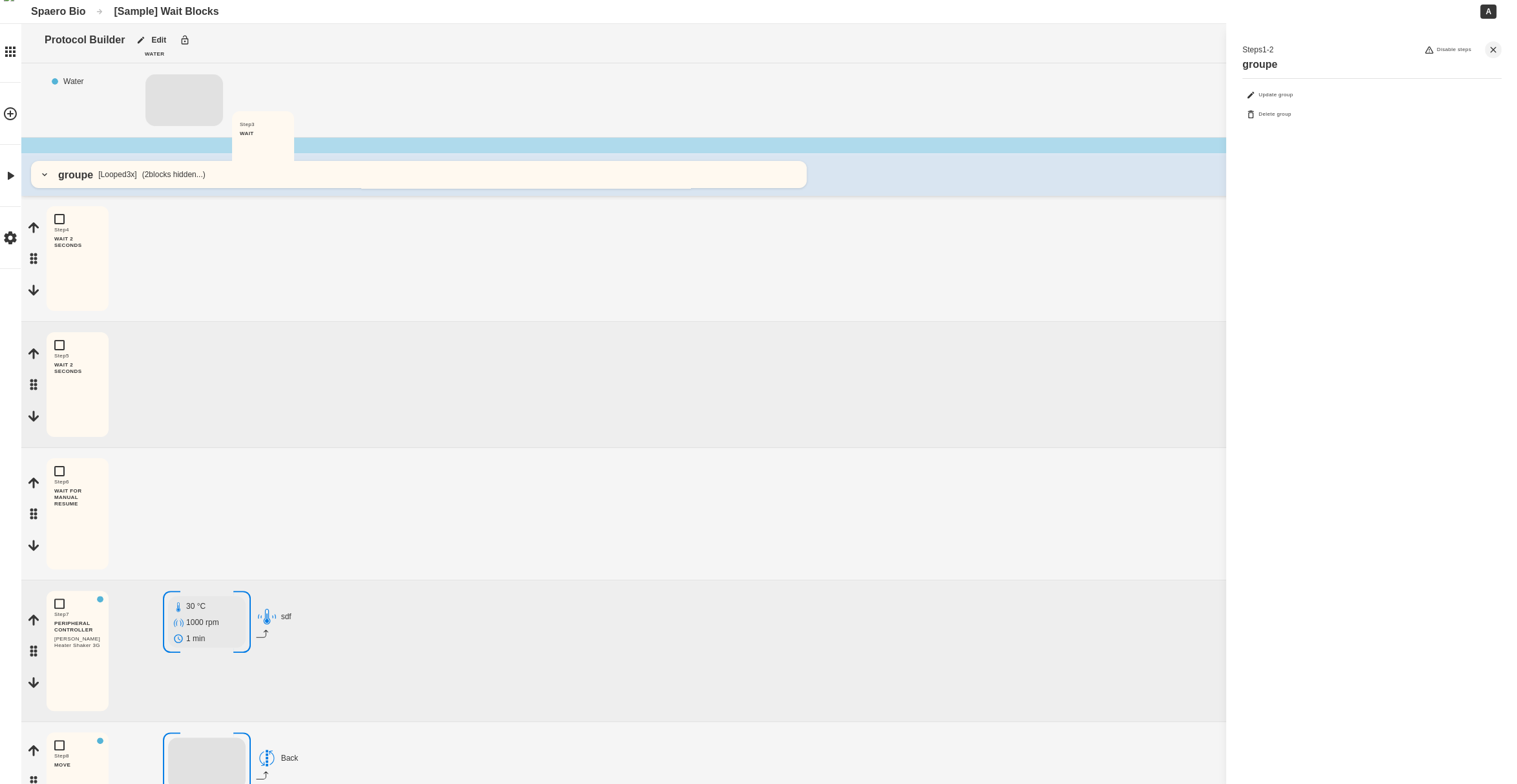 drag, startPoint x: 33, startPoint y: 245, endPoint x: 229, endPoint y: 153, distance: 216.5179 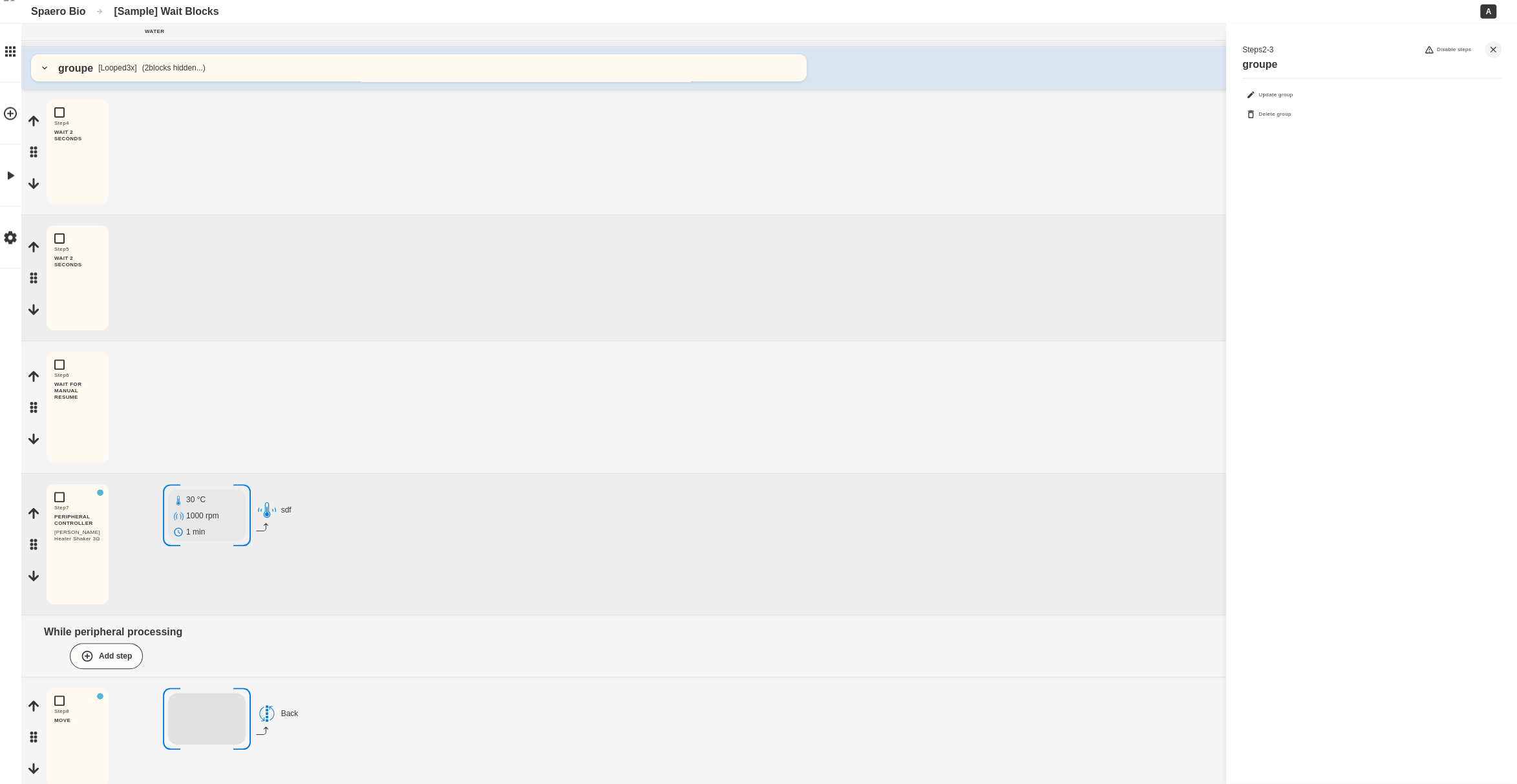 scroll, scrollTop: 235, scrollLeft: 0, axis: vertical 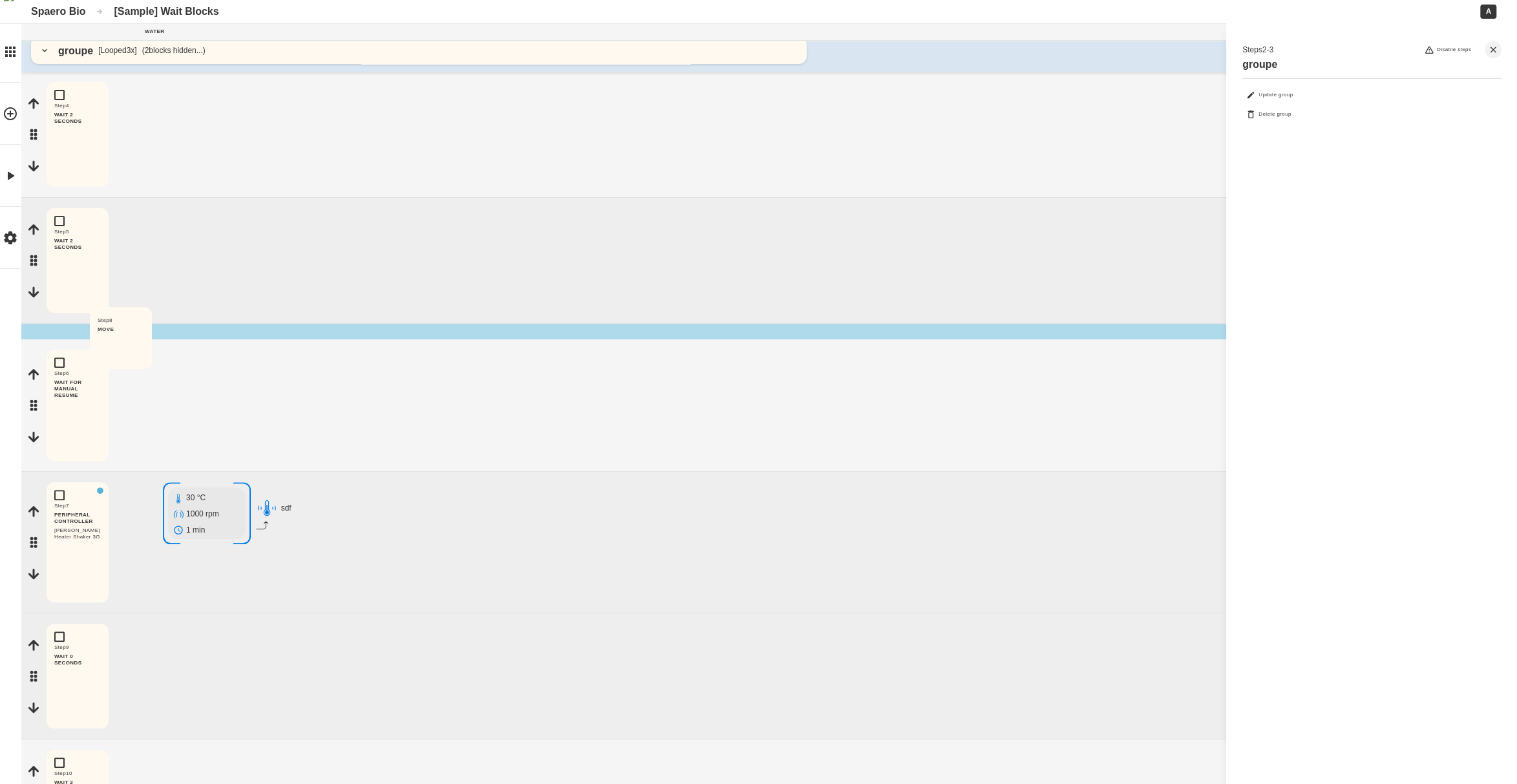 drag, startPoint x: 31, startPoint y: 725, endPoint x: 99, endPoint y: 279, distance: 451.15408 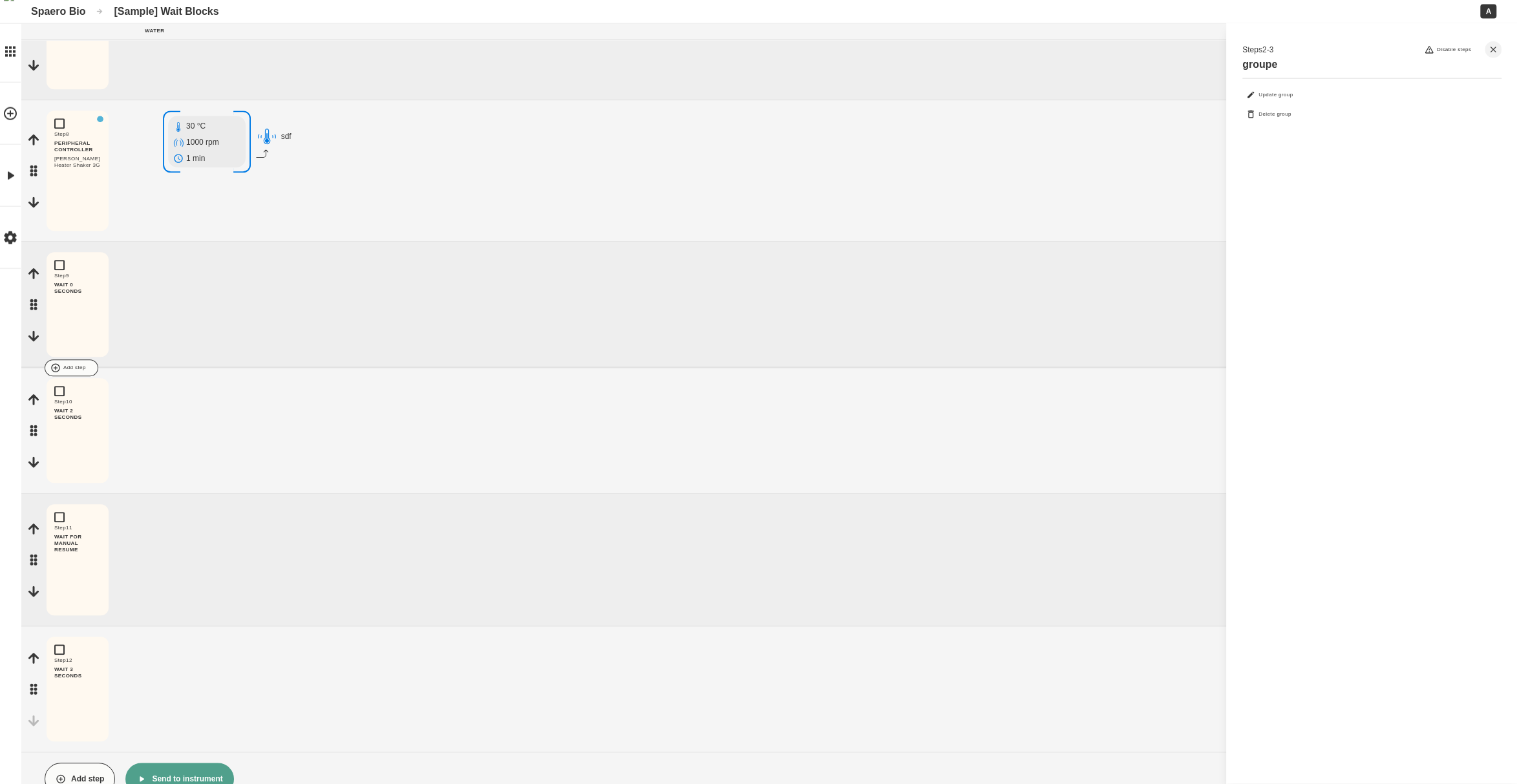 scroll, scrollTop: 747, scrollLeft: 0, axis: vertical 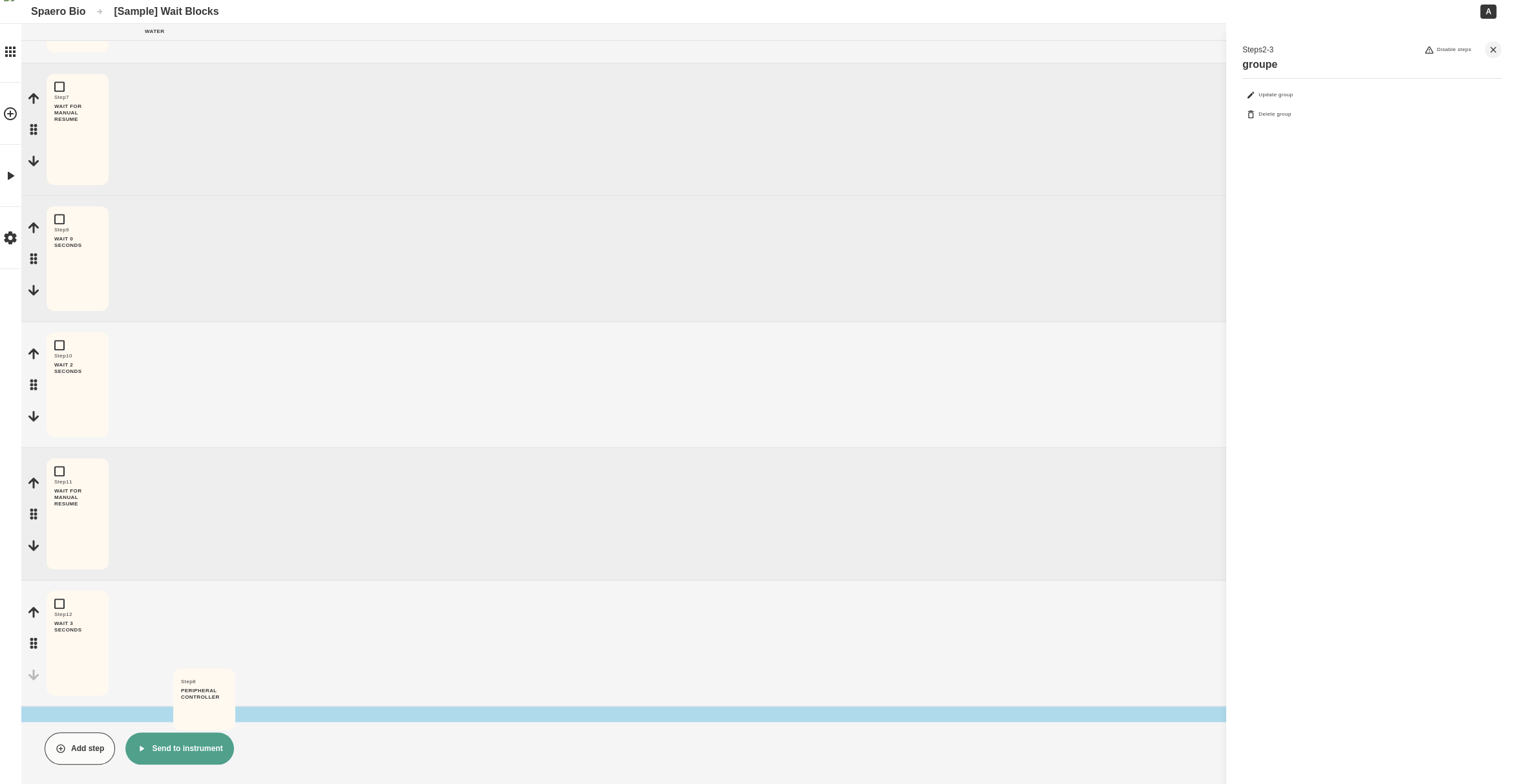 drag, startPoint x: 33, startPoint y: 131, endPoint x: 167, endPoint y: 686, distance: 570.9475 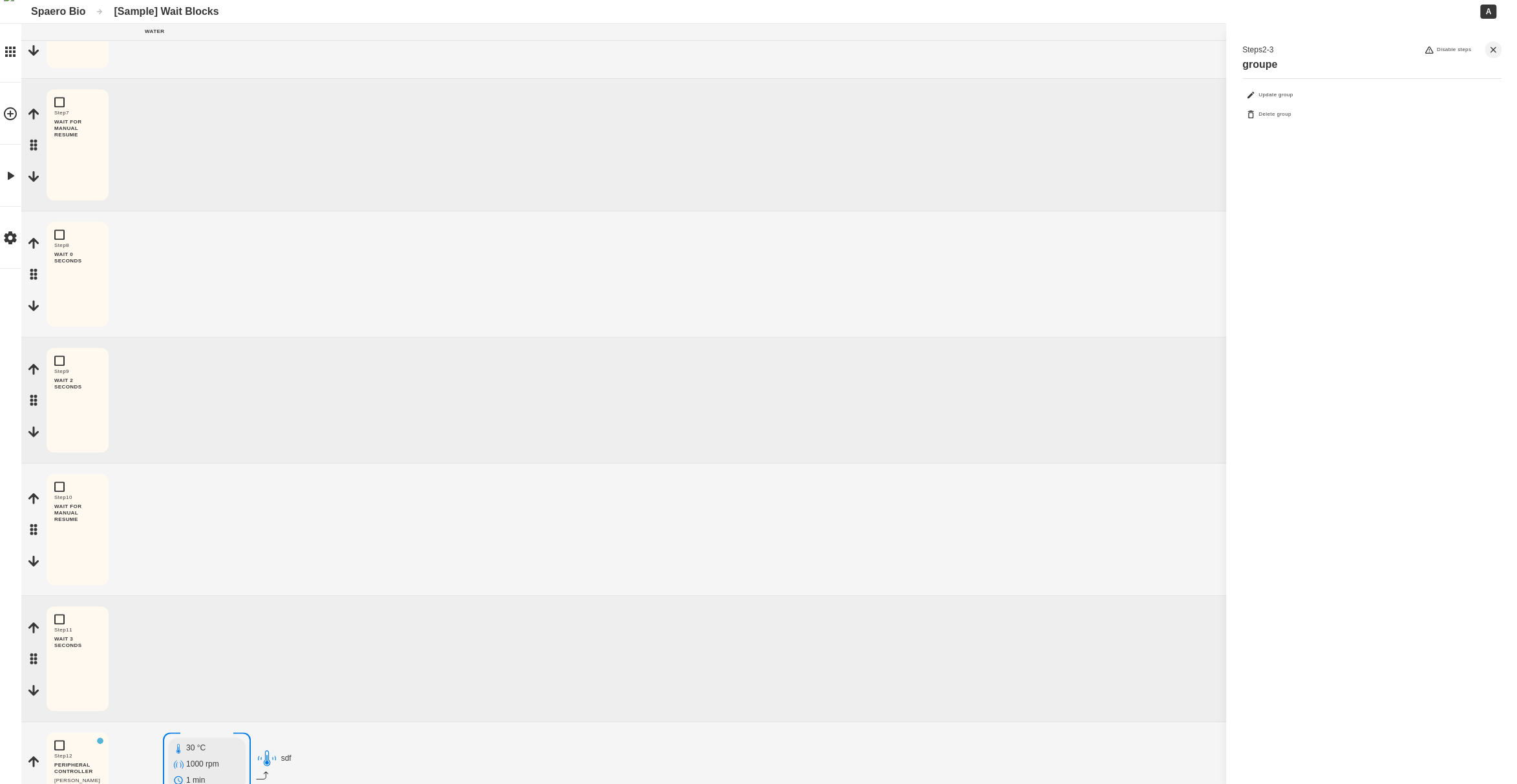 scroll, scrollTop: 747, scrollLeft: 0, axis: vertical 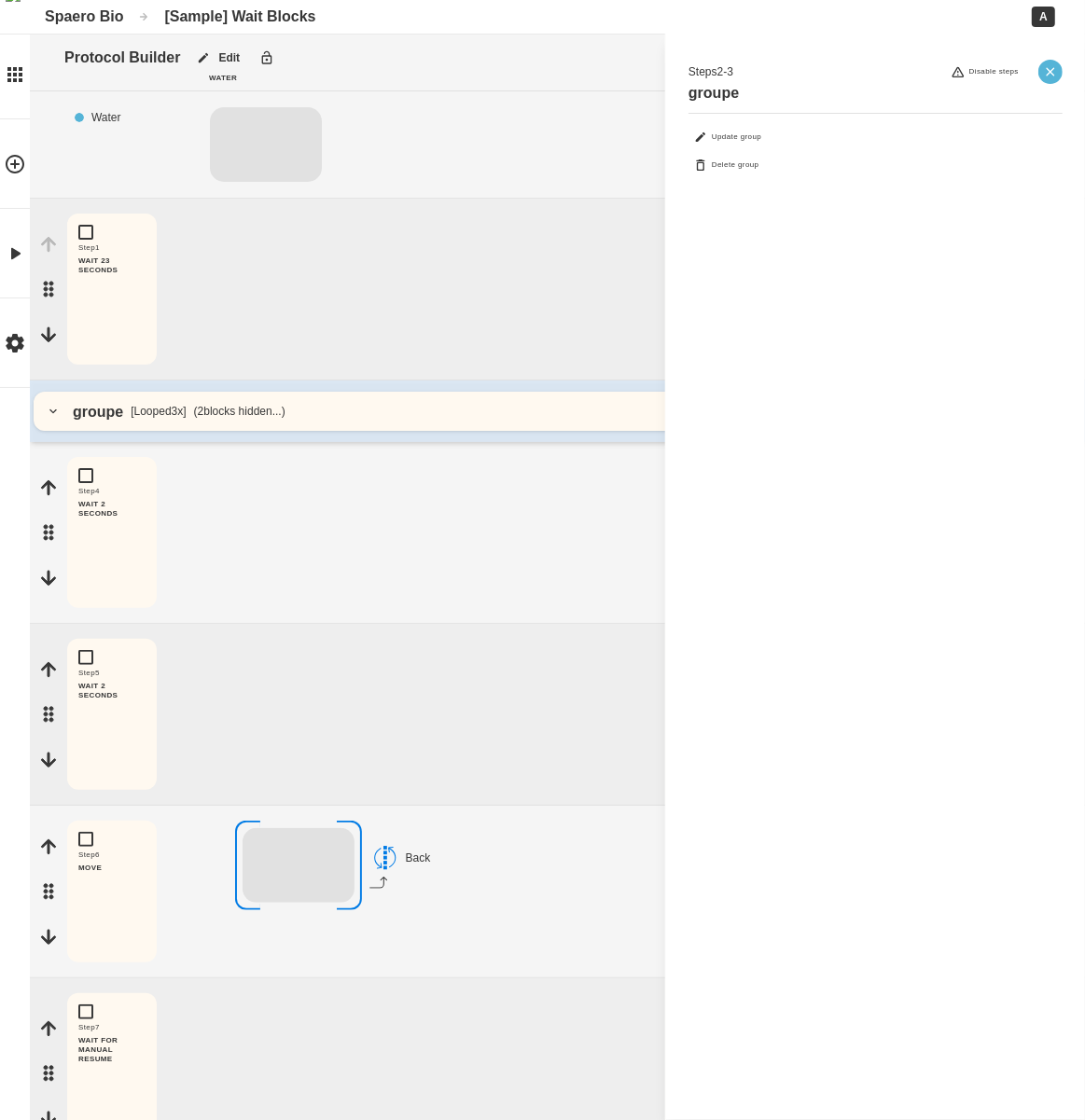 click at bounding box center (1050, 72) 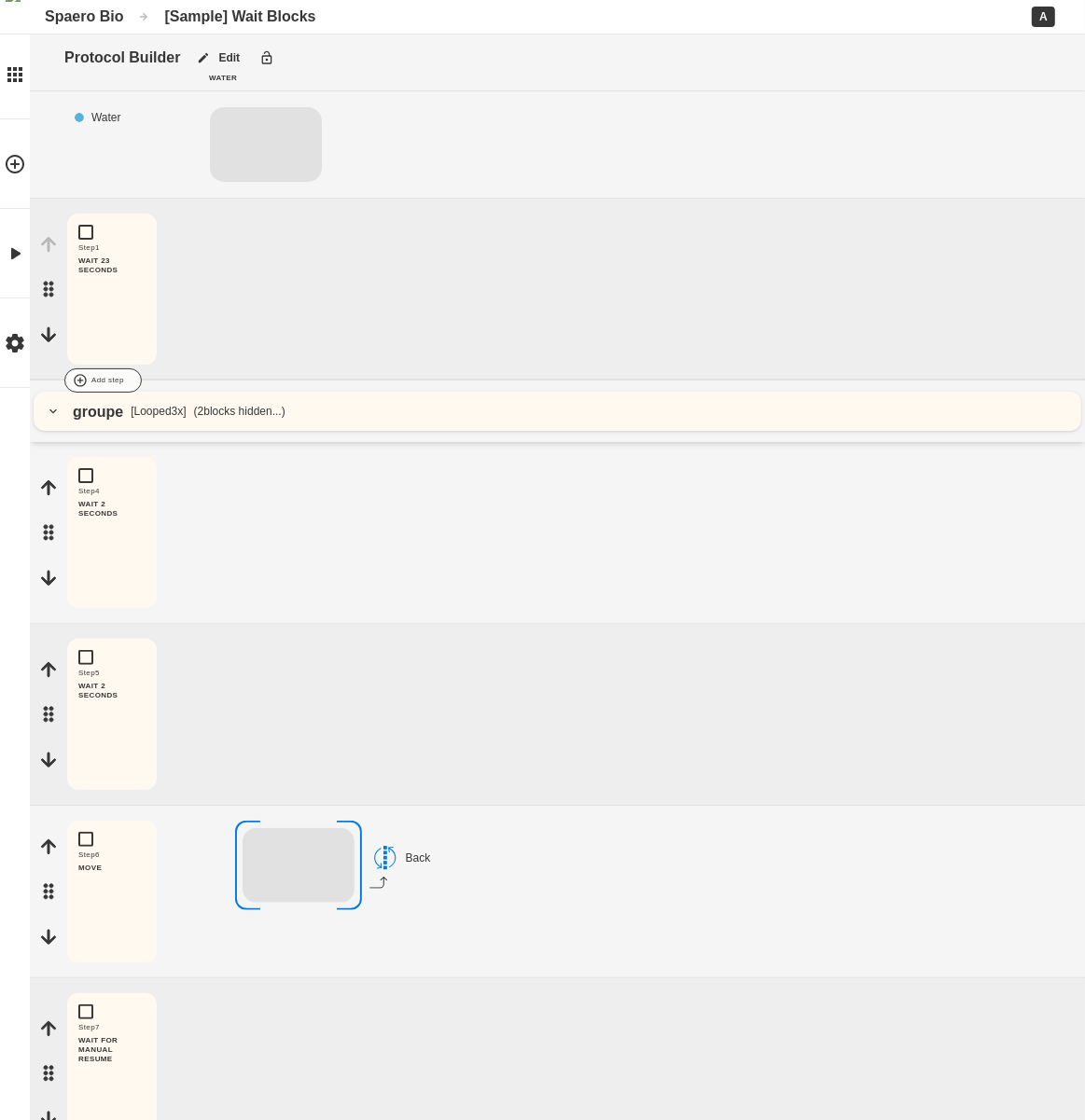 click at bounding box center (615, 380) 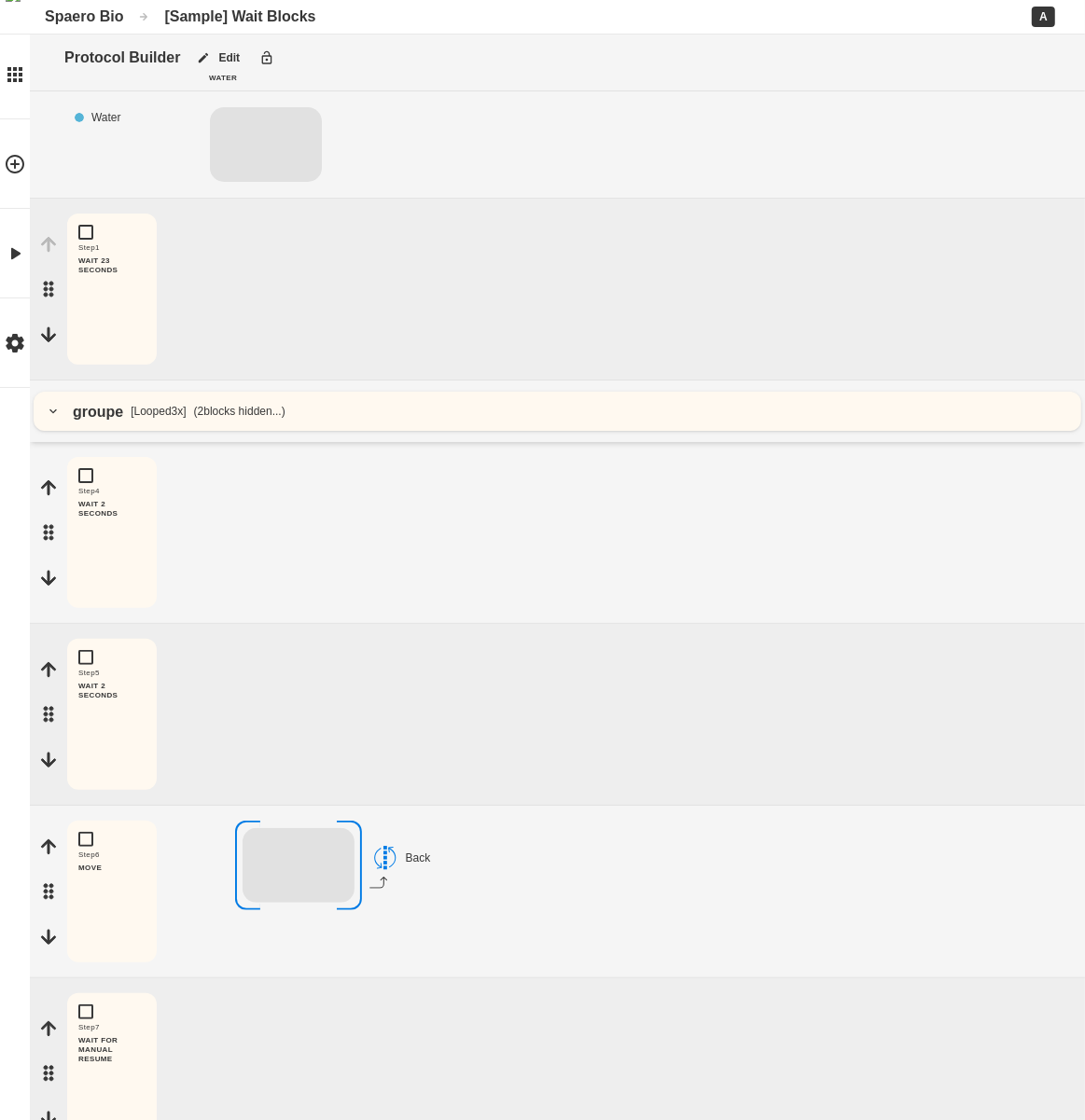 click on "( 2  blocks hidden...)" at bounding box center [240, 411] 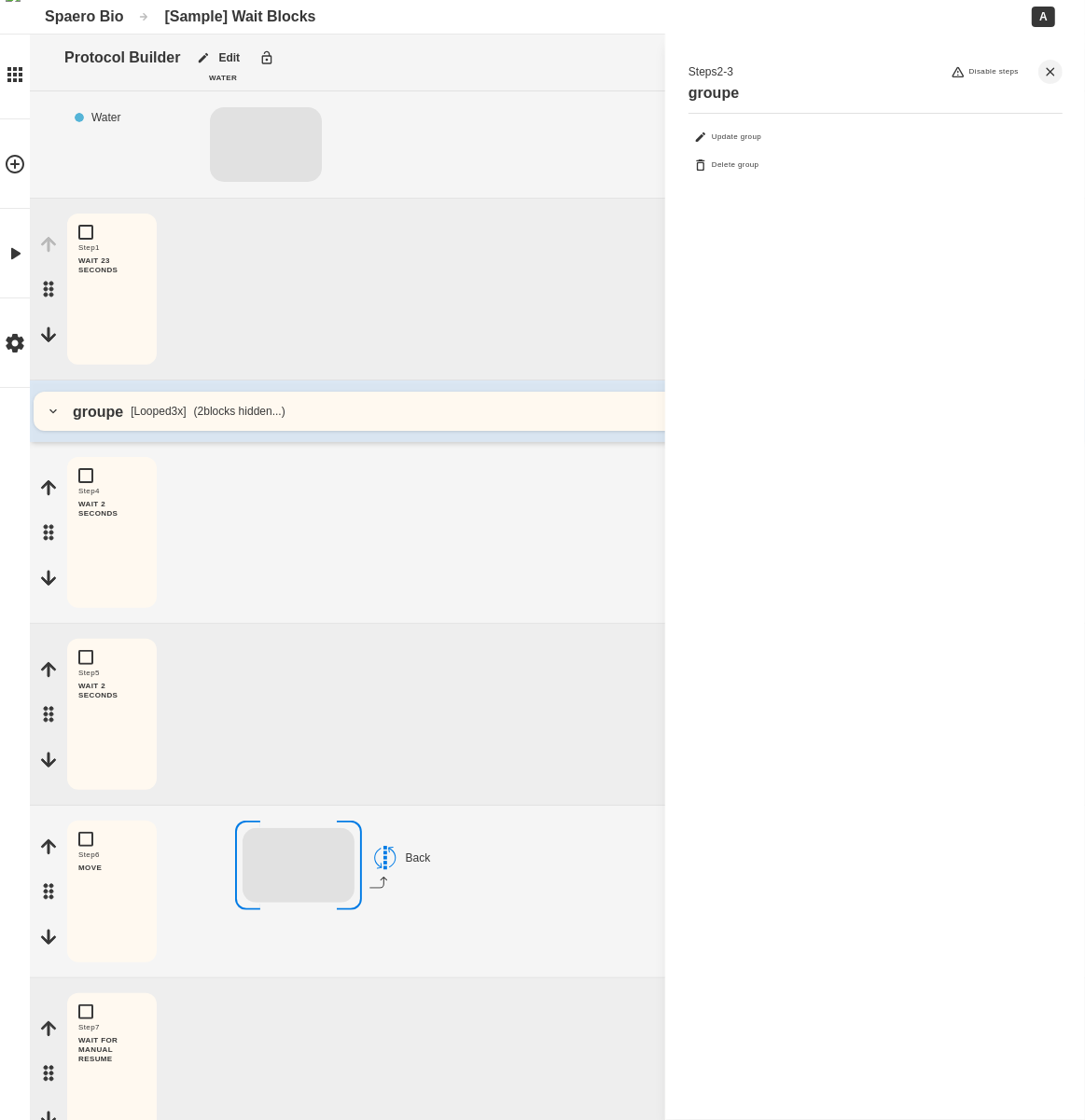 click on "( 2  blocks hidden...)" at bounding box center [240, 411] 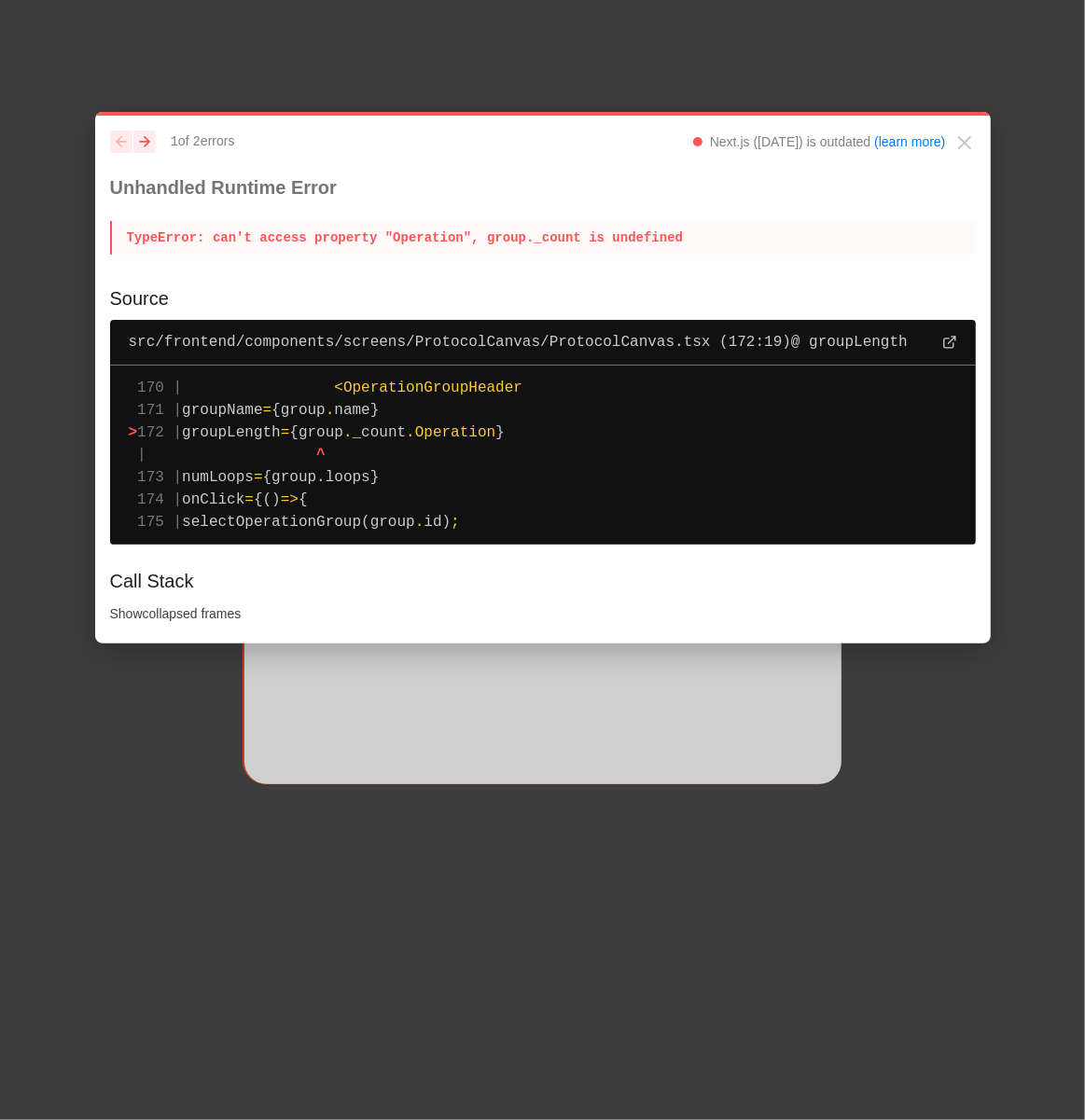 type 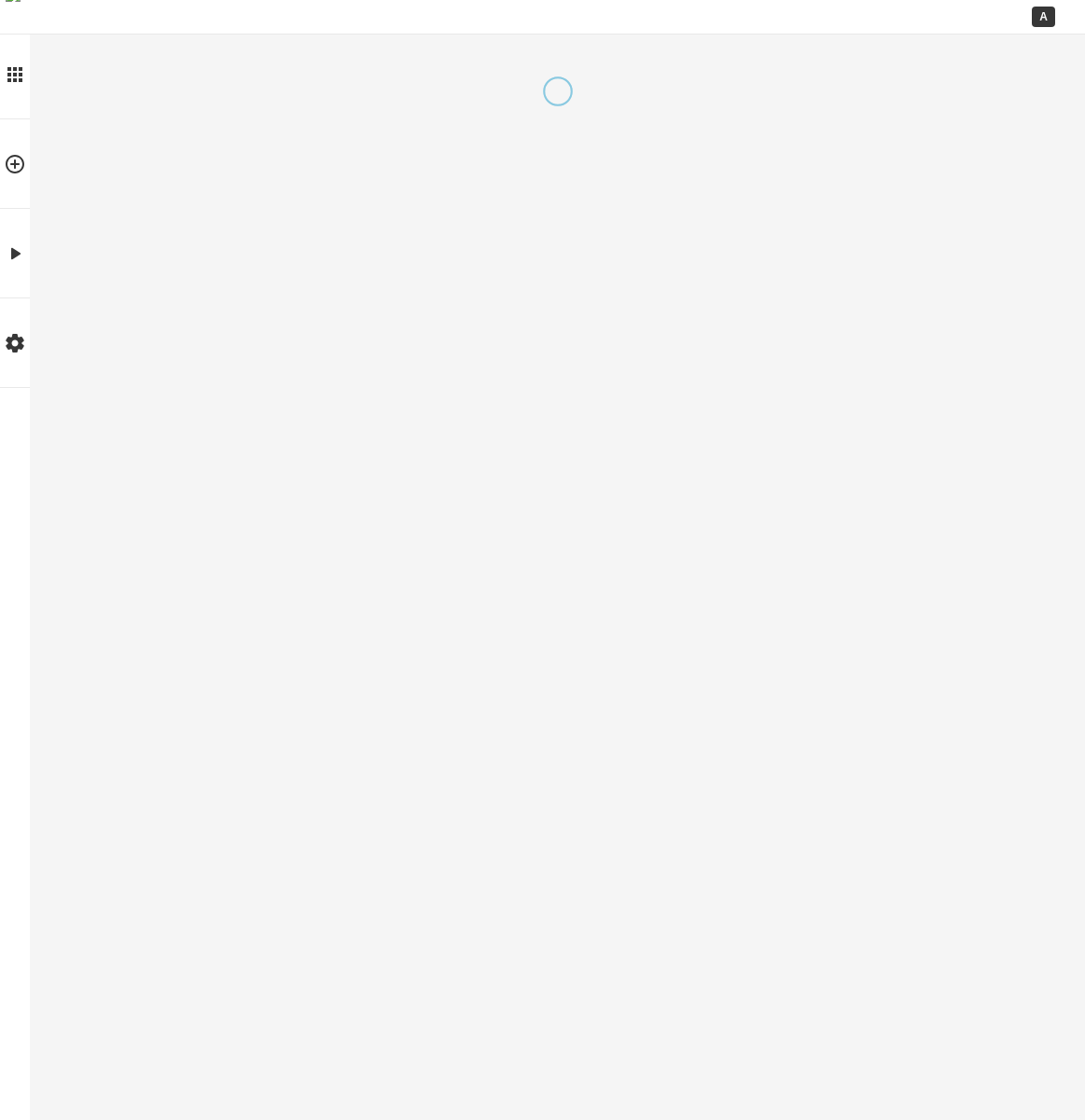 scroll, scrollTop: 0, scrollLeft: 0, axis: both 